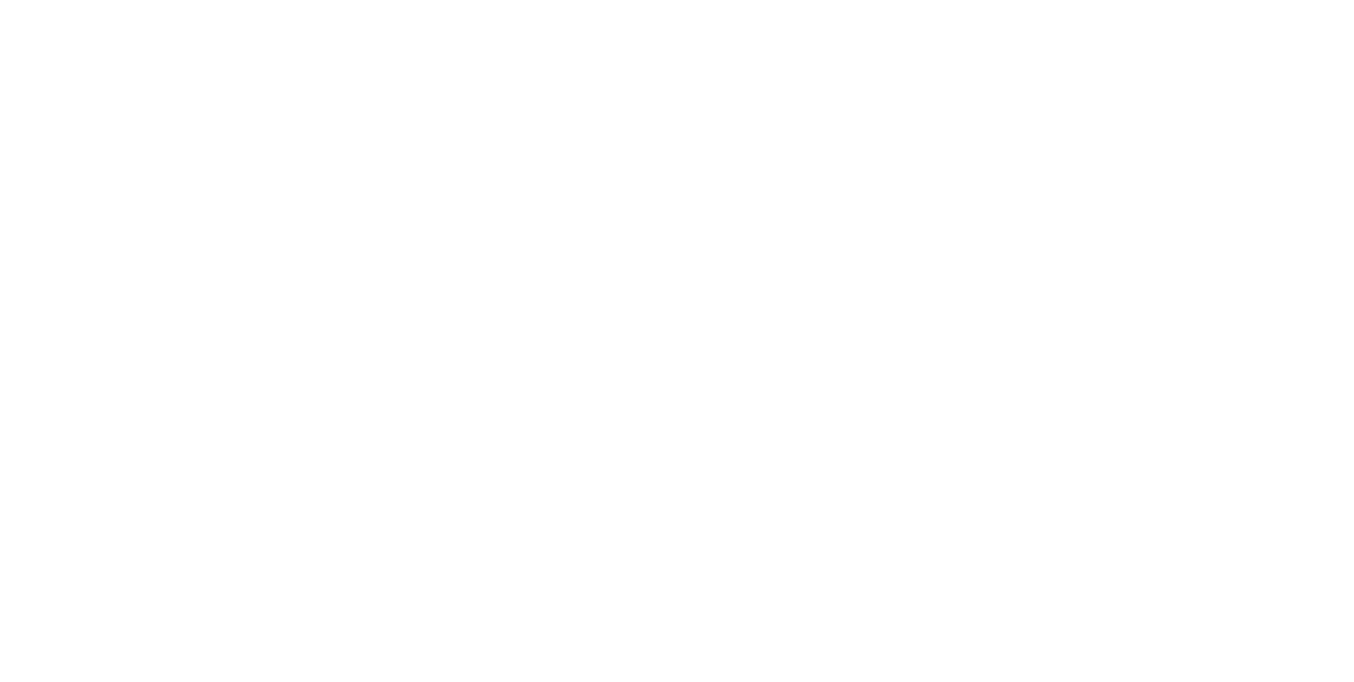 scroll, scrollTop: 0, scrollLeft: 0, axis: both 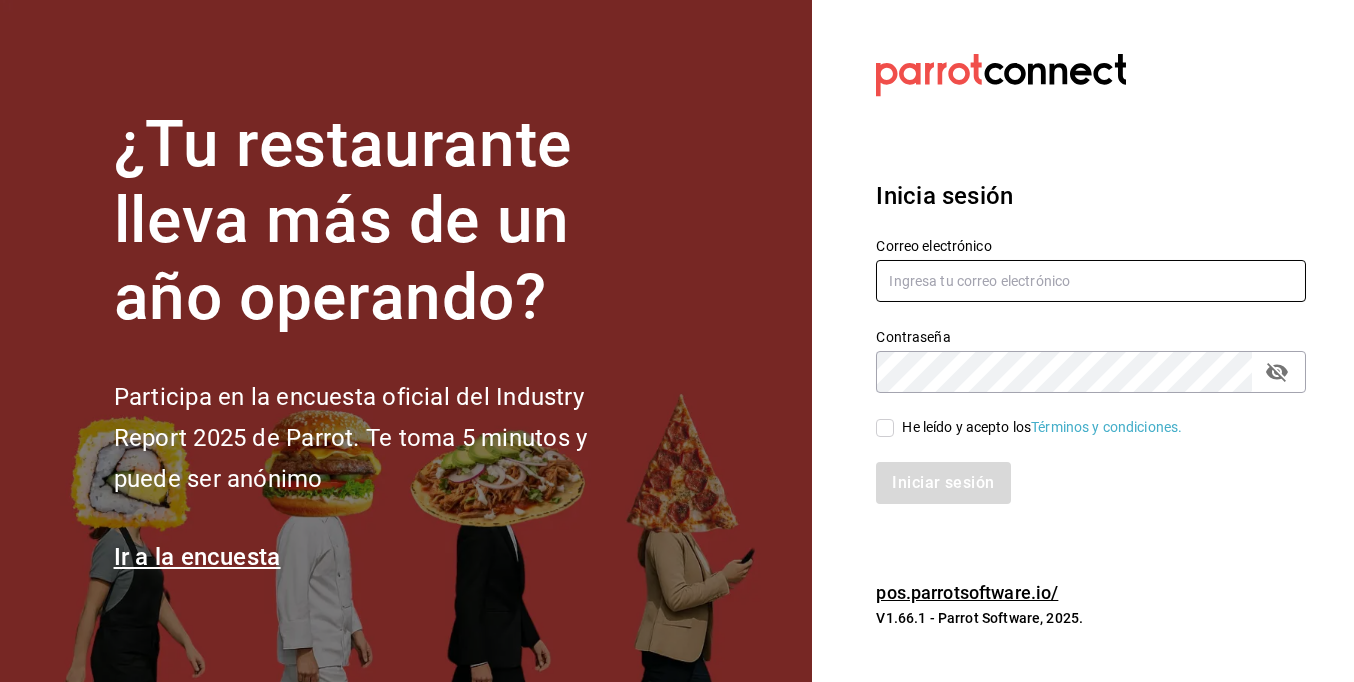 type on "[EMAIL]" 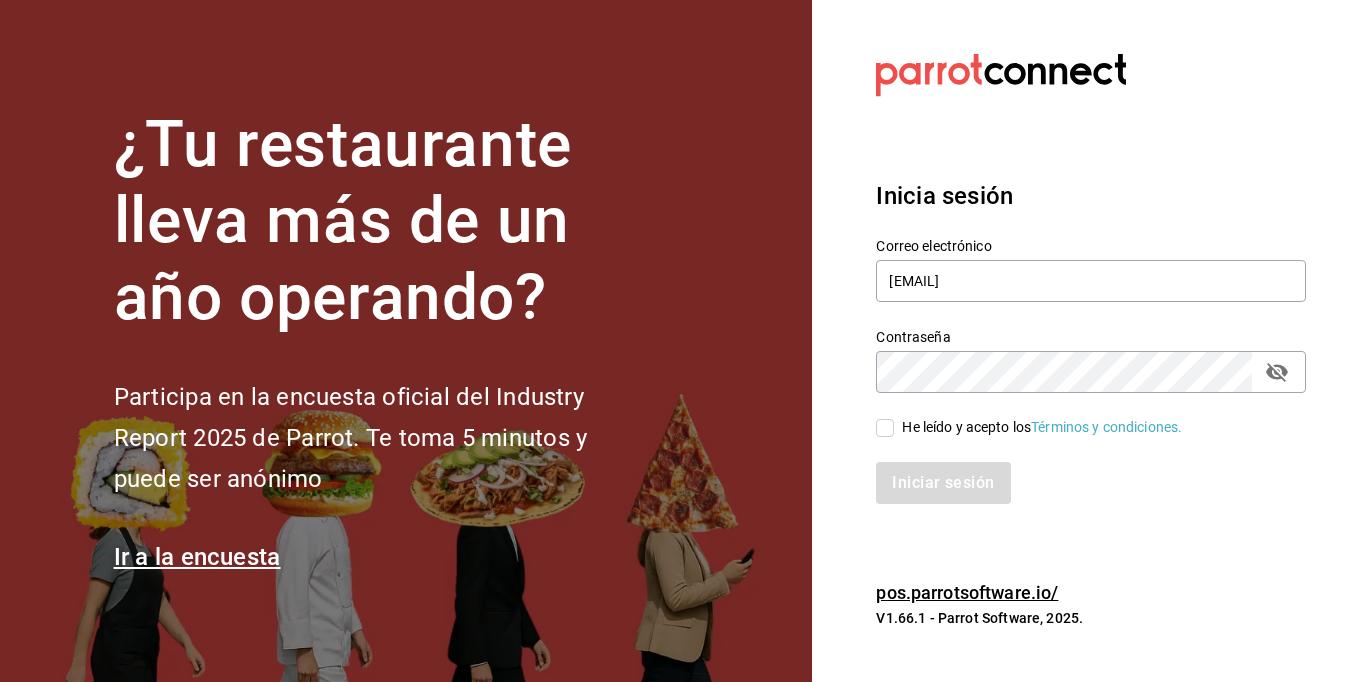 click on "He leído y acepto los  Términos y condiciones." at bounding box center (885, 428) 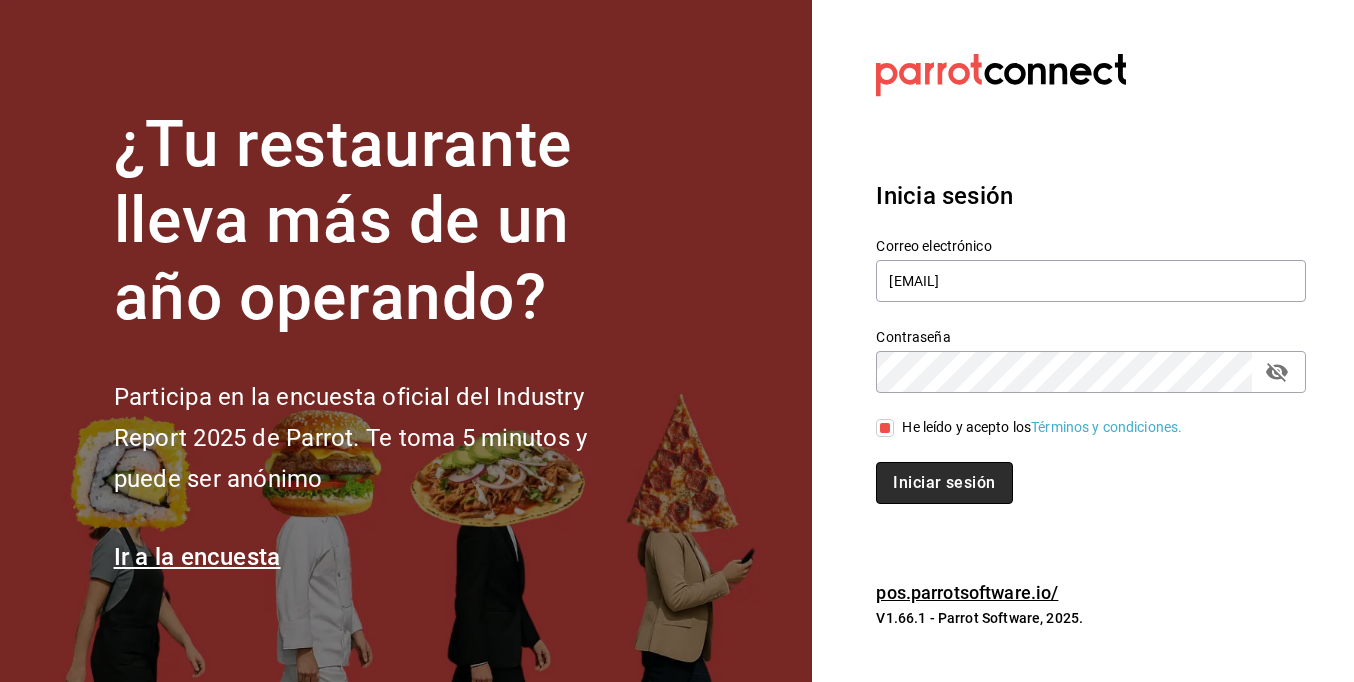 click on "Iniciar sesión" at bounding box center (944, 483) 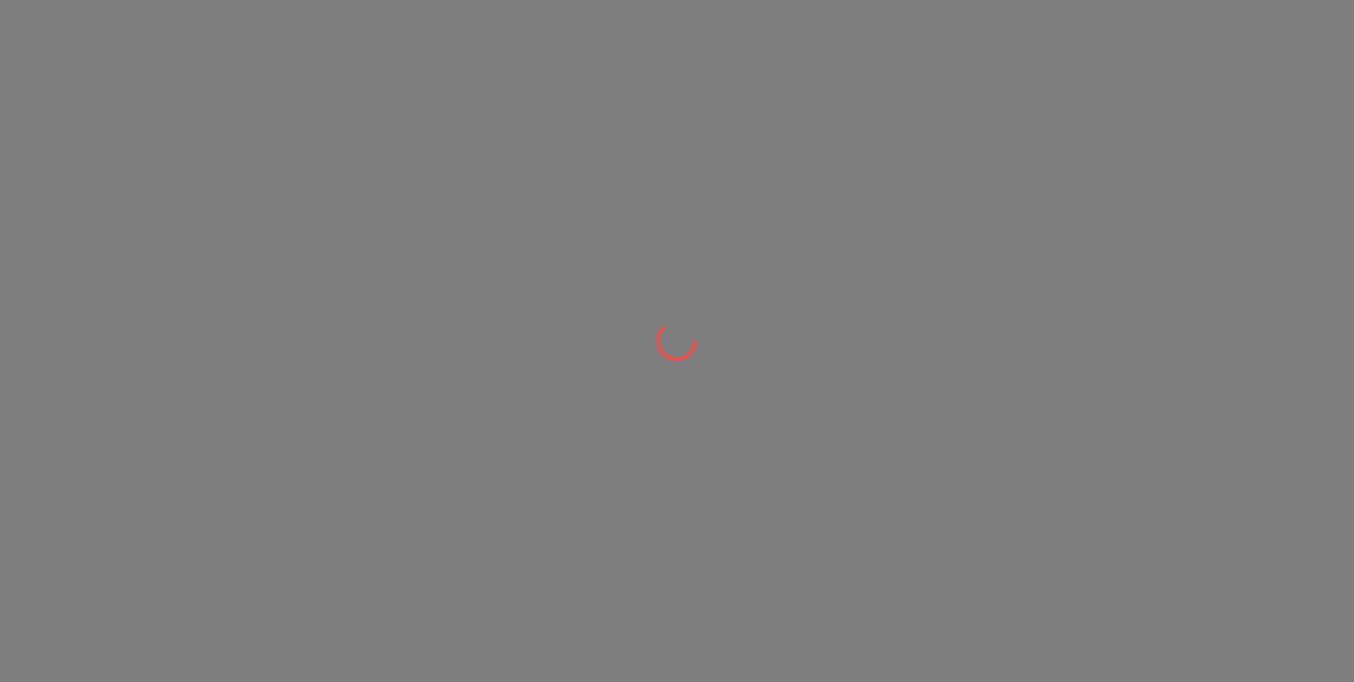 scroll, scrollTop: 0, scrollLeft: 0, axis: both 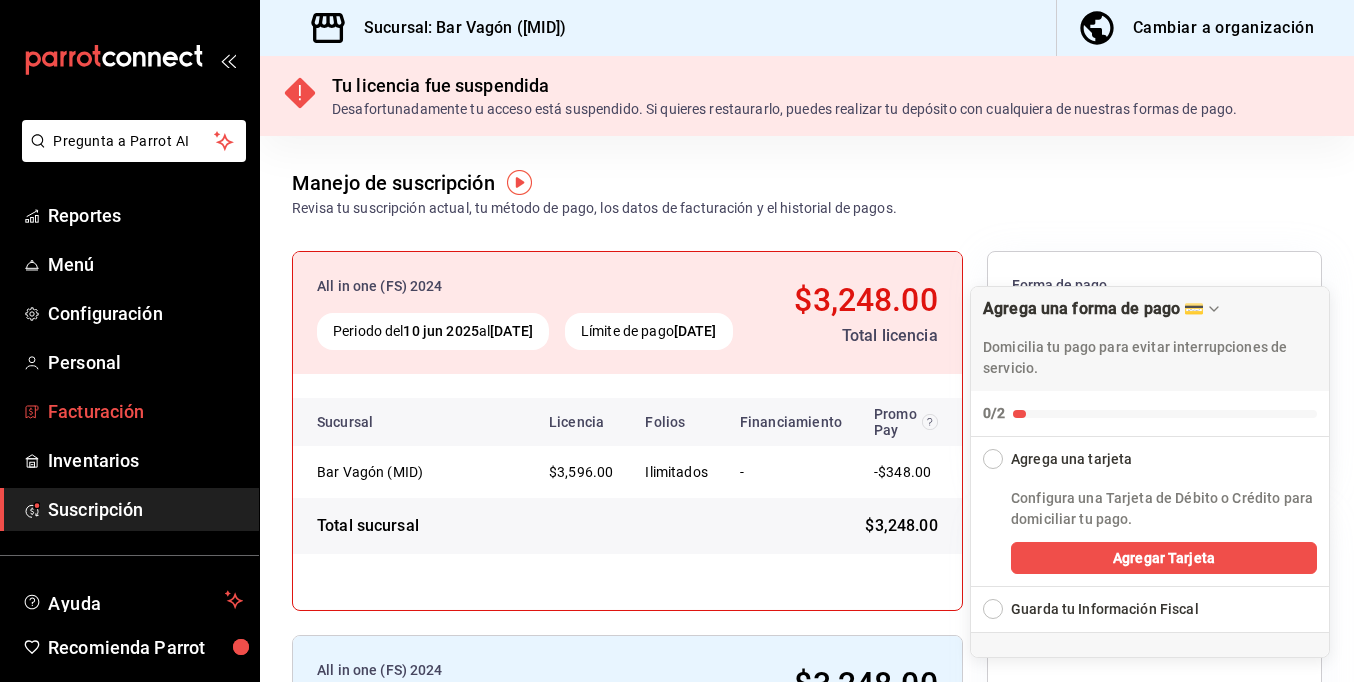 click on "Facturación" at bounding box center (145, 411) 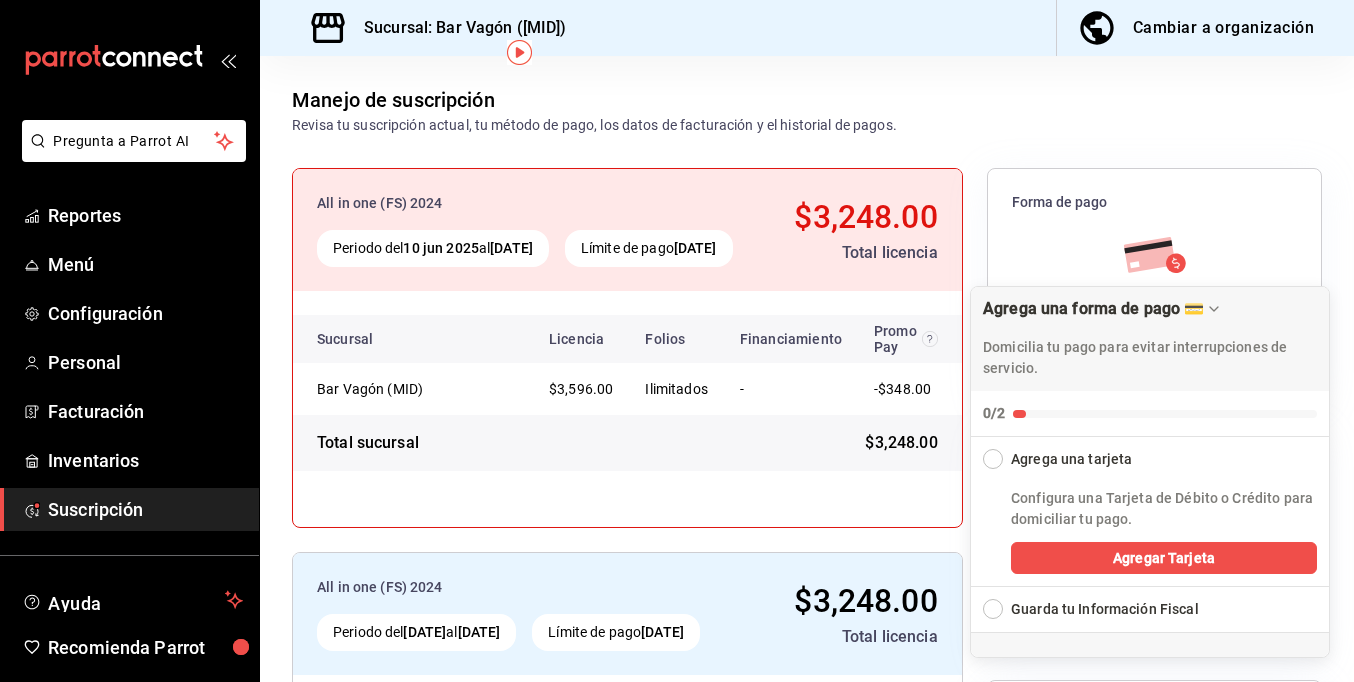 scroll, scrollTop: 43, scrollLeft: 0, axis: vertical 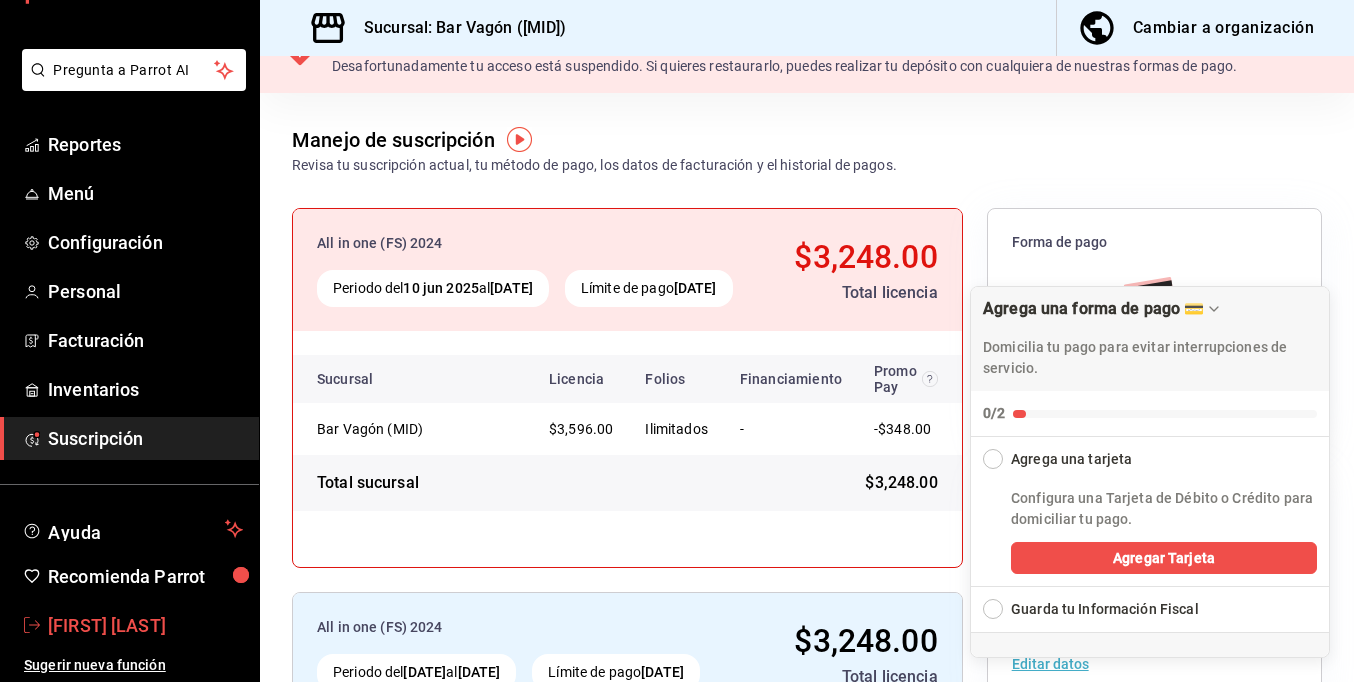 click on "Javier Cervantes" at bounding box center [145, 625] 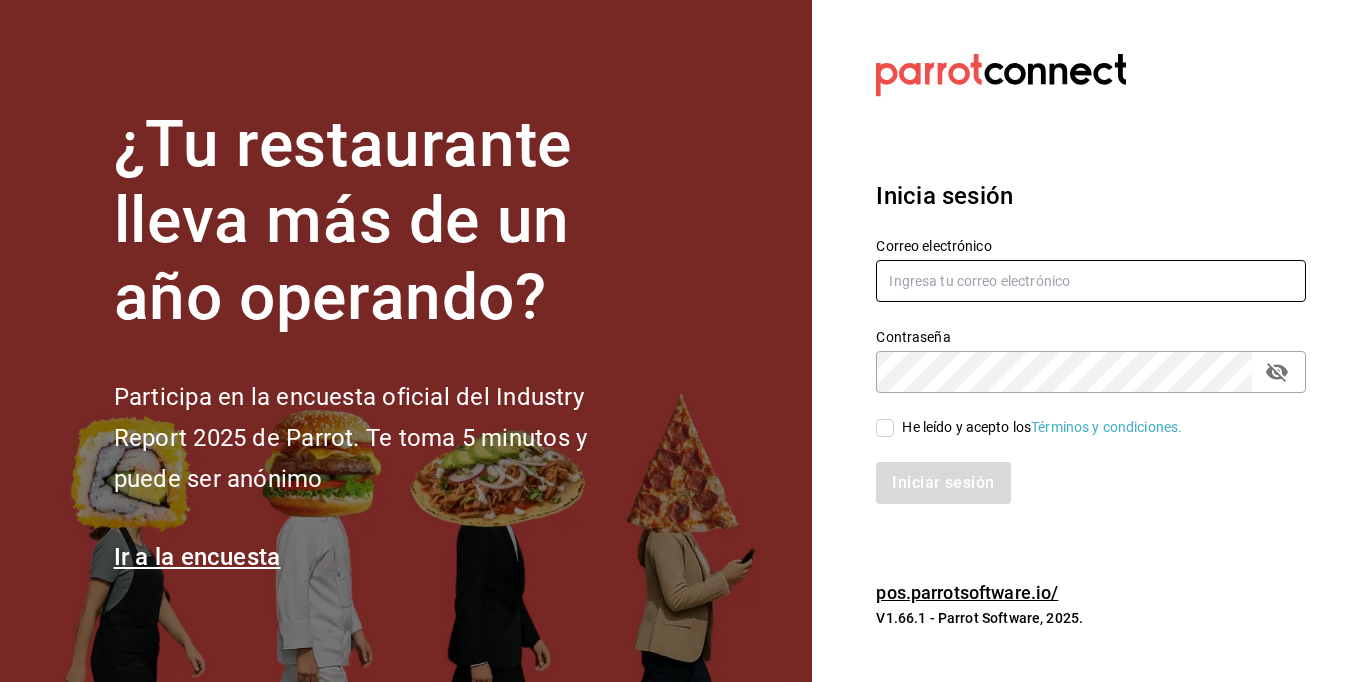 type on "[EMAIL]" 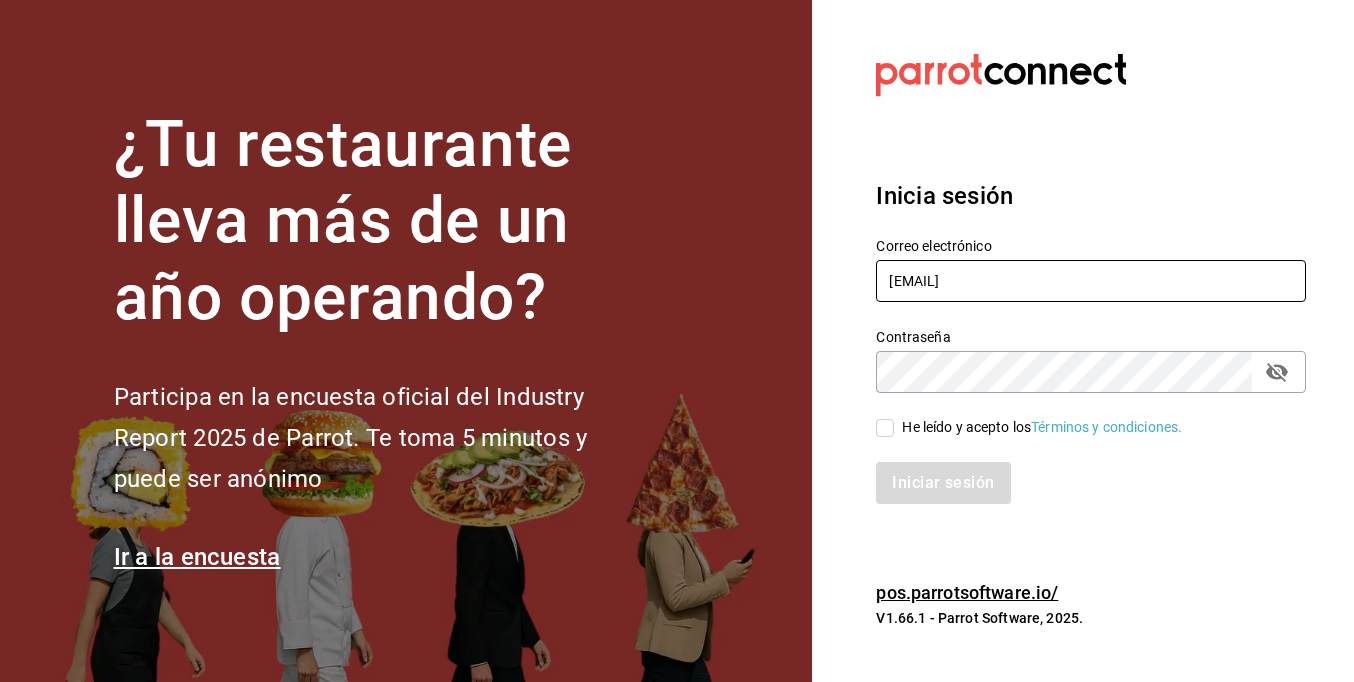 drag, startPoint x: 1131, startPoint y: 286, endPoint x: 834, endPoint y: 278, distance: 297.10773 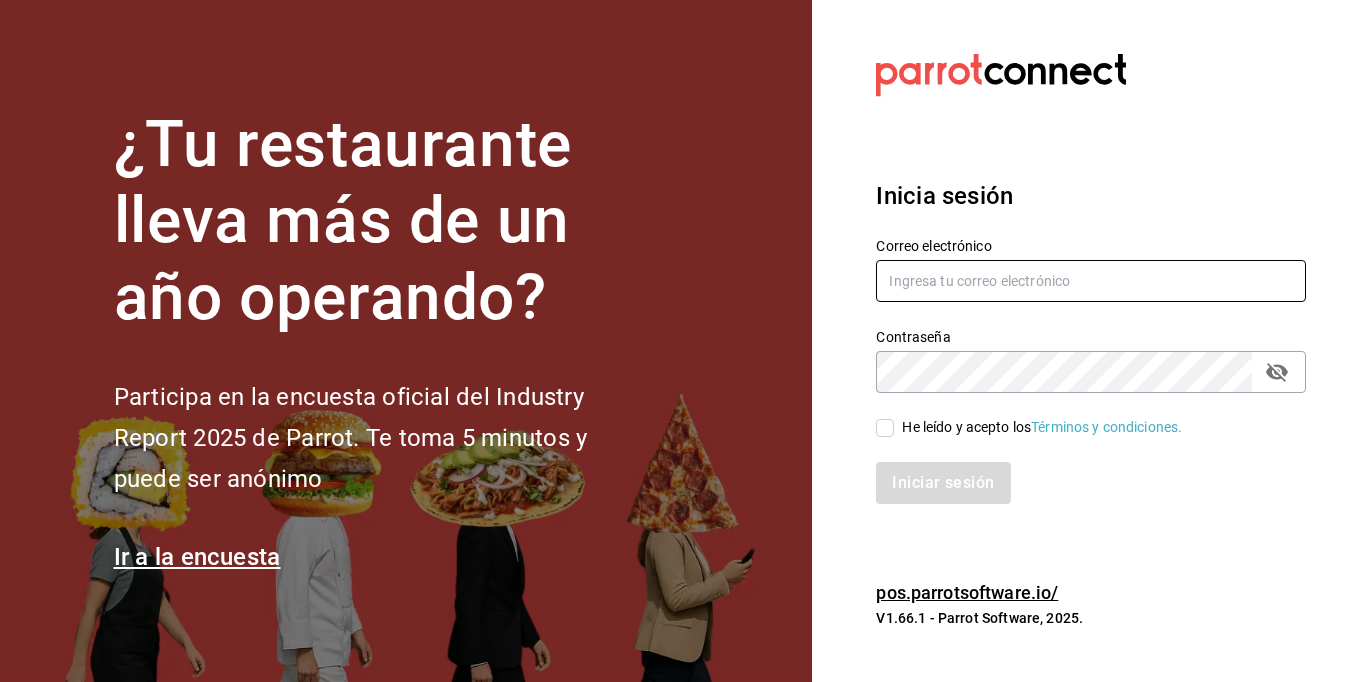 type on "ramiroperazab@hotmail.com" 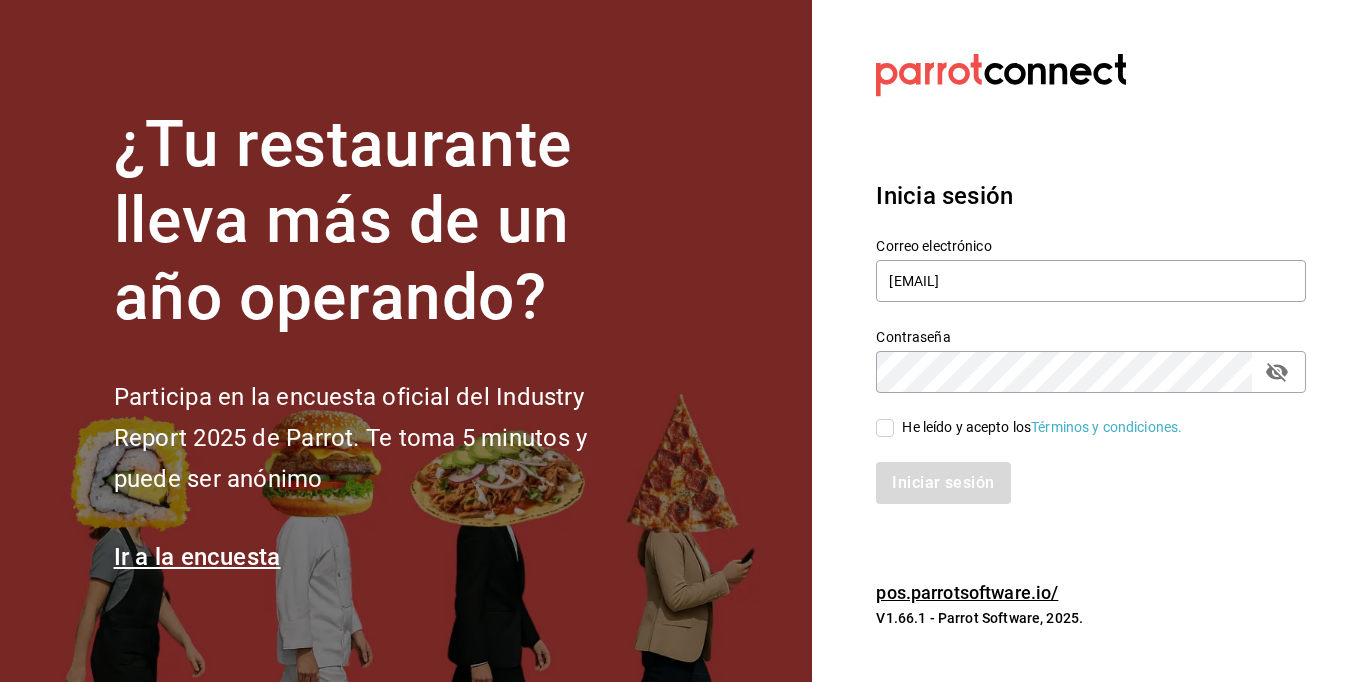 click 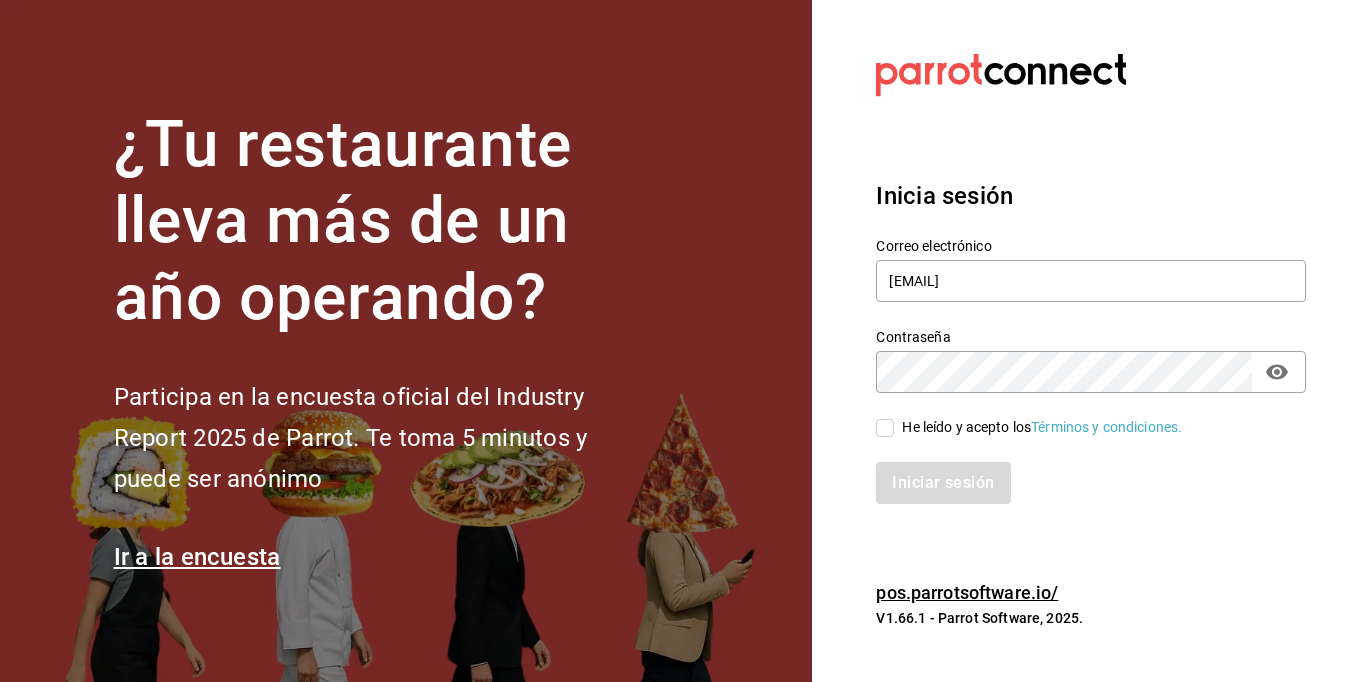 click on "He leído y acepto los  Términos y condiciones." at bounding box center (885, 428) 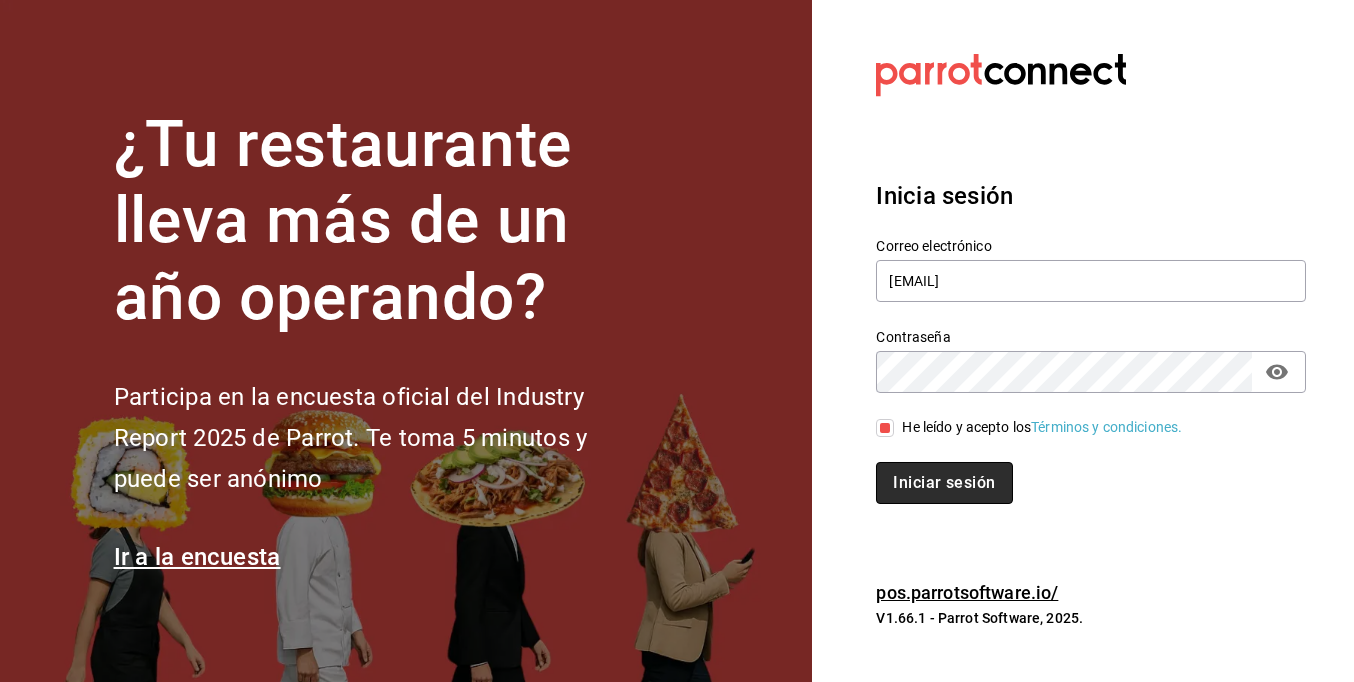 click on "Iniciar sesión" at bounding box center [944, 483] 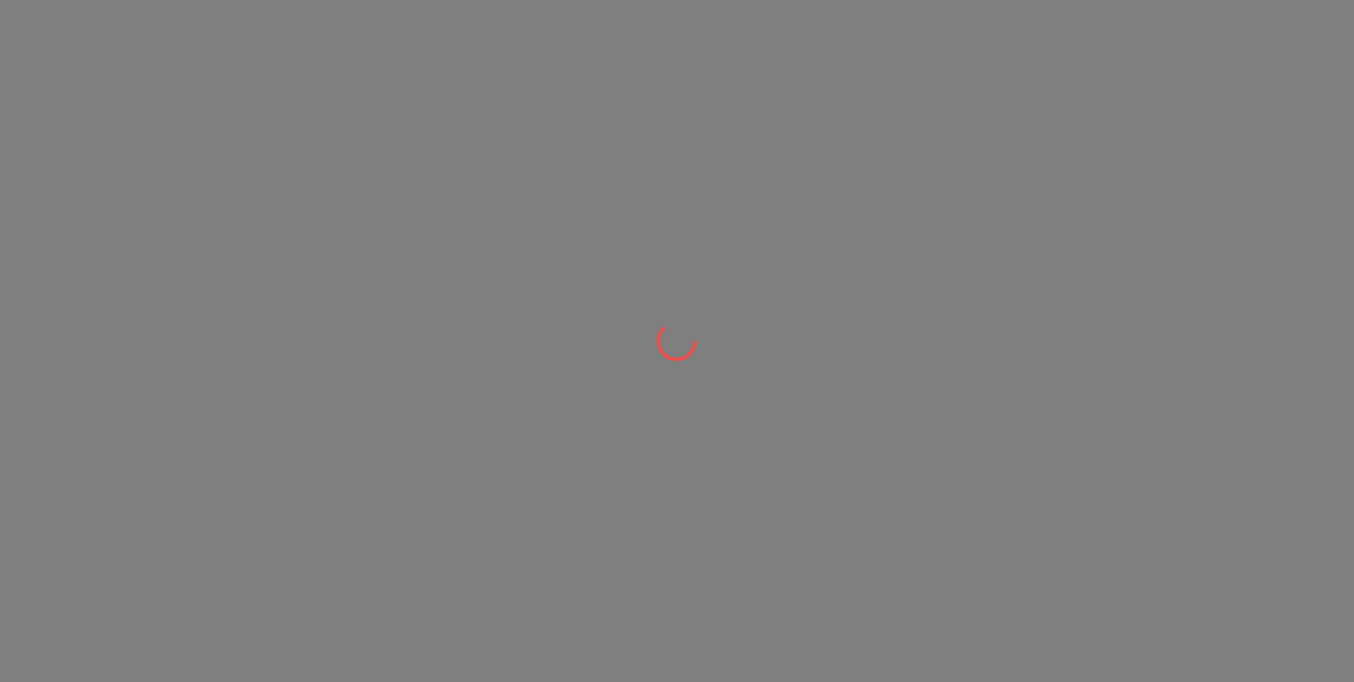 scroll, scrollTop: 0, scrollLeft: 0, axis: both 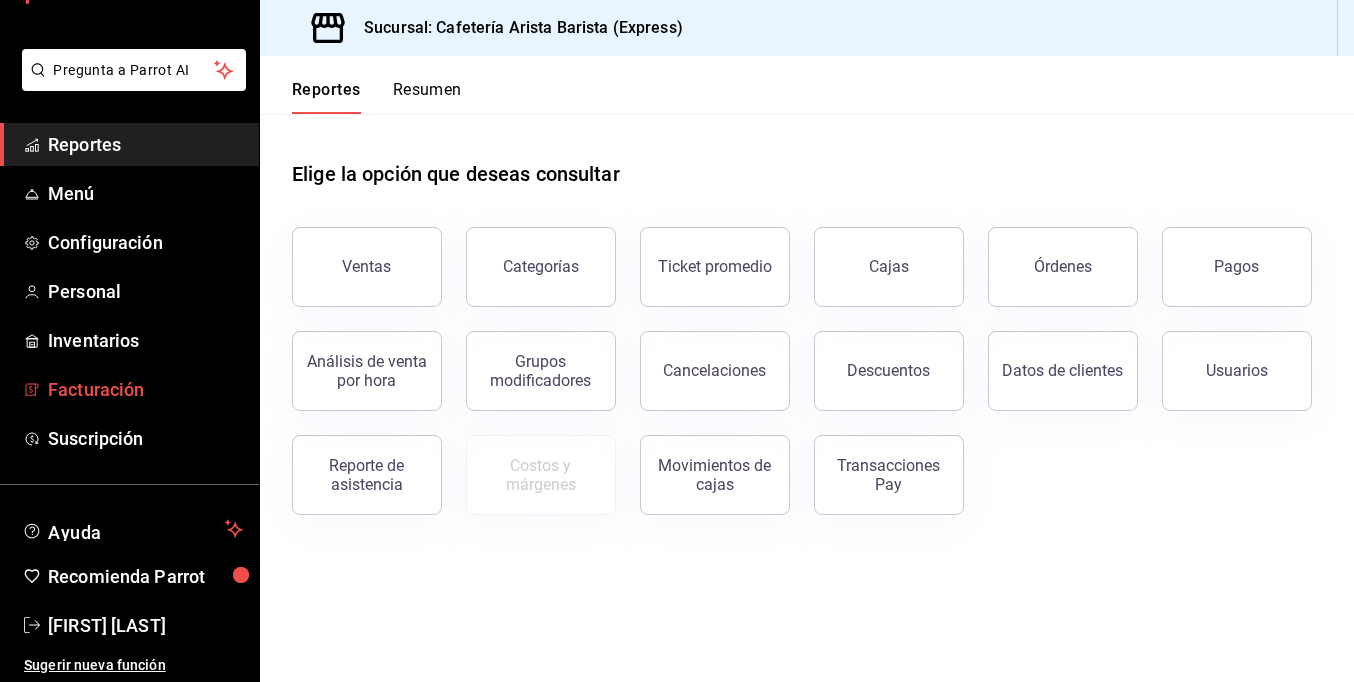 click on "Facturación" at bounding box center (145, 389) 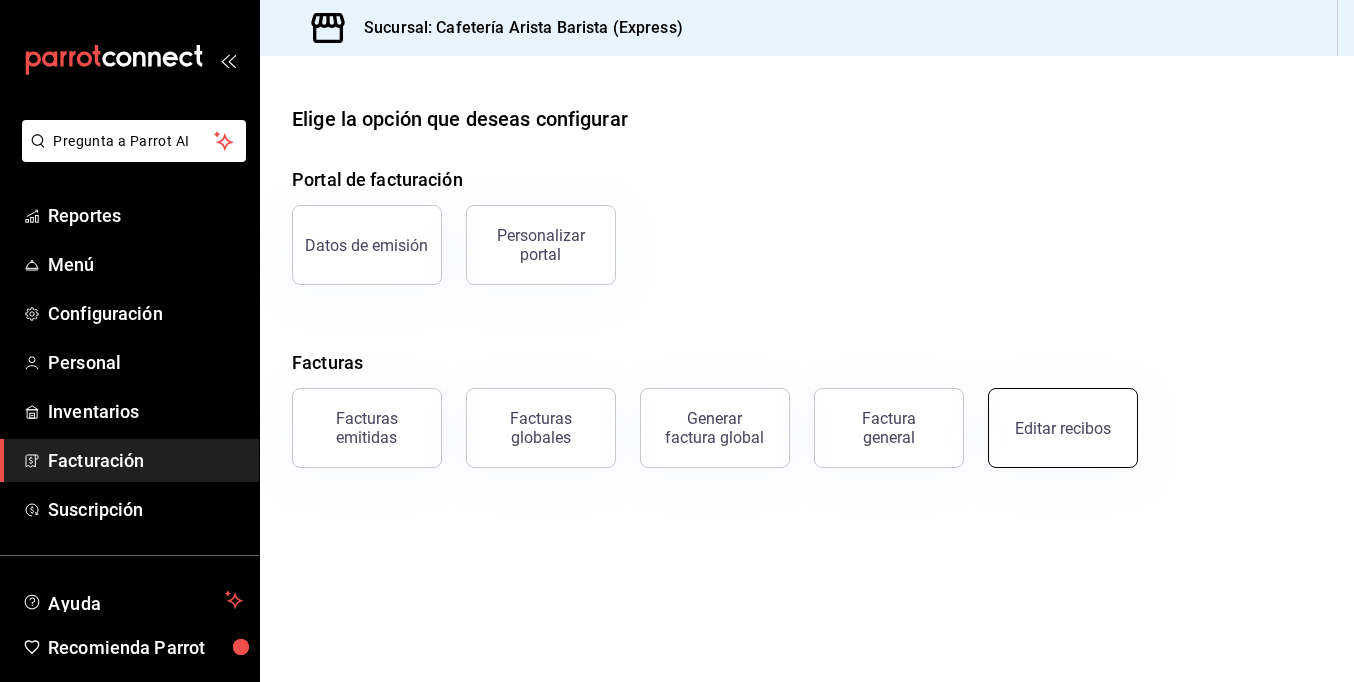 click on "Editar recibos" at bounding box center (1063, 428) 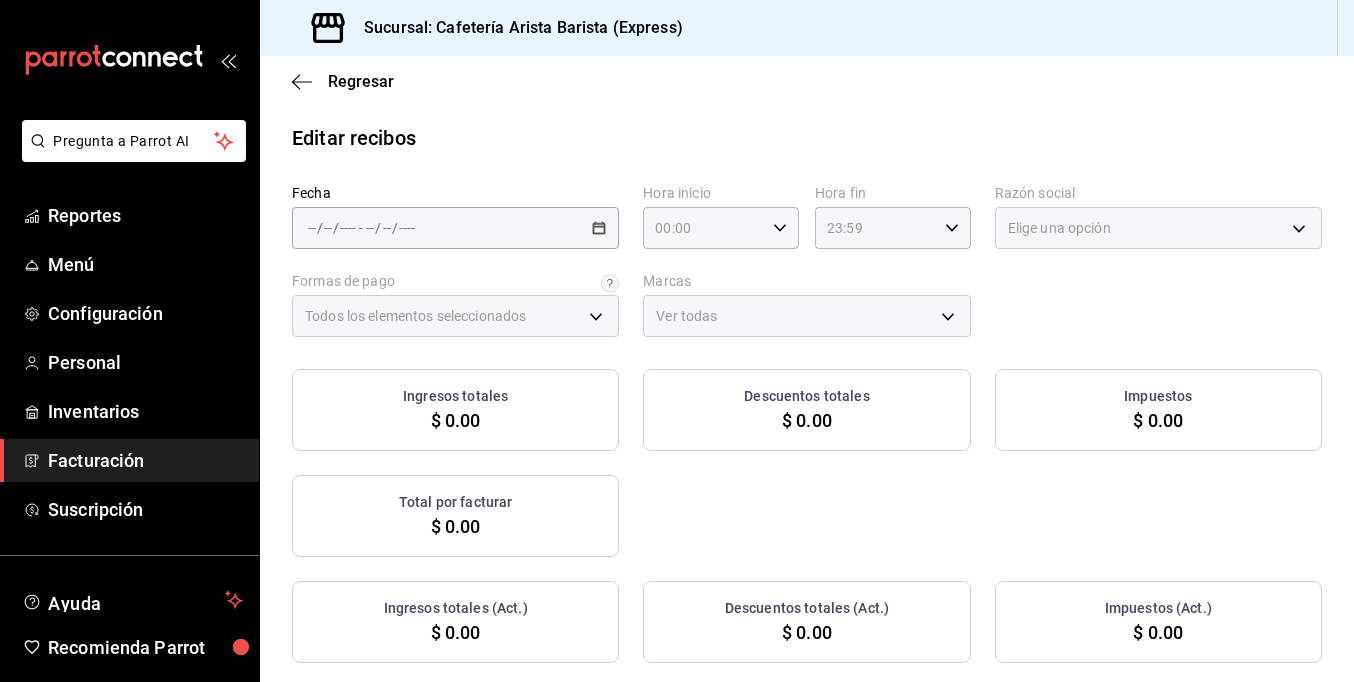 type on "386dc416-f97e-41f4-9feb-f82f63e89165" 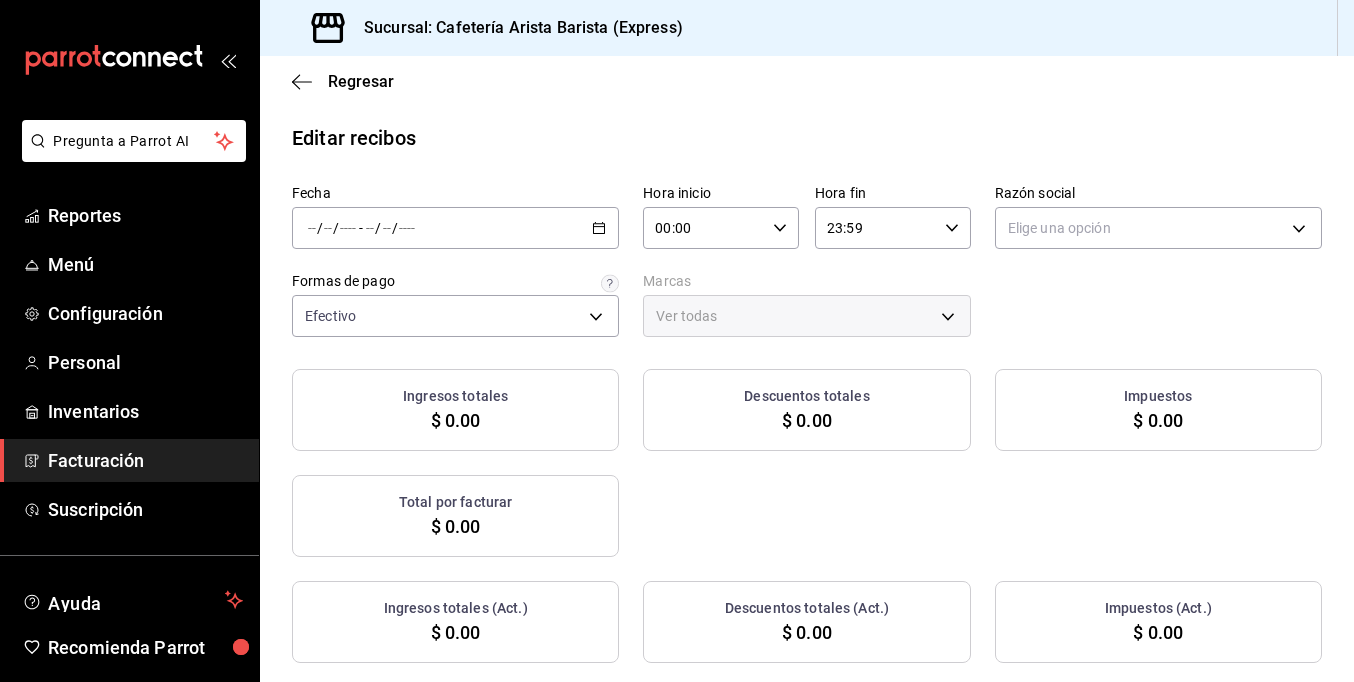 click 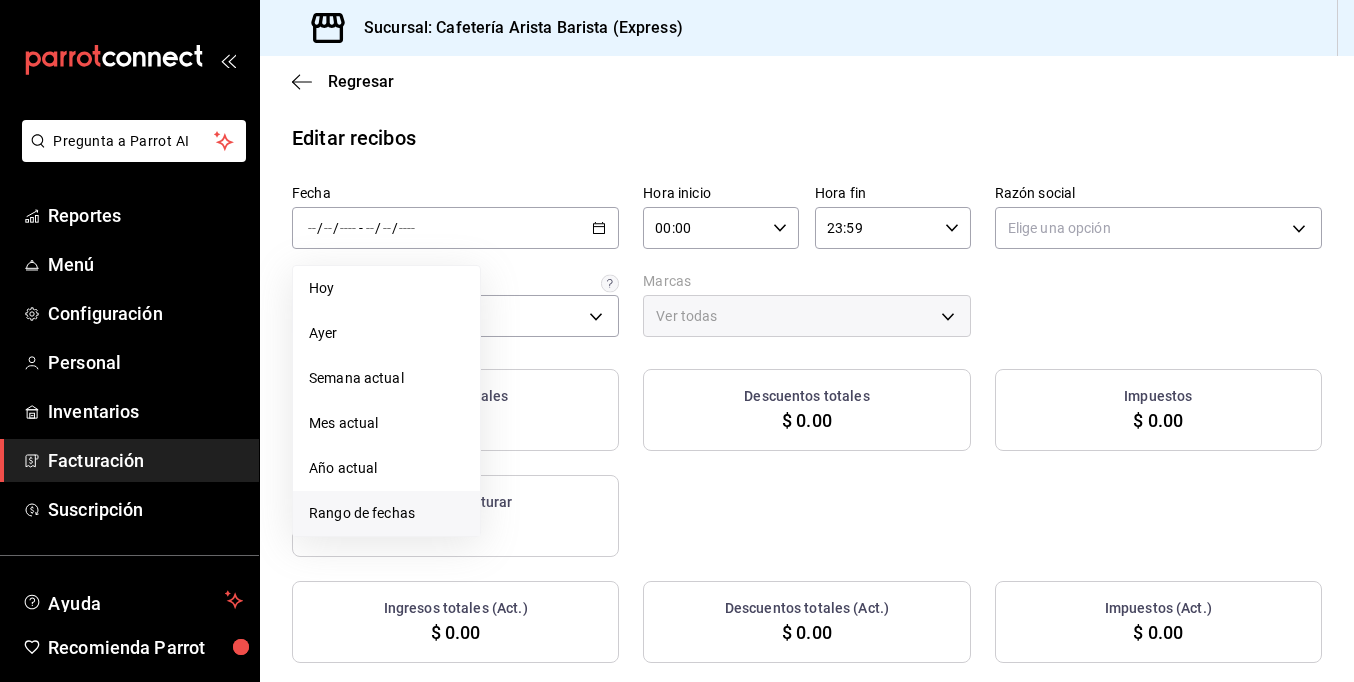 click on "Rango de fechas" at bounding box center (386, 513) 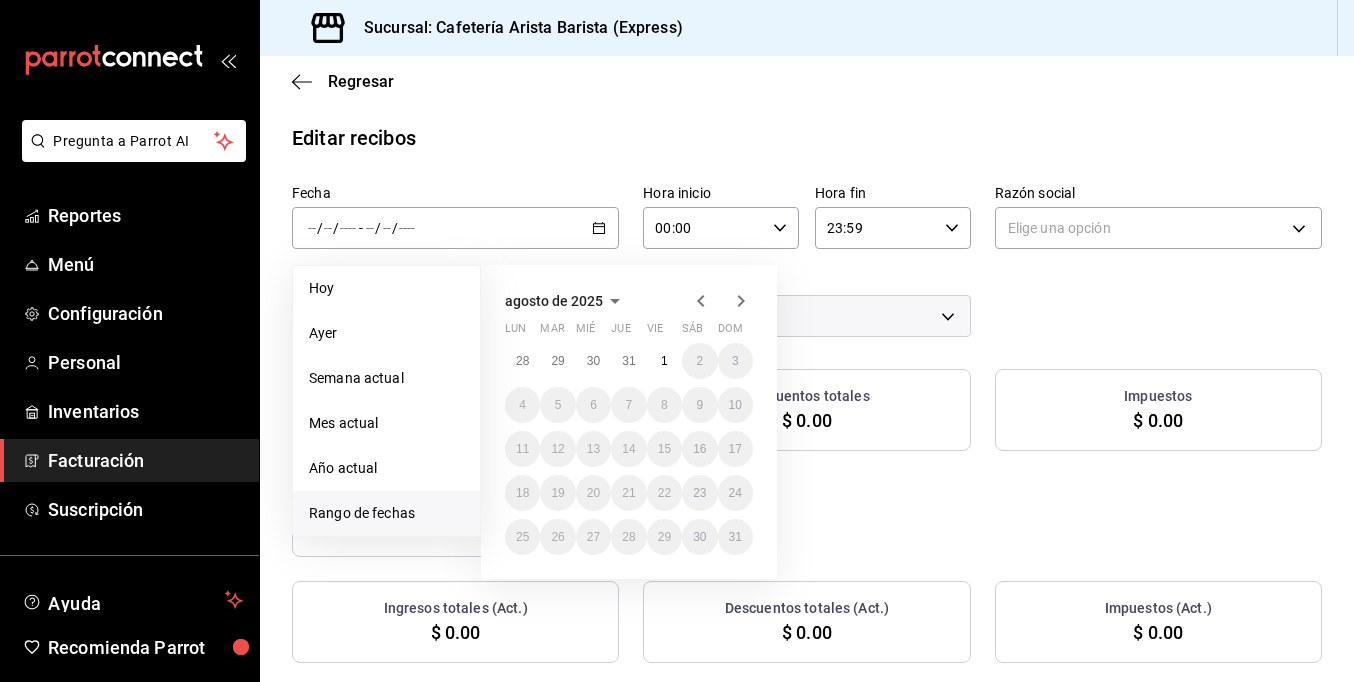 click 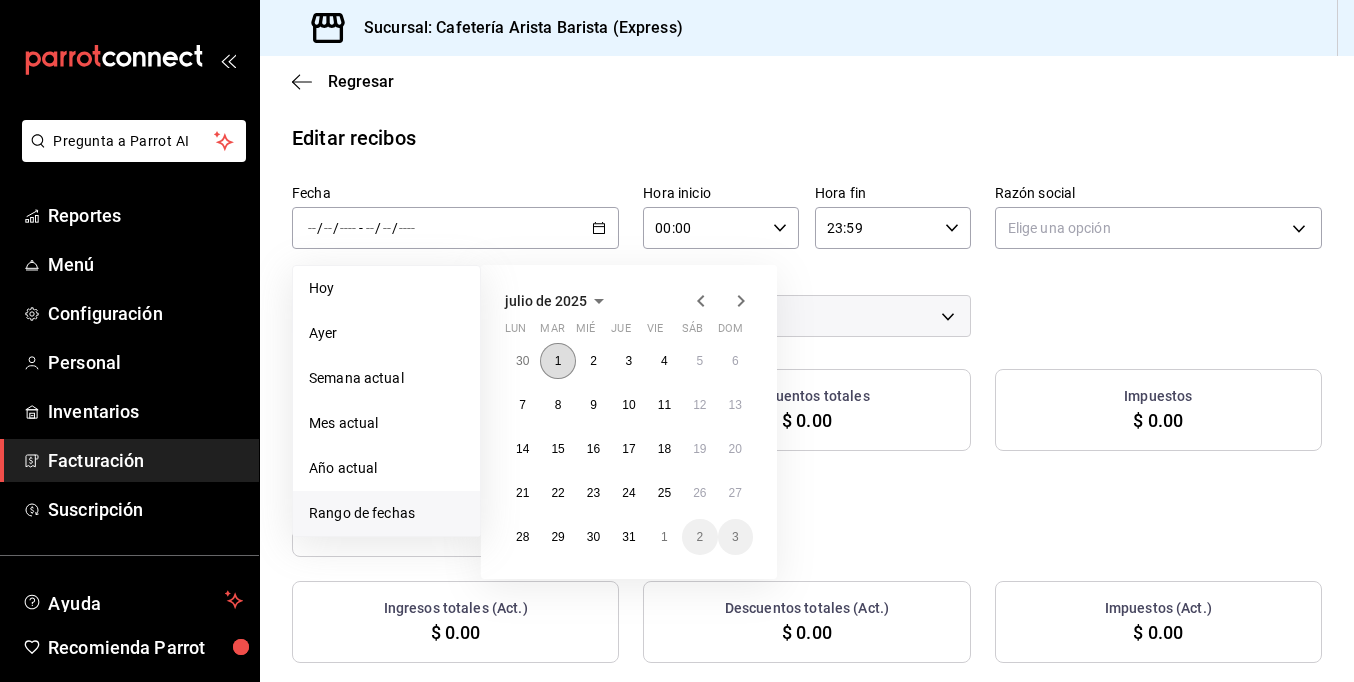 click on "1" at bounding box center (558, 361) 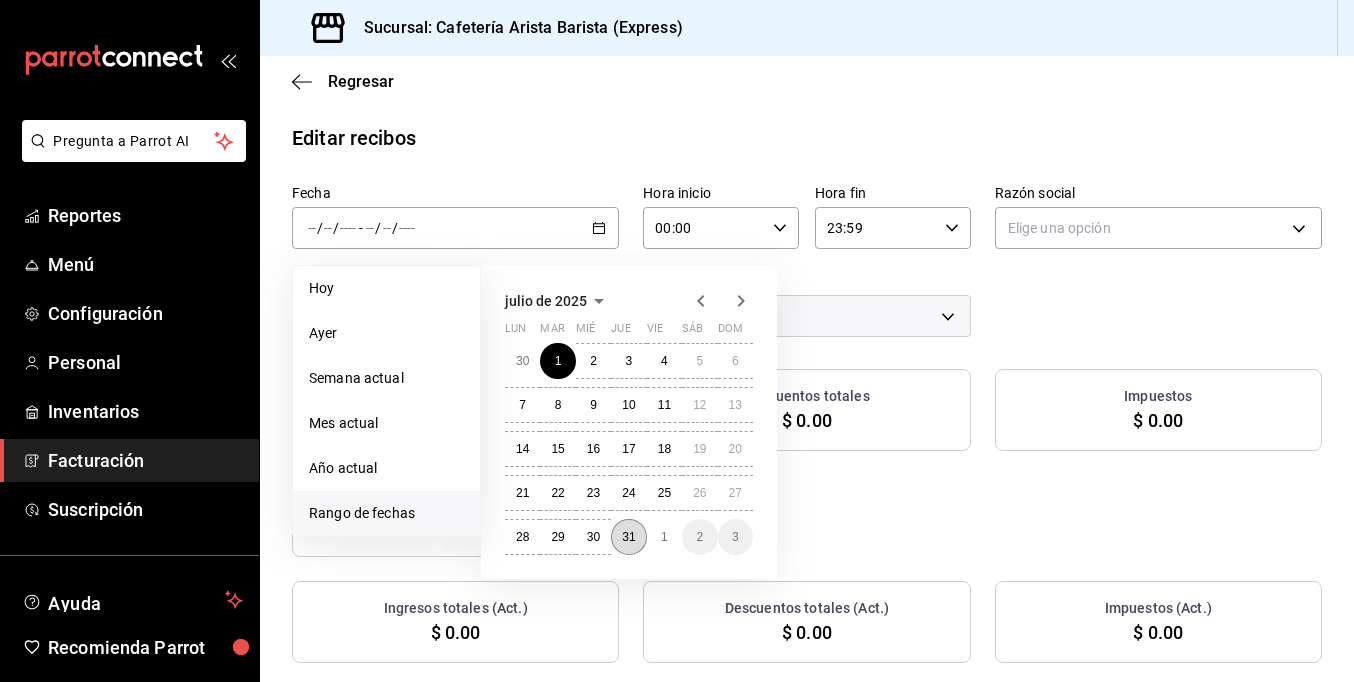 click on "31" at bounding box center [628, 537] 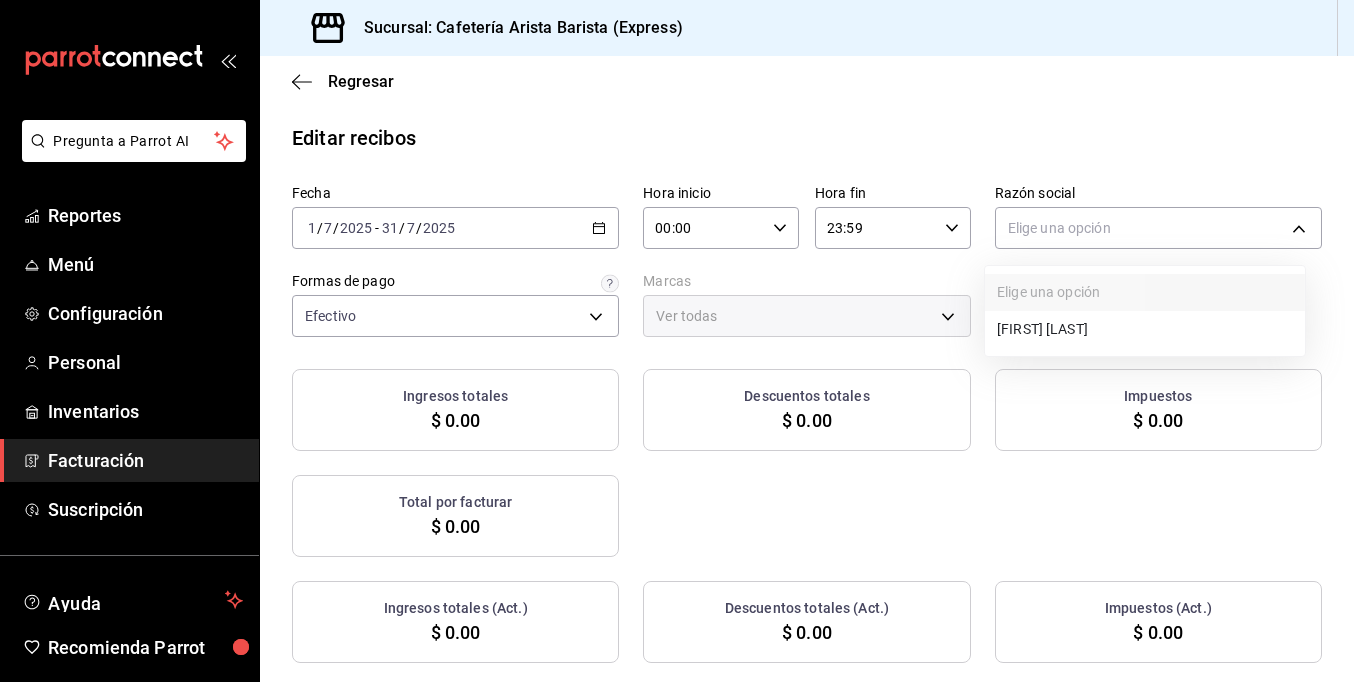 click on "Pregunta a Parrot AI Reportes   Menú   Configuración   Personal   Inventarios   Facturación   Suscripción   Ayuda Recomienda Parrot   Ramiro Peraza Brito   Sugerir nueva función   Sucursal: Cafetería Arista Barista (Express) Regresar Editar recibos Fecha 2025-07-01 1 / 7 / 2025 - 2025-07-31 31 / 7 / 2025 Hora inicio 00:00 Hora inicio Hora fin 23:59 Hora fin Razón social Elige una opción Formas de pago   Efectivo 386dc416-f97e-41f4-9feb-f82f63e89165 Marcas Ver todas Ingresos totales $ 0.00 Descuentos totales $ 0.00 Impuestos $ 0.00 Total por facturar $ 0.00 Ingresos totales (Act.) $ 0.00 Descuentos totales (Act.) $ 0.00 Impuestos  (Act.) $ 0.00 Total por facturar (Act.) $ 0.00 No hay información que mostrar GANA 1 MES GRATIS EN TU SUSCRIPCIÓN AQUÍ ¿Recuerdas cómo empezó tu restaurante?
Hoy puedes ayudar a un colega a tener el mismo cambio que tú viviste.
Recomienda Parrot directamente desde tu Portal Administrador.
Es fácil y rápido.
🎁 Por cada restaurante que se una, ganas 1 mes gratis." at bounding box center (677, 341) 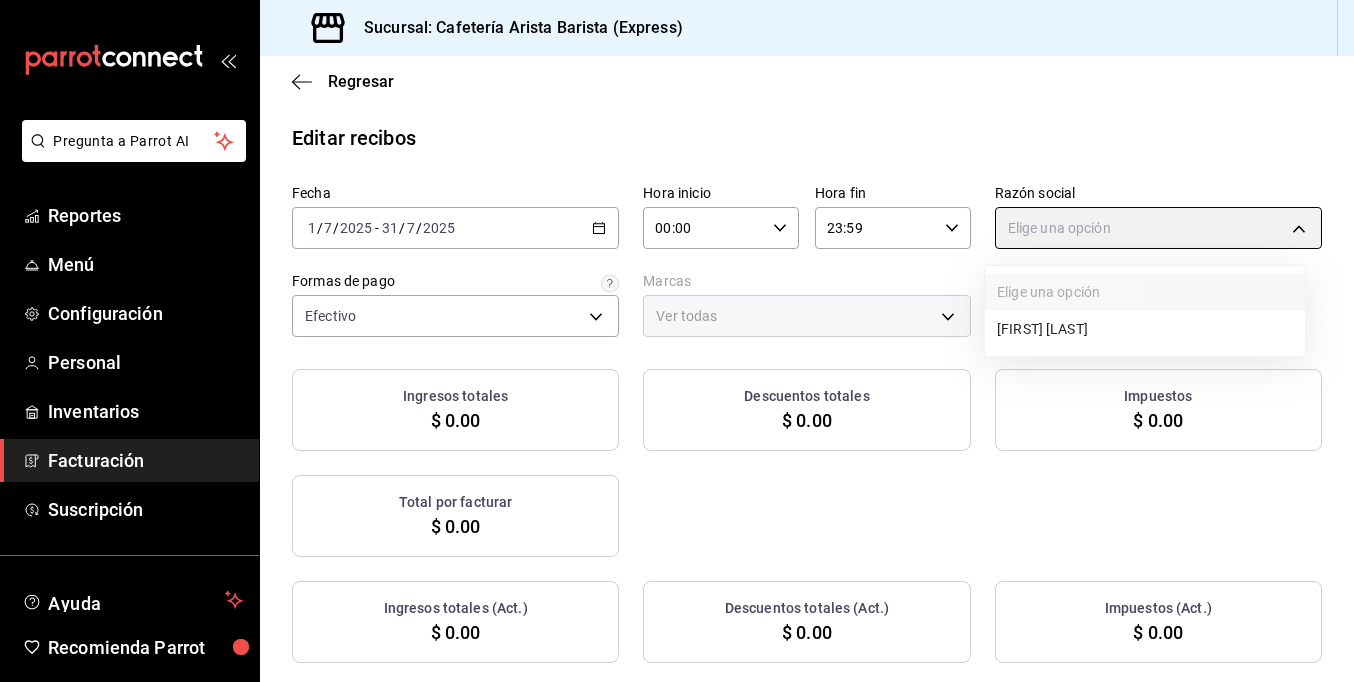 type on "80a76763-f030-4f71-9538-49db91ca31f9" 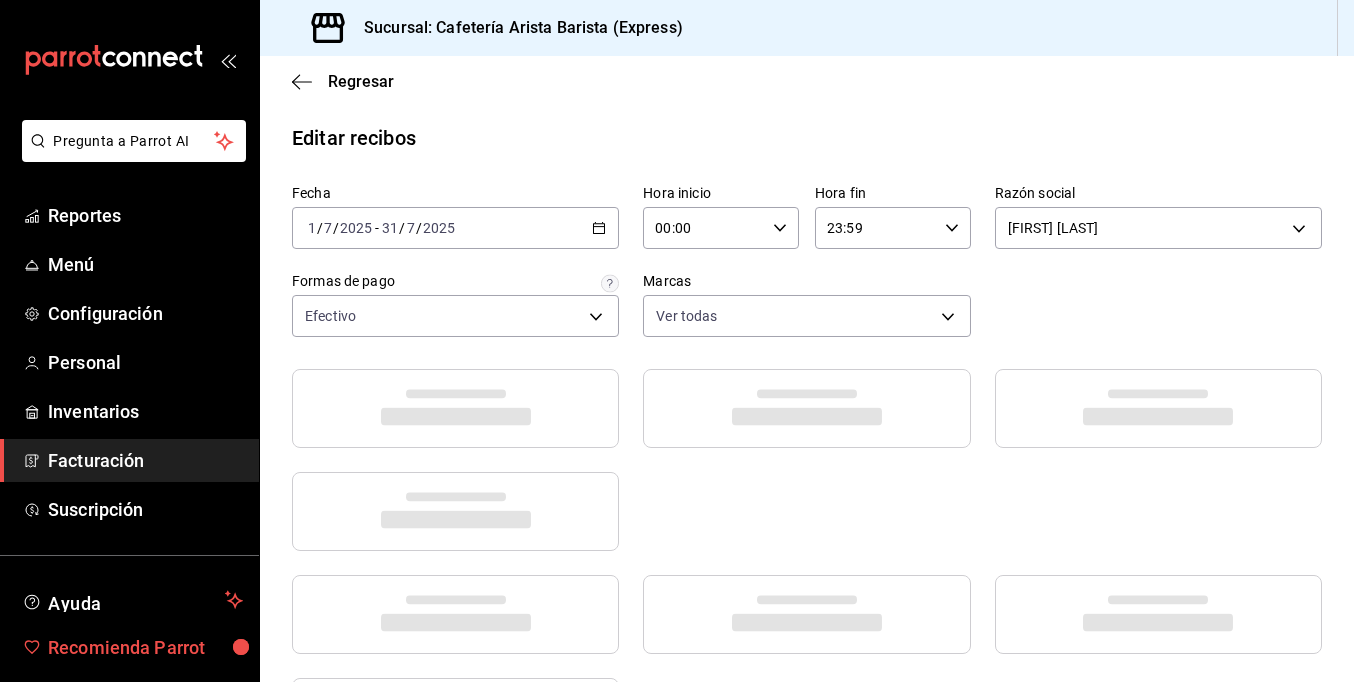 click on "Recomienda Parrot" at bounding box center [145, 647] 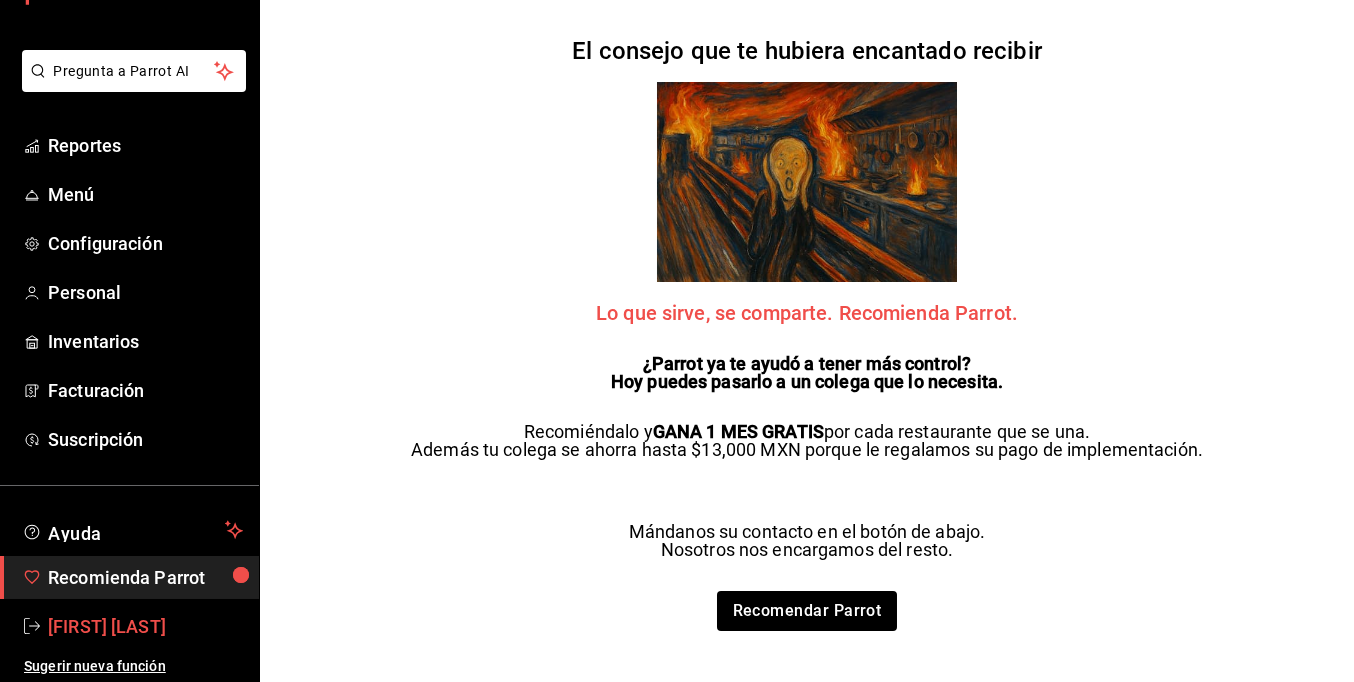 scroll, scrollTop: 71, scrollLeft: 0, axis: vertical 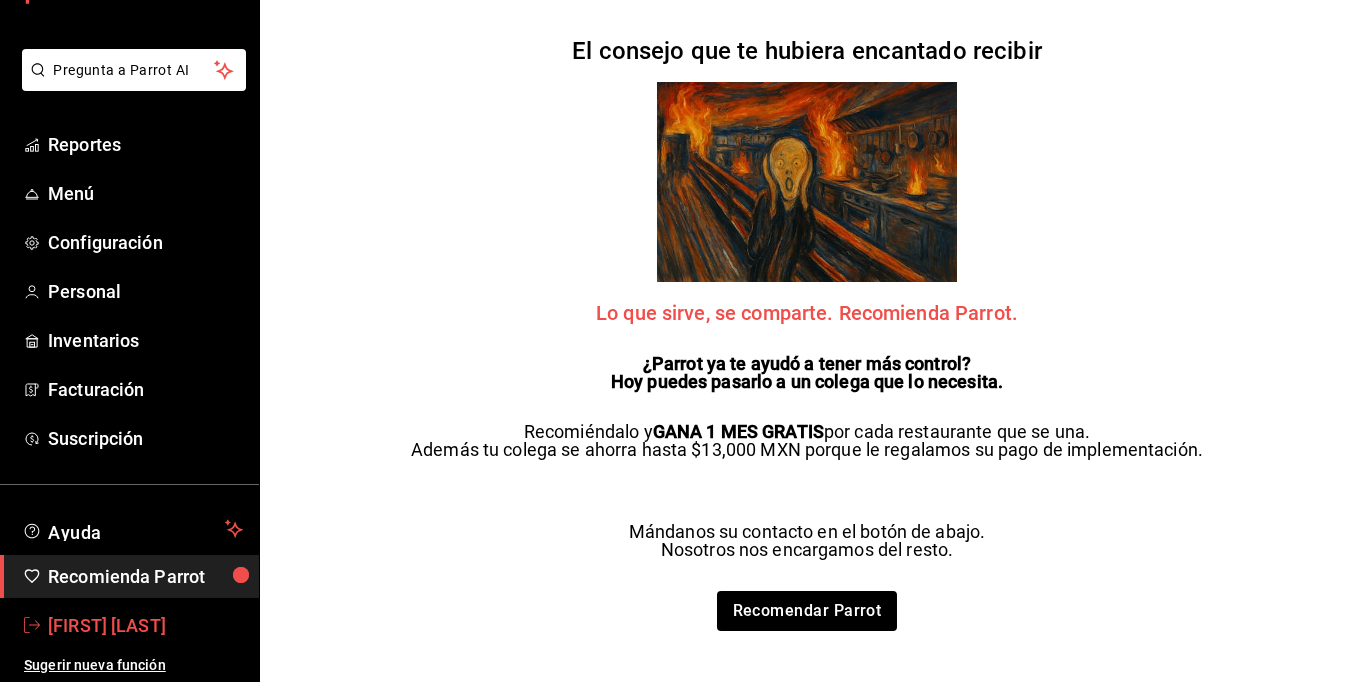 click on "Ramiro Peraza Brito" at bounding box center (145, 625) 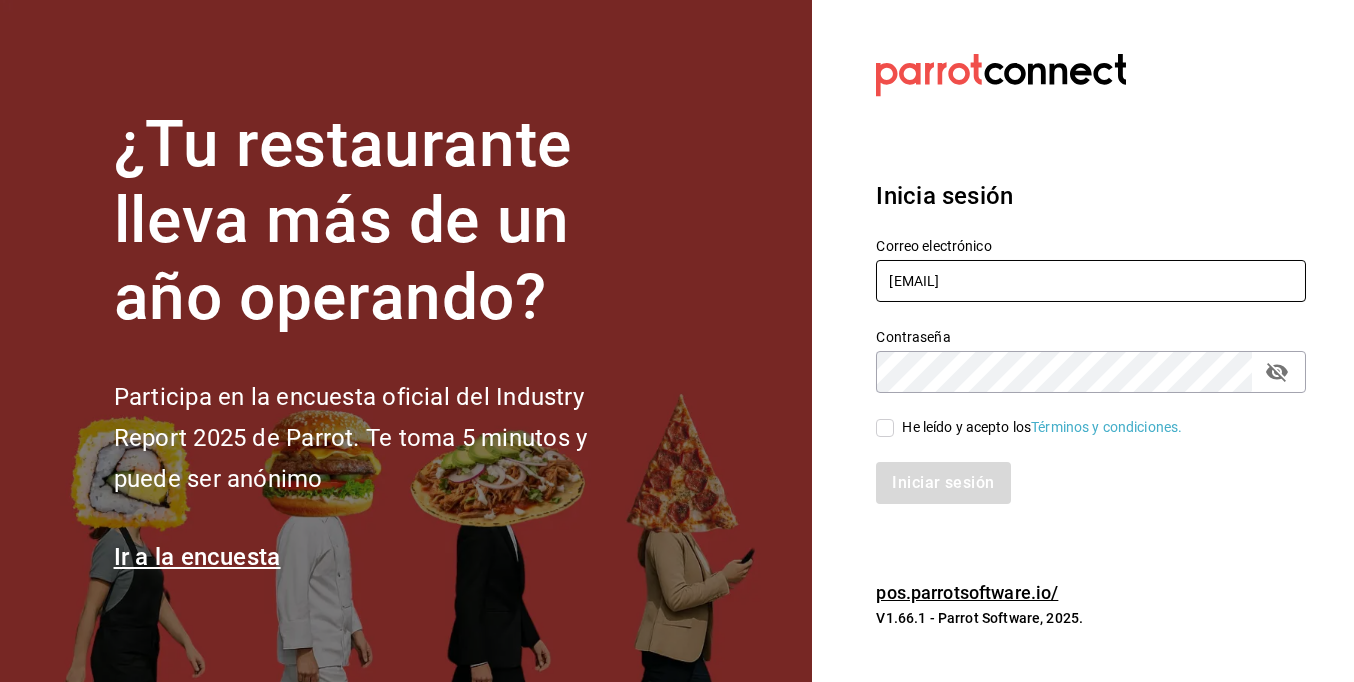 click on "ramiroperazab@hotmail.com" at bounding box center [1091, 281] 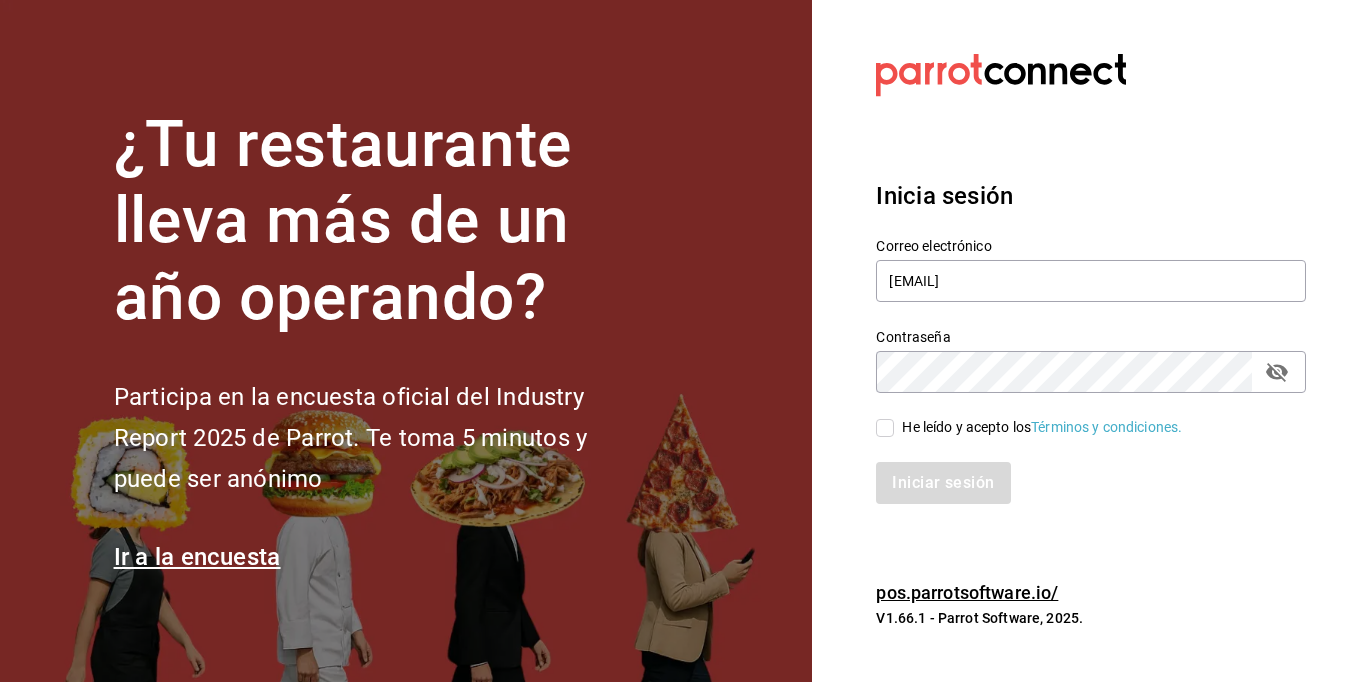 click on "He leído y acepto los  Términos y condiciones." at bounding box center [885, 428] 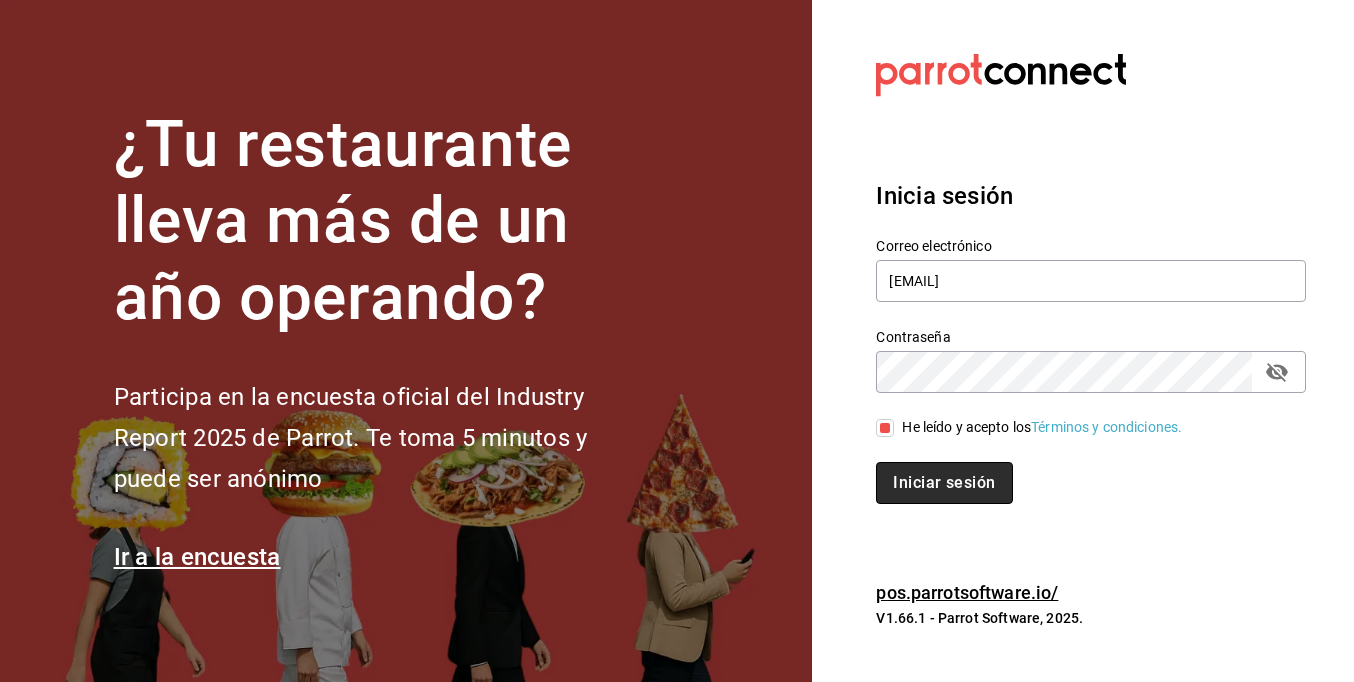 click on "Iniciar sesión" at bounding box center (944, 483) 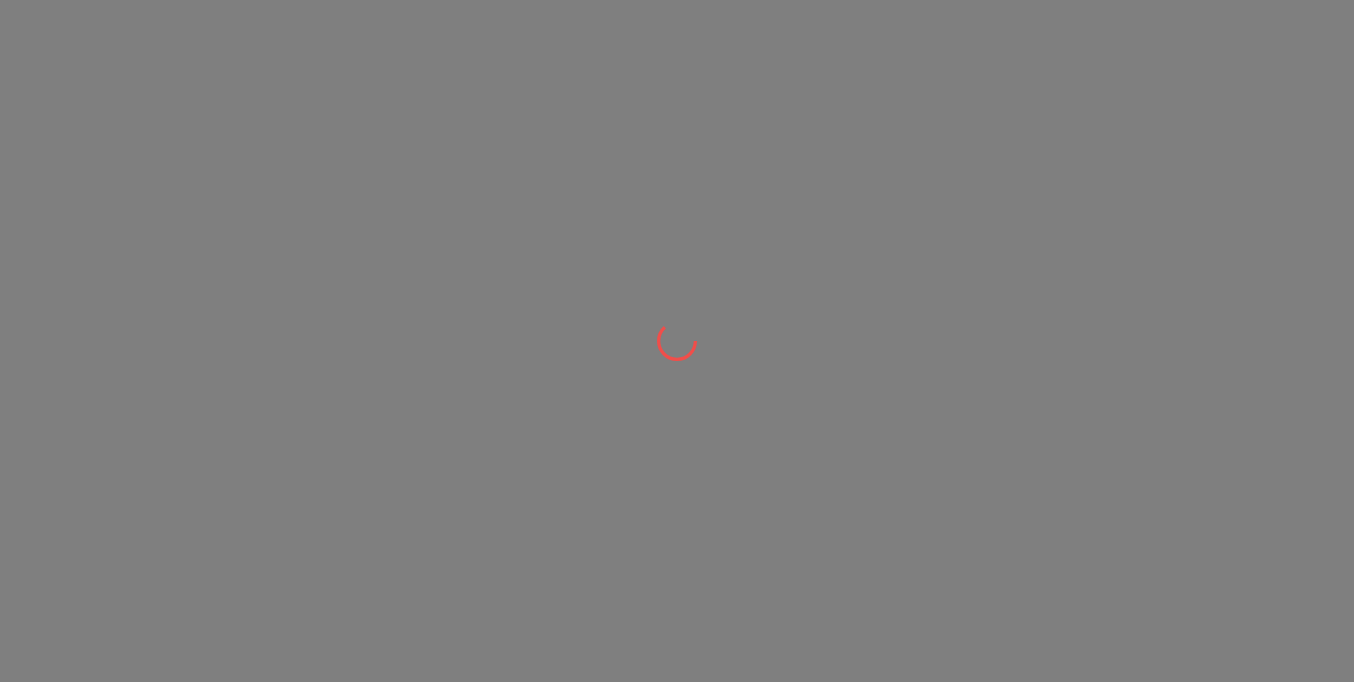 scroll, scrollTop: 0, scrollLeft: 0, axis: both 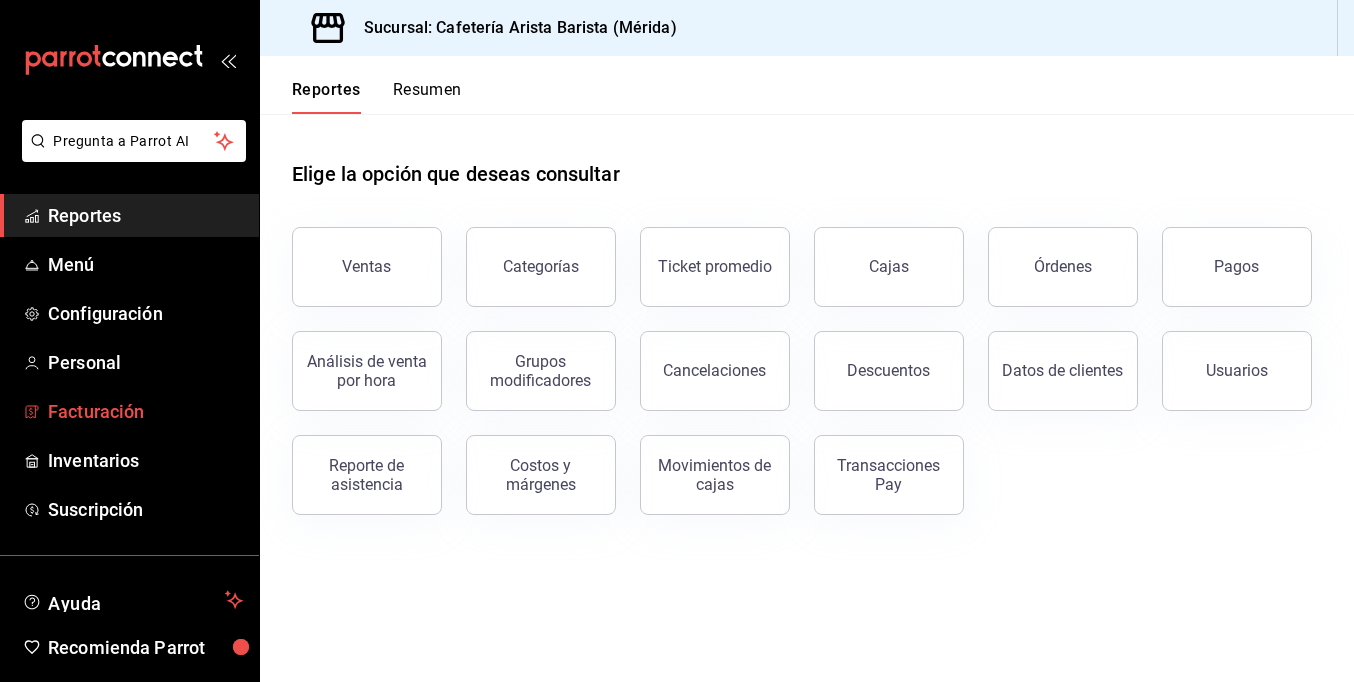 click on "Facturación" at bounding box center (145, 411) 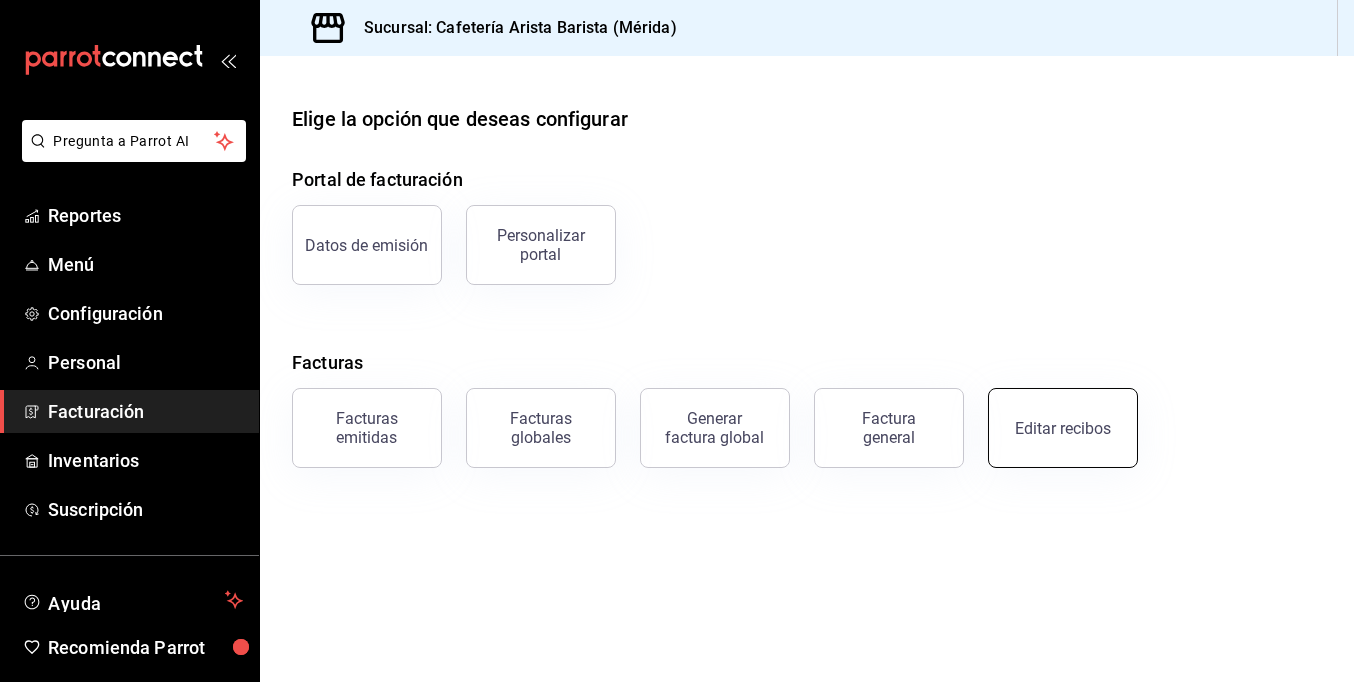 click on "Editar recibos" at bounding box center (1063, 428) 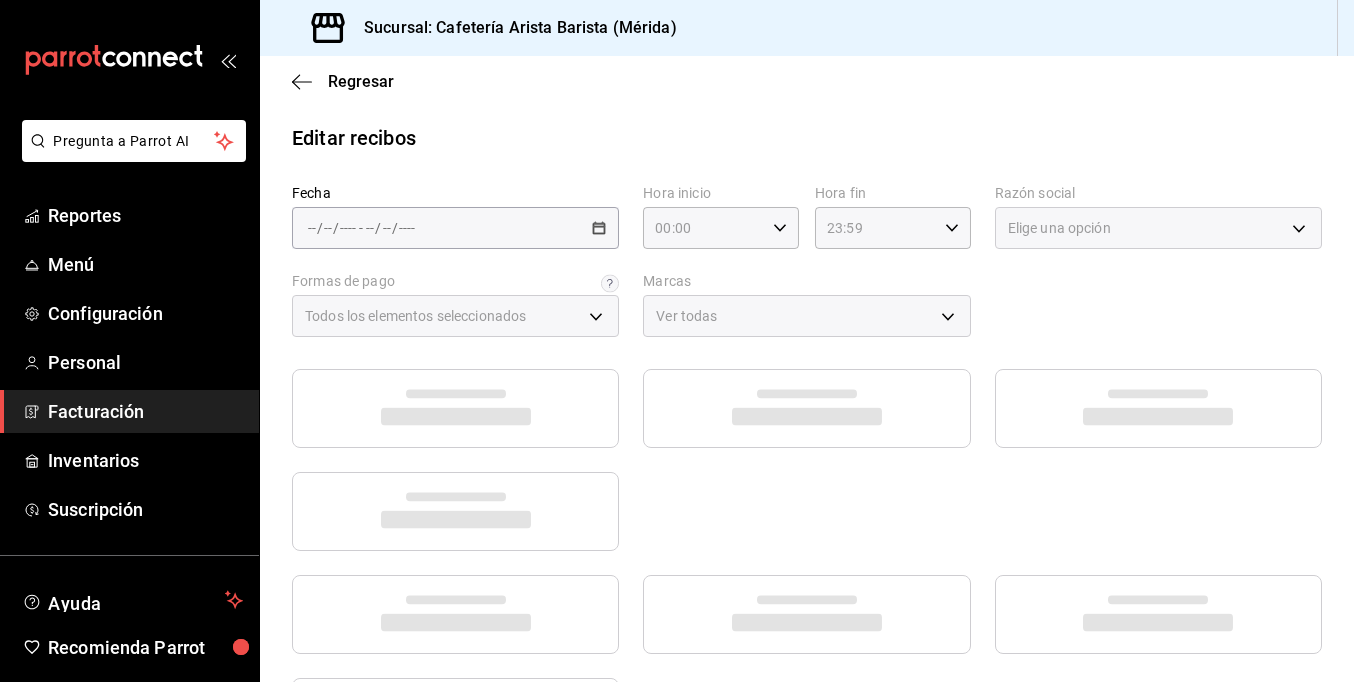 type on "58e5b7a6-9178-44d5-aa80-321818116193" 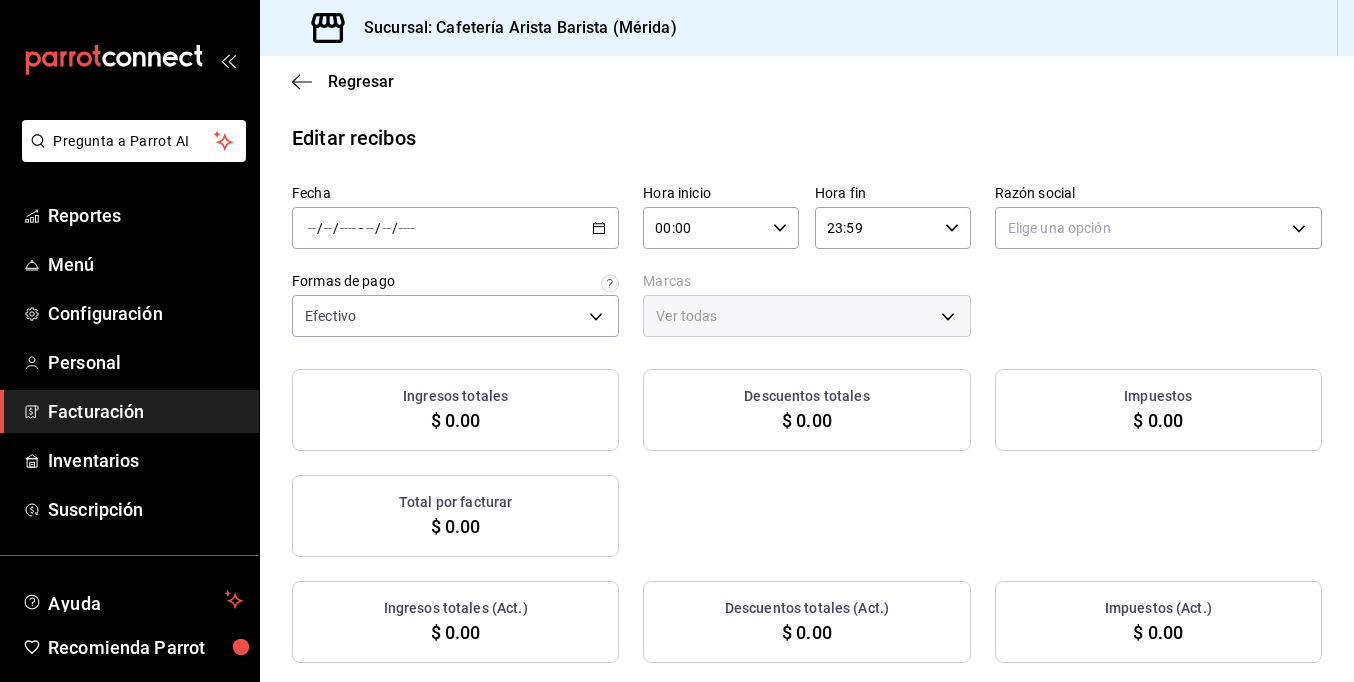 click on "/ / - / /" at bounding box center [455, 228] 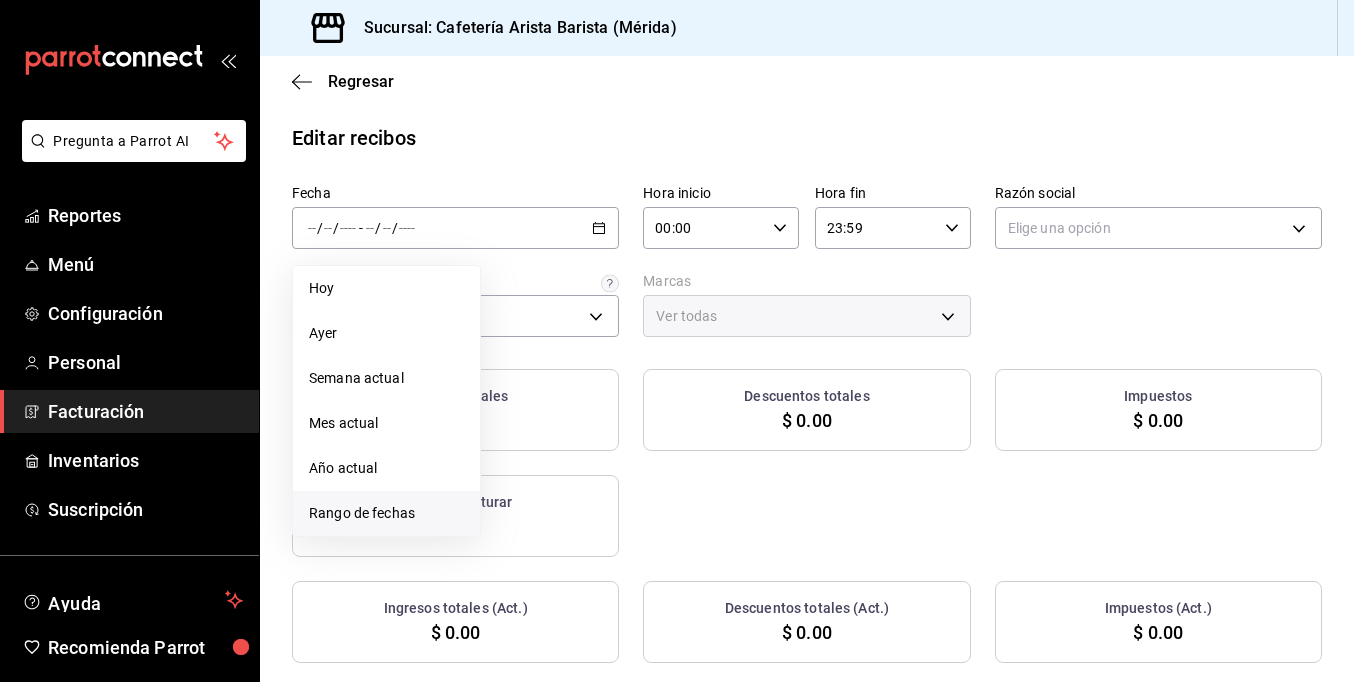 click on "Rango de fechas" at bounding box center [386, 513] 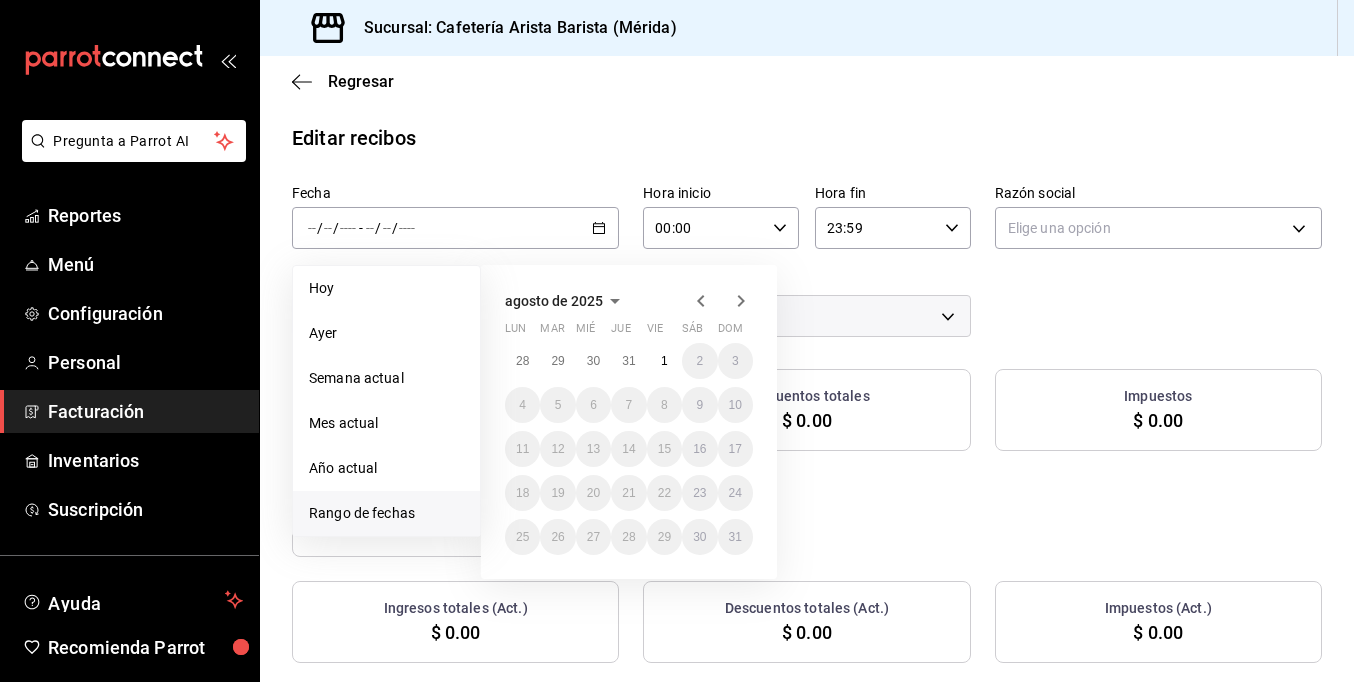 click on "agosto de 2025" at bounding box center [629, 301] 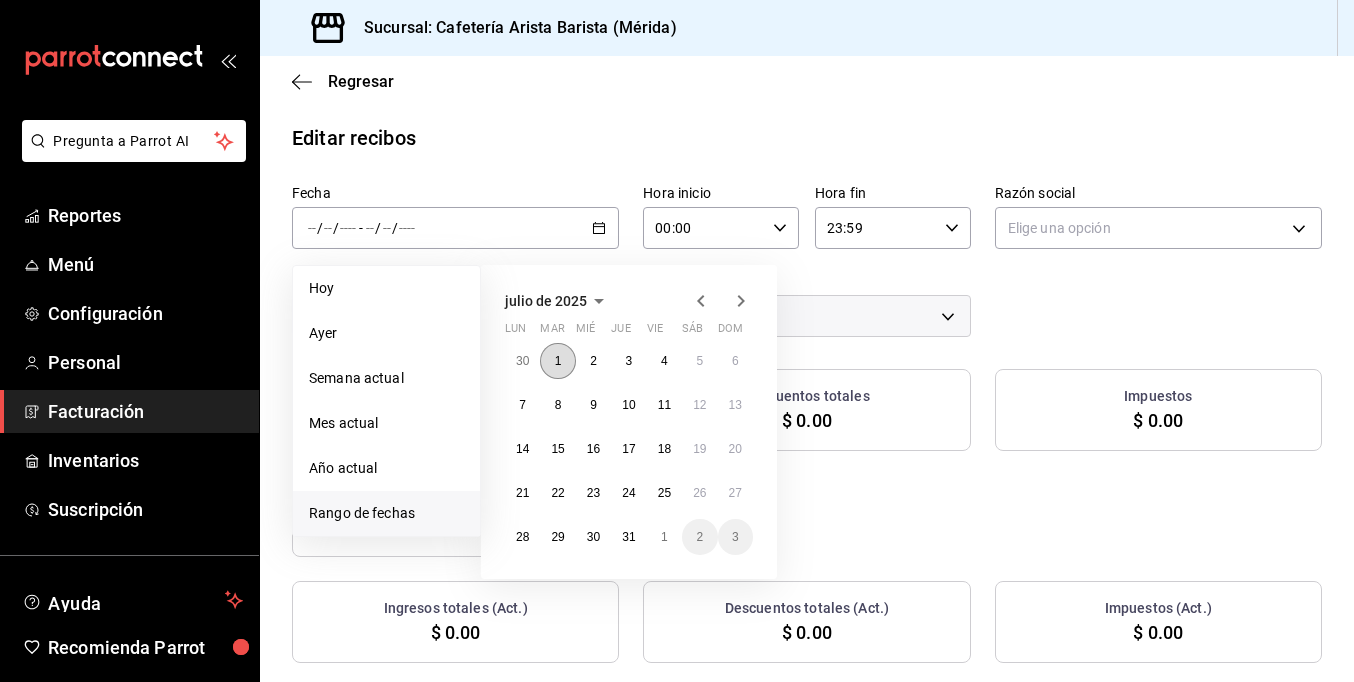 click on "1" at bounding box center (557, 361) 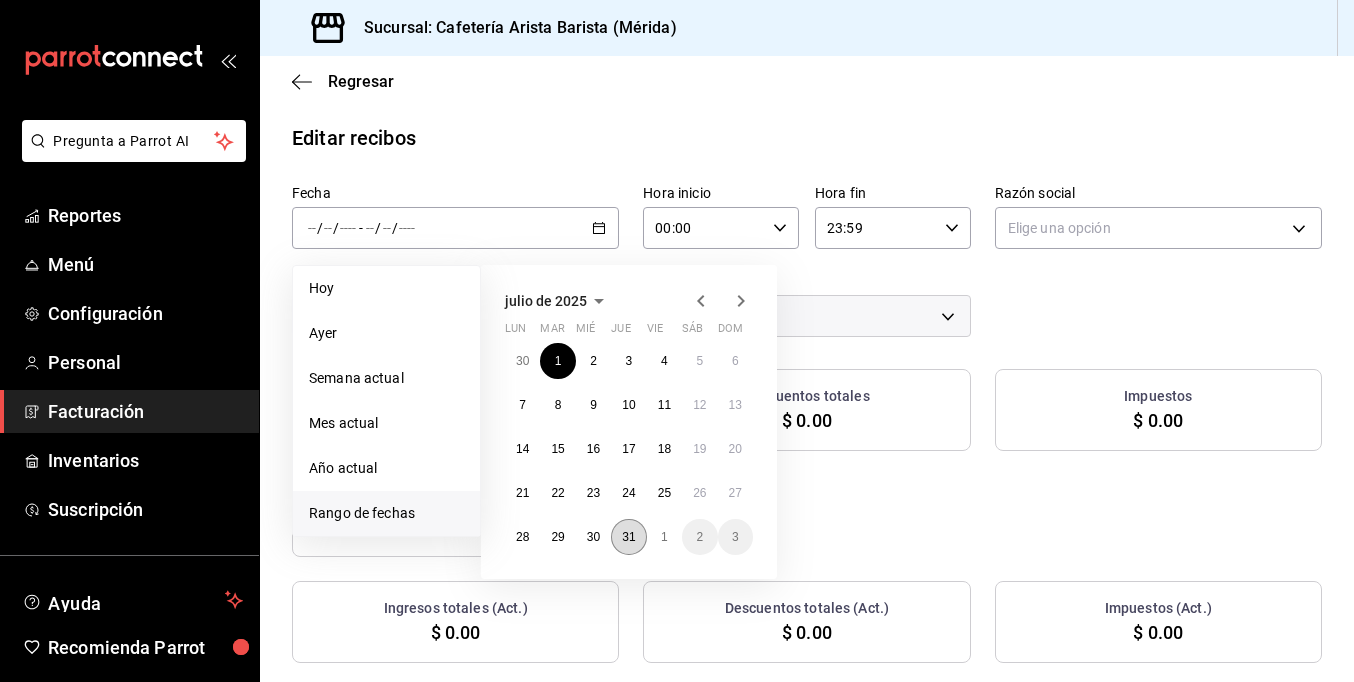 click on "31" at bounding box center [628, 537] 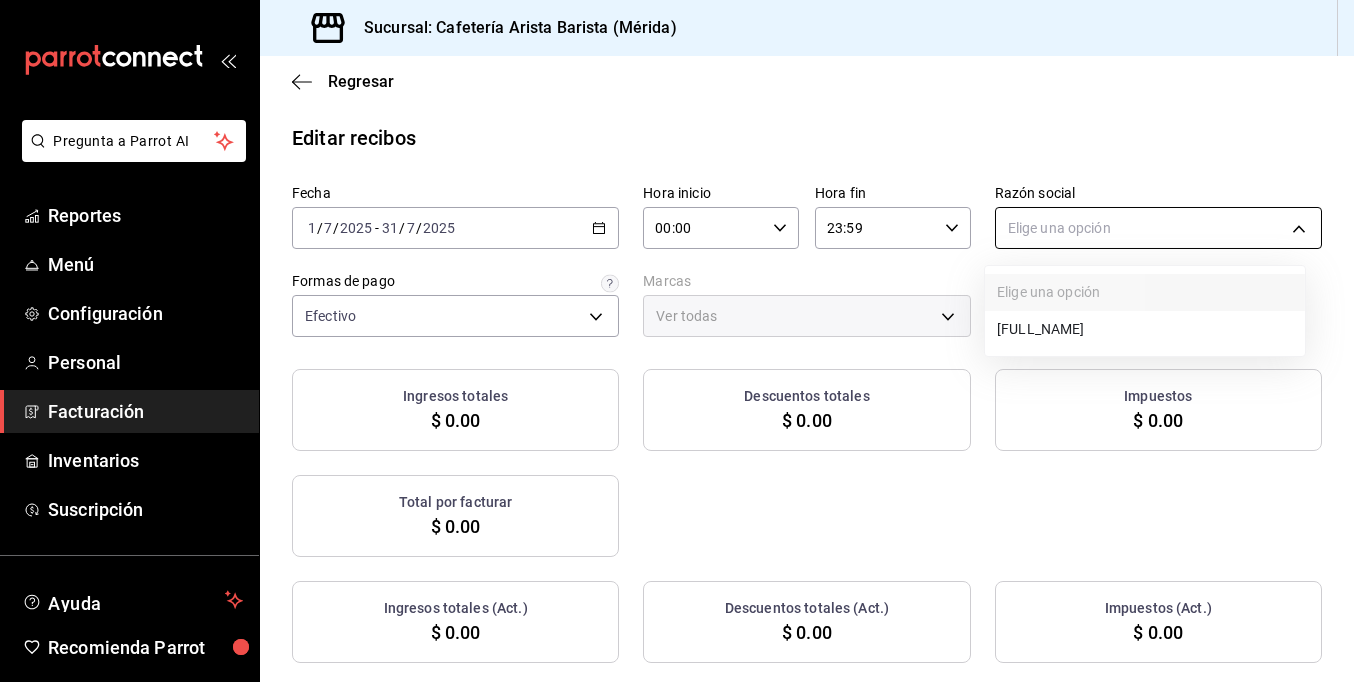 click on "Pregunta a Parrot AI Reportes   Menú   Configuración   Personal   Facturación   Inventarios   Suscripción   Ayuda Recomienda Parrot   [FIRST] [LAST]   Sugerir nueva función   Sucursal: Cafetería Arista Barista (Mérida) Regresar Editar recibos Fecha 2025-07-01 1 / 7 / 2025 - 2025-07-31 31 / 7 / 2025 Hora inicio 00:00 Hora inicio Hora fin 23:59 Hora fin Razón social Elige una opción Formas de pago   Efectivo 58e5b7a6-9178-44d5-aa80-321818116193 Marcas Ver todas Ingresos totales $ 0.00 Descuentos totales $ 0.00 Impuestos $ 0.00 Total por facturar $ 0.00 Ingresos totales (Act.) $ 0.00 Descuentos totales (Act.) $ 0.00 Impuestos  (Act.) $ 0.00 Total por facturar (Act.) $ 0.00 No hay información que mostrar GANA 1 MES GRATIS EN TU SUSCRIPCIÓN AQUÍ ¿Recuerdas cómo empezó tu restaurante?
Hoy puedes ayudar a un colega a tener el mismo cambio que tú viviste.
Recomienda Parrot directamente desde tu Portal Administrador.
Es fácil y rápido.
🎁 Por cada restaurante que se una, ganas 1 mes gratis." at bounding box center (677, 341) 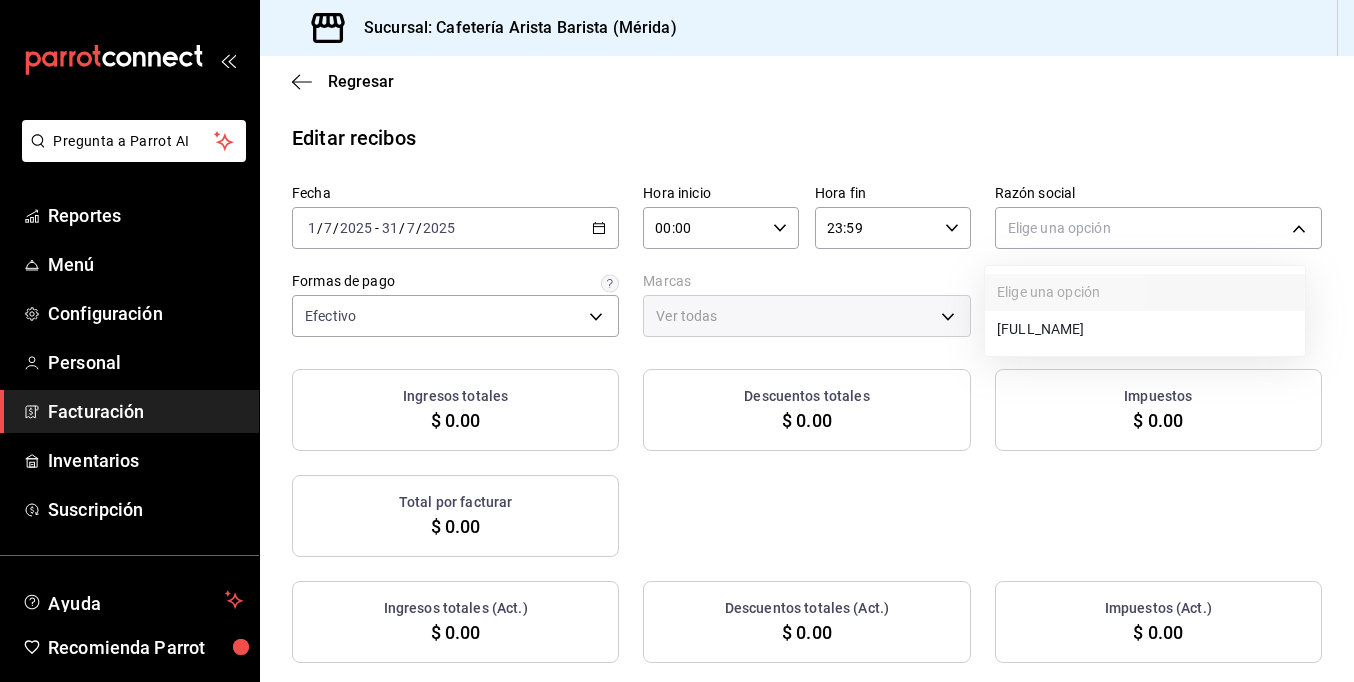 click on "[FULL_NAME]" at bounding box center [1145, 329] 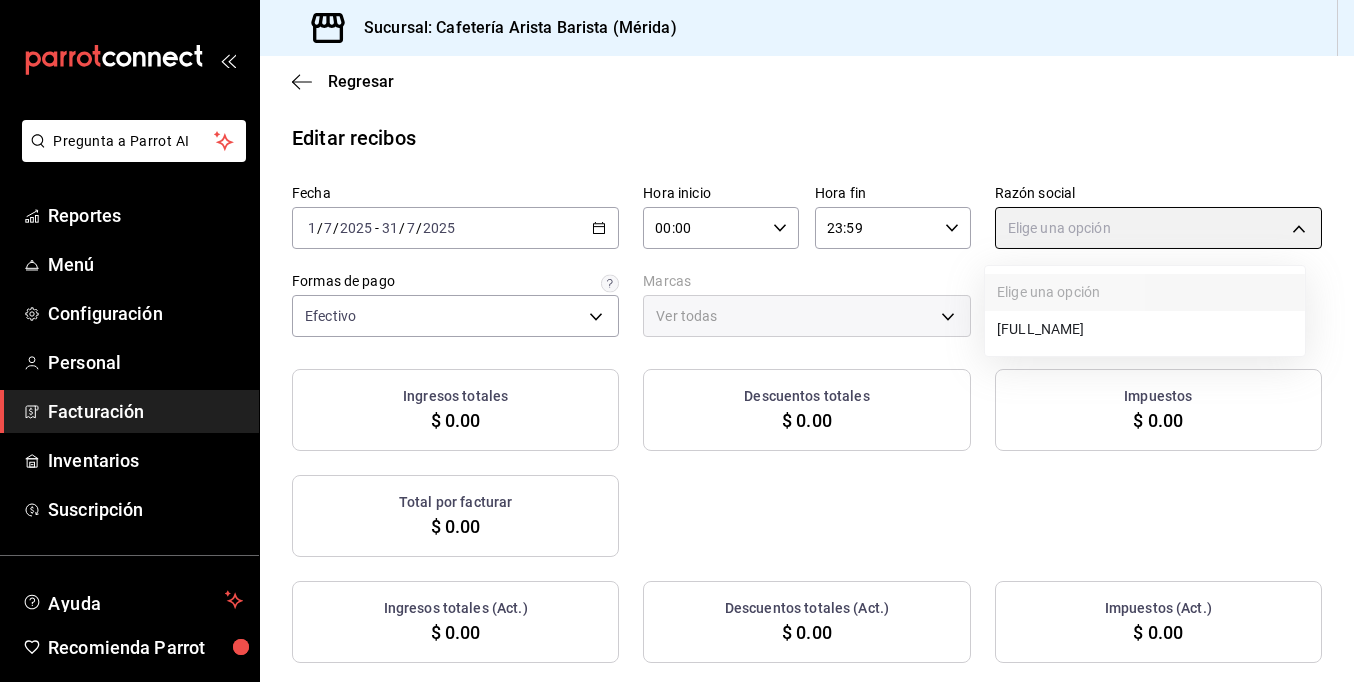 type on "980cee1c-aefc-4e14-bc21-7576d2fafae3" 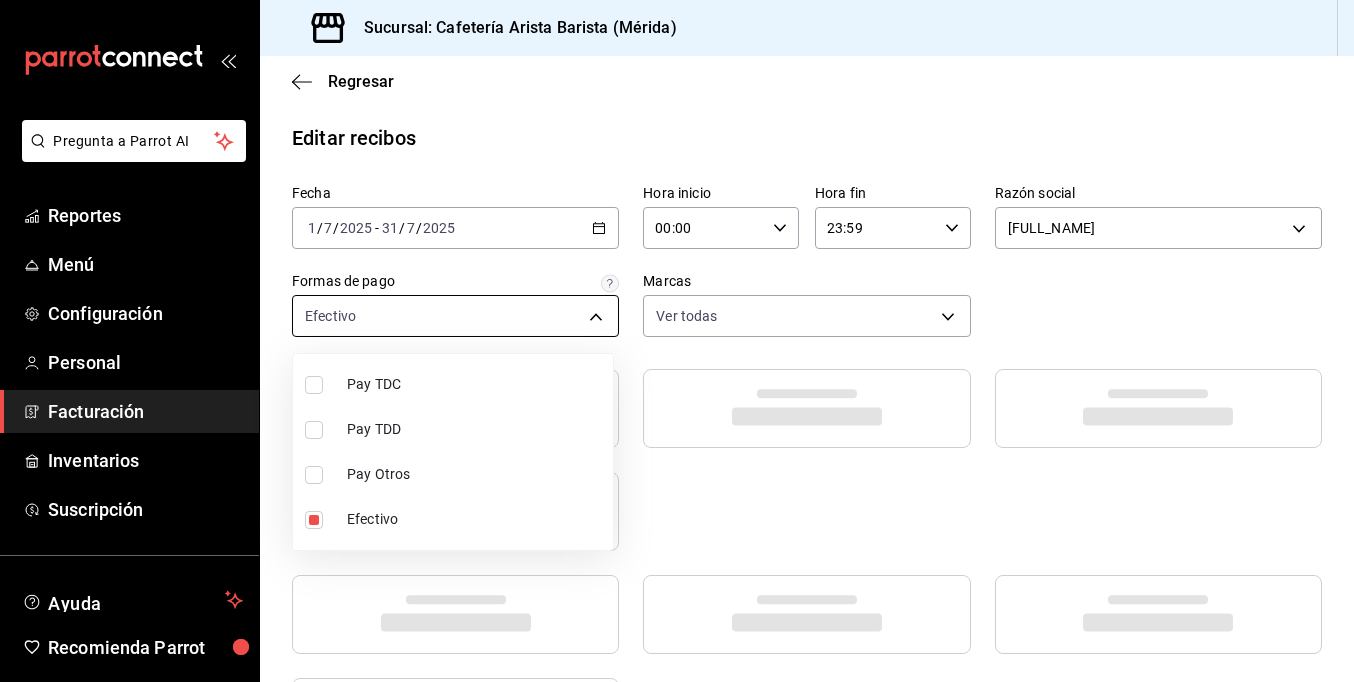 click on "Pregunta a Parrot AI Reportes   Menú   Configuración   Personal   Facturación   Inventarios   Suscripción   Ayuda Recomienda Parrot   Ramiro Peraza   Sugerir nueva función   Sucursal: Cafetería Arista Barista (Mérida) Regresar Editar recibos Fecha 2025-07-01 1 / 7 / 2025 - 2025-07-31 31 / 7 / 2025 Hora inicio 00:00 Hora inicio Hora fin 23:59 Hora fin Razón social JORGE ALBERTO CERVANTES MARTINEZ 980cee1c-aefc-4e14-bc21-7576d2fafae3 Formas de pago   Efectivo 58e5b7a6-9178-44d5-aa80-321818116193 Marcas Ver todas fc1ea929-f4b8-451f-80c7-715306eba671 GANA 1 MES GRATIS EN TU SUSCRIPCIÓN AQUÍ ¿Recuerdas cómo empezó tu restaurante?
Hoy puedes ayudar a un colega a tener el mismo cambio que tú viviste.
Recomienda Parrot directamente desde tu Portal Administrador.
Es fácil y rápido.
🎁 Por cada restaurante que se una, ganas 1 mes gratis. Pregunta a Parrot AI Reportes   Menú   Configuración   Personal   Facturación   Inventarios   Suscripción   Ayuda Recomienda Parrot   Ramiro Peraza     Pay TDC" at bounding box center [677, 341] 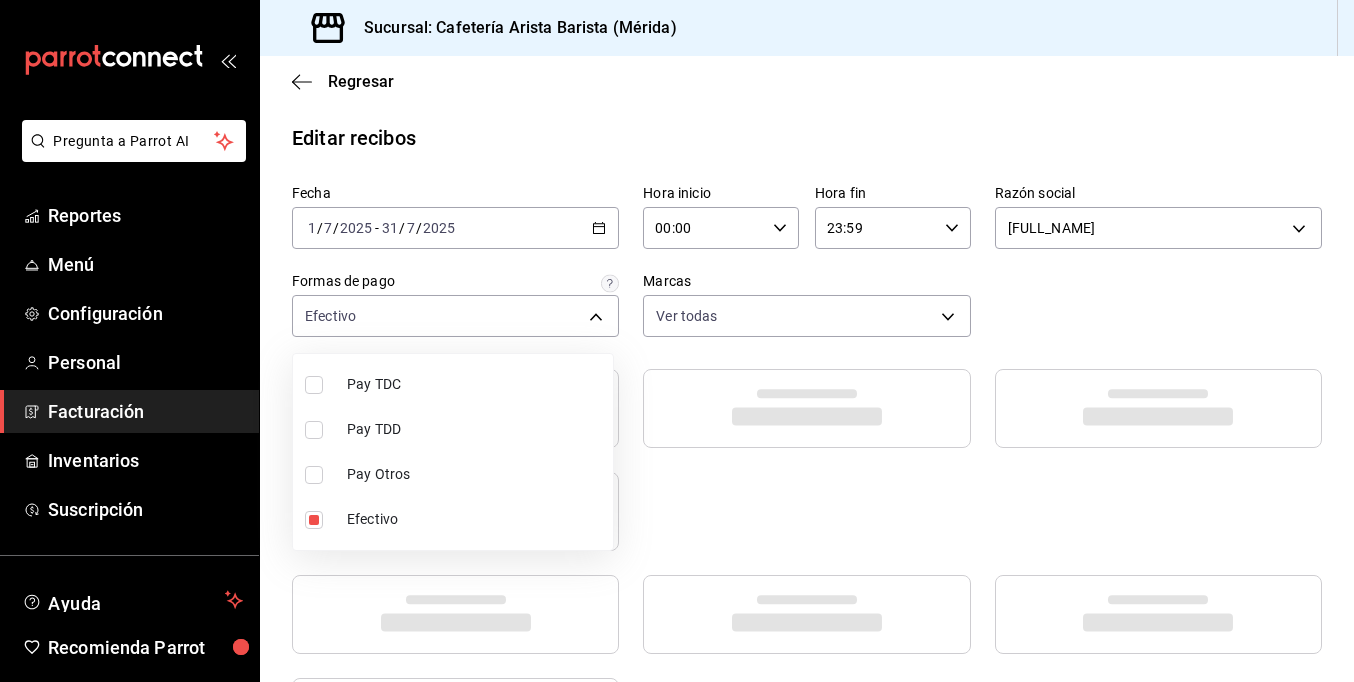 click at bounding box center [677, 341] 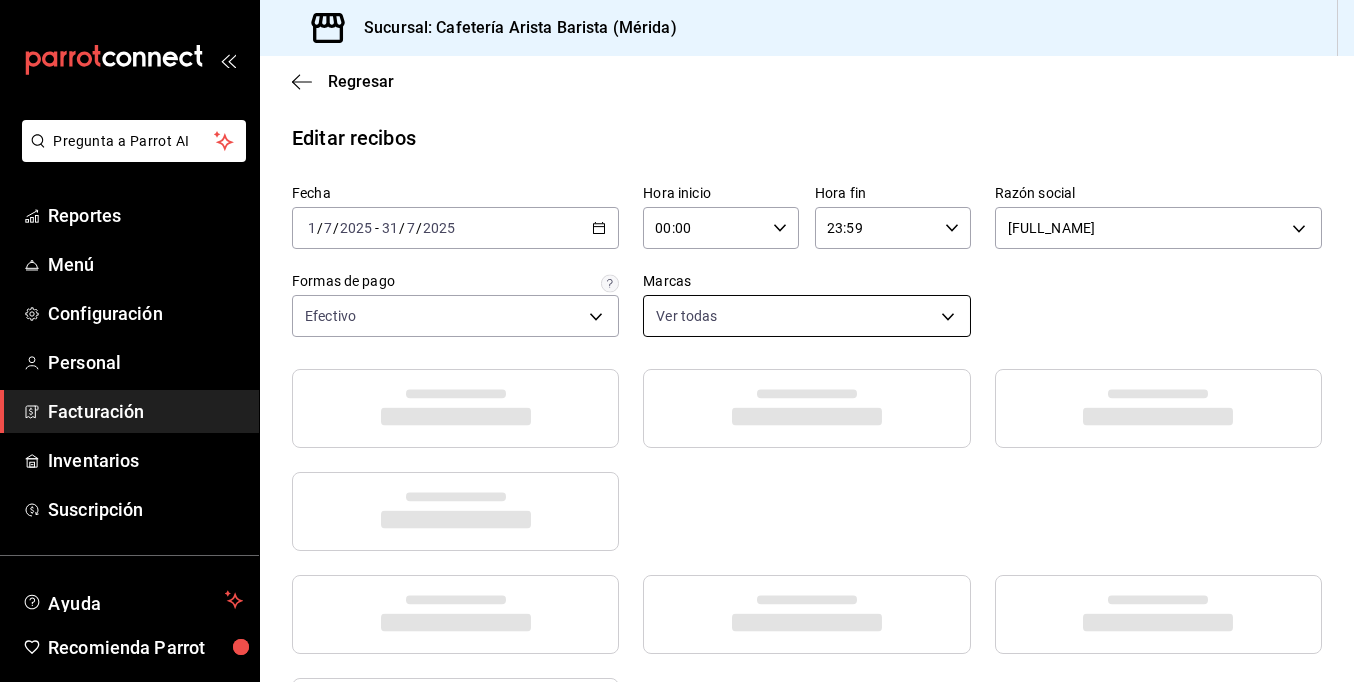 click on "Pregunta a Parrot AI Reportes   Menú   Configuración   Personal   Facturación   Inventarios   Suscripción   Ayuda Recomienda Parrot   Ramiro Peraza   Sugerir nueva función   Sucursal: Cafetería Arista Barista (Mérida) Regresar Editar recibos Fecha 2025-07-01 1 / 7 / 2025 - 2025-07-31 31 / 7 / 2025 Hora inicio 00:00 Hora inicio Hora fin 23:59 Hora fin Razón social JORGE ALBERTO CERVANTES MARTINEZ 980cee1c-aefc-4e14-bc21-7576d2fafae3 Formas de pago   Efectivo 58e5b7a6-9178-44d5-aa80-321818116193 Marcas Ver todas fc1ea929-f4b8-451f-80c7-715306eba671 GANA 1 MES GRATIS EN TU SUSCRIPCIÓN AQUÍ ¿Recuerdas cómo empezó tu restaurante?
Hoy puedes ayudar a un colega a tener el mismo cambio que tú viviste.
Recomienda Parrot directamente desde tu Portal Administrador.
Es fácil y rápido.
🎁 Por cada restaurante que se una, ganas 1 mes gratis. Pregunta a Parrot AI Reportes   Menú   Configuración   Personal   Facturación   Inventarios   Suscripción   Ayuda Recomienda Parrot   Ramiro Peraza" at bounding box center [677, 341] 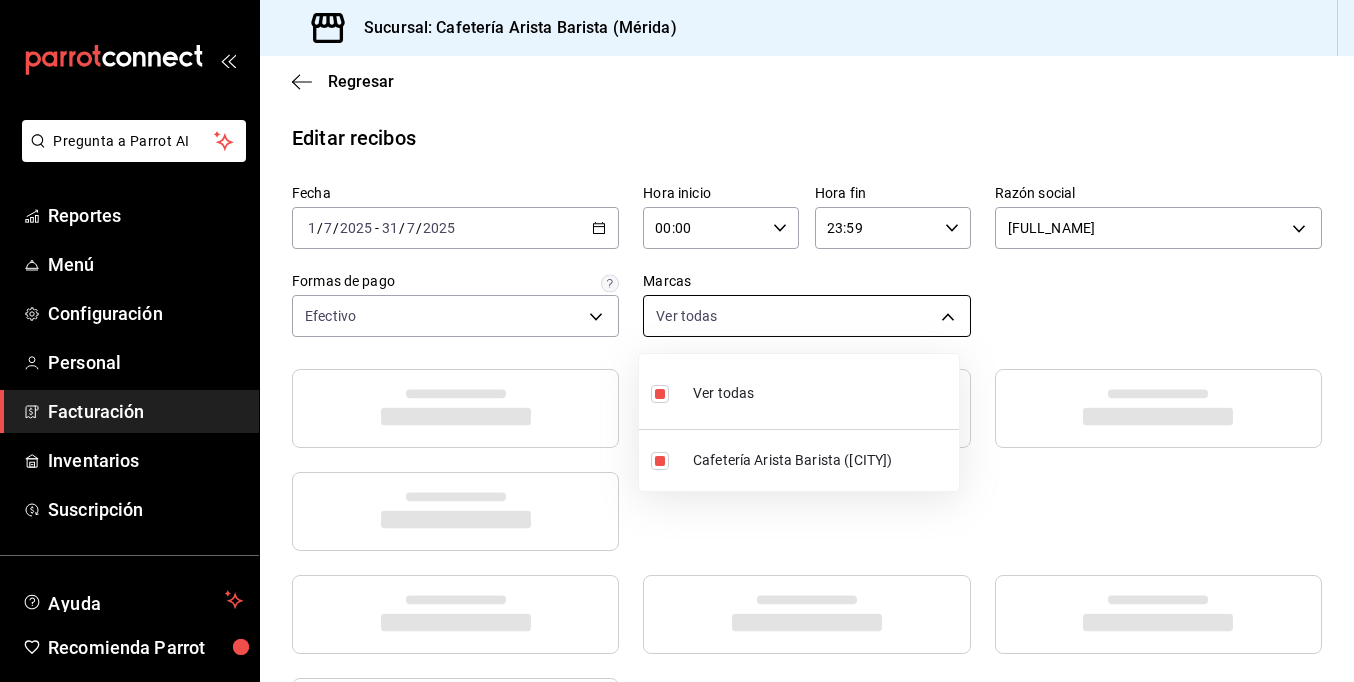 click at bounding box center (677, 341) 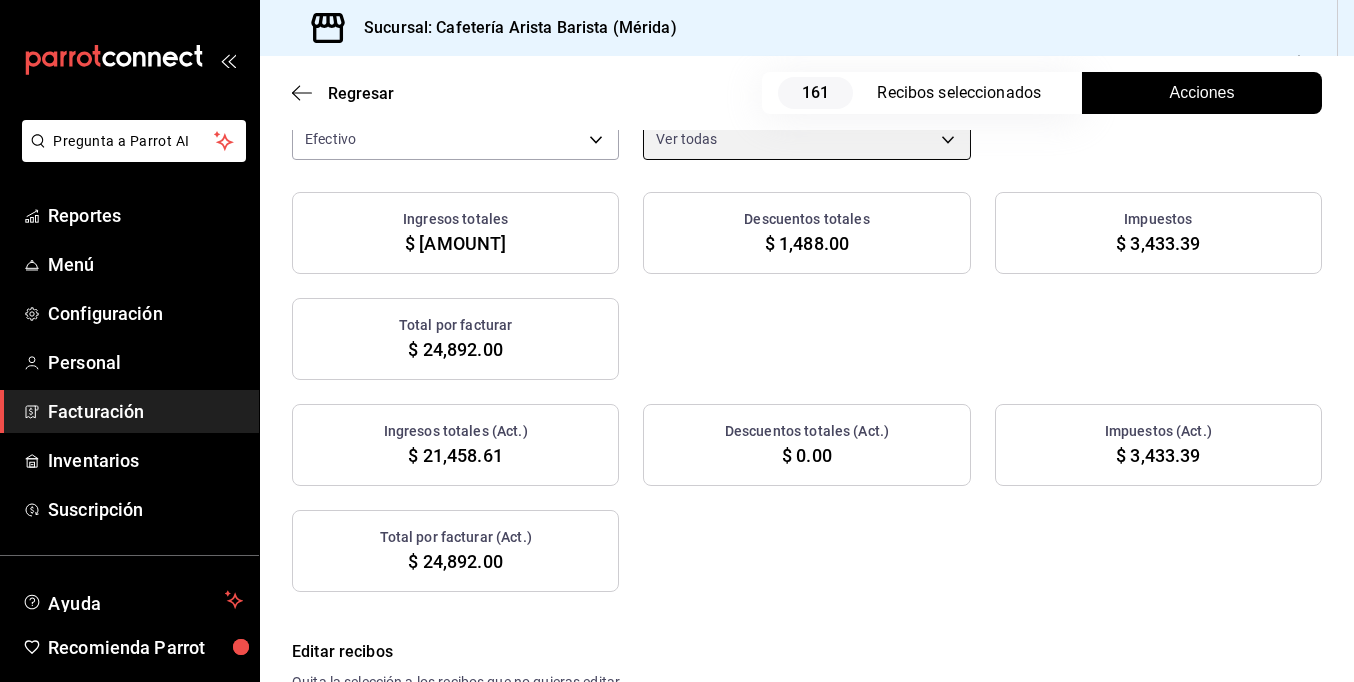 scroll, scrollTop: 0, scrollLeft: 0, axis: both 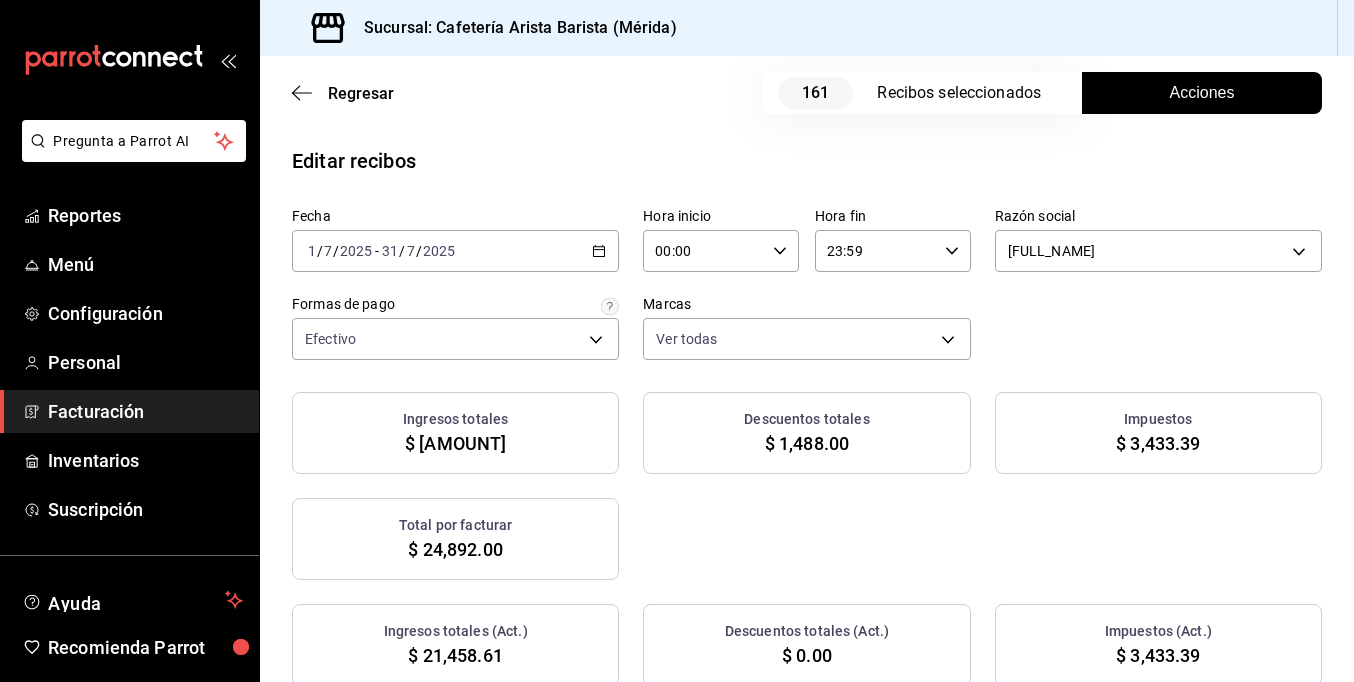 click on "Acciones" at bounding box center (1202, 93) 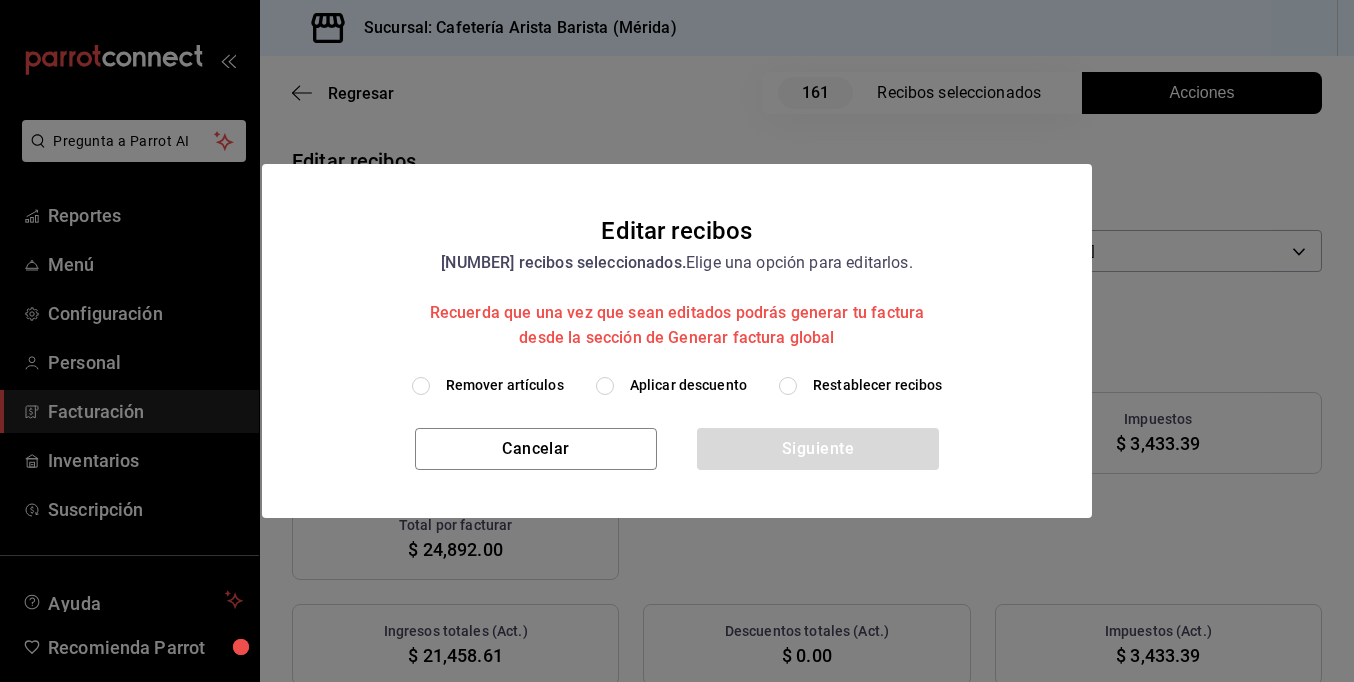 click on "Aplicar descuento" at bounding box center [688, 385] 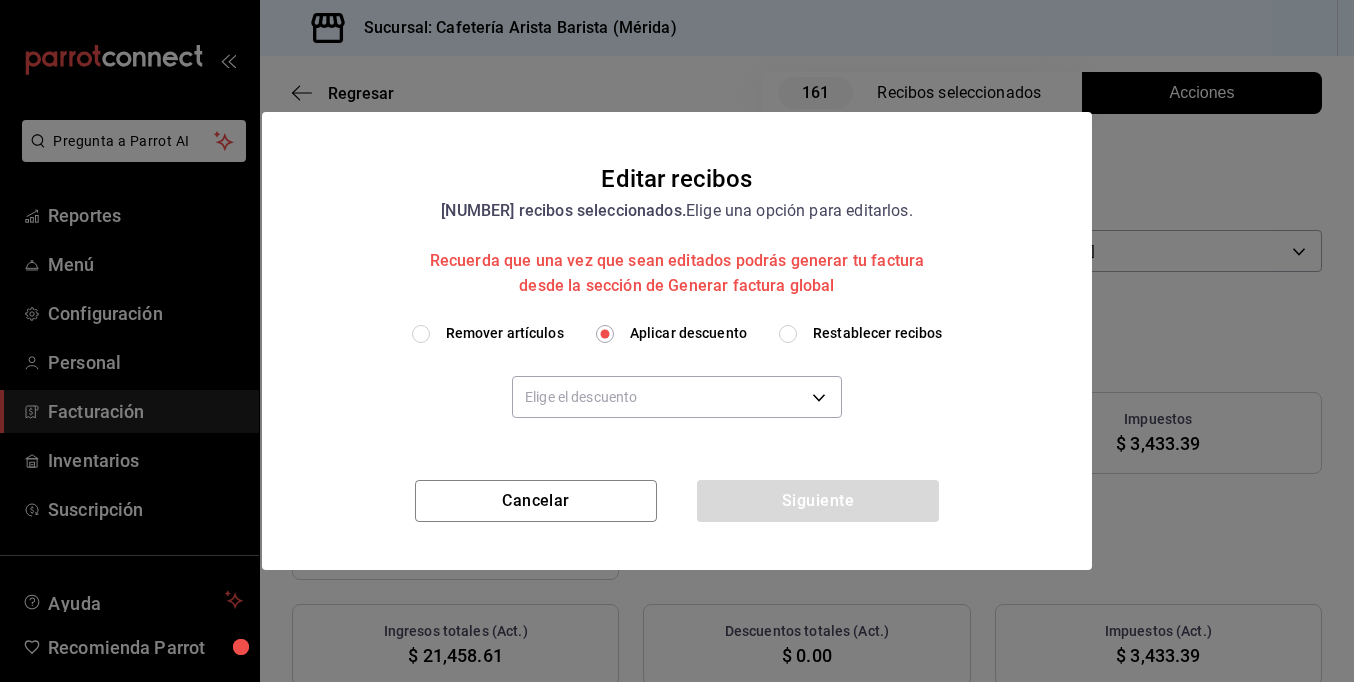 click on "Remover artículos" at bounding box center [505, 333] 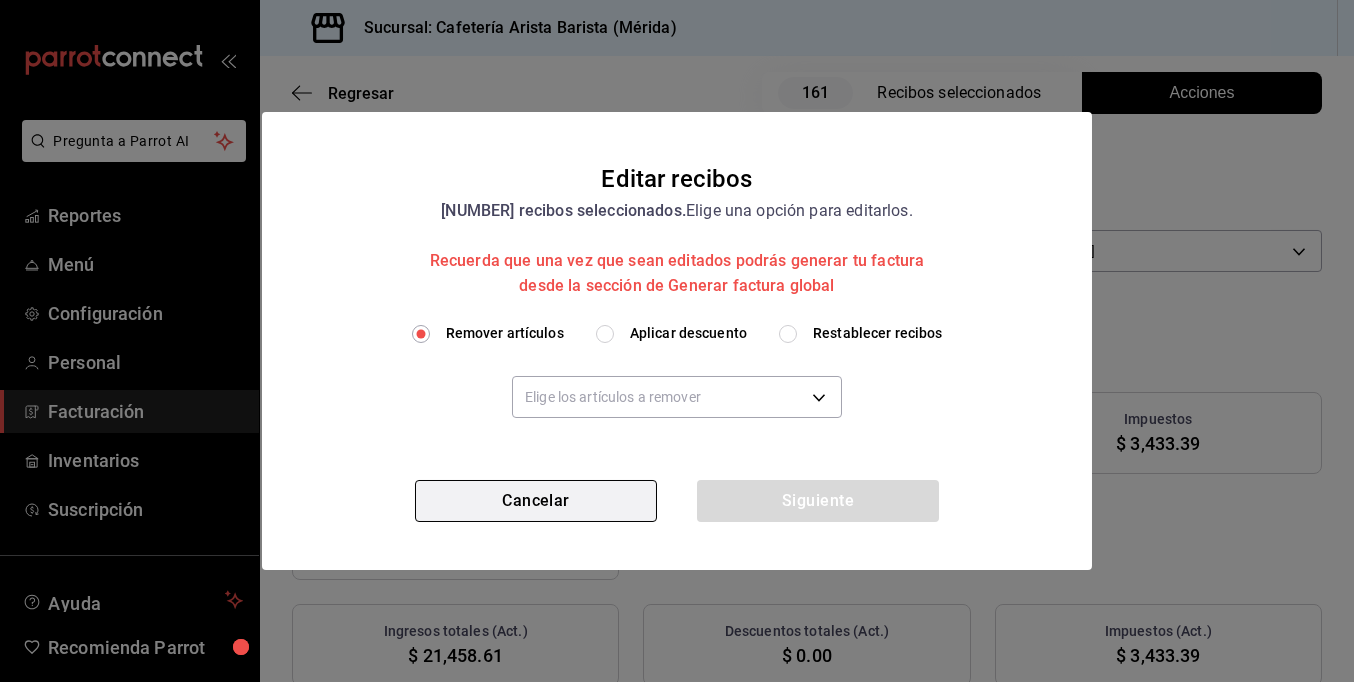 click on "Cancelar" at bounding box center [536, 501] 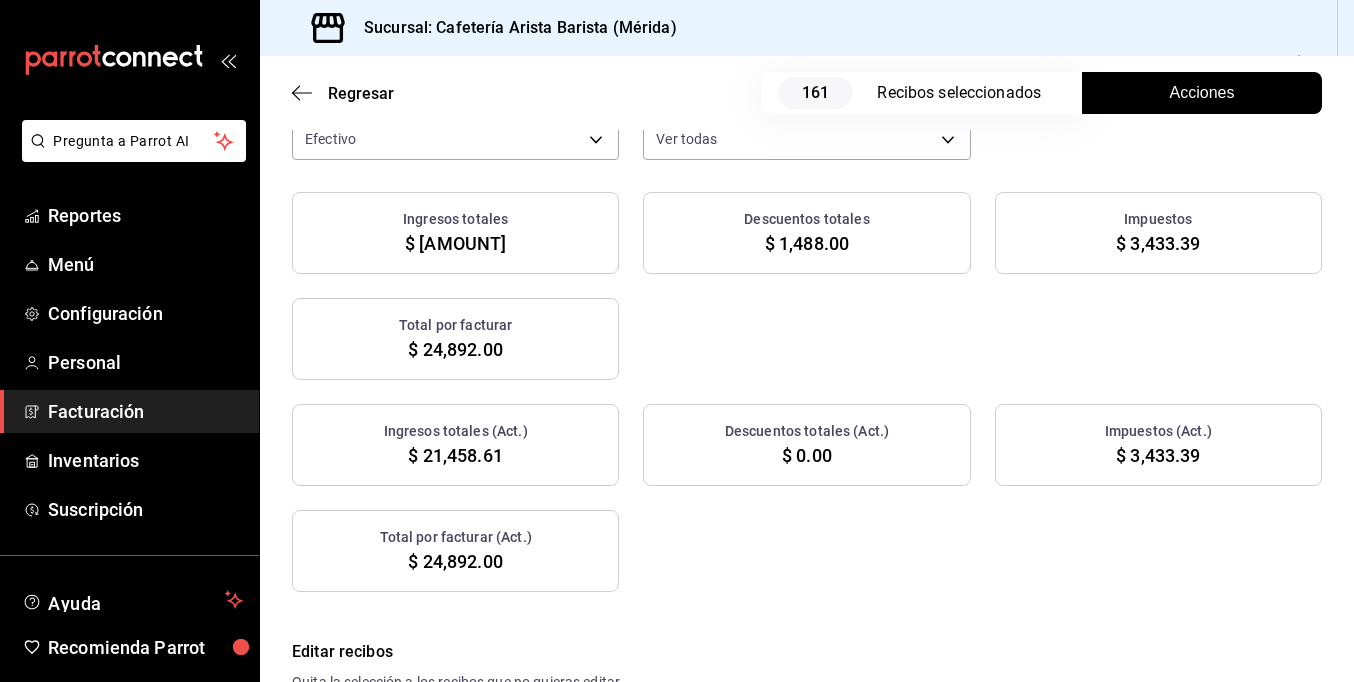 scroll, scrollTop: 100, scrollLeft: 0, axis: vertical 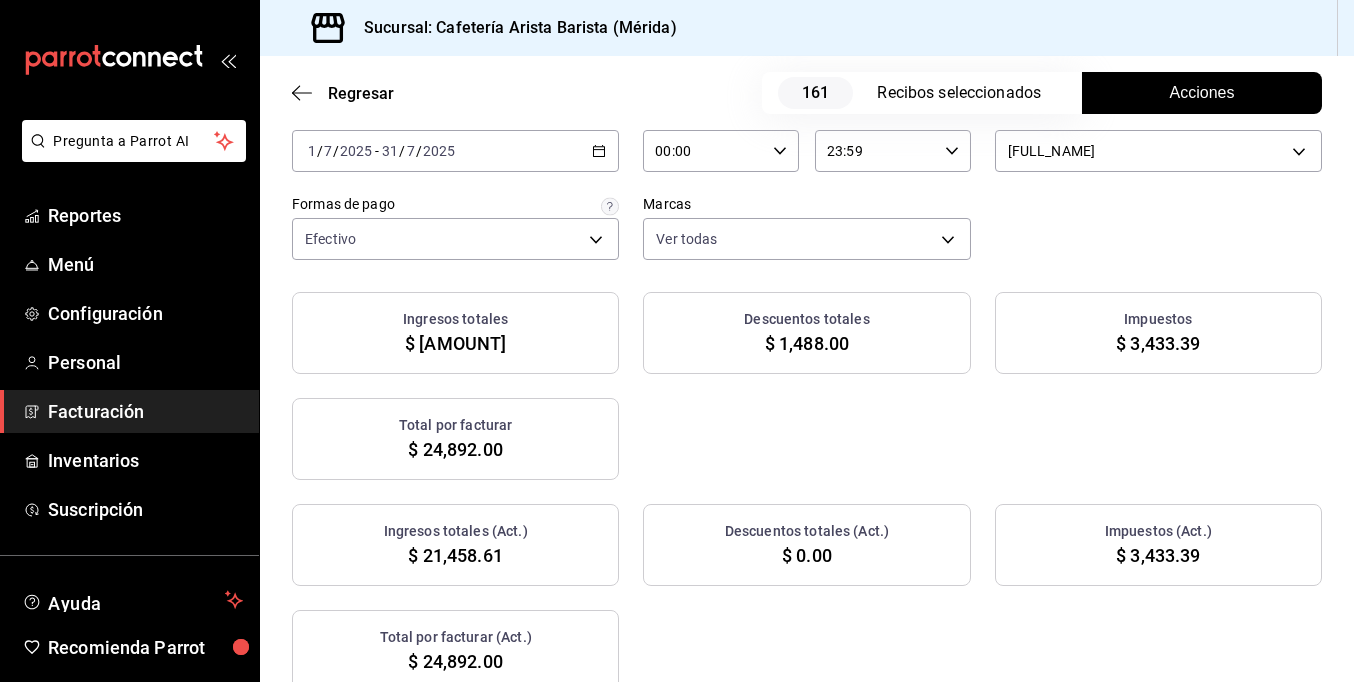 click on "Facturación" at bounding box center [145, 411] 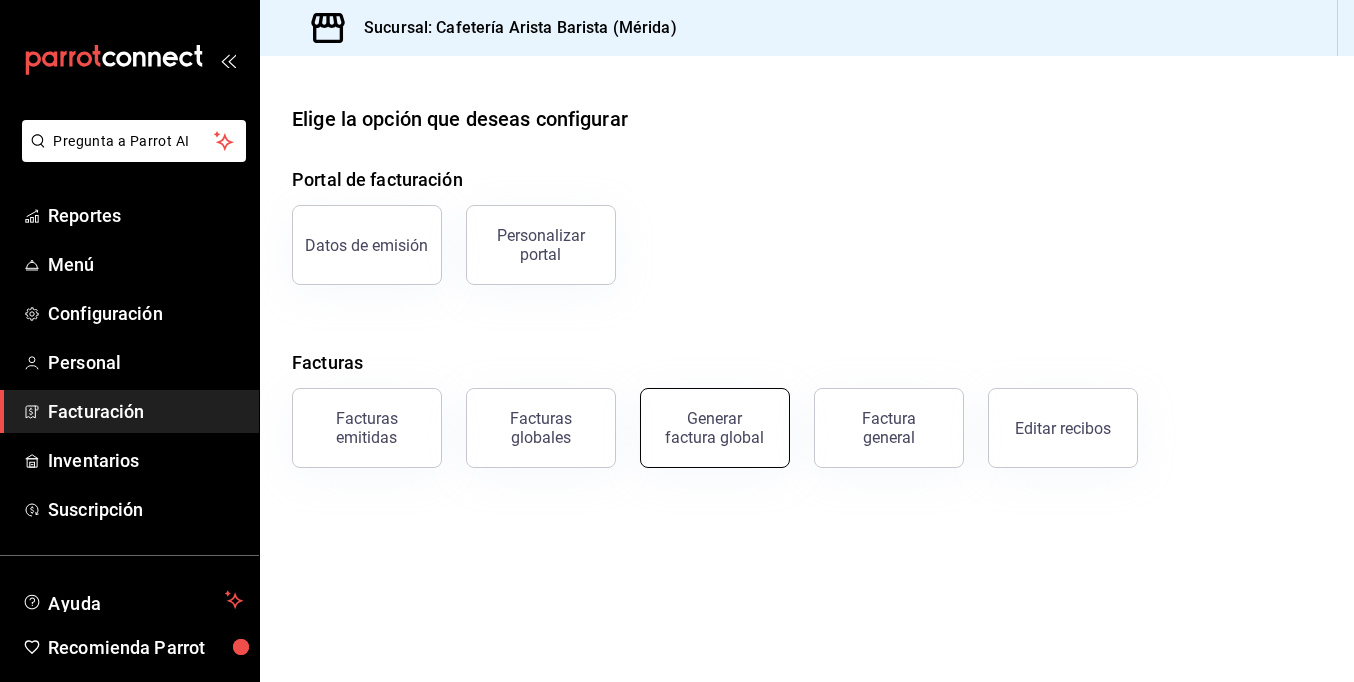 click on "Generar factura global" at bounding box center (715, 428) 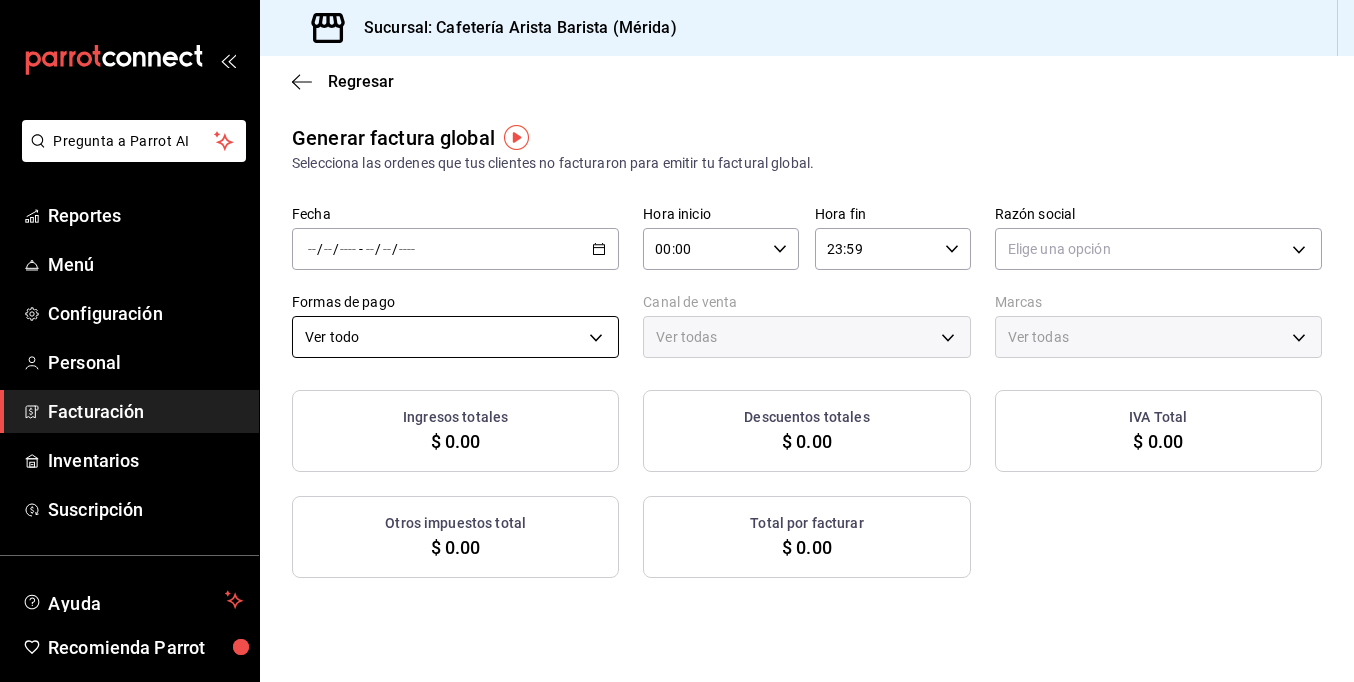 type on "PARROT,UBER_EATS,RAPPI,DIDI_FOOD,ONLINE" 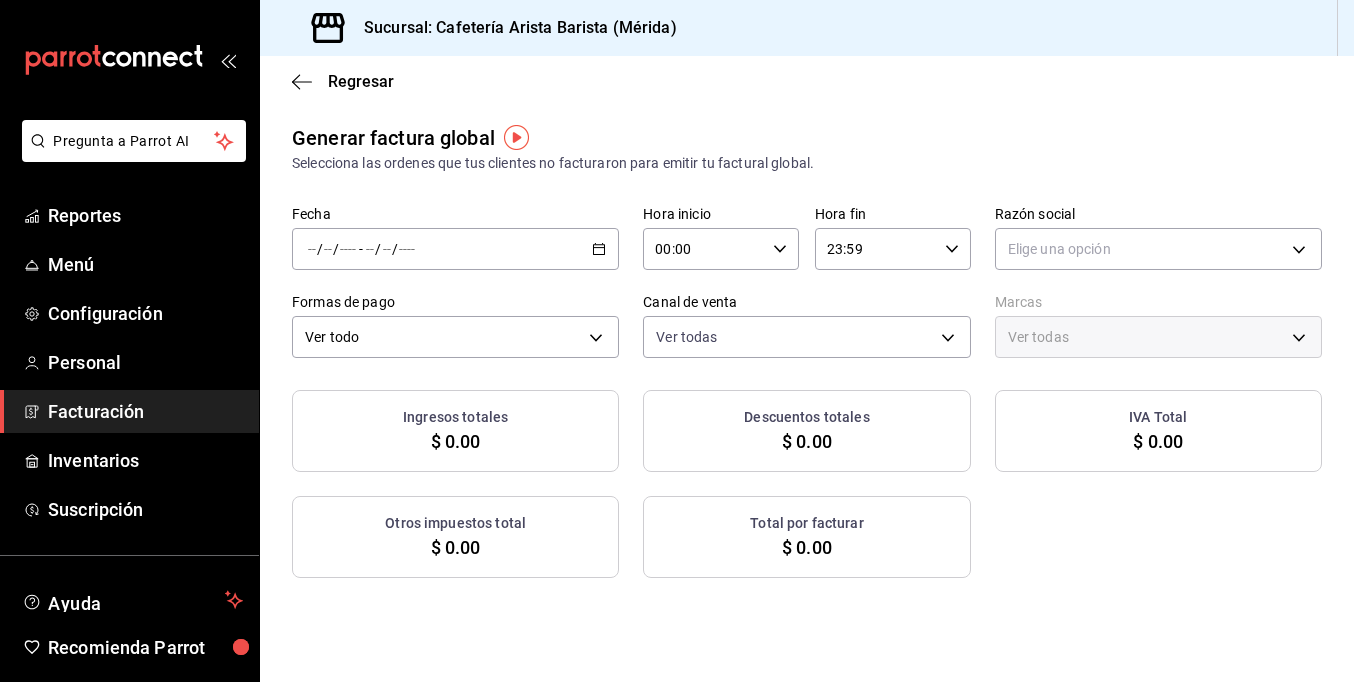 click 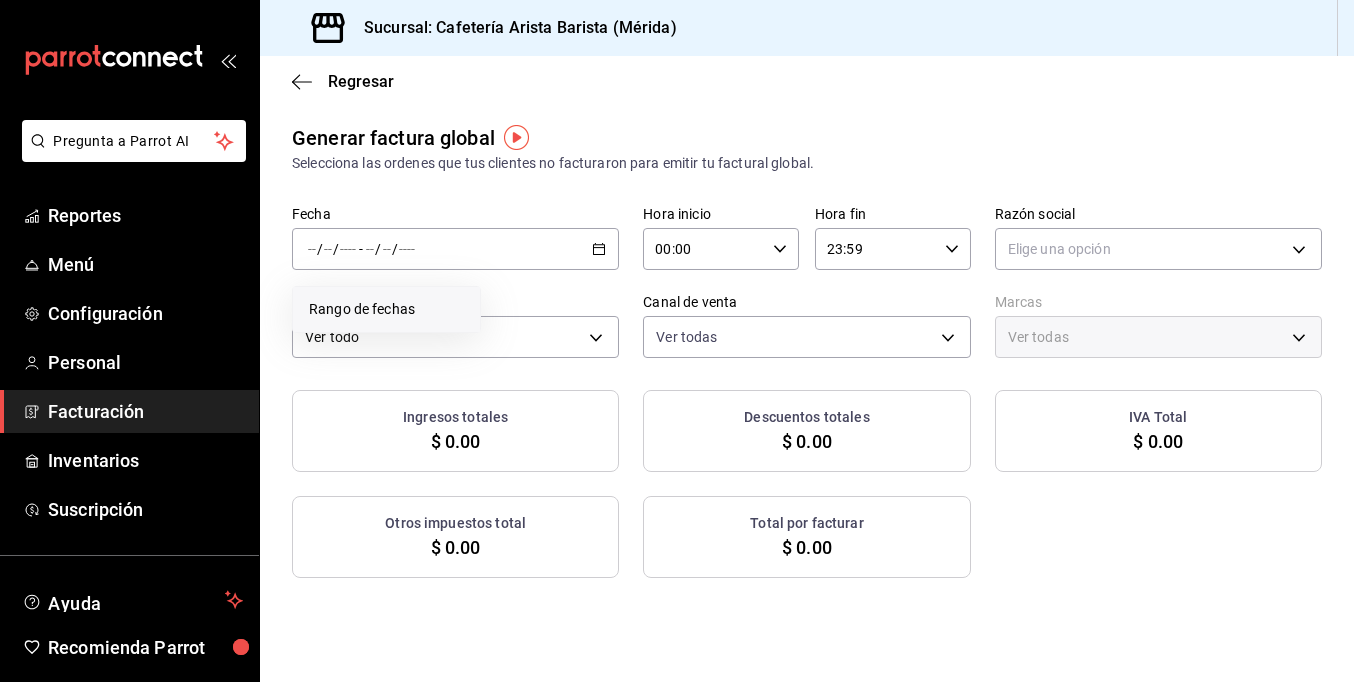 click on "Rango de fechas" at bounding box center [386, 309] 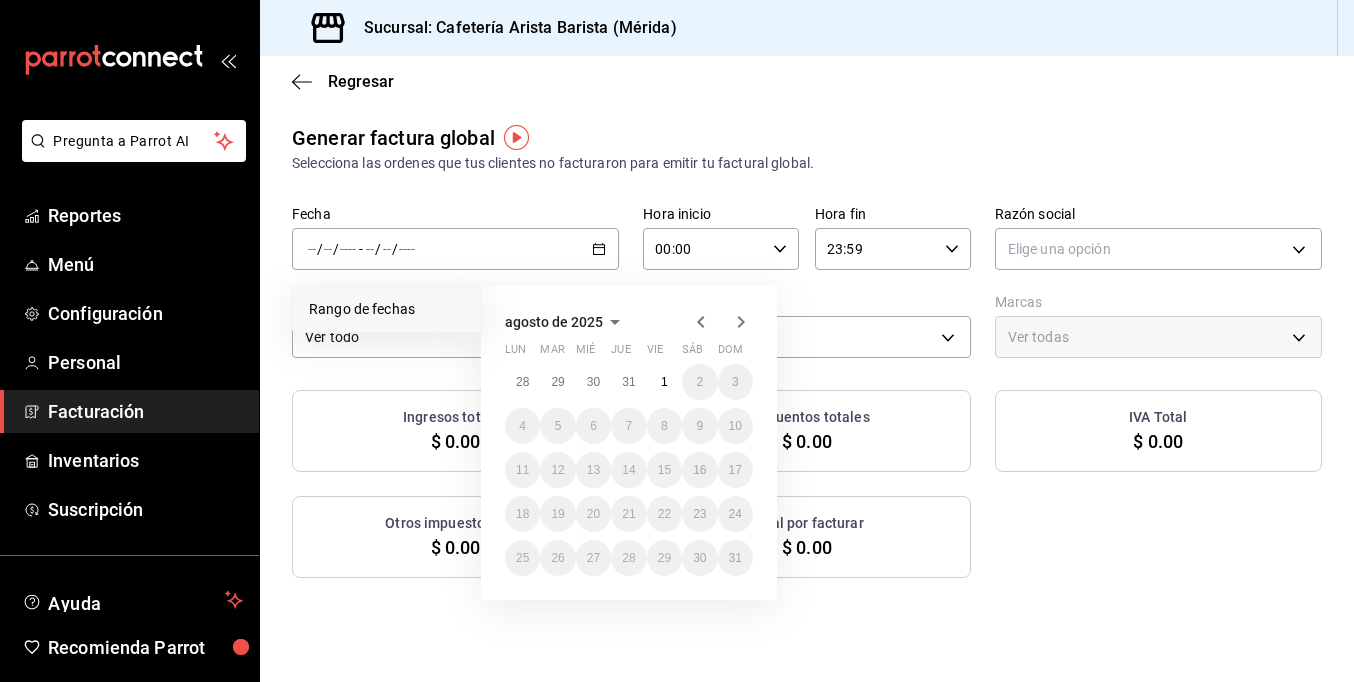 click 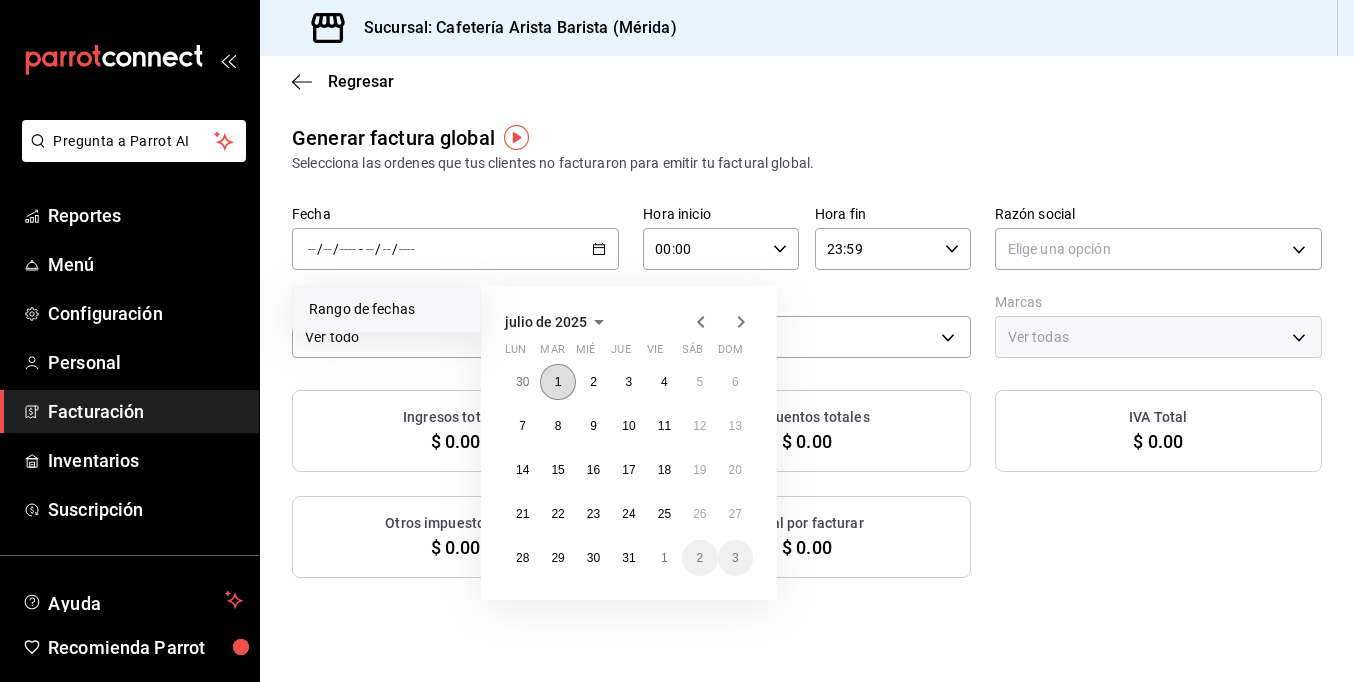 click on "1" at bounding box center (558, 382) 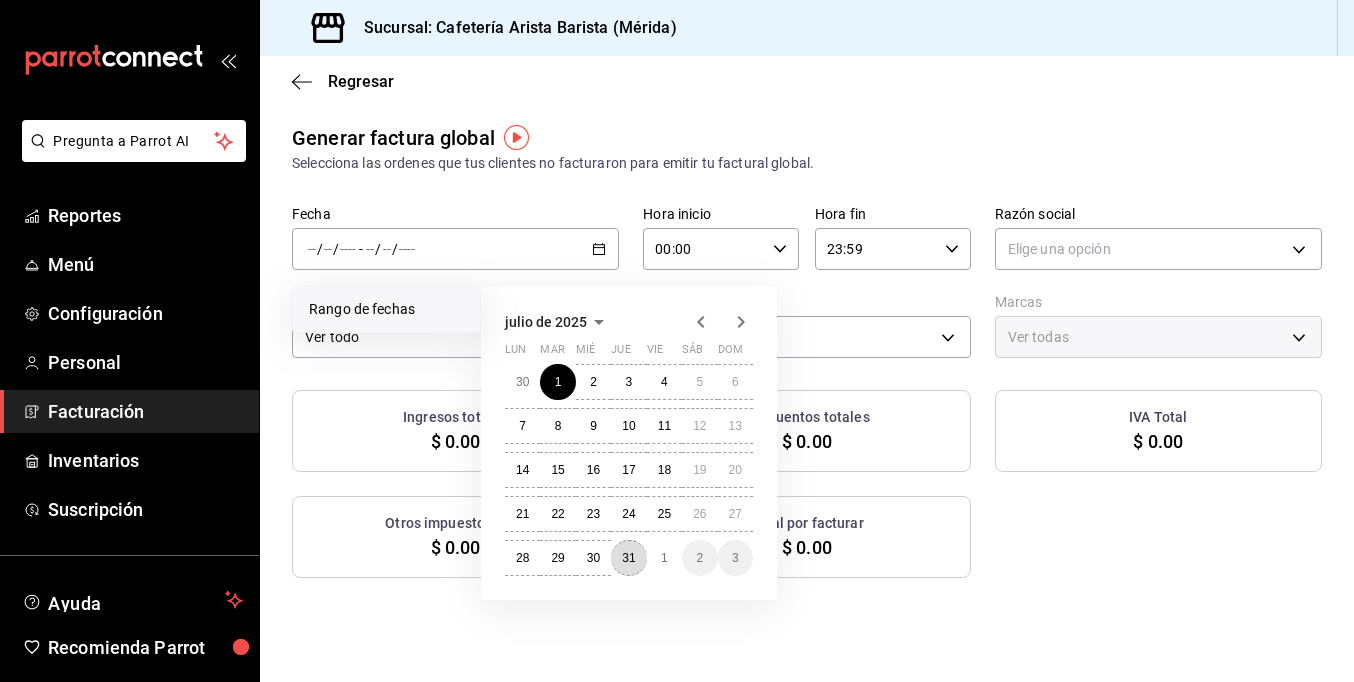 click on "31" at bounding box center [628, 558] 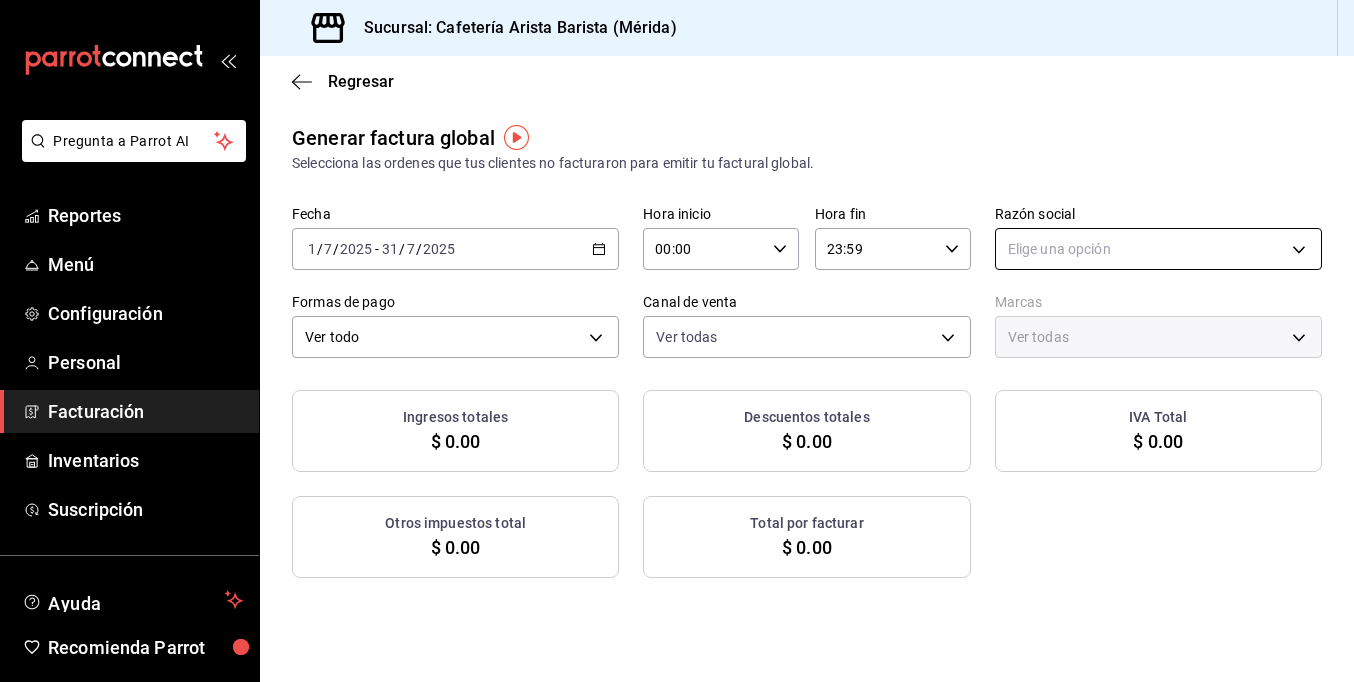 click on "Pregunta a Parrot AI Reportes   Menú   Configuración   Personal   Facturación   Inventarios   Suscripción   Ayuda Recomienda Parrot   [FULL_NAME]   Sugerir nueva función   Sucursal: Cafetería Arista Barista (Mérida) Regresar Generar factura global Selecciona las ordenes que tus clientes no facturaron para emitir tu factural global. Fecha [DATE] 1 / 7 / [YEAR] - [DATE] 31 / 7 / [YEAR] Hora inicio 00:00 Hora inicio Hora fin 23:59 Hora fin Razón social Elige una opción Formas de pago Ver todo ALL Canal de venta Ver todas PARROT,UBER_EATS,RAPPI,DIDI_FOOD,ONLINE Marcas Ver todas Ingresos totales $ 0.00 Descuentos totales $ 0.00 IVA Total $ 0.00 Otros impuestos total $ 0.00 Total por facturar $ 0.00 No hay información que mostrar GANA 1 MES GRATIS EN TU SUSCRIPCIÓN AQUÍ Ver video tutorial Ir a video Pregunta a Parrot AI Reportes   Menú   Configuración   Personal   Facturación   Inventarios   Suscripción   Ayuda Recomienda Parrot   [FULL_NAME]   Sugerir nueva función   (81) [PHONE]" at bounding box center (677, 341) 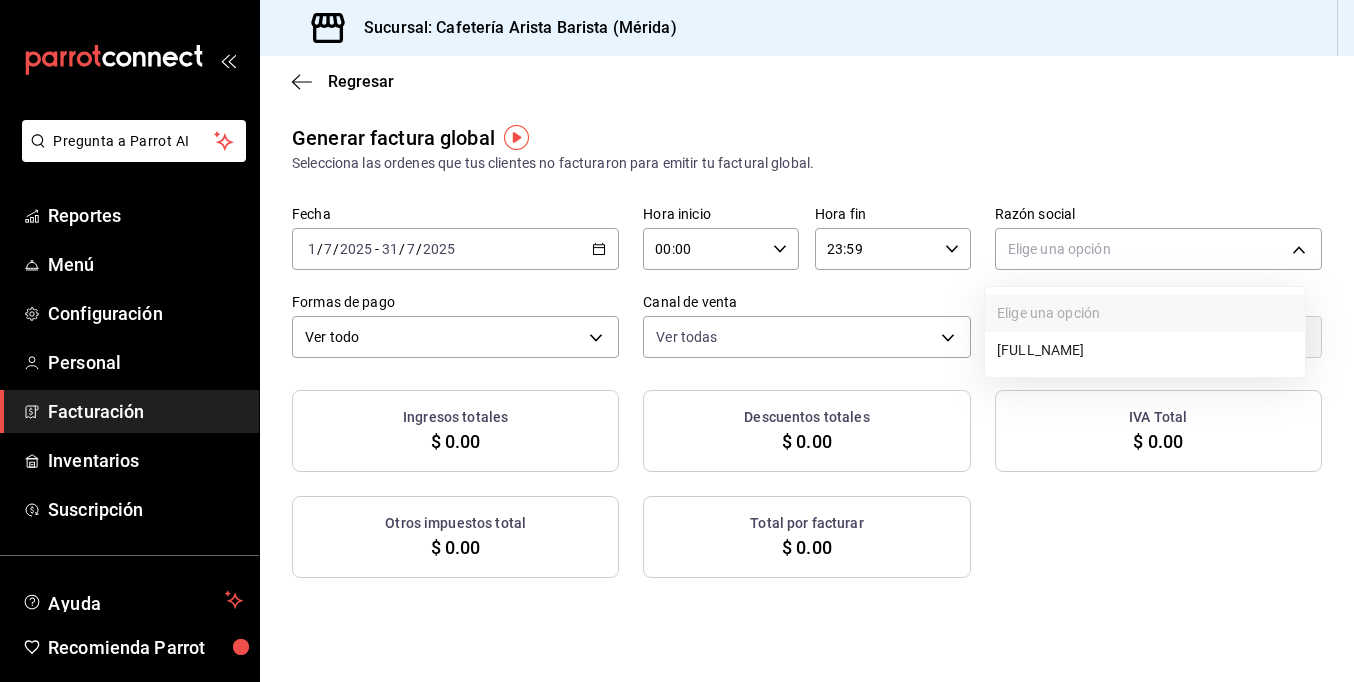 click on "[FULL_NAME]" at bounding box center (1145, 350) 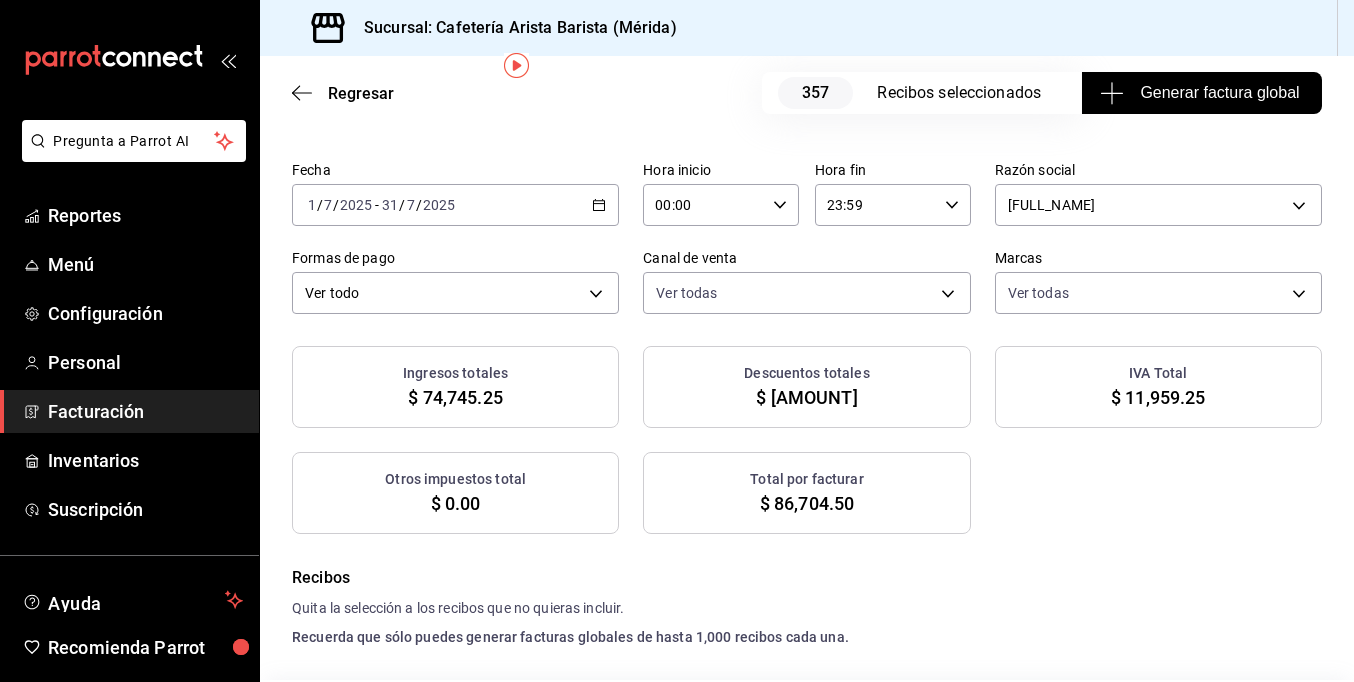 scroll, scrollTop: 100, scrollLeft: 0, axis: vertical 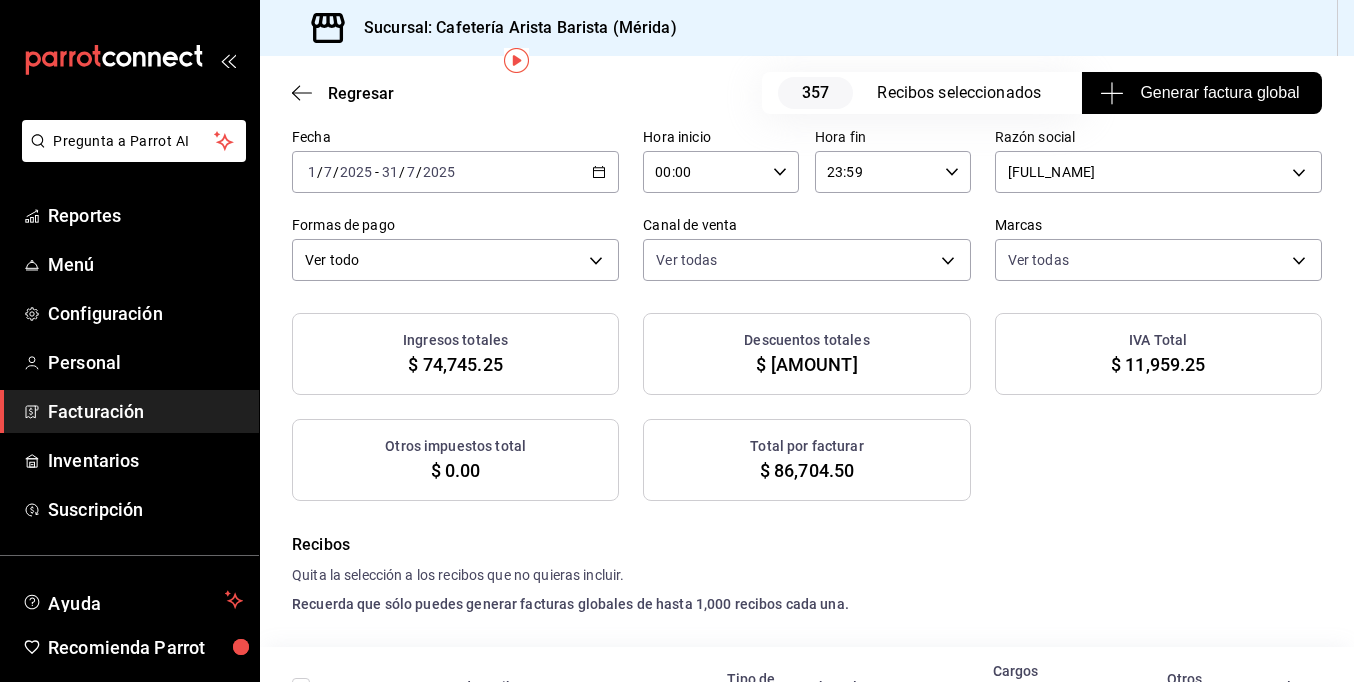 click on "Generar factura global" at bounding box center [1201, 93] 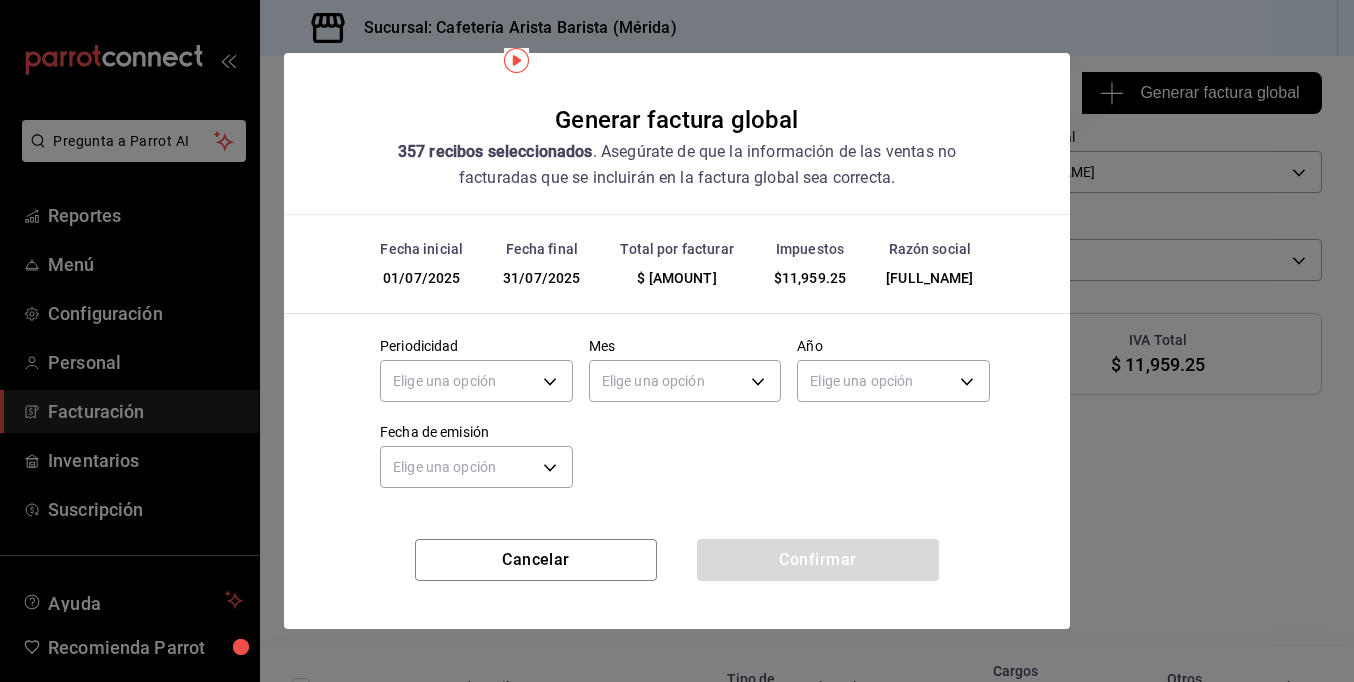 click on "[FULL_NAME]" at bounding box center [929, 278] 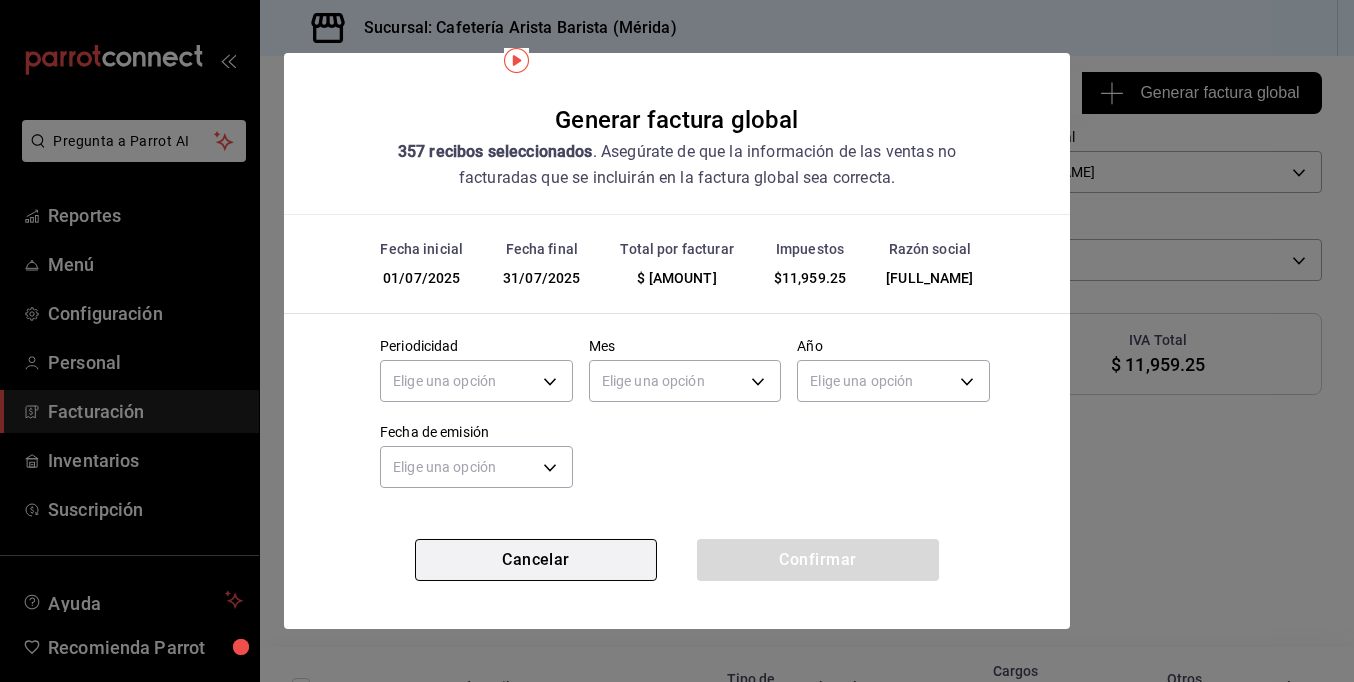 click on "Cancelar" at bounding box center (536, 560) 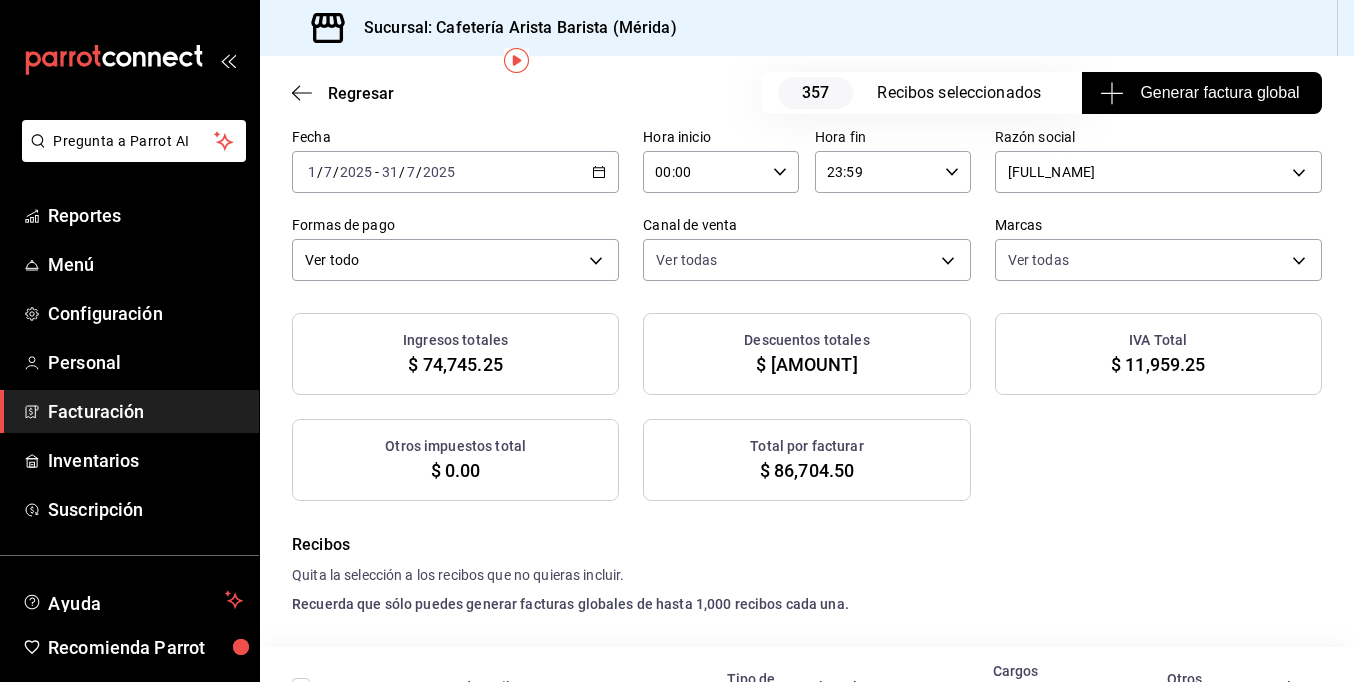 click on "Facturación" at bounding box center (145, 411) 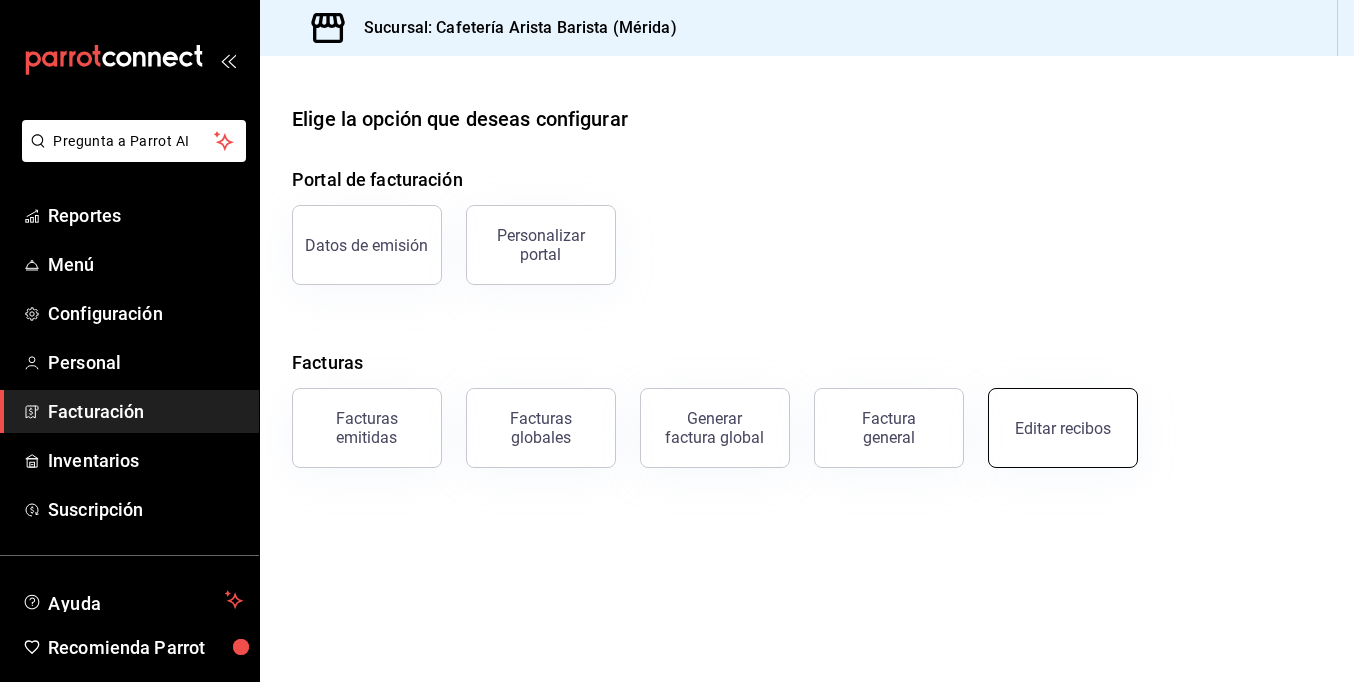 click on "Editar recibos" at bounding box center (1063, 428) 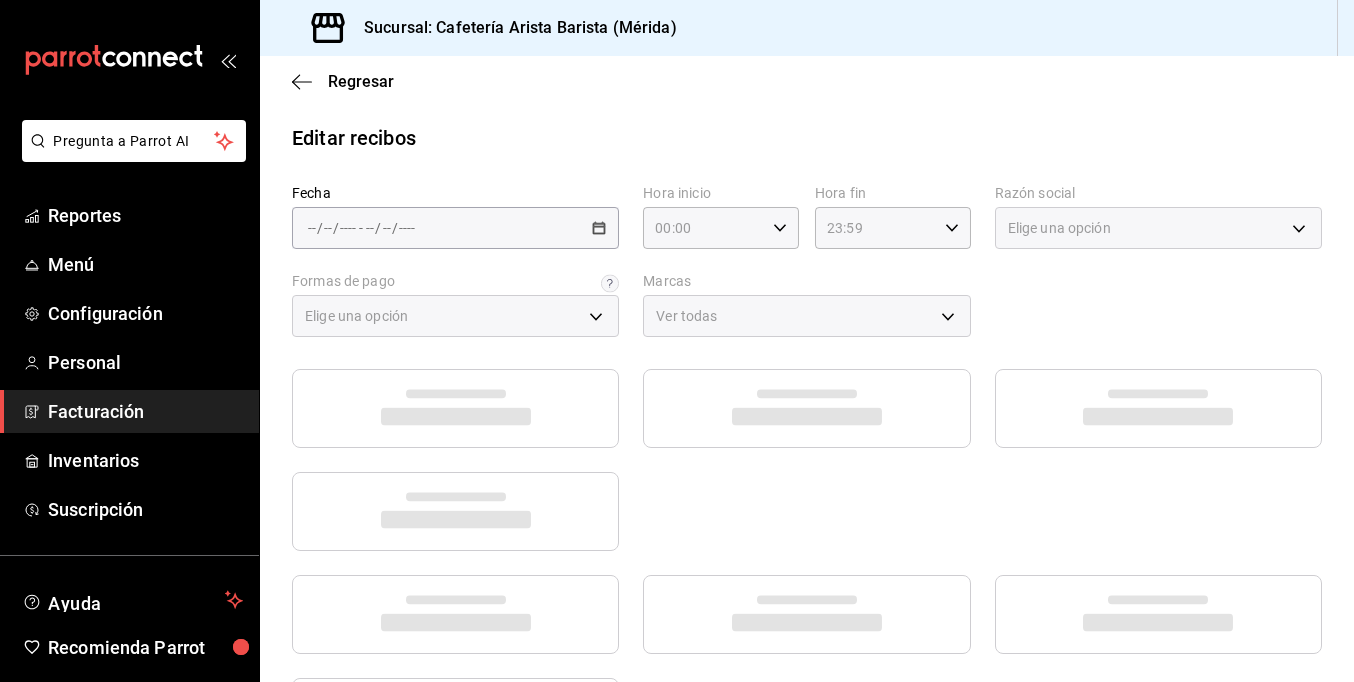 type on "58e5b7a6-9178-44d5-aa80-321818116193" 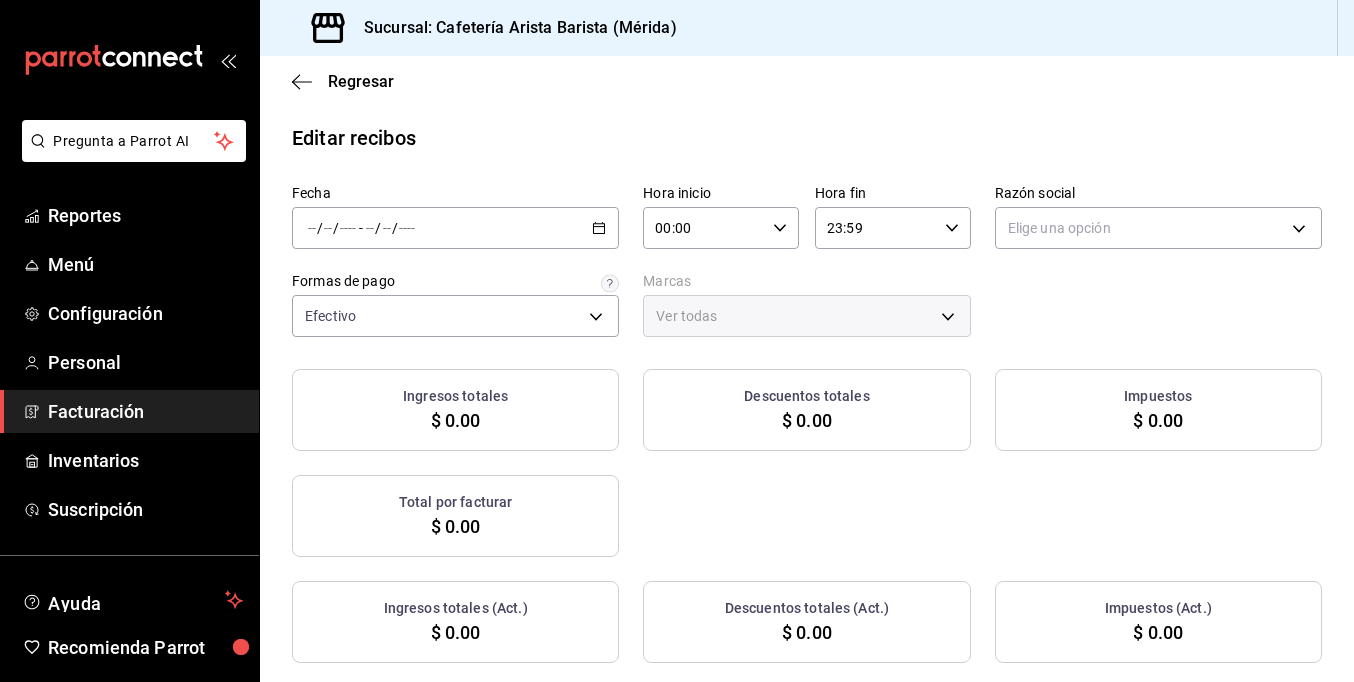 click on "/ / - / /" at bounding box center [455, 228] 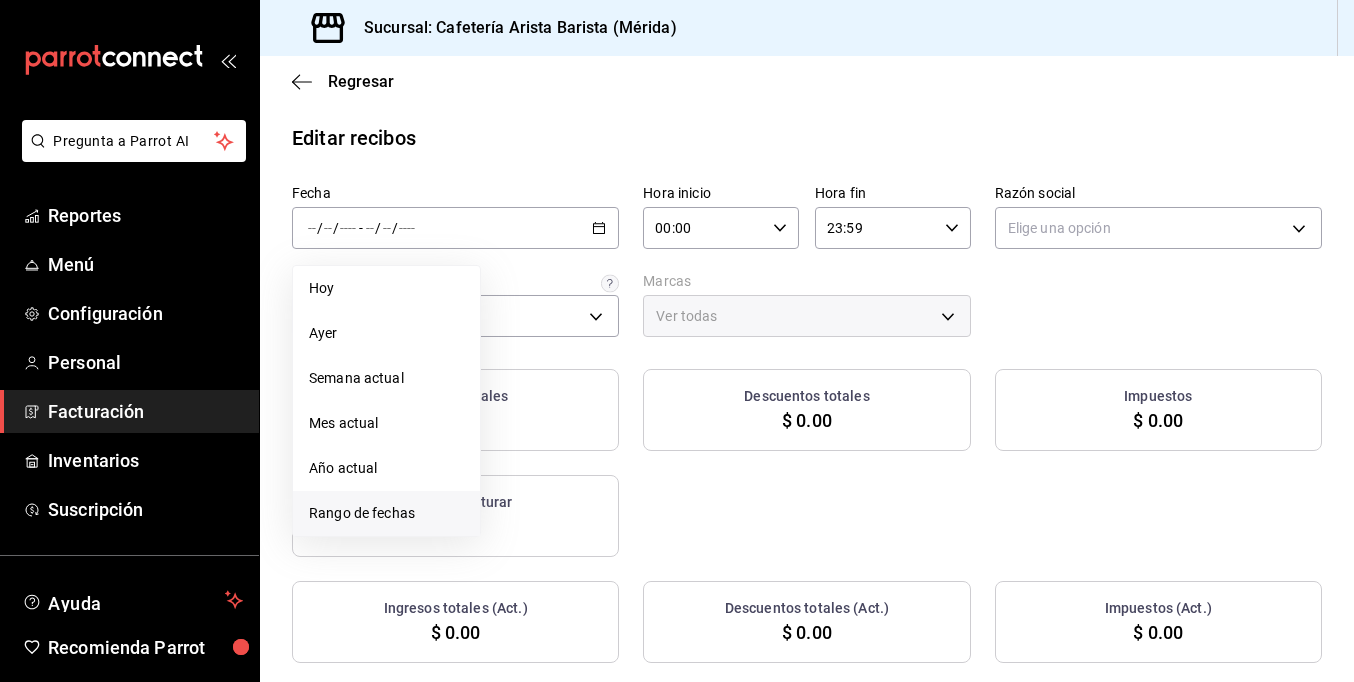 click on "Rango de fechas" at bounding box center (386, 513) 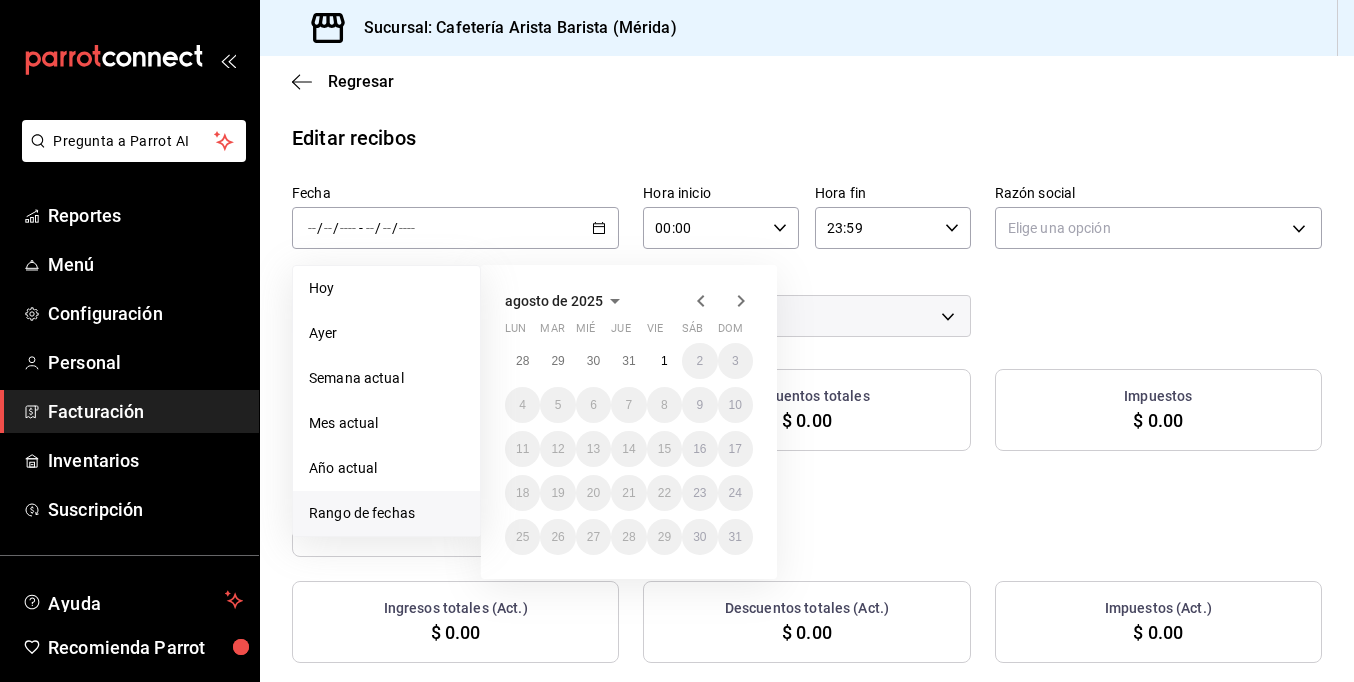 click 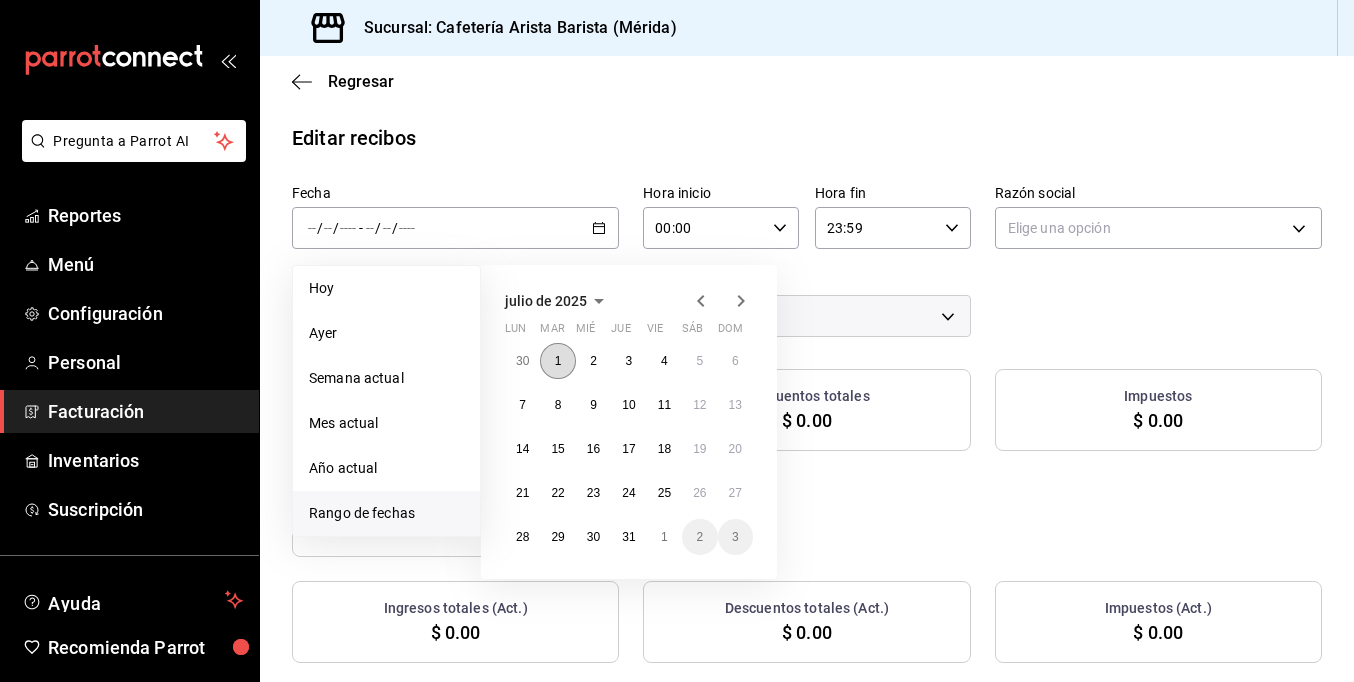 click on "1" at bounding box center [558, 361] 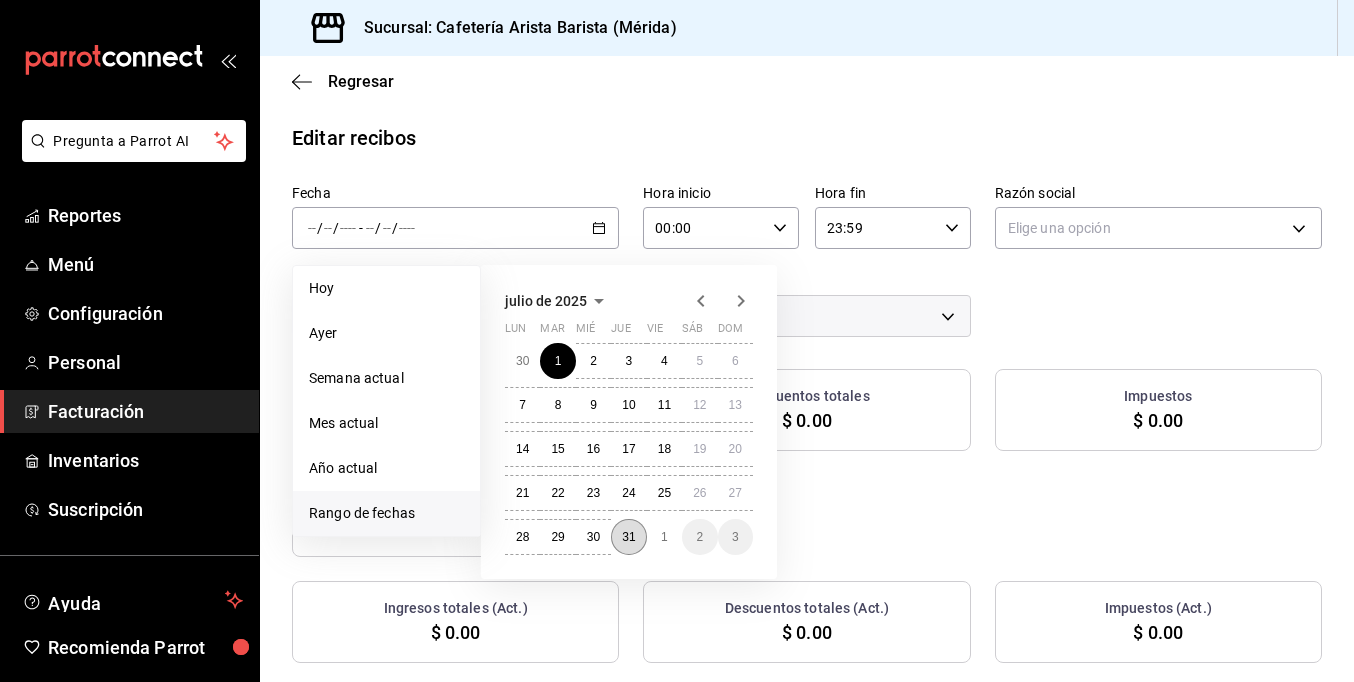 click on "31" at bounding box center [628, 537] 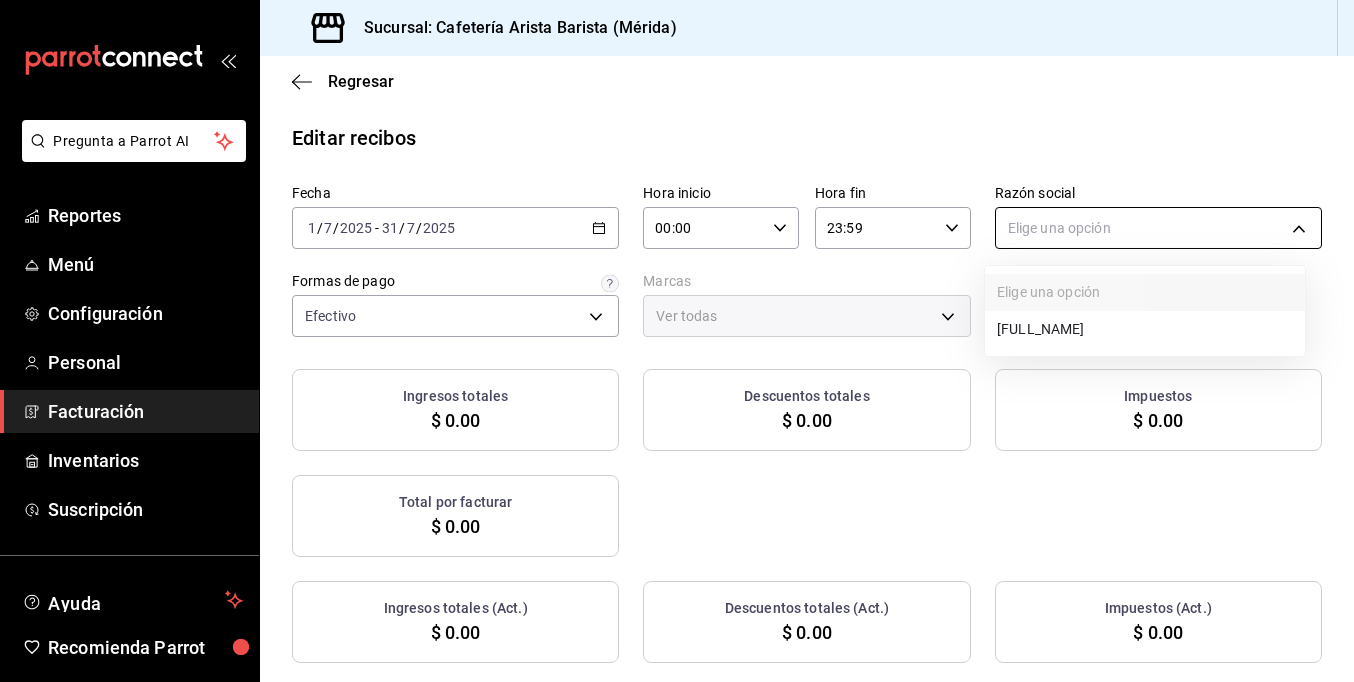 click on "Pregunta a Parrot AI Reportes   Menú   Configuración   Personal   Facturación   Inventarios   Suscripción   Ayuda Recomienda Parrot   Ramiro Peraza   Sugerir nueva función   Sucursal: Cafetería Arista Barista (Mérida) Regresar Editar recibos Fecha 2025-07-01 1 / 7 / 2025 - 2025-07-31 31 / 7 / 2025 Hora inicio 00:00 Hora inicio Hora fin 23:59 Hora fin Razón social Elige una opción Formas de pago   Efectivo 58e5b7a6-9178-44d5-aa80-321818116193 Marcas Ver todas Ingresos totales $ 0.00 Descuentos totales $ 0.00 Impuestos $ 0.00 Total por facturar $ 0.00 Ingresos totales (Act.) $ 0.00 Descuentos totales (Act.) $ 0.00 Impuestos  (Act.) $ 0.00 Total por facturar (Act.) $ 0.00 No hay información que mostrar GANA 1 MES GRATIS EN TU SUSCRIPCIÓN AQUÍ ¿Recuerdas cómo empezó tu restaurante?
Hoy puedes ayudar a un colega a tener el mismo cambio que tú viviste.
Recomienda Parrot directamente desde tu Portal Administrador.
Es fácil y rápido.
🎁 Por cada restaurante que se una, ganas 1 mes gratis." at bounding box center [677, 341] 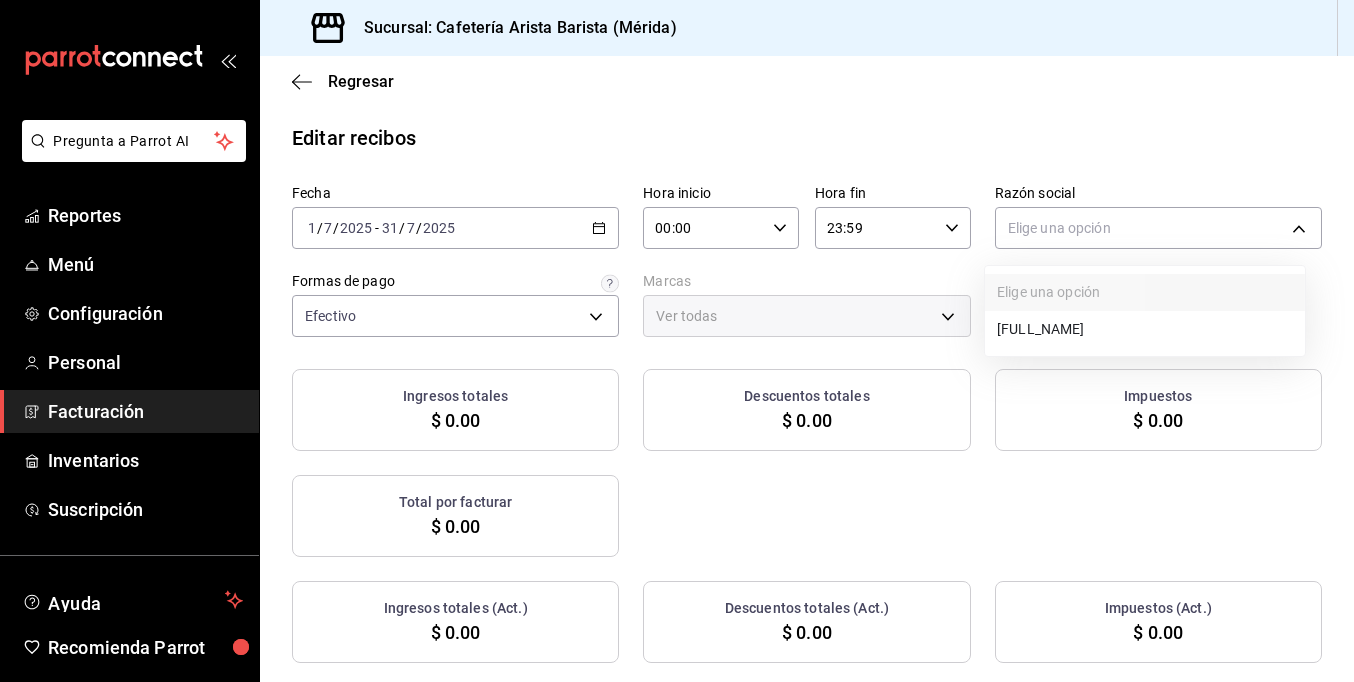click on "[FULL_NAME]" at bounding box center (1145, 329) 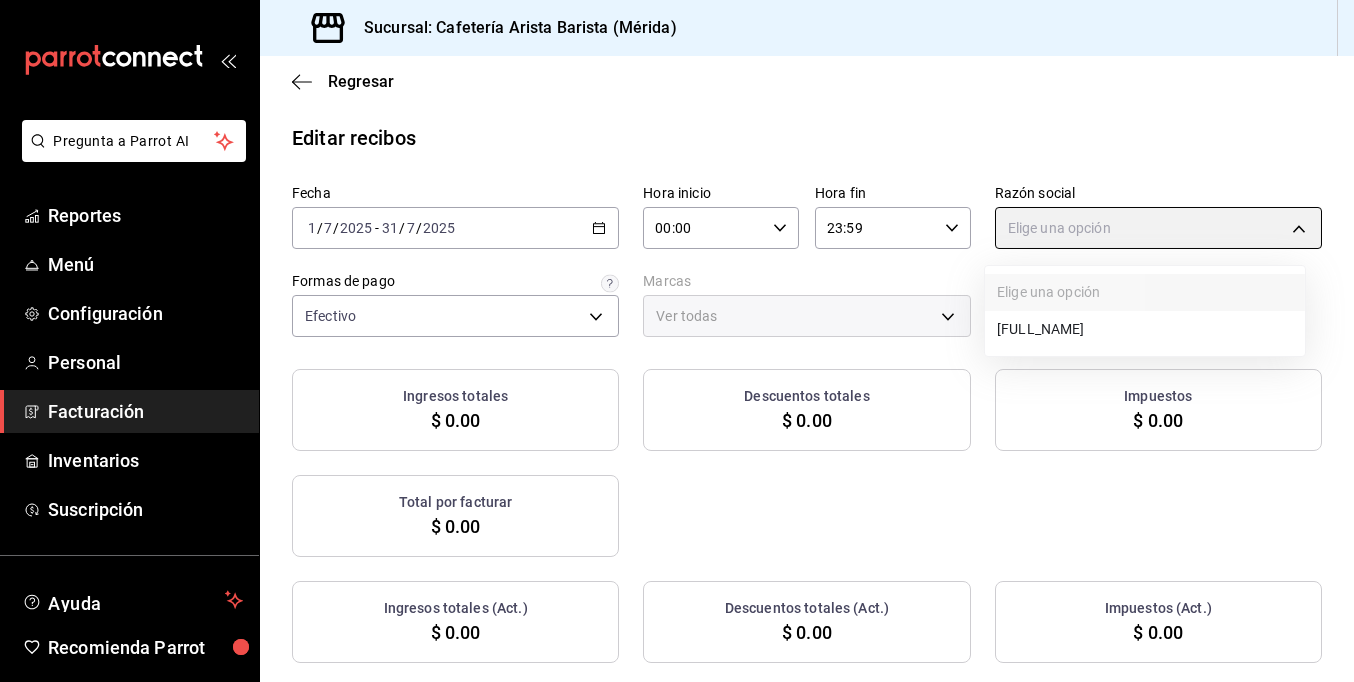 type on "980cee1c-aefc-4e14-bc21-7576d2fafae3" 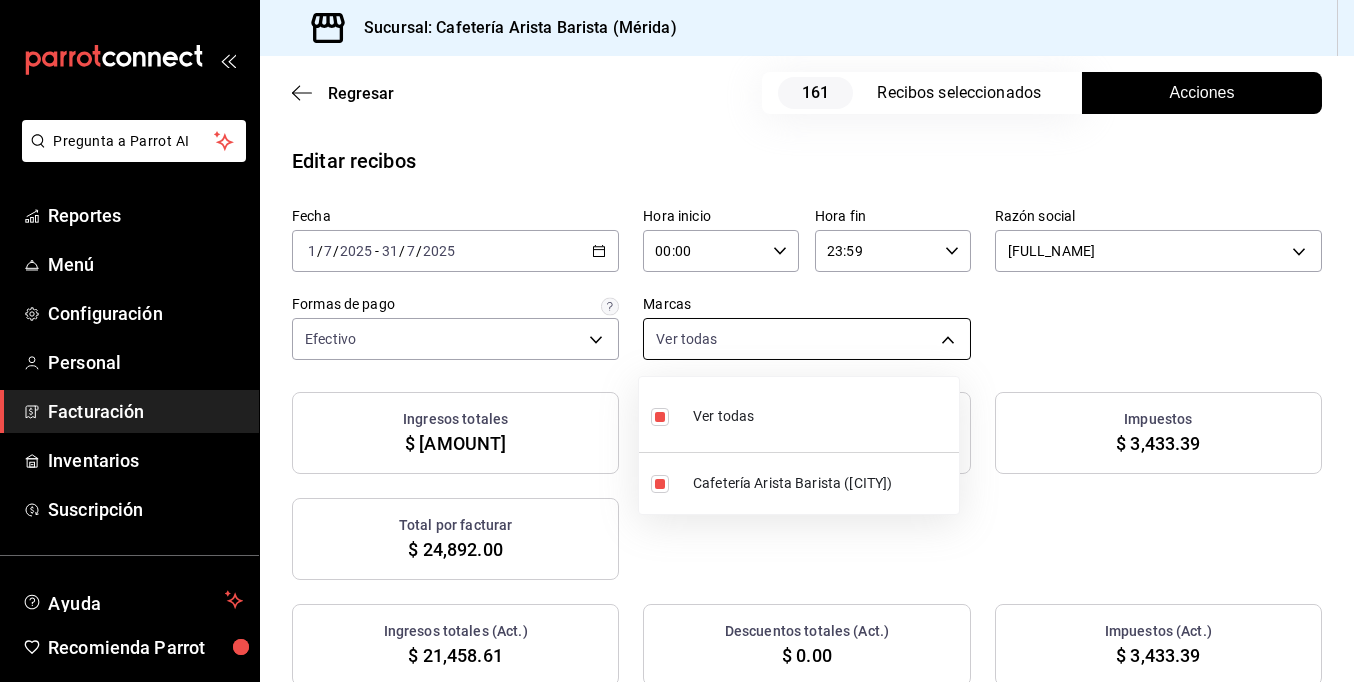 click on "Pregunta a Parrot AI Reportes   Menú   Configuración   Personal   Facturación   Inventarios   Suscripción   Ayuda Recomienda Parrot   Ramiro Peraza   Sugerir nueva función   Sucursal: Cafetería Arista Barista (Mérida) Regresar 161 Recibos seleccionados Acciones Editar recibos Fecha 2025-07-01 1 / 7 / 2025 - 2025-07-31 31 / 7 / 2025 Hora inicio 00:00 Hora inicio Hora fin 23:59 Hora fin Razón social JORGE ALBERTO CERVANTES MARTINEZ 980cee1c-aefc-4e14-bc21-7576d2fafae3 Formas de pago   Efectivo 58e5b7a6-9178-44d5-aa80-321818116193 Marcas Ver todas fc1ea929-f4b8-451f-80c7-715306eba671 Ingresos totales $ 22,946.61 Descuentos totales $ 1,488.00 Impuestos $ 3,433.39 Total por facturar $ 24,892.00 Ingresos totales (Act.) $ 21,458.61 Descuentos totales (Act.) $ 0.00 Impuestos  (Act.) $ 3,433.39 Total por facturar (Act.) $ 24,892.00 Editar recibos Quita la selección a los recibos que no quieras editar. Act. # de recibo Artículos (Orig.) Artículos (Act.) Subtotal (Orig.) Subtotal (Act.) Descuento total (Act.)" at bounding box center (677, 341) 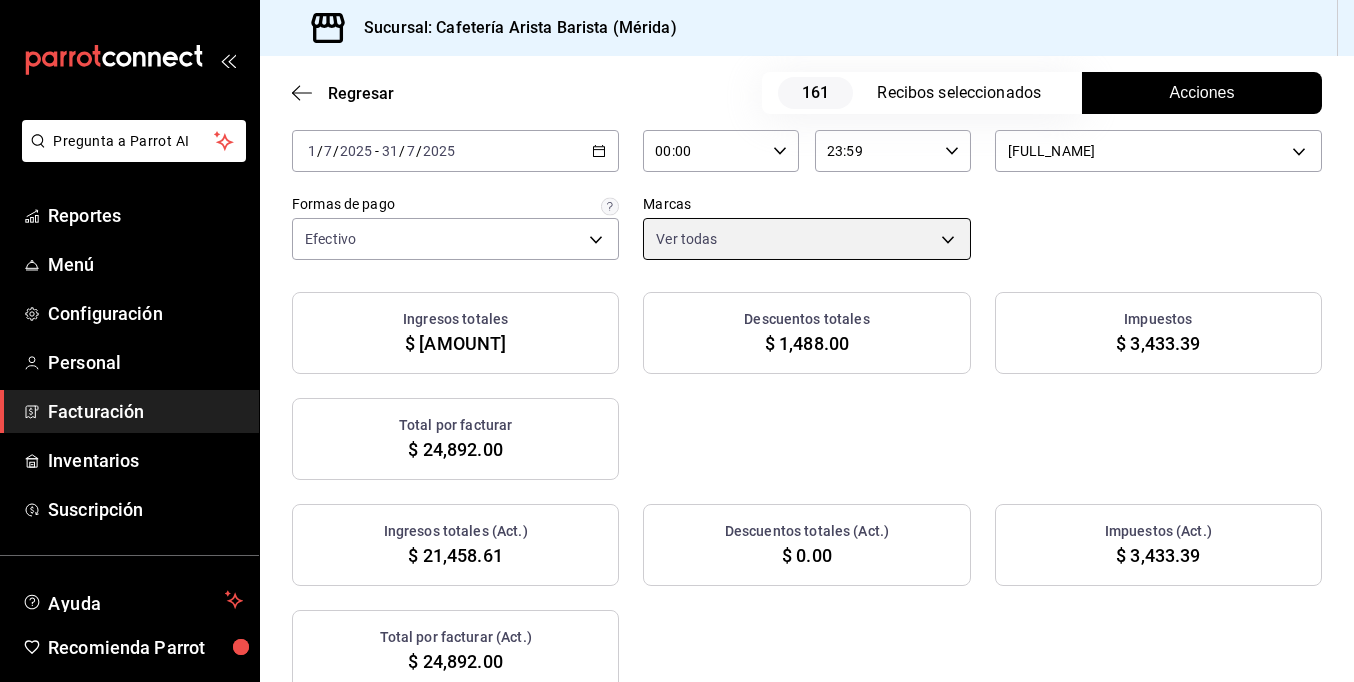 scroll, scrollTop: 100, scrollLeft: 0, axis: vertical 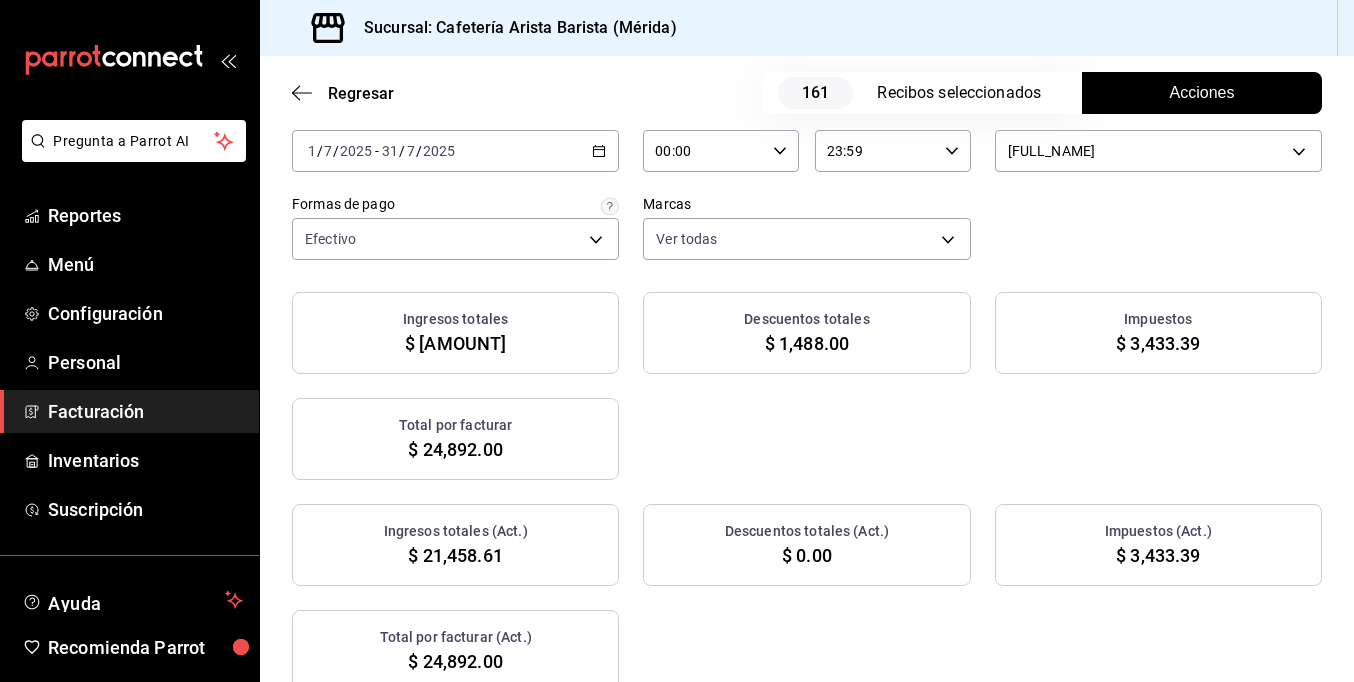 click on "Acciones" at bounding box center [1202, 93] 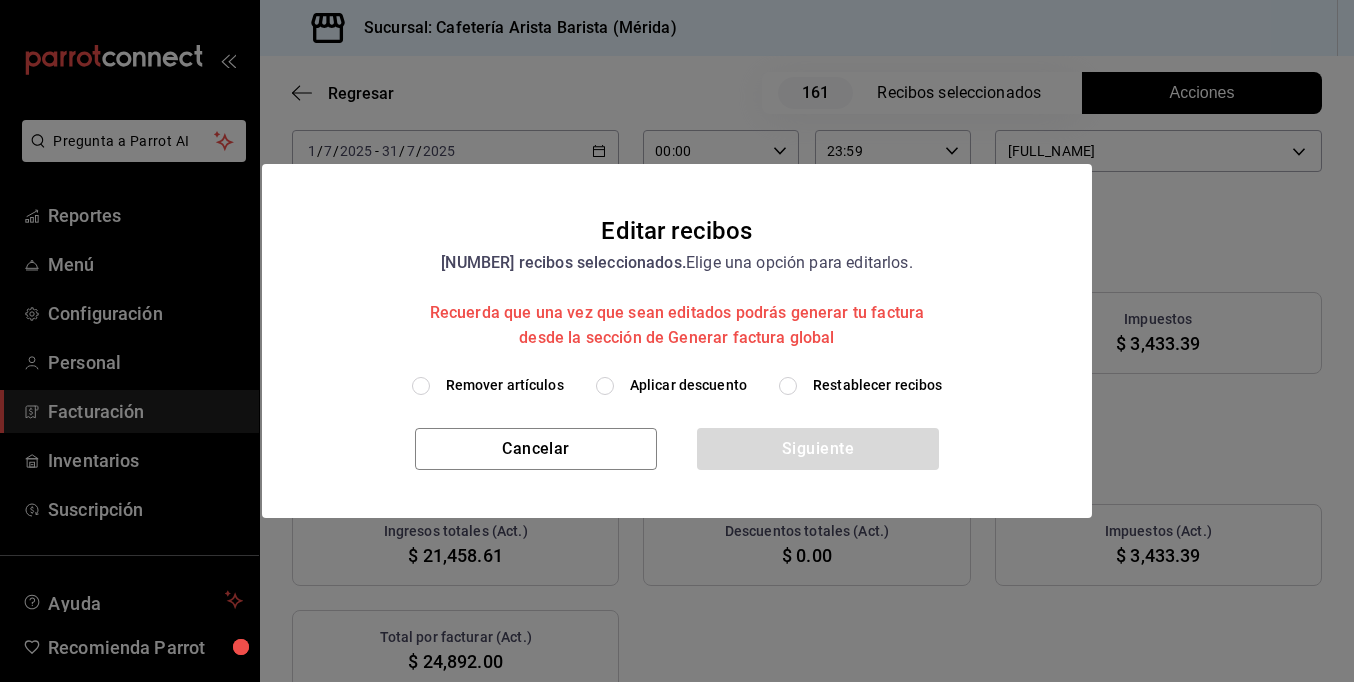 click on "Aplicar descuento" at bounding box center [688, 385] 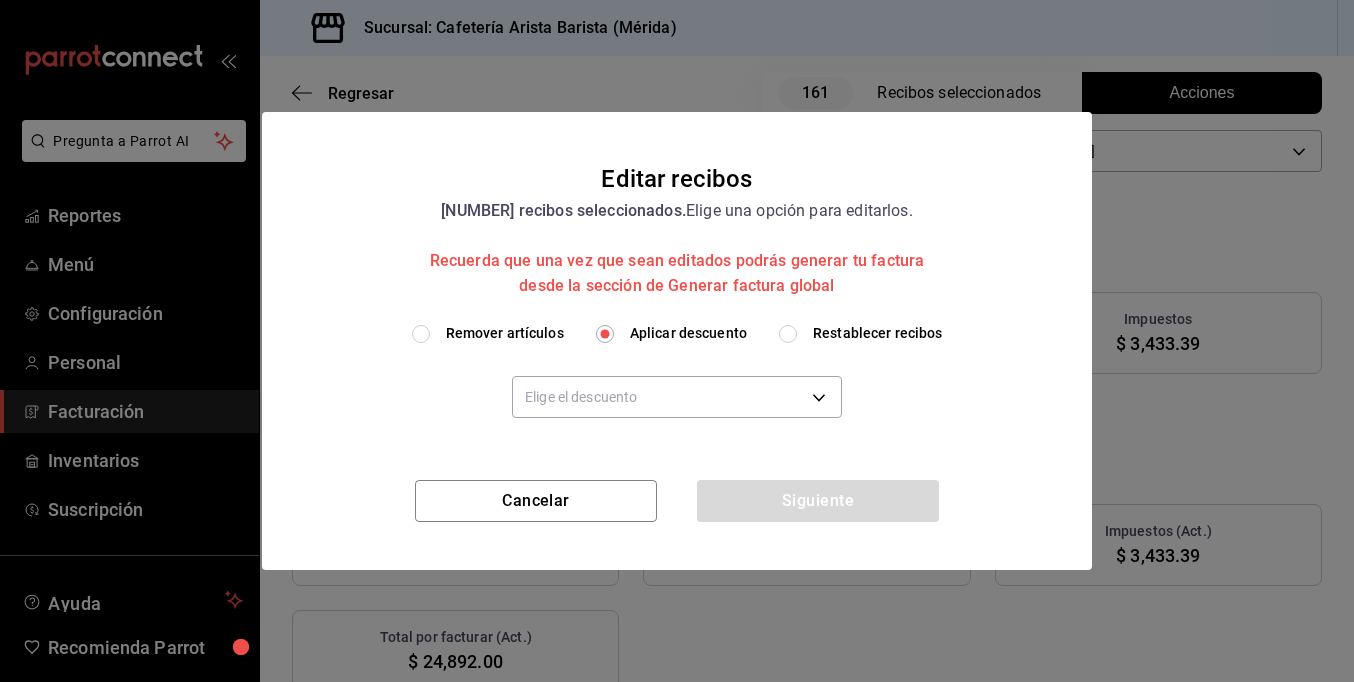 click on "Restablecer recibos" at bounding box center [878, 333] 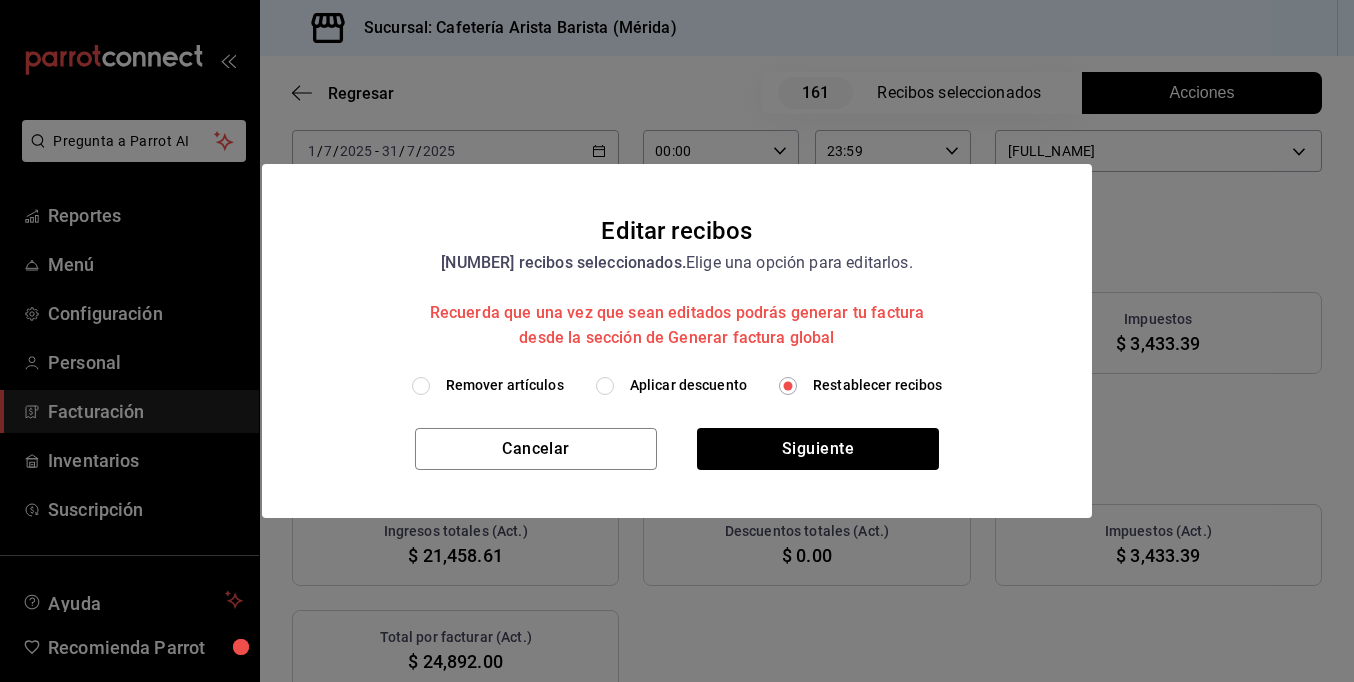 click on "Remover artículos" at bounding box center (505, 385) 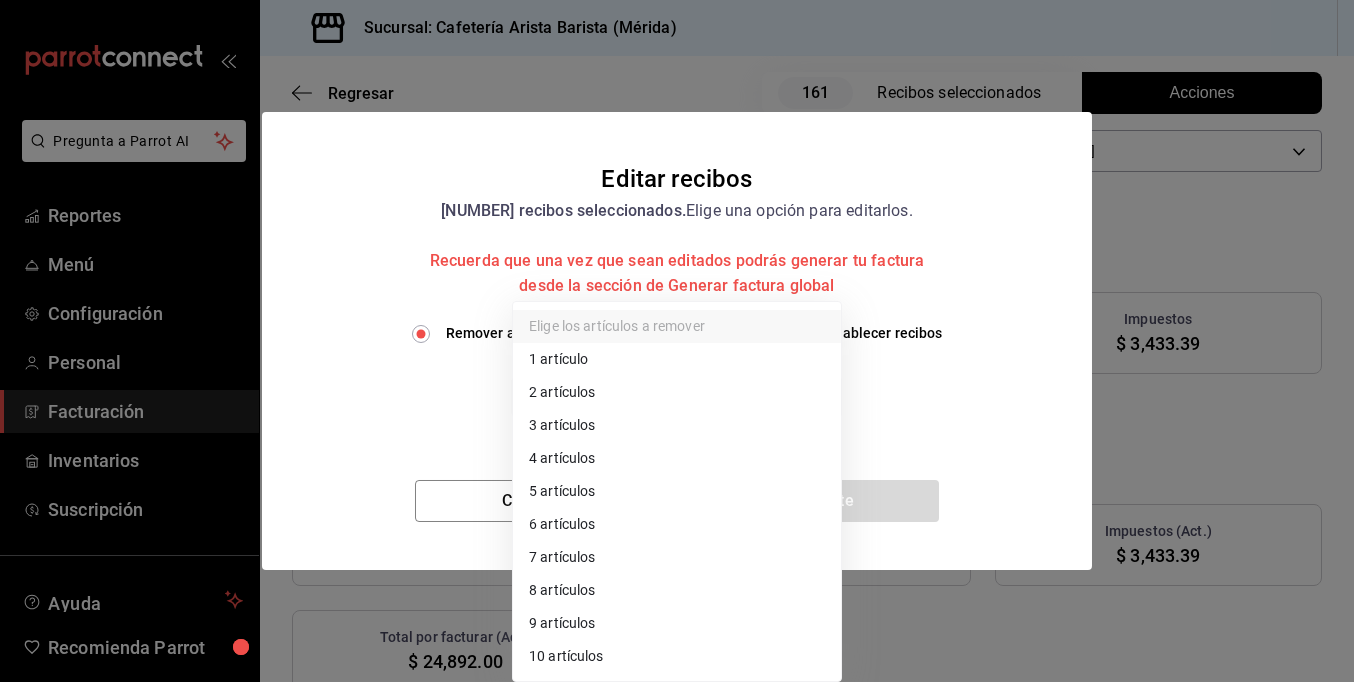 click on "Pregunta a Parrot AI Reportes   Menú   Configuración   Personal   Facturación   Inventarios   Suscripción   Ayuda Recomienda Parrot   Ramiro Peraza   Sugerir nueva función   Sucursal: Cafetería Arista Barista (Mérida) Regresar 161 Recibos seleccionados Acciones Editar recibos Fecha 2025-07-01 1 / 7 / 2025 - 2025-07-31 31 / 7 / 2025 Hora inicio 00:00 Hora inicio Hora fin 23:59 Hora fin Razón social JORGE ALBERTO CERVANTES MARTINEZ 980cee1c-aefc-4e14-bc21-7576d2fafae3 Formas de pago   Efectivo 58e5b7a6-9178-44d5-aa80-321818116193 Marcas Ver todas fc1ea929-f4b8-451f-80c7-715306eba671 Ingresos totales $ 22,946.61 Descuentos totales $ 1,488.00 Impuestos $ 3,433.39 Total por facturar $ 24,892.00 Ingresos totales (Act.) $ 21,458.61 Descuentos totales (Act.) $ 0.00 Impuestos  (Act.) $ 3,433.39 Total por facturar (Act.) $ 24,892.00 Editar recibos Quita la selección a los recibos que no quieras editar. Act. # de recibo Artículos (Orig.) Artículos (Act.) Subtotal (Orig.) Subtotal (Act.) Descuento total (Act.)" at bounding box center [677, 341] 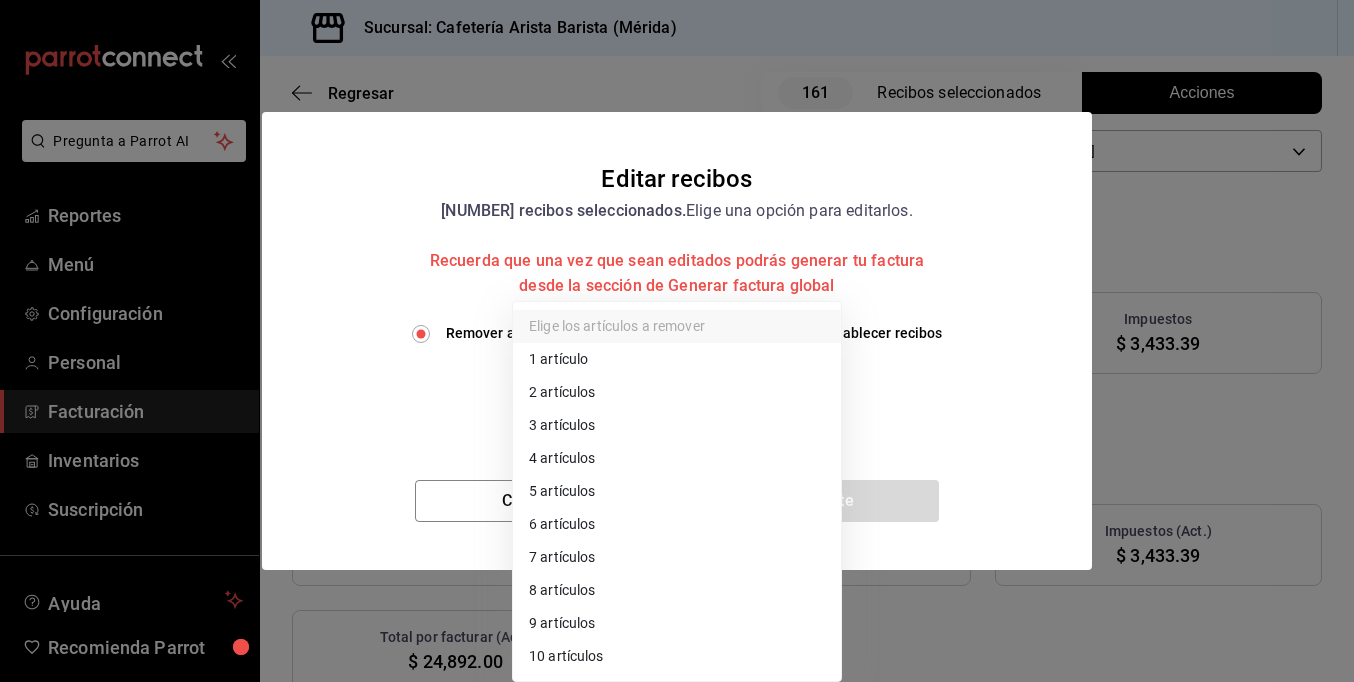 click on "10 artículos" at bounding box center [677, 656] 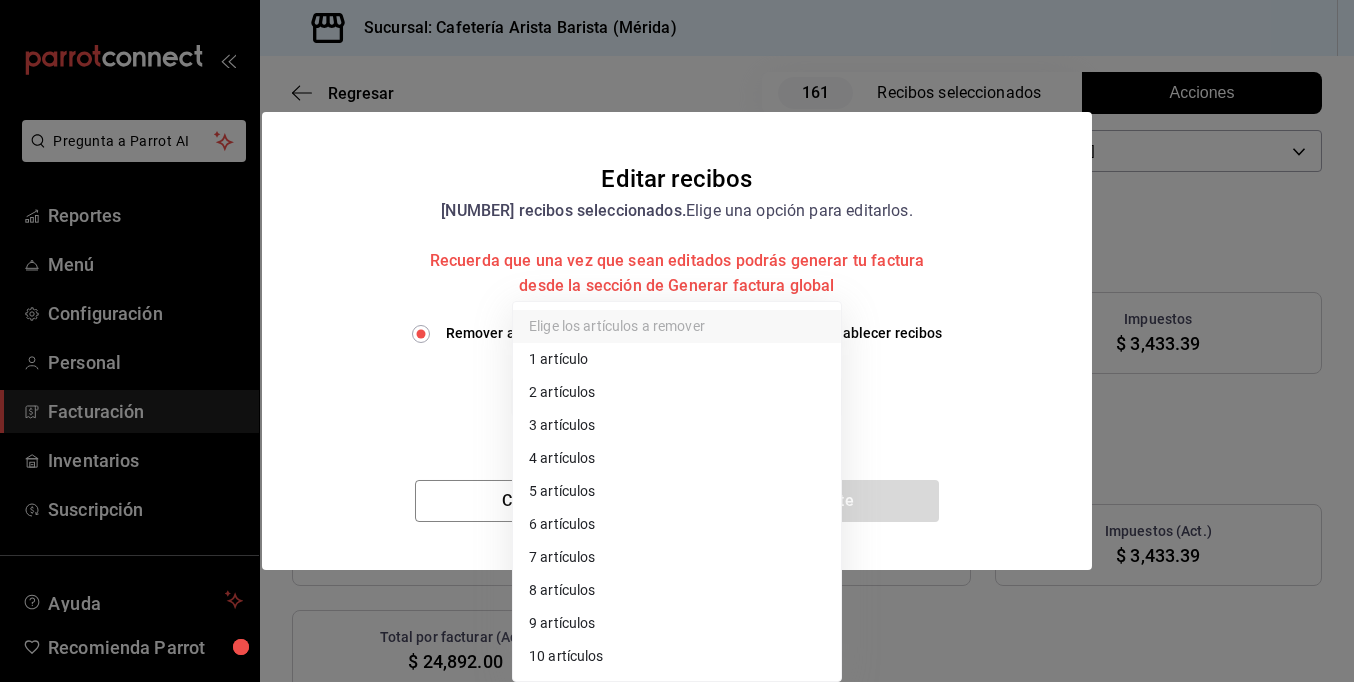 type on "10" 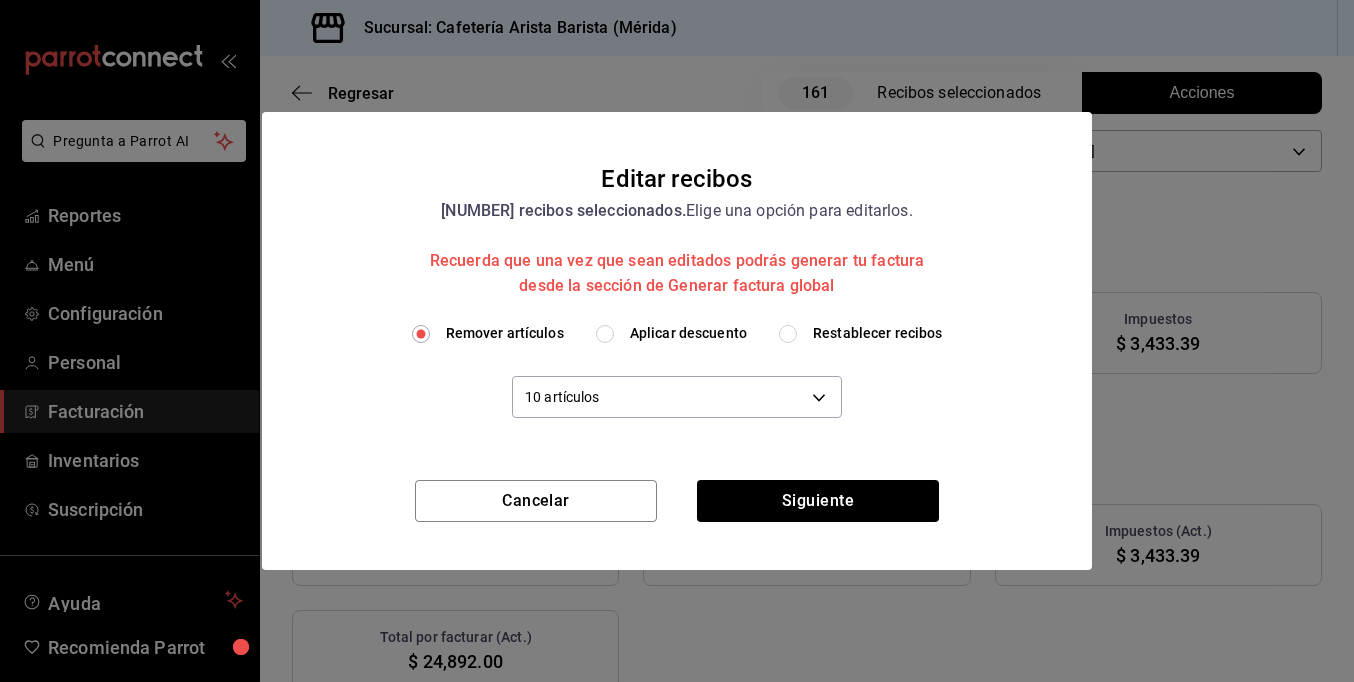 click on "Aplicar descuento" at bounding box center (688, 333) 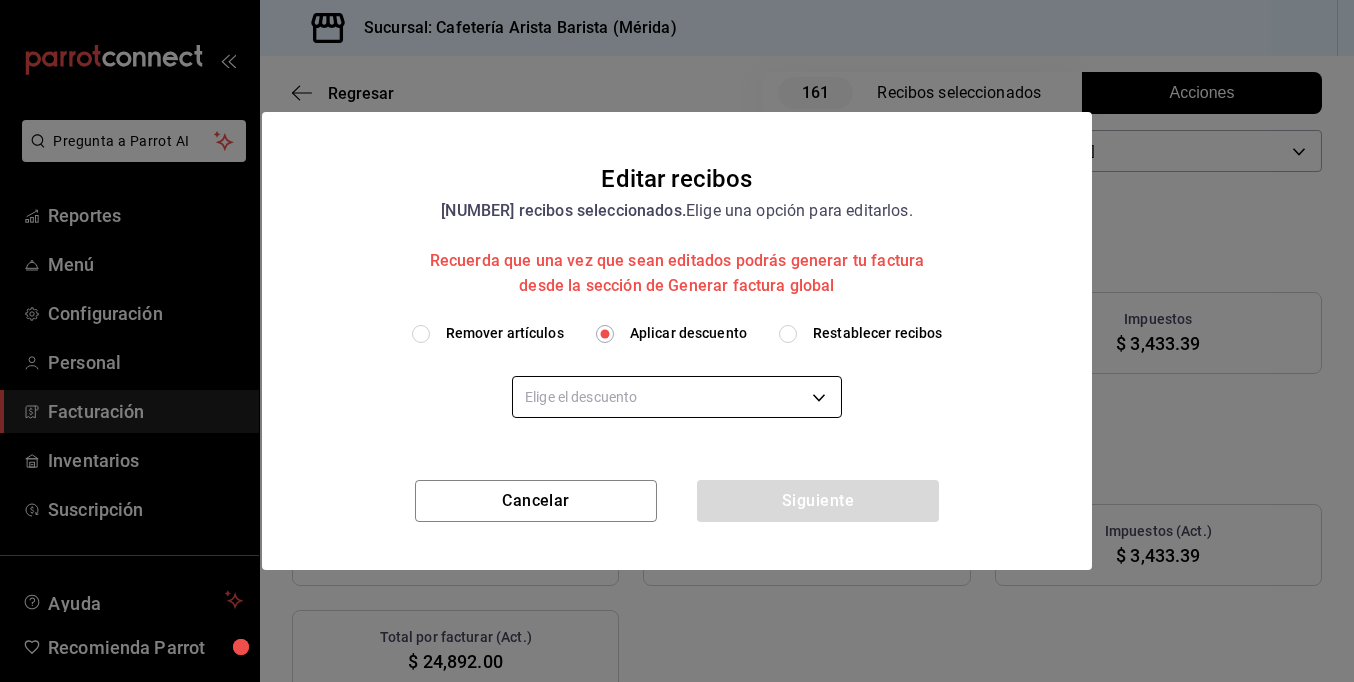 click on "Pregunta a Parrot AI Reportes   Menú   Configuración   Personal   Facturación   Inventarios   Suscripción   Ayuda Recomienda Parrot   Ramiro Peraza   Sugerir nueva función   Sucursal: Cafetería Arista Barista (Mérida) Regresar 161 Recibos seleccionados Acciones Editar recibos Fecha 2025-07-01 1 / 7 / 2025 - 2025-07-31 31 / 7 / 2025 Hora inicio 00:00 Hora inicio Hora fin 23:59 Hora fin Razón social JORGE ALBERTO CERVANTES MARTINEZ 980cee1c-aefc-4e14-bc21-7576d2fafae3 Formas de pago   Efectivo 58e5b7a6-9178-44d5-aa80-321818116193 Marcas Ver todas fc1ea929-f4b8-451f-80c7-715306eba671 Ingresos totales $ 22,946.61 Descuentos totales $ 1,488.00 Impuestos $ 3,433.39 Total por facturar $ 24,892.00 Ingresos totales (Act.) $ 21,458.61 Descuentos totales (Act.) $ 0.00 Impuestos  (Act.) $ 3,433.39 Total por facturar (Act.) $ 24,892.00 Editar recibos Quita la selección a los recibos que no quieras editar. Act. # de recibo Artículos (Orig.) Artículos (Act.) Subtotal (Orig.) Subtotal (Act.) Descuento total (Act.)" at bounding box center (677, 341) 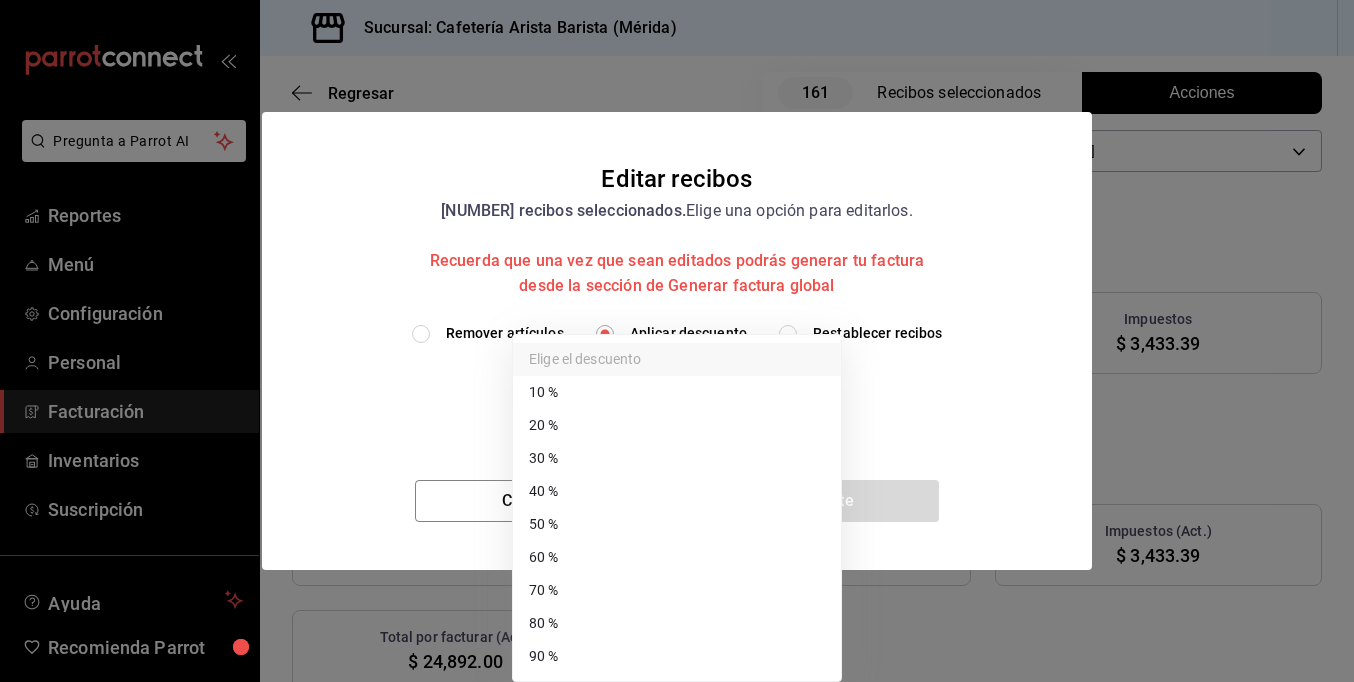 click on "90 %" at bounding box center [677, 656] 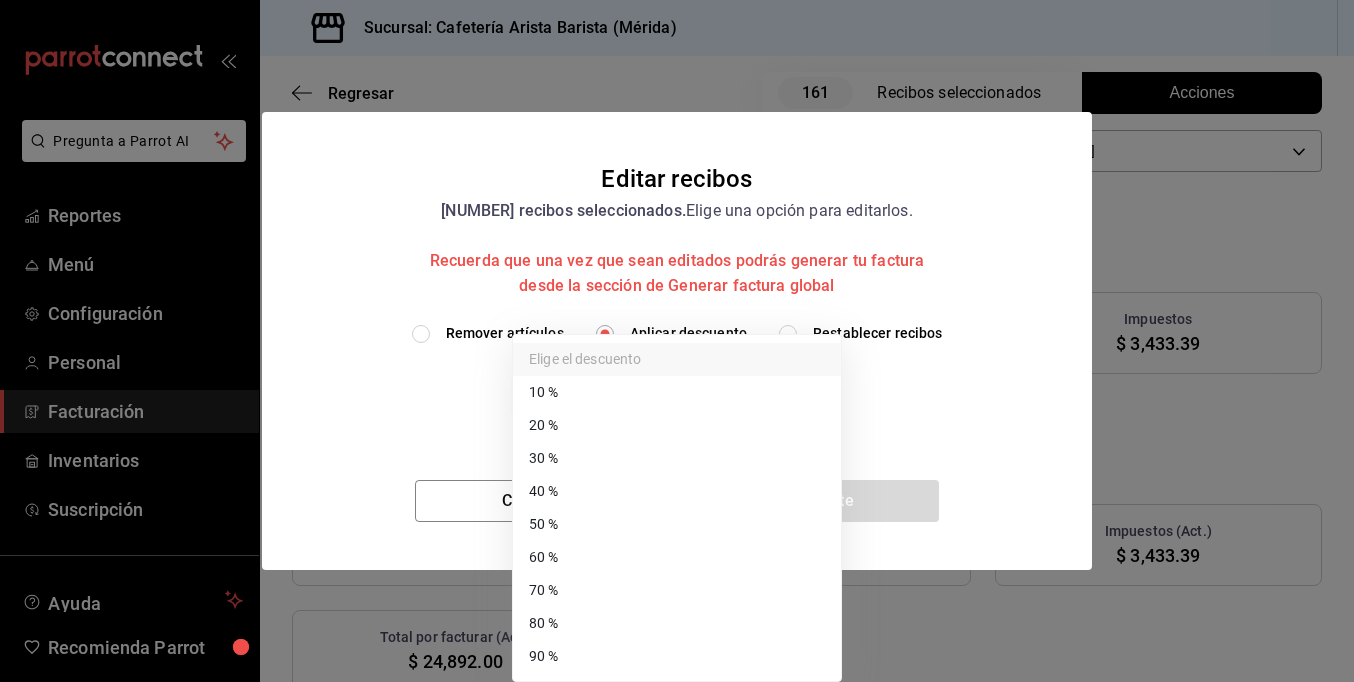 type on "90" 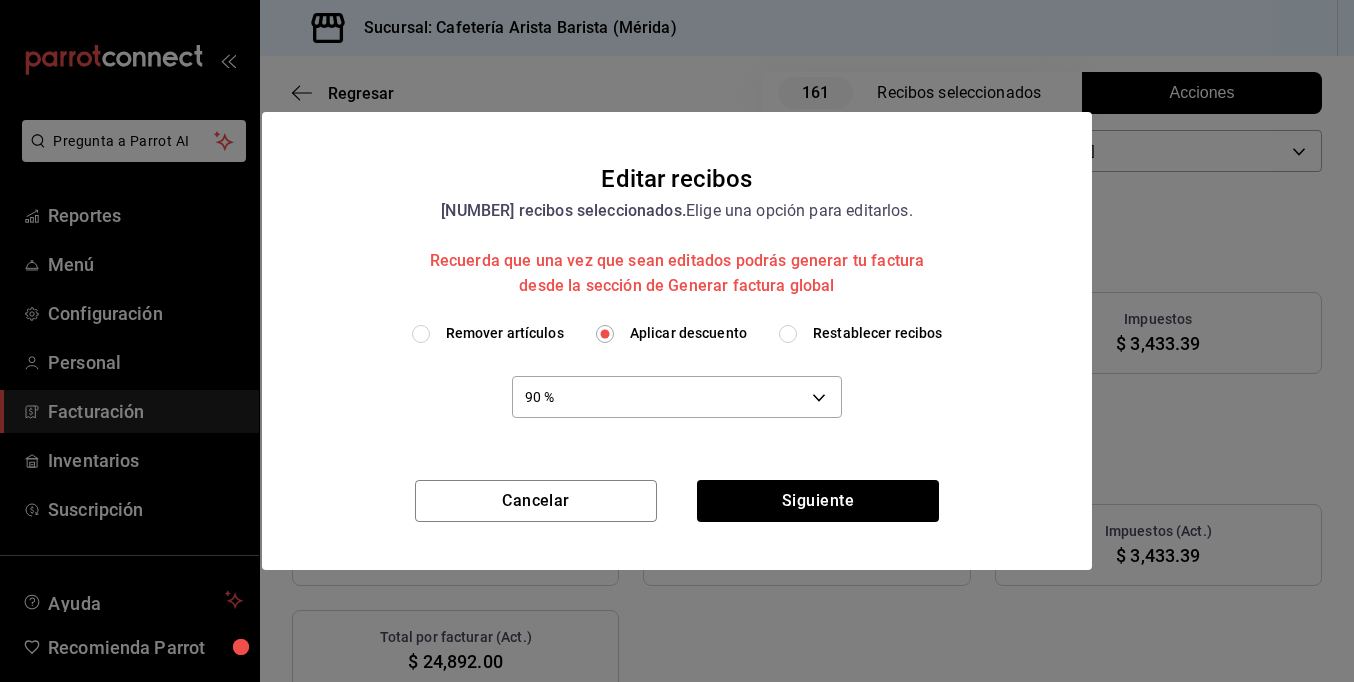 click on "Remover artículos Aplicar descuento Restablecer recibos 90 % 90" at bounding box center [677, 401] 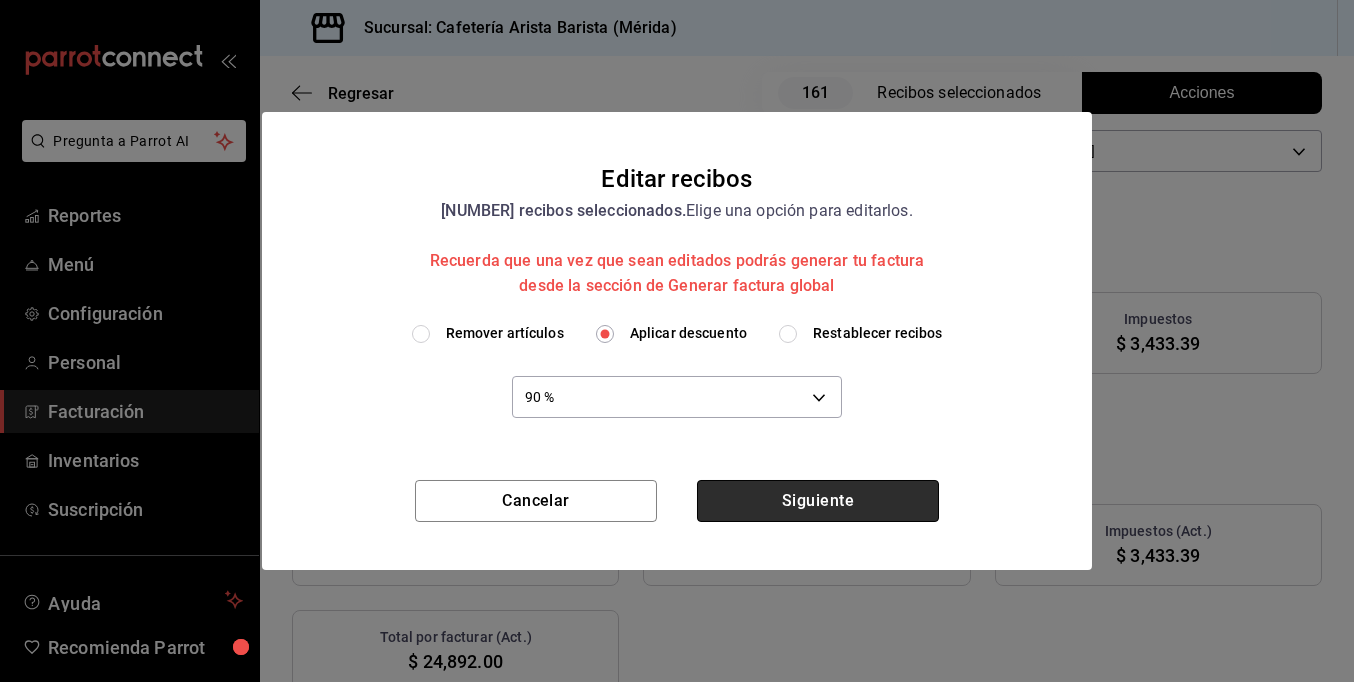 click on "Siguiente" at bounding box center [818, 501] 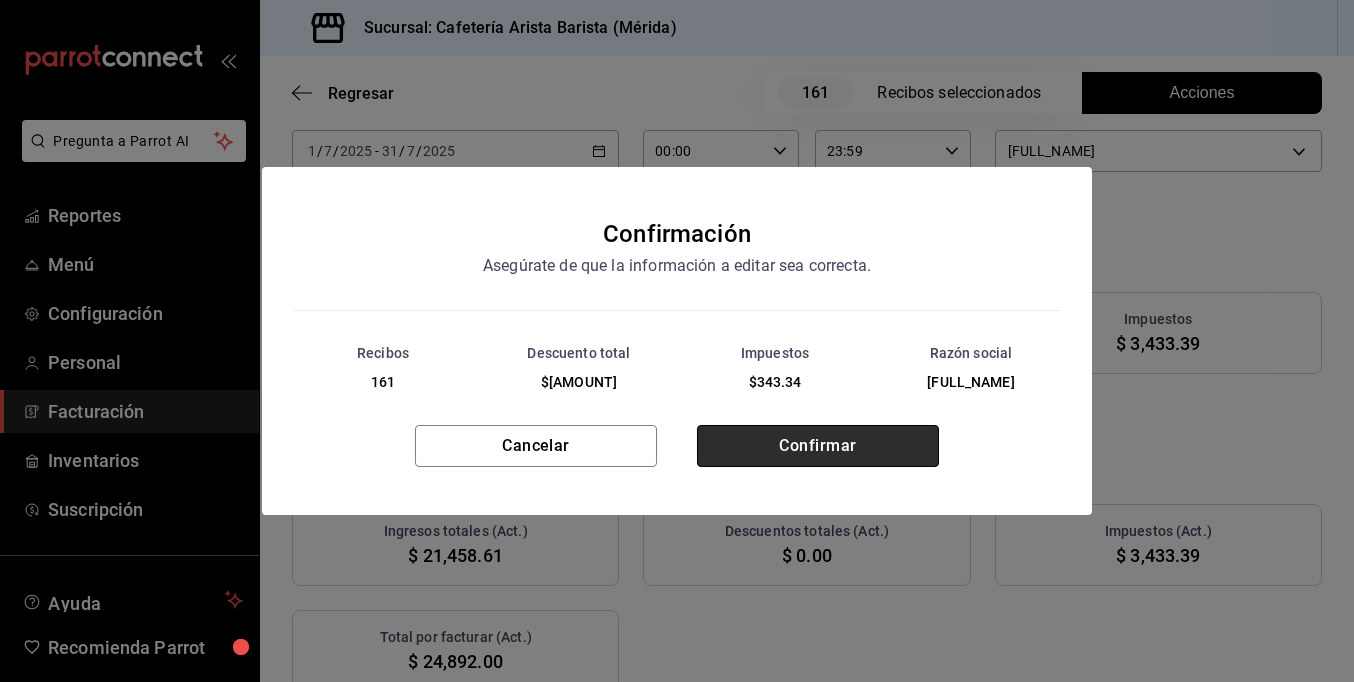click on "Confirmar" at bounding box center (818, 446) 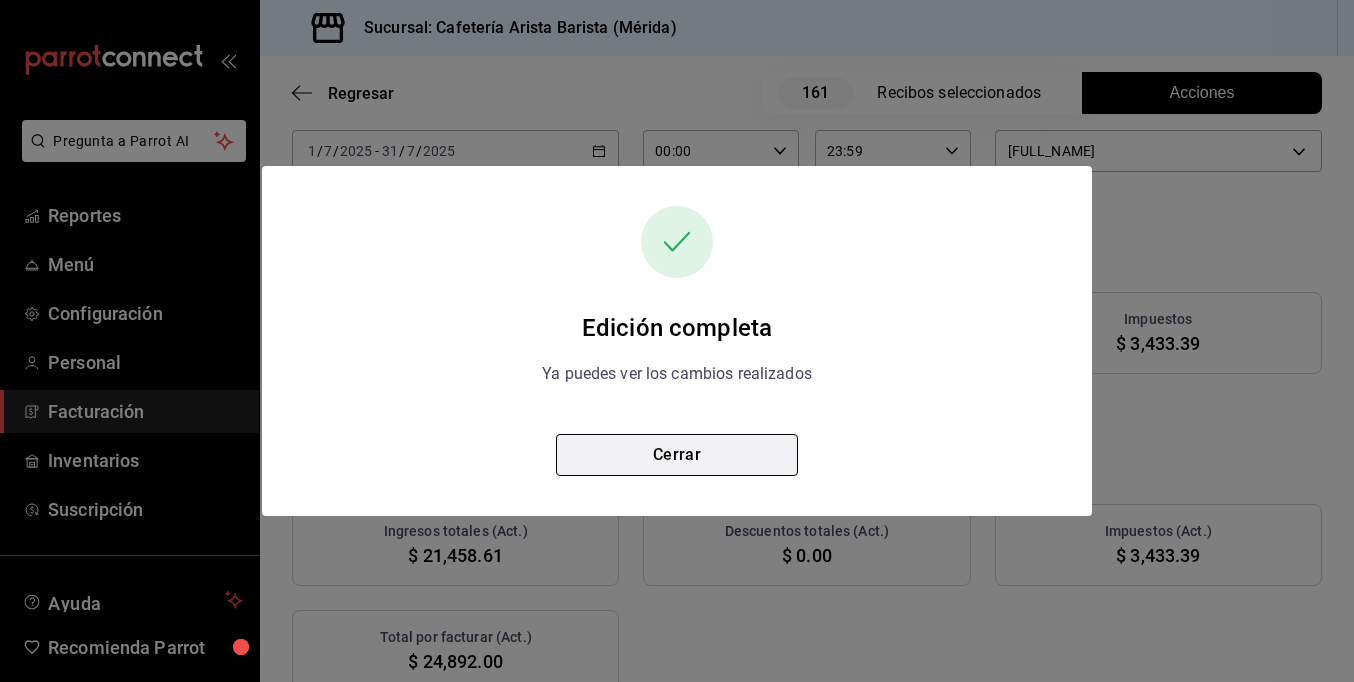 click on "Cerrar" at bounding box center (677, 455) 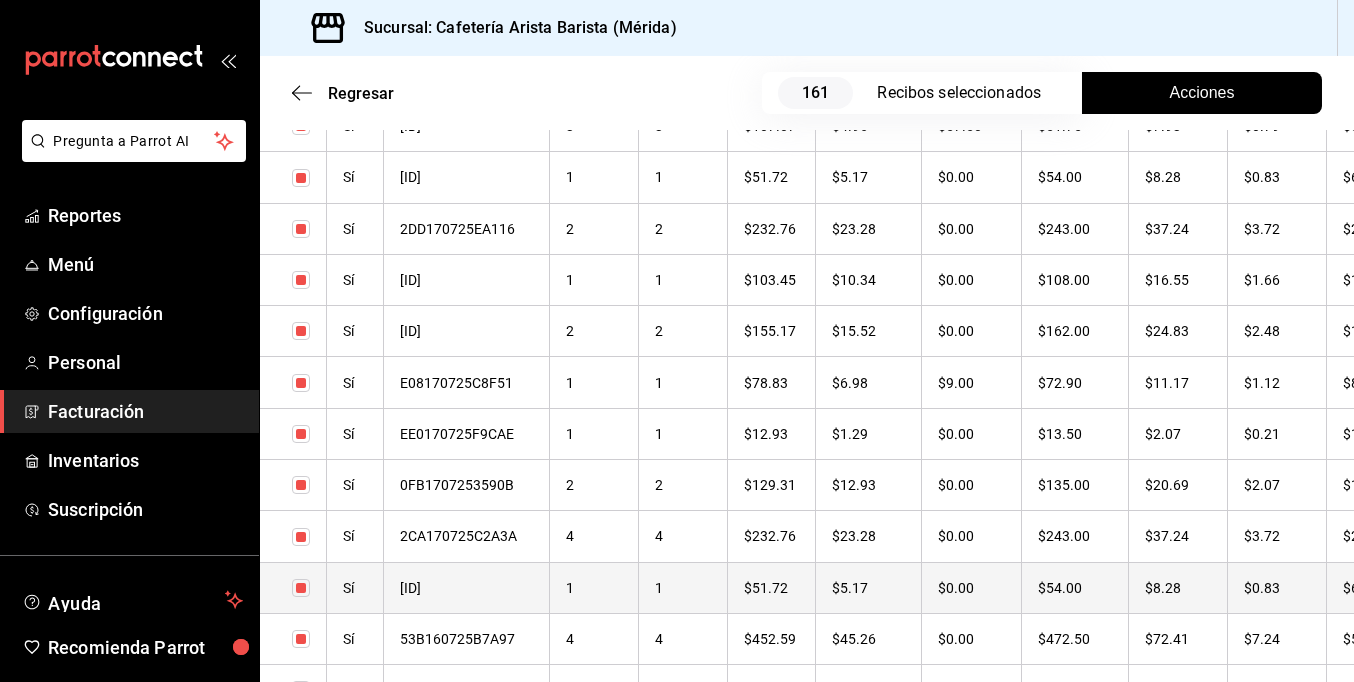 scroll, scrollTop: 2400, scrollLeft: 0, axis: vertical 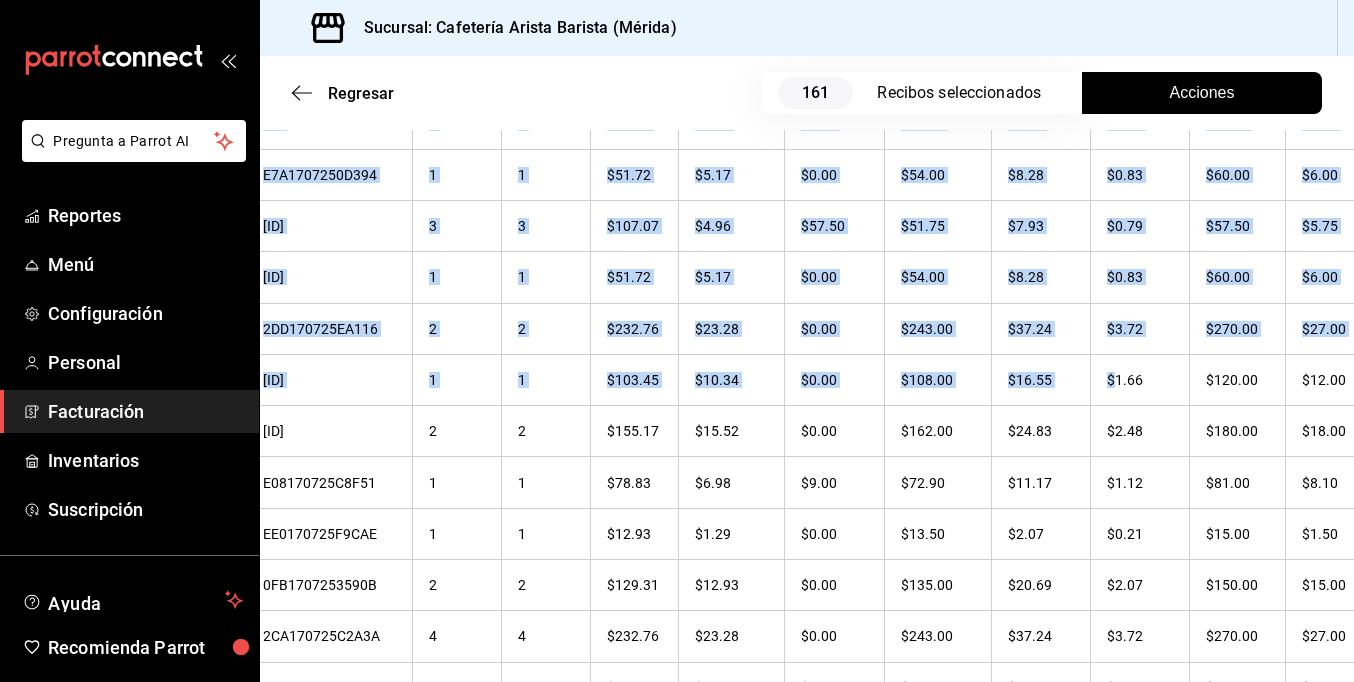 drag, startPoint x: 1210, startPoint y: 373, endPoint x: 1384, endPoint y: 366, distance: 174.14075 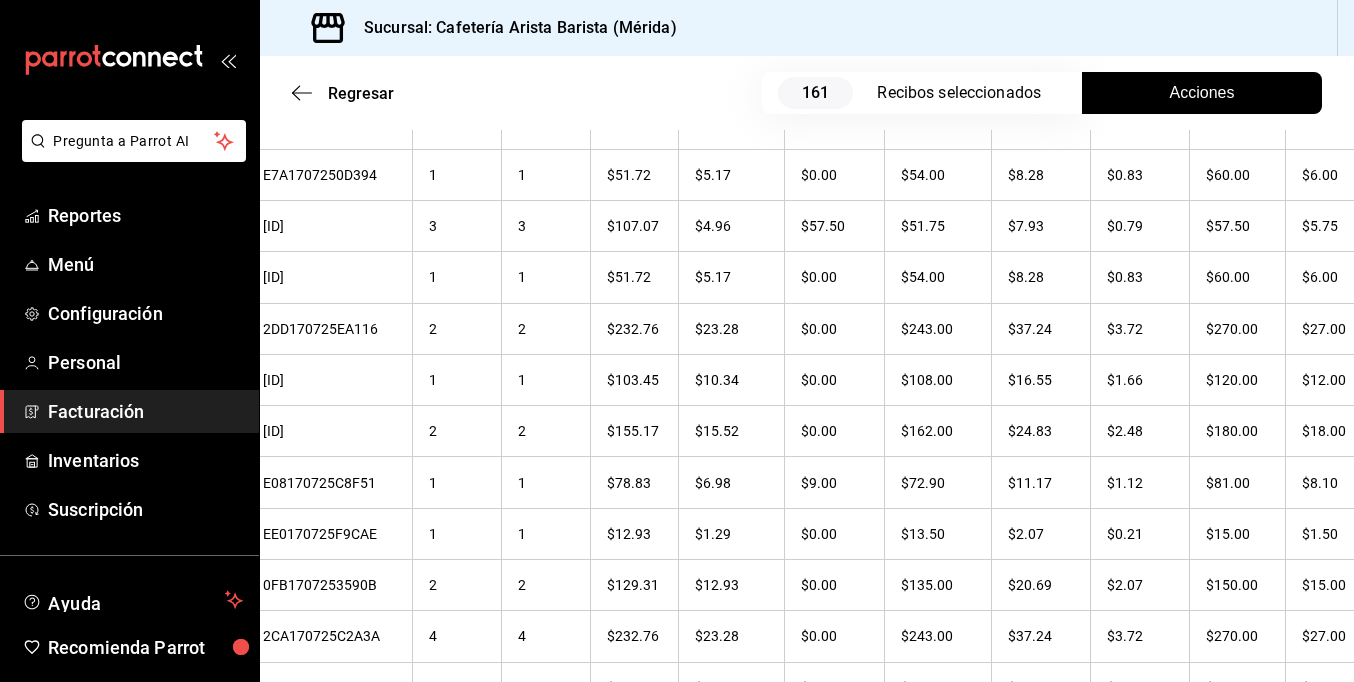 click on "Sucursal: Cafetería Arista Barista ([CITY])" at bounding box center [807, 28] 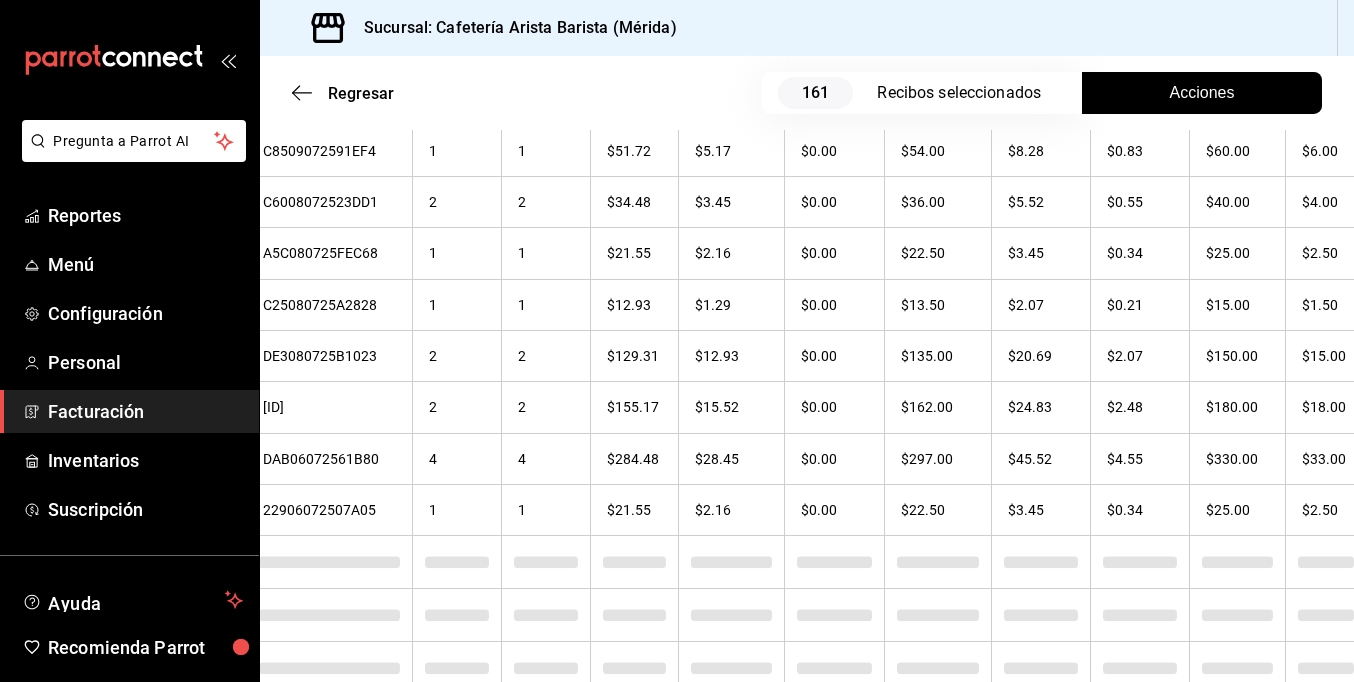 scroll, scrollTop: 5715, scrollLeft: 0, axis: vertical 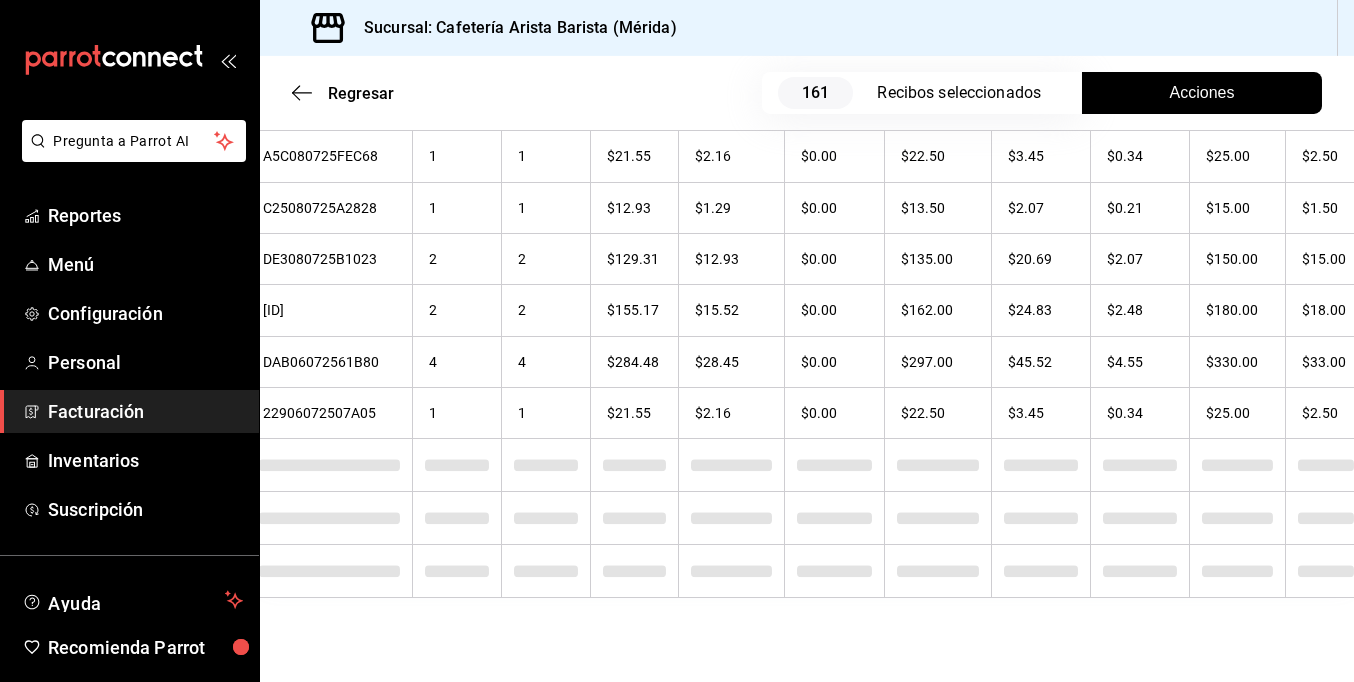 checkbox on "true" 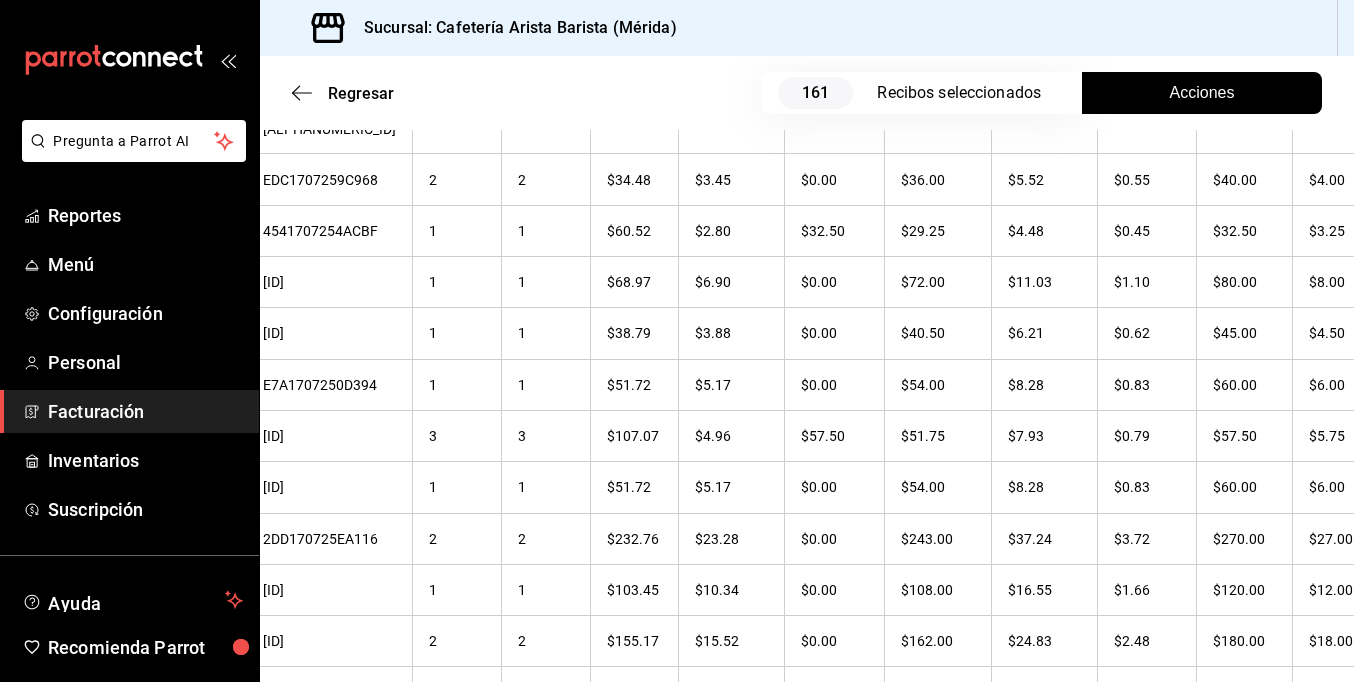 scroll, scrollTop: 0, scrollLeft: 0, axis: both 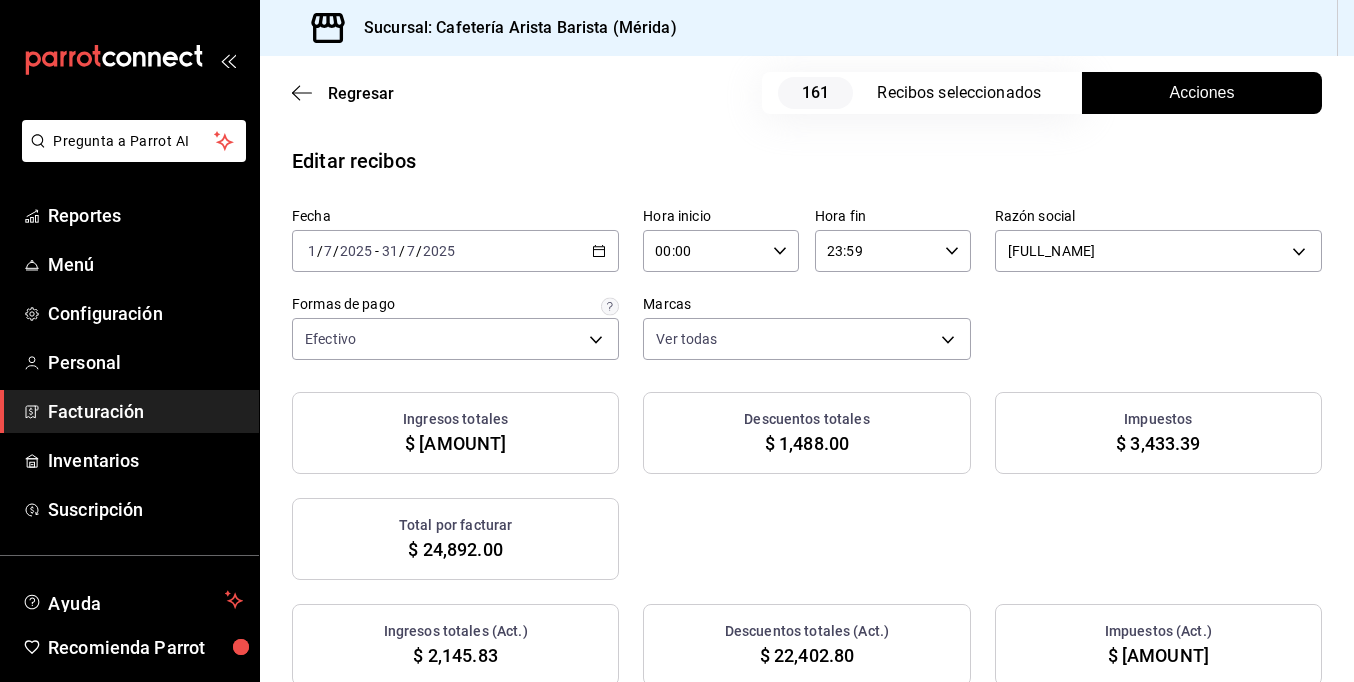 click on "Acciones" at bounding box center [1202, 93] 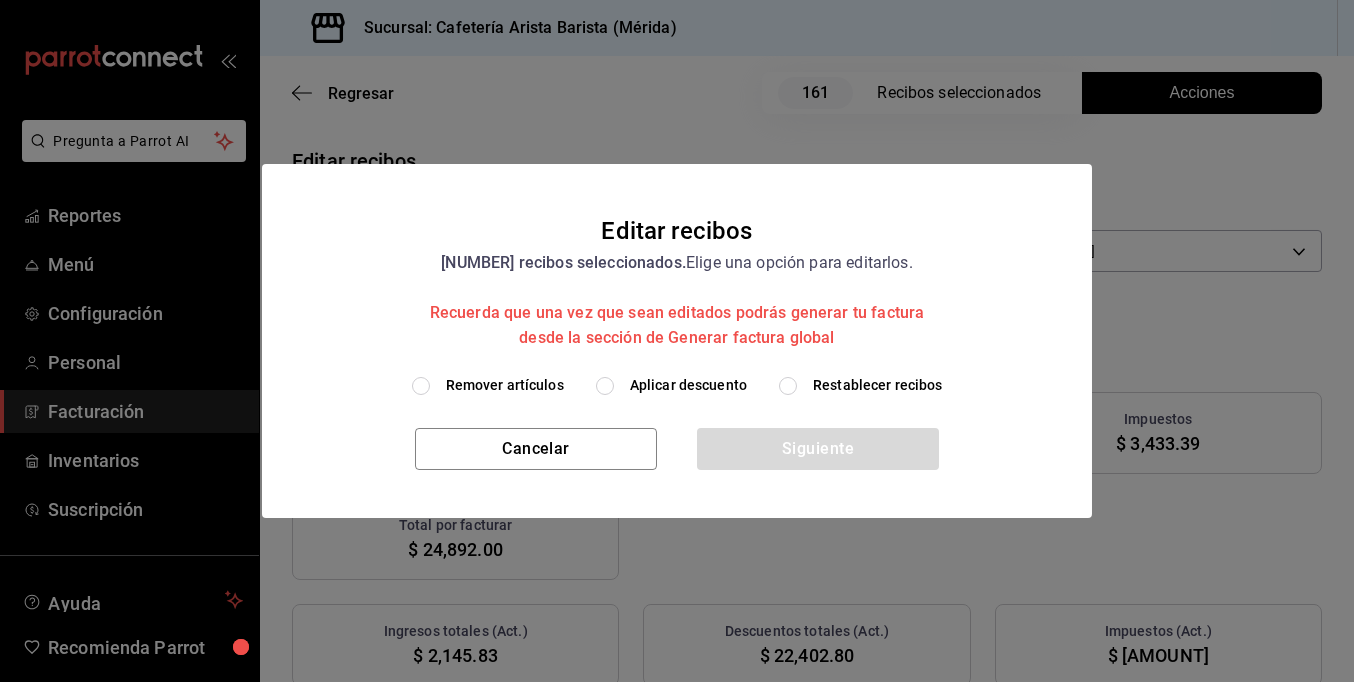 click on "Restablecer recibos" at bounding box center (878, 385) 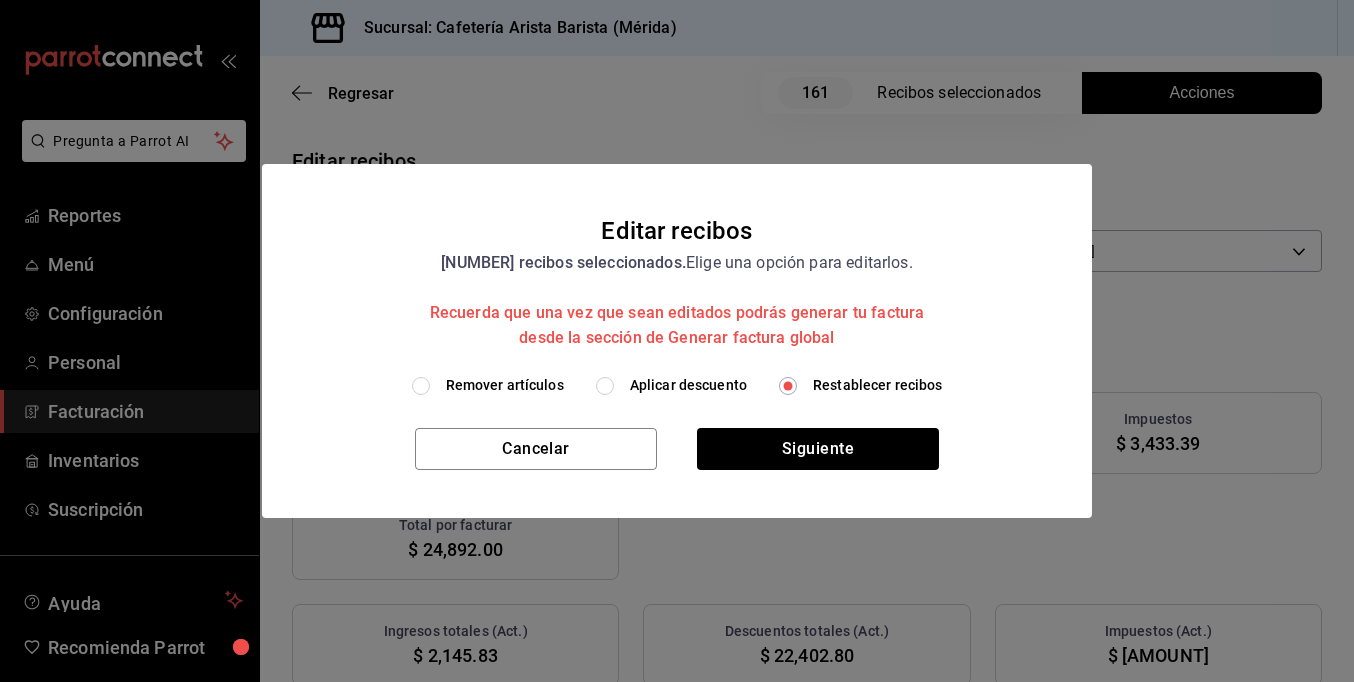 click on "Aplicar descuento" at bounding box center (688, 385) 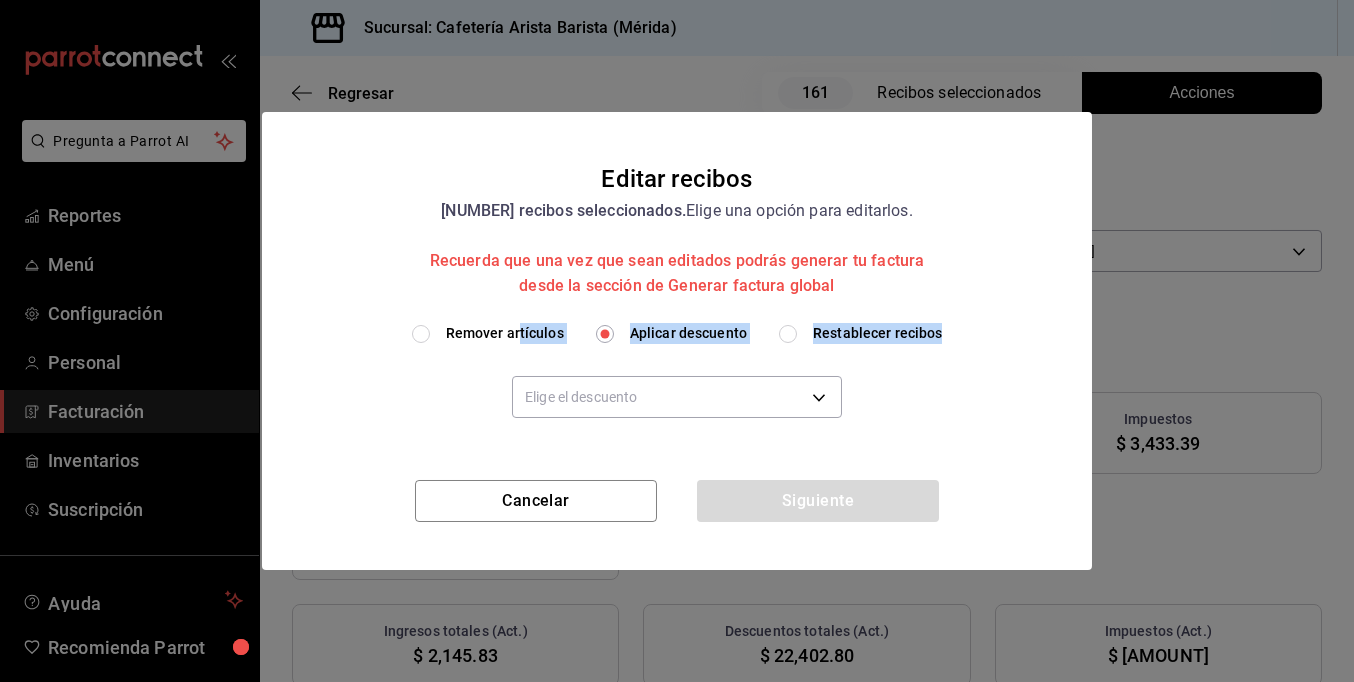 drag, startPoint x: 534, startPoint y: 350, endPoint x: 523, endPoint y: 339, distance: 15.556349 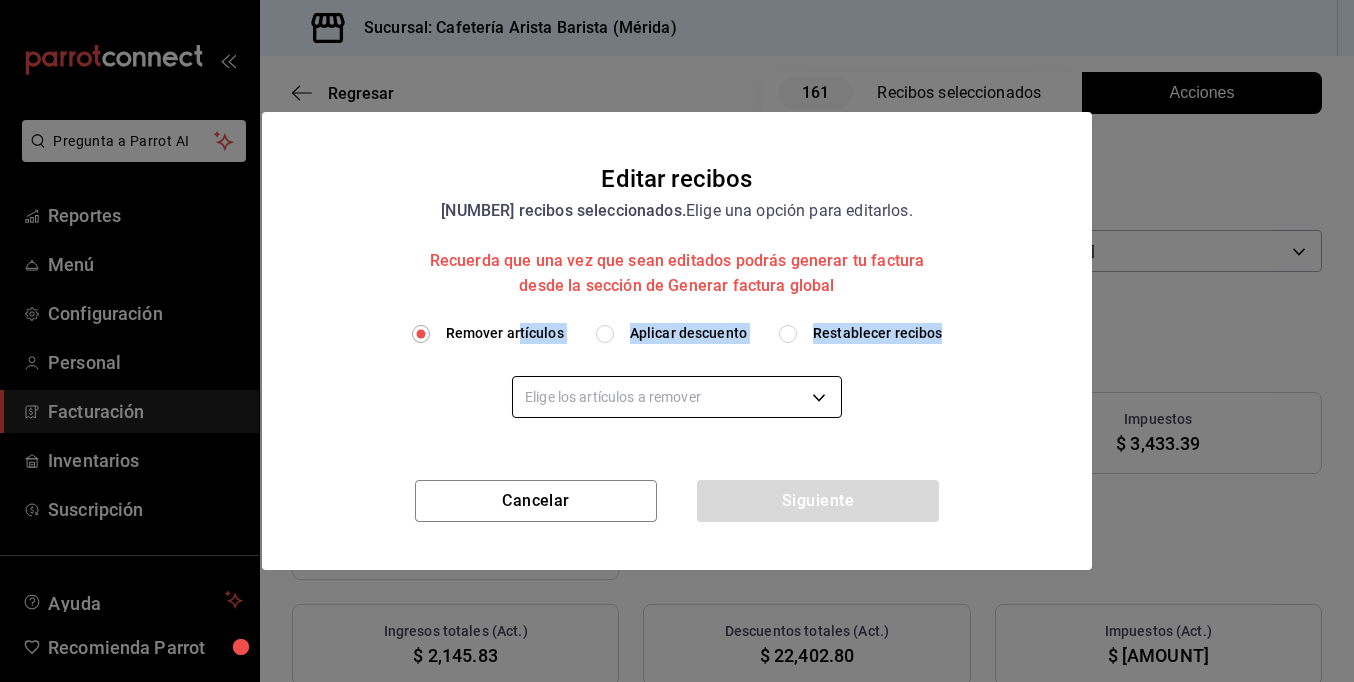 click on "Pregunta a Parrot AI Reportes   Menú   Configuración   Personal   Facturación   Inventarios   Suscripción   Ayuda Recomienda Parrot   Ramiro Peraza   Sugerir nueva función   Sucursal: Cafetería Arista Barista (Mérida) Regresar 161 Recibos seleccionados Acciones Editar recibos Fecha 2025-07-01 1 / 7 / 2025 - 2025-07-31 31 / 7 / 2025 Hora inicio 00:00 Hora inicio Hora fin 23:59 Hora fin Razón social JORGE ALBERTO CERVANTES MARTINEZ 980cee1c-aefc-4e14-bc21-7576d2fafae3 Formas de pago   Efectivo 58e5b7a6-9178-44d5-aa80-321818116193 Marcas Ver todas fc1ea929-f4b8-451f-80c7-715306eba671 Ingresos totales $ 22,946.61 Descuentos totales $ 1,488.00 Impuestos $ 3,433.39 Total por facturar $ 24,892.00 Ingresos totales (Act.) $ 2,145.83 Descuentos totales (Act.) $ 22,402.80 Impuestos  (Act.) $ 343.37 Total por facturar (Act.) $ 2,489.20 Editar recibos Quita la selección a los recibos que no quieras editar. Act. # de recibo Artículos (Orig.) Artículos (Act.) Subtotal (Orig.) Subtotal (Act.) Impuestos (Orig.) Sí" at bounding box center [677, 341] 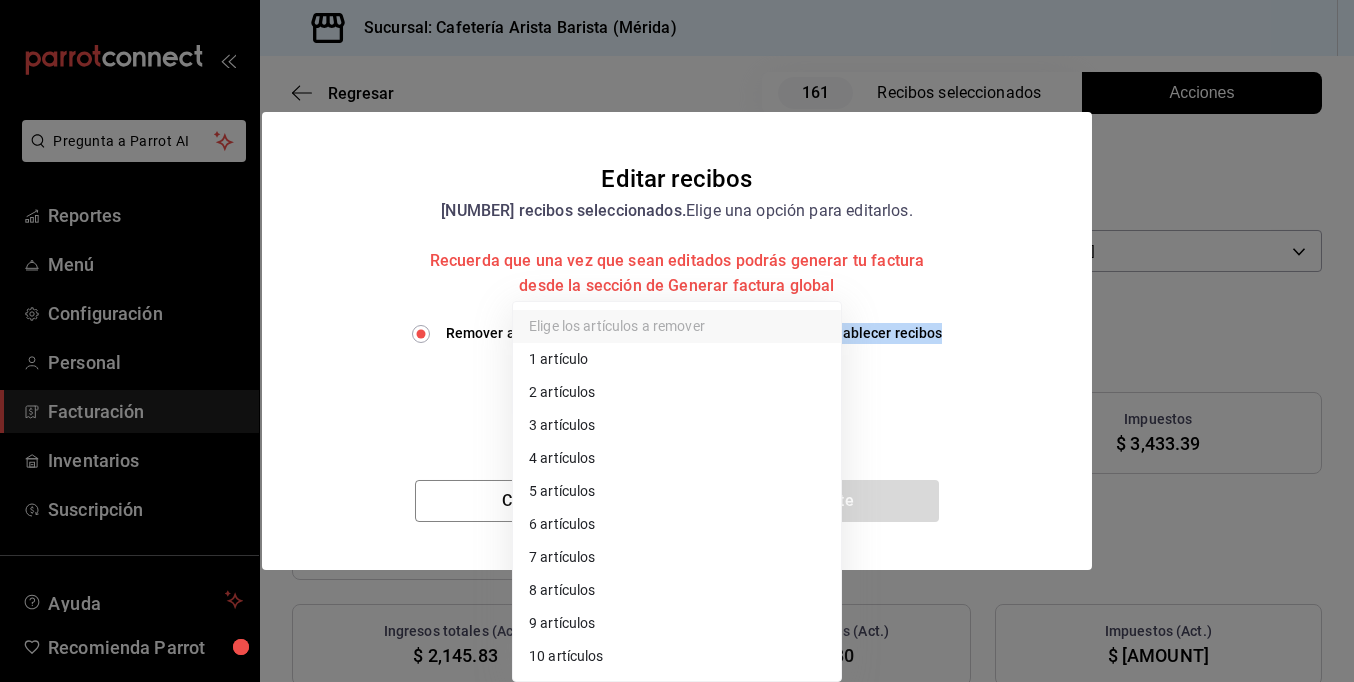 click on "10 artículos" at bounding box center [677, 656] 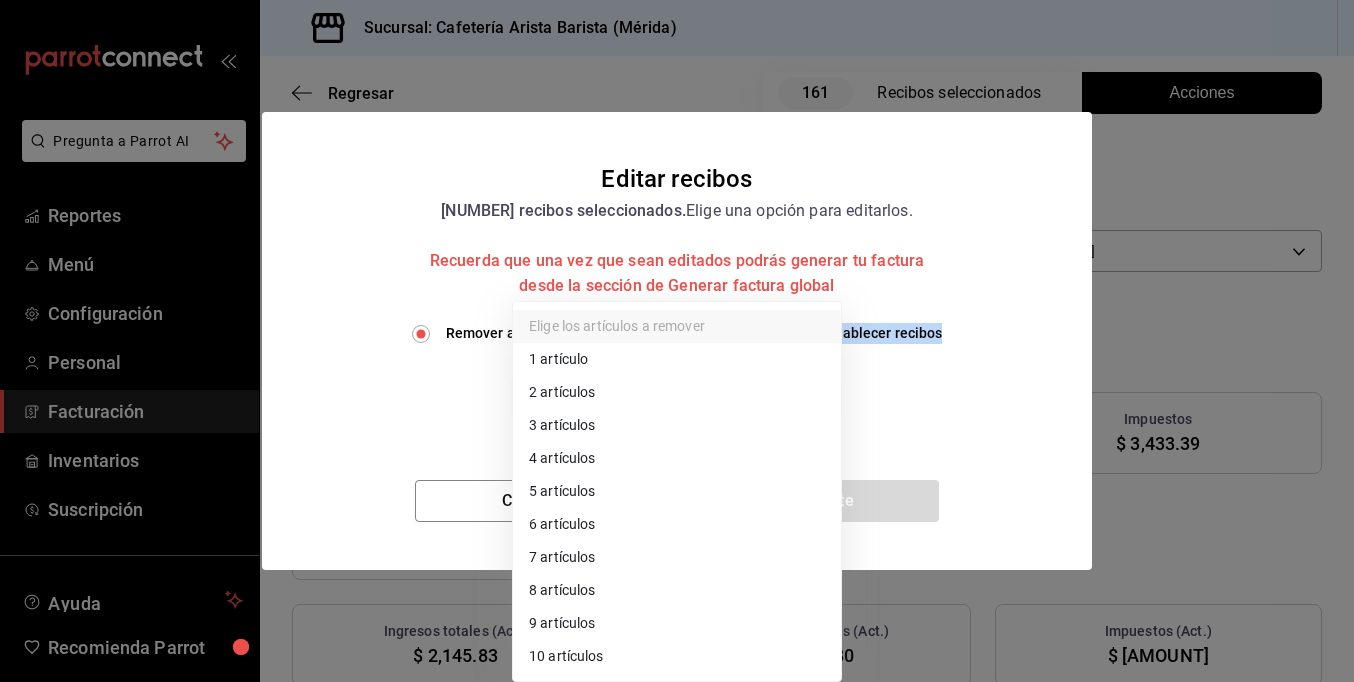type on "10" 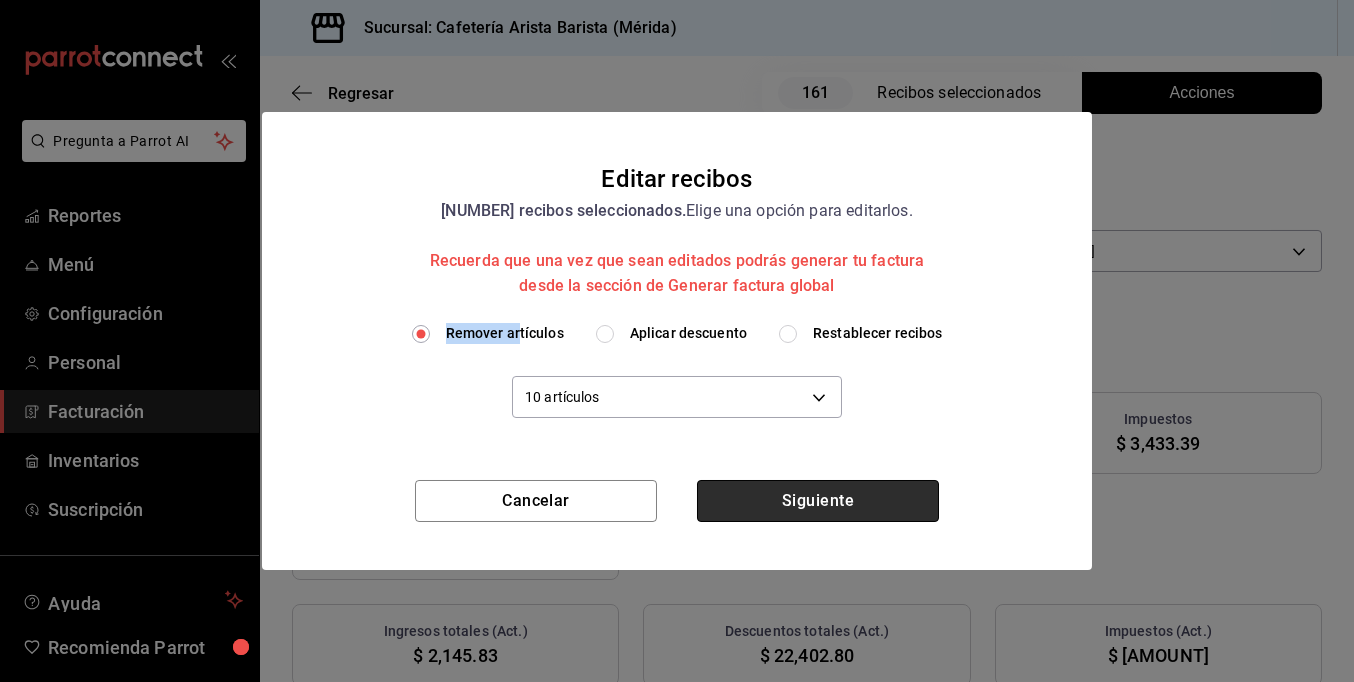 click on "Siguiente" at bounding box center (818, 501) 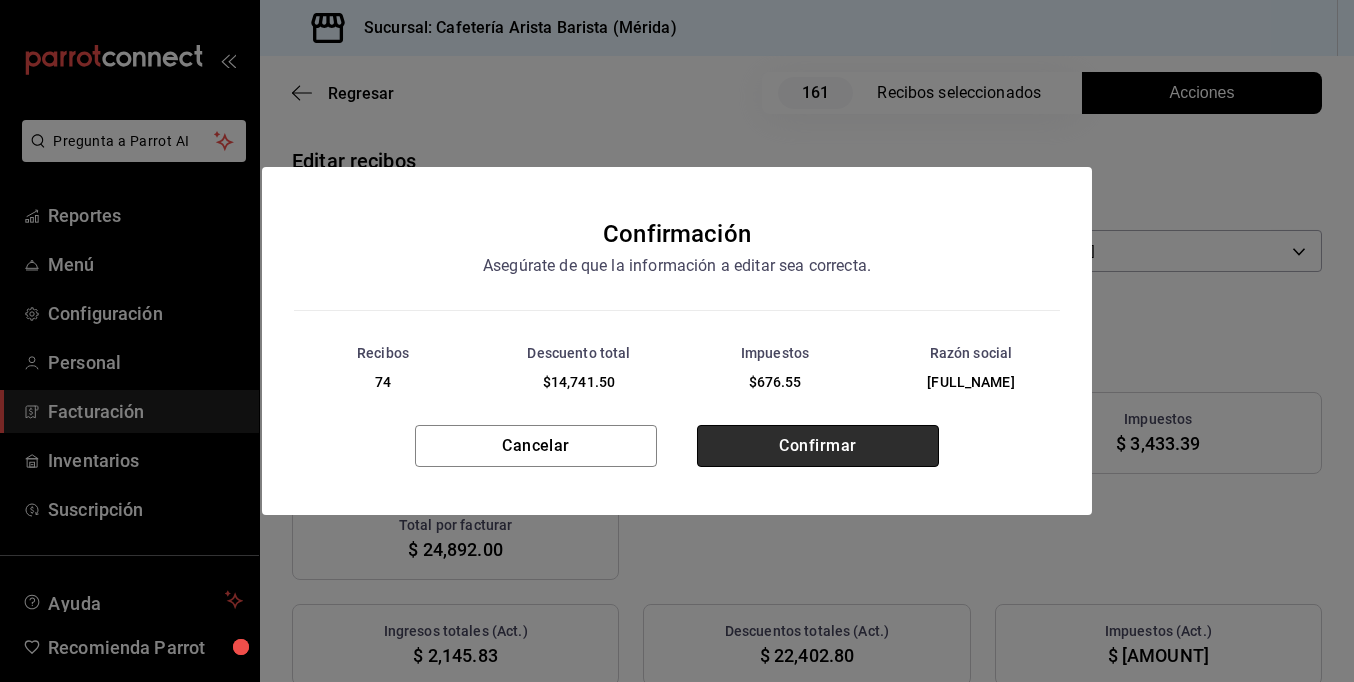 click on "Confirmar" at bounding box center (818, 446) 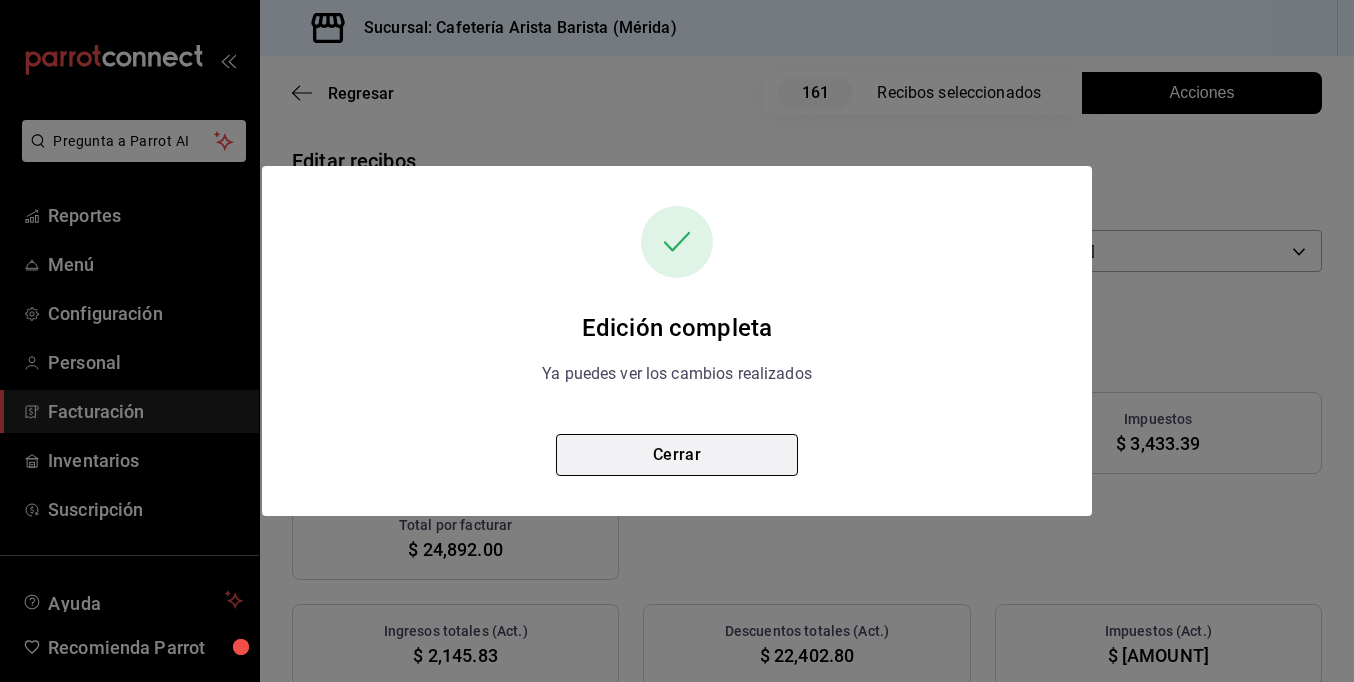 click on "Cerrar" at bounding box center (677, 455) 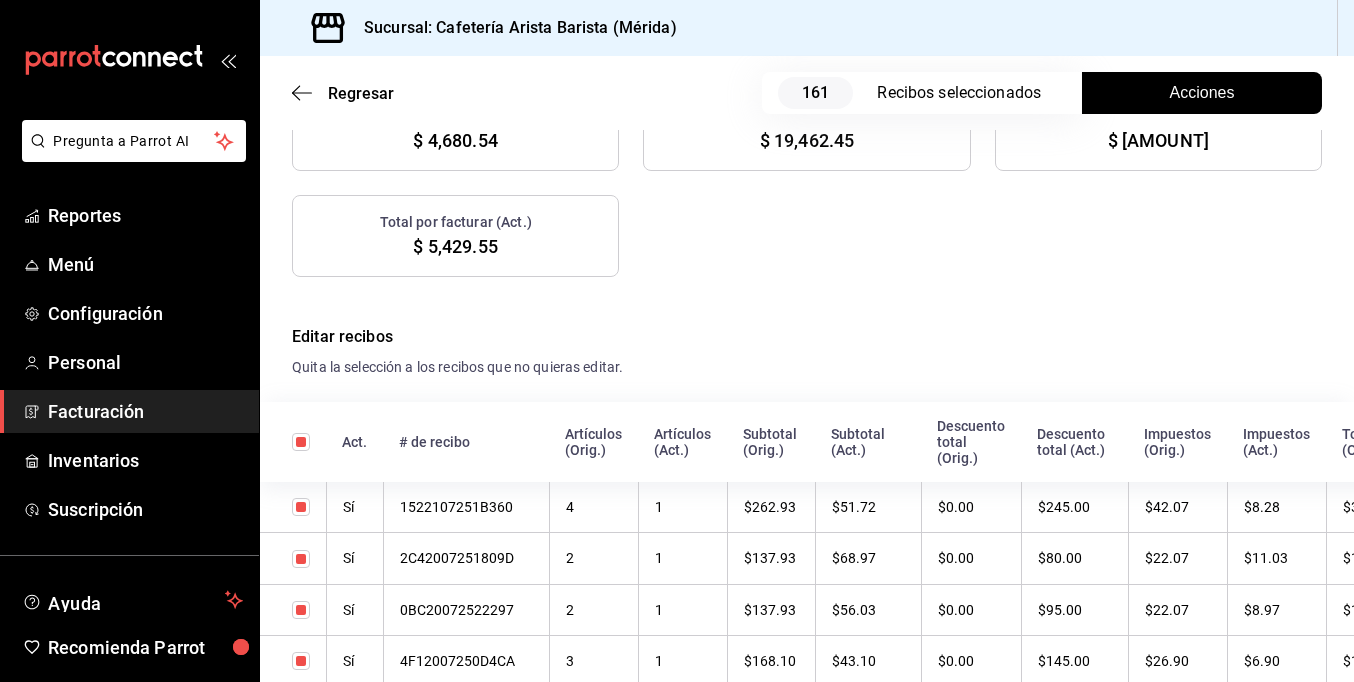 scroll, scrollTop: 500, scrollLeft: 0, axis: vertical 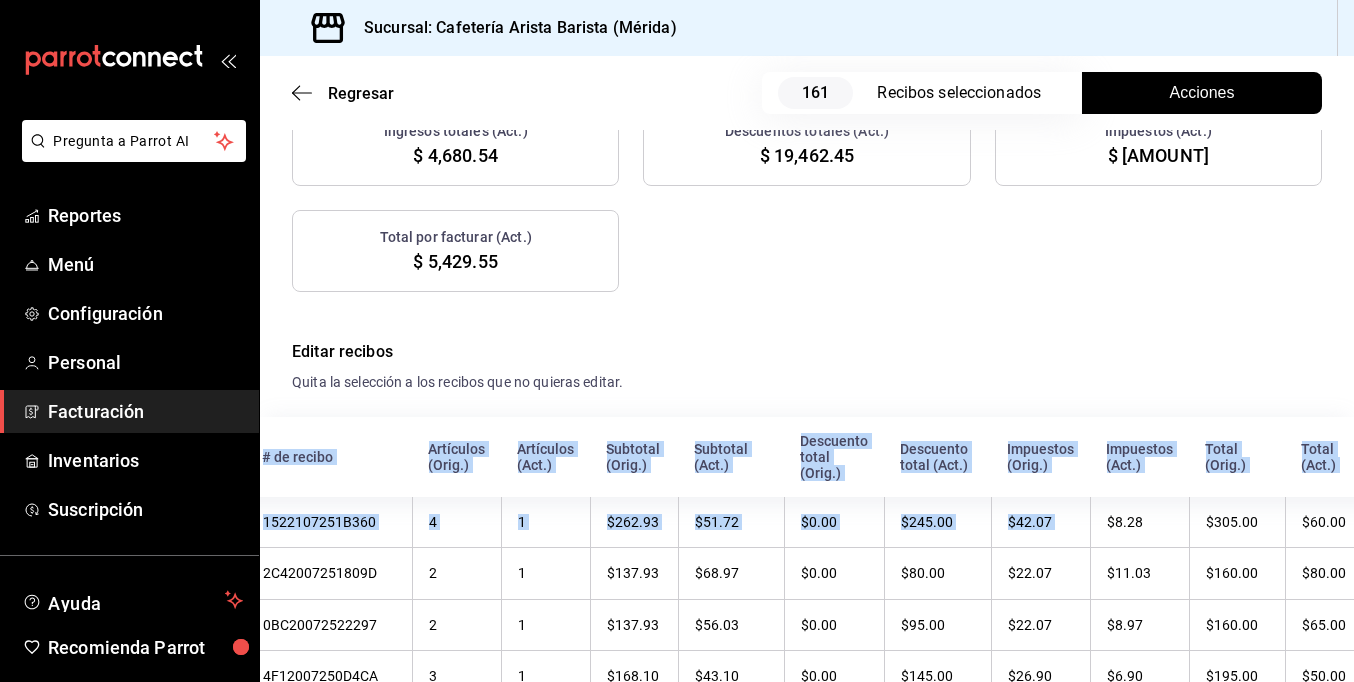 drag, startPoint x: 1194, startPoint y: 509, endPoint x: 1371, endPoint y: 508, distance: 177.00282 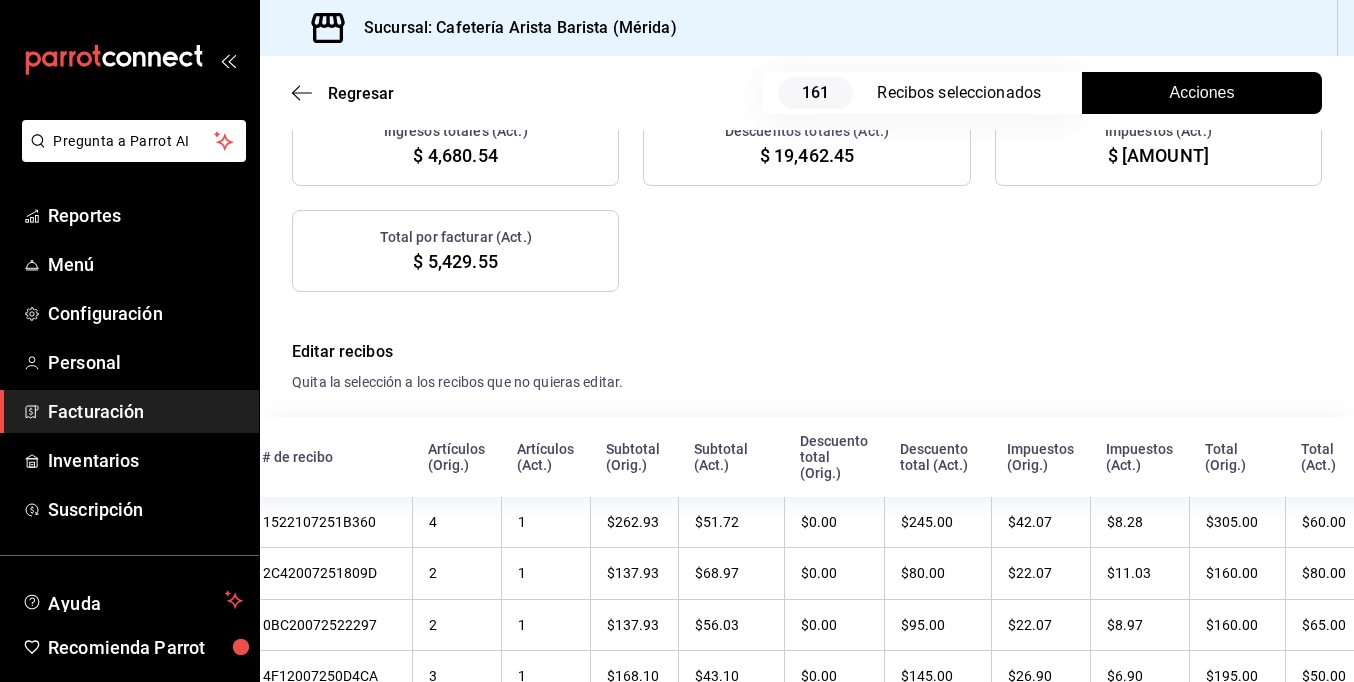 drag, startPoint x: 1371, startPoint y: 508, endPoint x: 1217, endPoint y: 332, distance: 233.8632 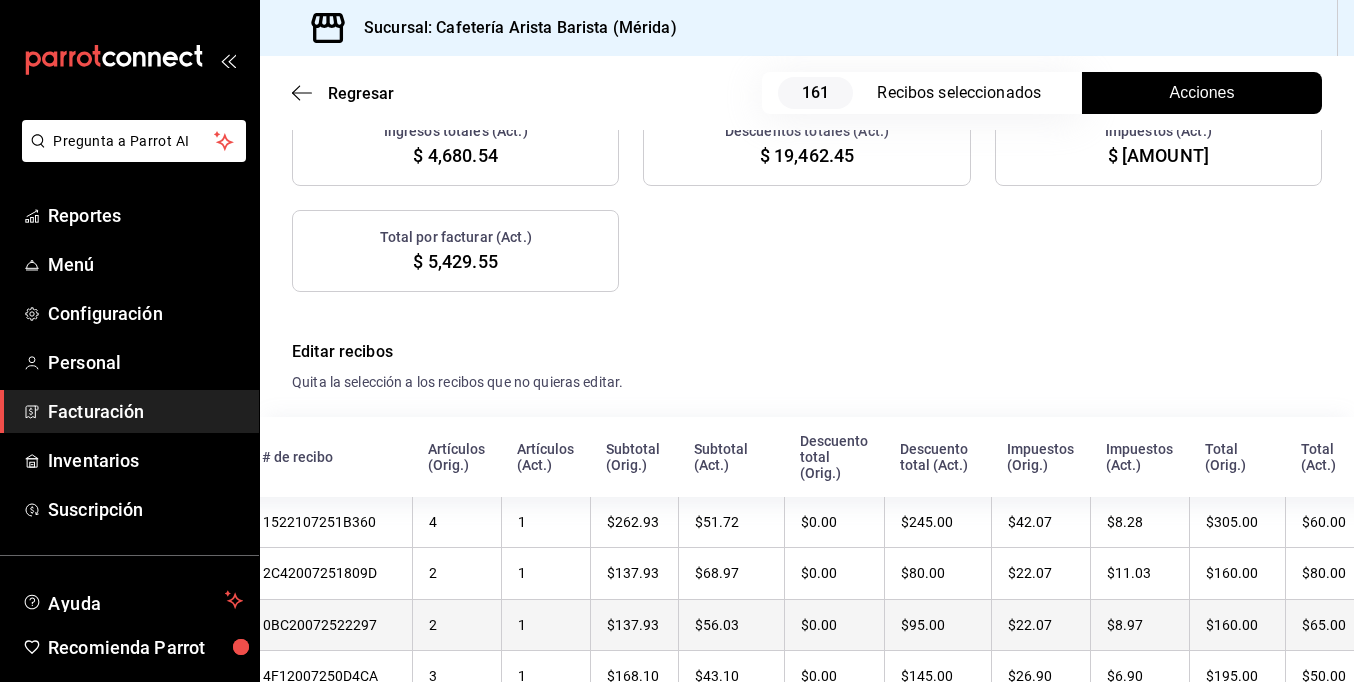 scroll, scrollTop: 800, scrollLeft: 0, axis: vertical 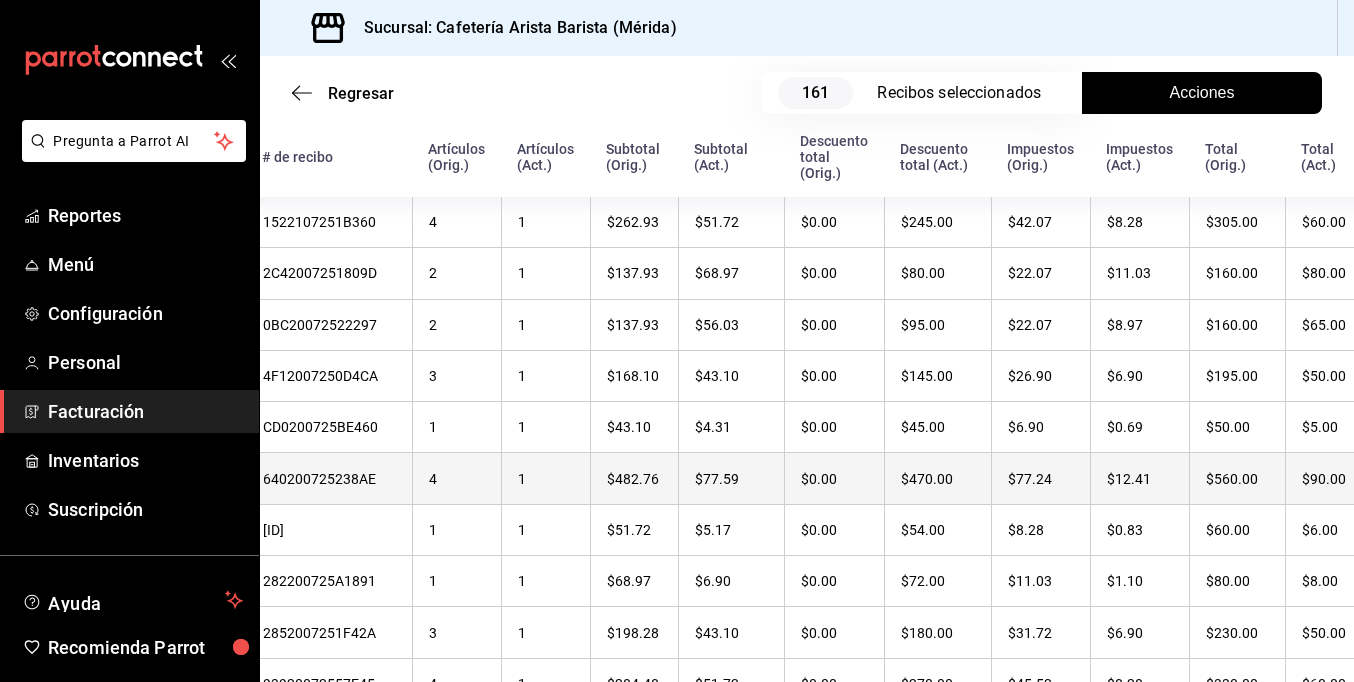 click on "$90.00" at bounding box center [1336, 478] 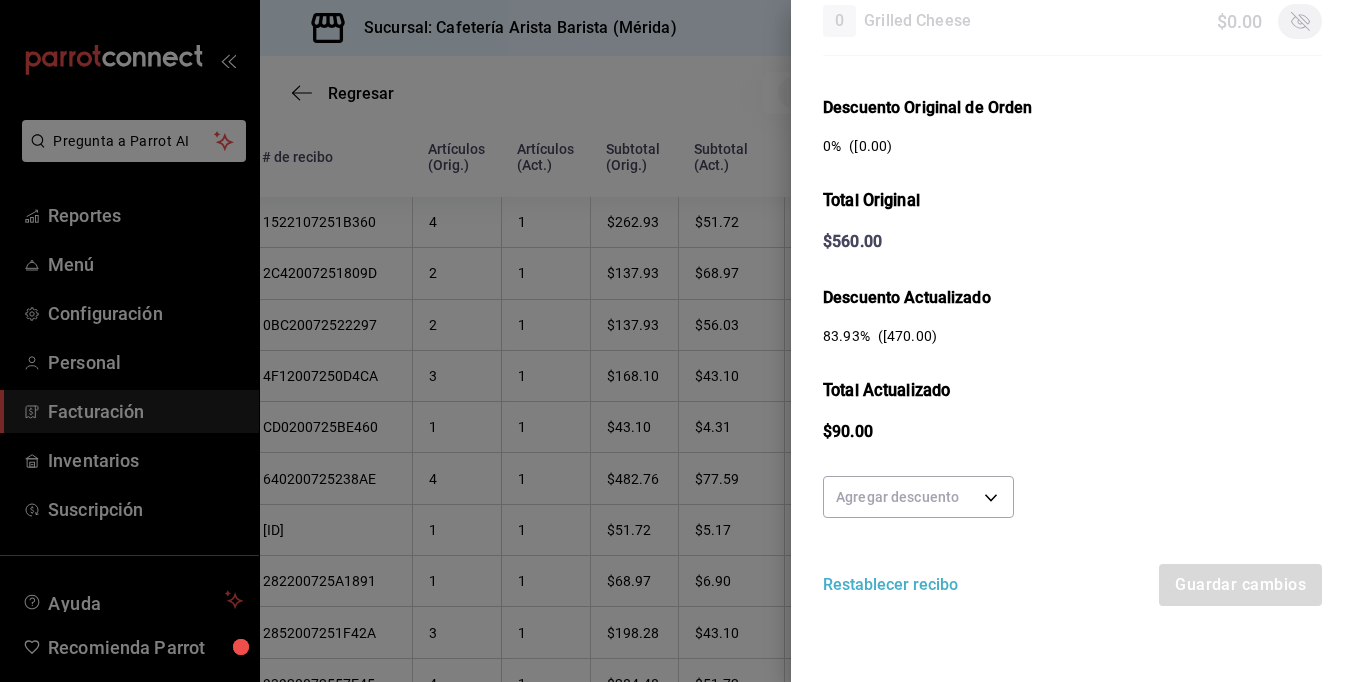 scroll, scrollTop: 594, scrollLeft: 0, axis: vertical 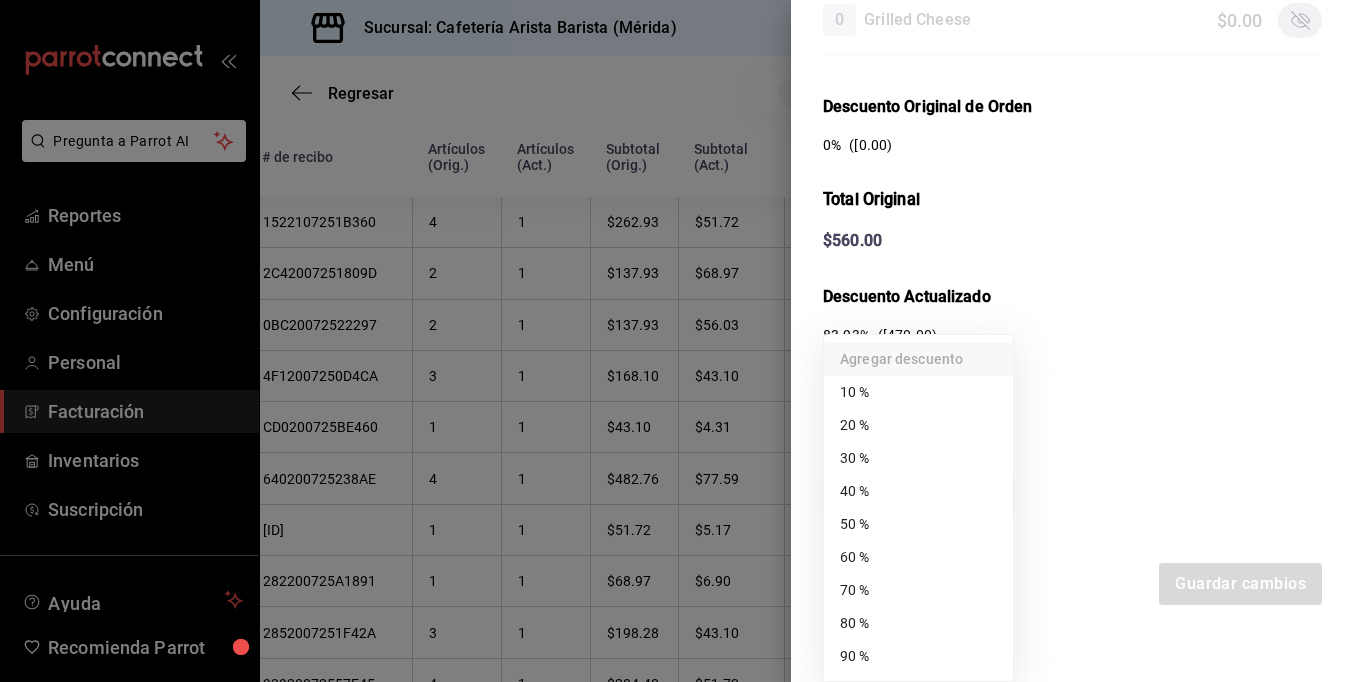 click on "Pregunta a Parrot AI Reportes   Menú   Configuración   Personal   Facturación   Inventarios   Suscripción   Ayuda Recomienda Parrot   Ramiro Peraza   Sugerir nueva función   Sucursal: Cafetería Arista Barista (Mérida) Regresar 161 Recibos seleccionados Acciones Editar recibos Fecha 2025-07-01 1 / 7 / 2025 - 2025-07-31 31 / 7 / 2025 Hora inicio 00:00 Hora inicio Hora fin 23:59 Hora fin Razón social JORGE ALBERTO CERVANTES MARTINEZ 980cee1c-aefc-4e14-bc21-7576d2fafae3 Formas de pago   Efectivo 58e5b7a6-9178-44d5-aa80-321818116193 Marcas Ver todas fc1ea929-f4b8-451f-80c7-715306eba671 Ingresos totales $ 22,946.61 Descuentos totales $ 1,488.00 Impuestos $ 3,433.39 Total por facturar $ 24,892.00 Ingresos totales (Act.) $ 4,680.54 Descuentos totales (Act.) $ 19,462.45 Impuestos  (Act.) $ 749.01 Total por facturar (Act.) $ 5,429.55 Editar recibos Quita la selección a los recibos que no quieras editar. Act. # de recibo Artículos (Orig.) Artículos (Act.) Subtotal (Orig.) Subtotal (Act.) Impuestos (Orig.) Sí" at bounding box center [677, 341] 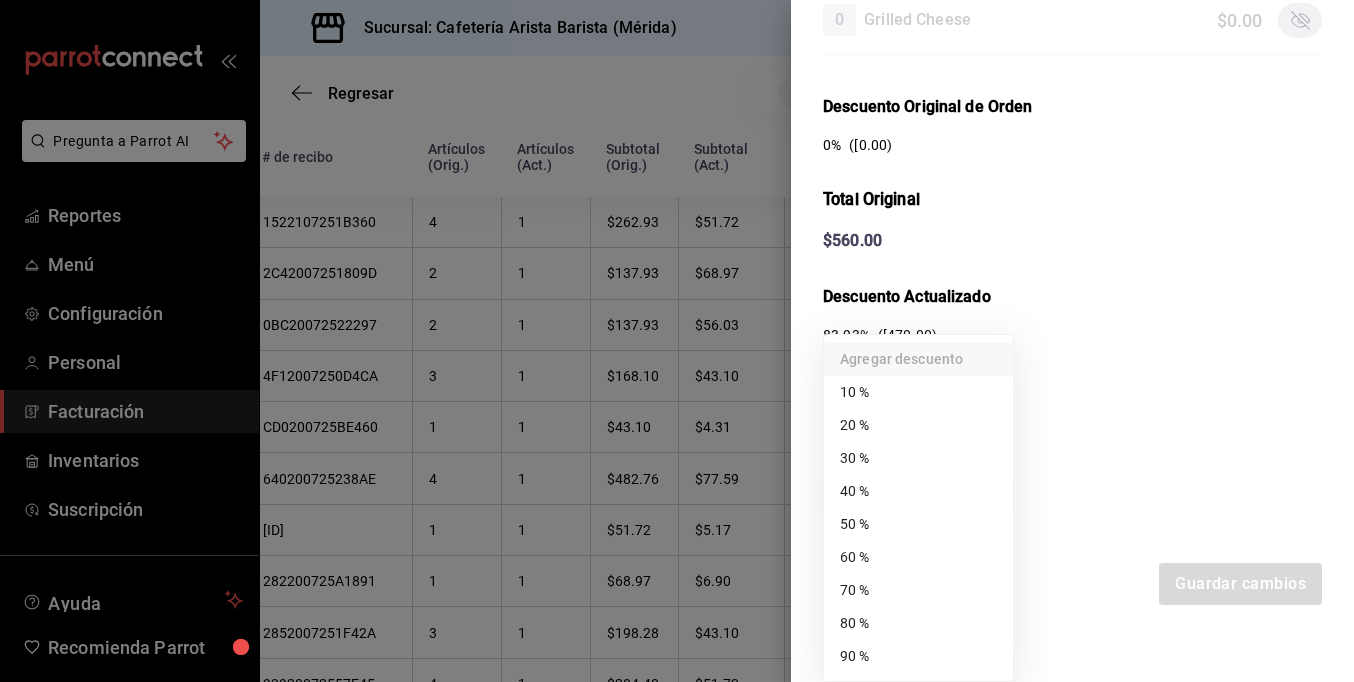 click on "70 %" at bounding box center (918, 590) 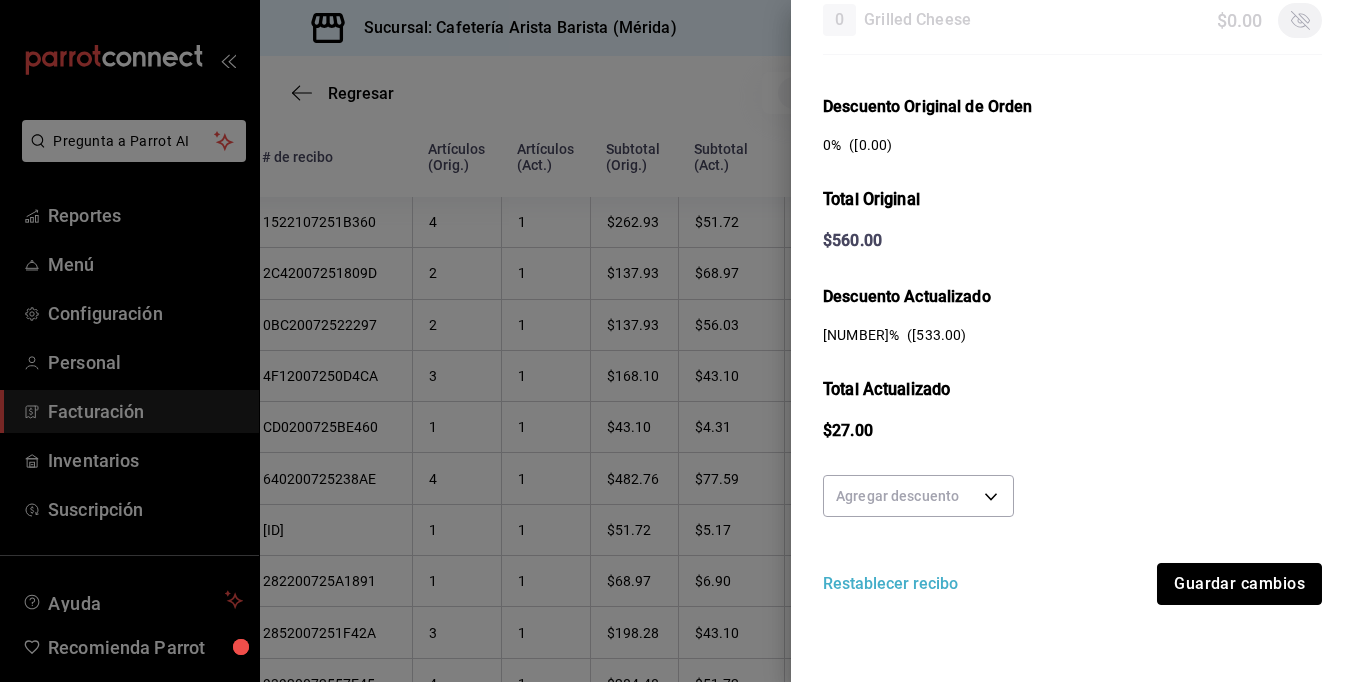 click on "Guardar cambios" at bounding box center [1239, 584] 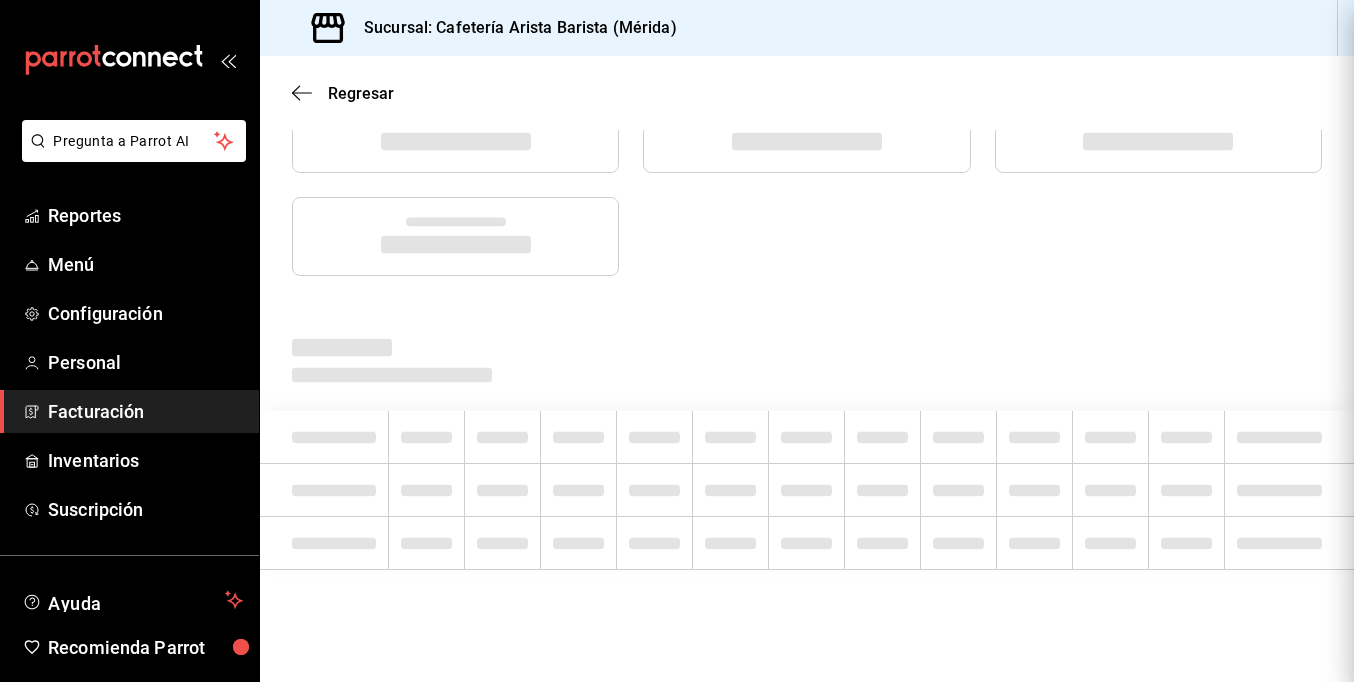 scroll, scrollTop: 0, scrollLeft: 0, axis: both 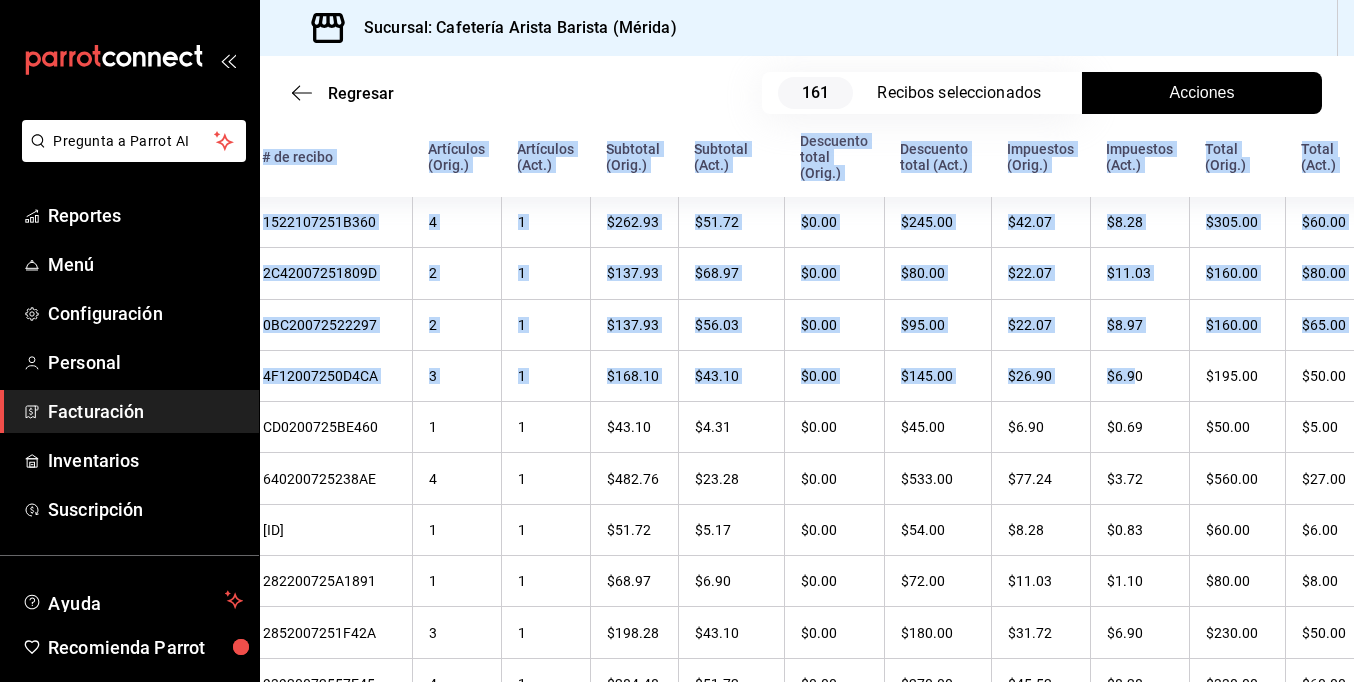drag, startPoint x: 1285, startPoint y: 363, endPoint x: 1389, endPoint y: 359, distance: 104.0769 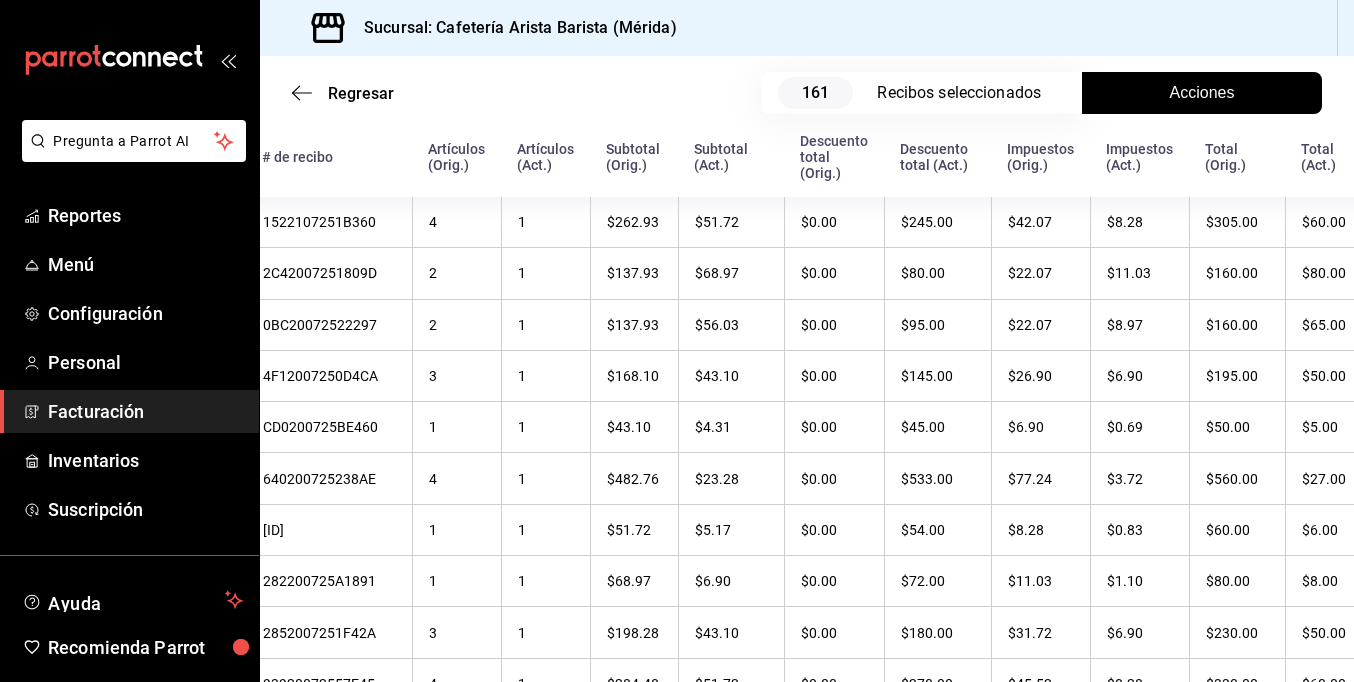 click on "Sucursal: Cafetería Arista Barista ([CITY])" at bounding box center [807, 28] 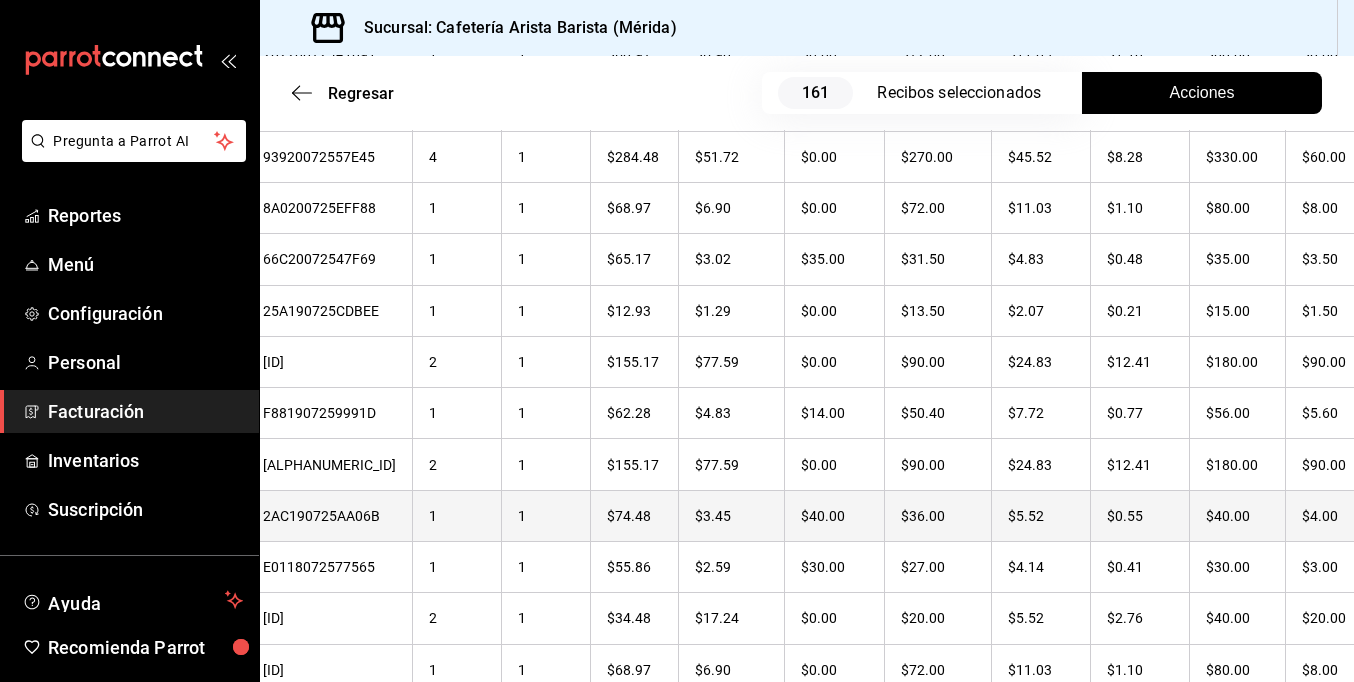 scroll, scrollTop: 1400, scrollLeft: 0, axis: vertical 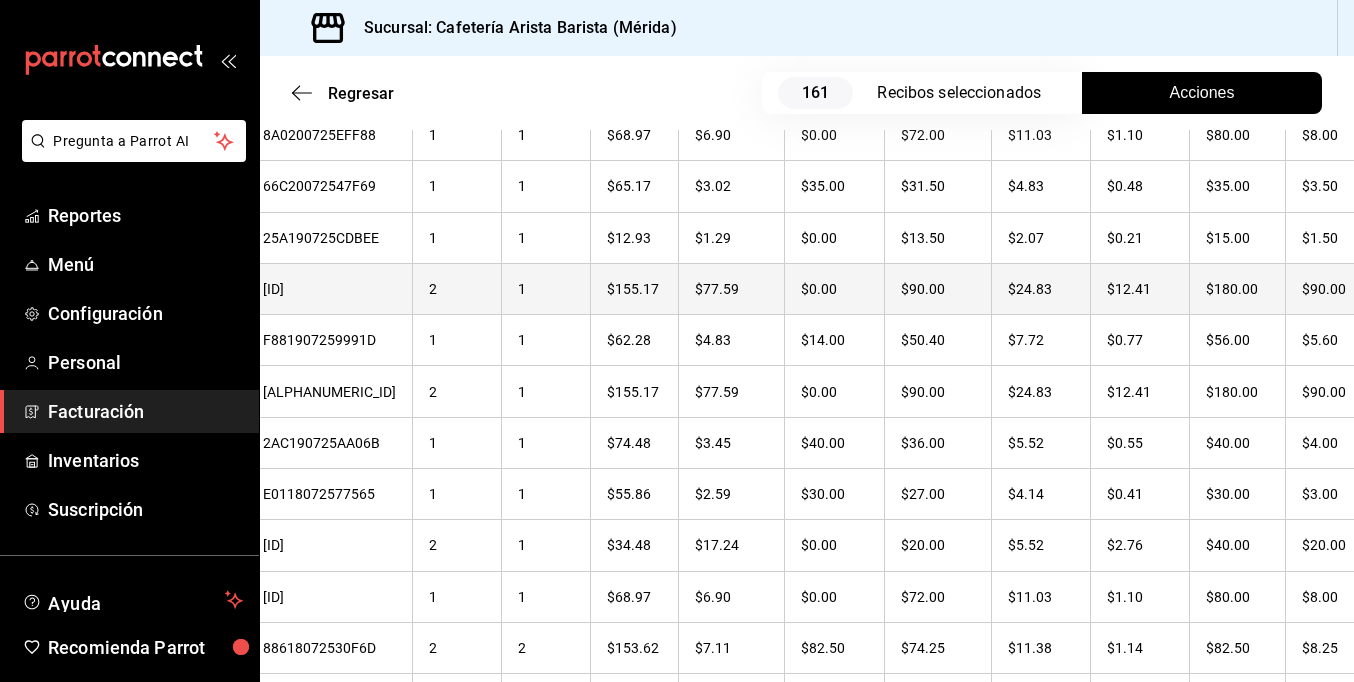 click on "$90.00" at bounding box center [1336, 288] 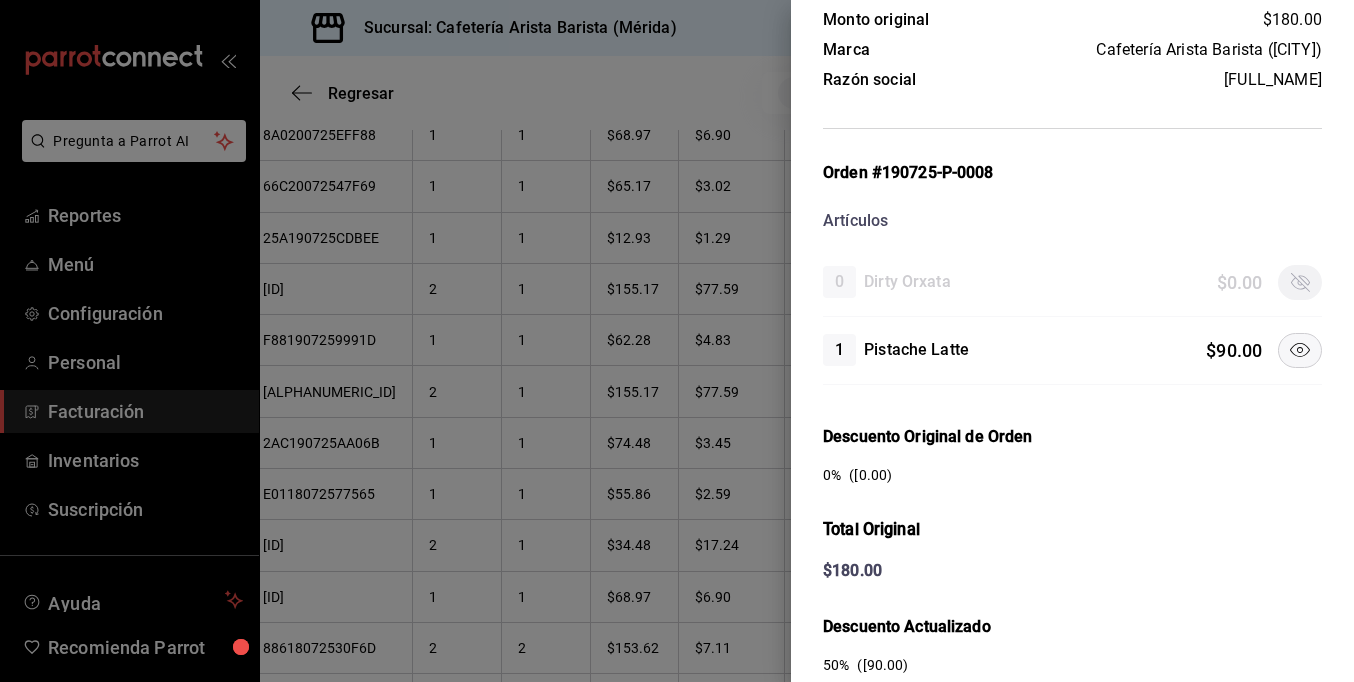 scroll, scrollTop: 400, scrollLeft: 0, axis: vertical 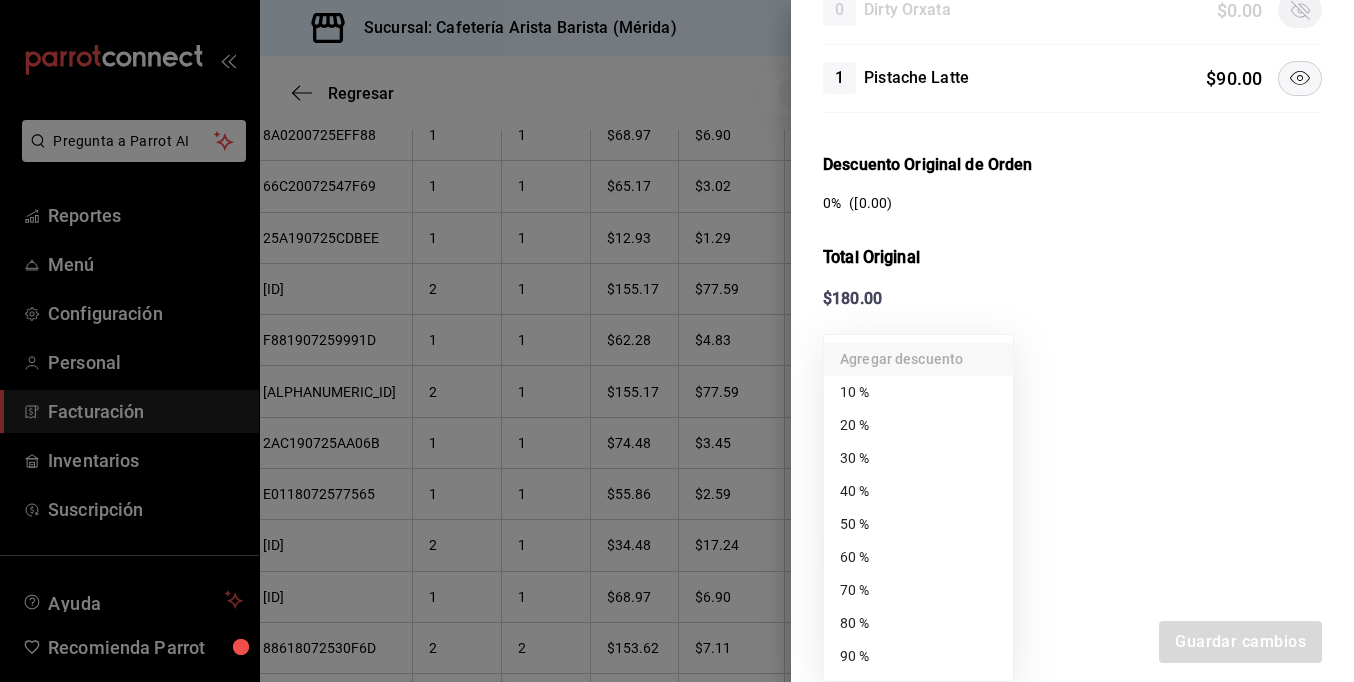 click on "Pregunta a Parrot AI Reportes   Menú   Configuración   Personal   Facturación   Inventarios   Suscripción   Ayuda Recomienda Parrot   Ramiro Peraza   Sugerir nueva función   Sucursal: Cafetería Arista Barista (Mérida) Regresar 161 Recibos seleccionados Acciones Editar recibos Fecha 2025-07-01 1 / 7 / 2025 - 2025-07-31 31 / 7 / 2025 Hora inicio 00:00 Hora inicio Hora fin 23:59 Hora fin Razón social JORGE ALBERTO CERVANTES MARTINEZ 980cee1c-aefc-4e14-bc21-7576d2fafae3 Formas de pago   Efectivo 58e5b7a6-9178-44d5-aa80-321818116193 Marcas Ver todas fc1ea929-f4b8-451f-80c7-715306eba671 Ingresos totales $ 22,946.61 Descuentos totales $ 1,488.00 Impuestos $ 3,433.39 Total por facturar $ 24,892.00 Ingresos totales (Act.) $ 4,626.23 Descuentos totales (Act.) $ 19,525.45 Impuestos  (Act.) $ 740.32 Total por facturar (Act.) $ 5,366.55 Editar recibos Quita la selección a los recibos que no quieras editar. Act. # de recibo Artículos (Orig.) Artículos (Act.) Subtotal (Orig.) Subtotal (Act.) Impuestos (Orig.) Sí" at bounding box center (677, 341) 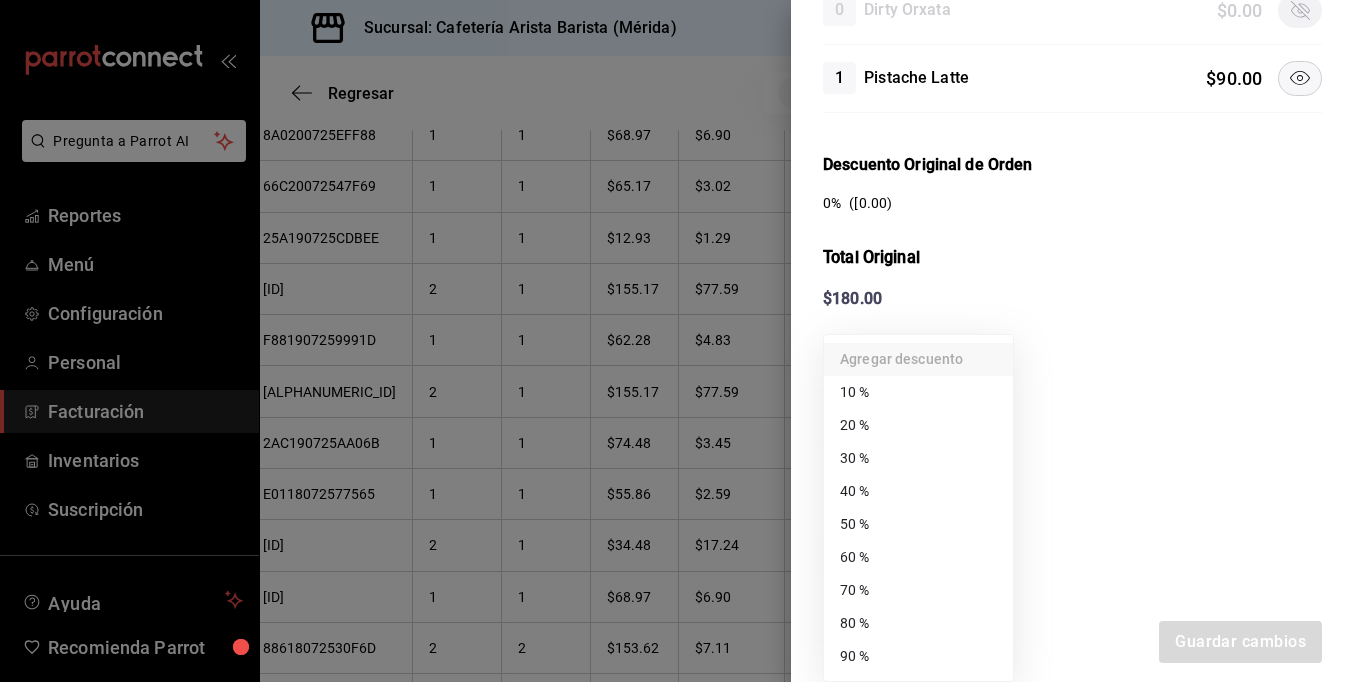 click on "80 %" at bounding box center [918, 623] 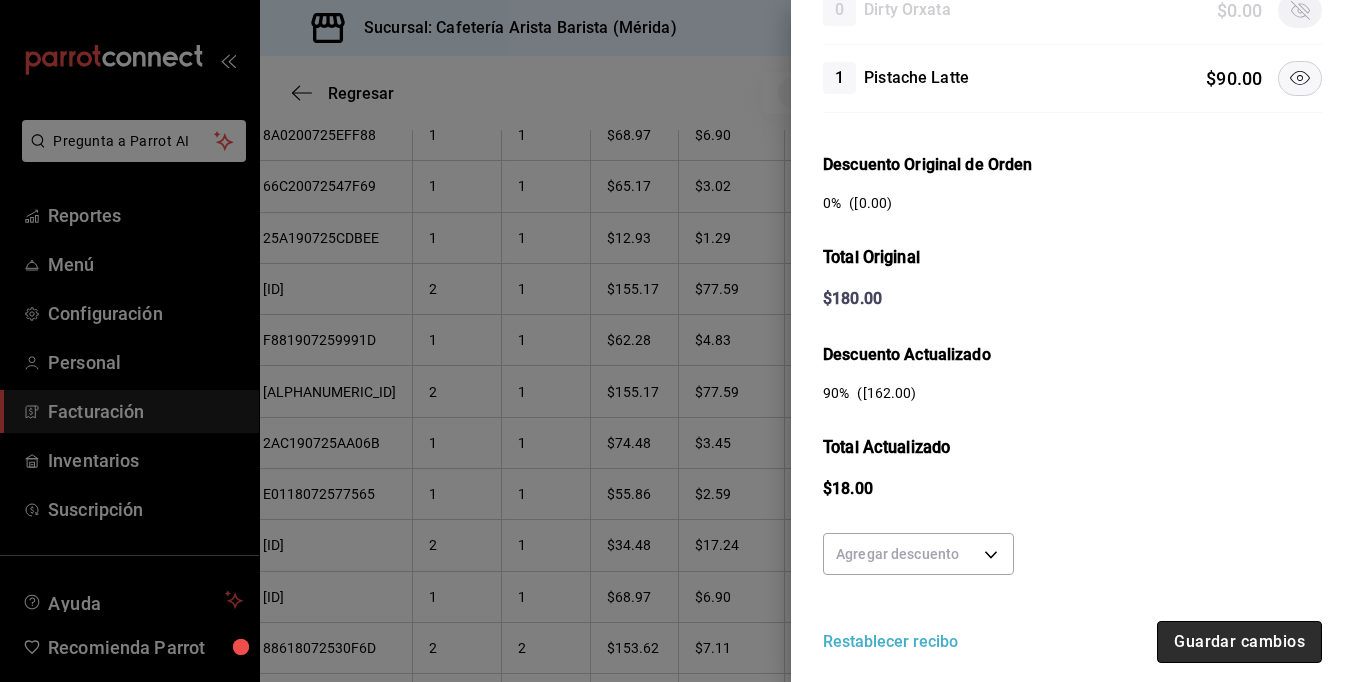 click on "Guardar cambios" at bounding box center [1239, 642] 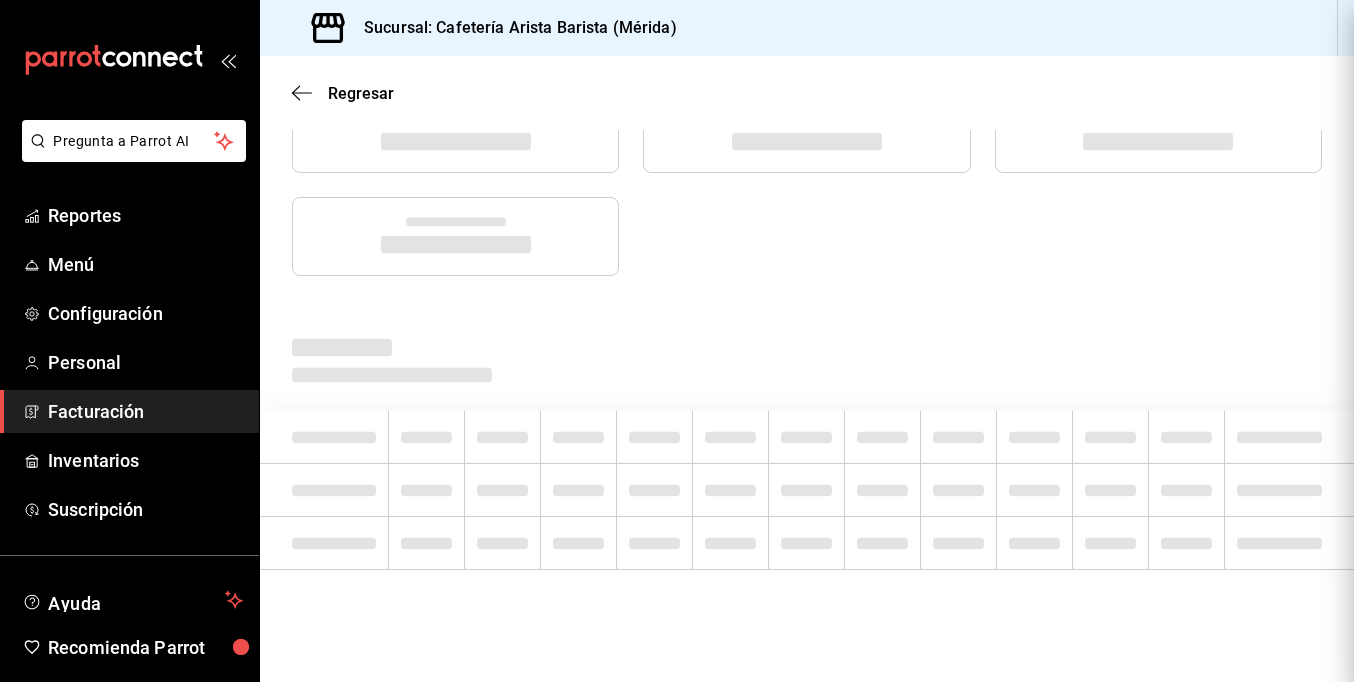 scroll, scrollTop: 0, scrollLeft: 0, axis: both 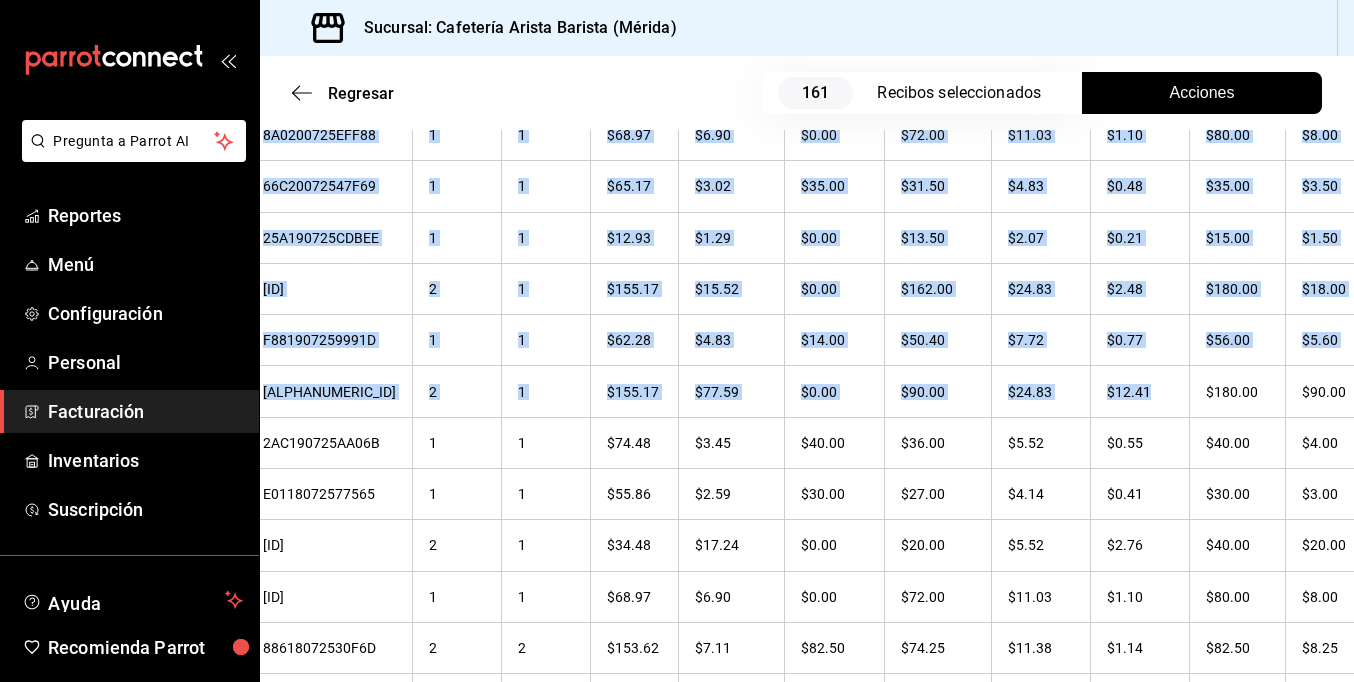 drag, startPoint x: 1266, startPoint y: 407, endPoint x: 1367, endPoint y: 396, distance: 101.597244 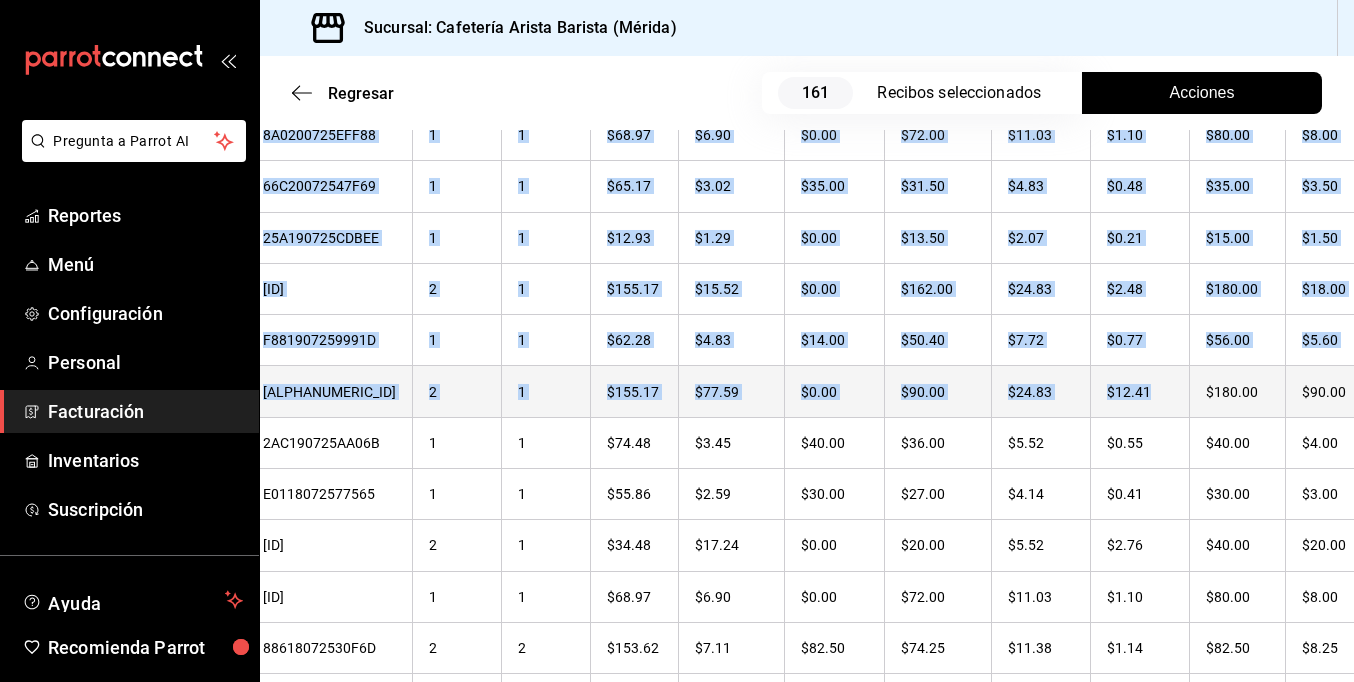 drag, startPoint x: 1367, startPoint y: 396, endPoint x: 1271, endPoint y: 382, distance: 97.015465 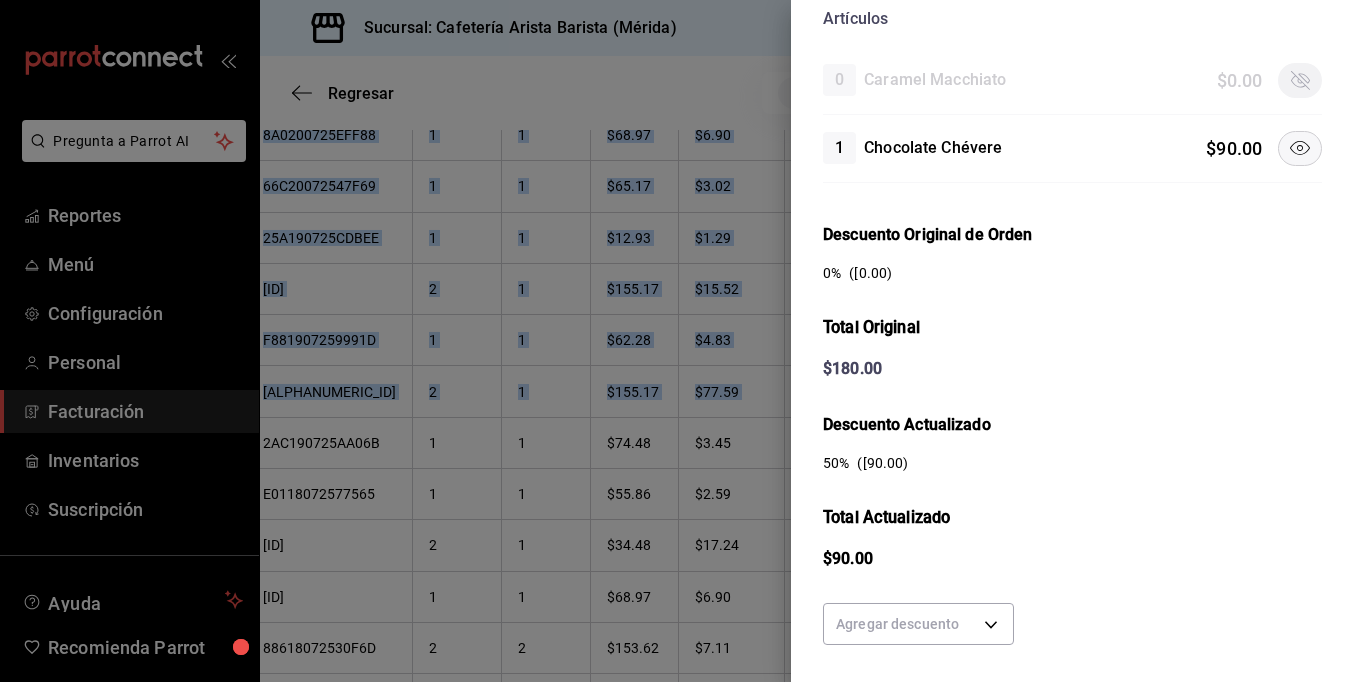 scroll, scrollTop: 400, scrollLeft: 0, axis: vertical 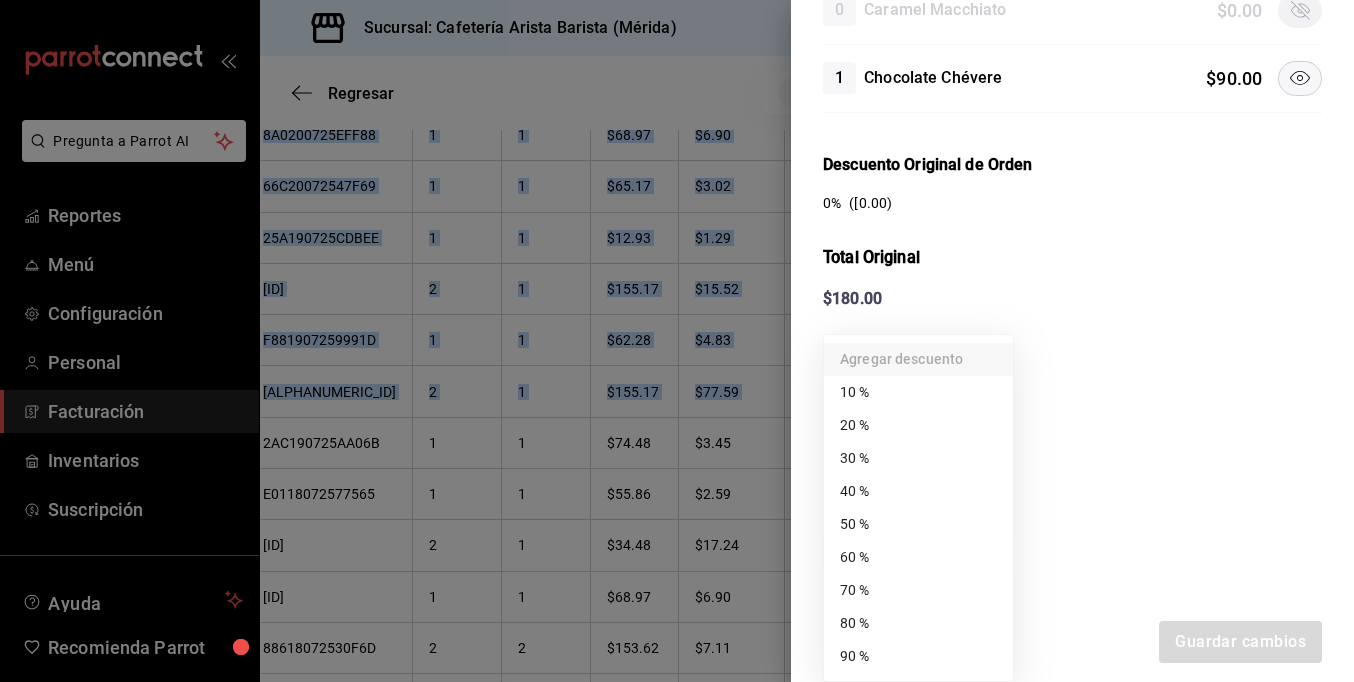 click on "Pregunta a Parrot AI Reportes   Menú   Configuración   Personal   Facturación   Inventarios   Suscripción   Ayuda Recomienda Parrot   Ramiro Peraza   Sugerir nueva función   Sucursal: Cafetería Arista Barista (Mérida) Regresar 161 Recibos seleccionados Acciones Editar recibos Fecha 2025-07-01 1 / 7 / 2025 - 2025-07-31 31 / 7 / 2025 Hora inicio 00:00 Hora inicio Hora fin 23:59 Hora fin Razón social JORGE ALBERTO CERVANTES MARTINEZ 980cee1c-aefc-4e14-bc21-7576d2fafae3 Formas de pago   Efectivo 58e5b7a6-9178-44d5-aa80-321818116193 Marcas Ver todas fc1ea929-f4b8-451f-80c7-715306eba671 Ingresos totales $ 22,946.61 Descuentos totales $ 1,488.00 Impuestos $ 3,433.39 Total por facturar $ 24,892.00 Ingresos totales (Act.) $ 4,564.16 Descuentos totales (Act.) $ 19,597.45 Impuestos  (Act.) $ 730.39 Total por facturar (Act.) $ 5,294.55 Editar recibos Quita la selección a los recibos que no quieras editar. Act. # de recibo Artículos (Orig.) Artículos (Act.) Subtotal (Orig.) Subtotal (Act.) Impuestos (Orig.) Sí" at bounding box center (677, 341) 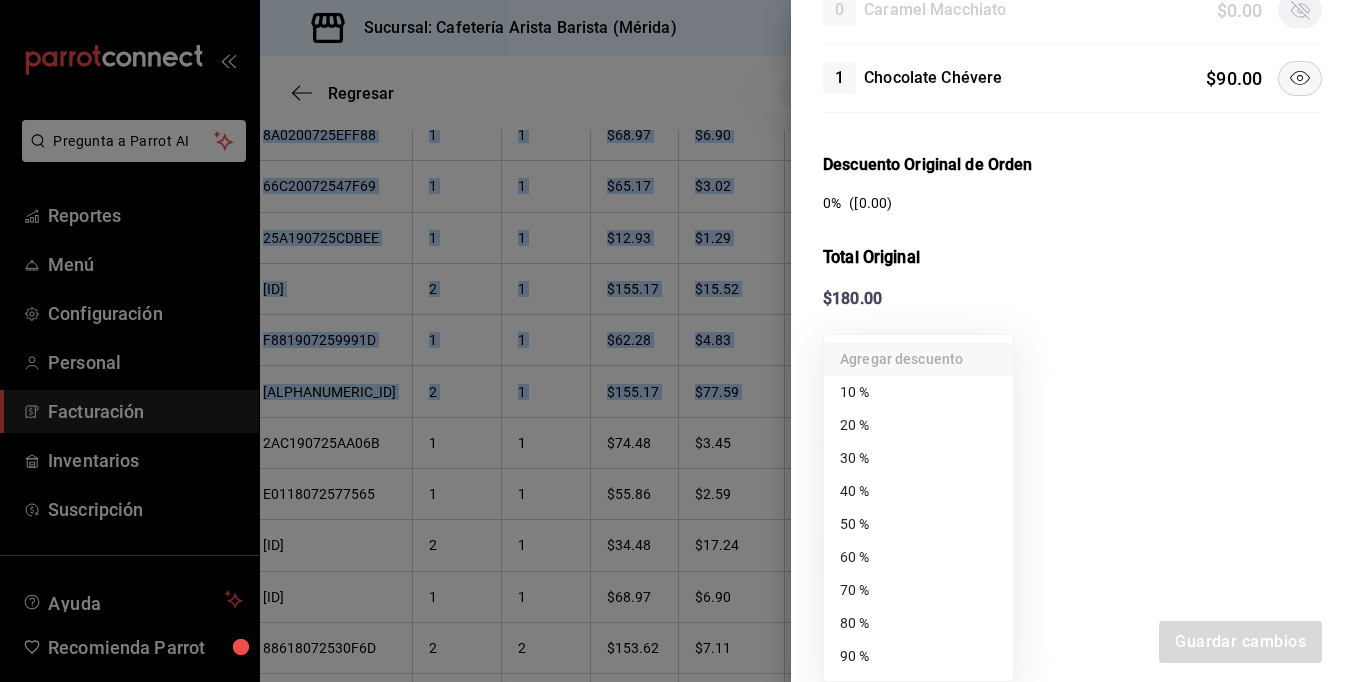 click on "80 %" at bounding box center (918, 623) 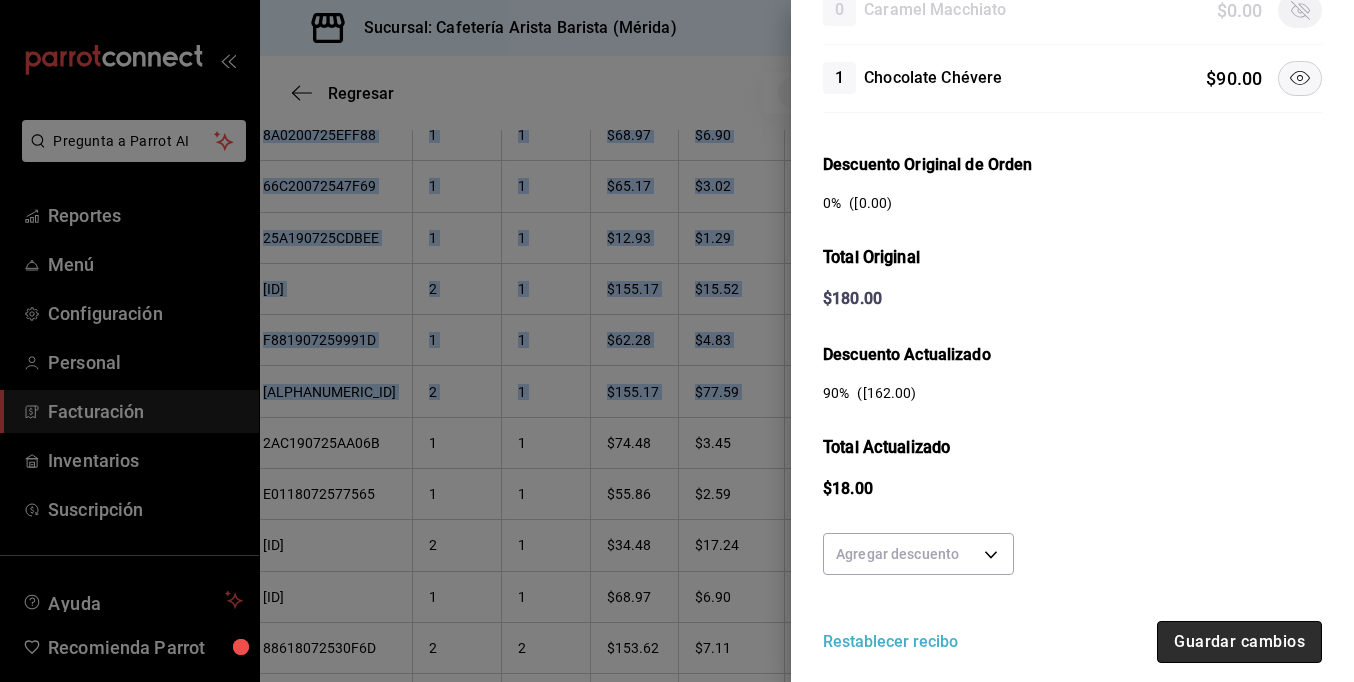 click on "Guardar cambios" at bounding box center [1239, 642] 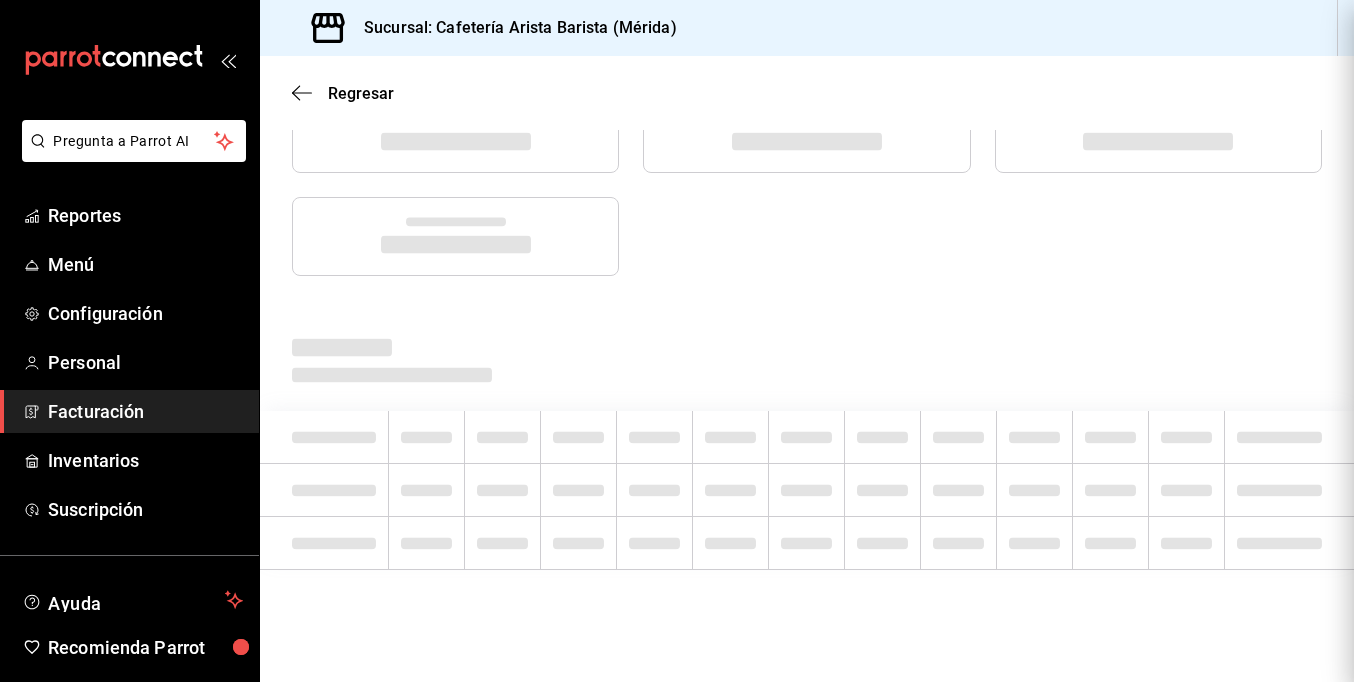 scroll, scrollTop: 0, scrollLeft: 0, axis: both 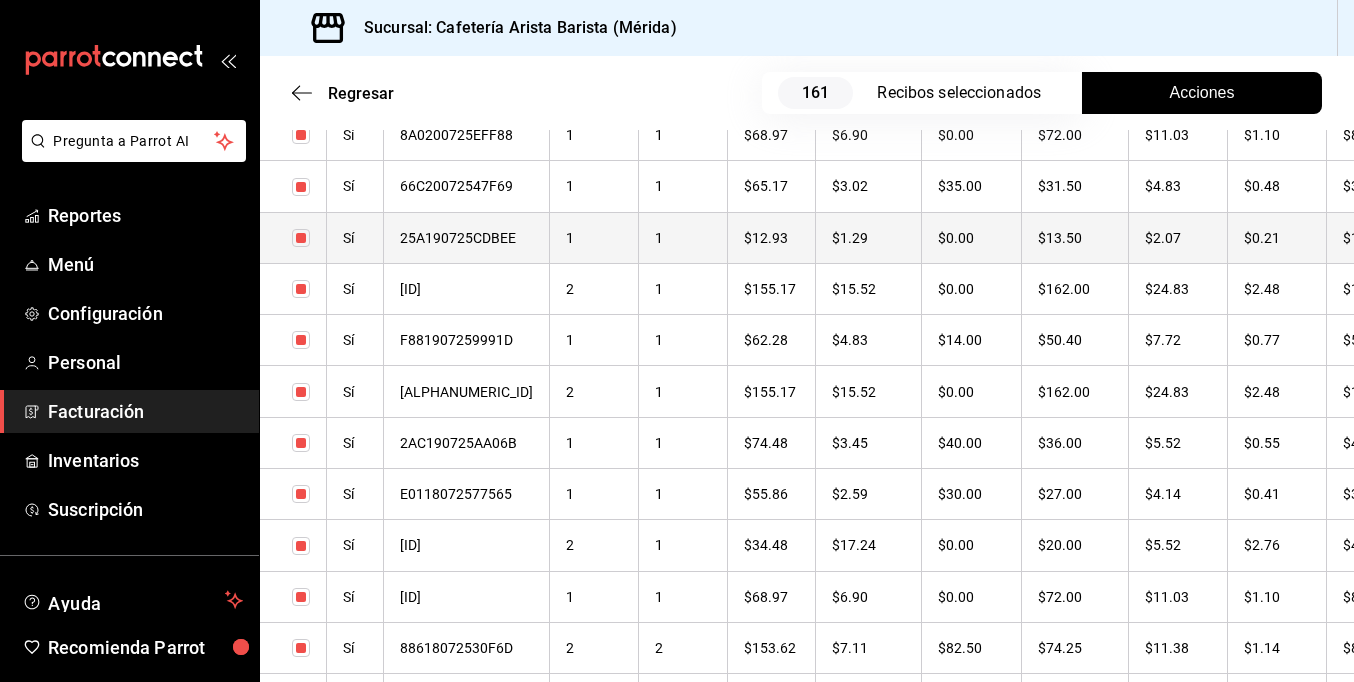 click on "$0.21" at bounding box center [1277, 237] 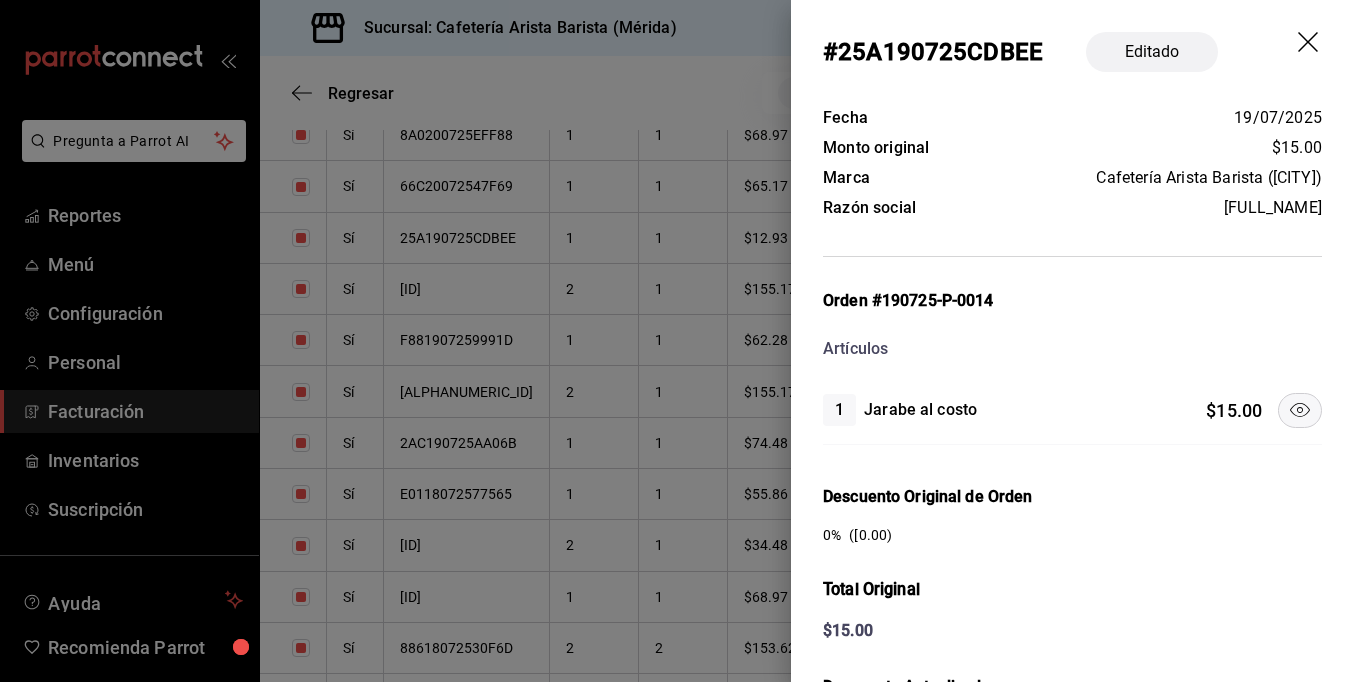 click 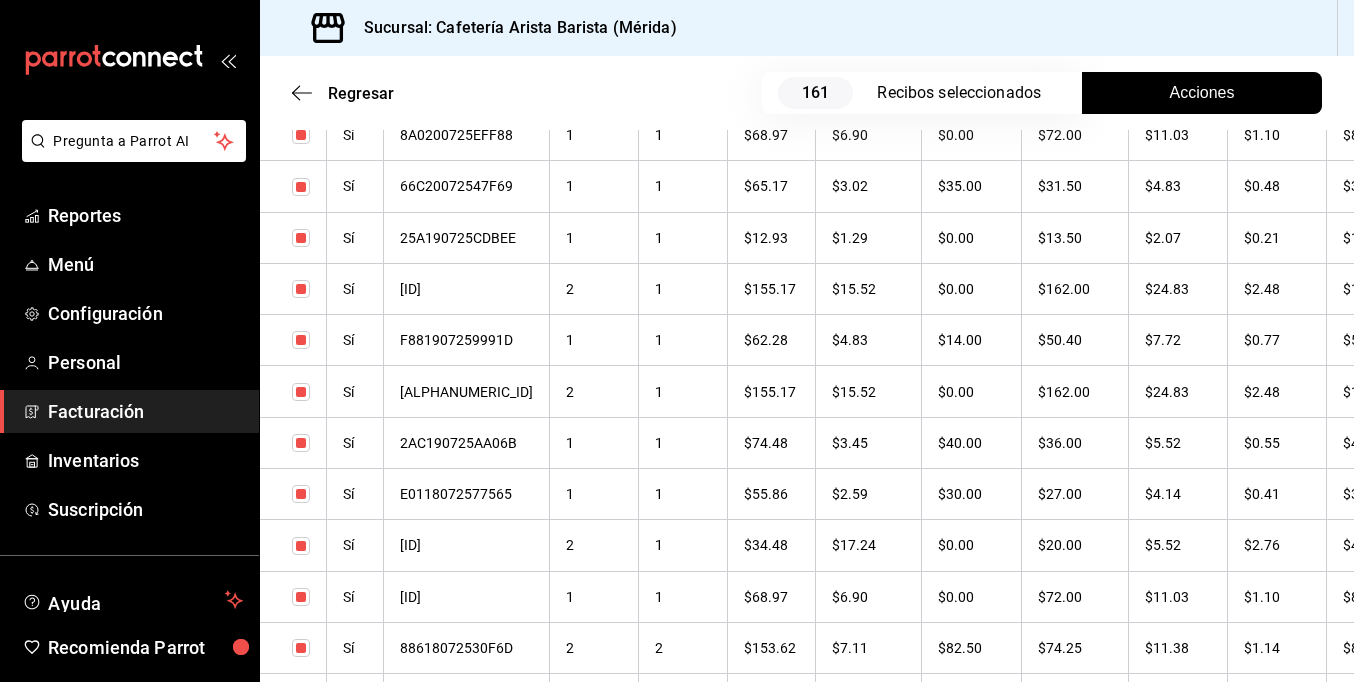 click on "Sucursal: Cafetería Arista Barista ([CITY])" at bounding box center (807, 28) 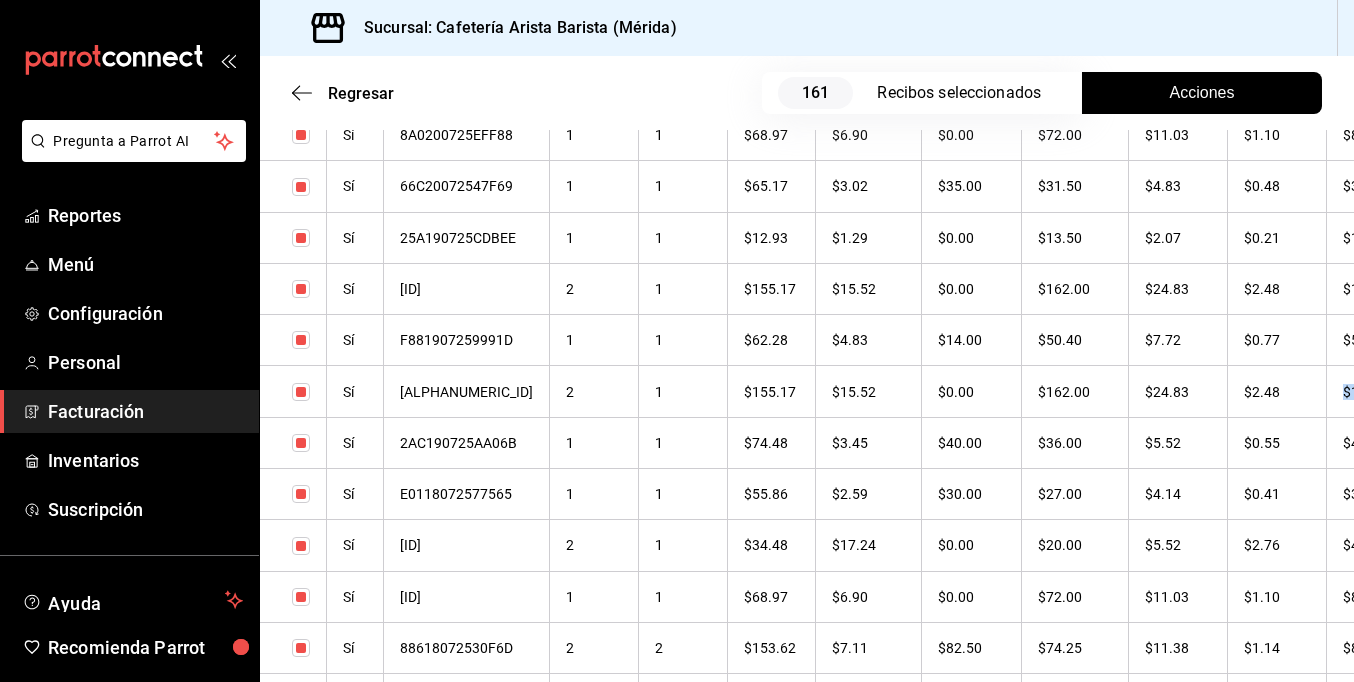 scroll, scrollTop: 0, scrollLeft: 137, axis: horizontal 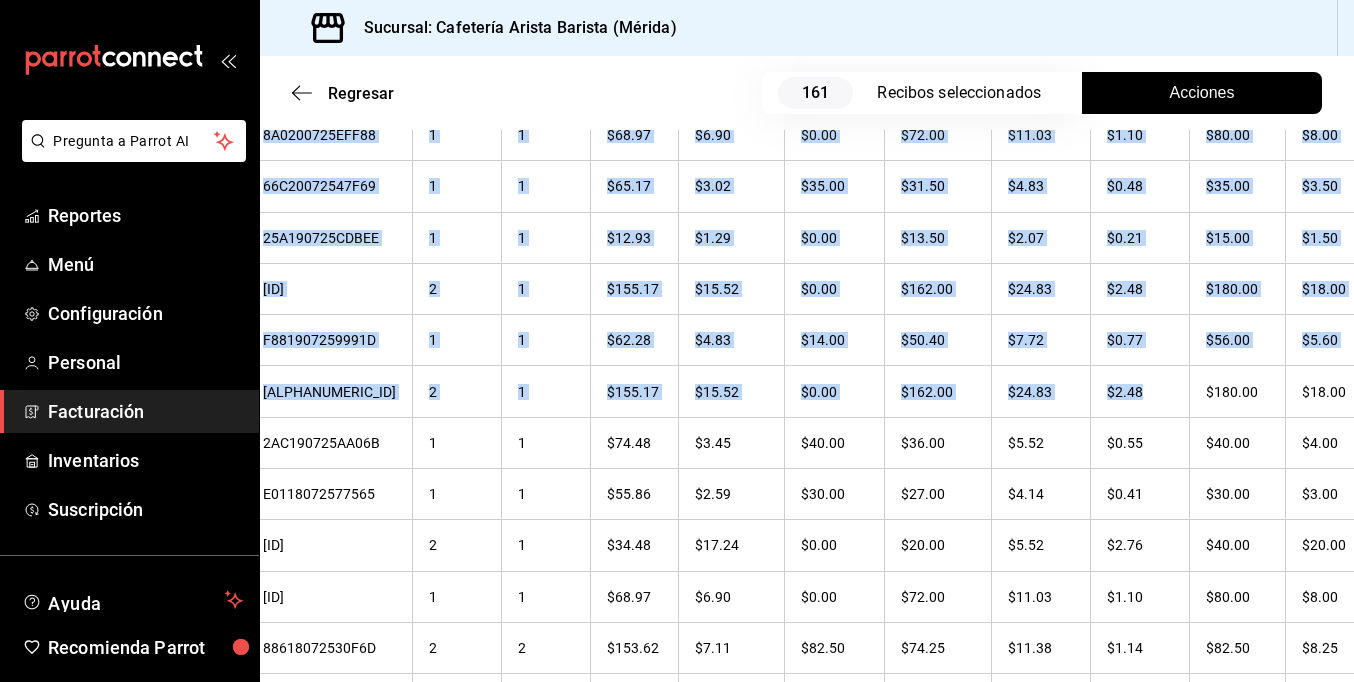 drag, startPoint x: 1253, startPoint y: 385, endPoint x: 1365, endPoint y: 387, distance: 112.01785 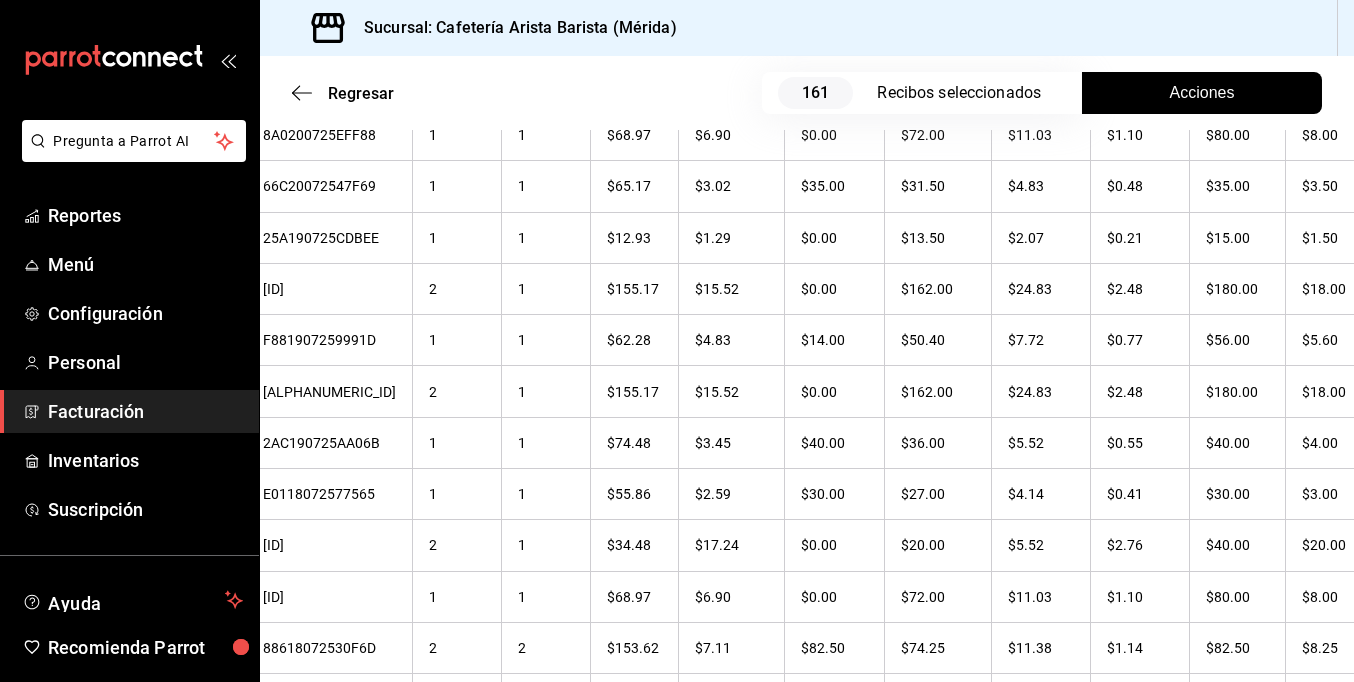 drag, startPoint x: 1365, startPoint y: 387, endPoint x: 1220, endPoint y: 20, distance: 394.60614 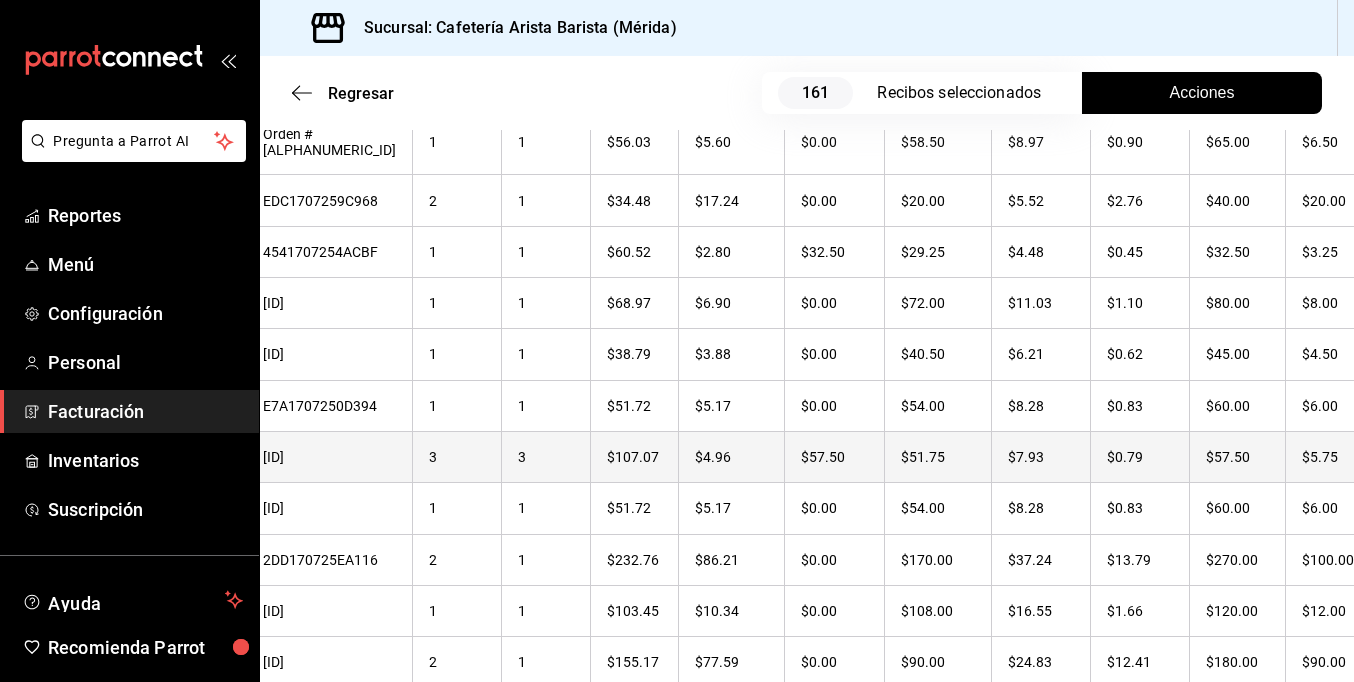 scroll, scrollTop: 2200, scrollLeft: 0, axis: vertical 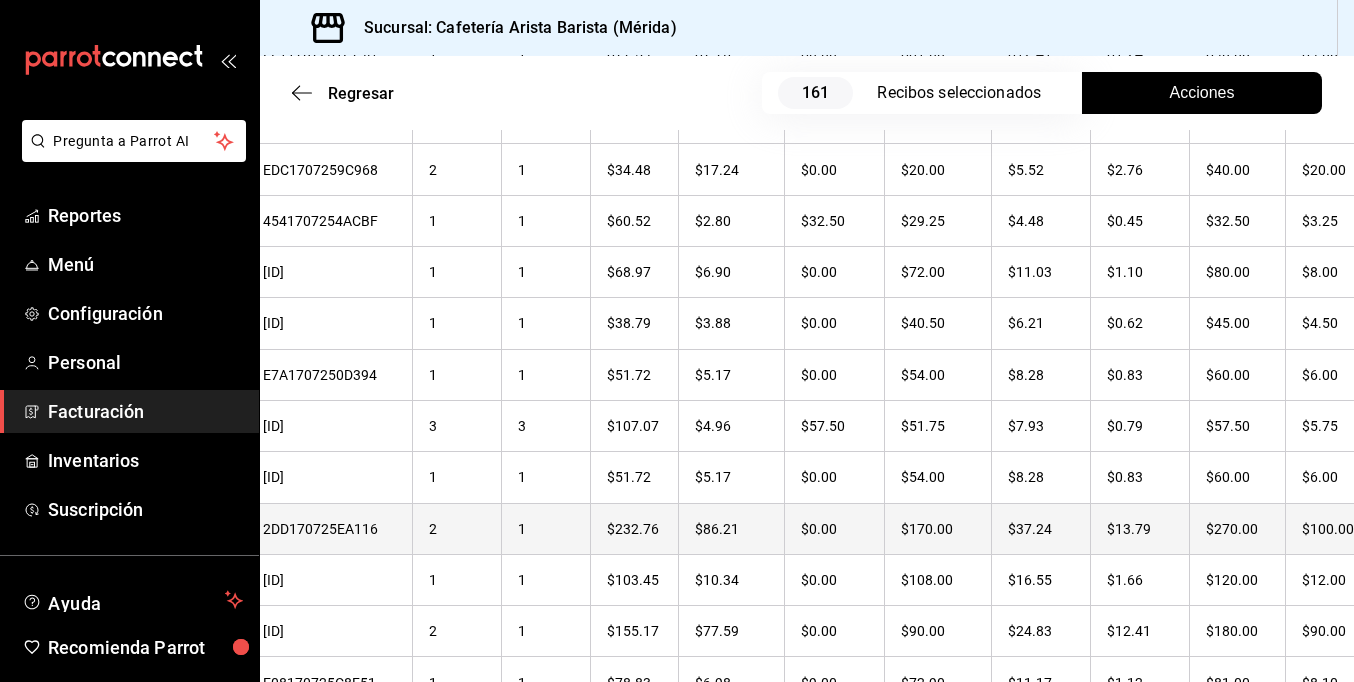 click on "$100.00" at bounding box center [1336, 528] 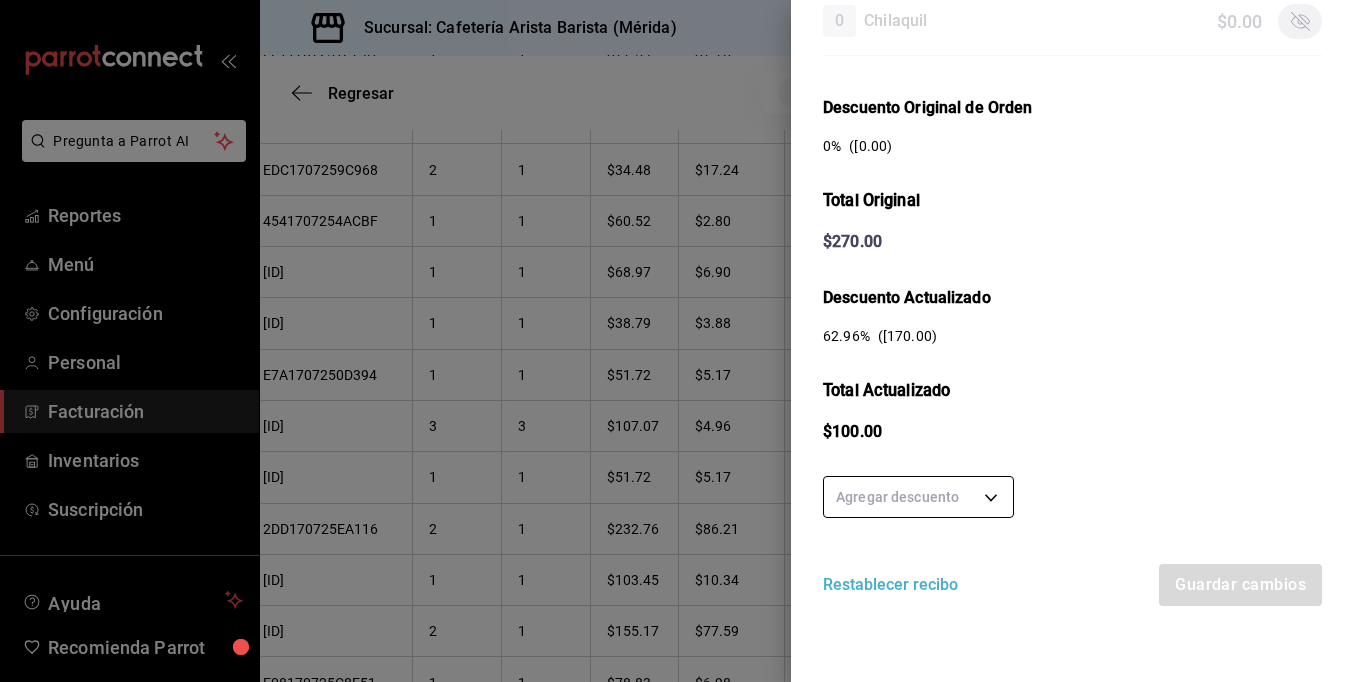 scroll, scrollTop: 458, scrollLeft: 0, axis: vertical 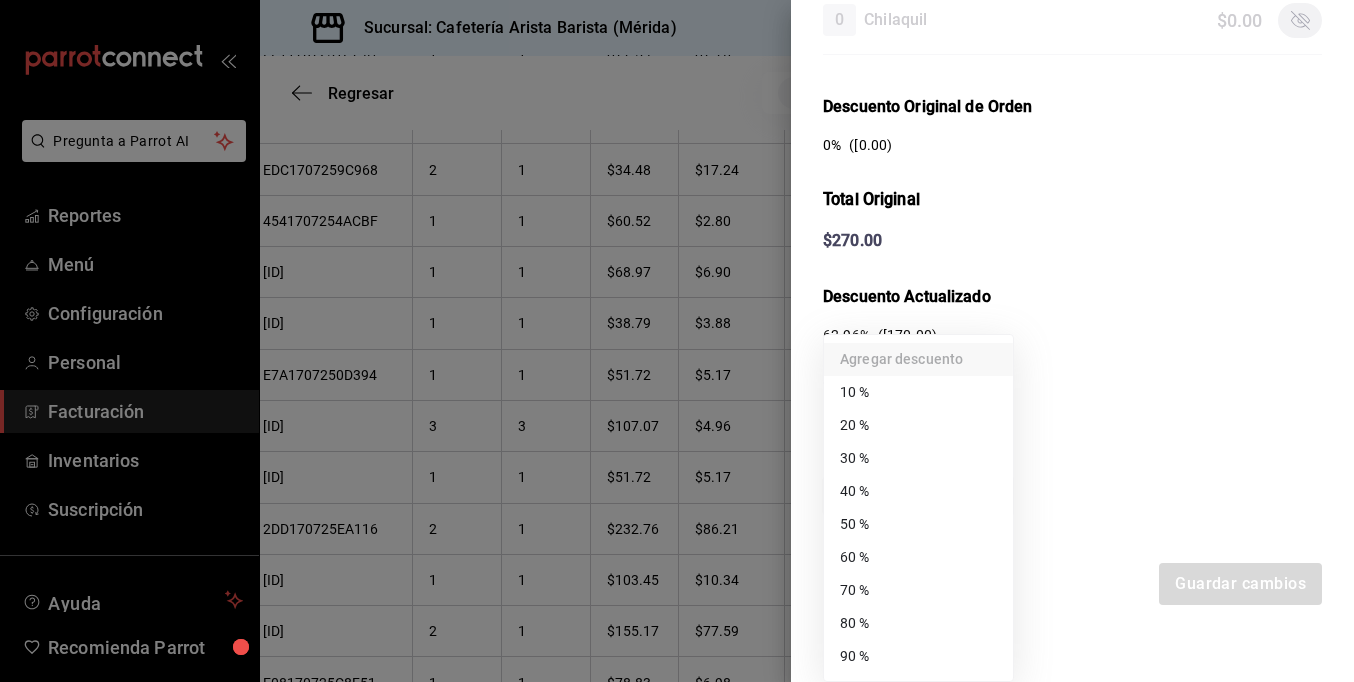 click on "Pregunta a Parrot AI Reportes   Menú   Configuración   Personal   Facturación   Inventarios   Suscripción   Ayuda Recomienda Parrot   Ramiro Peraza   Sugerir nueva función   Sucursal: Cafetería Arista Barista (Mérida) Regresar 161 Recibos seleccionados Acciones Editar recibos Fecha 2025-07-01 1 / 7 / 2025 - 2025-07-31 31 / 7 / 2025 Hora inicio 00:00 Hora inicio Hora fin 23:59 Hora fin Razón social JORGE ALBERTO CERVANTES MARTINEZ 980cee1c-aefc-4e14-bc21-7576d2fafae3 Formas de pago   Efectivo 58e5b7a6-9178-44d5-aa80-321818116193 Marcas Ver todas fc1ea929-f4b8-451f-80c7-715306eba671 Ingresos totales $ 22,946.61 Descuentos totales $ 1,488.00 Impuestos $ 3,433.39 Total por facturar $ 24,892.00 Ingresos totales (Act.) $ 4,502.09 Descuentos totales (Act.) $ 19,669.45 Impuestos  (Act.) $ 720.46 Total por facturar (Act.) $ 5,222.55 Editar recibos Quita la selección a los recibos que no quieras editar. Act. # de recibo Artículos (Orig.) Artículos (Act.) Subtotal (Orig.) Subtotal (Act.) Impuestos (Orig.) Sí" at bounding box center [677, 341] 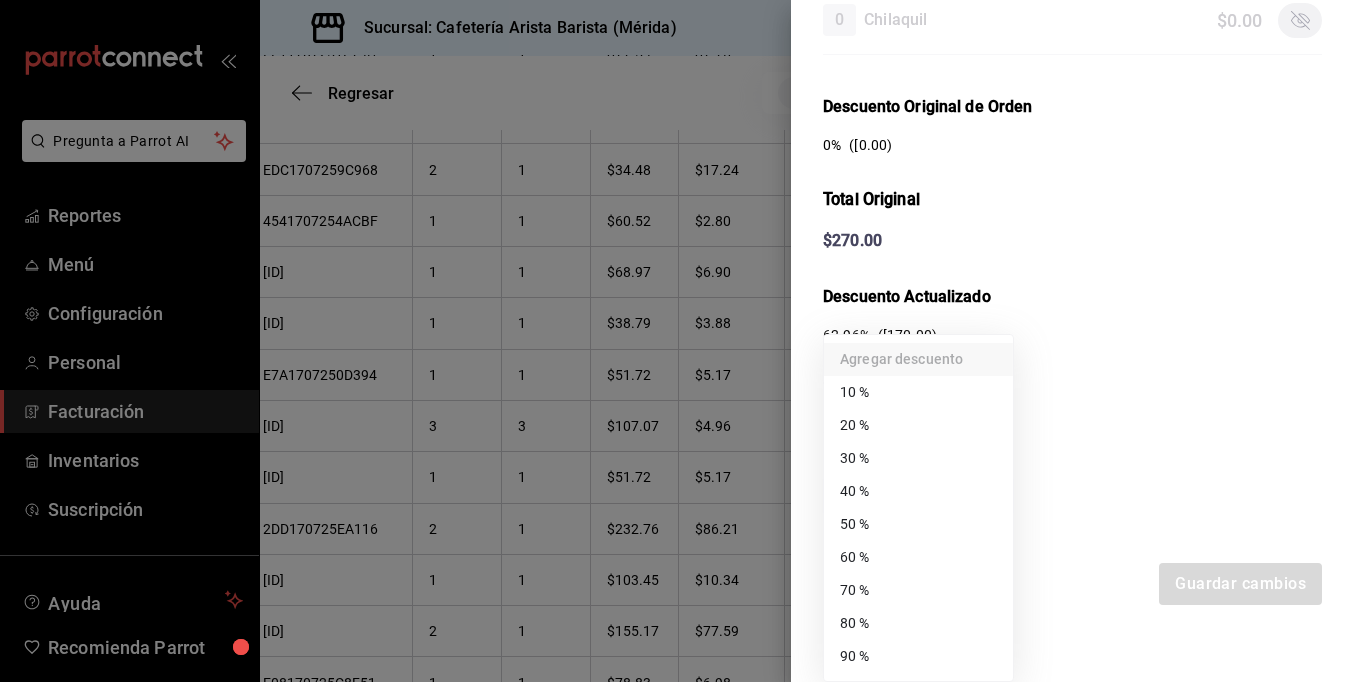 click on "80 %" at bounding box center (918, 623) 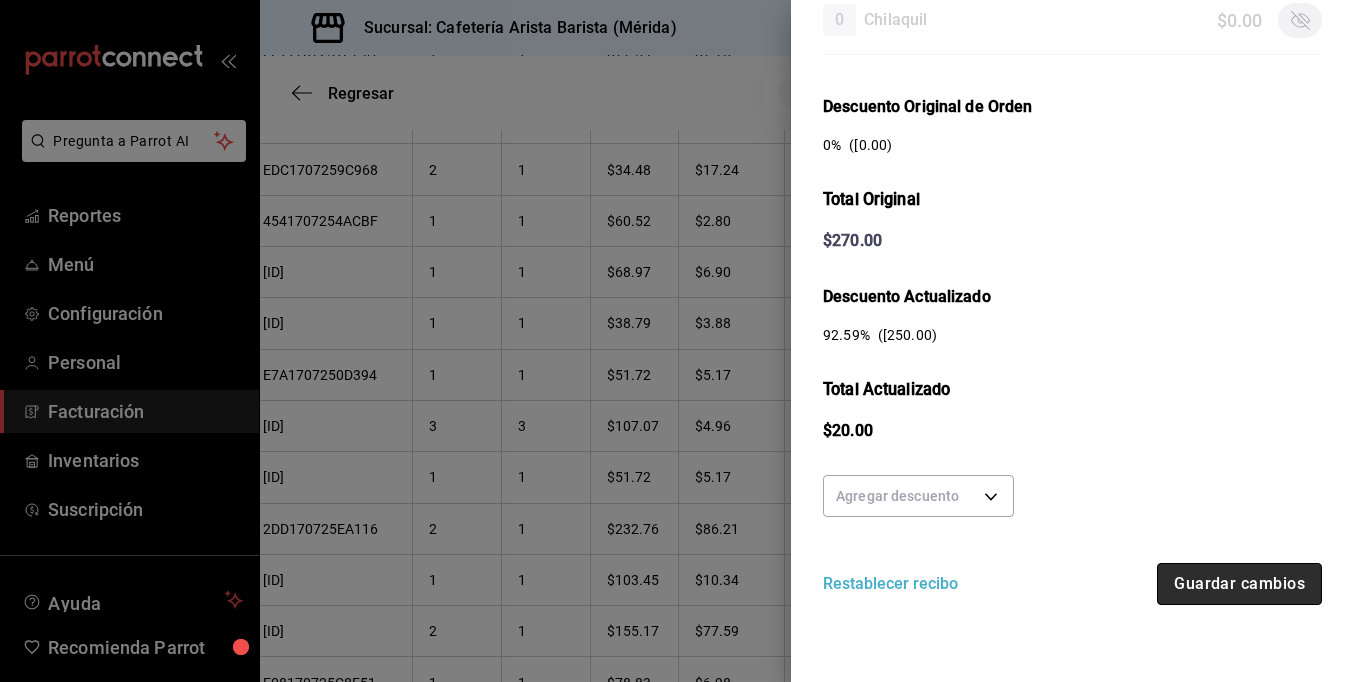 click on "Guardar cambios" at bounding box center [1239, 584] 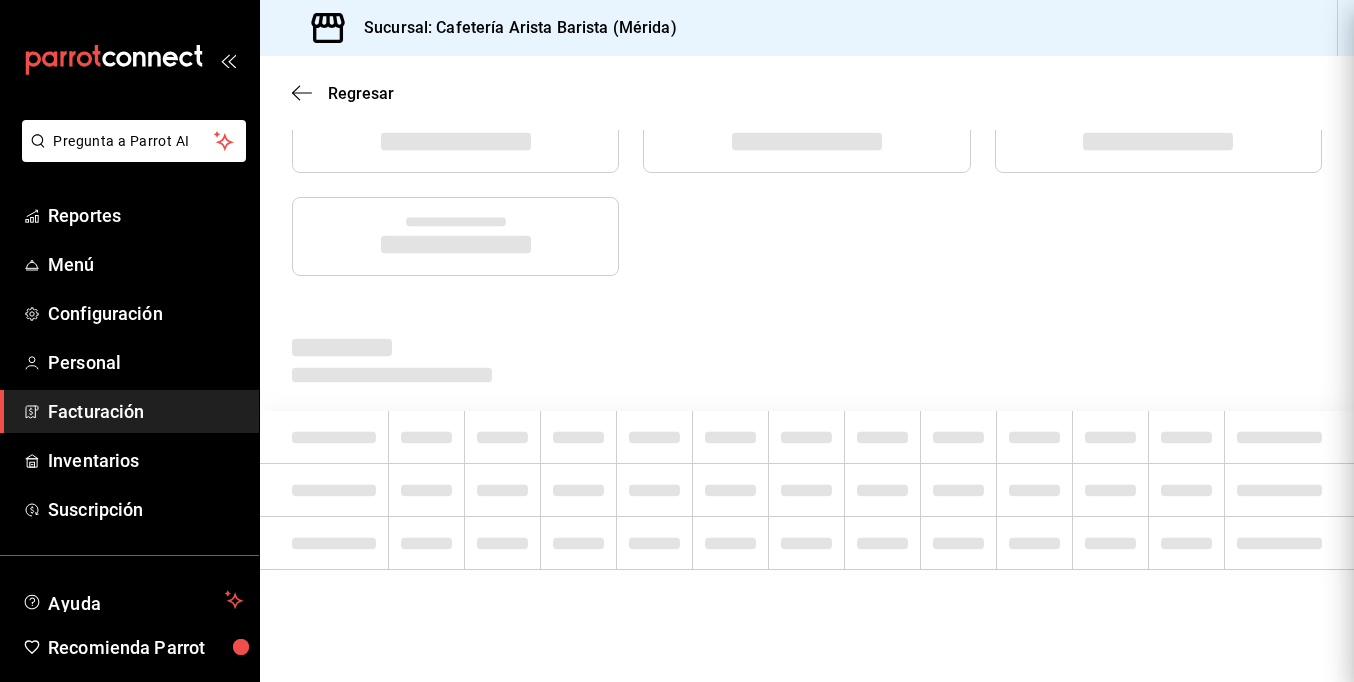 scroll, scrollTop: 0, scrollLeft: 0, axis: both 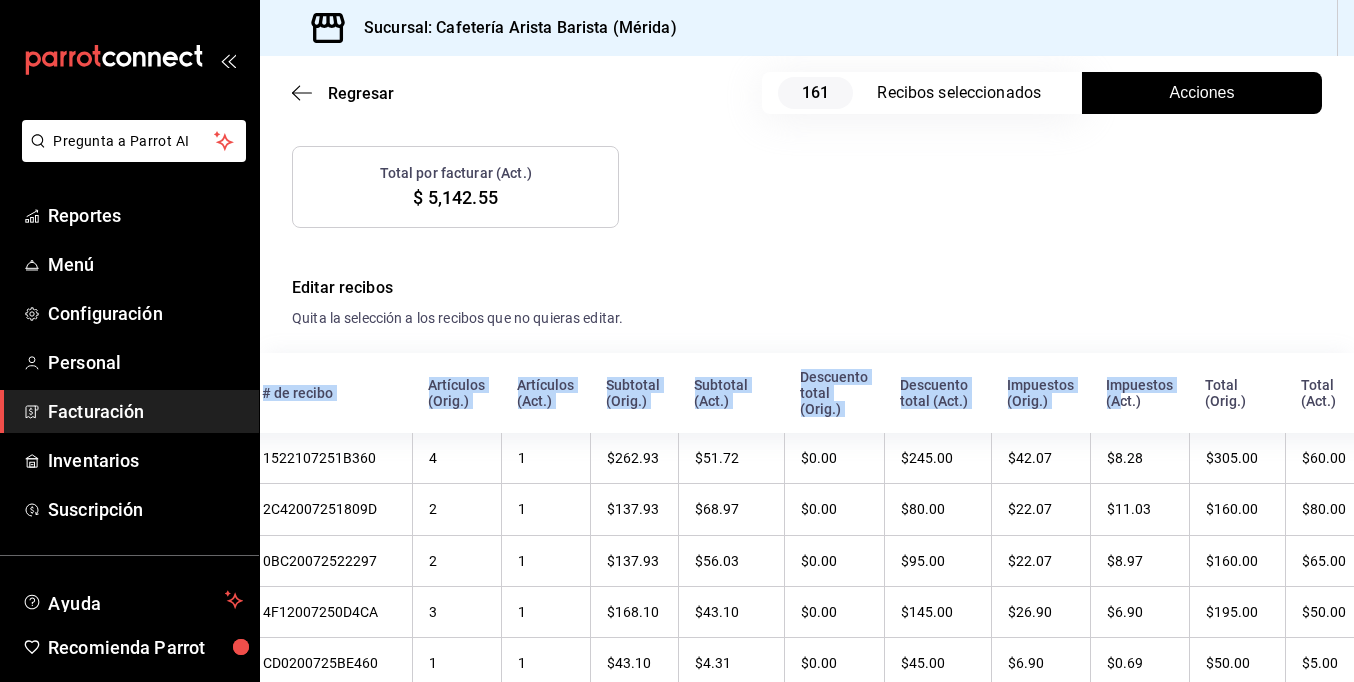 drag, startPoint x: 1280, startPoint y: 402, endPoint x: 1386, endPoint y: 403, distance: 106.004715 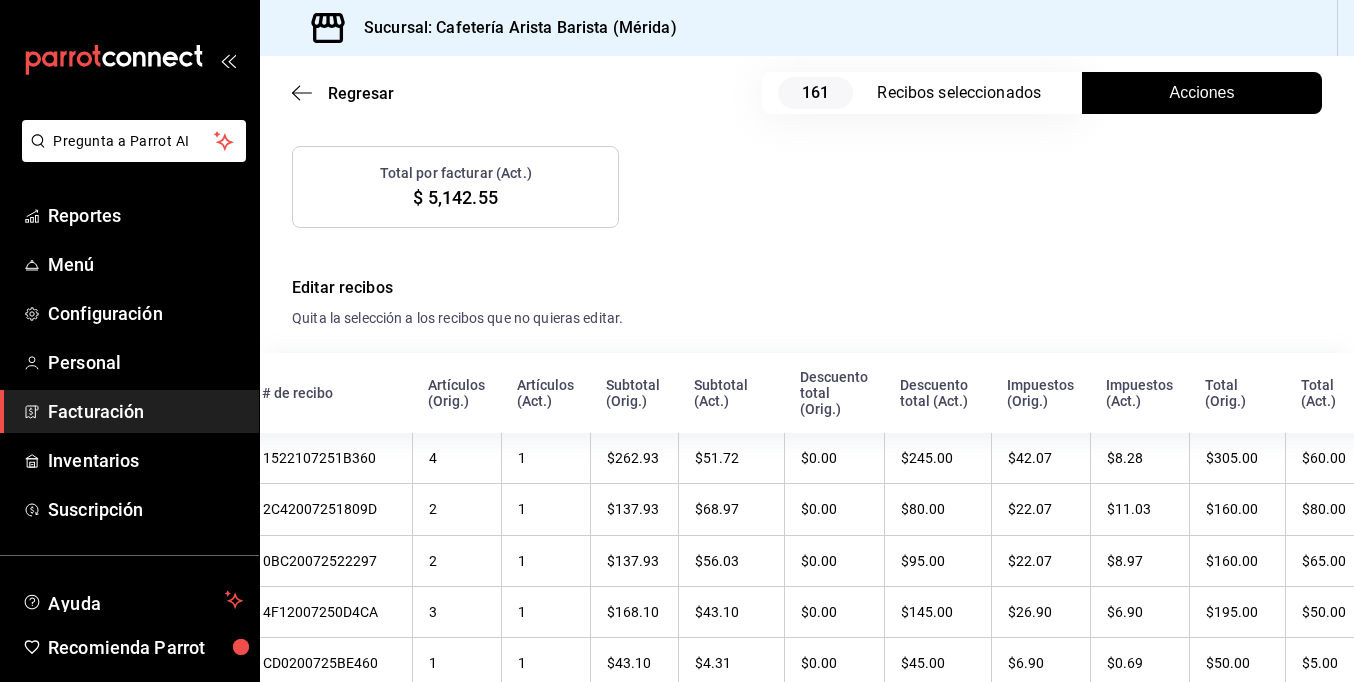 drag, startPoint x: 1386, startPoint y: 403, endPoint x: 1198, endPoint y: 261, distance: 235.60136 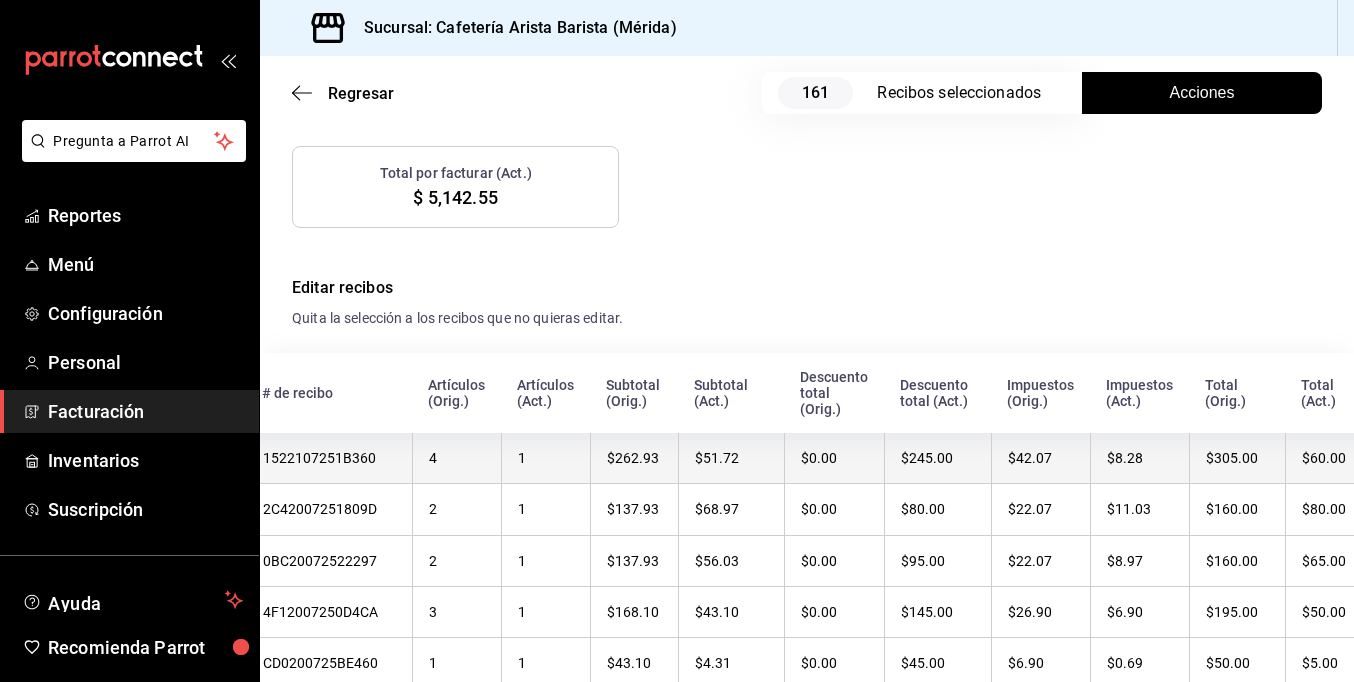click on "$60.00" at bounding box center (1336, 458) 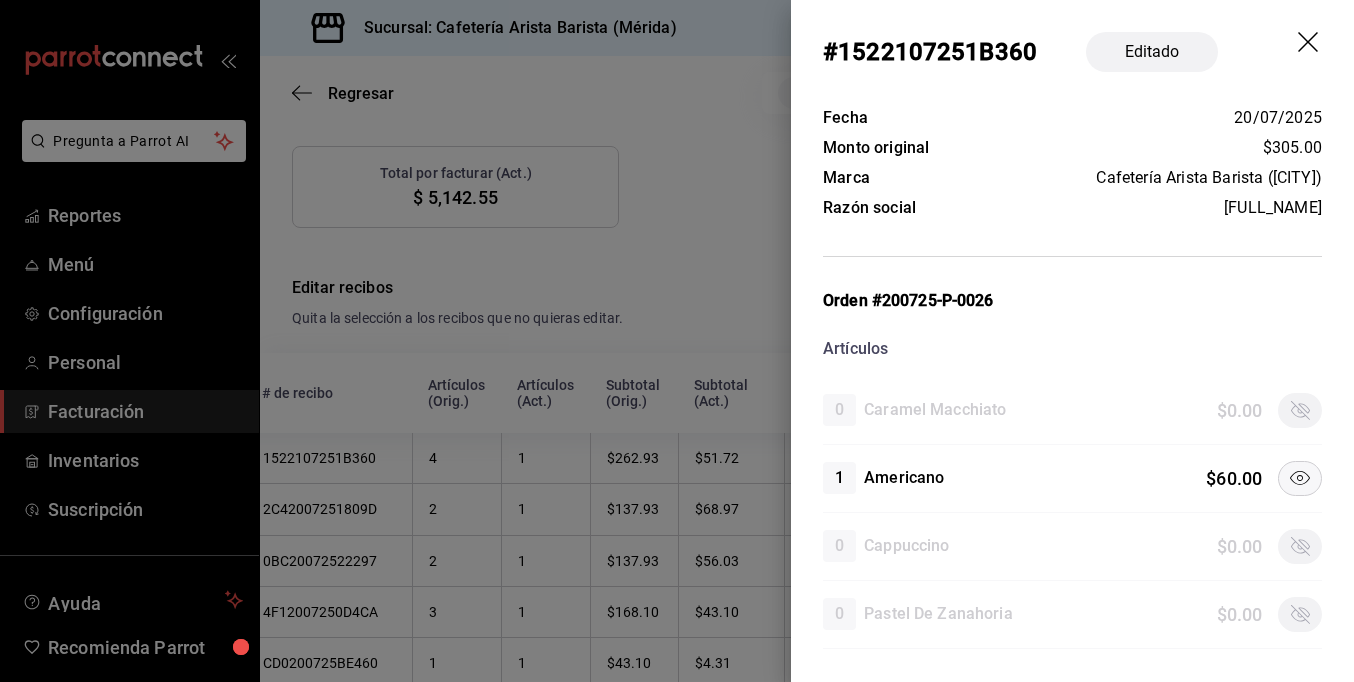click 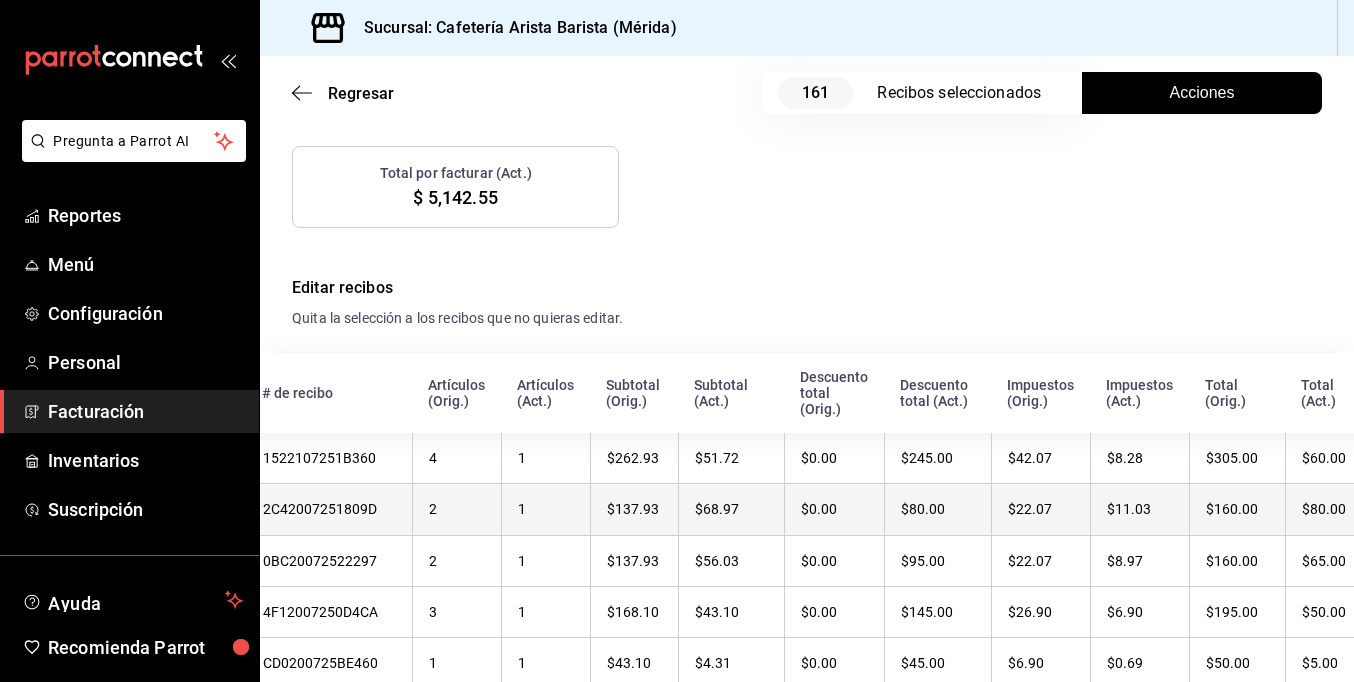 click on "$80.00" at bounding box center [1336, 509] 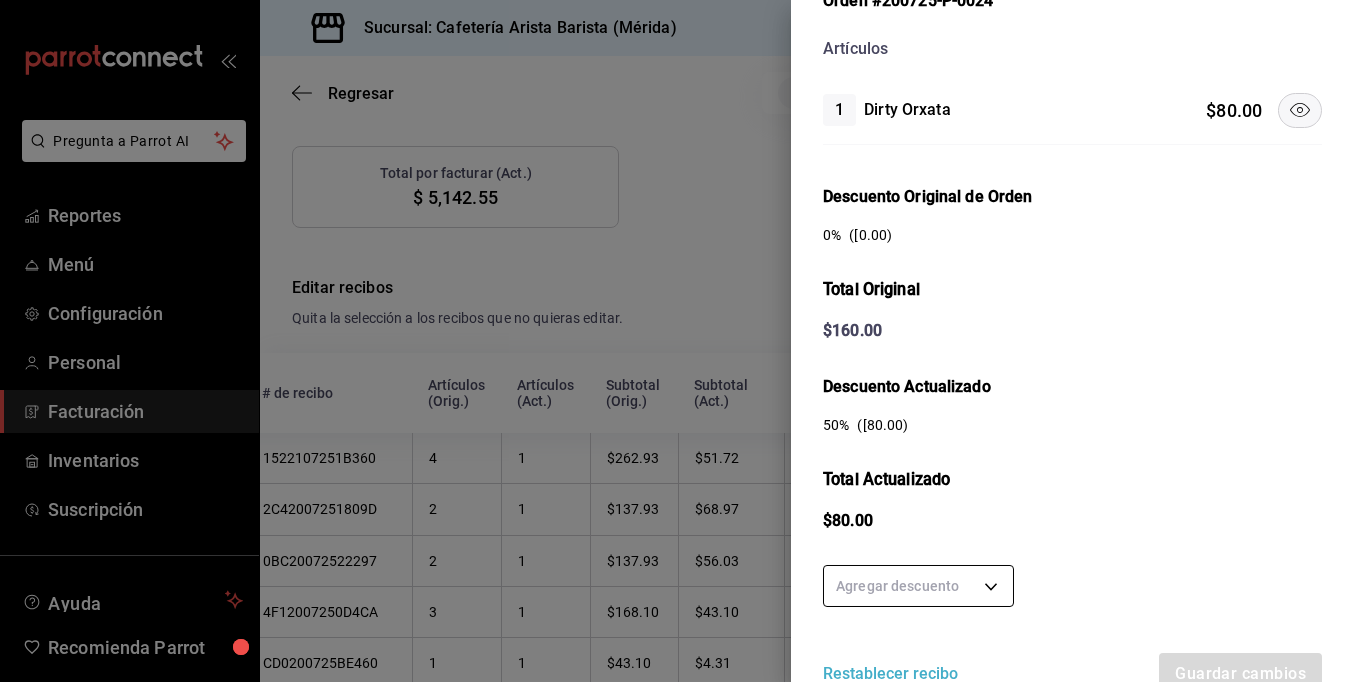 click on "Pregunta a Parrot AI Reportes   Menú   Configuración   Personal   Facturación   Inventarios   Suscripción   Ayuda Recomienda Parrot   Ramiro Peraza   Sugerir nueva función   Sucursal: Cafetería Arista Barista (Mérida) Regresar 161 Recibos seleccionados Acciones Editar recibos Fecha 2025-07-01 1 / 7 / 2025 - 2025-07-31 31 / 7 / 2025 Hora inicio 00:00 Hora inicio Hora fin 23:59 Hora fin Razón social JORGE ALBERTO CERVANTES MARTINEZ 980cee1c-aefc-4e14-bc21-7576d2fafae3 Formas de pago   Efectivo 58e5b7a6-9178-44d5-aa80-321818116193 Marcas Ver todas fc1ea929-f4b8-451f-80c7-715306eba671 Ingresos totales $ 22,946.61 Descuentos totales $ 1,488.00 Impuestos $ 3,433.39 Total por facturar $ 24,892.00 Ingresos totales (Act.) $ 4,433.12 Descuentos totales (Act.) $ 19,749.45 Impuestos  (Act.) $ 709.43 Total por facturar (Act.) $ 5,142.55 Editar recibos Quita la selección a los recibos que no quieras editar. Act. # de recibo Artículos (Orig.) Artículos (Act.) Subtotal (Orig.) Subtotal (Act.) Impuestos (Orig.) Sí" at bounding box center (677, 341) 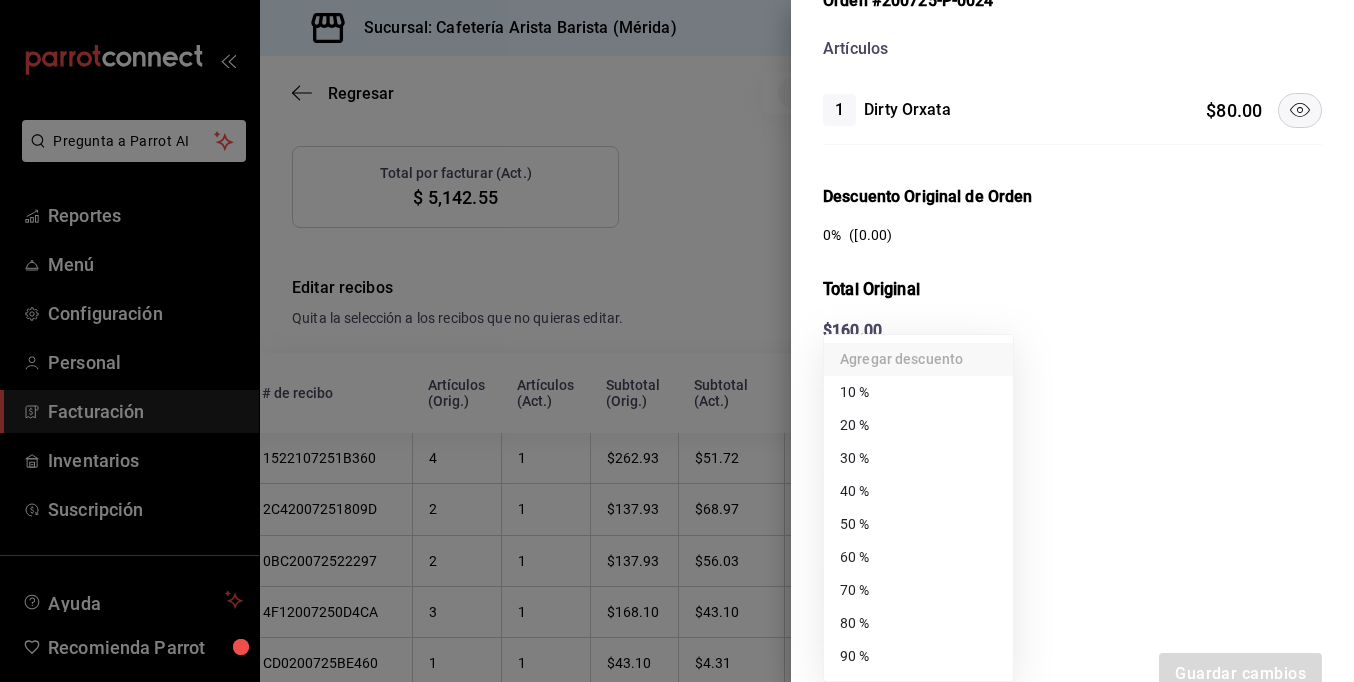 click on "60 %" at bounding box center [918, 557] 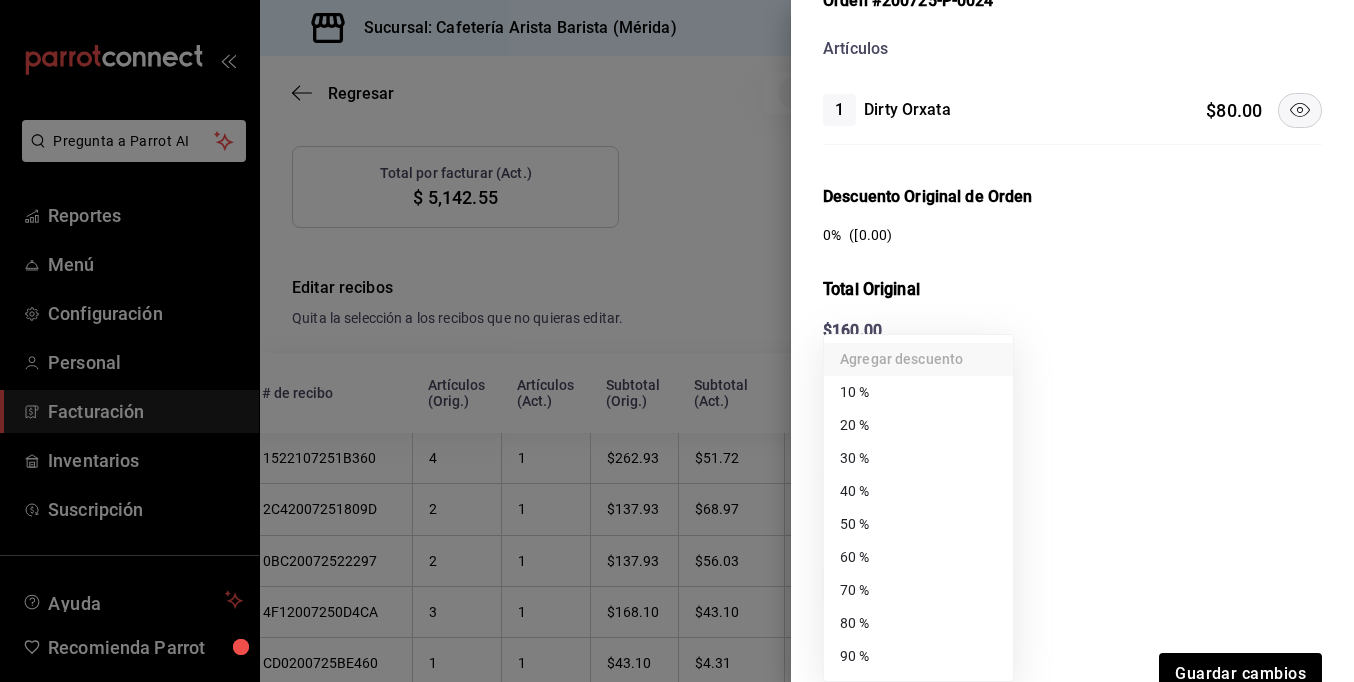 click on "Pregunta a Parrot AI Reportes   Menú   Configuración   Personal   Facturación   Inventarios   Suscripción   Ayuda Recomienda Parrot   Ramiro Peraza   Sugerir nueva función   Sucursal: Cafetería Arista Barista (Mérida) Regresar 161 Recibos seleccionados Acciones Editar recibos Fecha 2025-07-01 1 / 7 / 2025 - 2025-07-31 31 / 7 / 2025 Hora inicio 00:00 Hora inicio Hora fin 23:59 Hora fin Razón social JORGE ALBERTO CERVANTES MARTINEZ 980cee1c-aefc-4e14-bc21-7576d2fafae3 Formas de pago   Efectivo 58e5b7a6-9178-44d5-aa80-321818116193 Marcas Ver todas fc1ea929-f4b8-451f-80c7-715306eba671 Ingresos totales $ 22,946.61 Descuentos totales $ 1,488.00 Impuestos $ 3,433.39 Total por facturar $ 24,892.00 Ingresos totales (Act.) $ 4,433.12 Descuentos totales (Act.) $ 19,749.45 Impuestos  (Act.) $ 709.43 Total por facturar (Act.) $ 5,142.55 Editar recibos Quita la selección a los recibos que no quieras editar. Act. # de recibo Artículos (Orig.) Artículos (Act.) Subtotal (Orig.) Subtotal (Act.) Impuestos (Orig.) Sí" at bounding box center [677, 341] 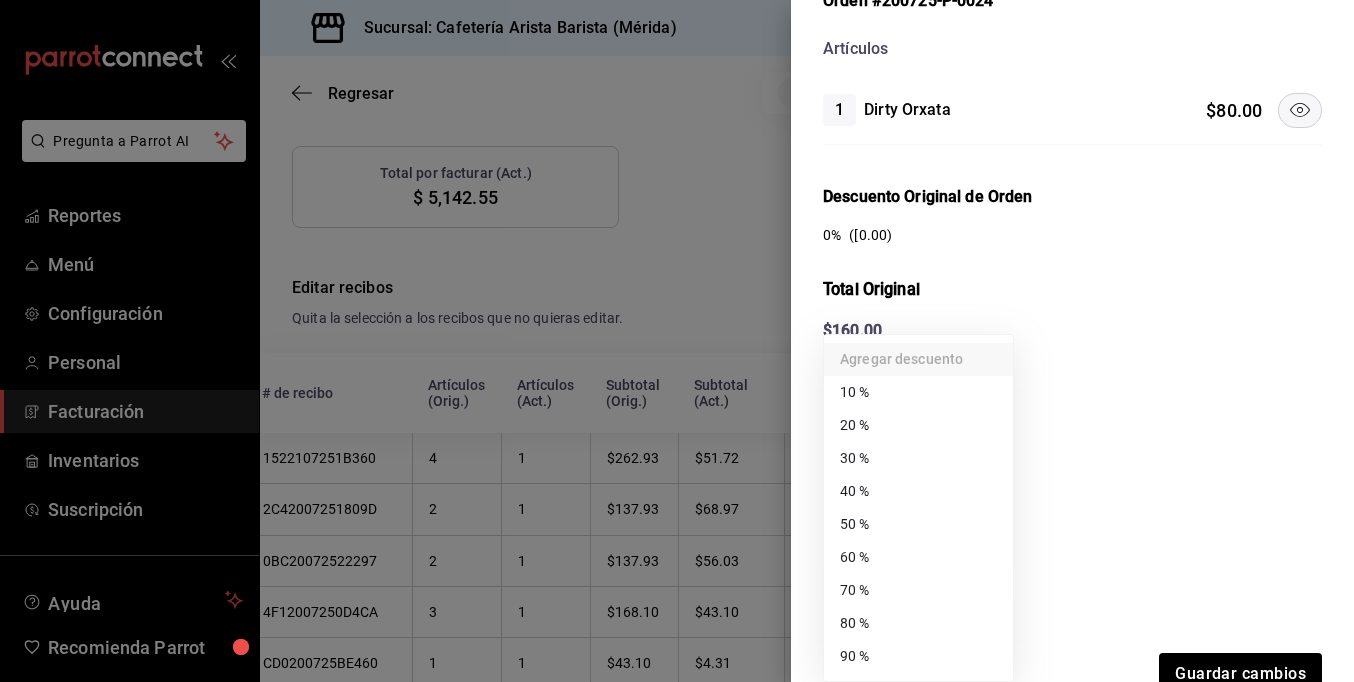 click on "80 %" at bounding box center [918, 623] 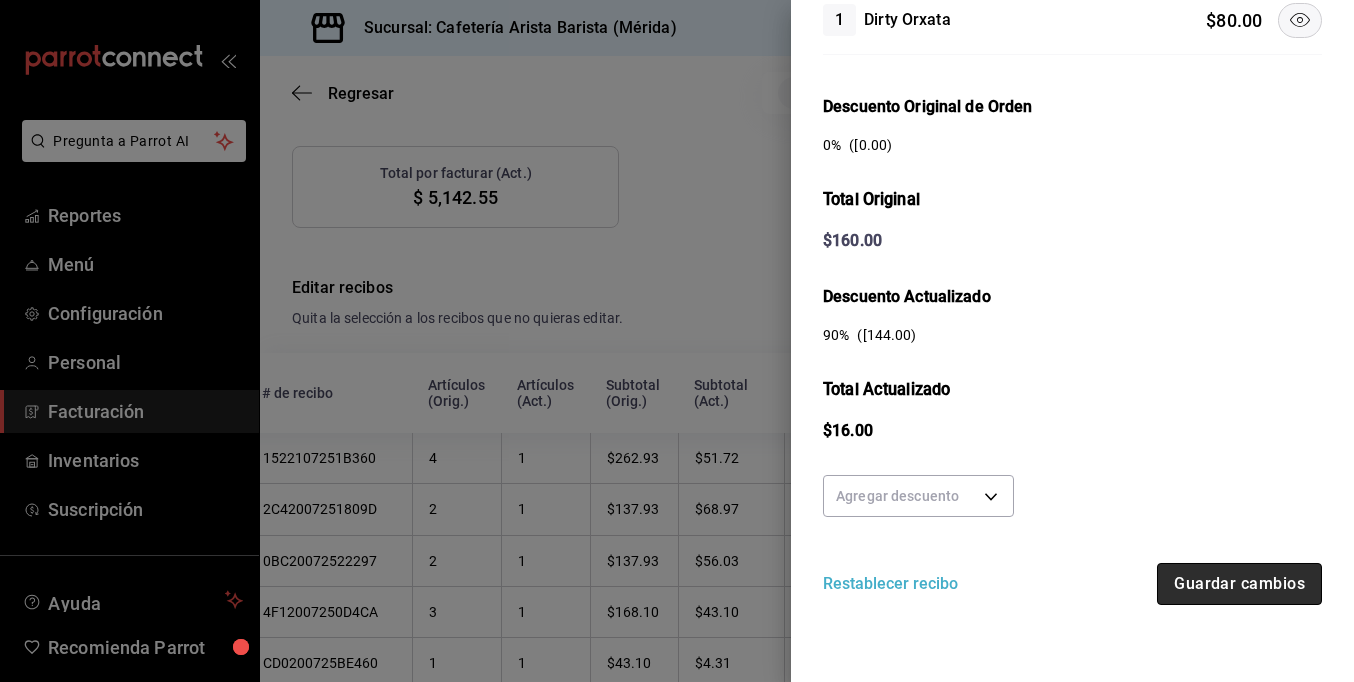 click on "Guardar cambios" at bounding box center [1239, 584] 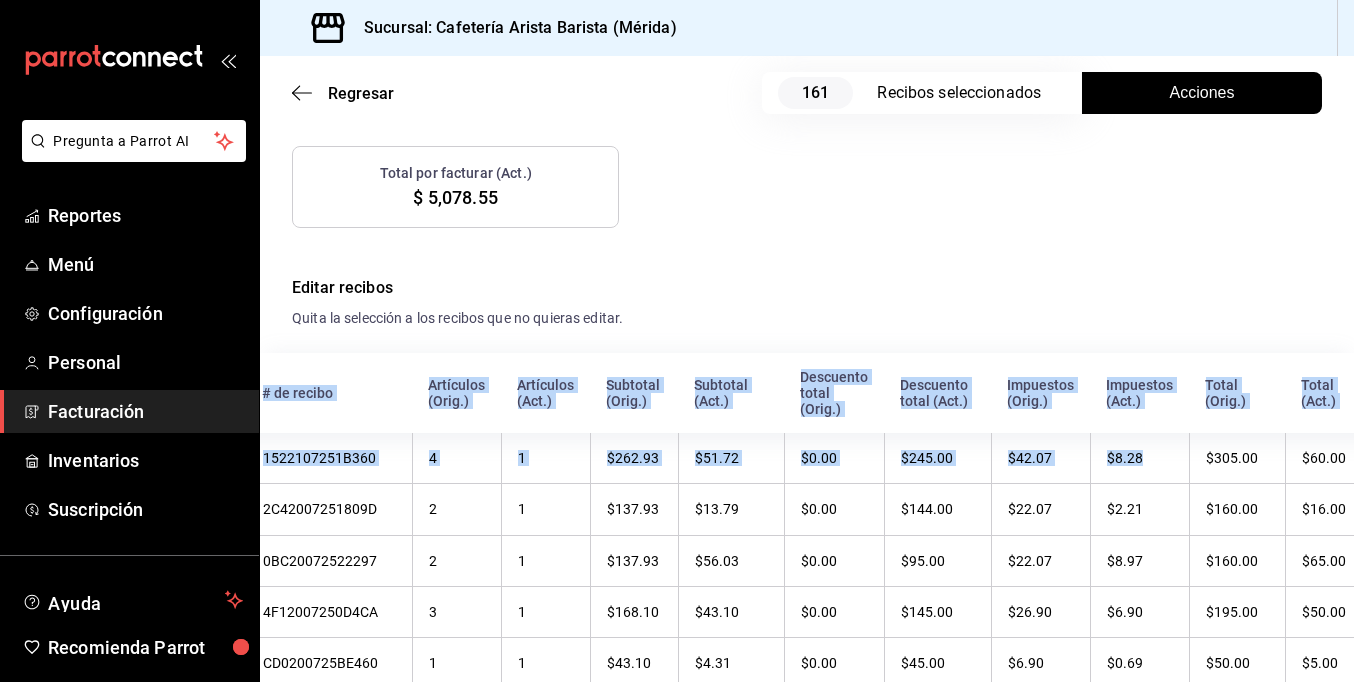 drag, startPoint x: 1279, startPoint y: 455, endPoint x: 1396, endPoint y: 460, distance: 117.10679 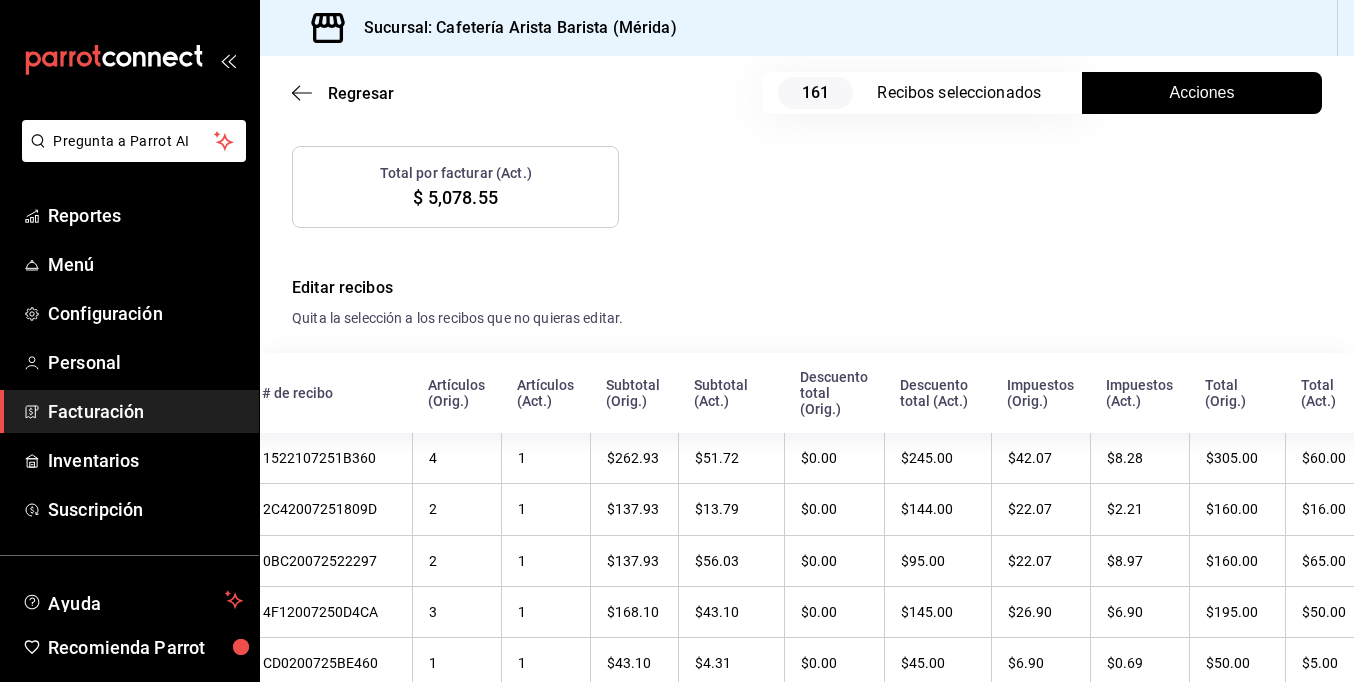 drag, startPoint x: 1396, startPoint y: 460, endPoint x: 1203, endPoint y: 247, distance: 287.43347 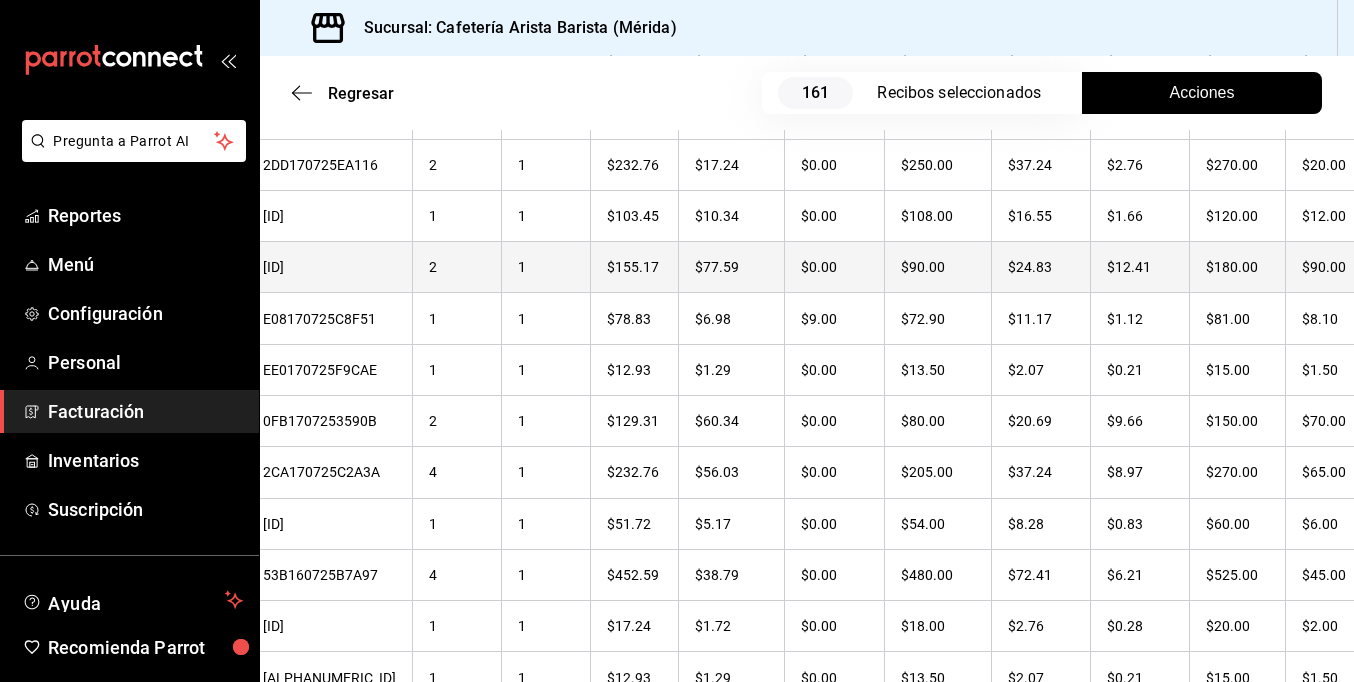 click on "$90.00" at bounding box center [1336, 267] 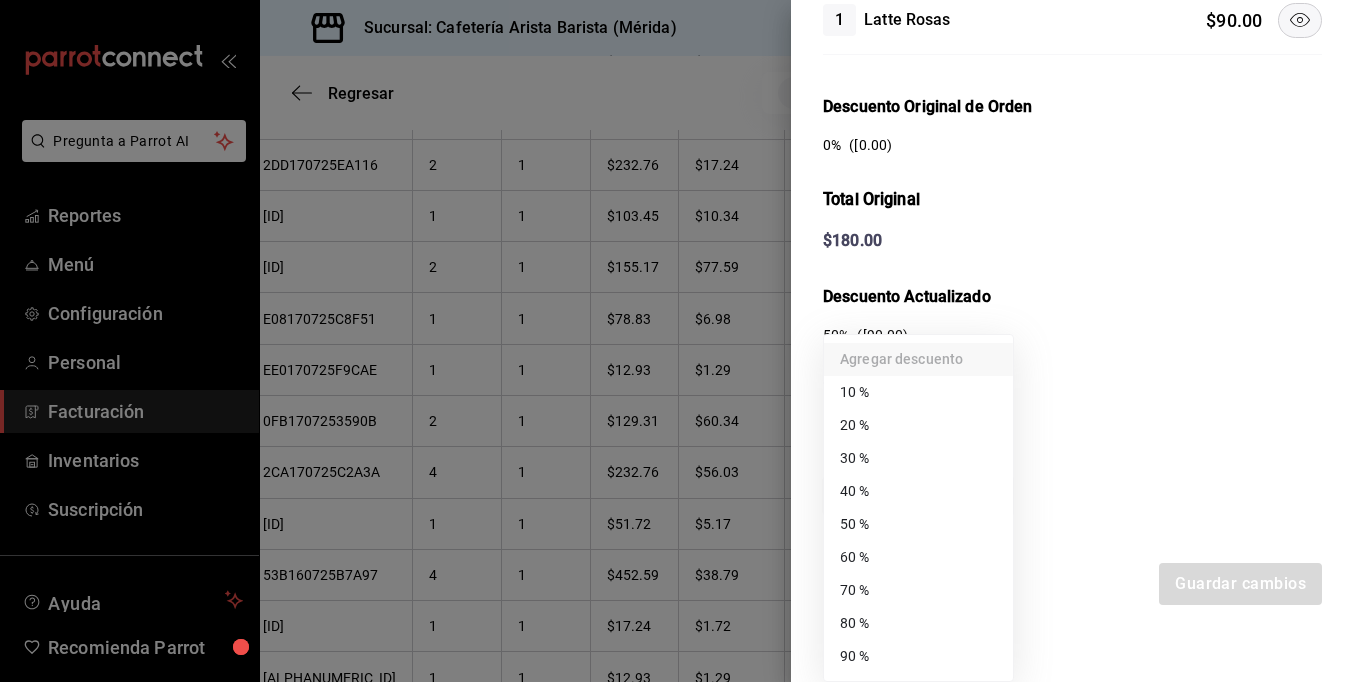 click on "Pregunta a Parrot AI Reportes   Menú   Configuración   Personal   Facturación   Inventarios   Suscripción   Ayuda Recomienda Parrot   Ramiro Peraza   Sugerir nueva función   Sucursal: Cafetería Arista Barista (Mérida) Regresar 161 Recibos seleccionados Acciones Editar recibos Fecha 2025-07-01 1 / 7 / 2025 - 2025-07-31 31 / 7 / 2025 Hora inicio 00:00 Hora inicio Hora fin 23:59 Hora fin Razón social JORGE ALBERTO CERVANTES MARTINEZ 980cee1c-aefc-4e14-bc21-7576d2fafae3 Formas de pago   Efectivo 58e5b7a6-9178-44d5-aa80-321818116193 Marcas Ver todas fc1ea929-f4b8-451f-80c7-715306eba671 Ingresos totales $ 22,946.61 Descuentos totales $ 1,488.00 Impuestos $ 3,433.39 Total por facturar $ 24,892.00 Ingresos totales (Act.) $ 4,377.94 Descuentos totales (Act.) $ 19,813.45 Impuestos  (Act.) $ 700.61 Total por facturar (Act.) $ 5,078.55 Editar recibos Quita la selección a los recibos que no quieras editar. Act. # de recibo Artículos (Orig.) Artículos (Act.) Subtotal (Orig.) Subtotal (Act.) Impuestos (Orig.) Sí" at bounding box center (677, 341) 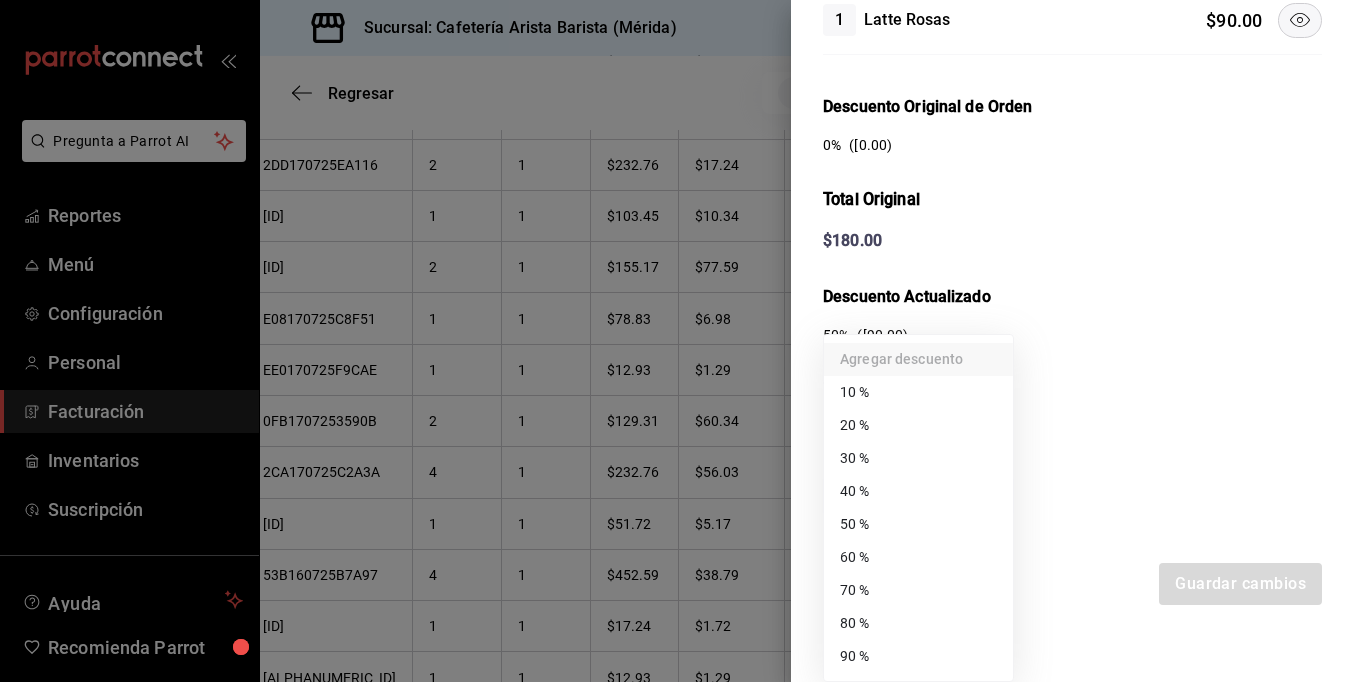 click on "60 %" at bounding box center [918, 557] 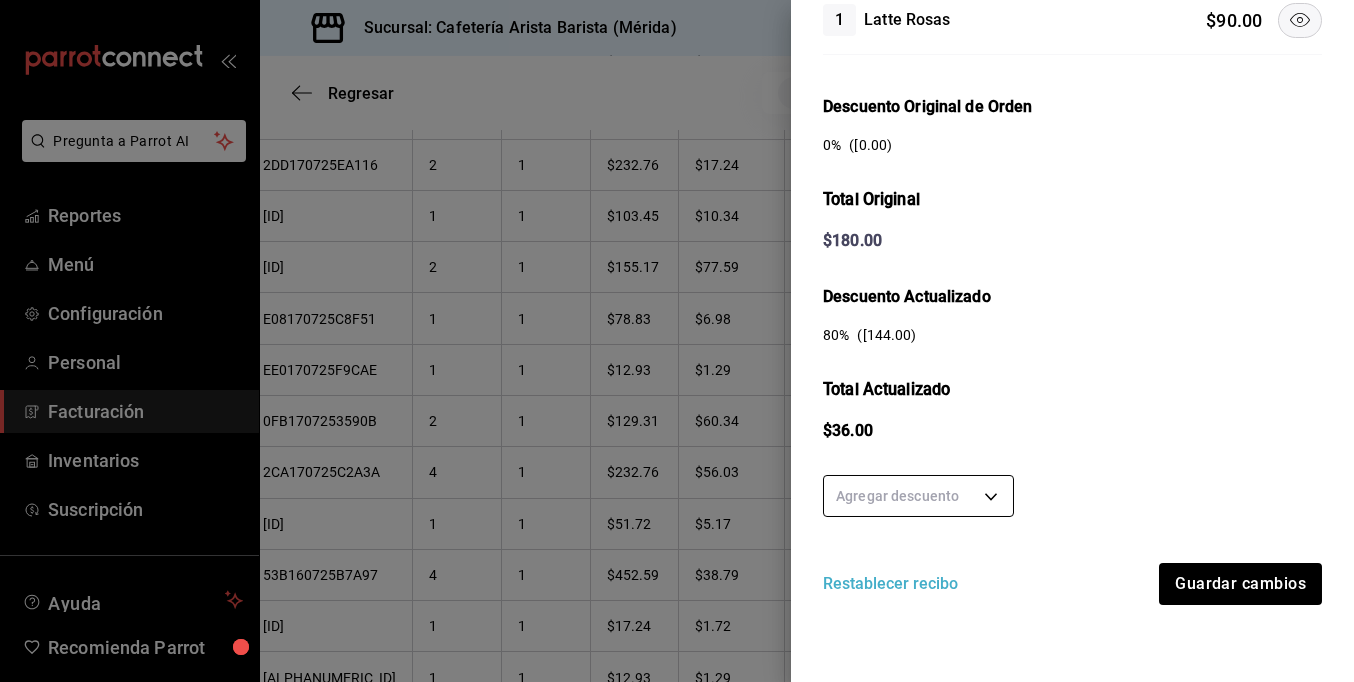 click on "Pregunta a Parrot AI Reportes   Menú   Configuración   Personal   Facturación   Inventarios   Suscripción   Ayuda Recomienda Parrot   Ramiro Peraza   Sugerir nueva función   Sucursal: Cafetería Arista Barista (Mérida) Regresar 161 Recibos seleccionados Acciones Editar recibos Fecha 2025-07-01 1 / 7 / 2025 - 2025-07-31 31 / 7 / 2025 Hora inicio 00:00 Hora inicio Hora fin 23:59 Hora fin Razón social JORGE ALBERTO CERVANTES MARTINEZ 980cee1c-aefc-4e14-bc21-7576d2fafae3 Formas de pago   Efectivo 58e5b7a6-9178-44d5-aa80-321818116193 Marcas Ver todas fc1ea929-f4b8-451f-80c7-715306eba671 Ingresos totales $ 22,946.61 Descuentos totales $ 1,488.00 Impuestos $ 3,433.39 Total por facturar $ 24,892.00 Ingresos totales (Act.) $ 4,377.94 Descuentos totales (Act.) $ 19,813.45 Impuestos  (Act.) $ 700.61 Total por facturar (Act.) $ 5,078.55 Editar recibos Quita la selección a los recibos que no quieras editar. Act. # de recibo Artículos (Orig.) Artículos (Act.) Subtotal (Orig.) Subtotal (Act.) Impuestos (Orig.) Sí" at bounding box center [677, 341] 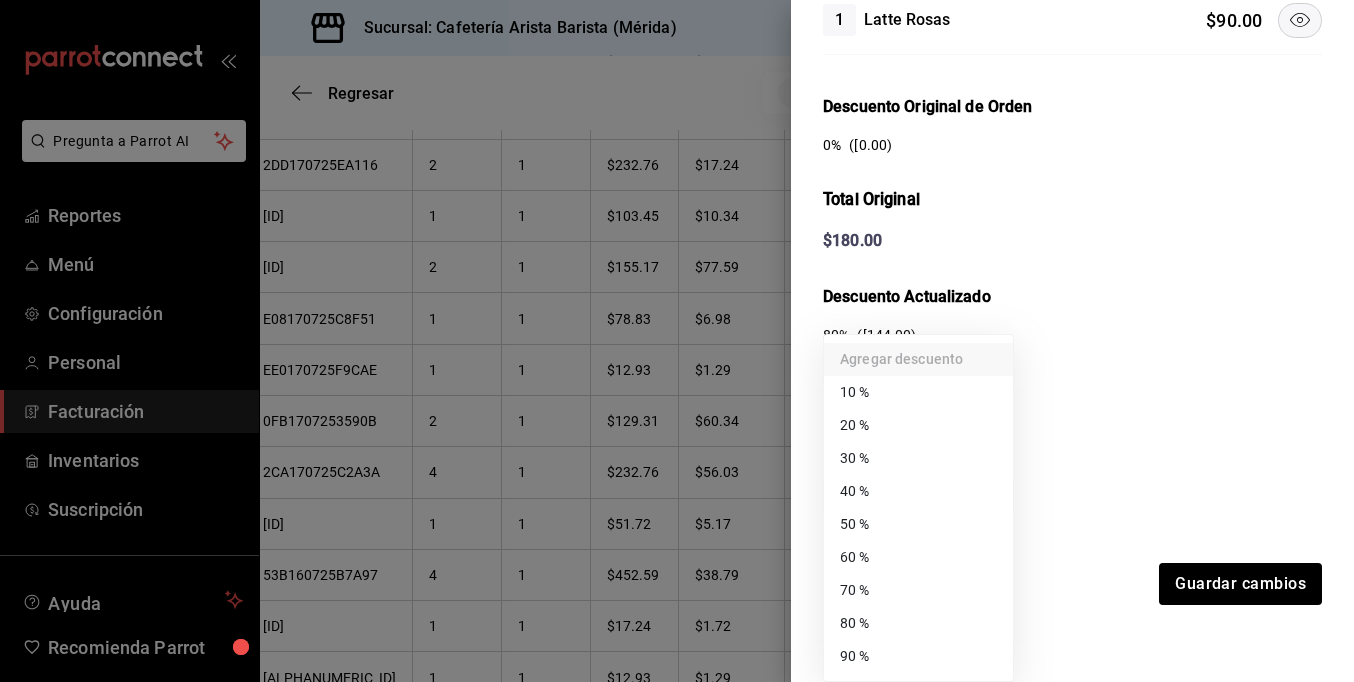 click on "70 %" at bounding box center (918, 590) 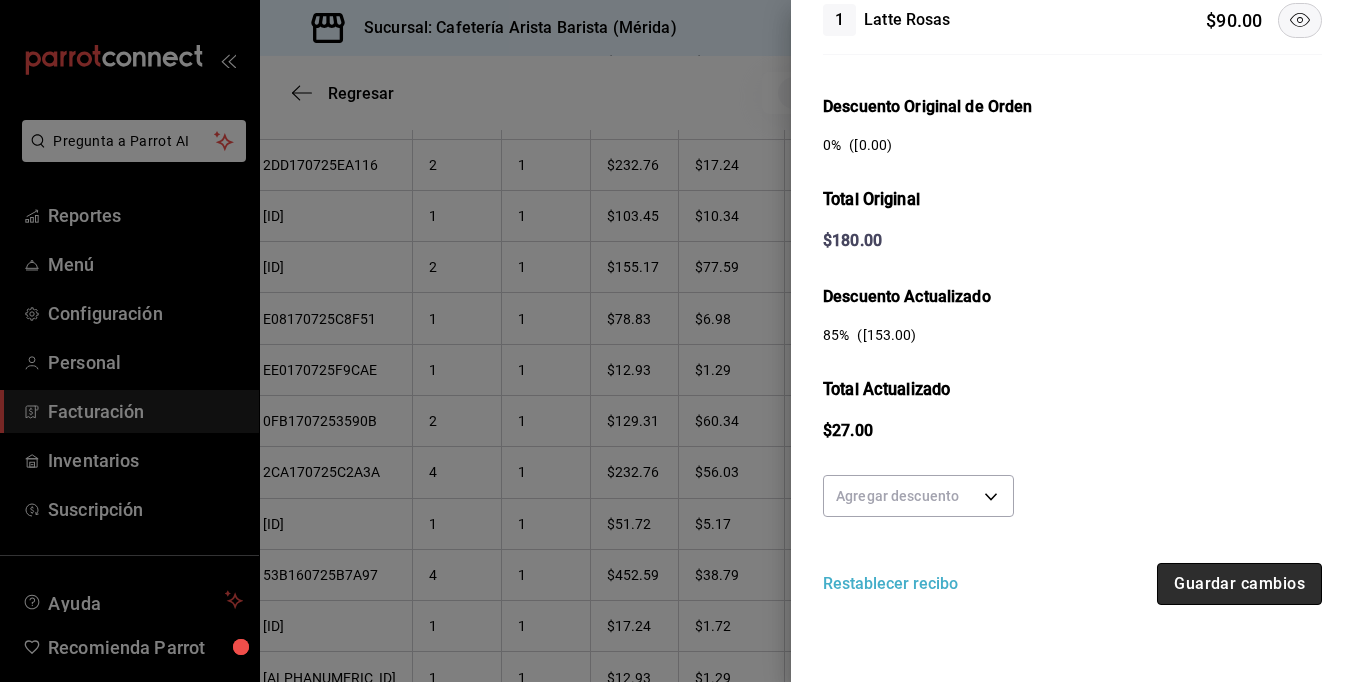 click on "Guardar cambios" at bounding box center [1239, 584] 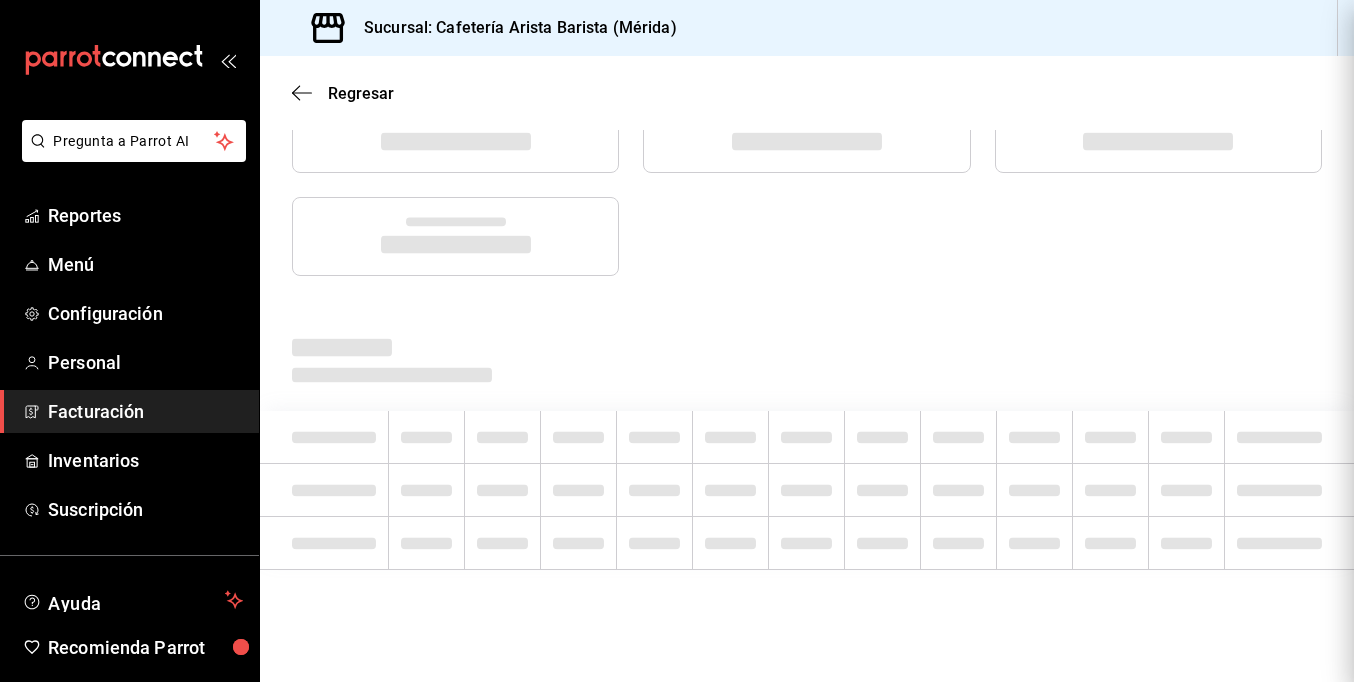scroll, scrollTop: 0, scrollLeft: 0, axis: both 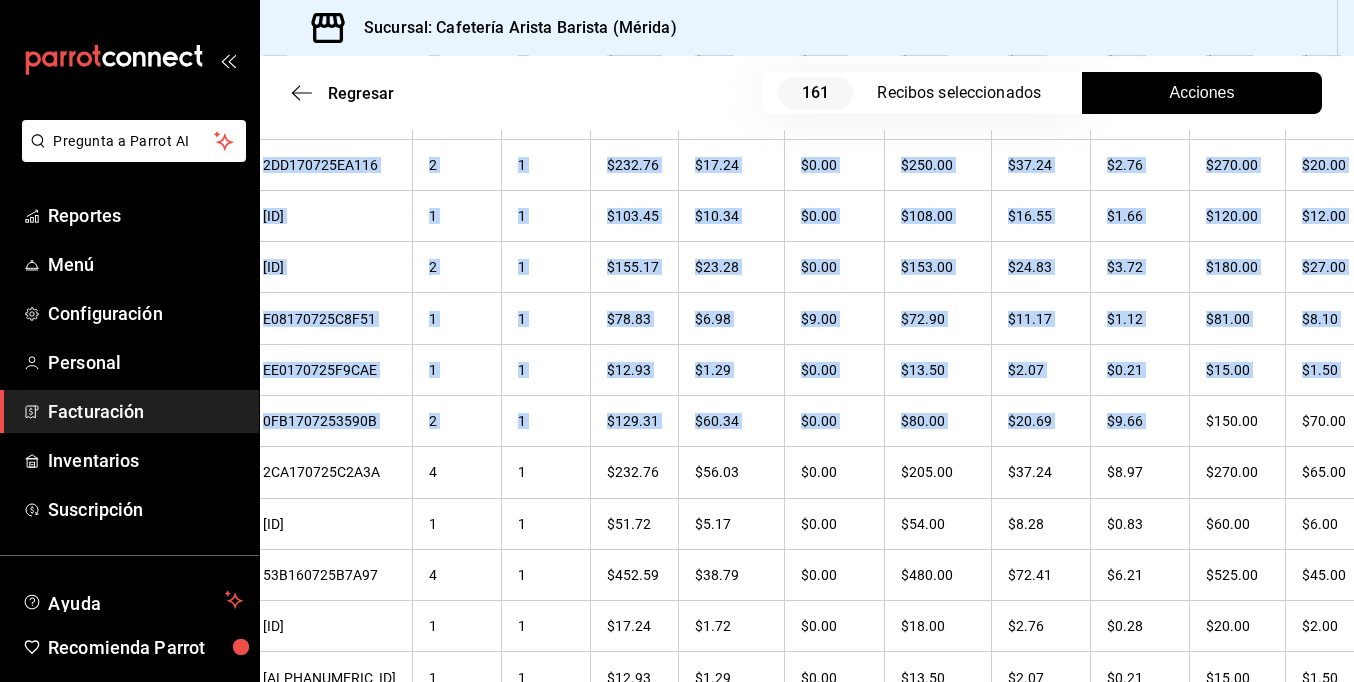 drag, startPoint x: 1285, startPoint y: 393, endPoint x: 1385, endPoint y: 393, distance: 100 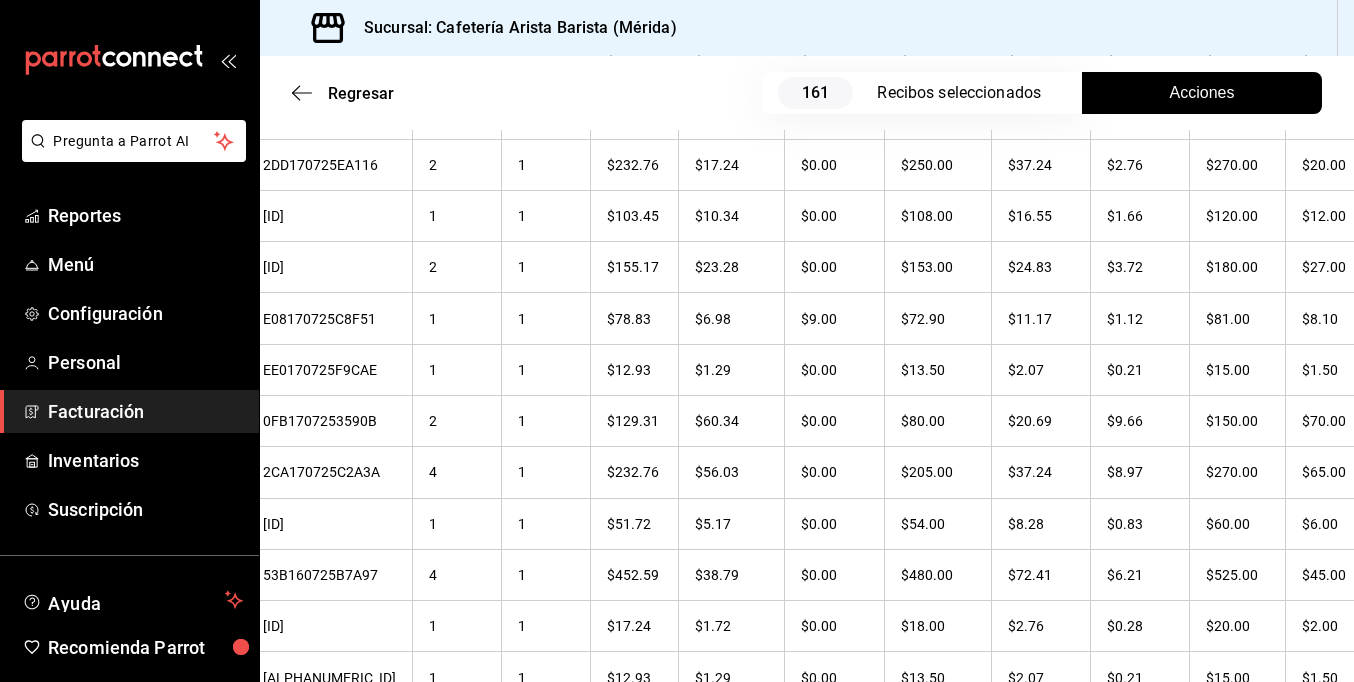drag, startPoint x: 1385, startPoint y: 393, endPoint x: 1155, endPoint y: 29, distance: 430.57635 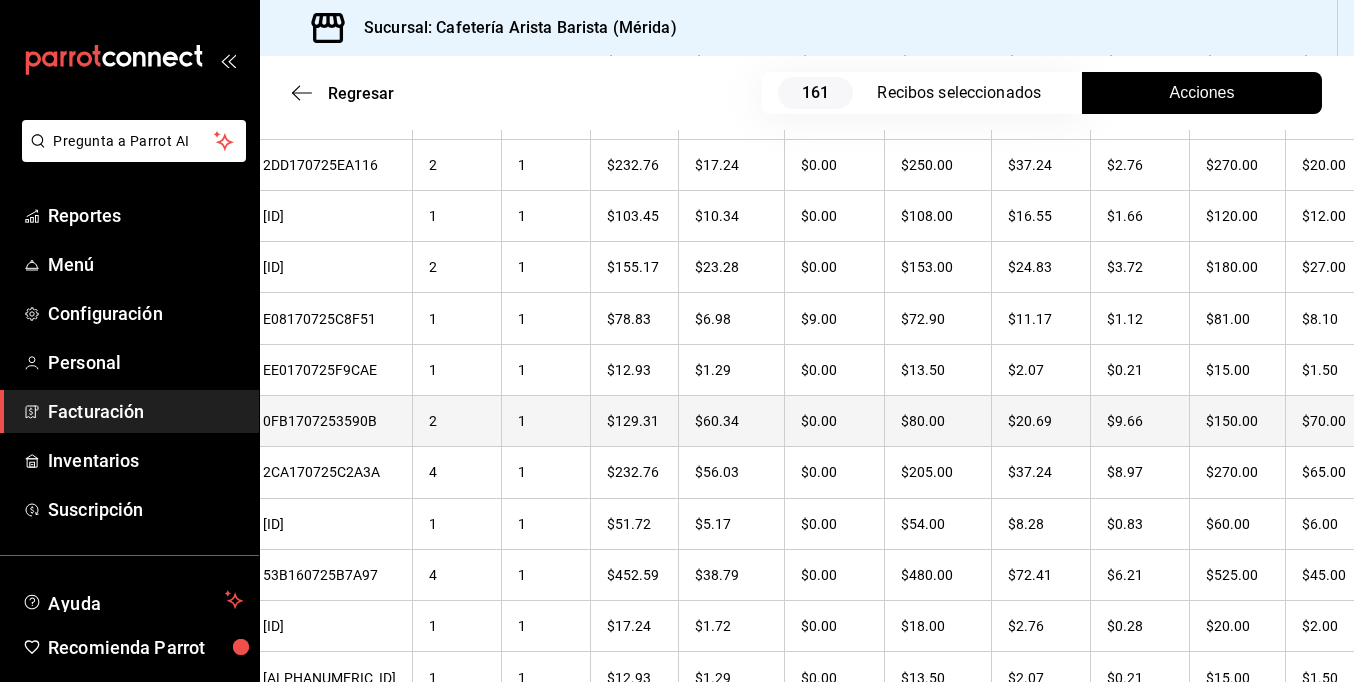 click on "$70.00" at bounding box center [1336, 420] 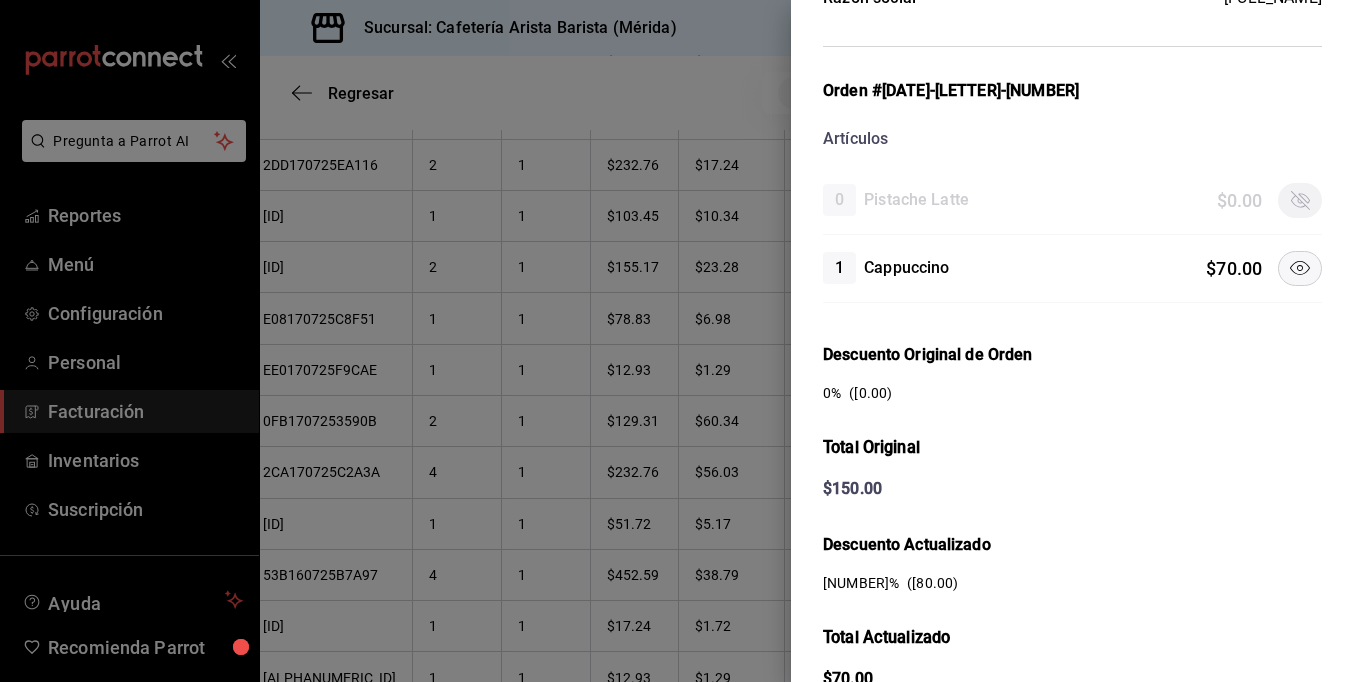 scroll, scrollTop: 300, scrollLeft: 0, axis: vertical 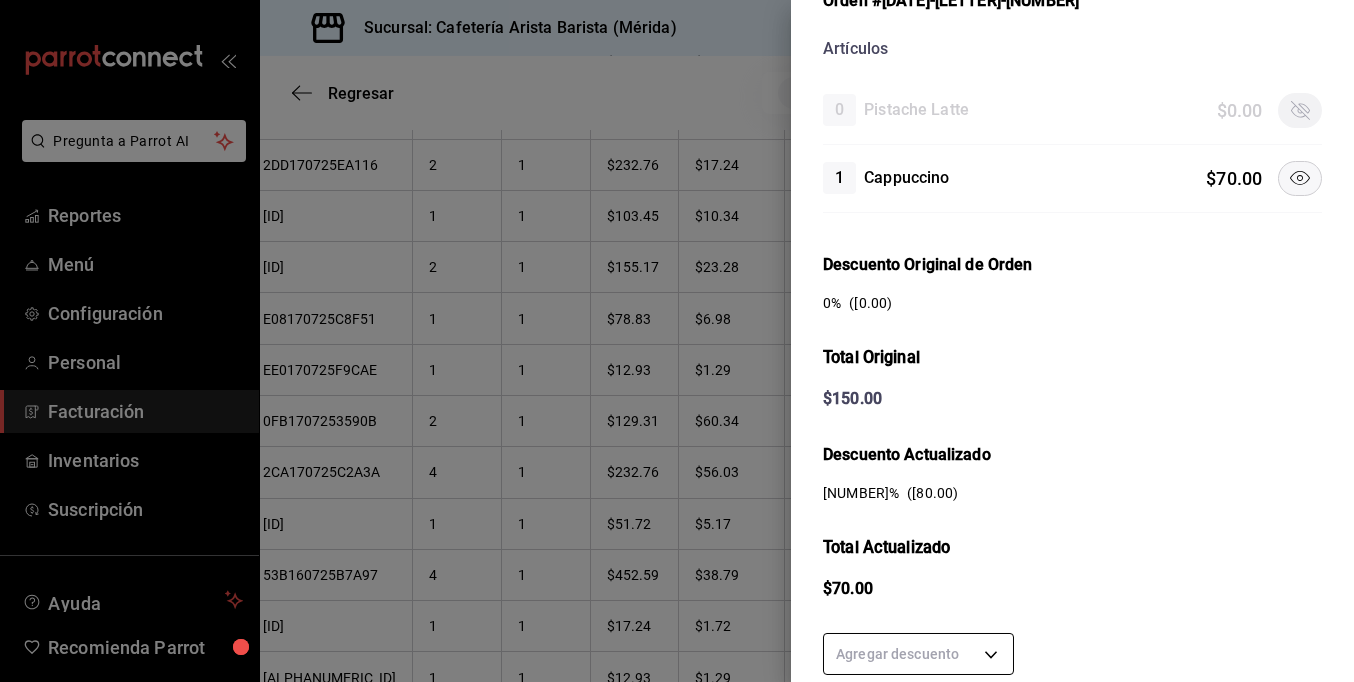 click on "Pregunta a Parrot AI Reportes   Menú   Configuración   Personal   Facturación   Inventarios   Suscripción   Ayuda Recomienda Parrot   Ramiro Peraza   Sugerir nueva función   Sucursal: Cafetería Arista Barista (Mérida) Regresar 161 Recibos seleccionados Acciones Editar recibos Fecha 2025-07-01 1 / 7 / 2025 - 2025-07-31 31 / 7 / 2025 Hora inicio 00:00 Hora inicio Hora fin 23:59 Hora fin Razón social JORGE ALBERTO CERVANTES MARTINEZ 980cee1c-aefc-4e14-bc21-7576d2fafae3 Formas de pago   Efectivo 58e5b7a6-9178-44d5-aa80-321818116193 Marcas Ver todas fc1ea929-f4b8-451f-80c7-715306eba671 Ingresos totales $ 22,946.61 Descuentos totales $ 1,488.00 Impuestos $ 3,433.39 Total por facturar $ 24,892.00 Ingresos totales (Act.) $ 4,323.63 Descuentos totales (Act.) $ 19,876.45 Impuestos  (Act.) $ 691.92 Total por facturar (Act.) $ 5,015.55 Editar recibos Quita la selección a los recibos que no quieras editar. Act. # de recibo Artículos (Orig.) Artículos (Act.) Subtotal (Orig.) Subtotal (Act.) Impuestos (Orig.) Sí" at bounding box center (677, 341) 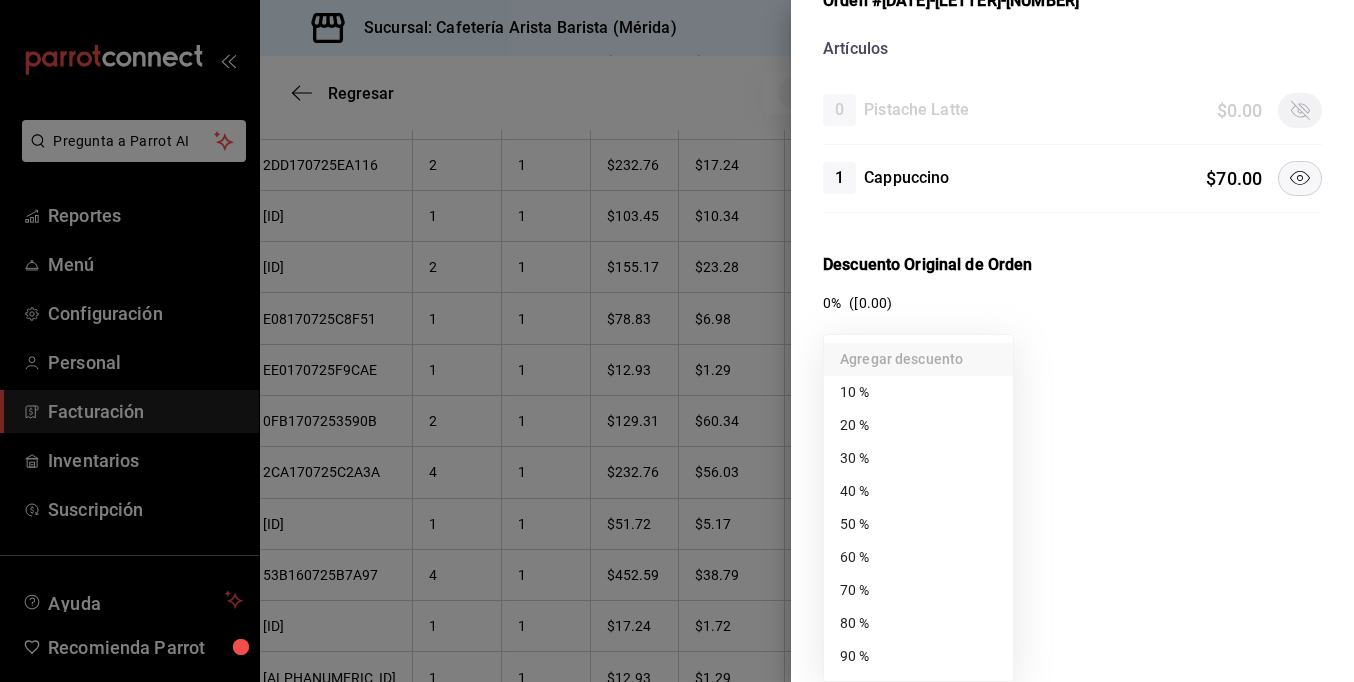 click on "50 %" at bounding box center [918, 524] 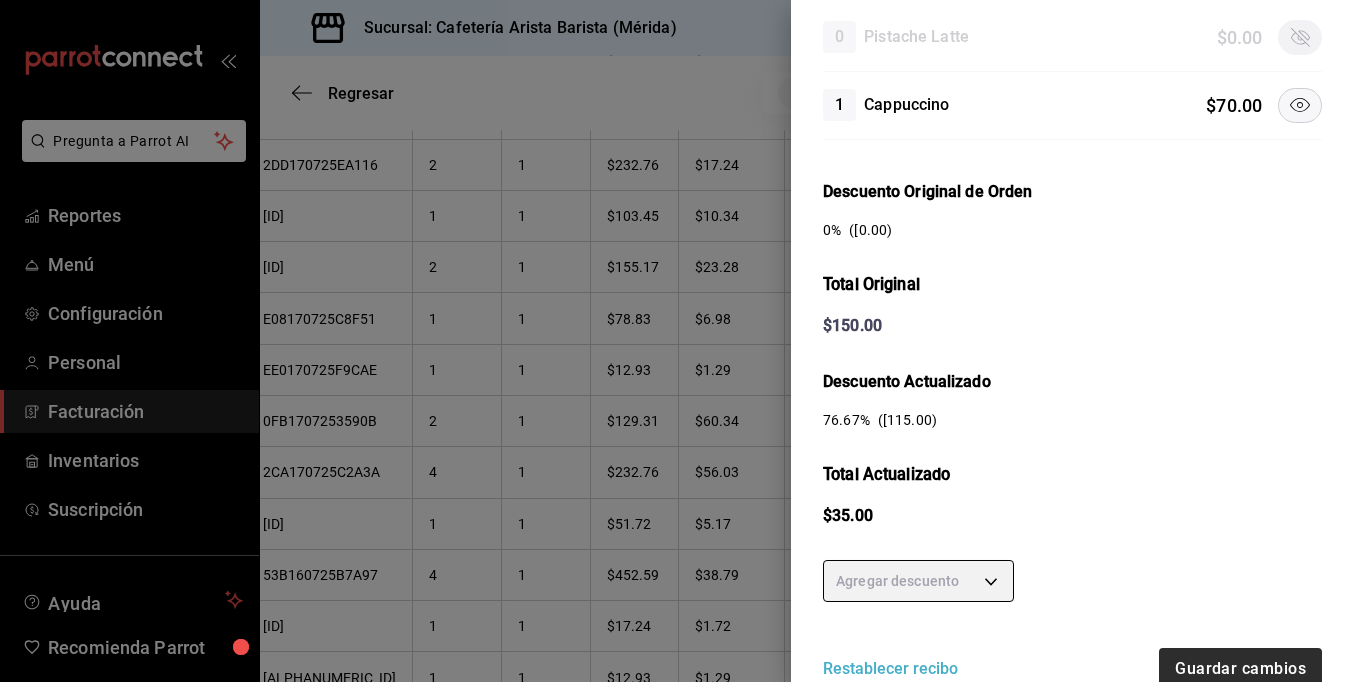 scroll, scrollTop: 458, scrollLeft: 0, axis: vertical 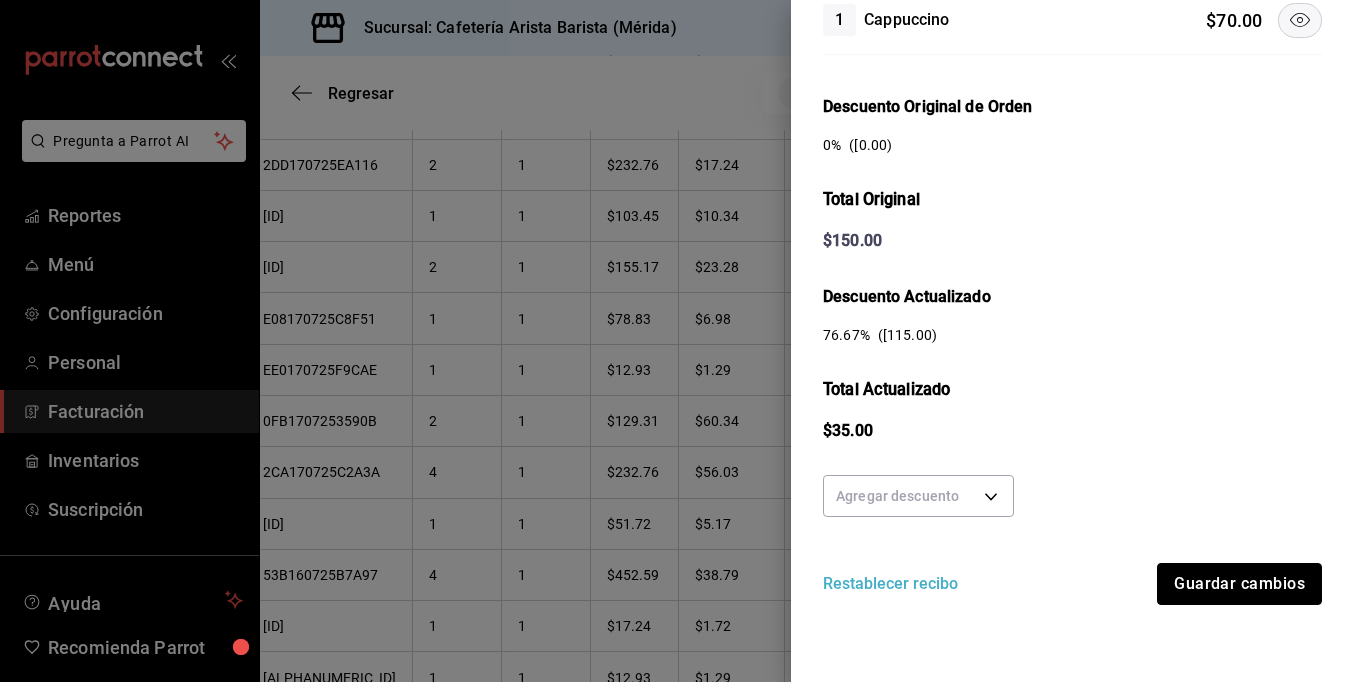 click on "Guardar cambios" at bounding box center [1239, 584] 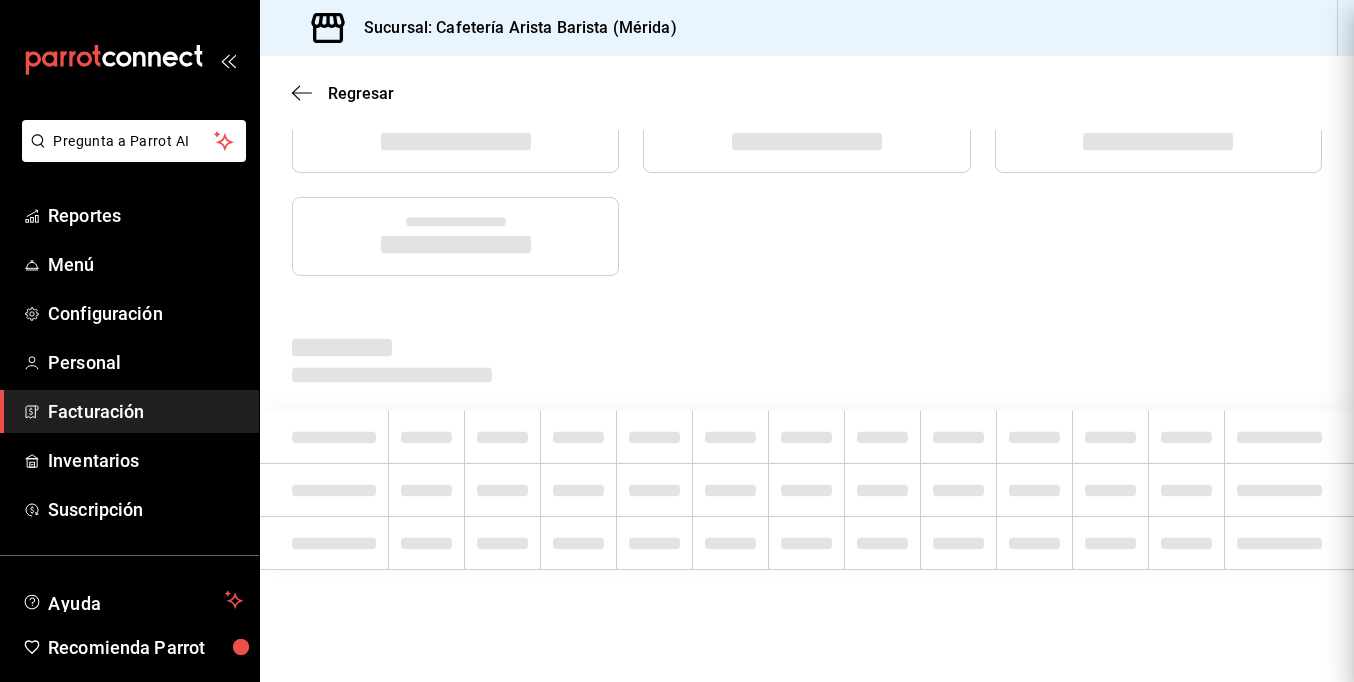 scroll, scrollTop: 0, scrollLeft: 0, axis: both 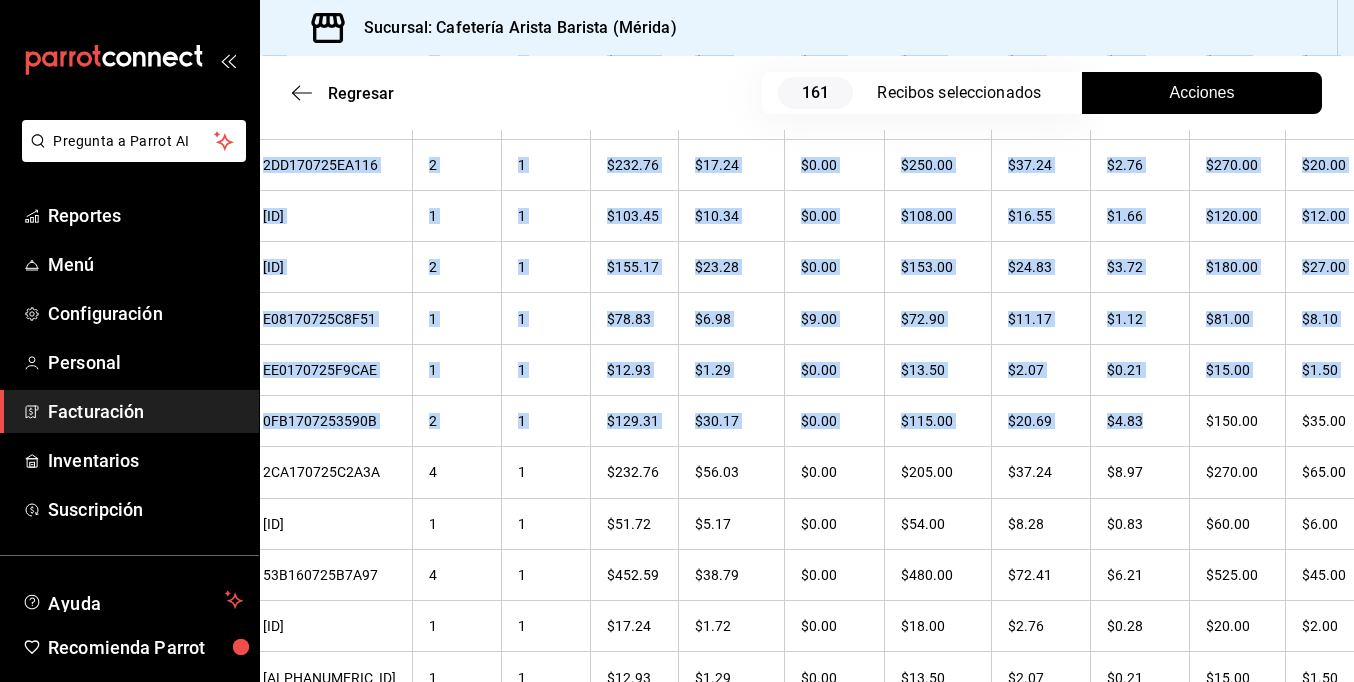 drag, startPoint x: 1267, startPoint y: 378, endPoint x: 1363, endPoint y: 379, distance: 96.00521 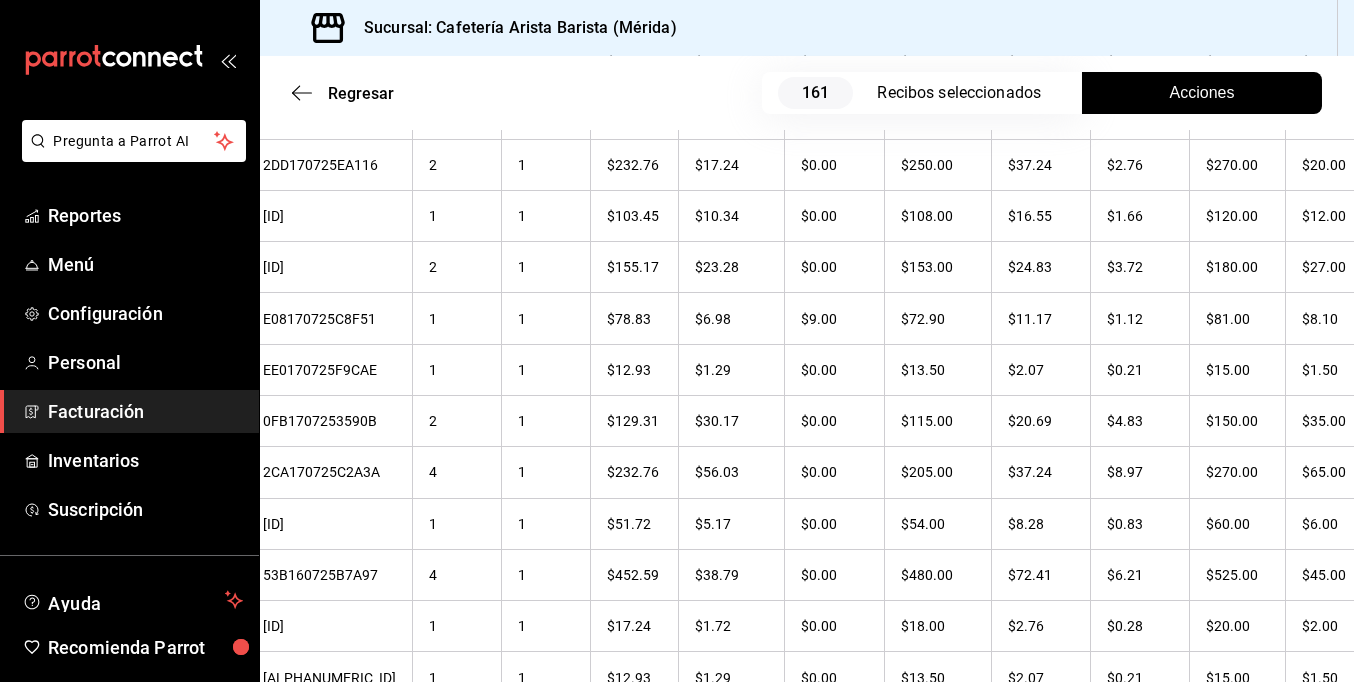 drag, startPoint x: 1363, startPoint y: 379, endPoint x: 1142, endPoint y: 27, distance: 415.62604 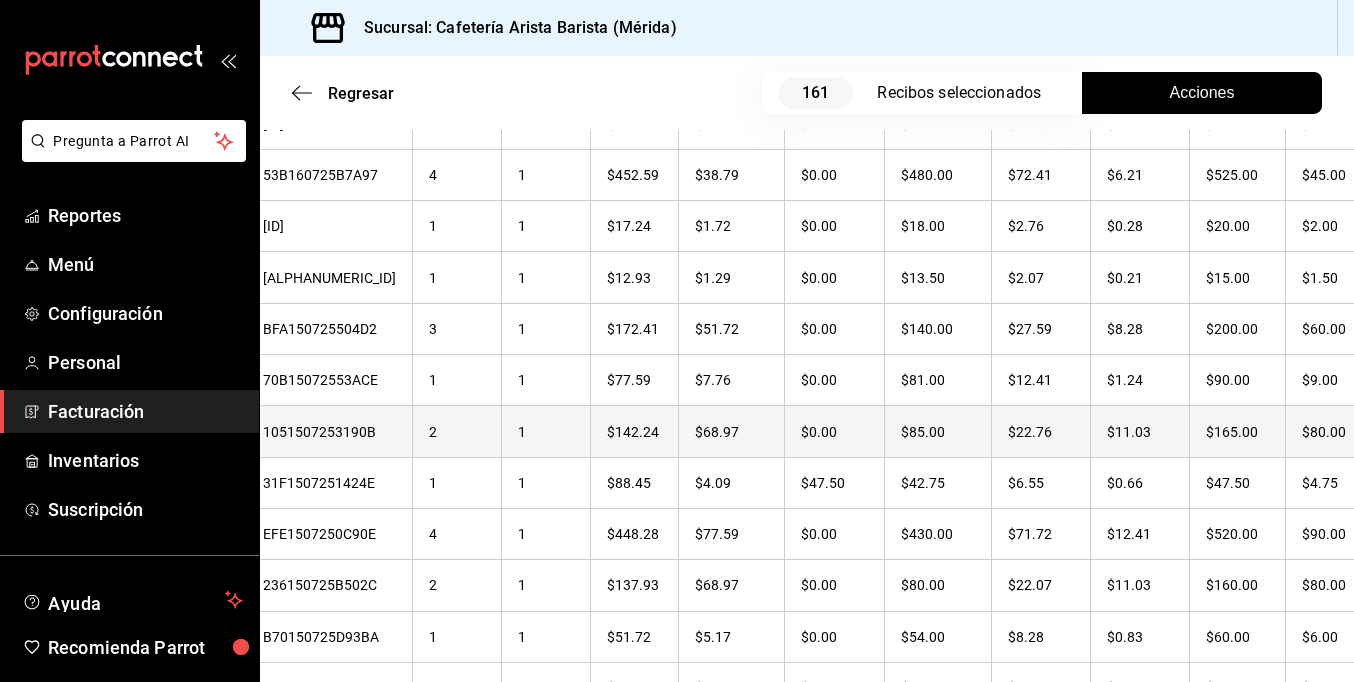 click on "$80.00" at bounding box center (1336, 431) 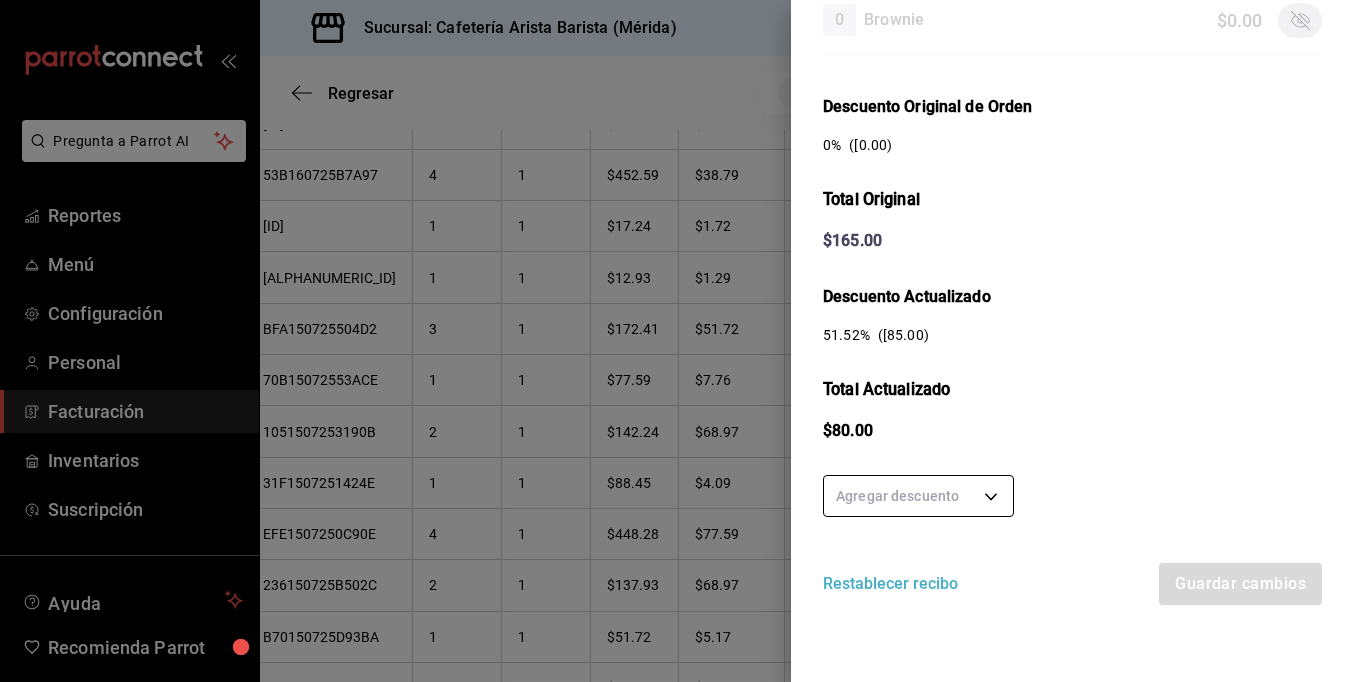 click on "Pregunta a Parrot AI Reportes   Menú   Configuración   Personal   Facturación   Inventarios   Suscripción   Ayuda Recomienda Parrot   Ramiro Peraza   Sugerir nueva función   Sucursal: Cafetería Arista Barista (Mérida) Regresar 161 Recibos seleccionados Acciones Editar recibos Fecha 2025-07-01 1 / 7 / 2025 - 2025-07-31 31 / 7 / 2025 Hora inicio 00:00 Hora inicio Hora fin 23:59 Hora fin Razón social JORGE ALBERTO CERVANTES MARTINEZ 980cee1c-aefc-4e14-bc21-7576d2fafae3 Formas de pago   Efectivo 58e5b7a6-9178-44d5-aa80-321818116193 Marcas Ver todas fc1ea929-f4b8-451f-80c7-715306eba671 Ingresos totales $ 22,946.61 Descuentos totales $ 1,488.00 Impuestos $ 3,433.39 Total por facturar $ 24,892.00 Ingresos totales (Act.) $ 4,293.46 Descuentos totales (Act.) $ 19,911.45 Impuestos  (Act.) $ 687.09 Total por facturar (Act.) $ 4,980.55 Editar recibos Quita la selección a los recibos que no quieras editar. Act. # de recibo Artículos (Orig.) Artículos (Act.) Subtotal (Orig.) Subtotal (Act.) Impuestos (Orig.) Sí" at bounding box center [677, 341] 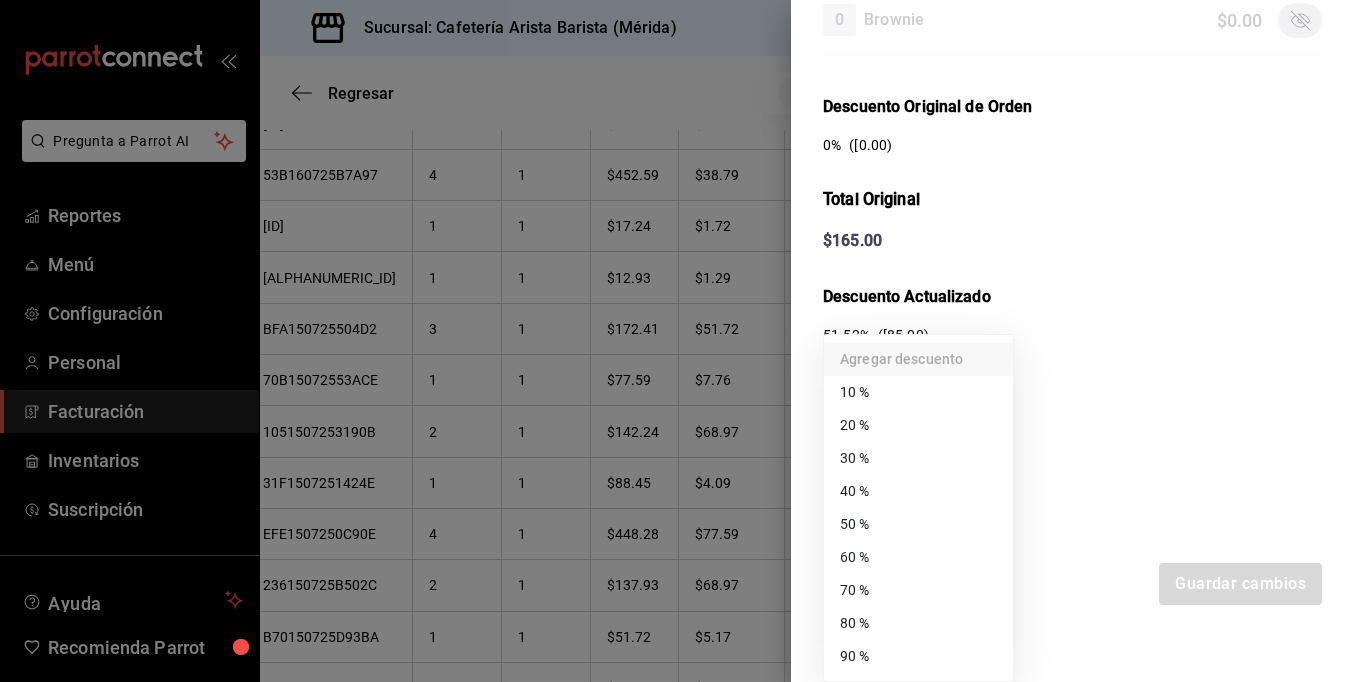 click on "60 %" at bounding box center [918, 557] 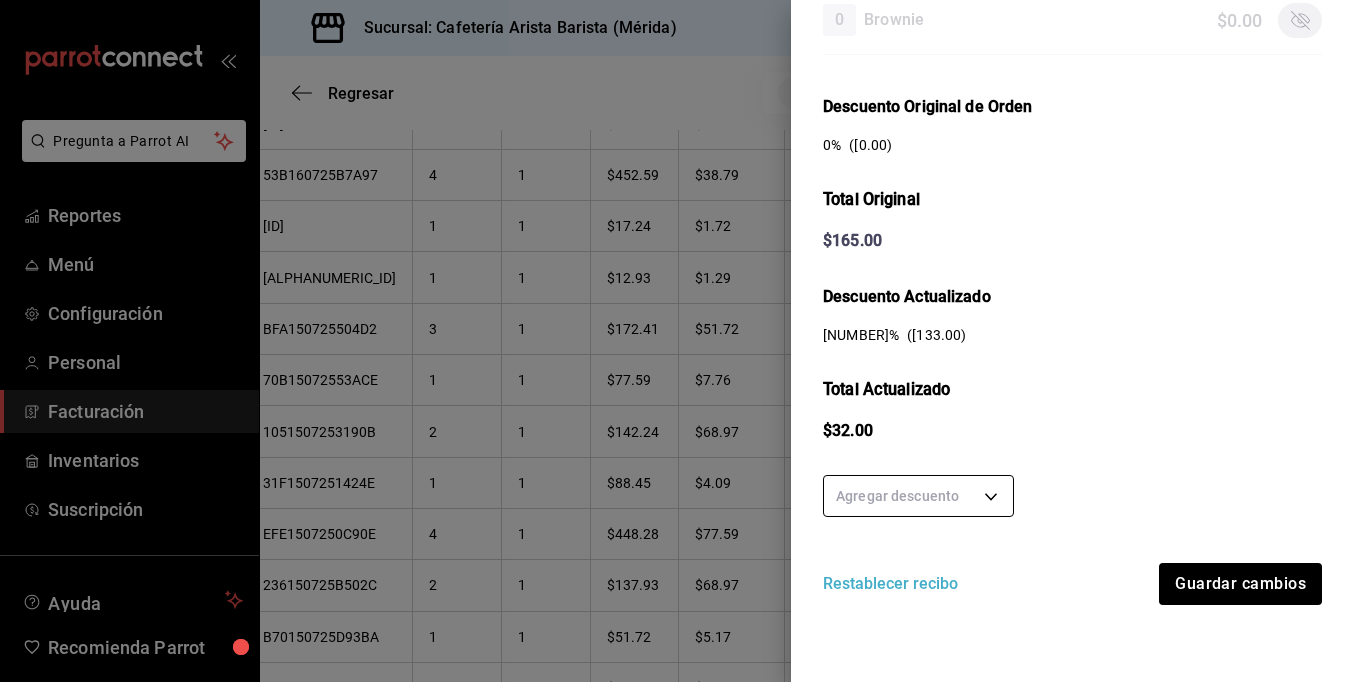 click on "Pregunta a Parrot AI Reportes   Menú   Configuración   Personal   Facturación   Inventarios   Suscripción   Ayuda Recomienda Parrot   Ramiro Peraza   Sugerir nueva función   Sucursal: Cafetería Arista Barista (Mérida) Regresar 161 Recibos seleccionados Acciones Editar recibos Fecha 2025-07-01 1 / 7 / 2025 - 2025-07-31 31 / 7 / 2025 Hora inicio 00:00 Hora inicio Hora fin 23:59 Hora fin Razón social JORGE ALBERTO CERVANTES MARTINEZ 980cee1c-aefc-4e14-bc21-7576d2fafae3 Formas de pago   Efectivo 58e5b7a6-9178-44d5-aa80-321818116193 Marcas Ver todas fc1ea929-f4b8-451f-80c7-715306eba671 Ingresos totales $ 22,946.61 Descuentos totales $ 1,488.00 Impuestos $ 3,433.39 Total por facturar $ 24,892.00 Ingresos totales (Act.) $ 4,293.46 Descuentos totales (Act.) $ 19,911.45 Impuestos  (Act.) $ 687.09 Total por facturar (Act.) $ 4,980.55 Editar recibos Quita la selección a los recibos que no quieras editar. Act. # de recibo Artículos (Orig.) Artículos (Act.) Subtotal (Orig.) Subtotal (Act.) Impuestos (Orig.) Sí" at bounding box center (677, 341) 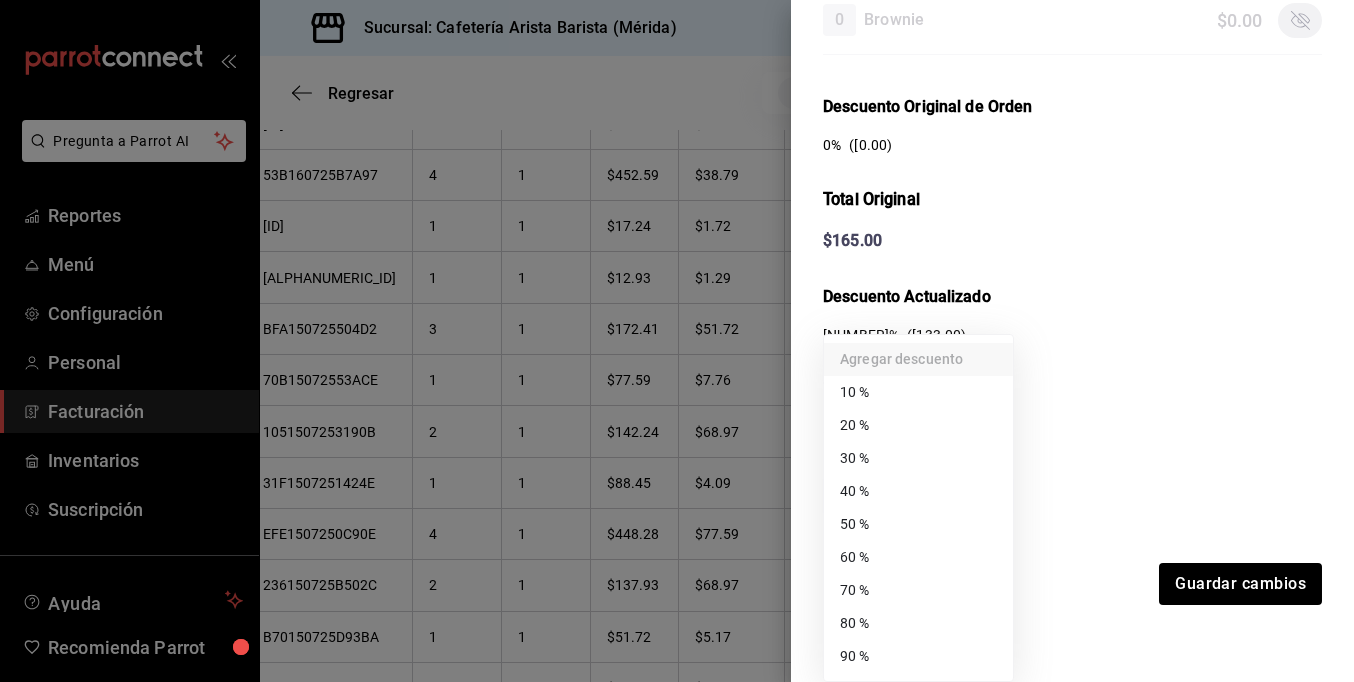 click on "70 %" at bounding box center [918, 590] 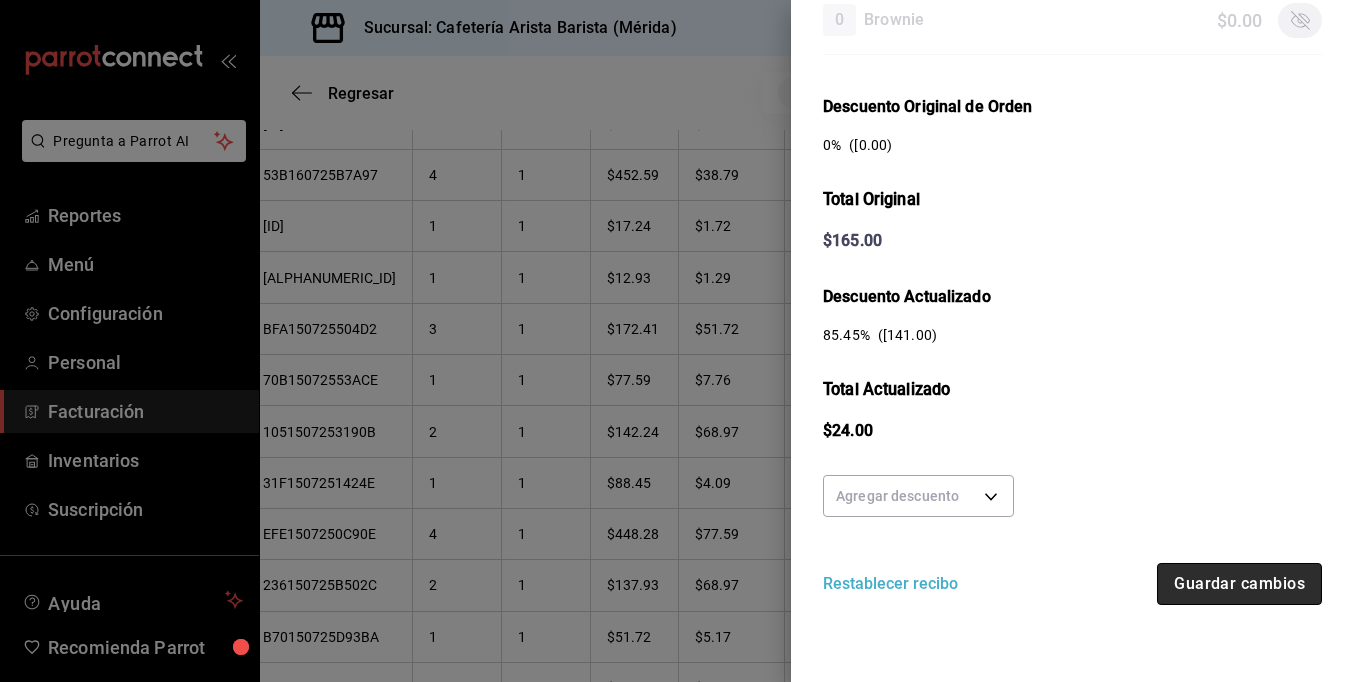 click on "Guardar cambios" at bounding box center (1239, 584) 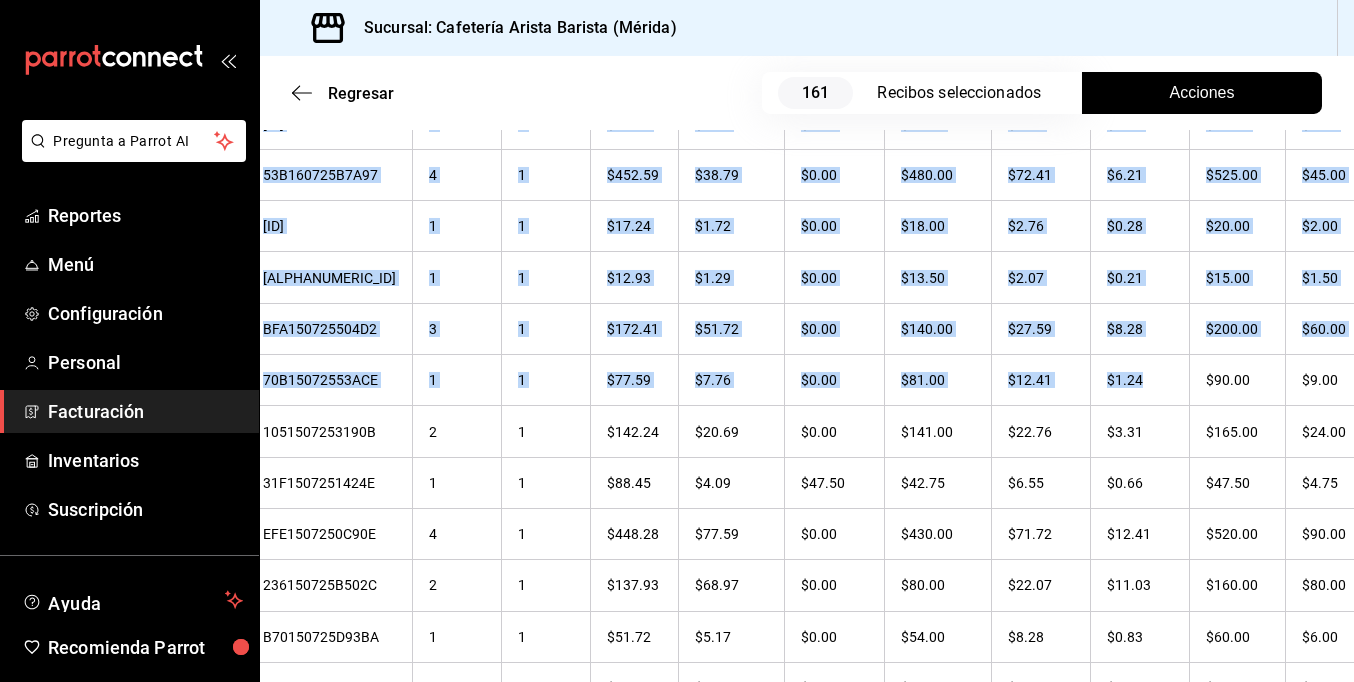 drag, startPoint x: 1245, startPoint y: 366, endPoint x: 1369, endPoint y: 361, distance: 124.10077 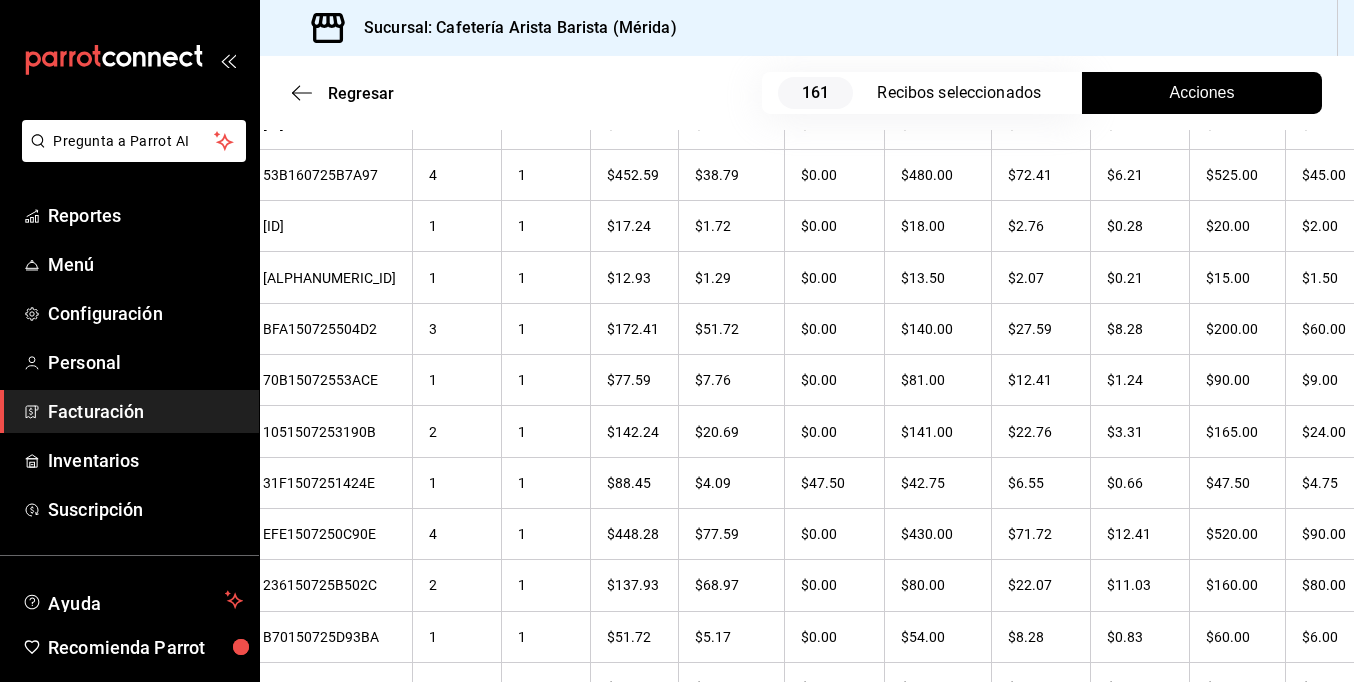 drag, startPoint x: 1369, startPoint y: 361, endPoint x: 1196, endPoint y: 27, distance: 376.14493 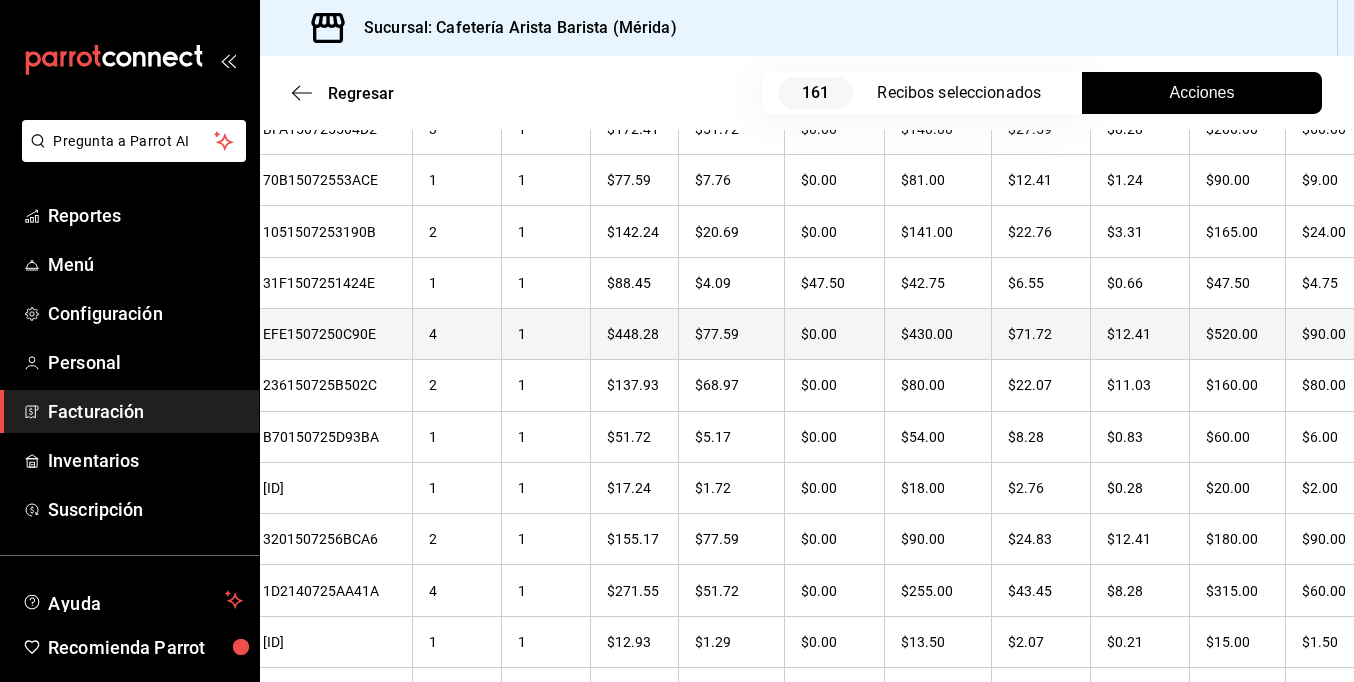 click on "$90.00" at bounding box center [1336, 333] 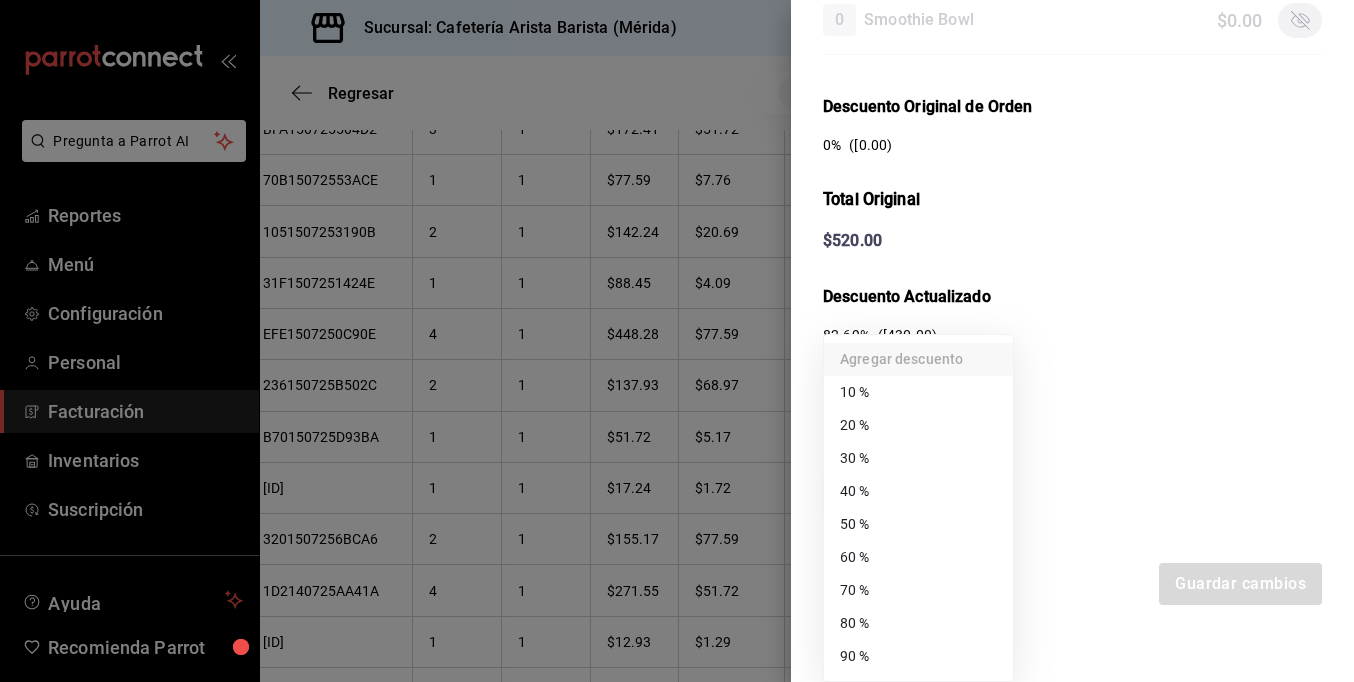 click on "Pregunta a Parrot AI Reportes   Menú   Configuración   Personal   Facturación   Inventarios   Suscripción   Ayuda Recomienda Parrot   Ramiro Peraza   Sugerir nueva función   Sucursal: Cafetería Arista Barista (Mérida) Regresar 161 Recibos seleccionados Acciones Editar recibos Fecha 2025-07-01 1 / 7 / 2025 - 2025-07-31 31 / 7 / 2025 Hora inicio 00:00 Hora inicio Hora fin 23:59 Hora fin Razón social JORGE ALBERTO CERVANTES MARTINEZ 980cee1c-aefc-4e14-bc21-7576d2fafae3 Formas de pago   Efectivo 58e5b7a6-9178-44d5-aa80-321818116193 Marcas Ver todas fc1ea929-f4b8-451f-80c7-715306eba671 Ingresos totales $ 22,946.61 Descuentos totales $ 1,488.00 Impuestos $ 3,433.39 Total por facturar $ 24,892.00 Ingresos totales (Act.) $ 4,245.18 Descuentos totales (Act.) $ 19,967.45 Impuestos  (Act.) $ 679.37 Total por facturar (Act.) $ 4,924.55 Editar recibos Quita la selección a los recibos que no quieras editar. Act. # de recibo Artículos (Orig.) Artículos (Act.) Subtotal (Orig.) Subtotal (Act.) Impuestos (Orig.) Sí" at bounding box center [677, 341] 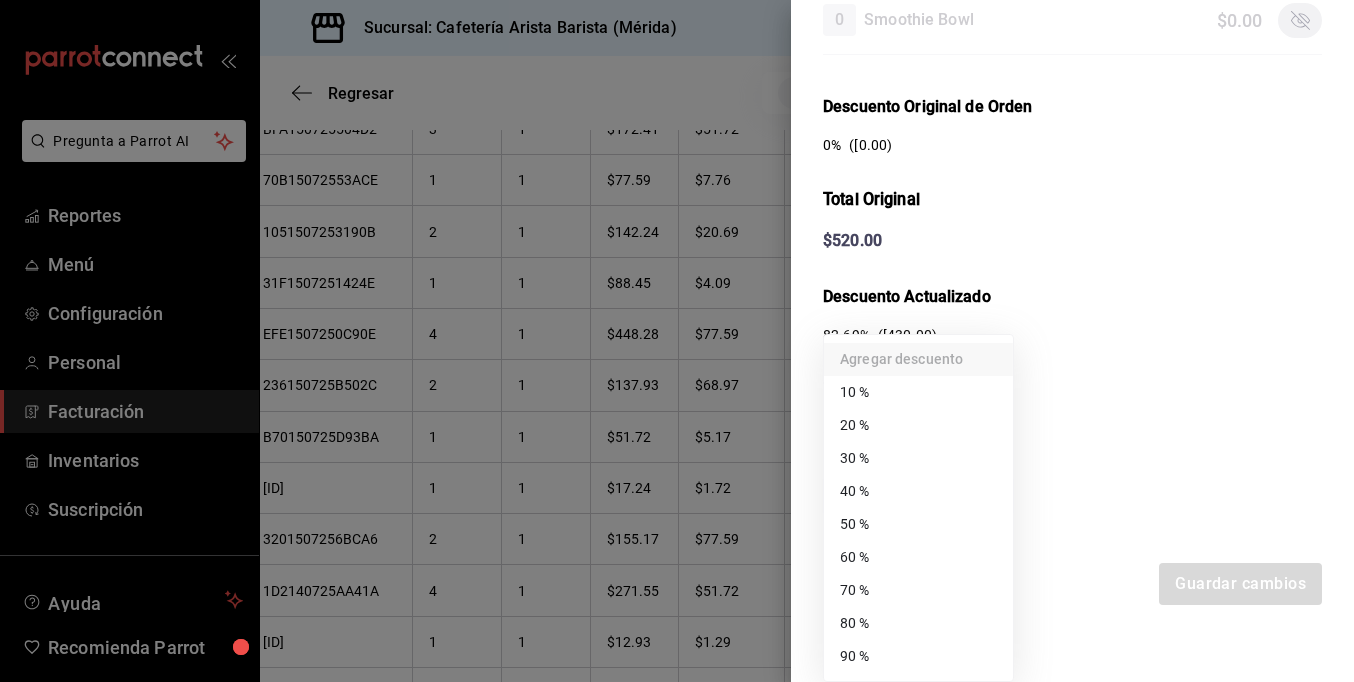 click on "60 %" at bounding box center (918, 557) 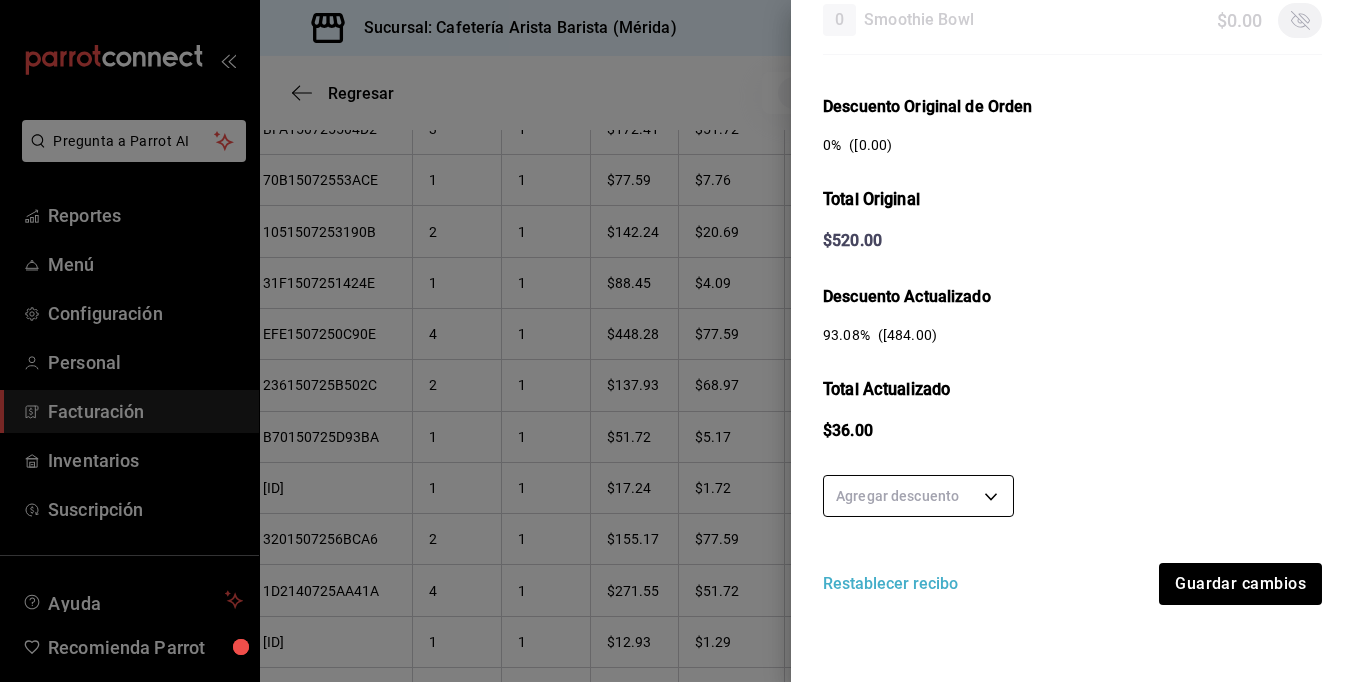 click on "Pregunta a Parrot AI Reportes   Menú   Configuración   Personal   Facturación   Inventarios   Suscripción   Ayuda Recomienda Parrot   Ramiro Peraza   Sugerir nueva función   Sucursal: Cafetería Arista Barista (Mérida) Regresar 161 Recibos seleccionados Acciones Editar recibos Fecha 2025-07-01 1 / 7 / 2025 - 2025-07-31 31 / 7 / 2025 Hora inicio 00:00 Hora inicio Hora fin 23:59 Hora fin Razón social JORGE ALBERTO CERVANTES MARTINEZ 980cee1c-aefc-4e14-bc21-7576d2fafae3 Formas de pago   Efectivo 58e5b7a6-9178-44d5-aa80-321818116193 Marcas Ver todas fc1ea929-f4b8-451f-80c7-715306eba671 Ingresos totales $ 22,946.61 Descuentos totales $ 1,488.00 Impuestos $ 3,433.39 Total por facturar $ 24,892.00 Ingresos totales (Act.) $ 4,245.18 Descuentos totales (Act.) $ 19,967.45 Impuestos  (Act.) $ 679.37 Total por facturar (Act.) $ 4,924.55 Editar recibos Quita la selección a los recibos que no quieras editar. Act. # de recibo Artículos (Orig.) Artículos (Act.) Subtotal (Orig.) Subtotal (Act.) Impuestos (Orig.) Sí" at bounding box center [677, 341] 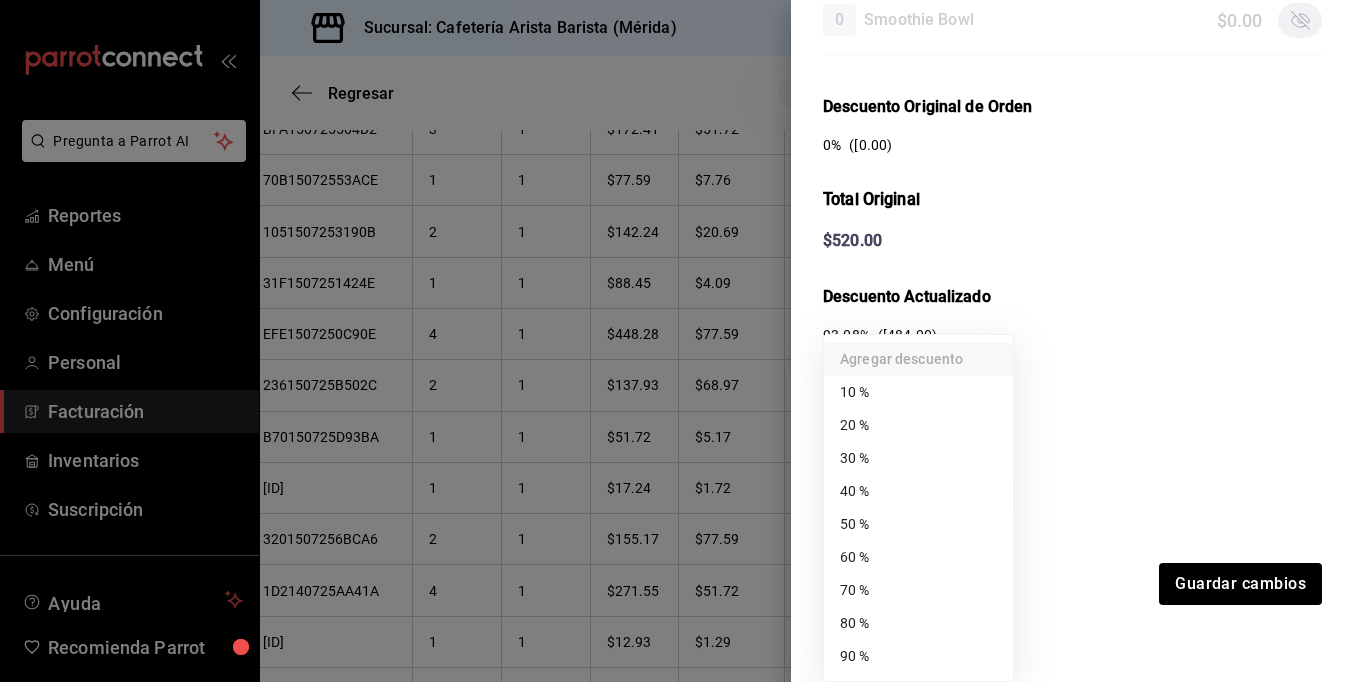 click on "80 %" at bounding box center (918, 623) 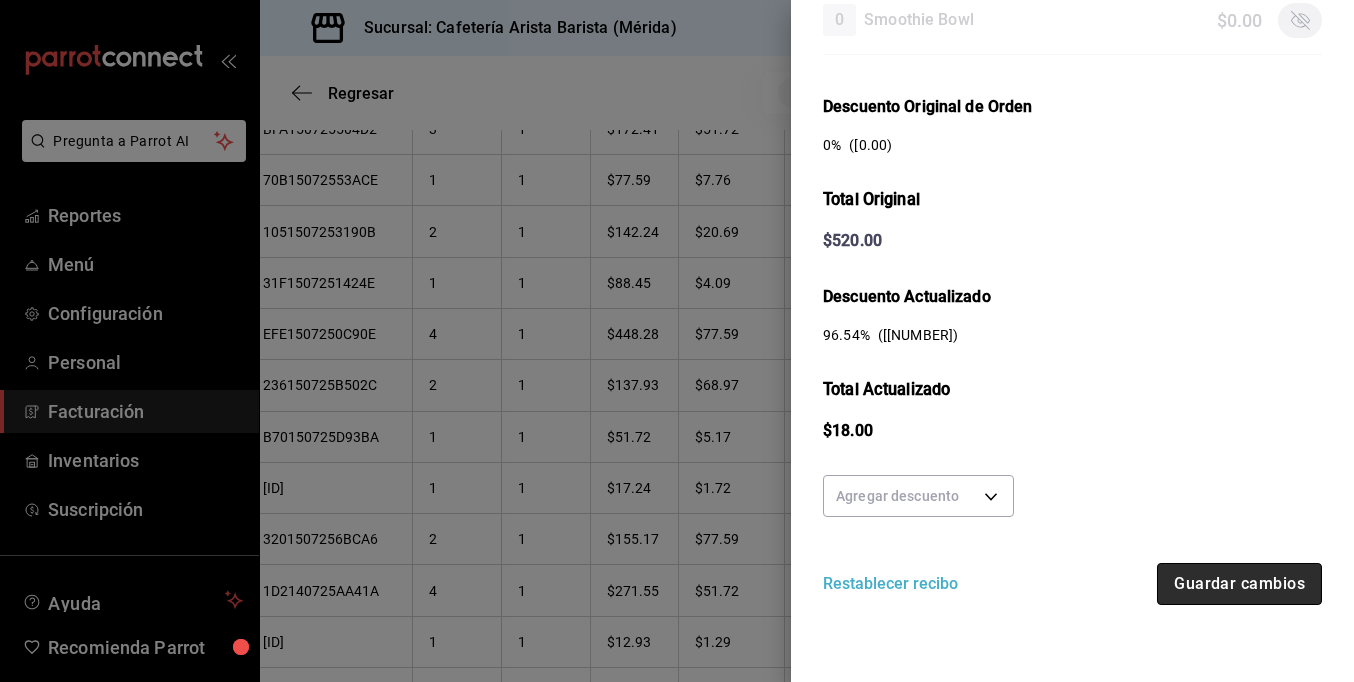 click on "Guardar cambios" at bounding box center [1239, 584] 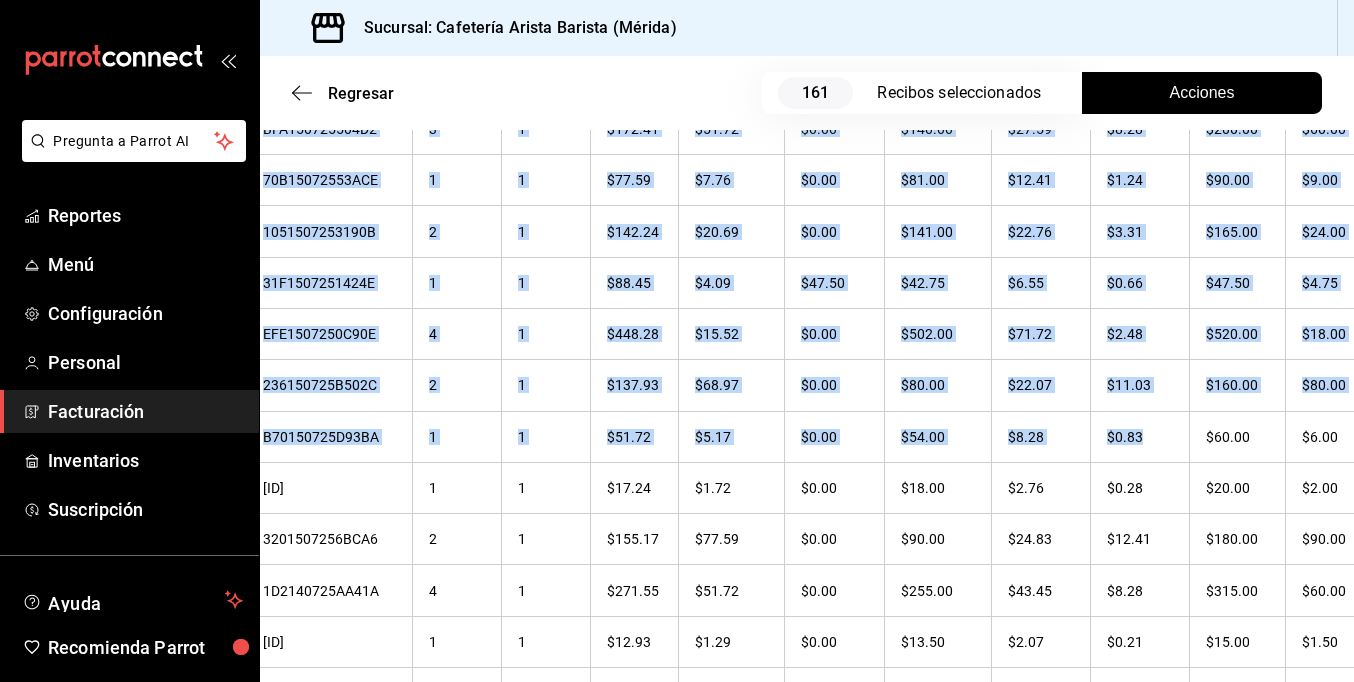 drag, startPoint x: 1279, startPoint y: 389, endPoint x: 1339, endPoint y: 380, distance: 60.671246 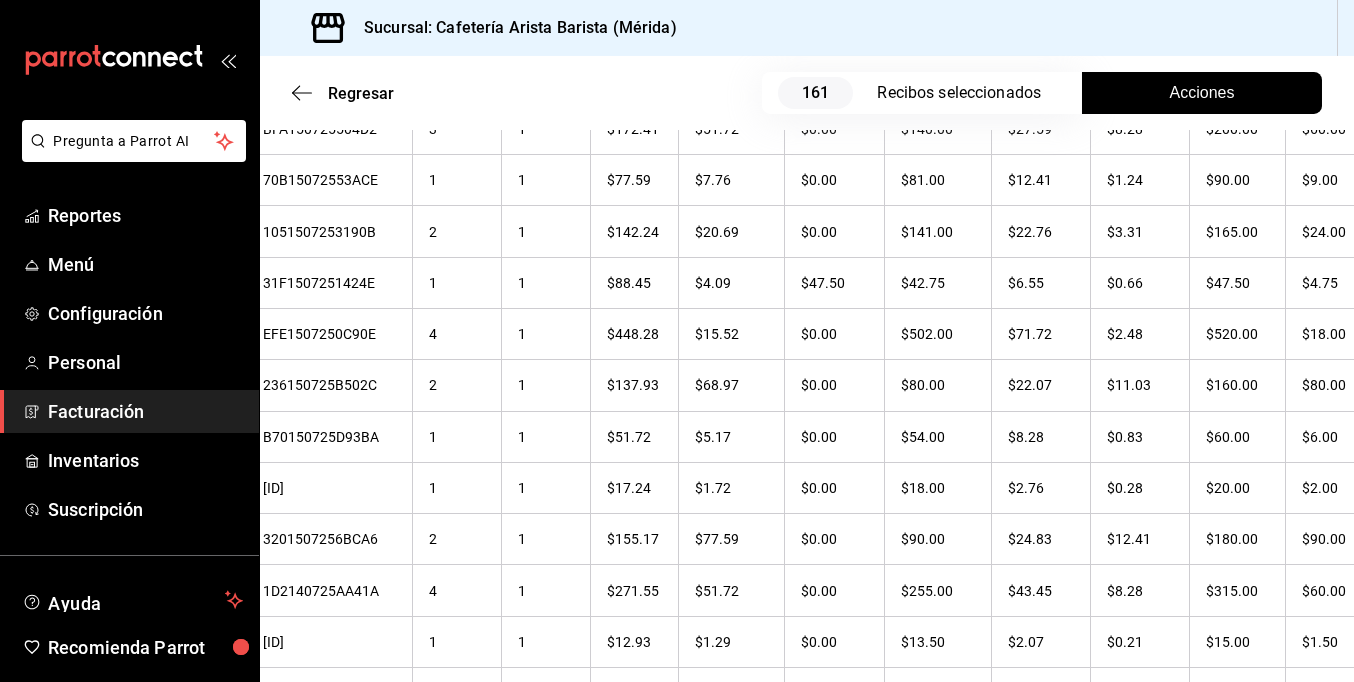 drag, startPoint x: 1339, startPoint y: 380, endPoint x: 1150, endPoint y: 42, distance: 387.25314 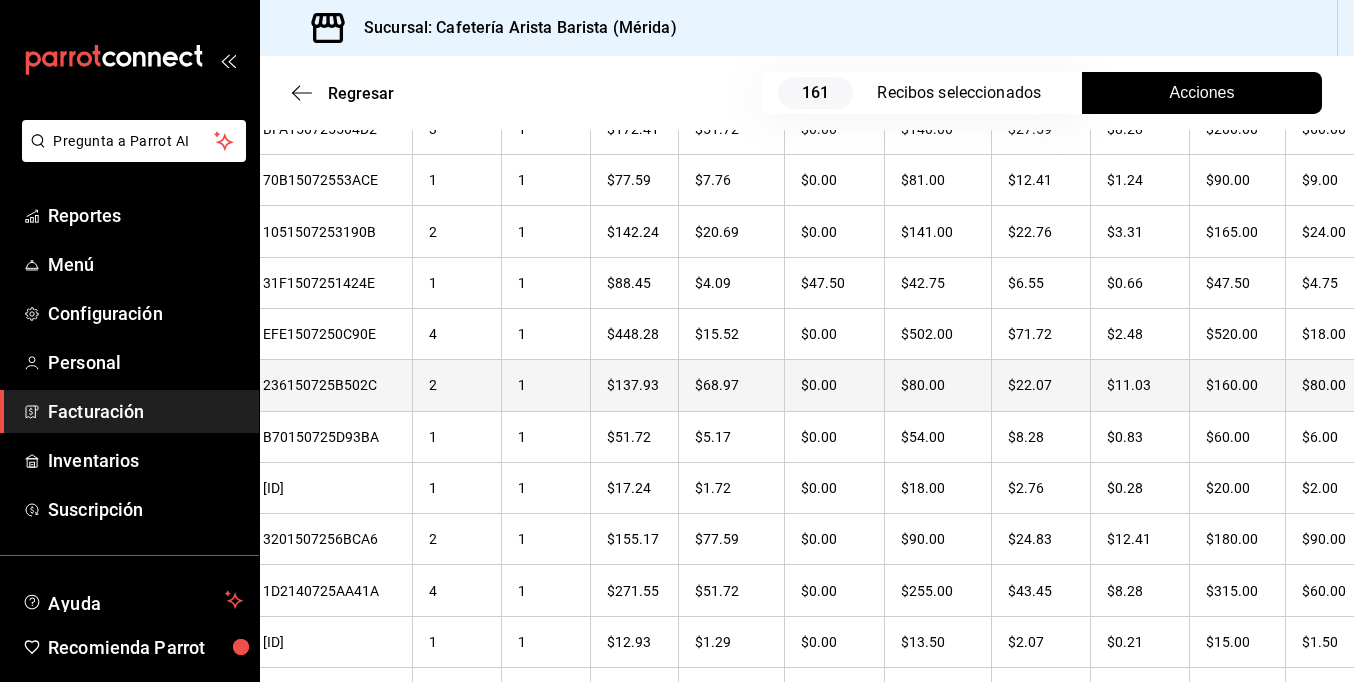 click on "$80.00" at bounding box center (1336, 385) 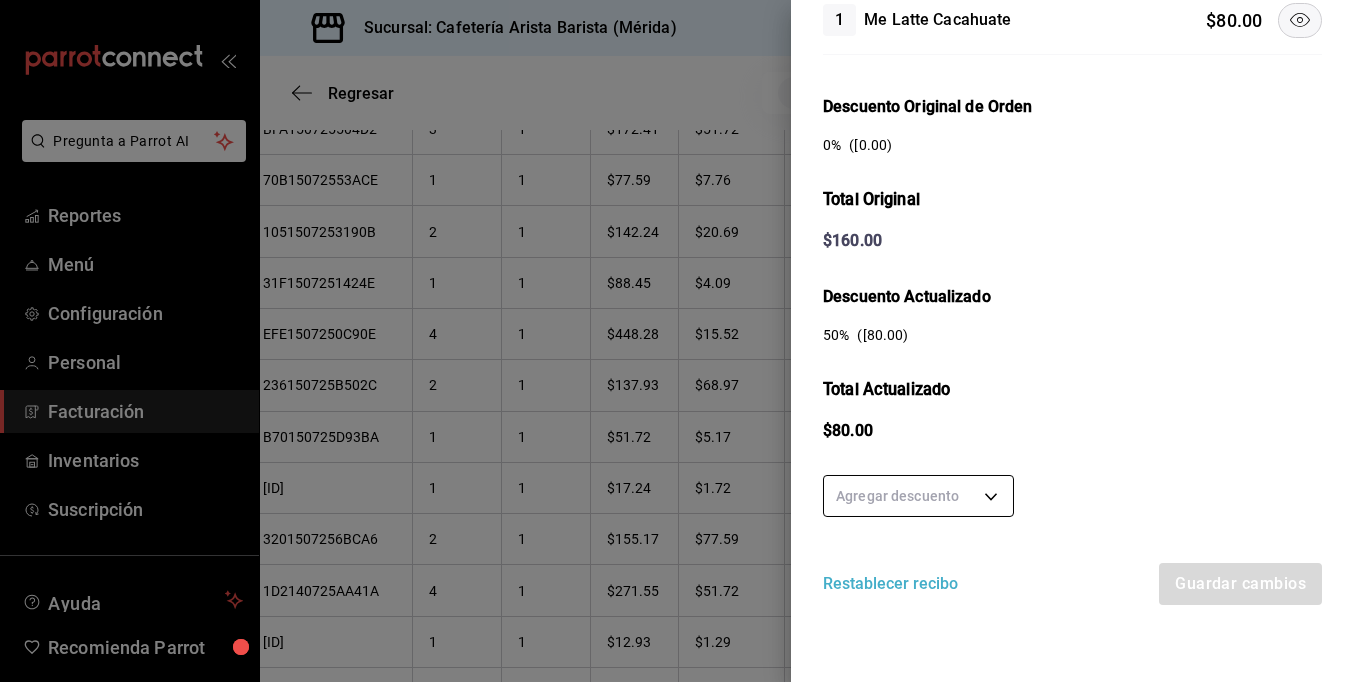 click on "Pregunta a Parrot AI Reportes   Menú   Configuración   Personal   Facturación   Inventarios   Suscripción   Ayuda Recomienda Parrot   Ramiro Peraza   Sugerir nueva función   Sucursal: Cafetería Arista Barista (Mérida) Regresar 161 Recibos seleccionados Acciones Editar recibos Fecha 2025-07-01 1 / 7 / 2025 - 2025-07-31 31 / 7 / 2025 Hora inicio 00:00 Hora inicio Hora fin 23:59 Hora fin Razón social JORGE ALBERTO CERVANTES MARTINEZ 980cee1c-aefc-4e14-bc21-7576d2fafae3 Formas de pago   Efectivo 58e5b7a6-9178-44d5-aa80-321818116193 Marcas Ver todas fc1ea929-f4b8-451f-80c7-715306eba671 Ingresos totales $ 22,946.61 Descuentos totales $ 1,488.00 Impuestos $ 3,433.39 Total por facturar $ 24,892.00 Ingresos totales (Act.) $ 4,183.11 Descuentos totales (Act.) $ 20,039.45 Impuestos  (Act.) $ 669.44 Total por facturar (Act.) $ 4,852.55 Editar recibos Quita la selección a los recibos que no quieras editar. Act. # de recibo Artículos (Orig.) Artículos (Act.) Subtotal (Orig.) Subtotal (Act.) Impuestos (Orig.) Sí" at bounding box center [677, 341] 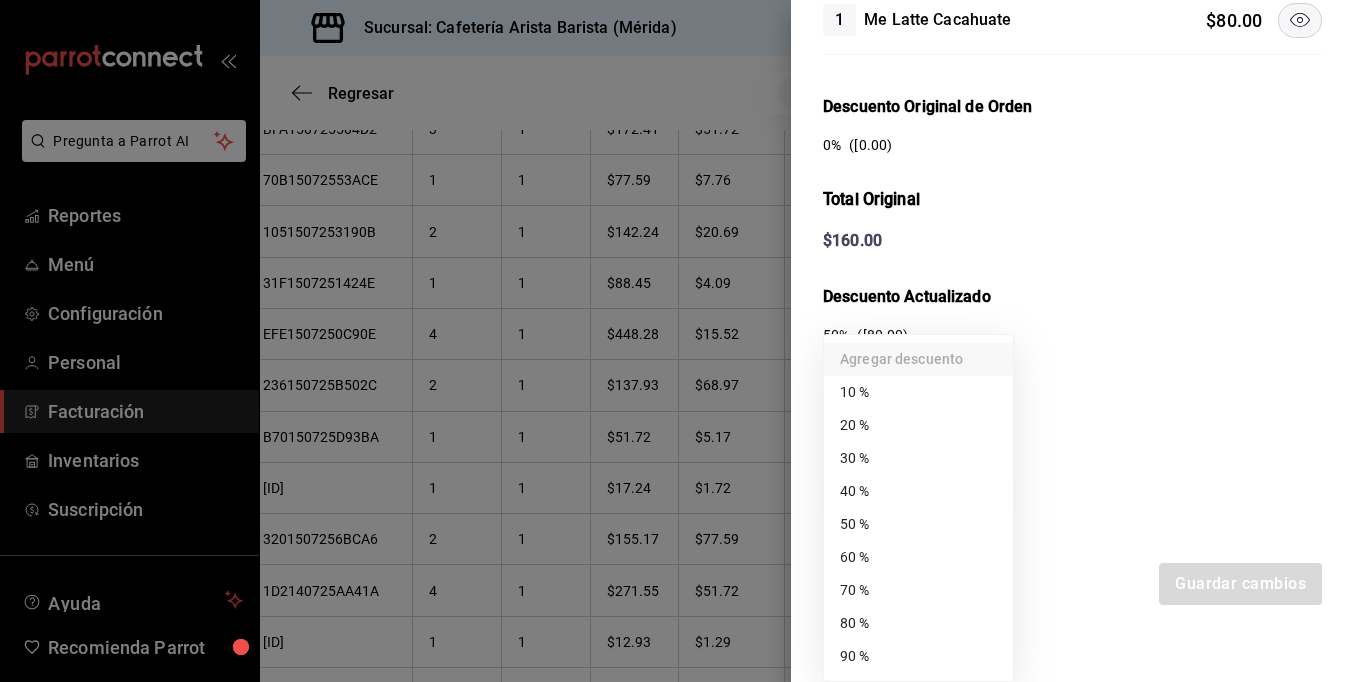 click on "60 %" at bounding box center (918, 557) 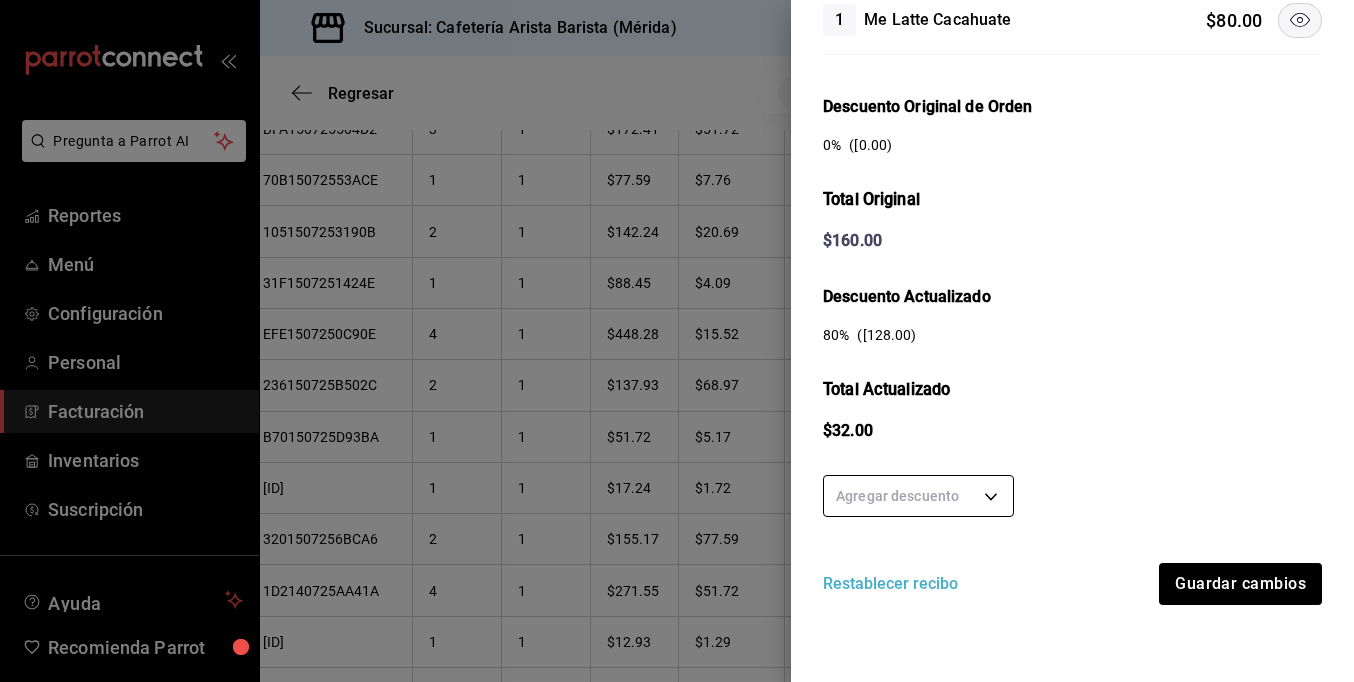 click on "Pregunta a Parrot AI Reportes   Menú   Configuración   Personal   Facturación   Inventarios   Suscripción   Ayuda Recomienda Parrot   Ramiro Peraza   Sugerir nueva función   Sucursal: Cafetería Arista Barista (Mérida) Regresar 161 Recibos seleccionados Acciones Editar recibos Fecha 2025-07-01 1 / 7 / 2025 - 2025-07-31 31 / 7 / 2025 Hora inicio 00:00 Hora inicio Hora fin 23:59 Hora fin Razón social JORGE ALBERTO CERVANTES MARTINEZ 980cee1c-aefc-4e14-bc21-7576d2fafae3 Formas de pago   Efectivo 58e5b7a6-9178-44d5-aa80-321818116193 Marcas Ver todas fc1ea929-f4b8-451f-80c7-715306eba671 Ingresos totales $ 22,946.61 Descuentos totales $ 1,488.00 Impuestos $ 3,433.39 Total por facturar $ 24,892.00 Ingresos totales (Act.) $ 4,183.11 Descuentos totales (Act.) $ 20,039.45 Impuestos  (Act.) $ 669.44 Total por facturar (Act.) $ 4,852.55 Editar recibos Quita la selección a los recibos que no quieras editar. Act. # de recibo Artículos (Orig.) Artículos (Act.) Subtotal (Orig.) Subtotal (Act.) Impuestos (Orig.) Sí" at bounding box center [677, 341] 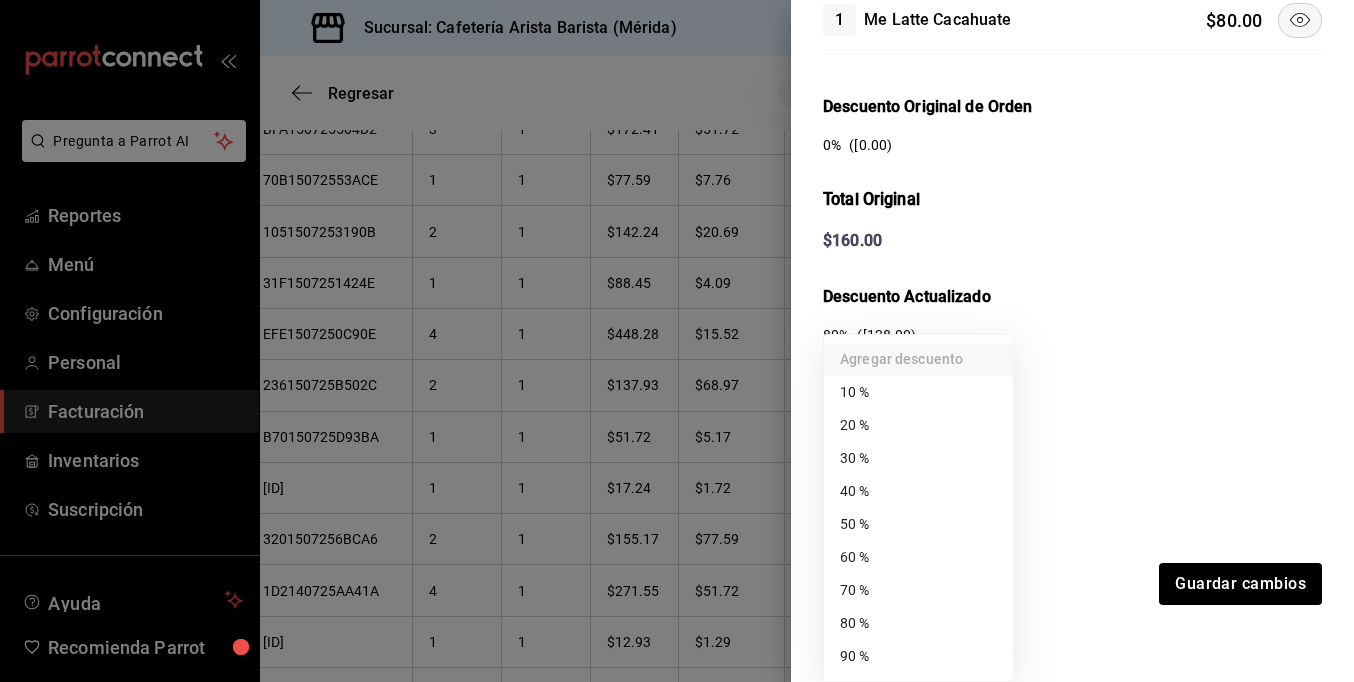 click on "70 %" at bounding box center (918, 590) 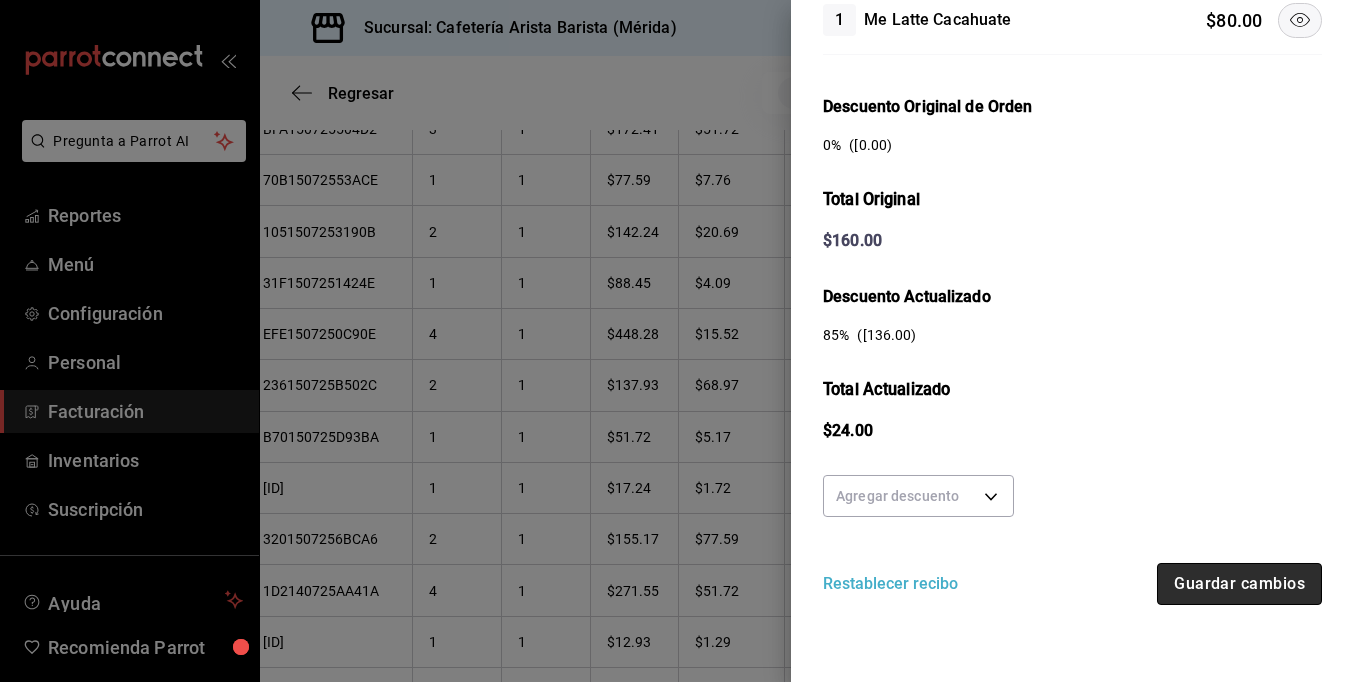 click on "Guardar cambios" at bounding box center [1239, 584] 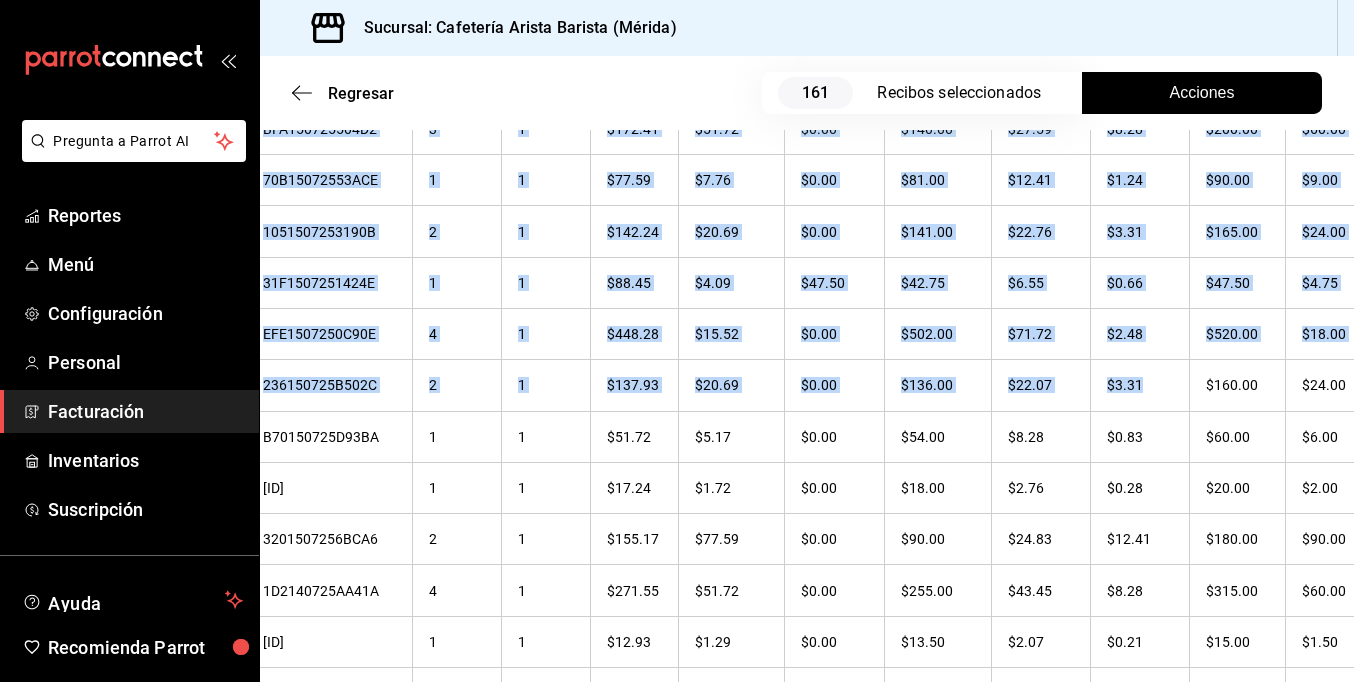 drag, startPoint x: 1298, startPoint y: 362, endPoint x: 1396, endPoint y: 356, distance: 98.1835 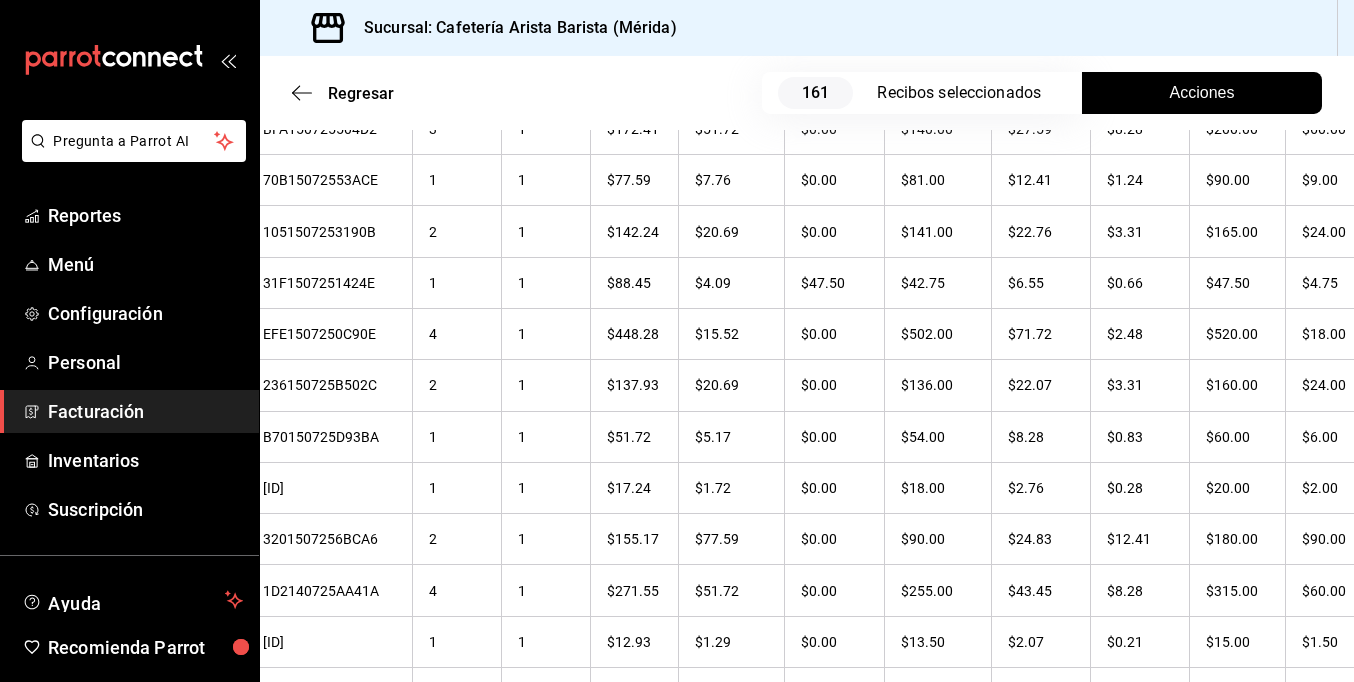drag, startPoint x: 1396, startPoint y: 356, endPoint x: 1187, endPoint y: 32, distance: 385.56064 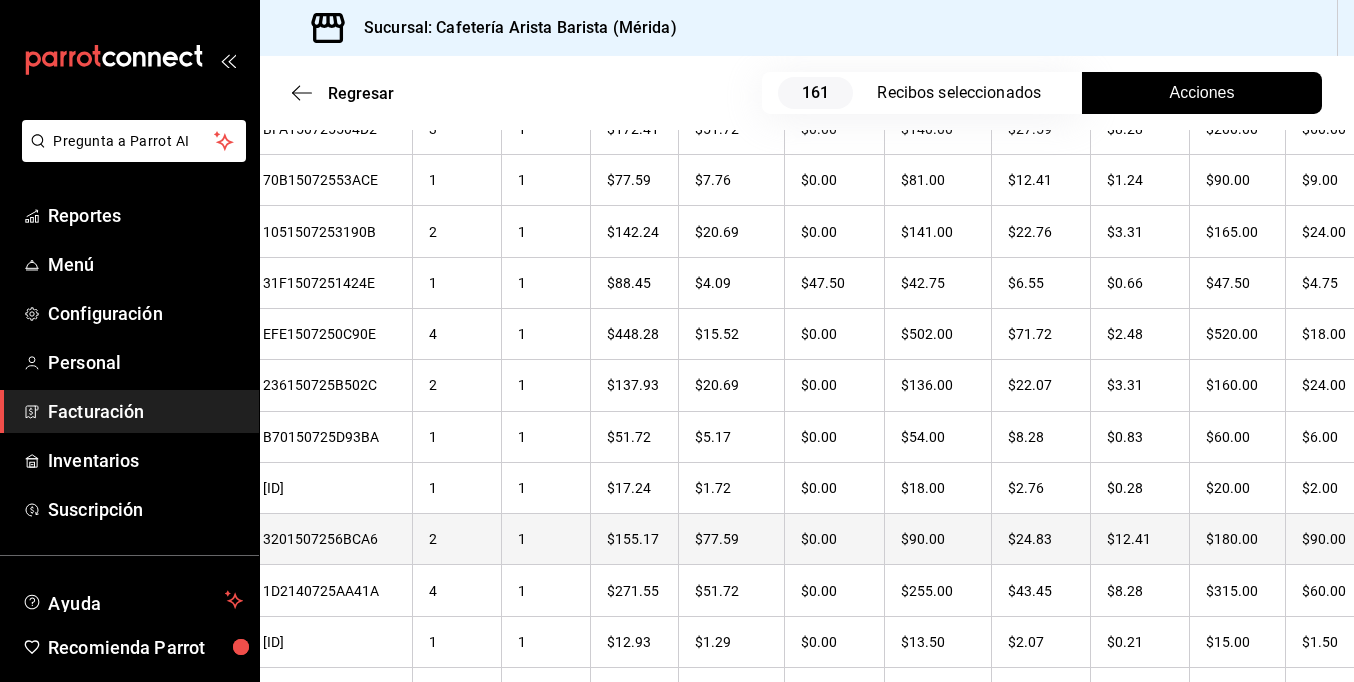 click on "$90.00" at bounding box center (1336, 539) 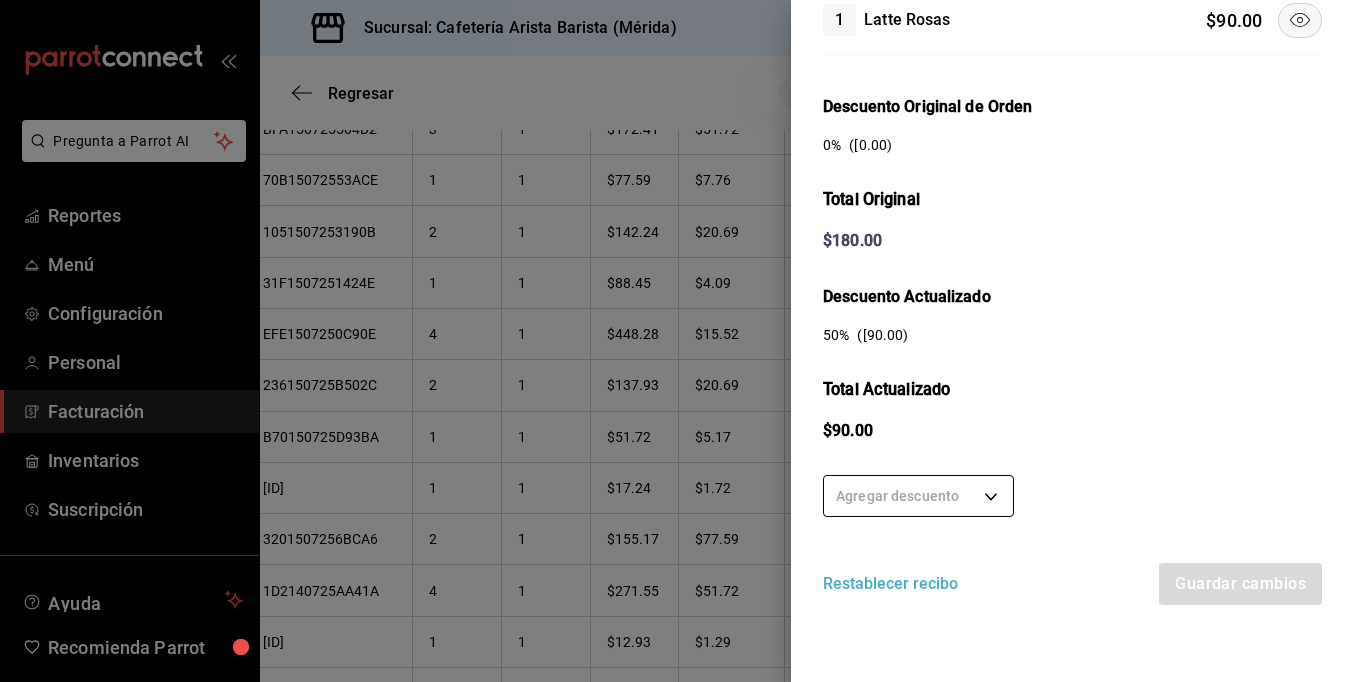 click on "Pregunta a Parrot AI Reportes   Menú   Configuración   Personal   Facturación   Inventarios   Suscripción   Ayuda Recomienda Parrot   Ramiro Peraza   Sugerir nueva función   Sucursal: Cafetería Arista Barista (Mérida) Regresar 161 Recibos seleccionados Acciones Editar recibos Fecha 2025-07-01 1 / 7 / 2025 - 2025-07-31 31 / 7 / 2025 Hora inicio 00:00 Hora inicio Hora fin 23:59 Hora fin Razón social JORGE ALBERTO CERVANTES MARTINEZ 980cee1c-aefc-4e14-bc21-7576d2fafae3 Formas de pago   Efectivo 58e5b7a6-9178-44d5-aa80-321818116193 Marcas Ver todas fc1ea929-f4b8-451f-80c7-715306eba671 Ingresos totales $ 22,946.61 Descuentos totales $ 1,488.00 Impuestos $ 3,433.39 Total por facturar $ 24,892.00 Ingresos totales (Act.) $ 4,134.83 Descuentos totales (Act.) $ 20,095.45 Impuestos  (Act.) $ 661.72 Total por facturar (Act.) $ 4,796.55 Editar recibos Quita la selección a los recibos que no quieras editar. Act. # de recibo Artículos (Orig.) Artículos (Act.) Subtotal (Orig.) Subtotal (Act.) Impuestos (Orig.) Sí" at bounding box center (677, 341) 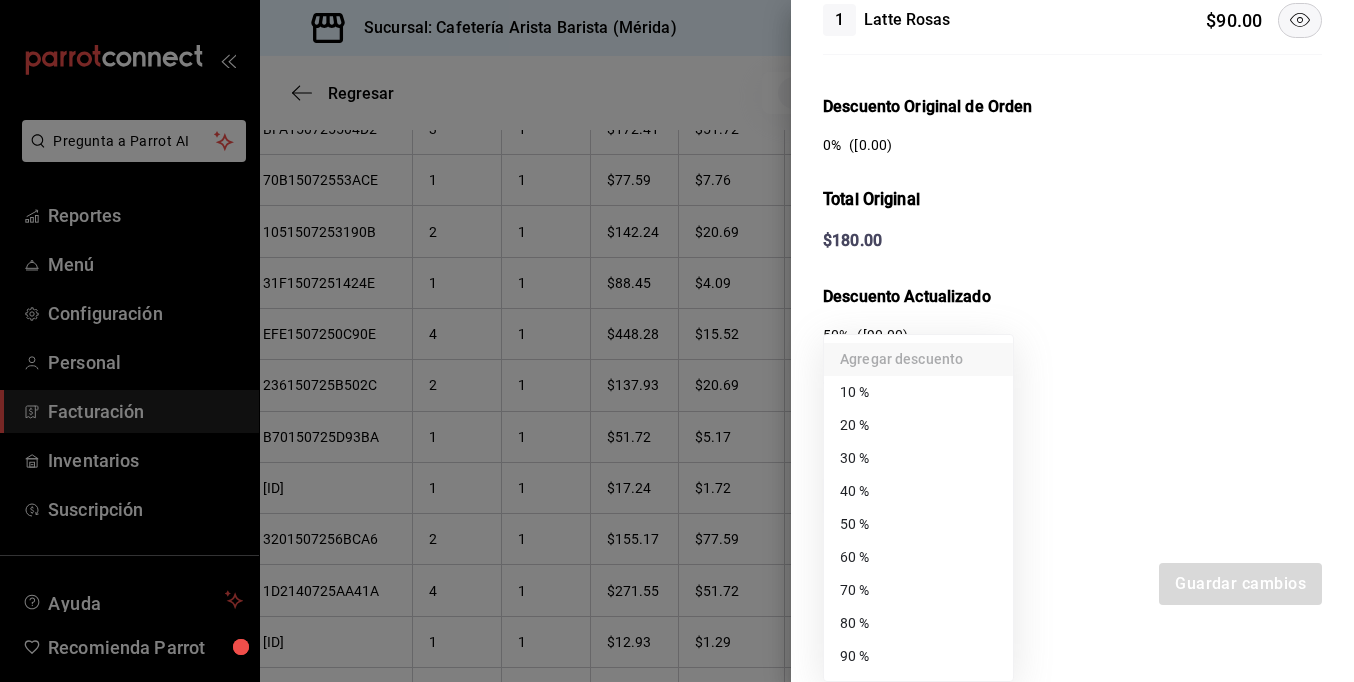 click on "70 %" at bounding box center [918, 590] 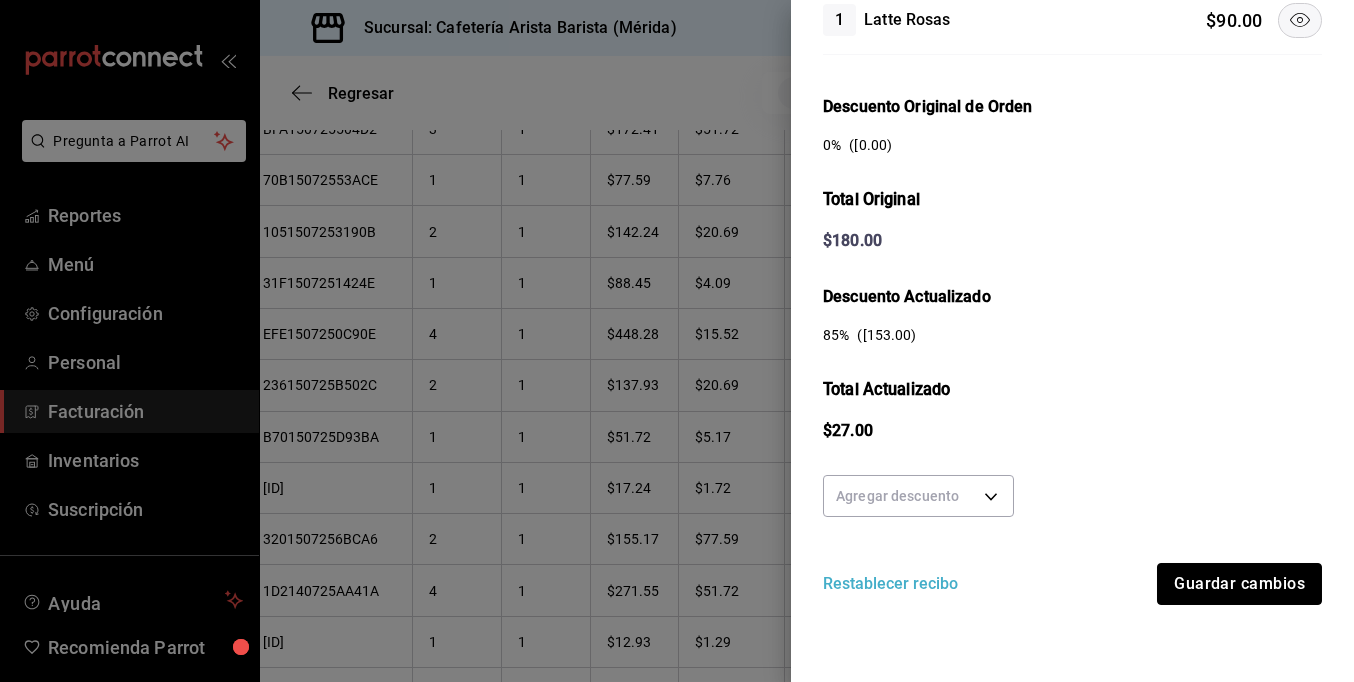 click on "Guardar cambios" at bounding box center (1239, 584) 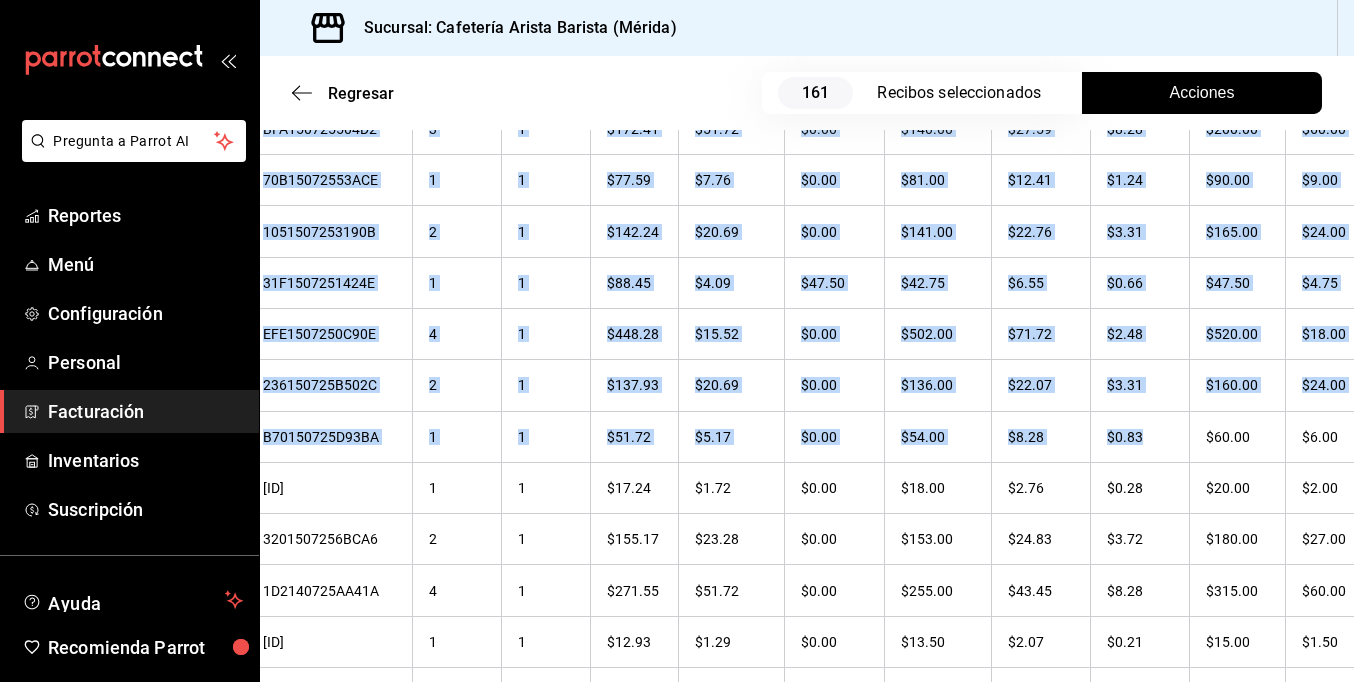 drag, startPoint x: 1258, startPoint y: 412, endPoint x: 1363, endPoint y: 409, distance: 105.04285 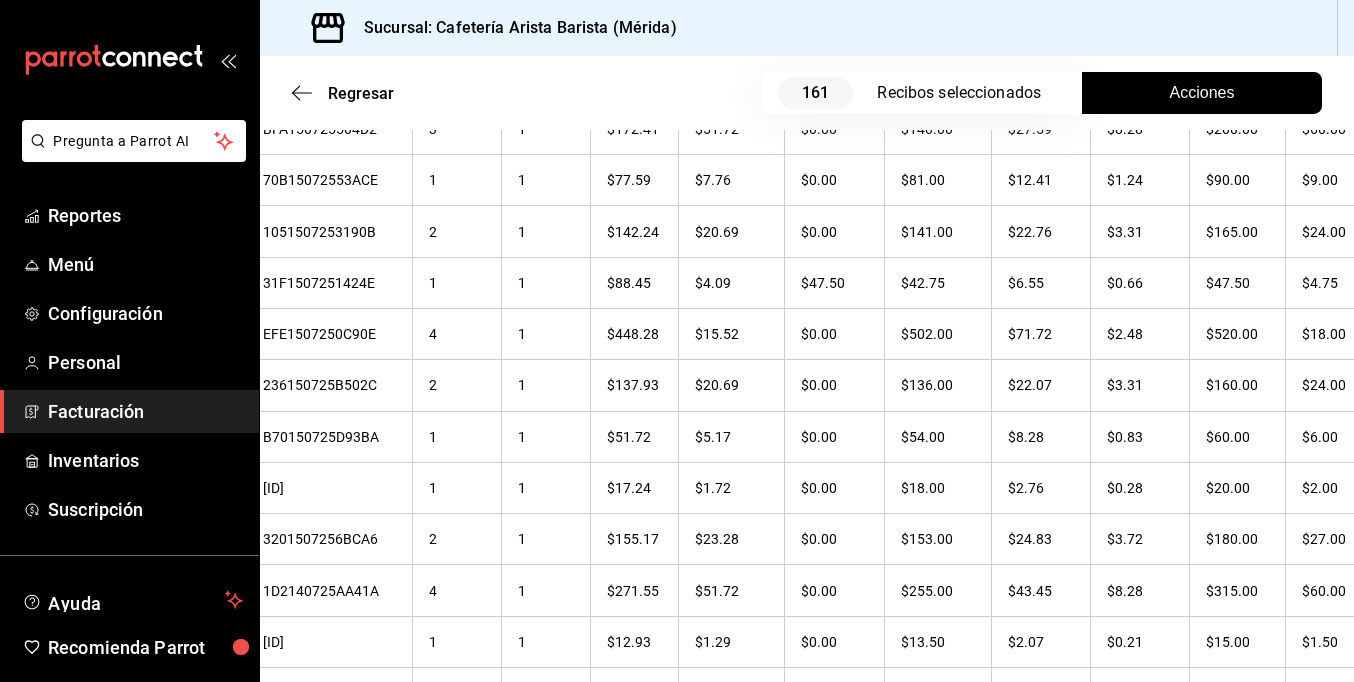 drag, startPoint x: 1363, startPoint y: 409, endPoint x: 1180, endPoint y: 23, distance: 427.18262 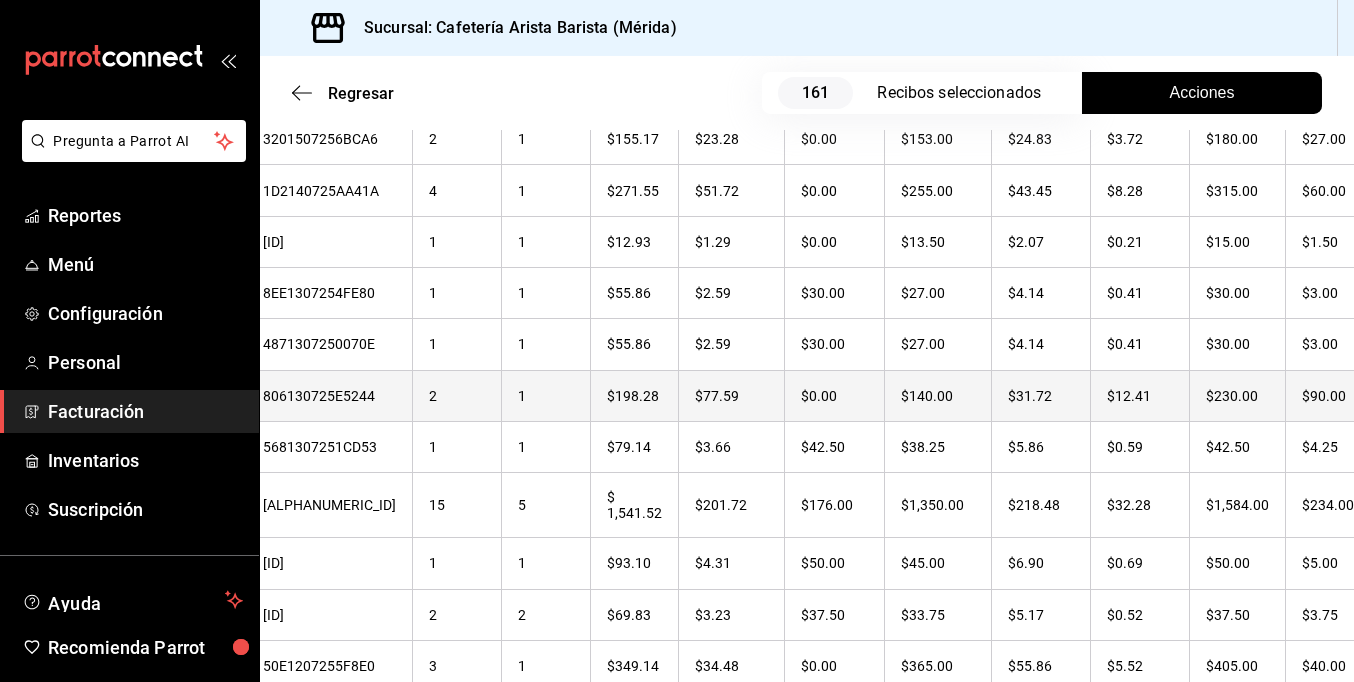 click on "$90.00" at bounding box center (1336, 395) 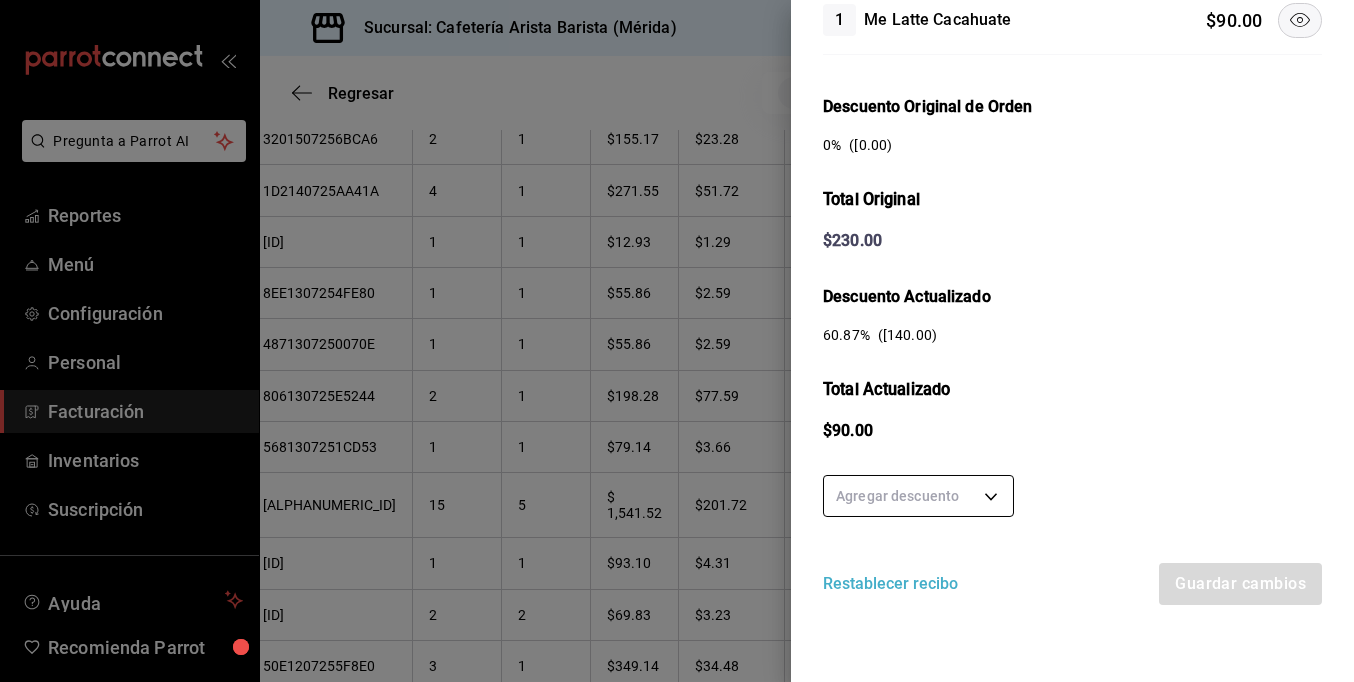 click on "Pregunta a Parrot AI Reportes   Menú   Configuración   Personal   Facturación   Inventarios   Suscripción   Ayuda Recomienda Parrot   Ramiro Peraza   Sugerir nueva función   Sucursal: Cafetería Arista Barista (Mérida) Regresar 161 Recibos seleccionados Acciones Editar recibos Fecha 2025-07-01 1 / 7 / 2025 - 2025-07-31 31 / 7 / 2025 Hora inicio 00:00 Hora inicio Hora fin 23:59 Hora fin Razón social JORGE ALBERTO CERVANTES MARTINEZ 980cee1c-aefc-4e14-bc21-7576d2fafae3 Formas de pago   Efectivo 58e5b7a6-9178-44d5-aa80-321818116193 Marcas Ver todas fc1ea929-f4b8-451f-80c7-715306eba671 Ingresos totales $ 22,946.61 Descuentos totales $ 1,488.00 Impuestos $ 3,433.39 Total por facturar $ 24,892.00 Ingresos totales (Act.) $ 4,080.52 Descuentos totales (Act.) $ 20,158.45 Impuestos  (Act.) $ 653.03 Total por facturar (Act.) $ 4,733.55 Editar recibos Quita la selección a los recibos que no quieras editar. Act. # de recibo Artículos (Orig.) Artículos (Act.) Subtotal (Orig.) Subtotal (Act.) Impuestos (Orig.) Sí" at bounding box center (677, 341) 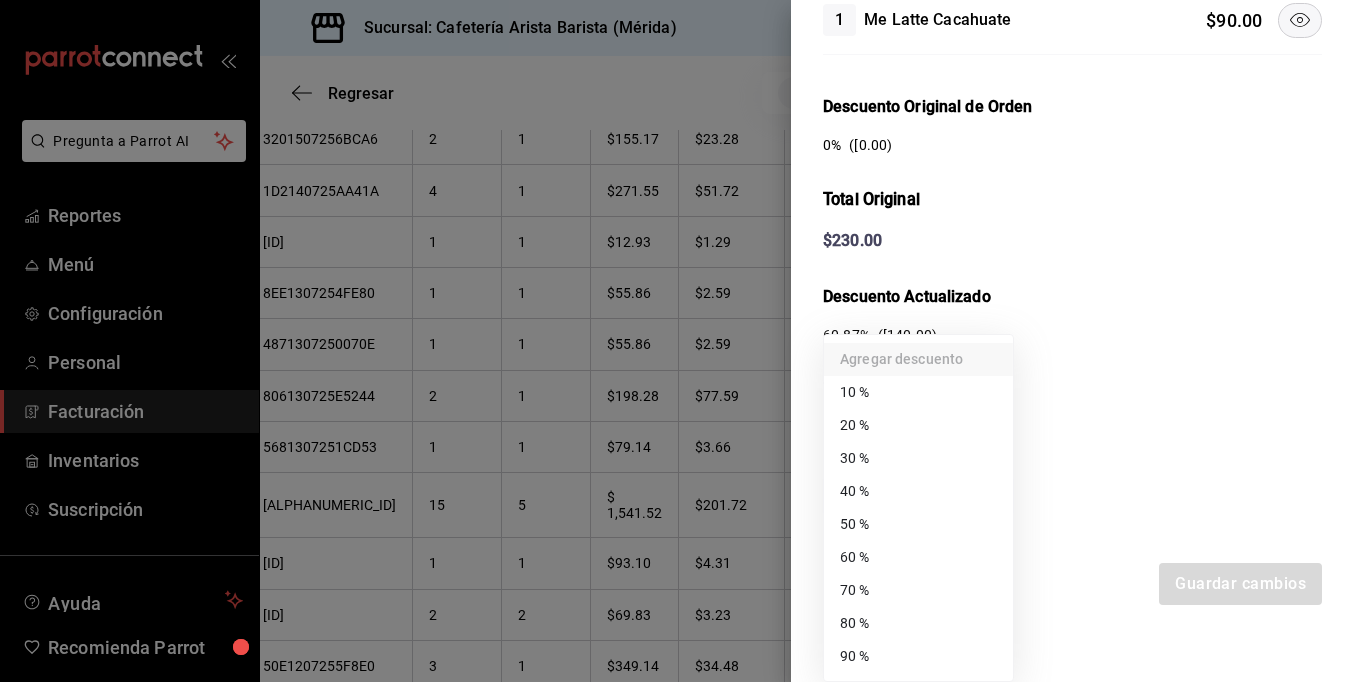 click on "70 %" at bounding box center [918, 590] 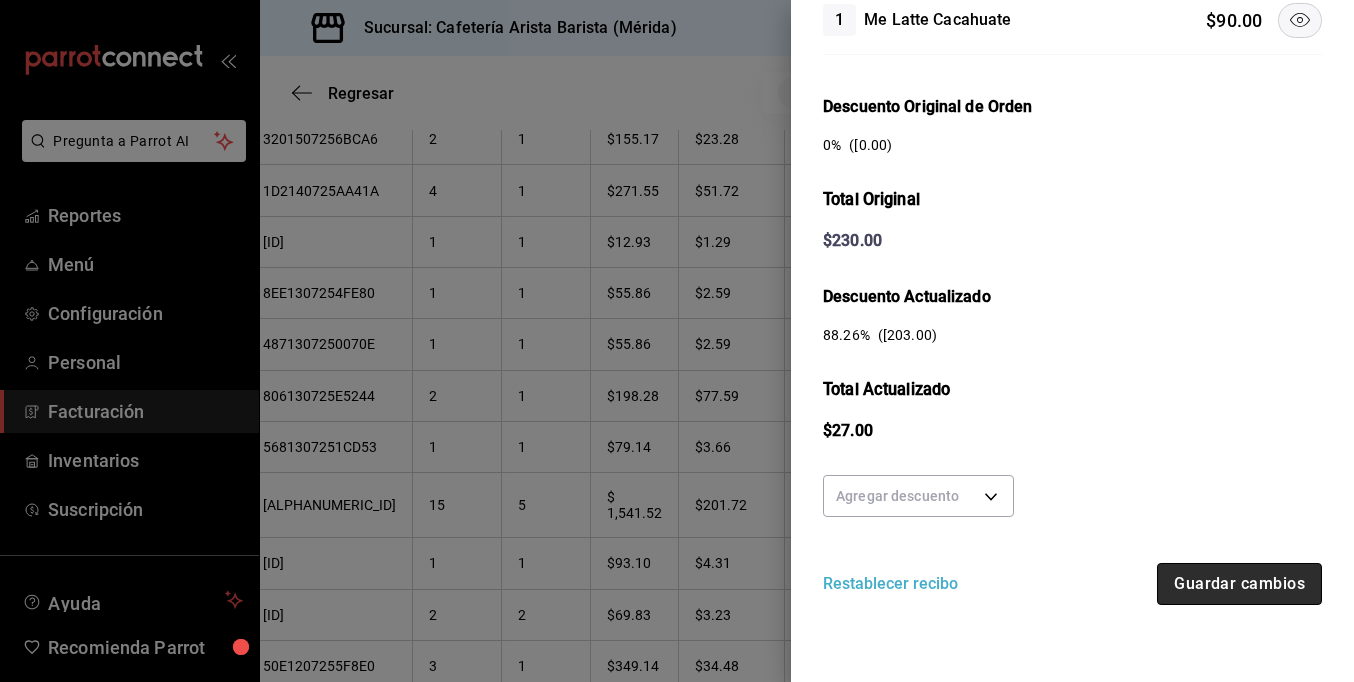 click on "Guardar cambios" at bounding box center [1239, 584] 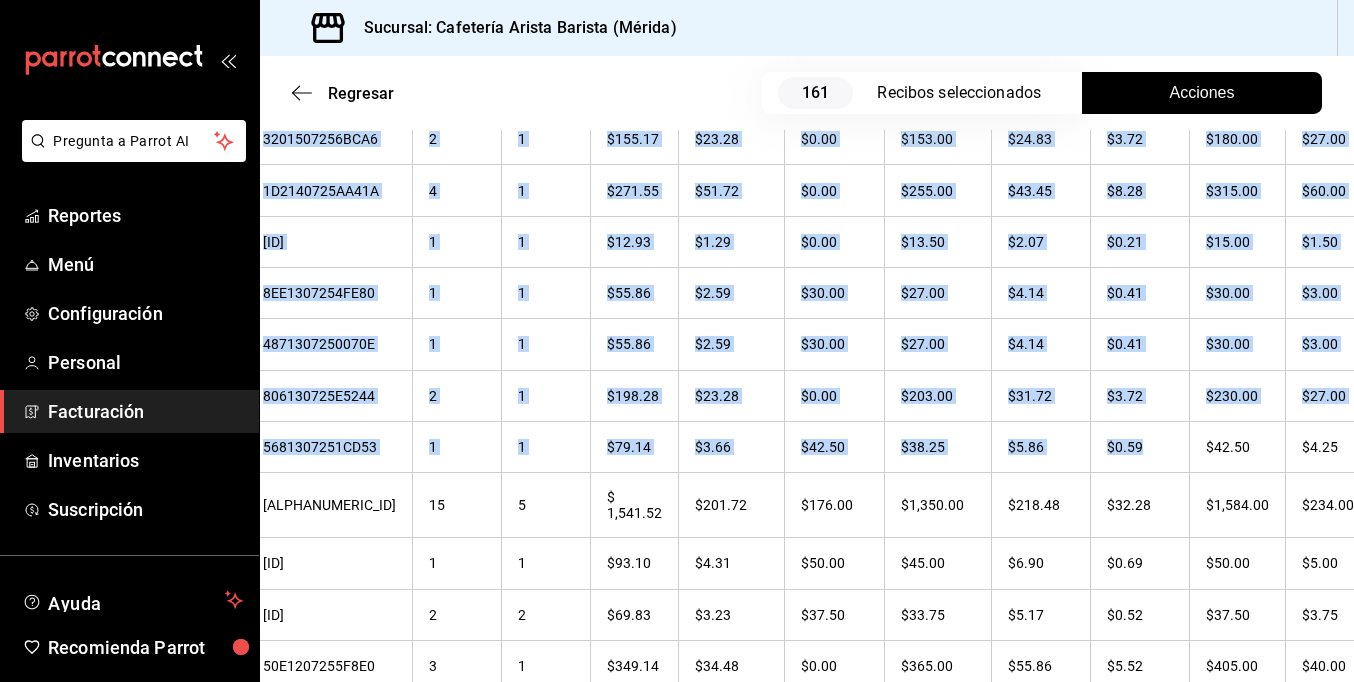 drag, startPoint x: 1275, startPoint y: 415, endPoint x: 1367, endPoint y: 425, distance: 92.541885 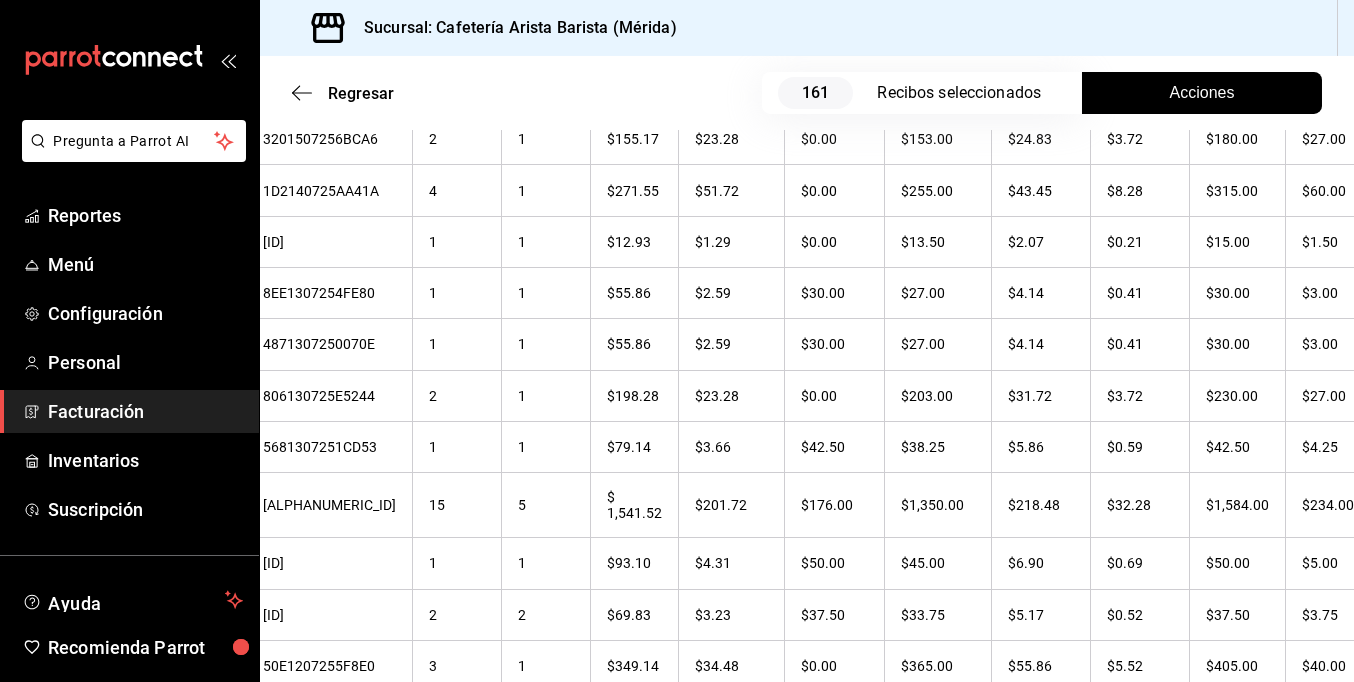 drag, startPoint x: 1367, startPoint y: 425, endPoint x: 1202, endPoint y: 28, distance: 429.92325 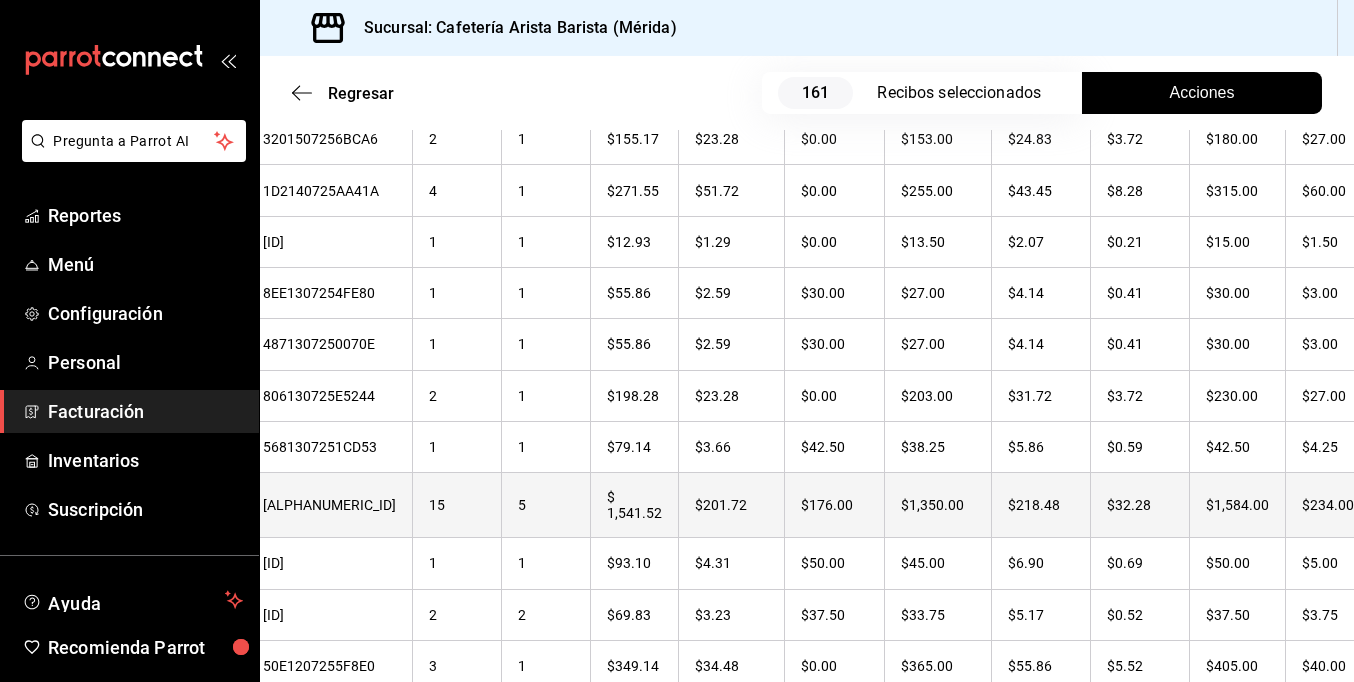 click on "$234.00" at bounding box center (1336, 505) 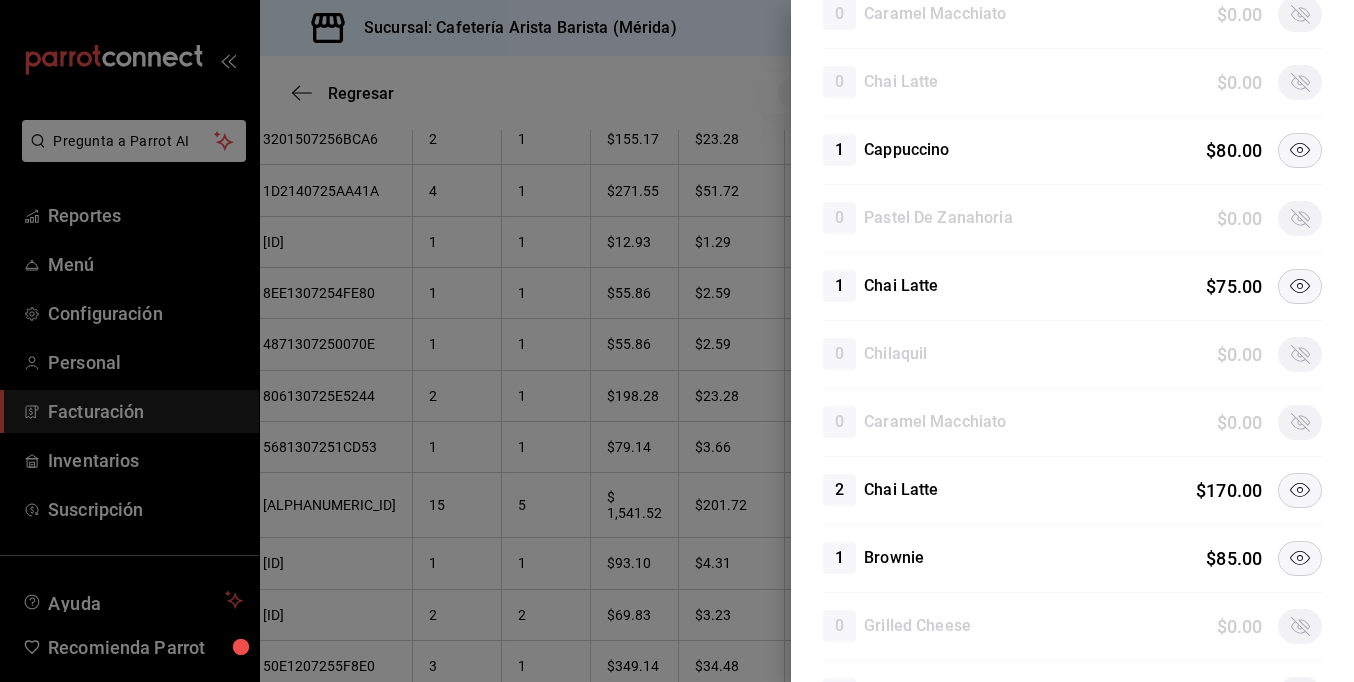 click 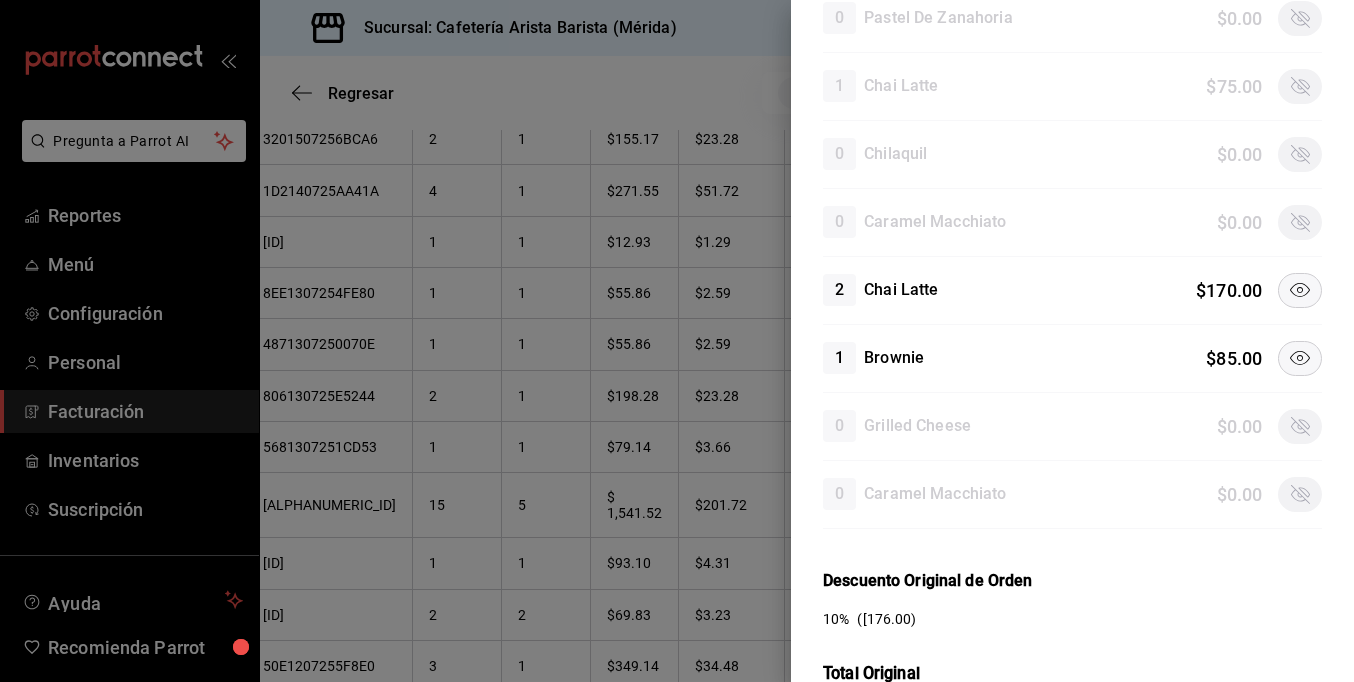 click 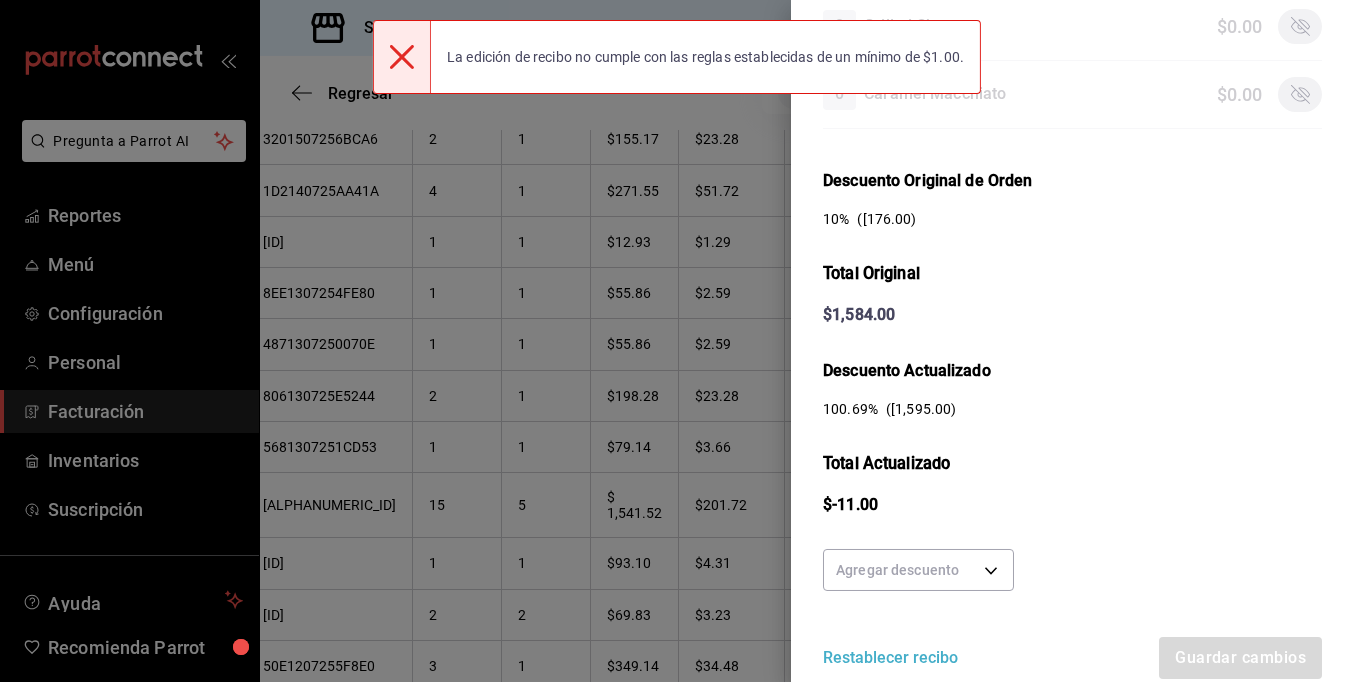 click 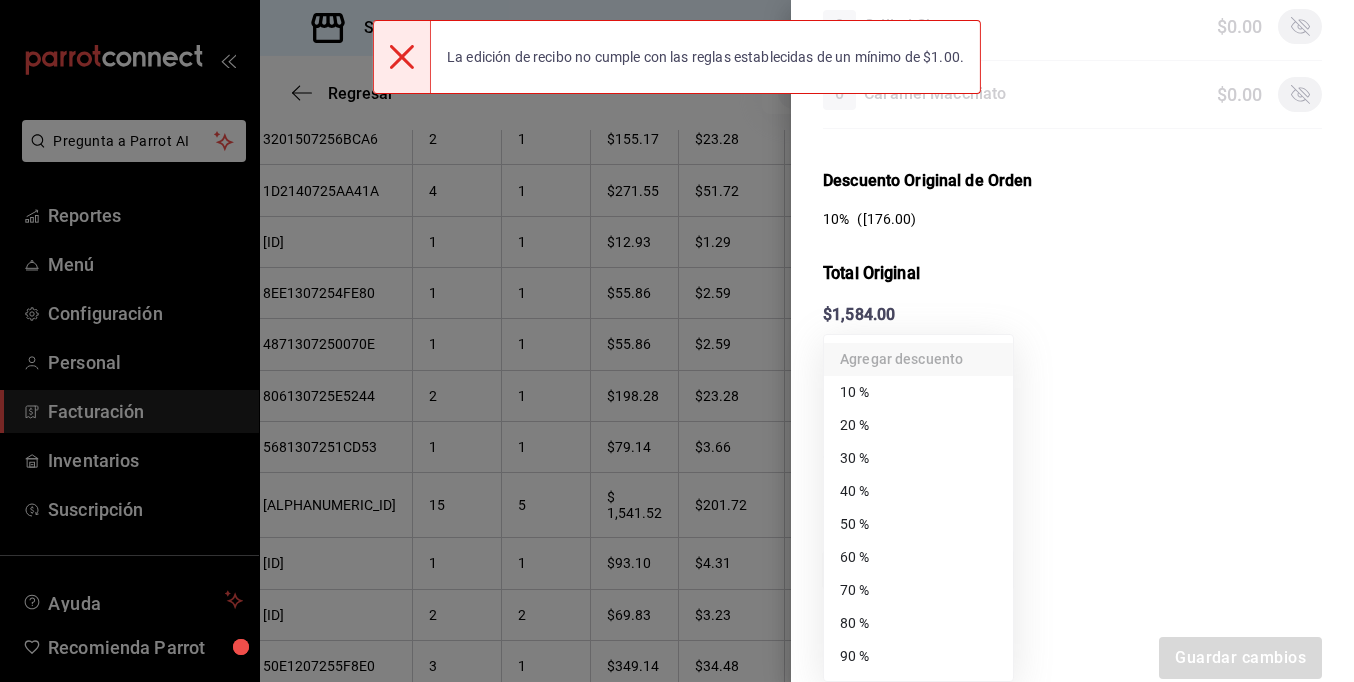 click on "Pregunta a Parrot AI Reportes   Menú   Configuración   Personal   Facturación   Inventarios   Suscripción   Ayuda Recomienda Parrot   Ramiro Peraza   Sugerir nueva función   Sucursal: Cafetería Arista Barista (Mérida) Regresar 161 Recibos seleccionados Acciones Editar recibos Fecha 2025-07-01 1 / 7 / 2025 - 2025-07-31 31 / 7 / 2025 Hora inicio 00:00 Hora inicio Hora fin 23:59 Hora fin Razón social JORGE ALBERTO CERVANTES MARTINEZ 980cee1c-aefc-4e14-bc21-7576d2fafae3 Formas de pago   Efectivo 58e5b7a6-9178-44d5-aa80-321818116193 Marcas Ver todas fc1ea929-f4b8-451f-80c7-715306eba671 Ingresos totales $ 22,946.61 Descuentos totales $ 1,488.00 Impuestos $ 3,433.39 Total por facturar $ 24,892.00 Ingresos totales (Act.) $ 4,026.21 Descuentos totales (Act.) $ 20,221.45 Impuestos  (Act.) $ 644.34 Total por facturar (Act.) $ 4,670.55 Editar recibos Quita la selección a los recibos que no quieras editar. Act. # de recibo Artículos (Orig.) Artículos (Act.) Subtotal (Orig.) Subtotal (Act.) Impuestos (Orig.) Sí" at bounding box center [677, 341] 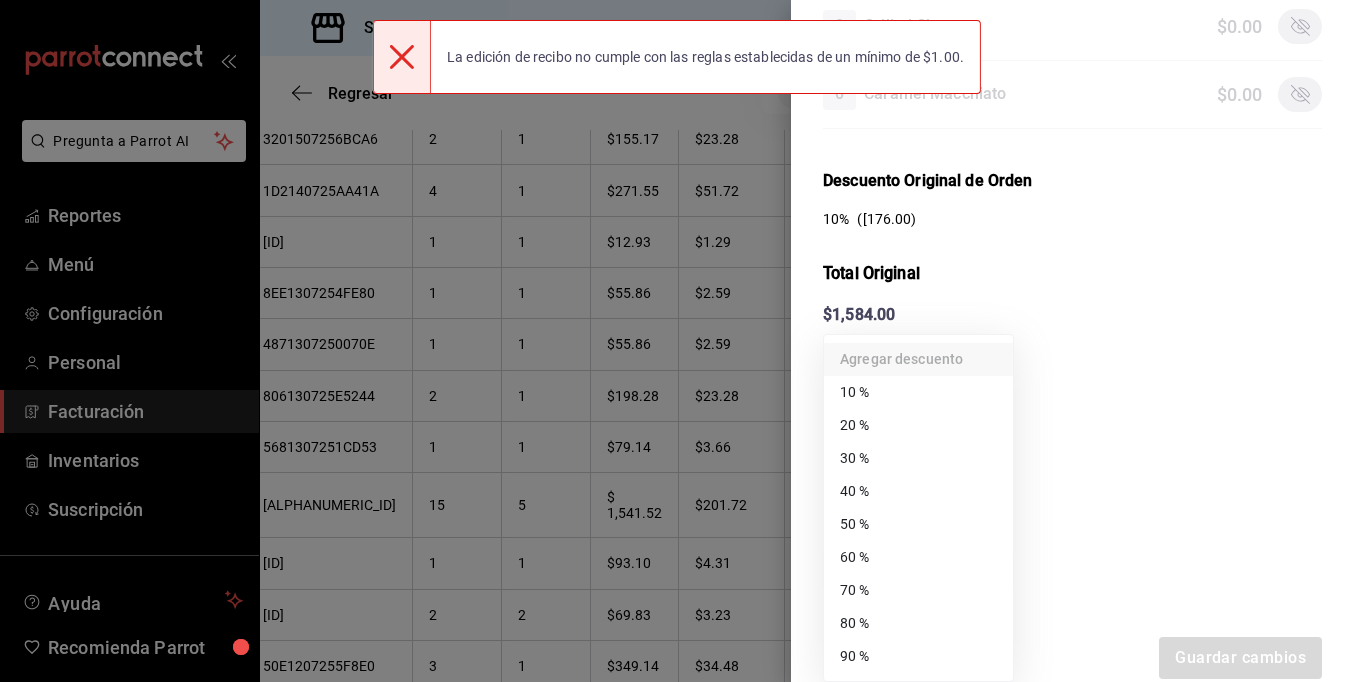 click at bounding box center [677, 341] 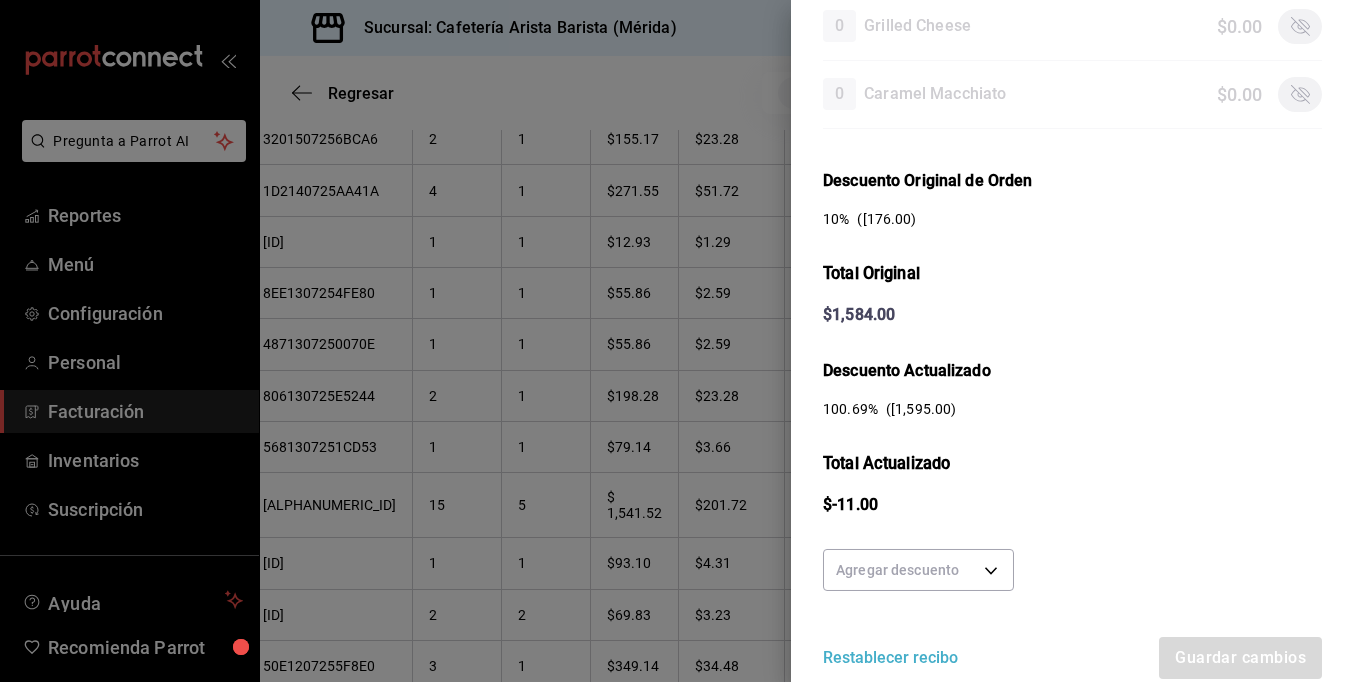 click on "Restablecer recibo" at bounding box center [890, 658] 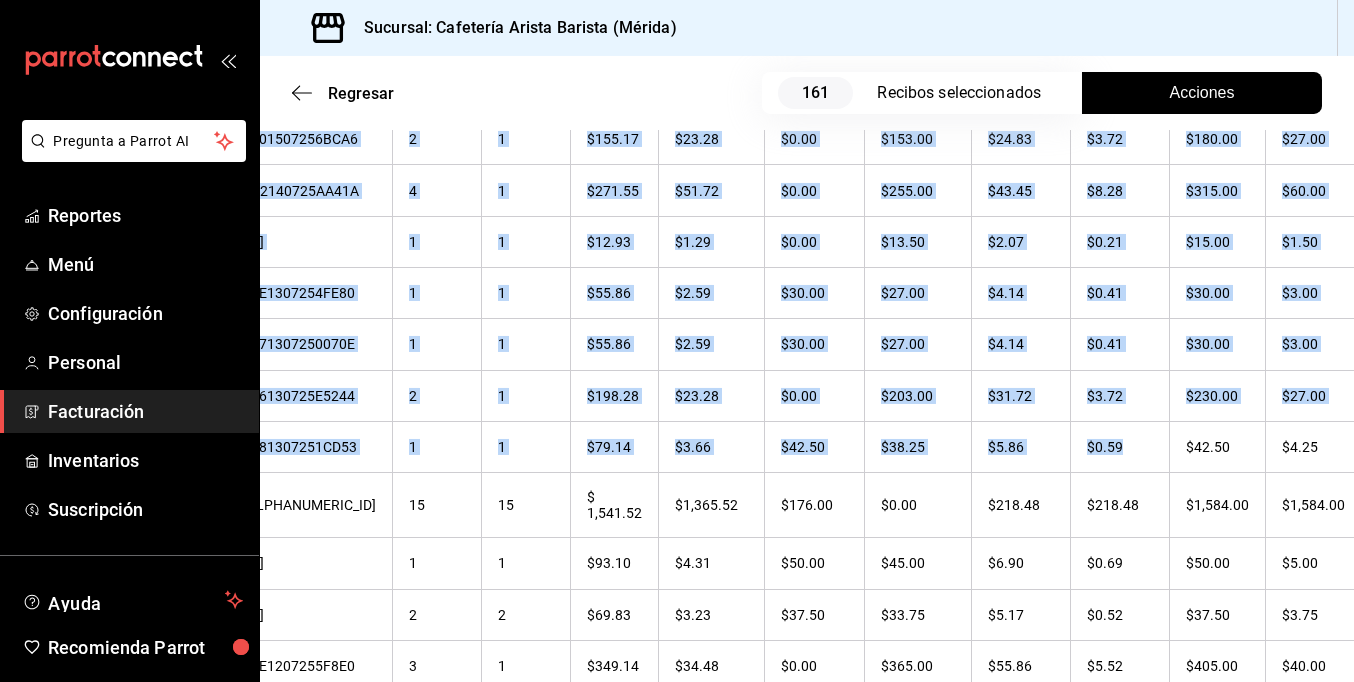 drag, startPoint x: 1305, startPoint y: 417, endPoint x: 1396, endPoint y: 419, distance: 91.02197 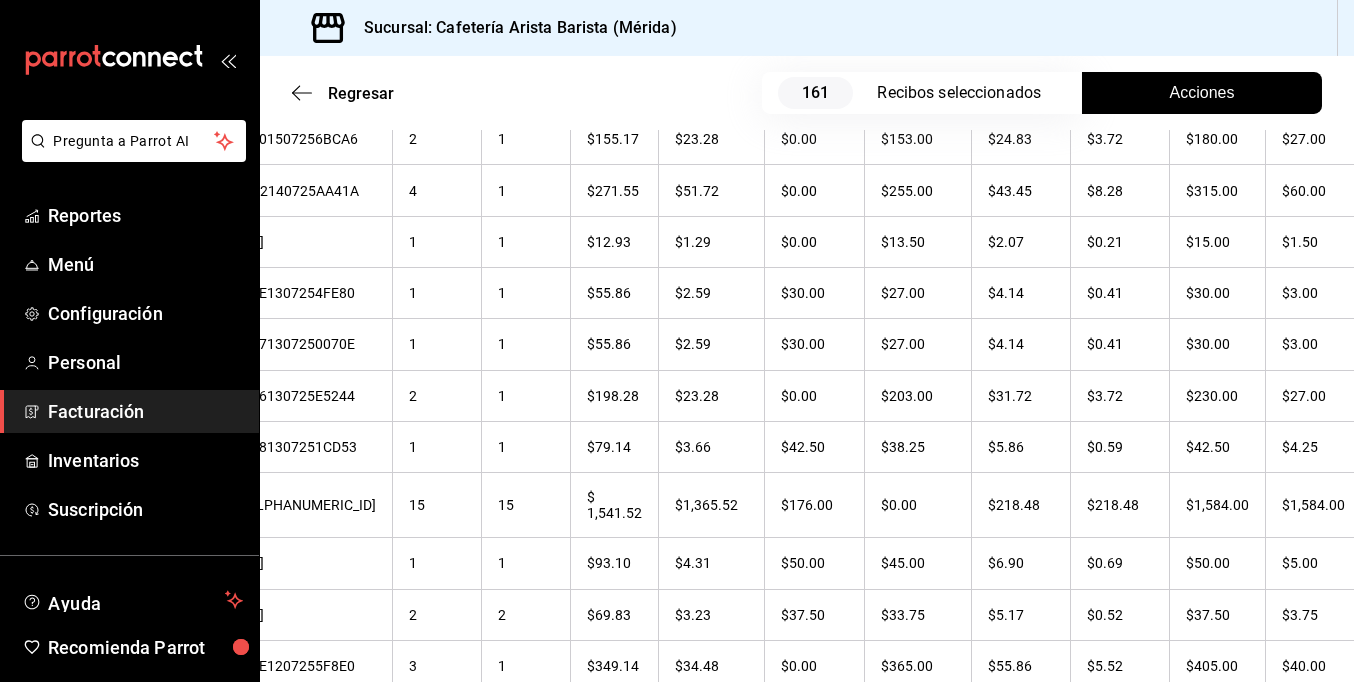 drag, startPoint x: 1396, startPoint y: 419, endPoint x: 1164, endPoint y: 16, distance: 465.0086 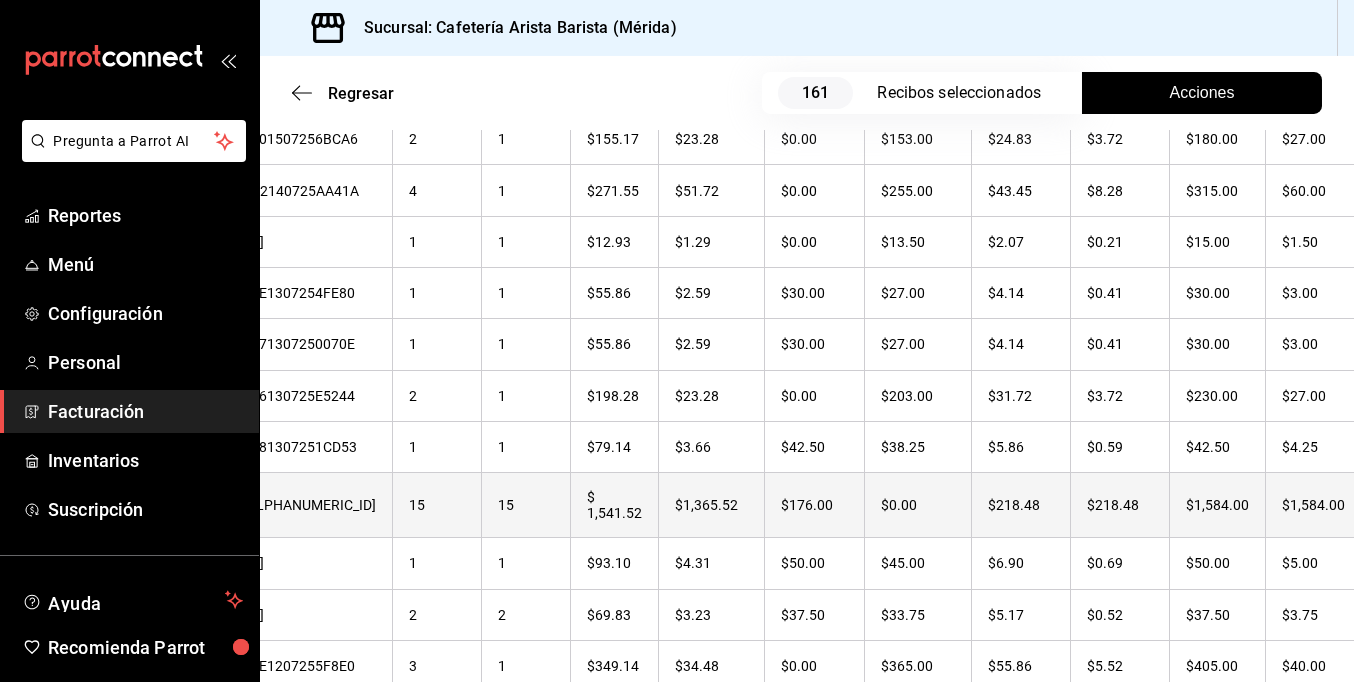 click on "$1,584.00" at bounding box center (1322, 505) 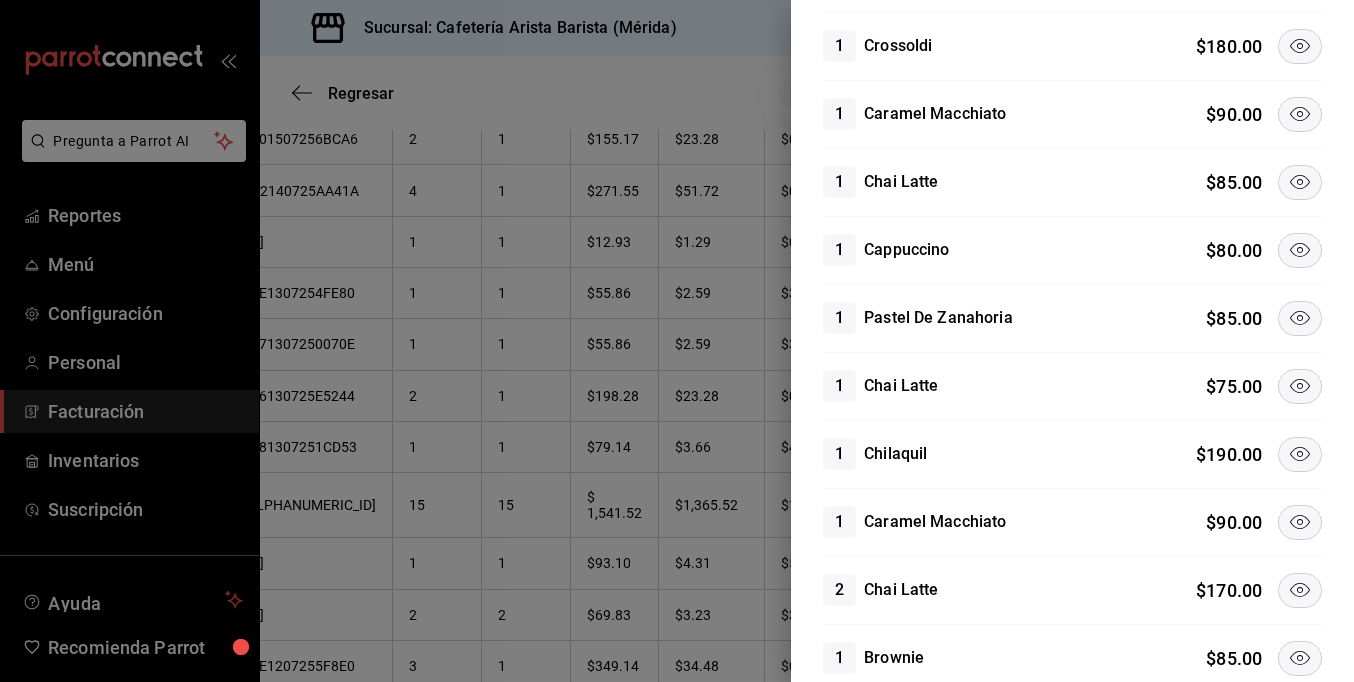 click 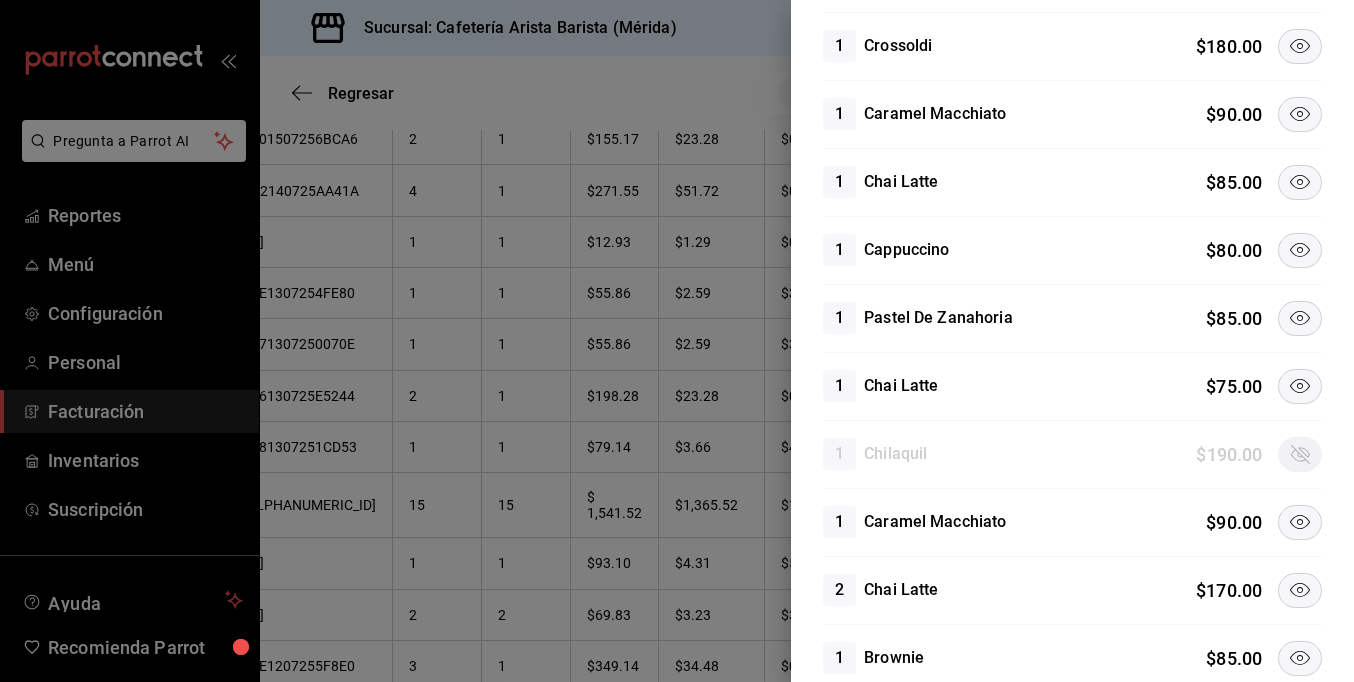 click 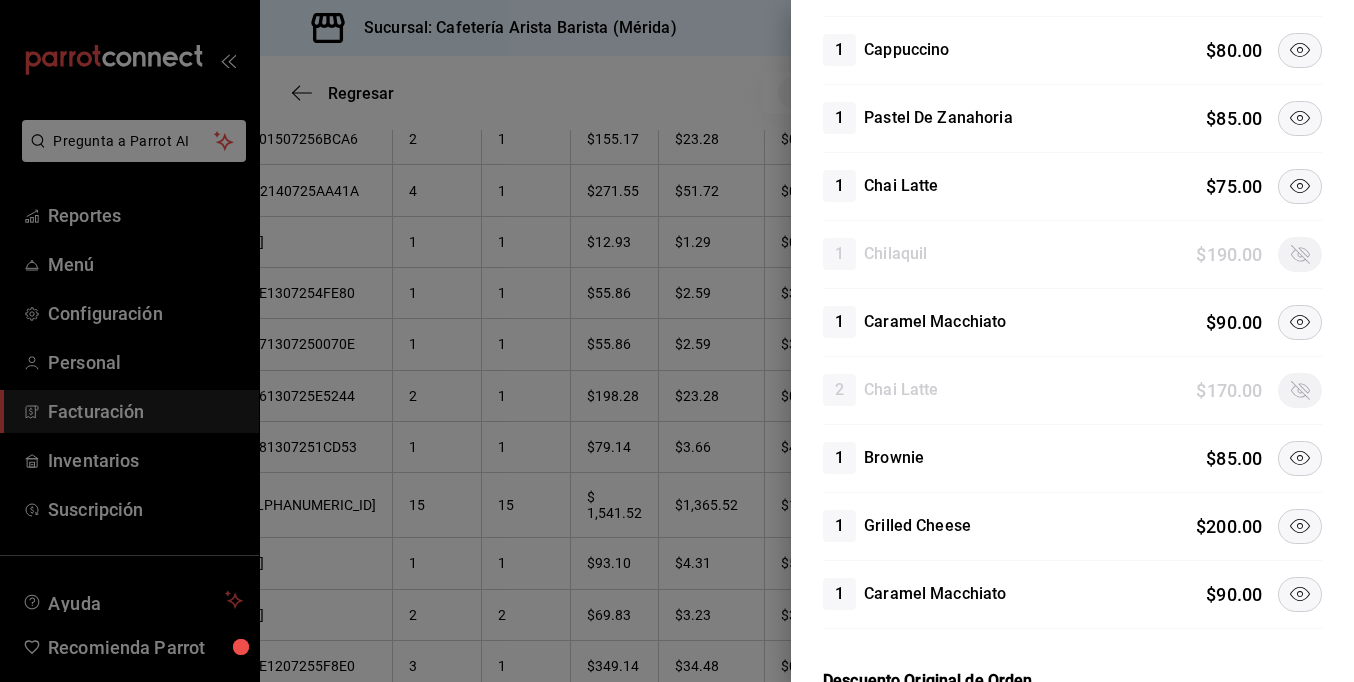 click 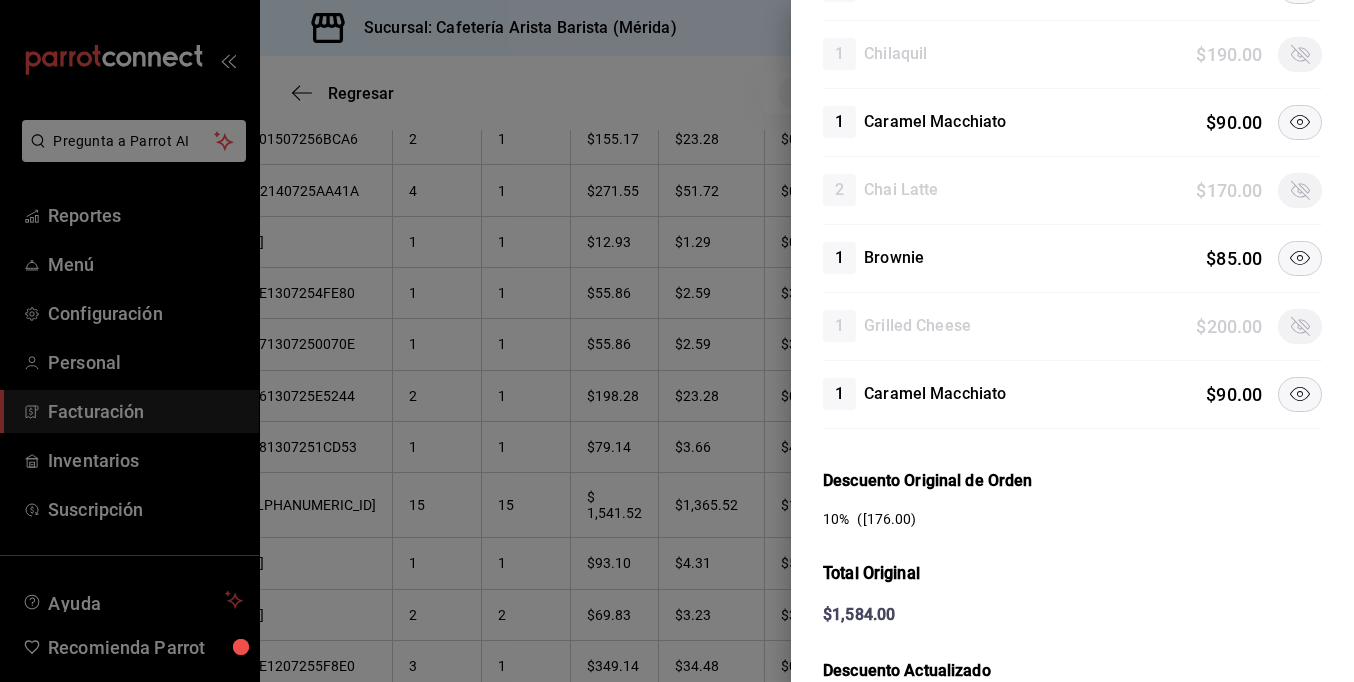 click 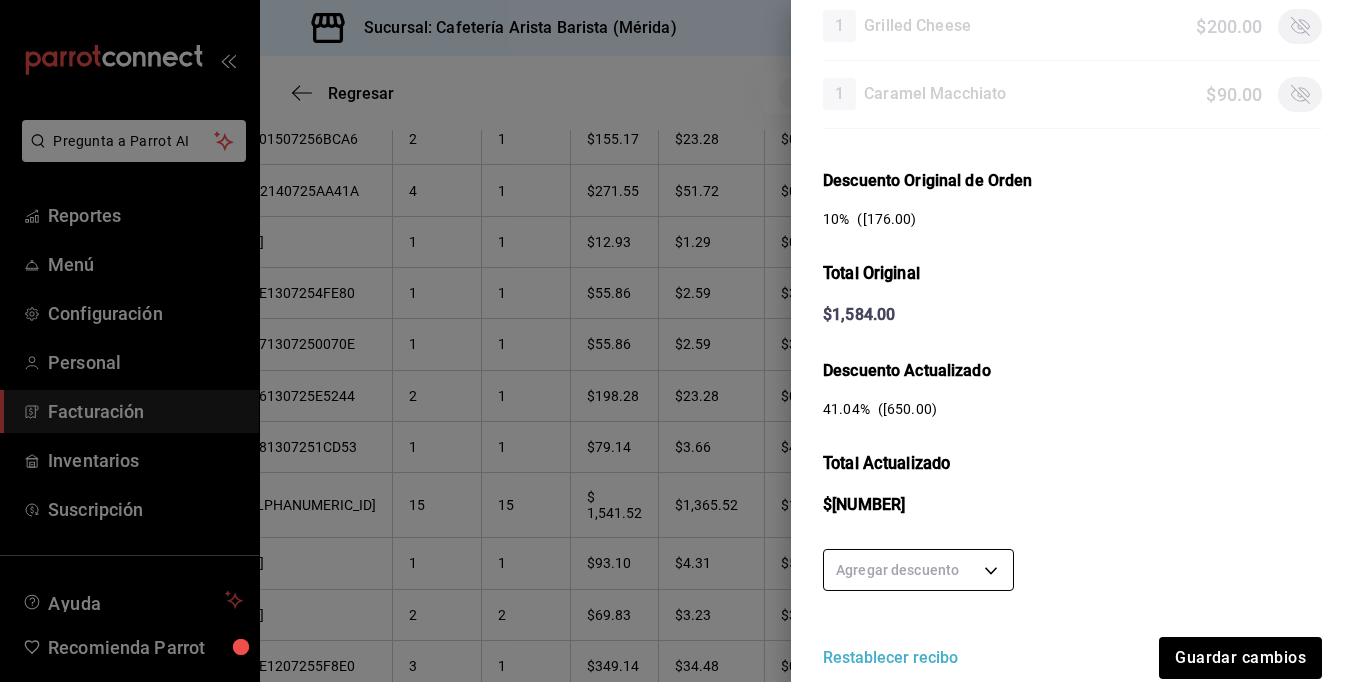 click on "Pregunta a Parrot AI Reportes   Menú   Configuración   Personal   Facturación   Inventarios   Suscripción   Ayuda Recomienda Parrot   Ramiro Peraza   Sugerir nueva función   Sucursal: Cafetería Arista Barista (Mérida) Regresar 161 Recibos seleccionados Acciones Editar recibos Fecha 2025-07-01 1 / 7 / 2025 - 2025-07-31 31 / 7 / 2025 Hora inicio 00:00 Hora inicio Hora fin 23:59 Hora fin Razón social JORGE ALBERTO CERVANTES MARTINEZ 980cee1c-aefc-4e14-bc21-7576d2fafae3 Formas de pago   Efectivo 58e5b7a6-9178-44d5-aa80-321818116193 Marcas Ver todas fc1ea929-f4b8-451f-80c7-715306eba671 Ingresos totales $ 22,946.61 Descuentos totales $ 1,488.00 Impuestos $ 3,433.39 Total por facturar $ 24,892.00 Ingresos totales (Act.) $ 5,190.01 Descuentos totales (Act.) $ 18,871.45 Impuestos  (Act.) $ 830.54 Total por facturar (Act.) $ 6,020.55 Editar recibos Quita la selección a los recibos que no quieras editar. Act. # de recibo Artículos (Orig.) Artículos (Act.) Subtotal (Orig.) Subtotal (Act.) Impuestos (Orig.) Sí" at bounding box center (677, 341) 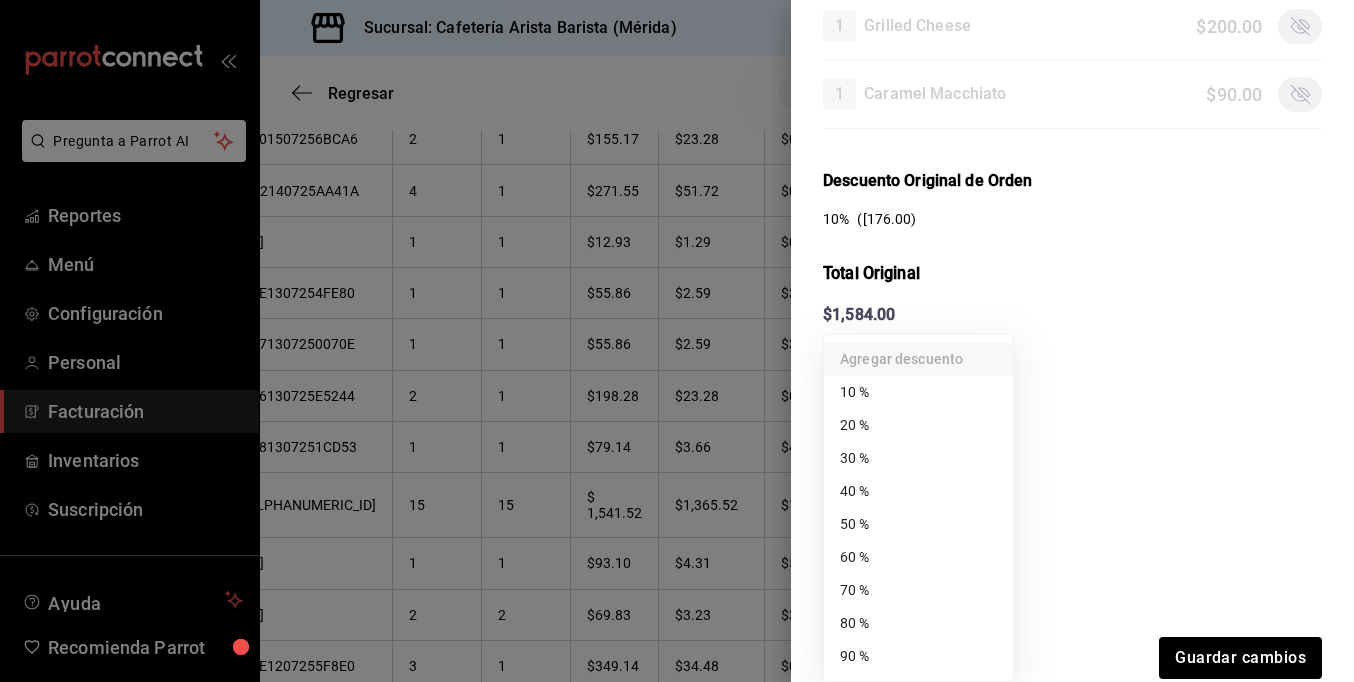 click on "80 %" at bounding box center (918, 623) 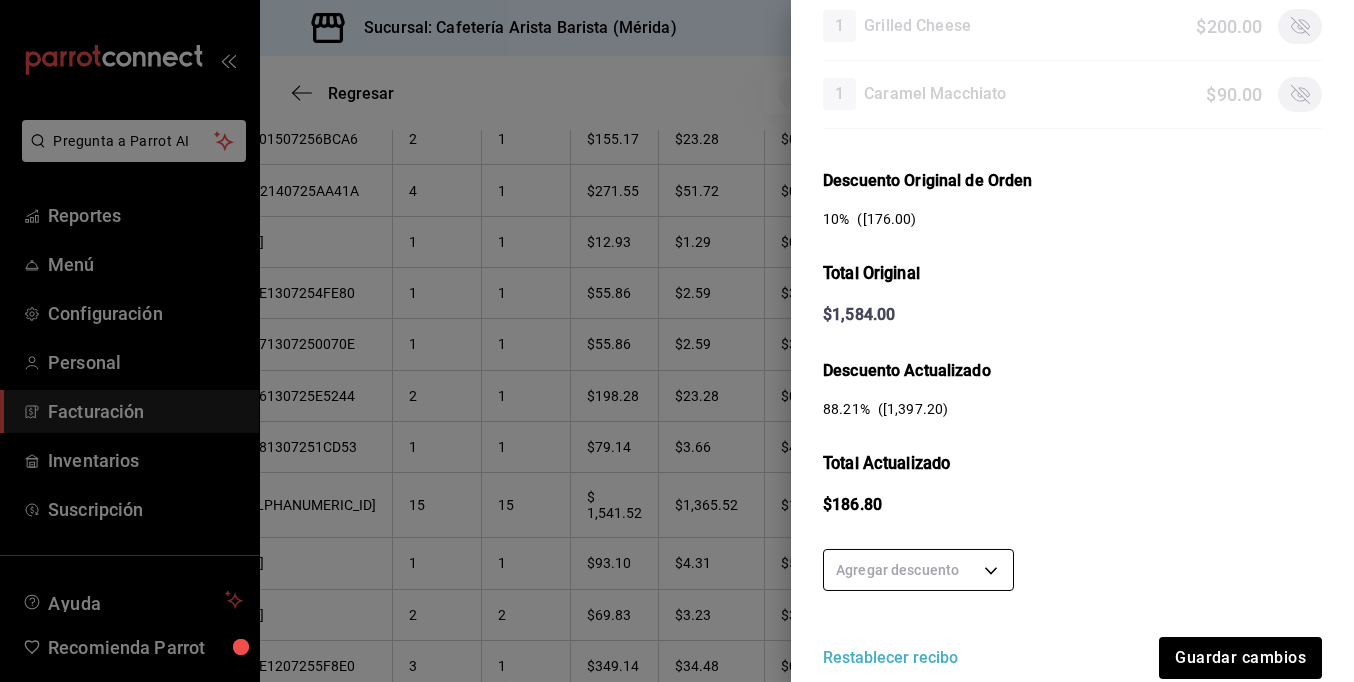 click on "Pregunta a Parrot AI Reportes   Menú   Configuración   Personal   Facturación   Inventarios   Suscripción   Ayuda Recomienda Parrot   Ramiro Peraza   Sugerir nueva función   Sucursal: Cafetería Arista Barista (Mérida) Regresar 161 Recibos seleccionados Acciones Editar recibos Fecha 2025-07-01 1 / 7 / 2025 - 2025-07-31 31 / 7 / 2025 Hora inicio 00:00 Hora inicio Hora fin 23:59 Hora fin Razón social JORGE ALBERTO CERVANTES MARTINEZ 980cee1c-aefc-4e14-bc21-7576d2fafae3 Formas de pago   Efectivo 58e5b7a6-9178-44d5-aa80-321818116193 Marcas Ver todas fc1ea929-f4b8-451f-80c7-715306eba671 Ingresos totales $ 22,946.61 Descuentos totales $ 1,488.00 Impuestos $ 3,433.39 Total por facturar $ 24,892.00 Ingresos totales (Act.) $ 5,190.01 Descuentos totales (Act.) $ 18,871.45 Impuestos  (Act.) $ 830.54 Total por facturar (Act.) $ 6,020.55 Editar recibos Quita la selección a los recibos que no quieras editar. Act. # de recibo Artículos (Orig.) Artículos (Act.) Subtotal (Orig.) Subtotal (Act.) Impuestos (Orig.) Sí" at bounding box center (677, 341) 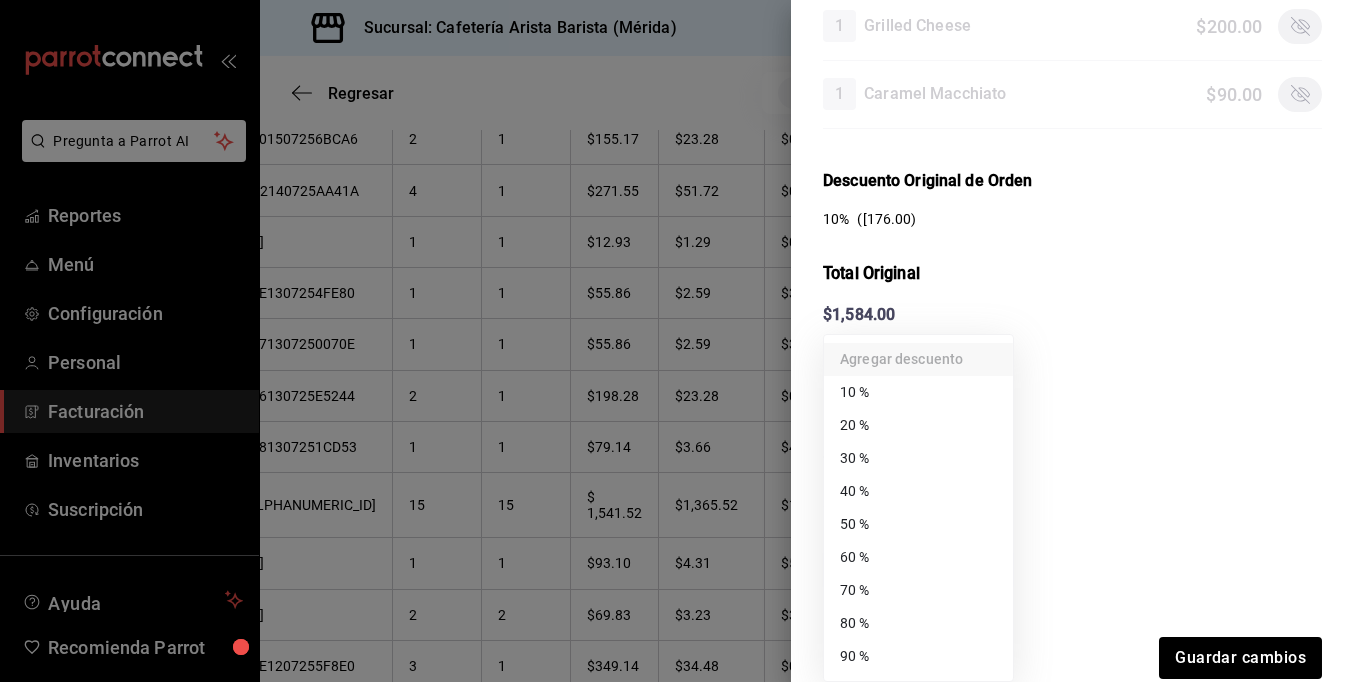 click on "90 %" at bounding box center [918, 656] 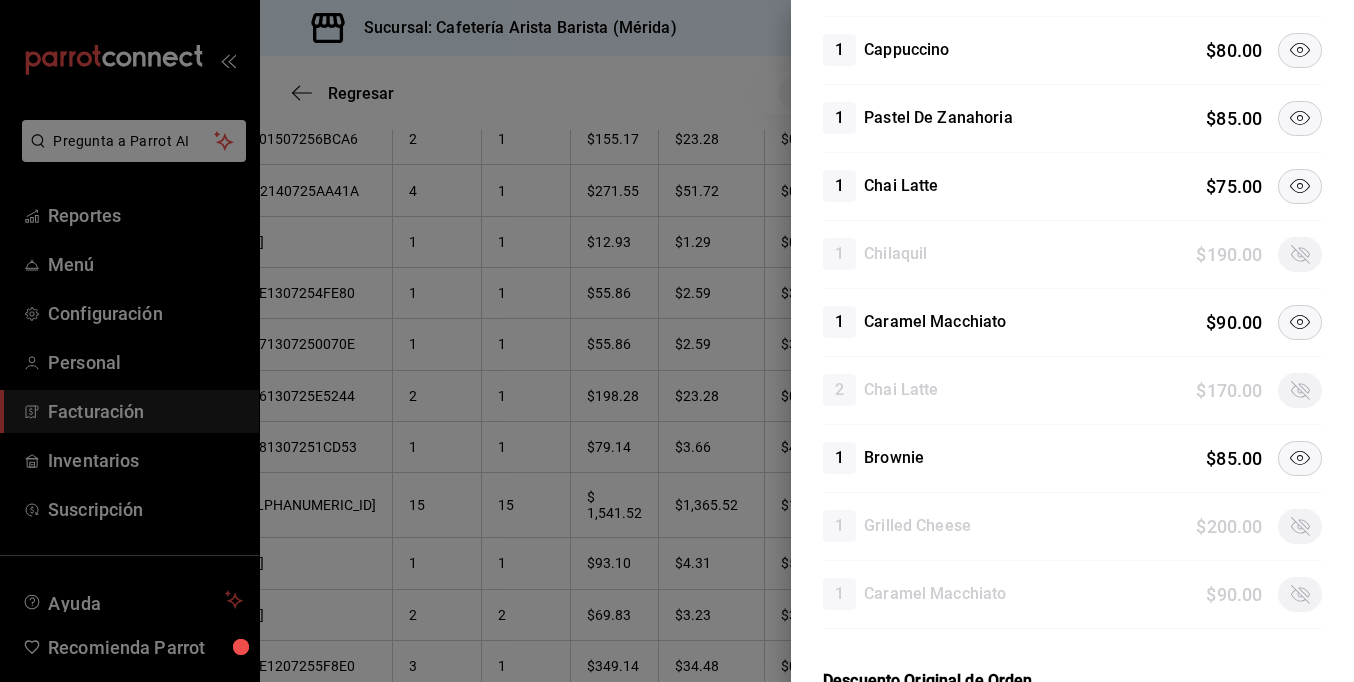 click 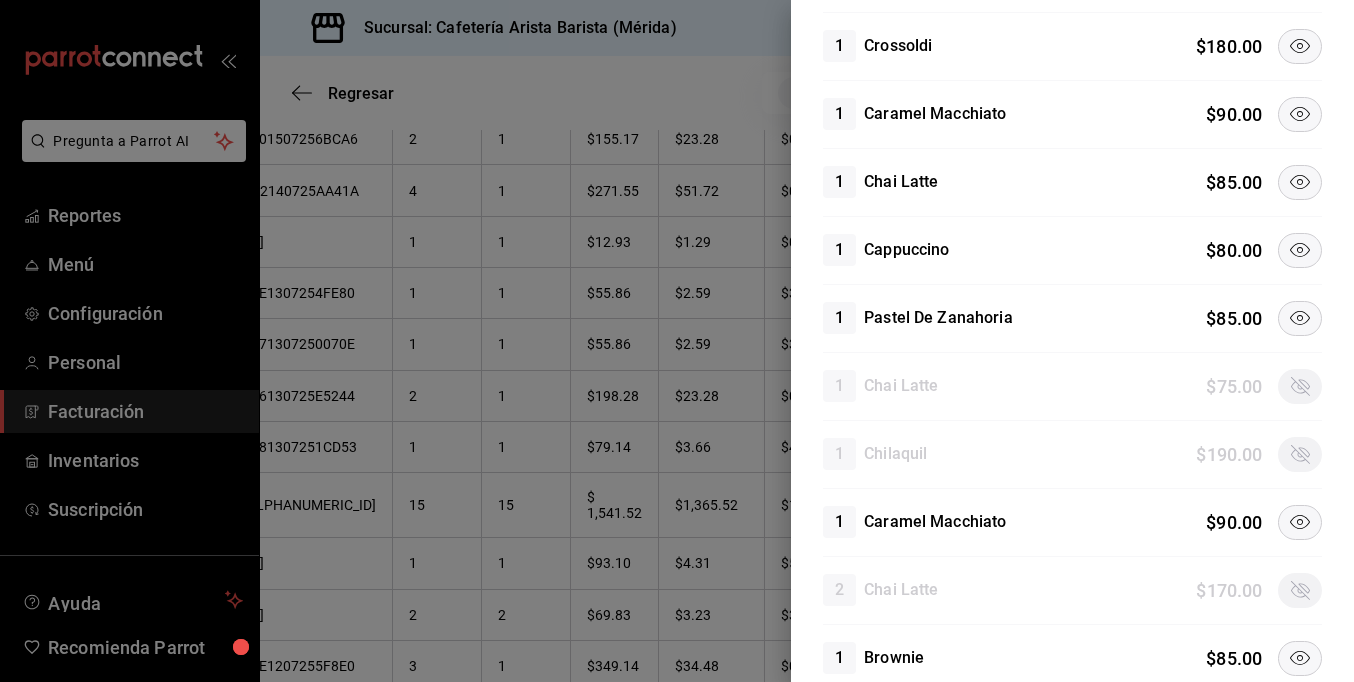 click 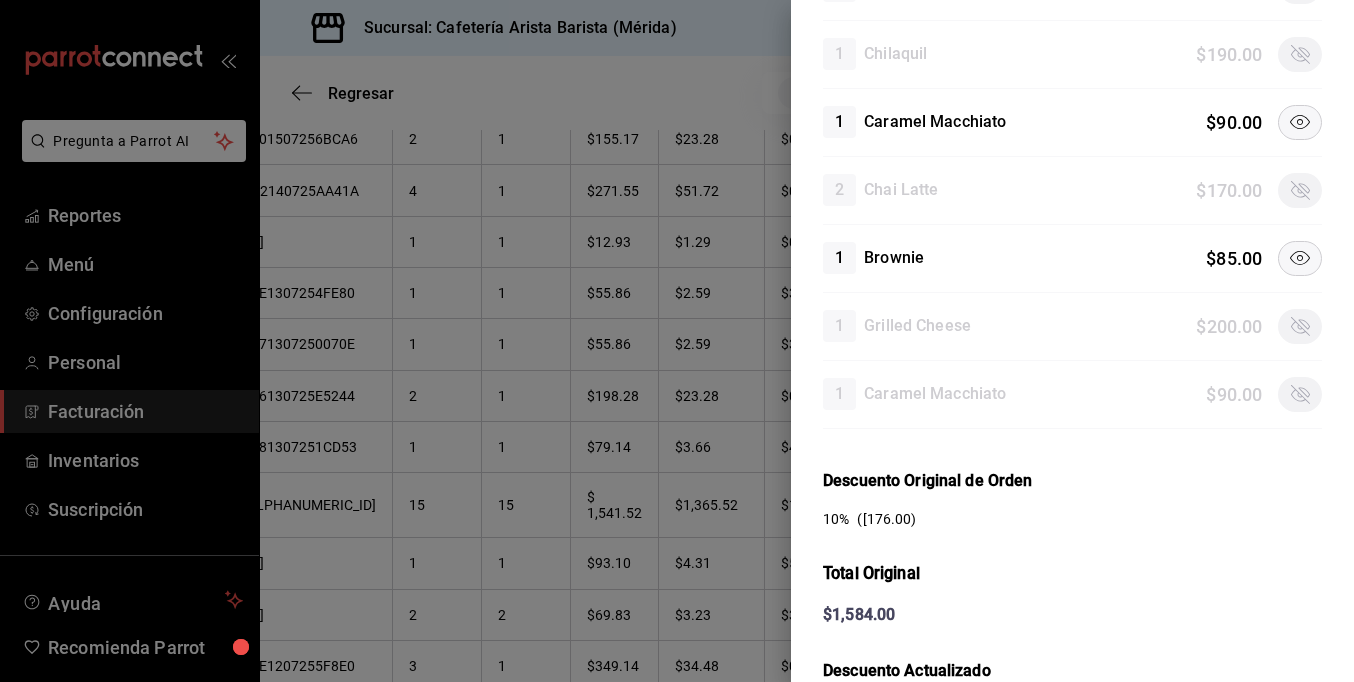 click 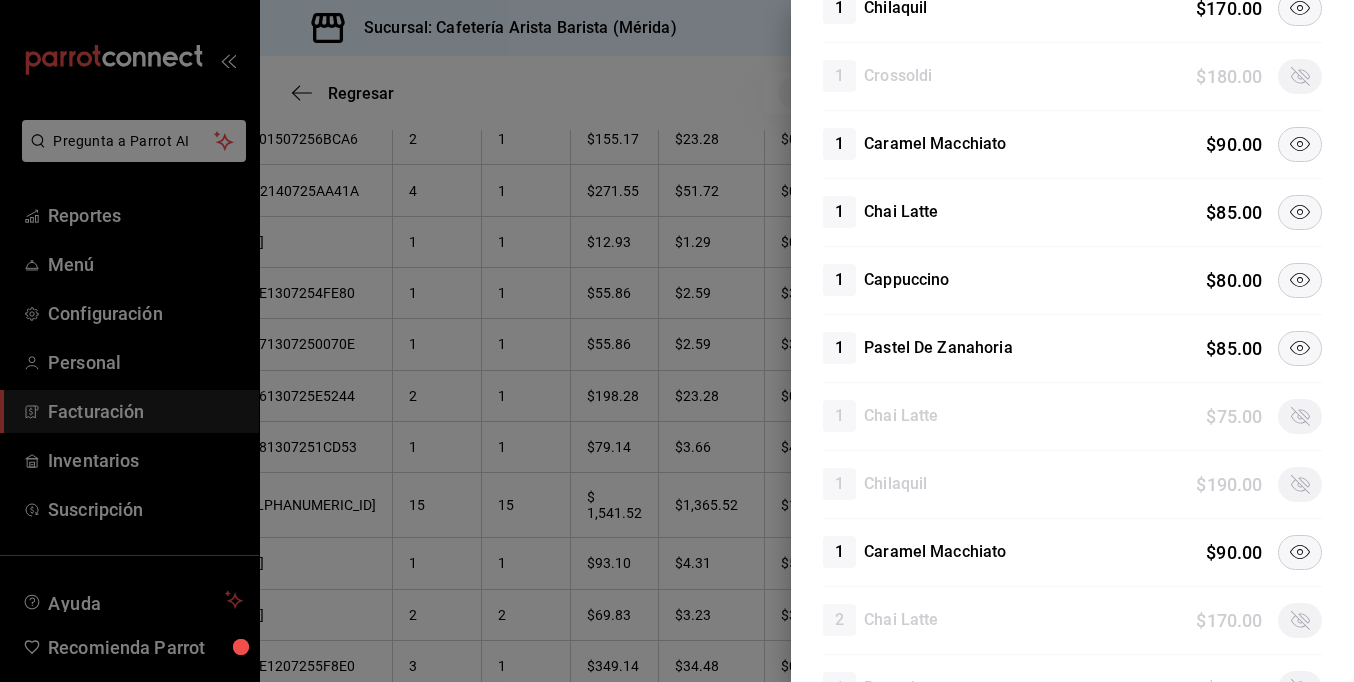 click 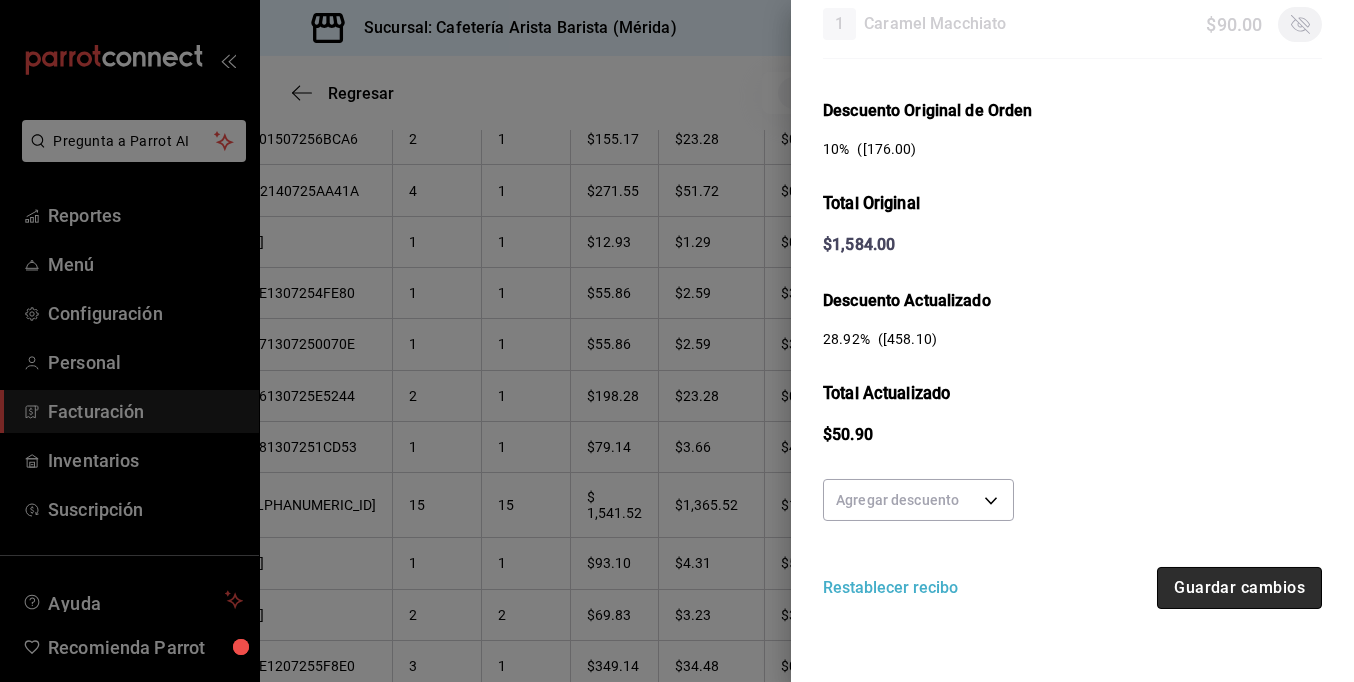 click on "Guardar cambios" at bounding box center (1239, 588) 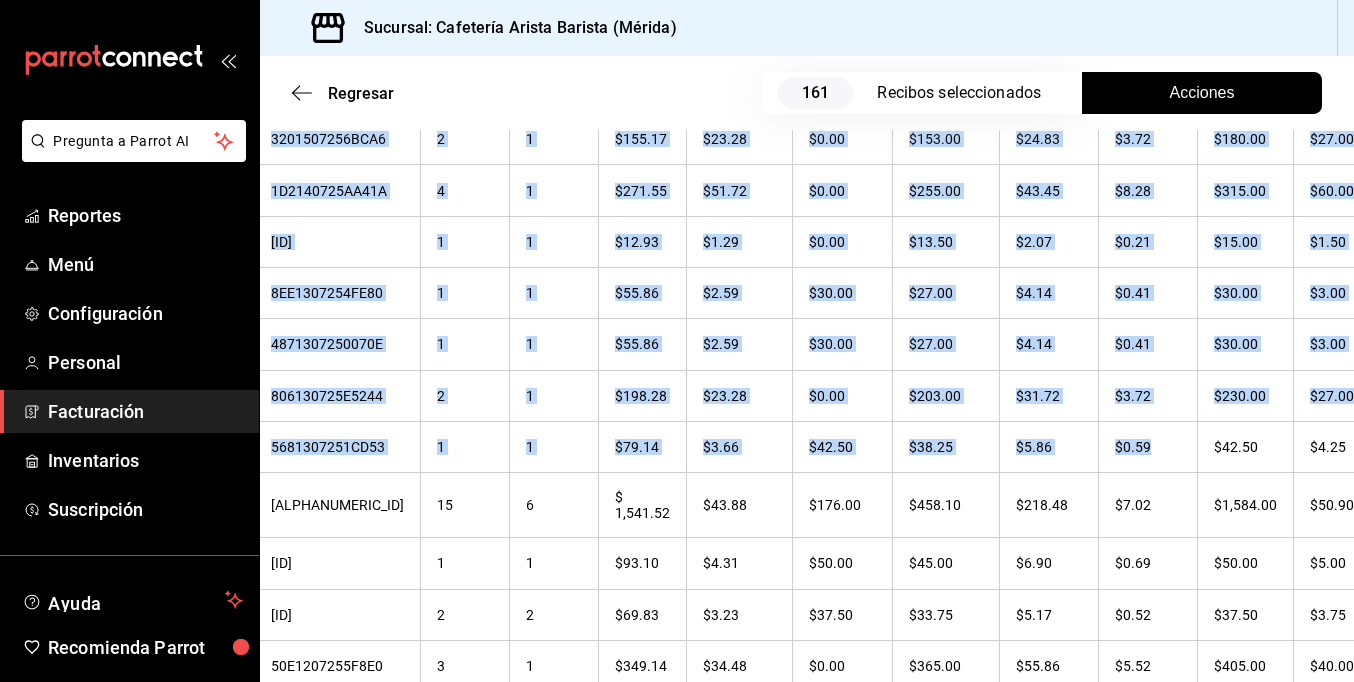 drag, startPoint x: 1251, startPoint y: 433, endPoint x: 1354, endPoint y: 423, distance: 103.4843 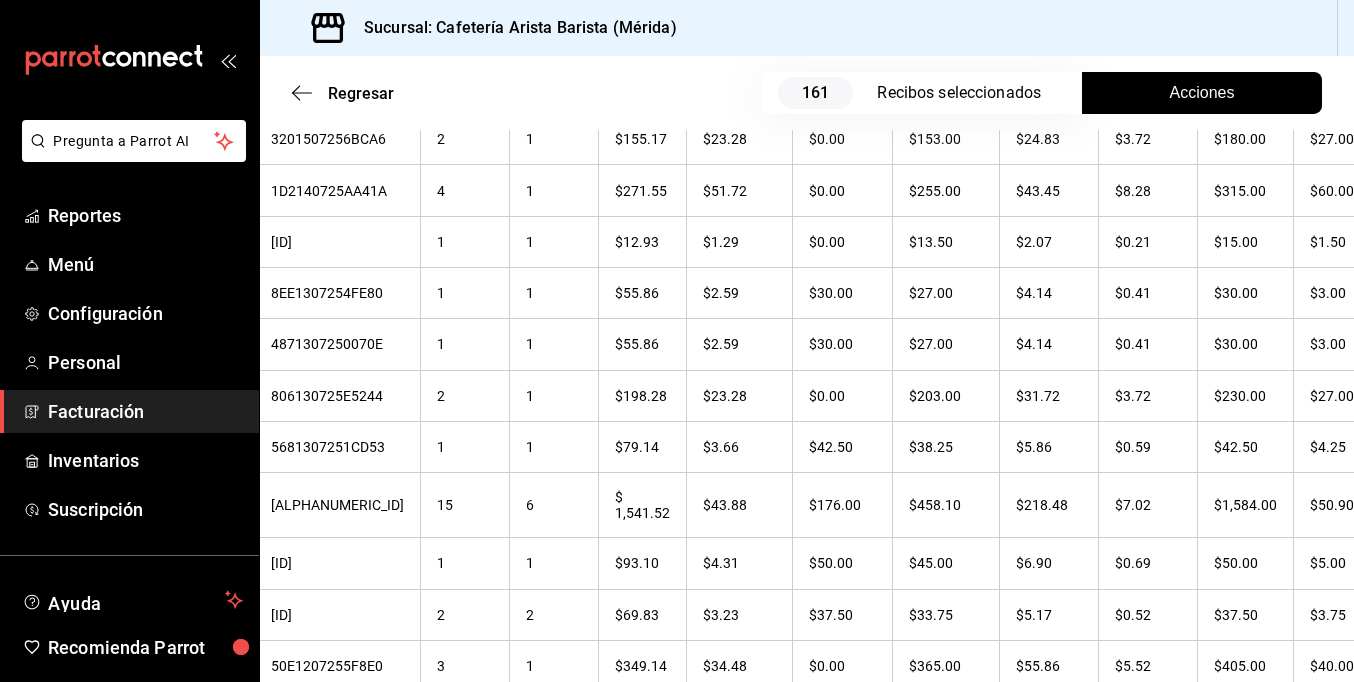click on "Sucursal: Cafetería Arista Barista ([CITY])" at bounding box center [807, 28] 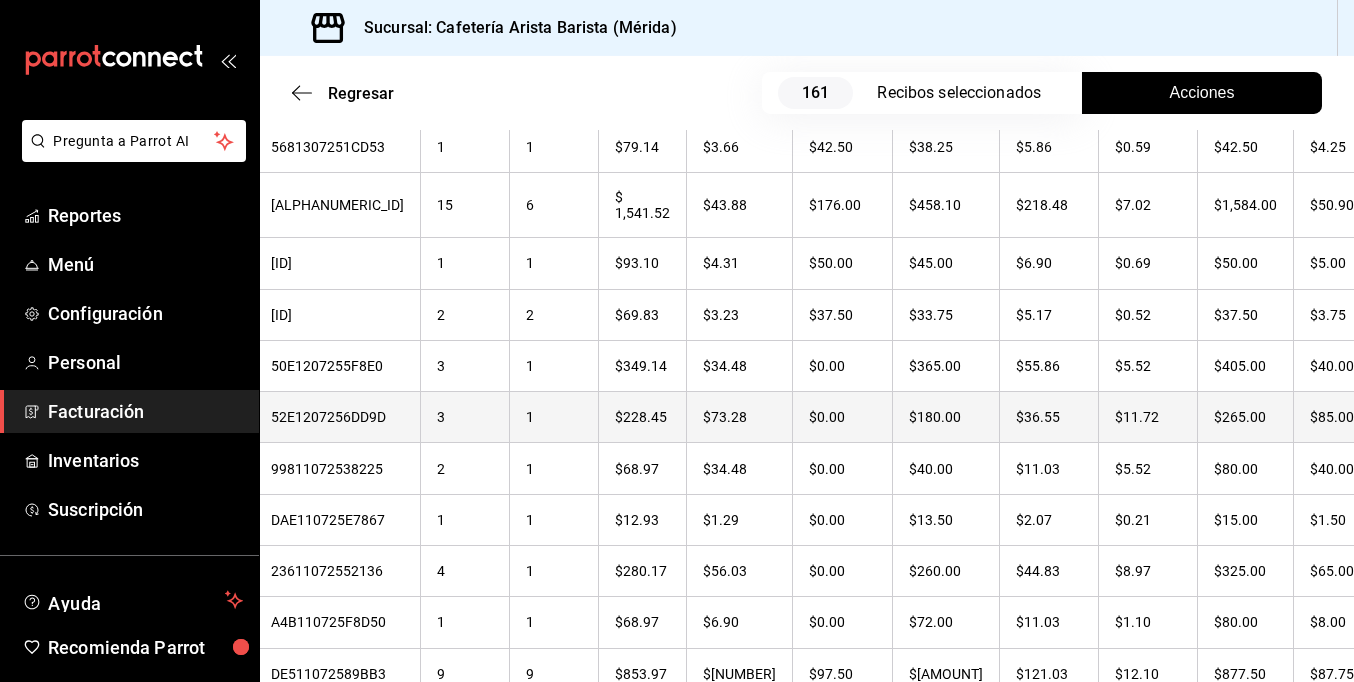 click on "$85.00" at bounding box center [1340, 417] 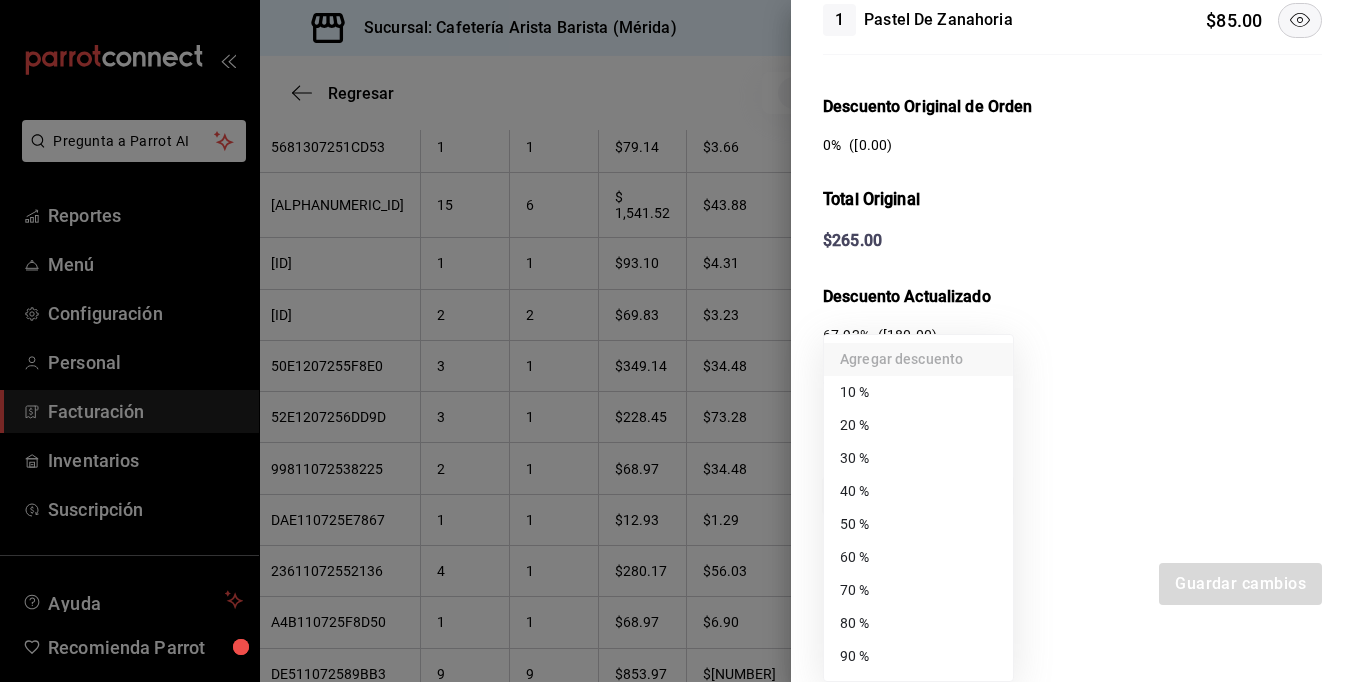 click on "Pregunta a Parrot AI Reportes   Menú   Configuración   Personal   Facturación   Inventarios   Suscripción   Ayuda Recomienda Parrot   Ramiro Peraza   Sugerir nueva función   Sucursal: Cafetería Arista Barista (Mérida) Regresar 161 Recibos seleccionados Acciones Editar recibos Fecha 2025-07-01 1 / 7 / 2025 - 2025-07-31 31 / 7 / 2025 Hora inicio 00:00 Hora inicio Hora fin 23:59 Hora fin Razón social JORGE ALBERTO CERVANTES MARTINEZ 980cee1c-aefc-4e14-bc21-7576d2fafae3 Formas de pago   Efectivo 58e5b7a6-9178-44d5-aa80-321818116193 Marcas Ver todas fc1ea929-f4b8-451f-80c7-715306eba671 Ingresos totales $ 22,946.61 Descuentos totales $ 1,488.00 Impuestos $ 3,433.39 Total por facturar $ 24,892.00 Ingresos totales (Act.) $ 3,868.37 Descuentos totales (Act.) $ 19,329.55 Impuestos  (Act.) $ 619.08 Total por facturar (Act.) $ 4,487.45 Editar recibos Quita la selección a los recibos que no quieras editar. Act. # de recibo Artículos (Orig.) Artículos (Act.) Subtotal (Orig.) Subtotal (Act.) Impuestos (Orig.) Sí" at bounding box center (677, 341) 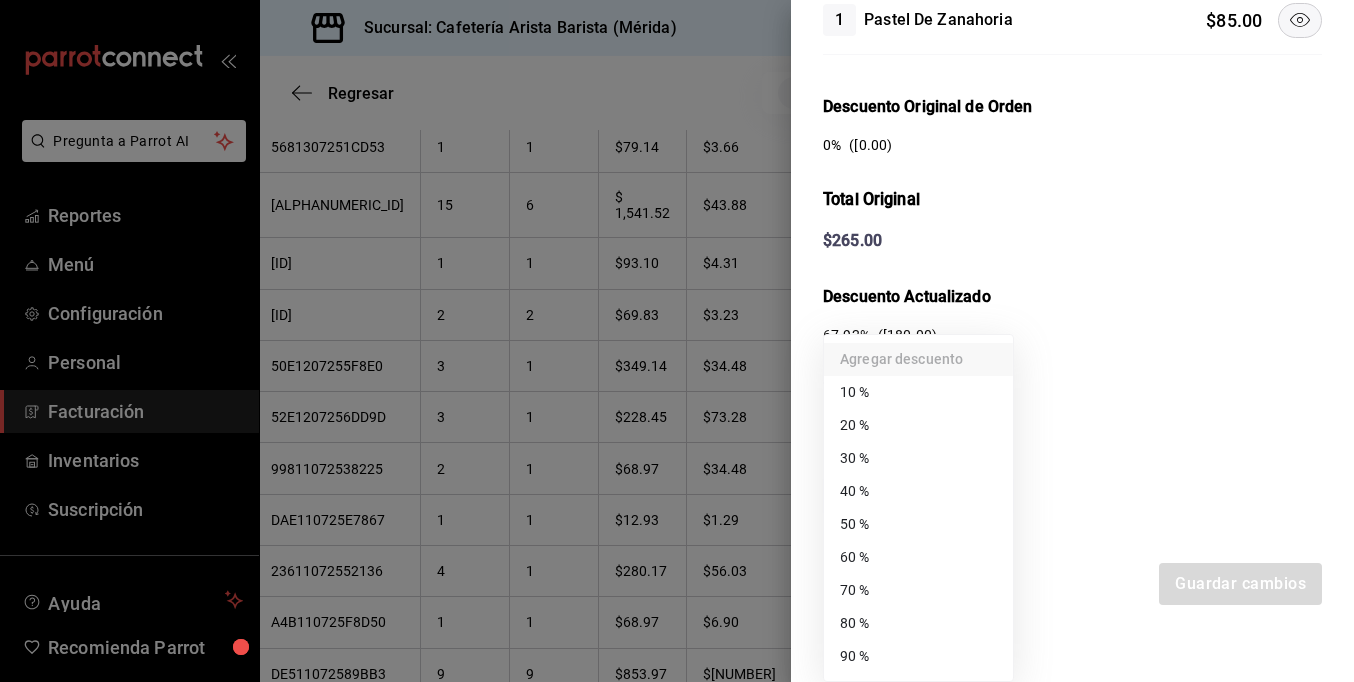 click on "70 %" at bounding box center (918, 590) 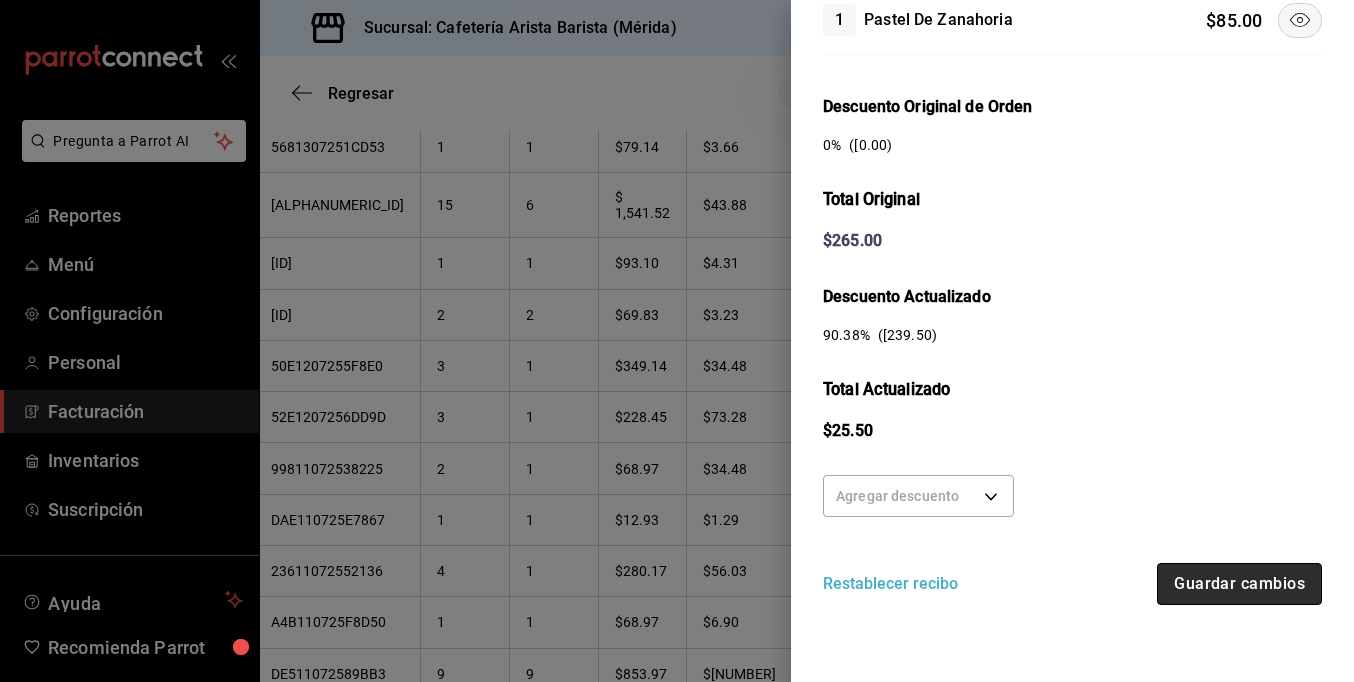 click on "Guardar cambios" at bounding box center [1239, 584] 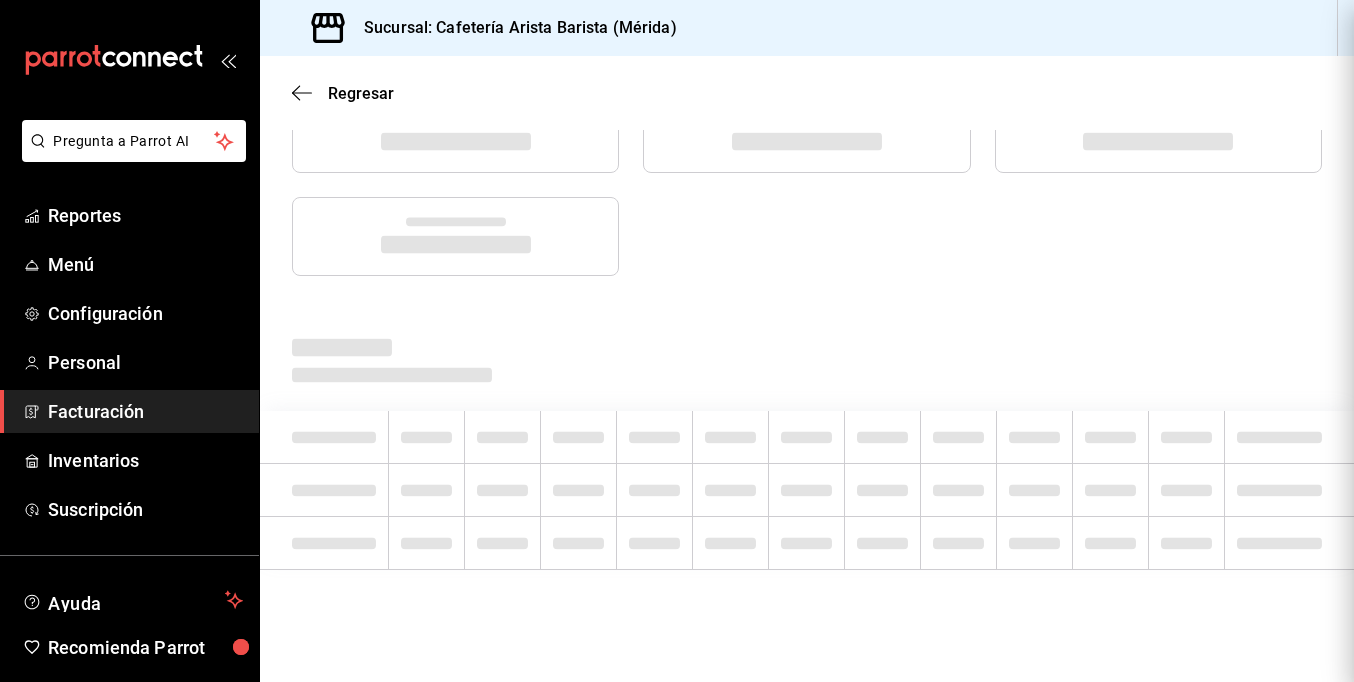 scroll, scrollTop: 0, scrollLeft: 0, axis: both 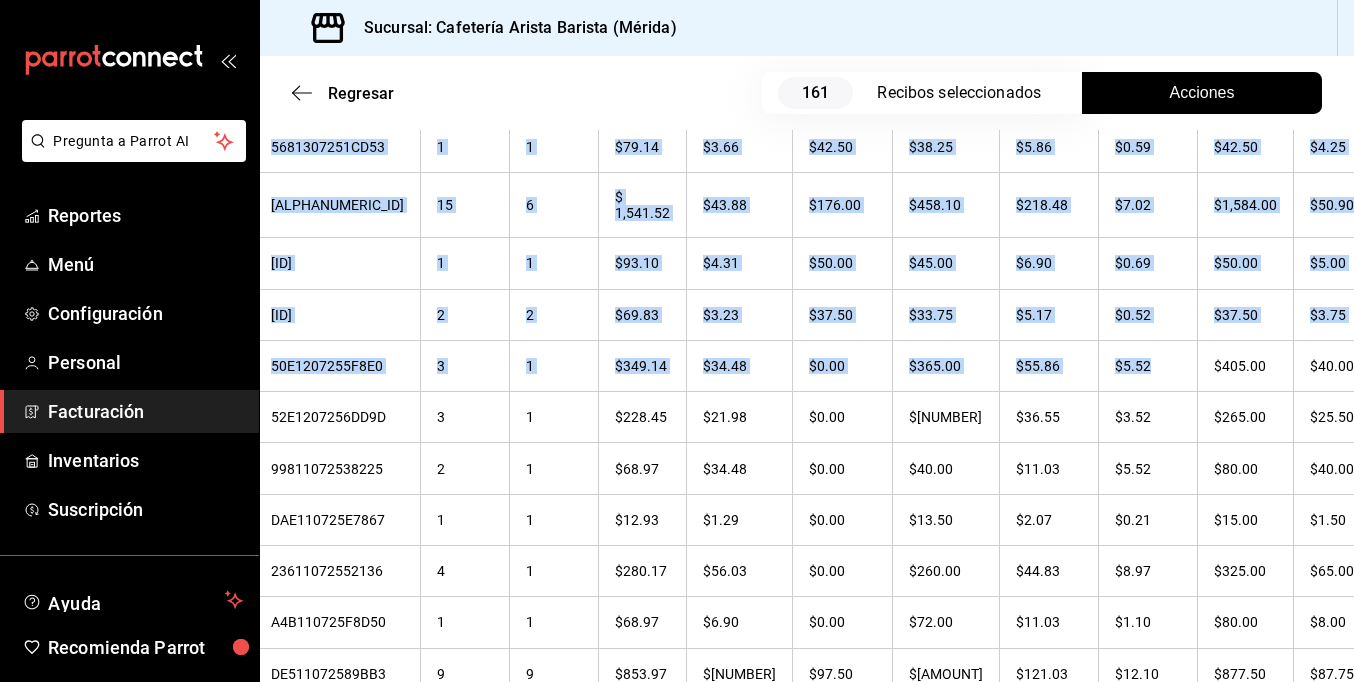 drag, startPoint x: 1260, startPoint y: 320, endPoint x: 1363, endPoint y: 326, distance: 103.17461 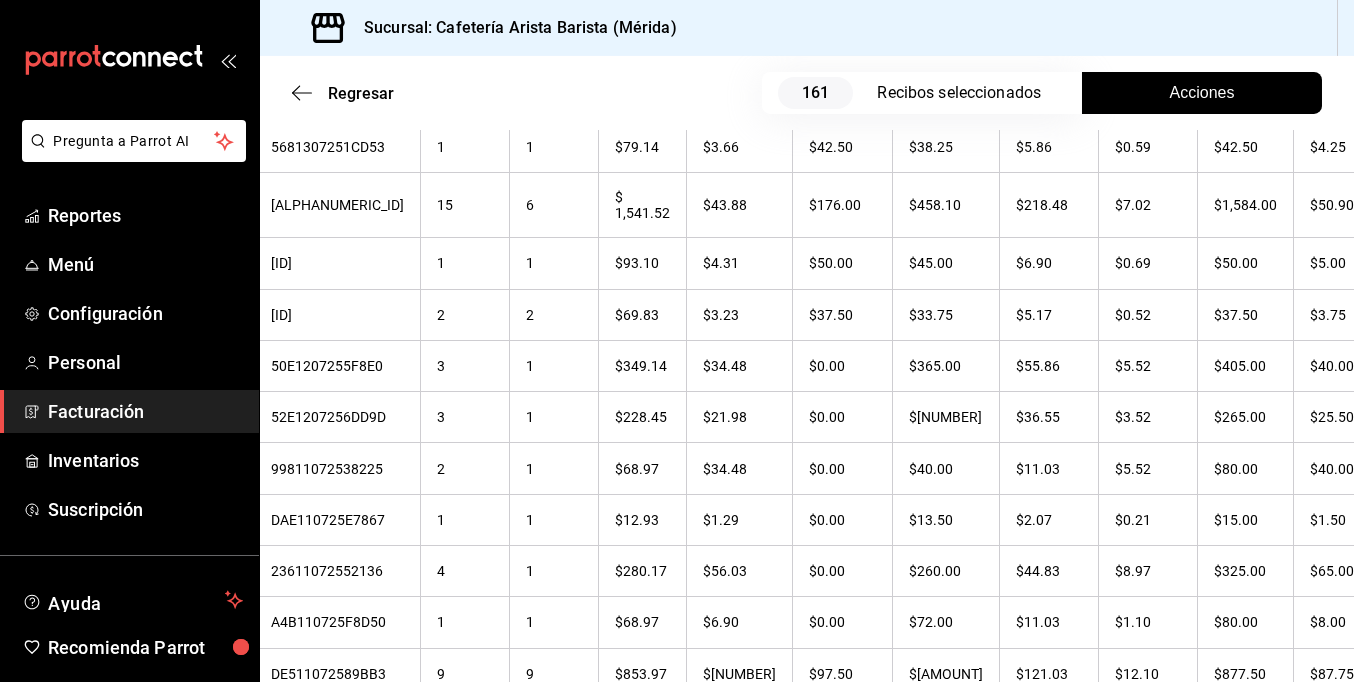 drag, startPoint x: 1363, startPoint y: 326, endPoint x: 1170, endPoint y: 36, distance: 348.35184 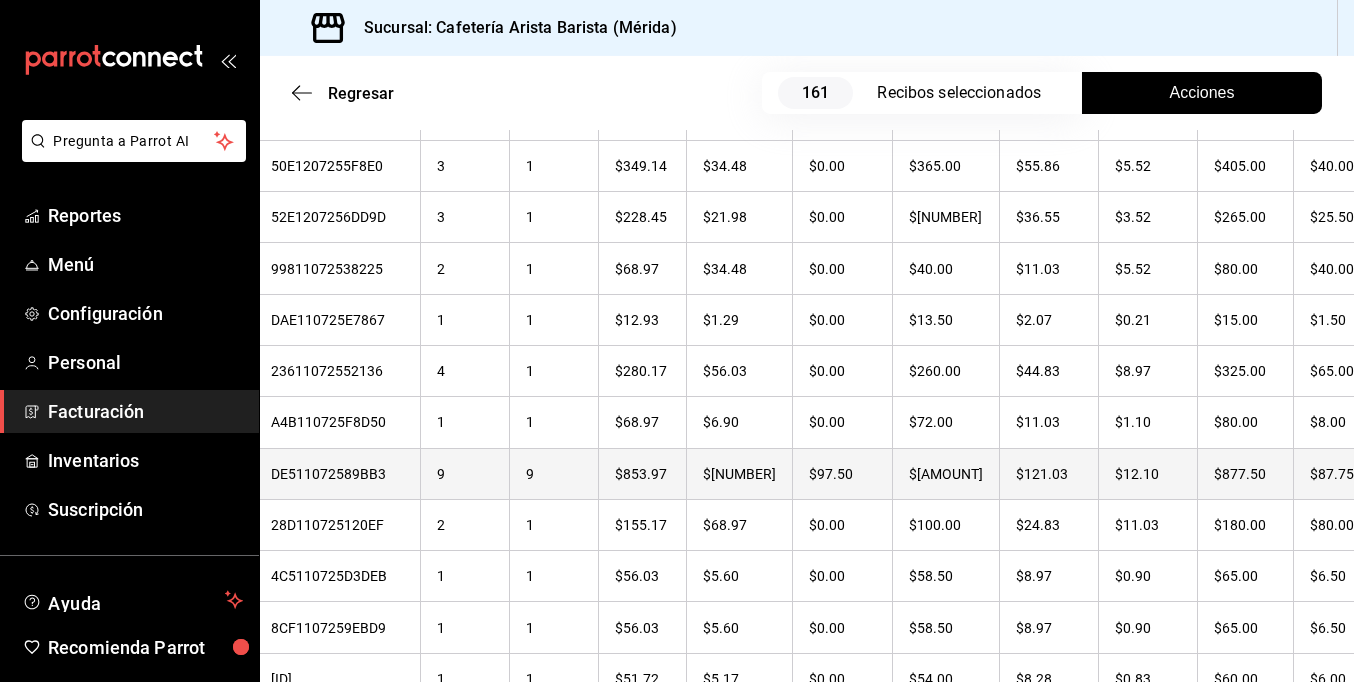 click on "$87.75" at bounding box center (1340, 473) 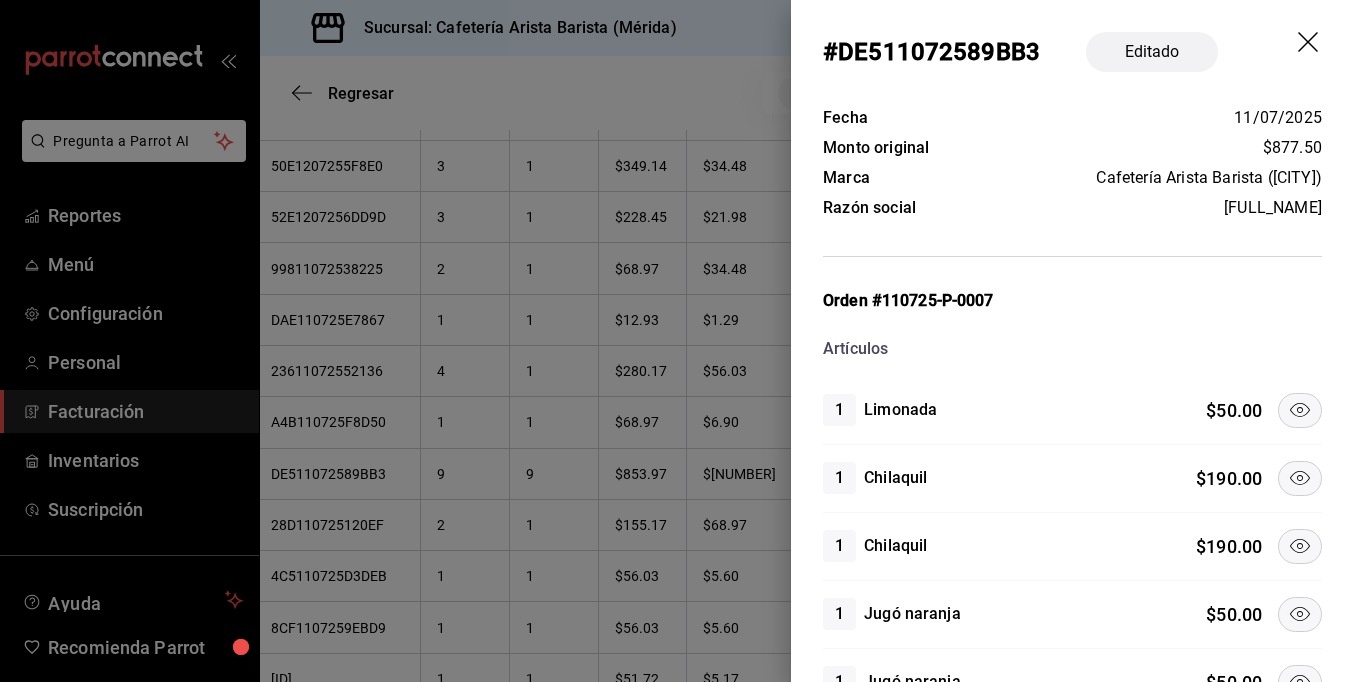 click at bounding box center [1300, 478] 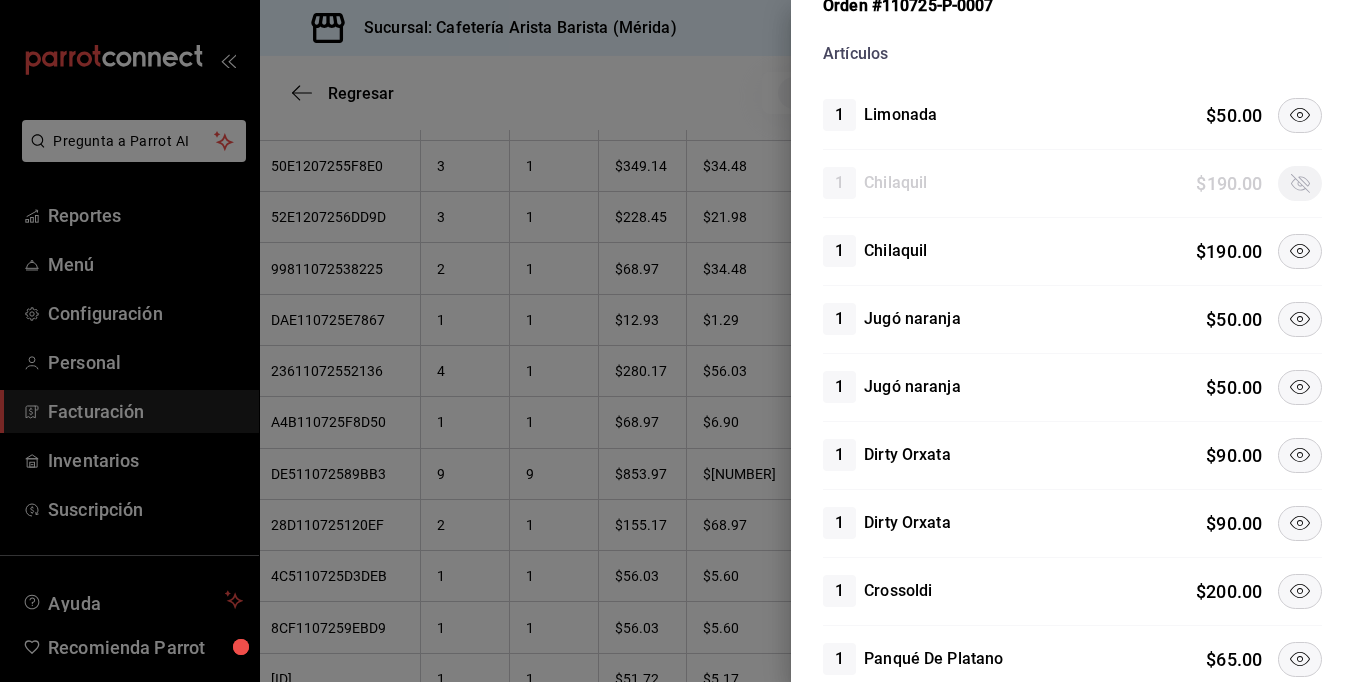 scroll, scrollTop: 300, scrollLeft: 0, axis: vertical 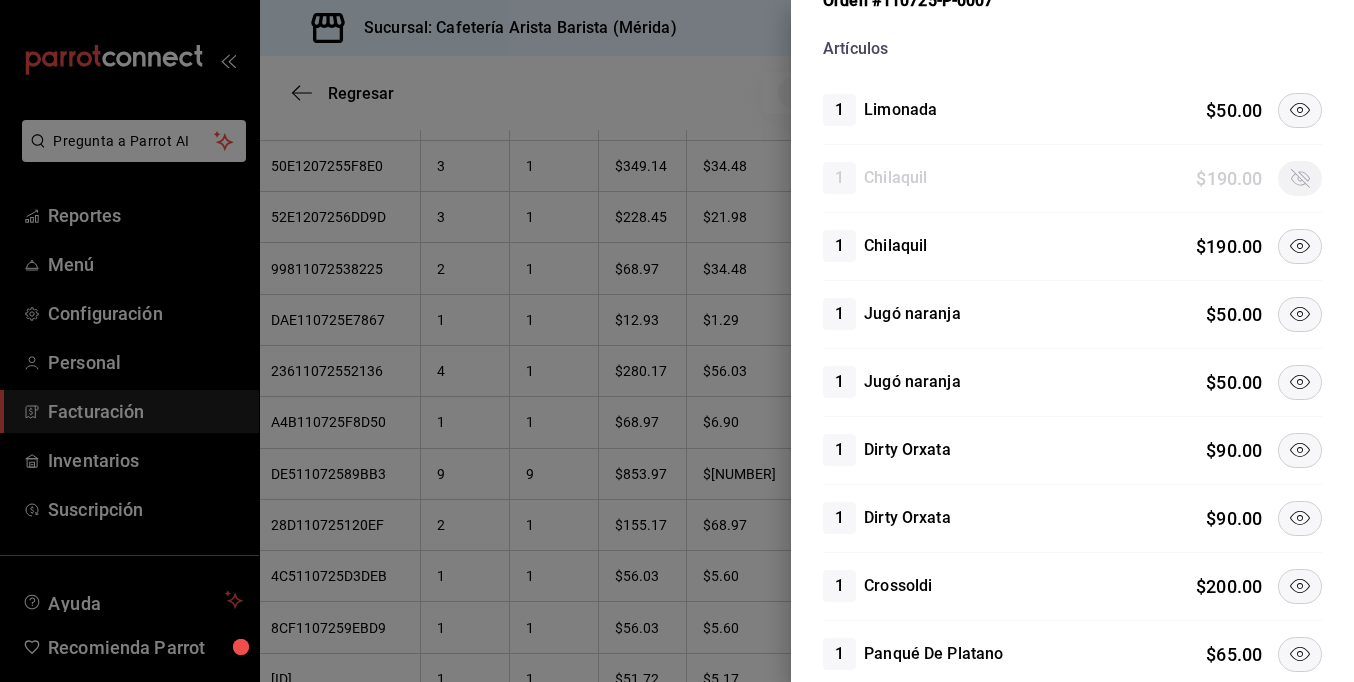 click 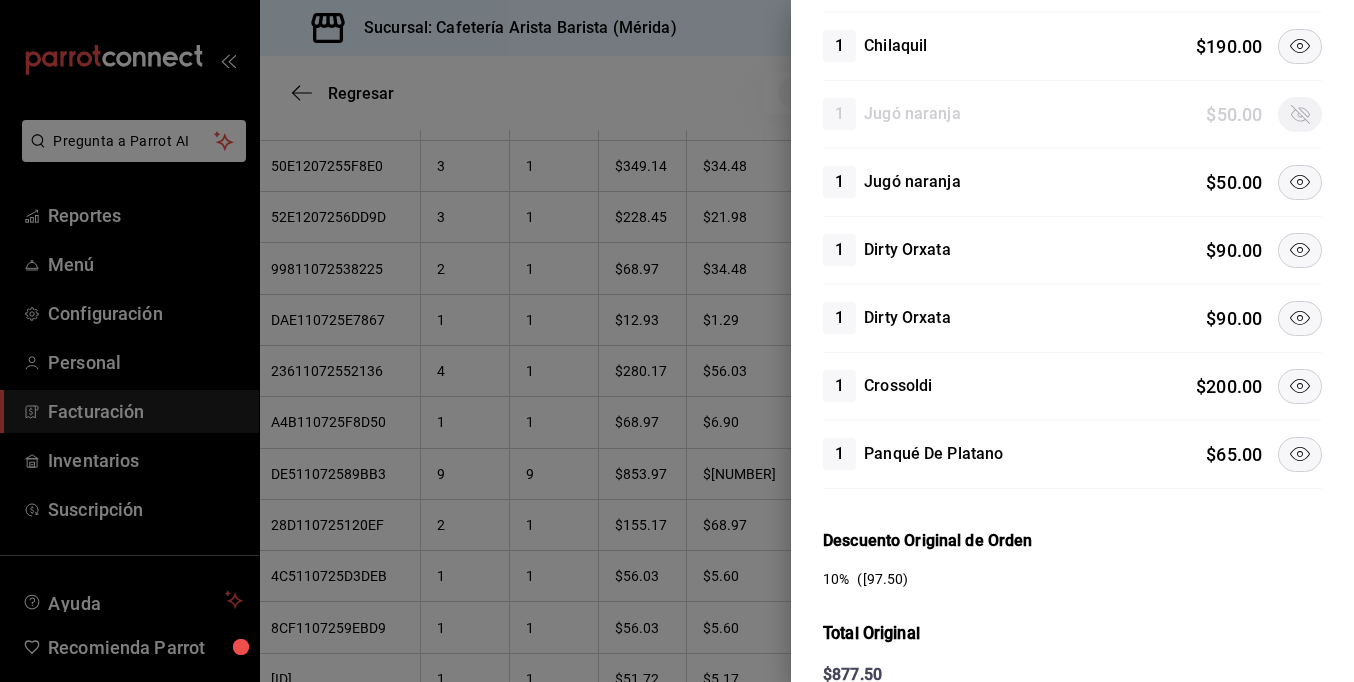 click 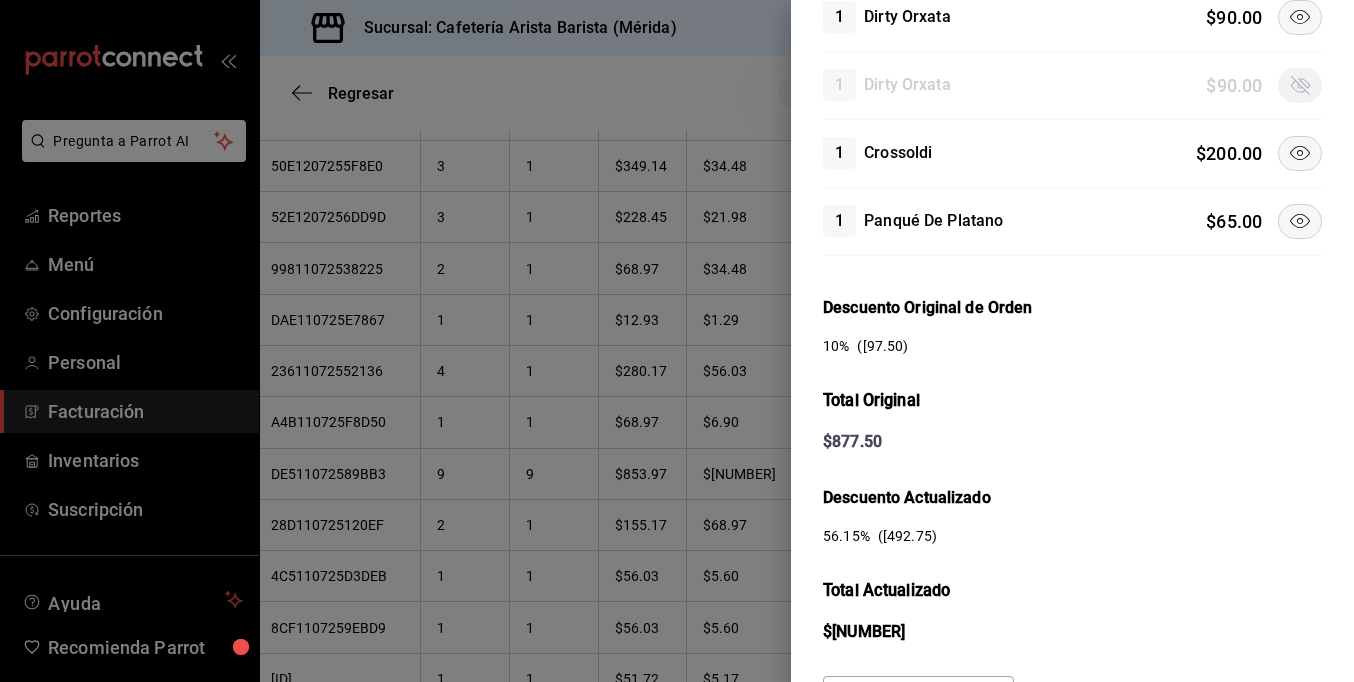 scroll, scrollTop: 732, scrollLeft: 0, axis: vertical 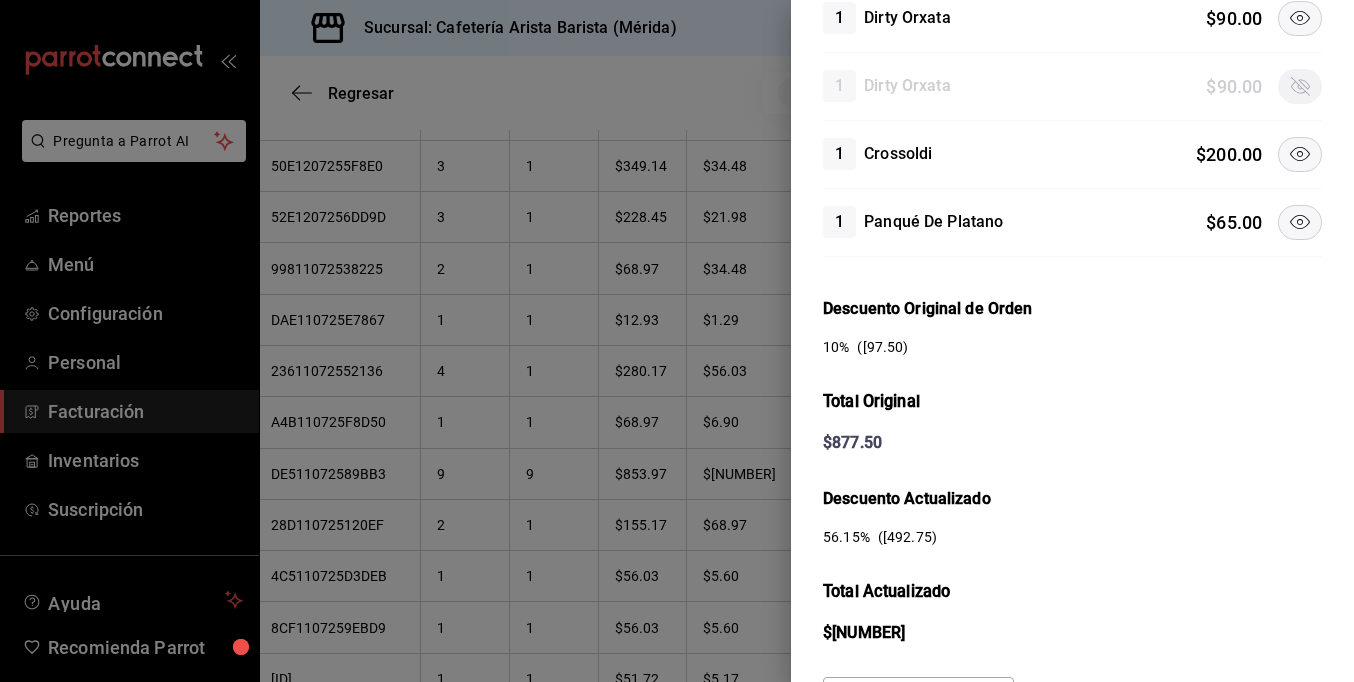 click 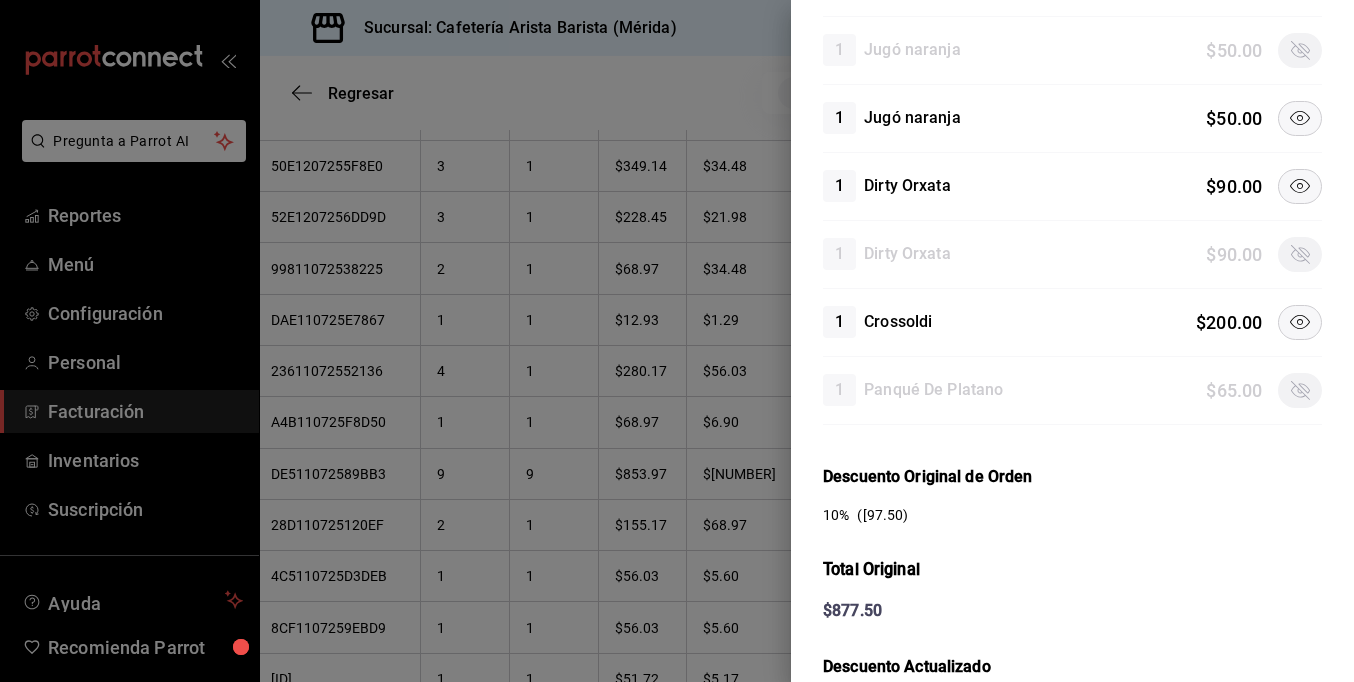 scroll, scrollTop: 532, scrollLeft: 0, axis: vertical 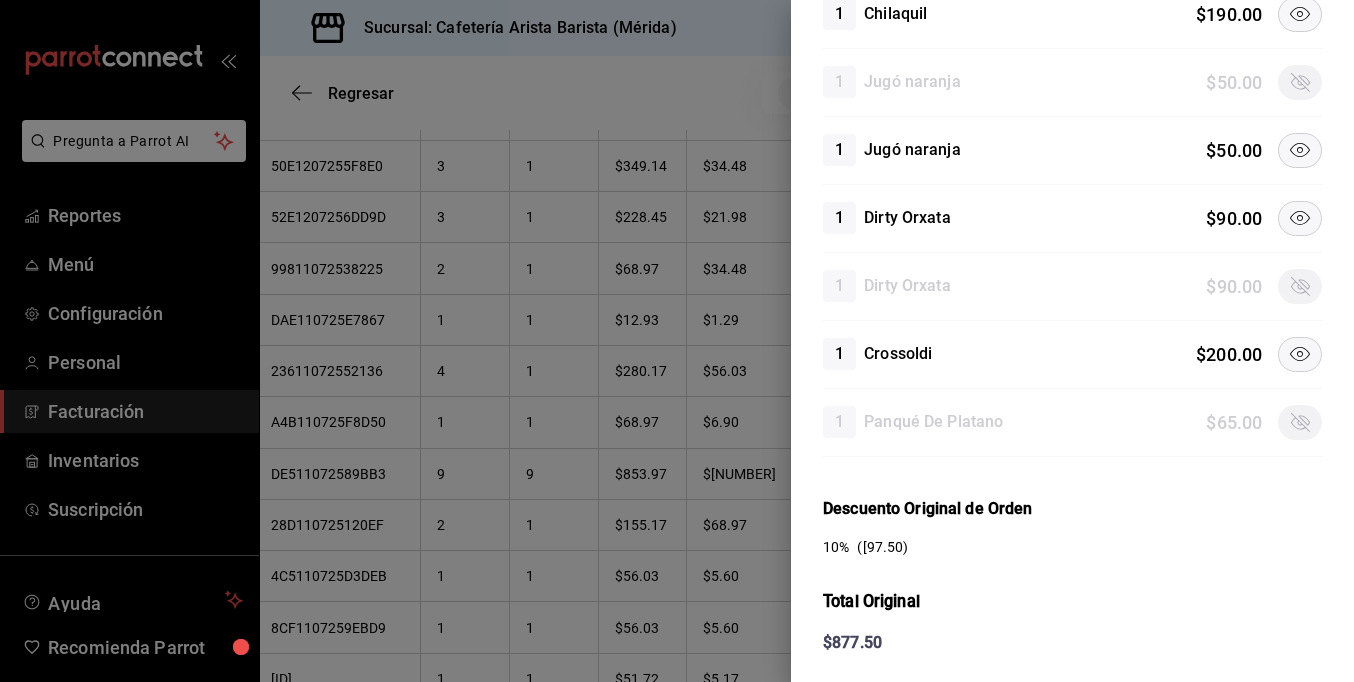 click 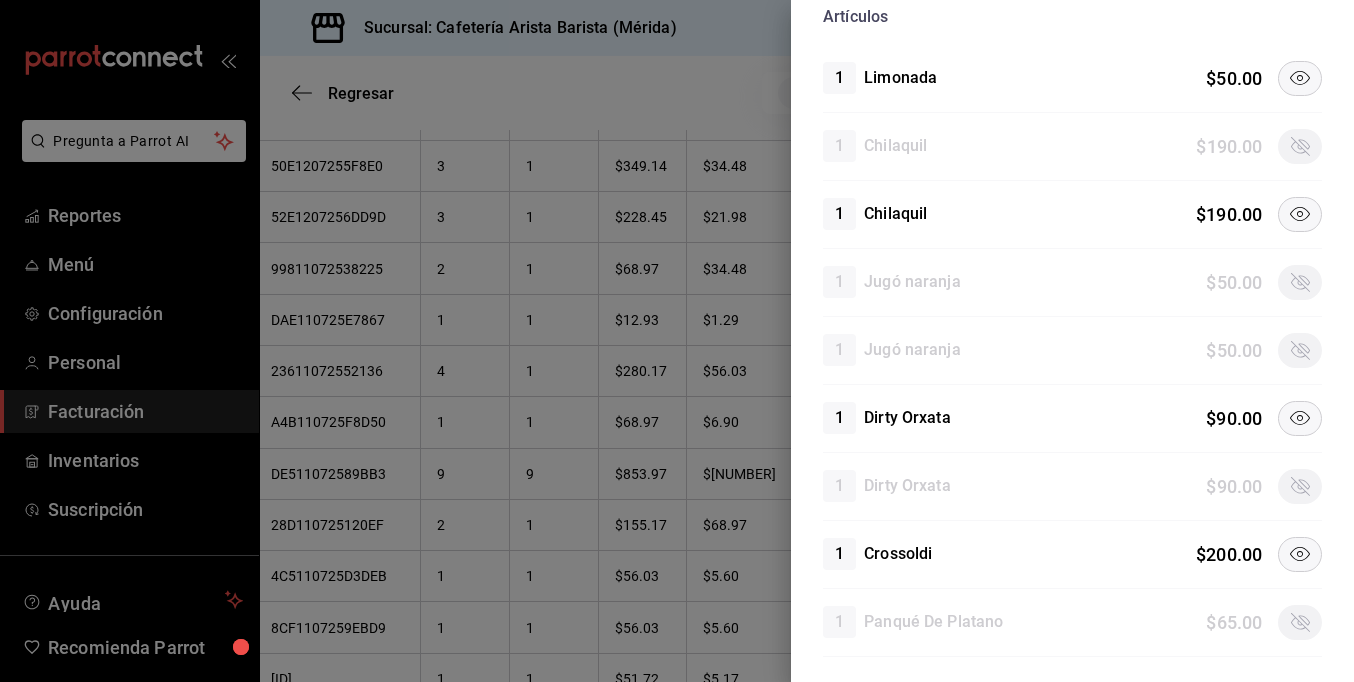 scroll, scrollTop: 332, scrollLeft: 0, axis: vertical 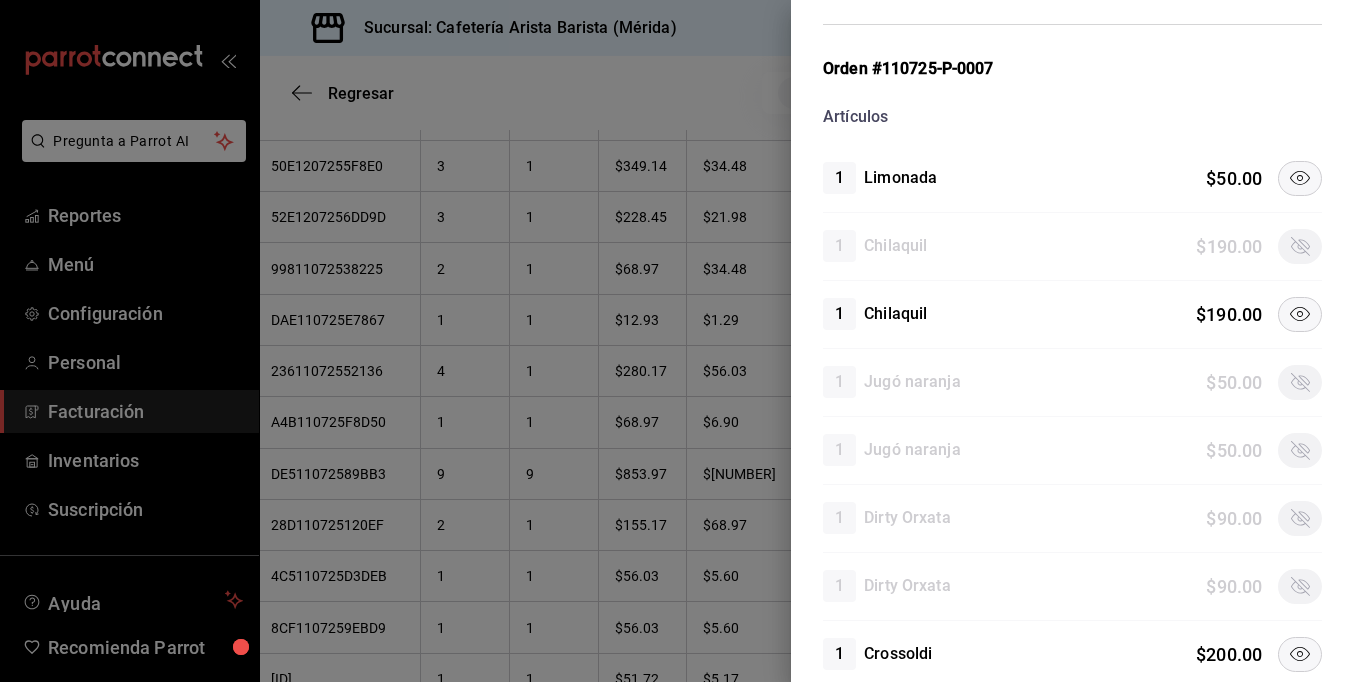 click 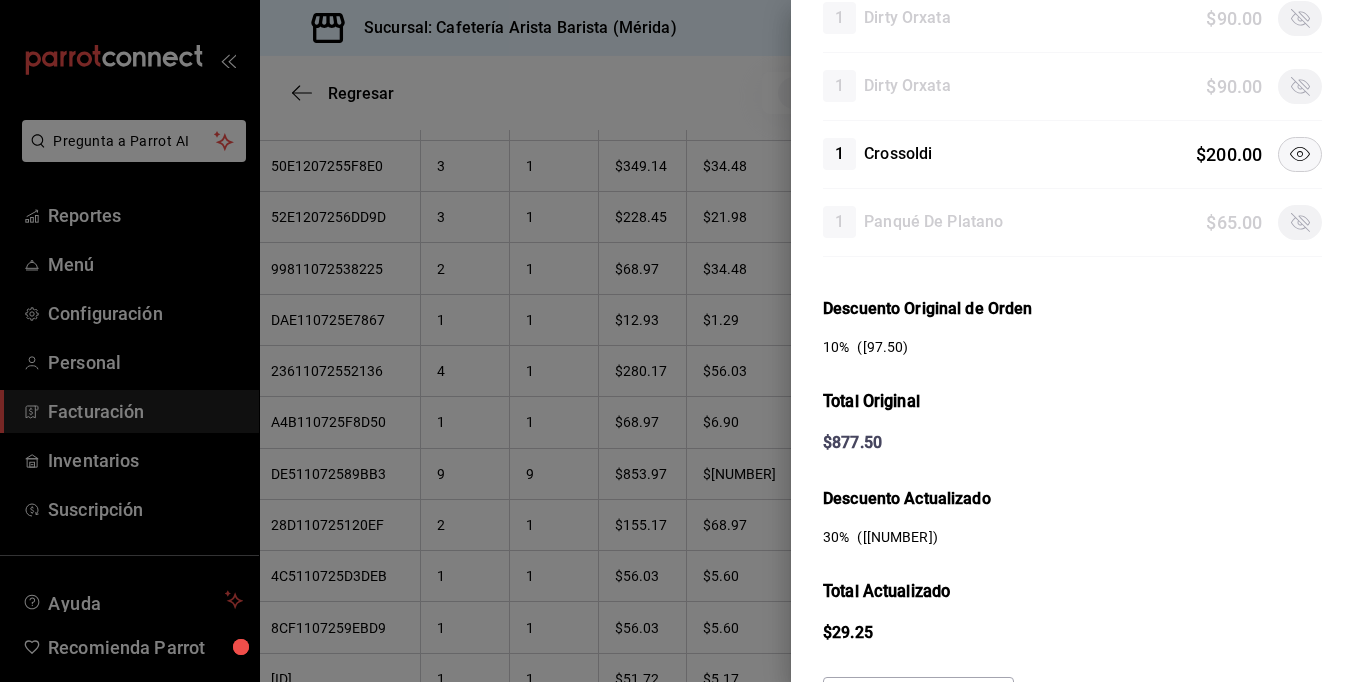 scroll, scrollTop: 932, scrollLeft: 0, axis: vertical 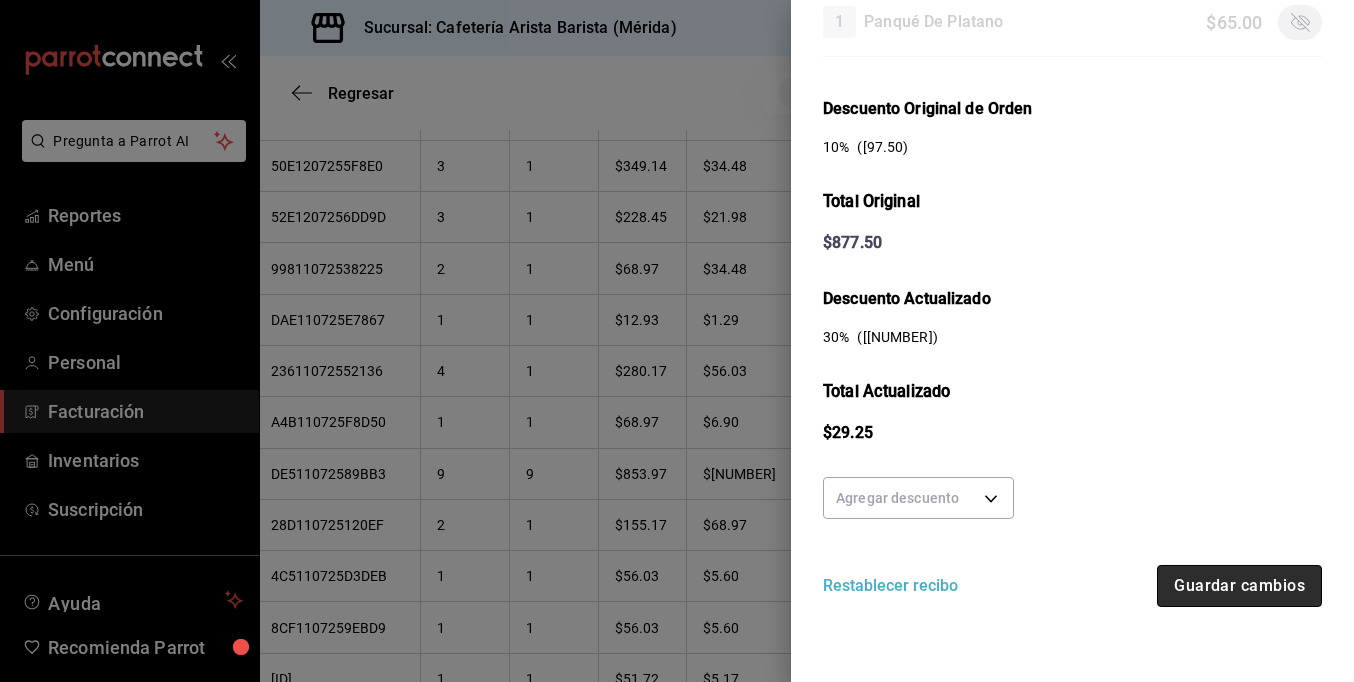 click on "Guardar cambios" at bounding box center (1239, 586) 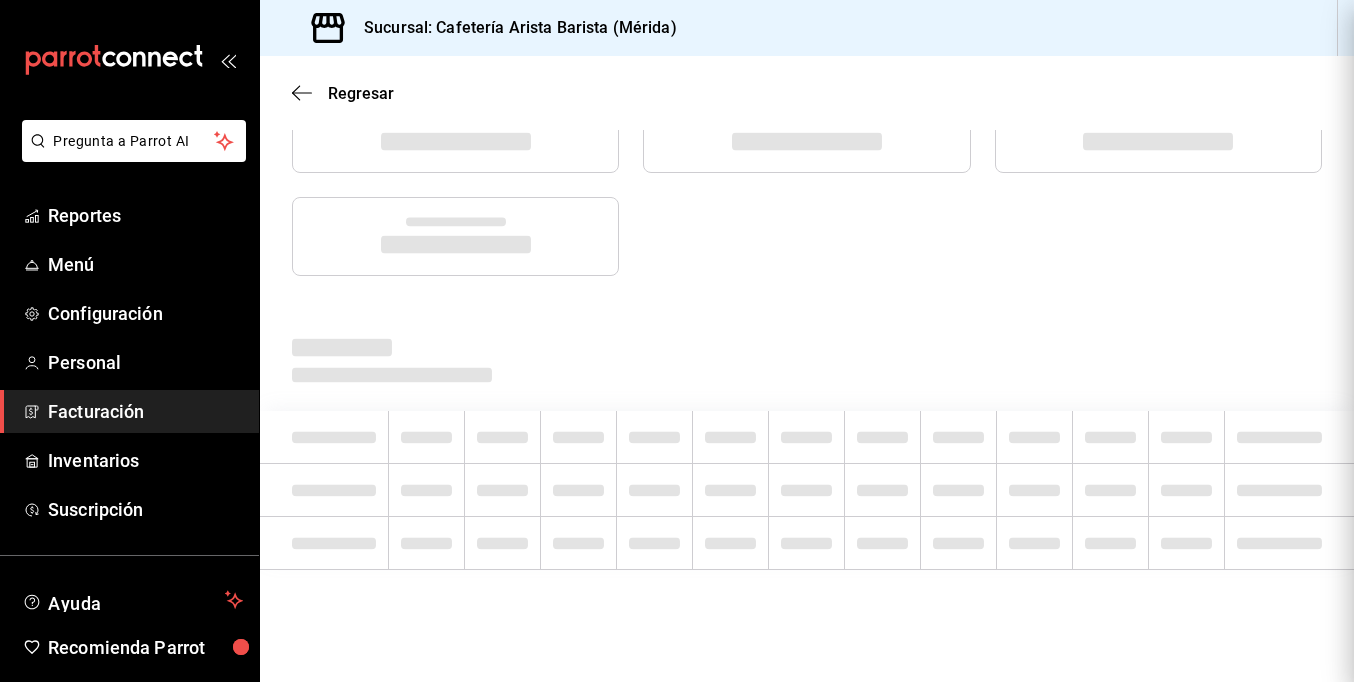 scroll, scrollTop: 0, scrollLeft: 0, axis: both 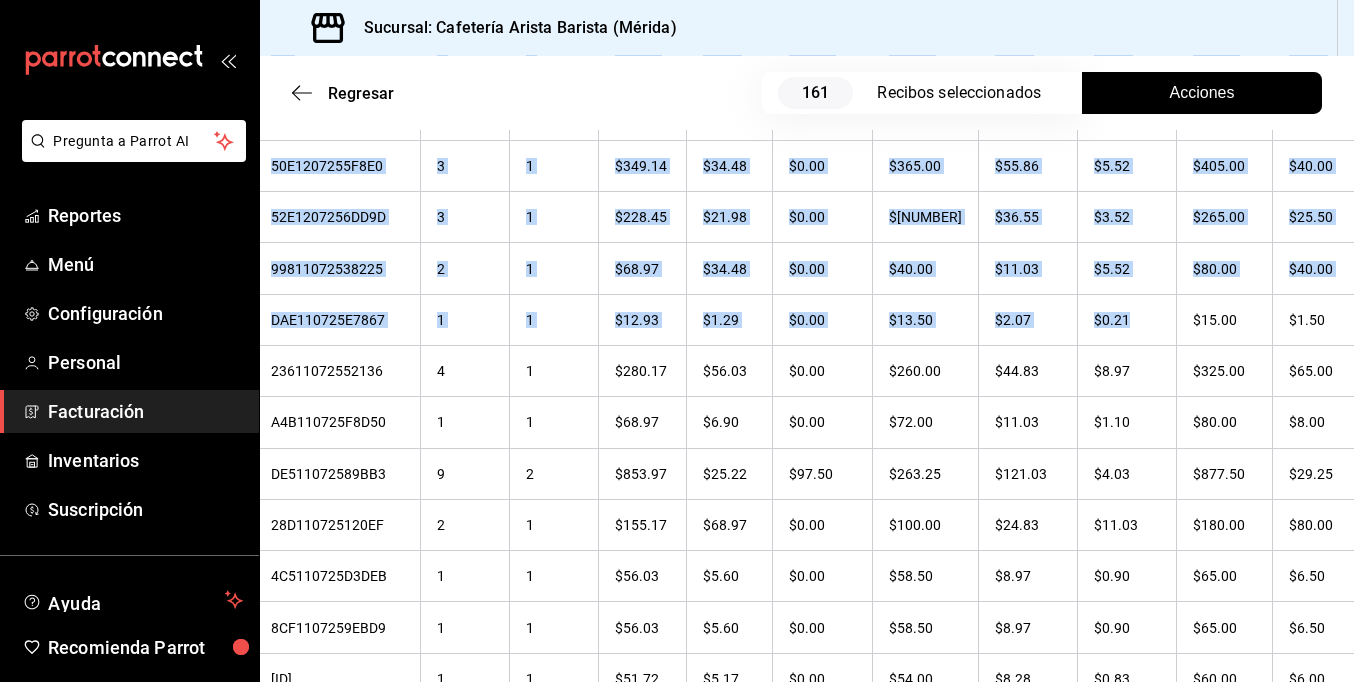 drag, startPoint x: 1252, startPoint y: 302, endPoint x: 1352, endPoint y: 293, distance: 100.40418 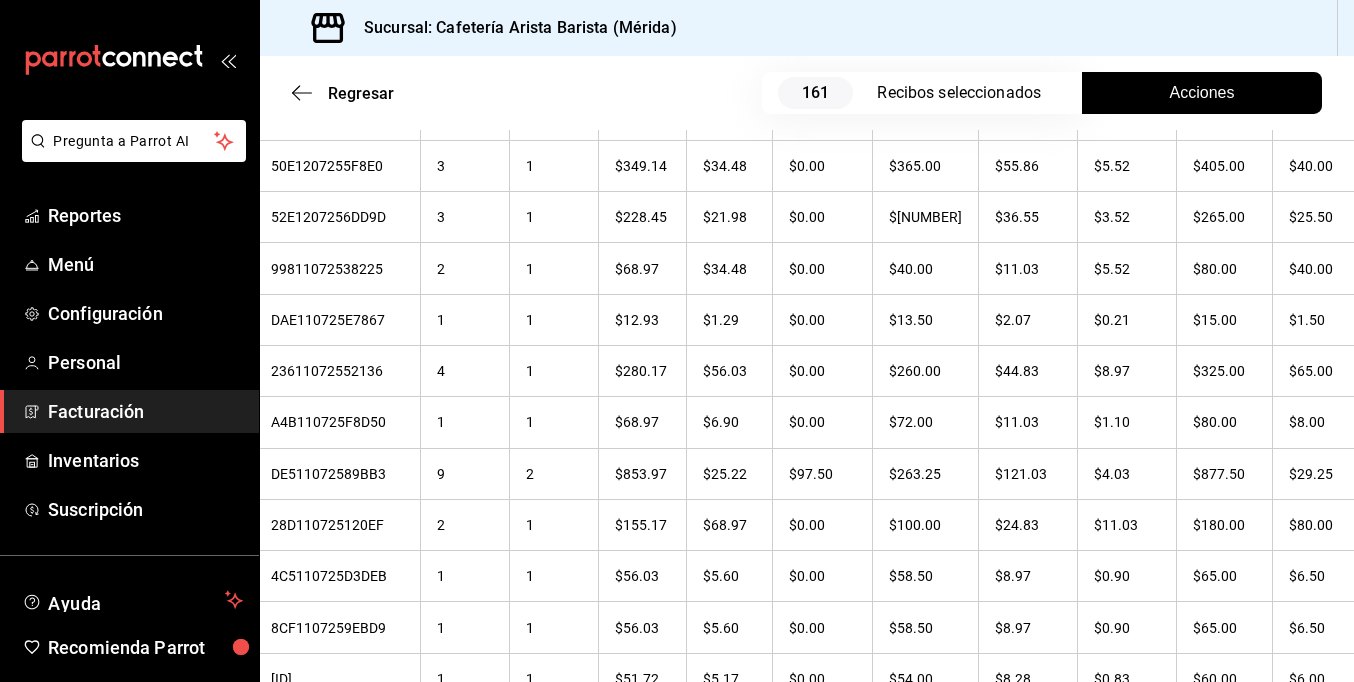 drag, startPoint x: 1352, startPoint y: 293, endPoint x: 1257, endPoint y: 23, distance: 286.22543 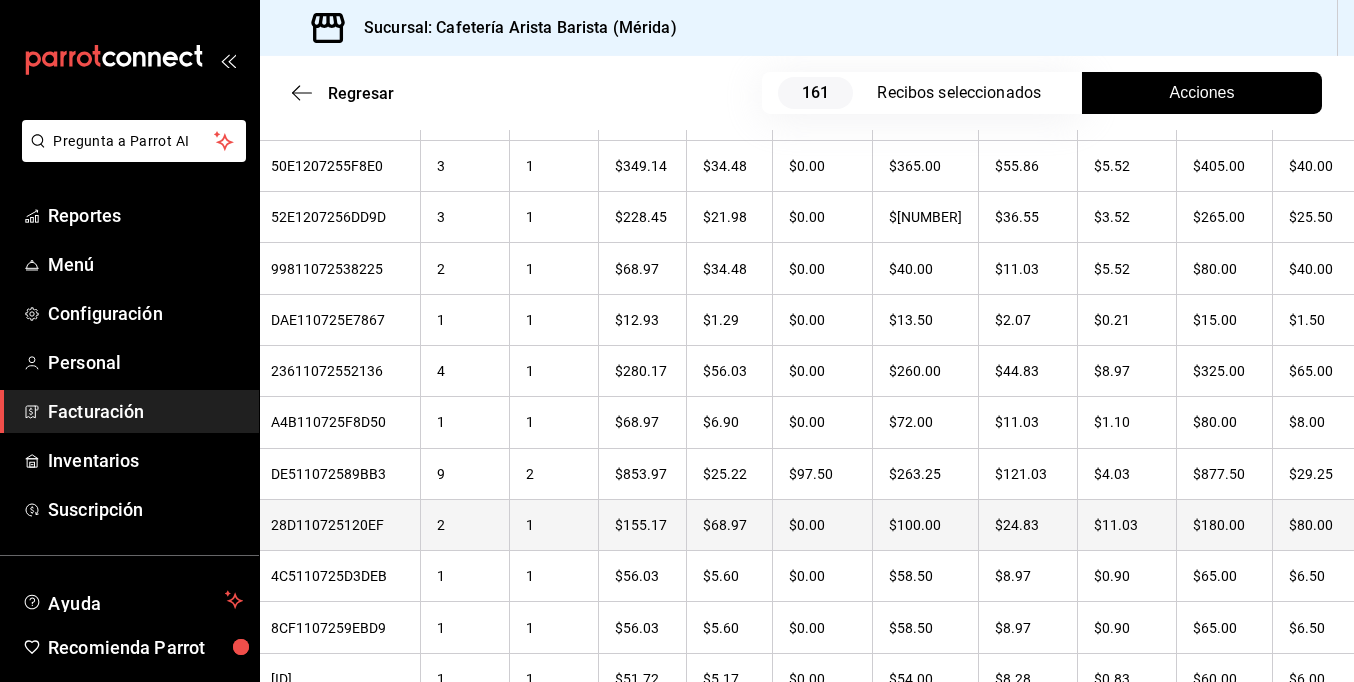 click on "$80.00" at bounding box center (1319, 524) 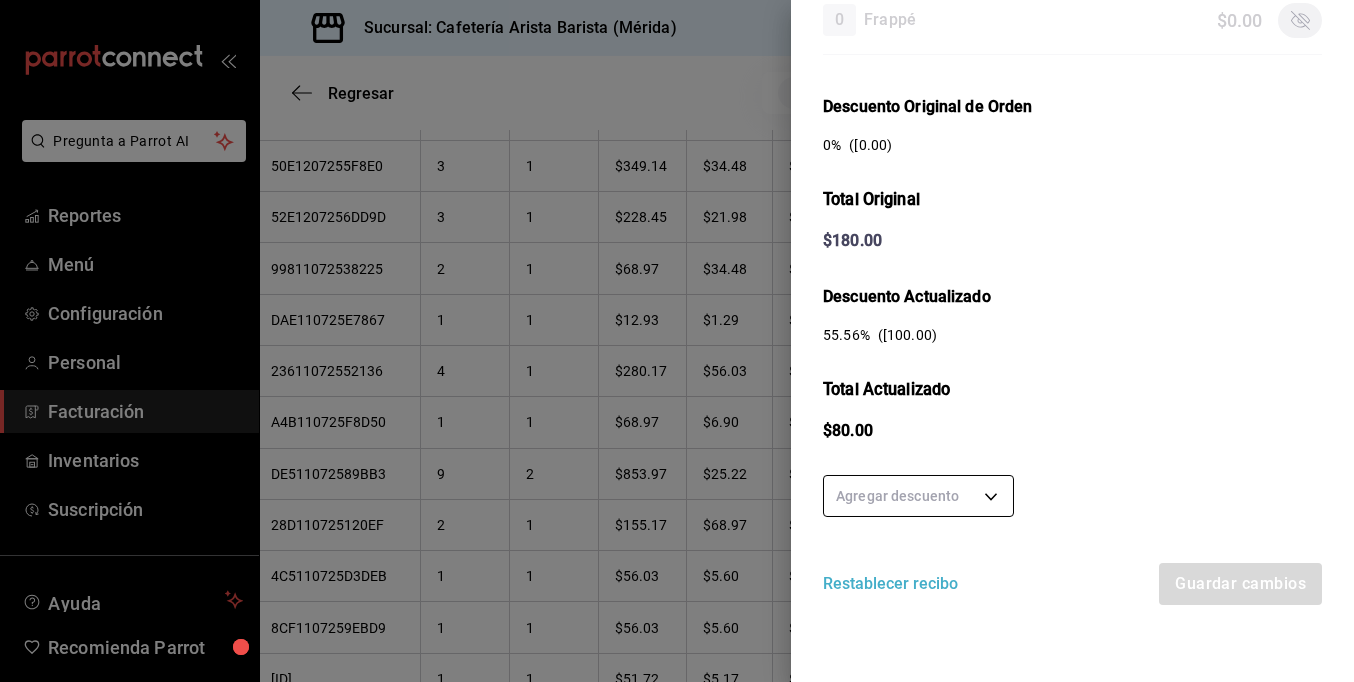 click on "Pregunta a Parrot AI Reportes   Menú   Configuración   Personal   Facturación   Inventarios   Suscripción   Ayuda Recomienda Parrot   Ramiro Peraza   Sugerir nueva función   Sucursal: Cafetería Arista Barista (Mérida) Regresar 161 Recibos seleccionados Acciones Editar recibos Fecha 2025-07-01 1 / 7 / 2025 - 2025-07-31 31 / 7 / 2025 Hora inicio 00:00 Hora inicio Hora fin 23:59 Hora fin Razón social JORGE ALBERTO CERVANTES MARTINEZ 980cee1c-aefc-4e14-bc21-7576d2fafae3 Formas de pago   Efectivo 58e5b7a6-9178-44d5-aa80-321818116193 Marcas Ver todas fc1ea929-f4b8-451f-80c7-715306eba671 Ingresos totales $ 22,946.61 Descuentos totales $ 1,488.00 Impuestos $ 3,433.39 Total por facturar $ 24,892.00 Ingresos totales (Act.) $ 3,766.64 Descuentos totales (Act.) $ 18,862.55 Impuestos  (Act.) $ 602.81 Total por facturar (Act.) $ 4,369.45 Editar recibos Quita la selección a los recibos que no quieras editar. Act. # de recibo Artículos (Orig.) Artículos (Act.) Subtotal (Orig.) Subtotal (Act.) Impuestos (Orig.) Sí" at bounding box center [677, 341] 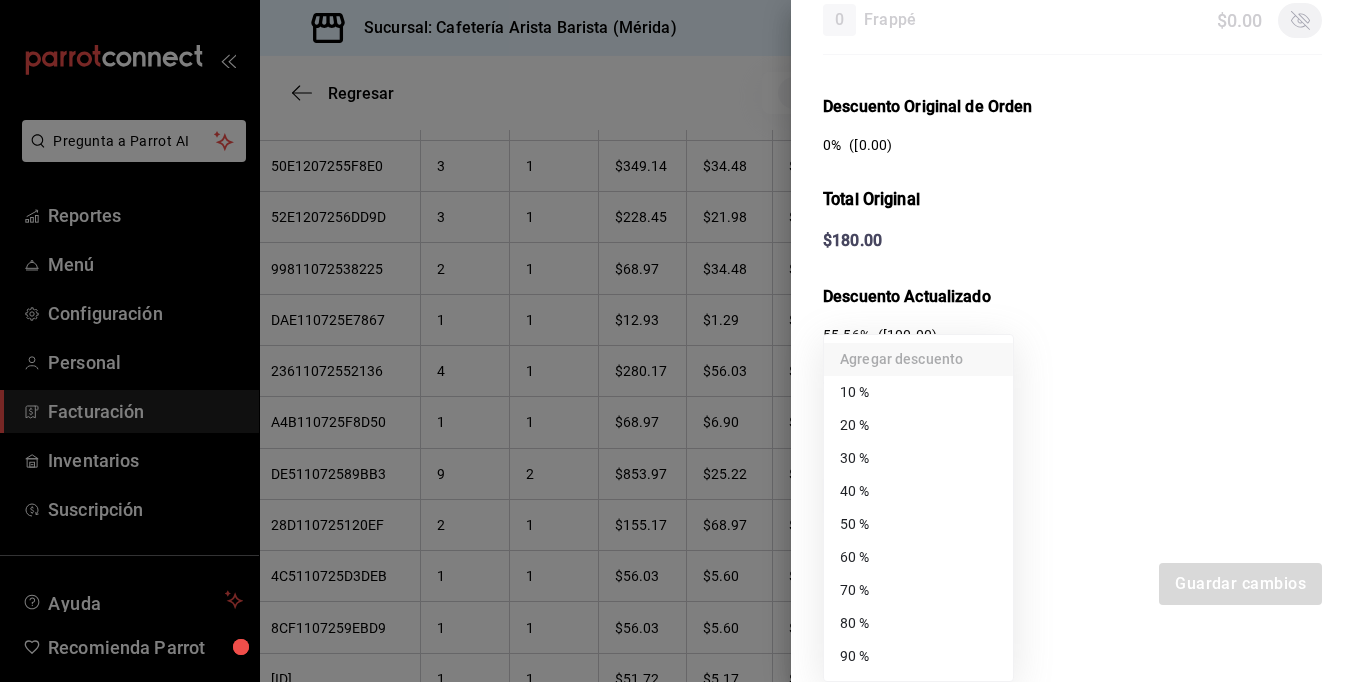 click on "70 %" at bounding box center [918, 590] 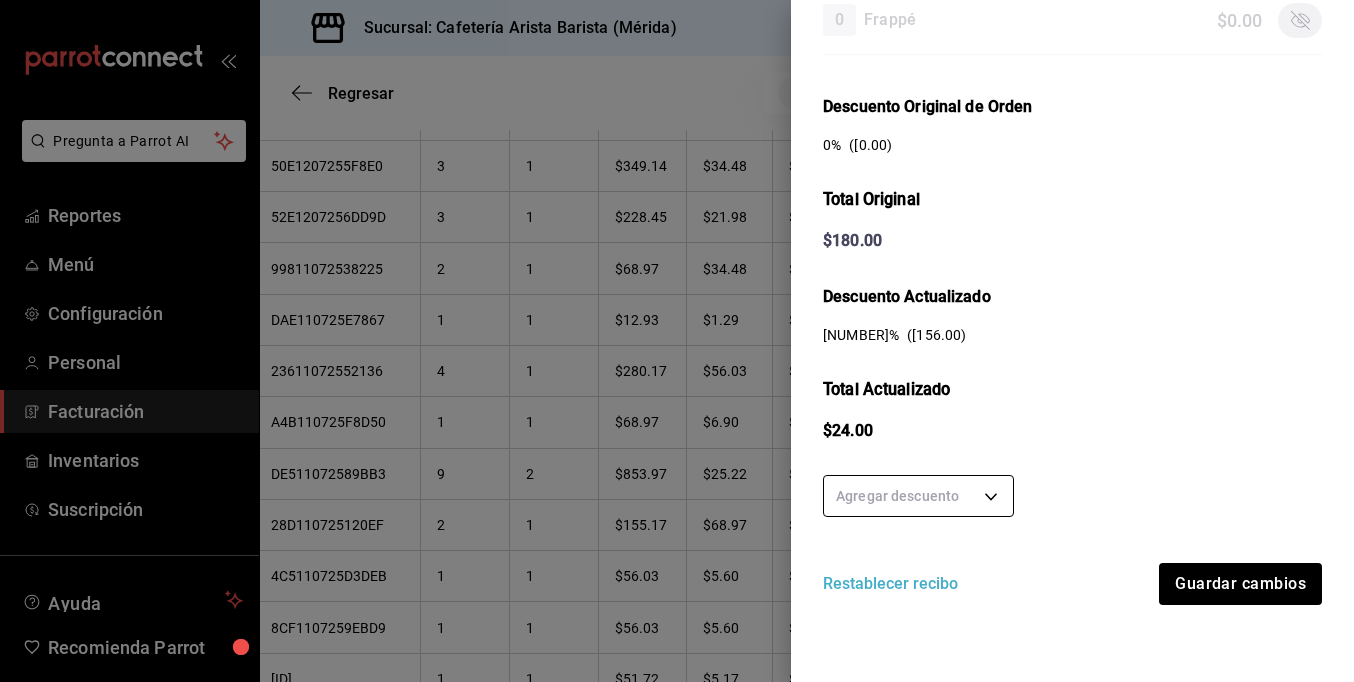 click on "Pregunta a Parrot AI Reportes   Menú   Configuración   Personal   Facturación   Inventarios   Suscripción   Ayuda Recomienda Parrot   Ramiro Peraza   Sugerir nueva función   Sucursal: Cafetería Arista Barista (Mérida) Regresar 161 Recibos seleccionados Acciones Editar recibos Fecha 2025-07-01 1 / 7 / 2025 - 2025-07-31 31 / 7 / 2025 Hora inicio 00:00 Hora inicio Hora fin 23:59 Hora fin Razón social JORGE ALBERTO CERVANTES MARTINEZ 980cee1c-aefc-4e14-bc21-7576d2fafae3 Formas de pago   Efectivo 58e5b7a6-9178-44d5-aa80-321818116193 Marcas Ver todas fc1ea929-f4b8-451f-80c7-715306eba671 Ingresos totales $ 22,946.61 Descuentos totales $ 1,488.00 Impuestos $ 3,433.39 Total por facturar $ 24,892.00 Ingresos totales (Act.) $ 3,766.64 Descuentos totales (Act.) $ 18,862.55 Impuestos  (Act.) $ 602.81 Total por facturar (Act.) $ 4,369.45 Editar recibos Quita la selección a los recibos que no quieras editar. Act. # de recibo Artículos (Orig.) Artículos (Act.) Subtotal (Orig.) Subtotal (Act.) Impuestos (Orig.) Sí" at bounding box center (677, 341) 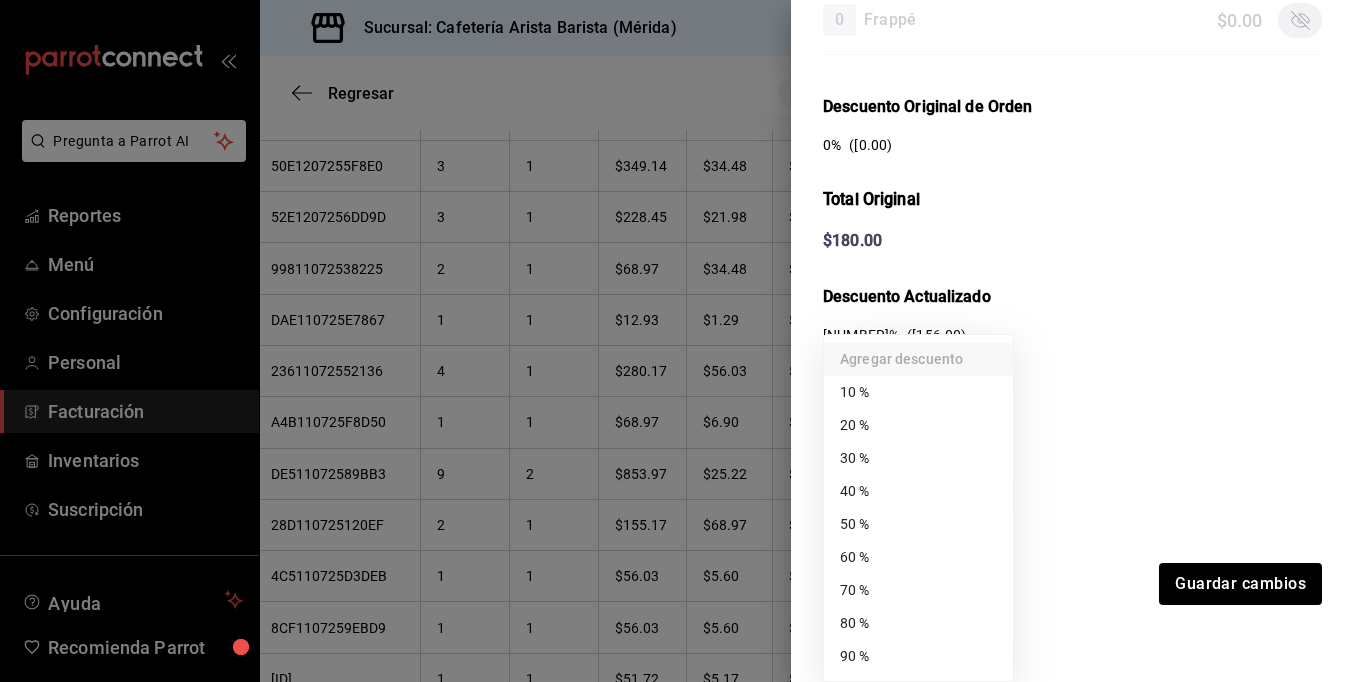 drag, startPoint x: 873, startPoint y: 608, endPoint x: 885, endPoint y: 598, distance: 15.6205 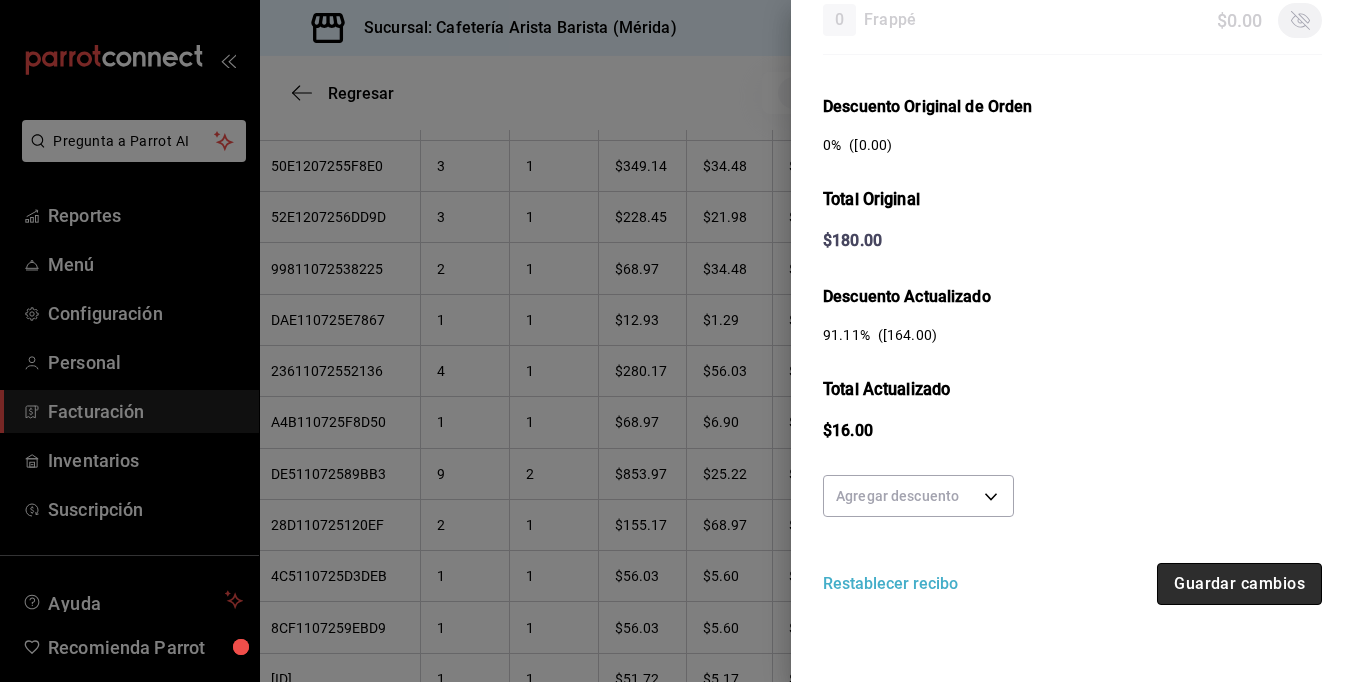 click on "Guardar cambios" at bounding box center [1239, 584] 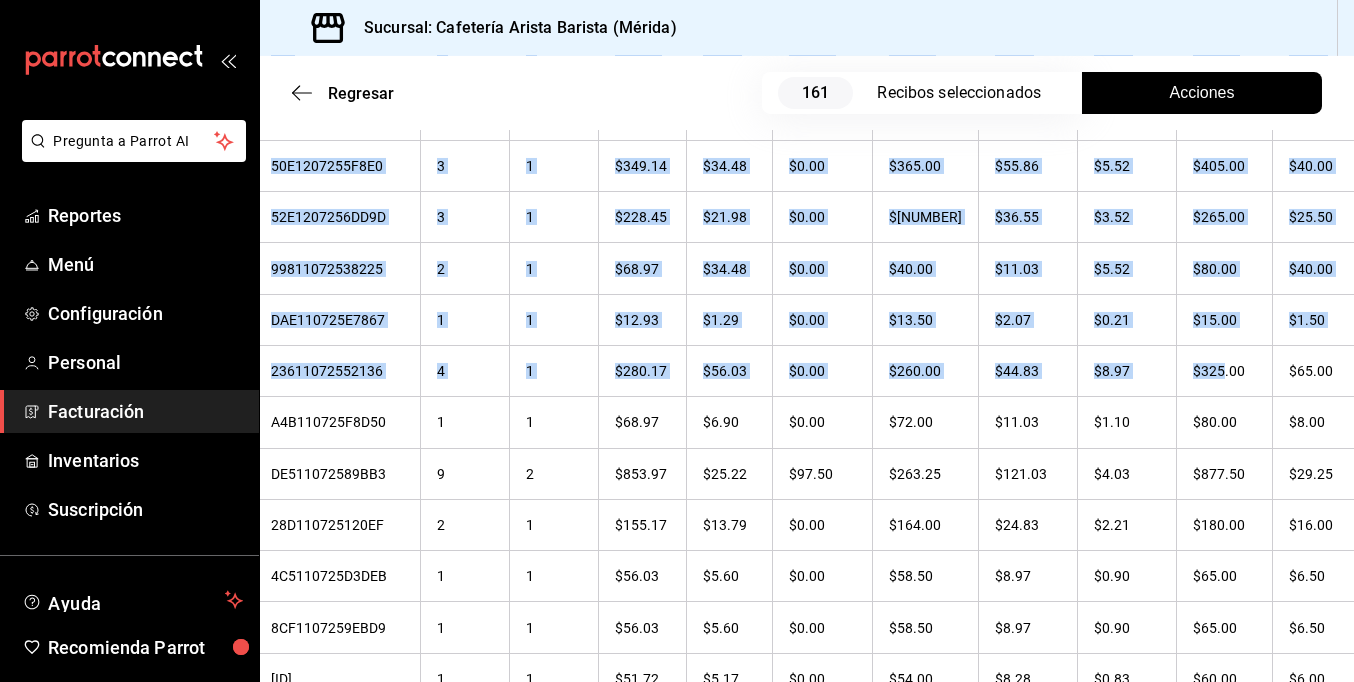 drag, startPoint x: 1326, startPoint y: 349, endPoint x: 1340, endPoint y: 345, distance: 14.56022 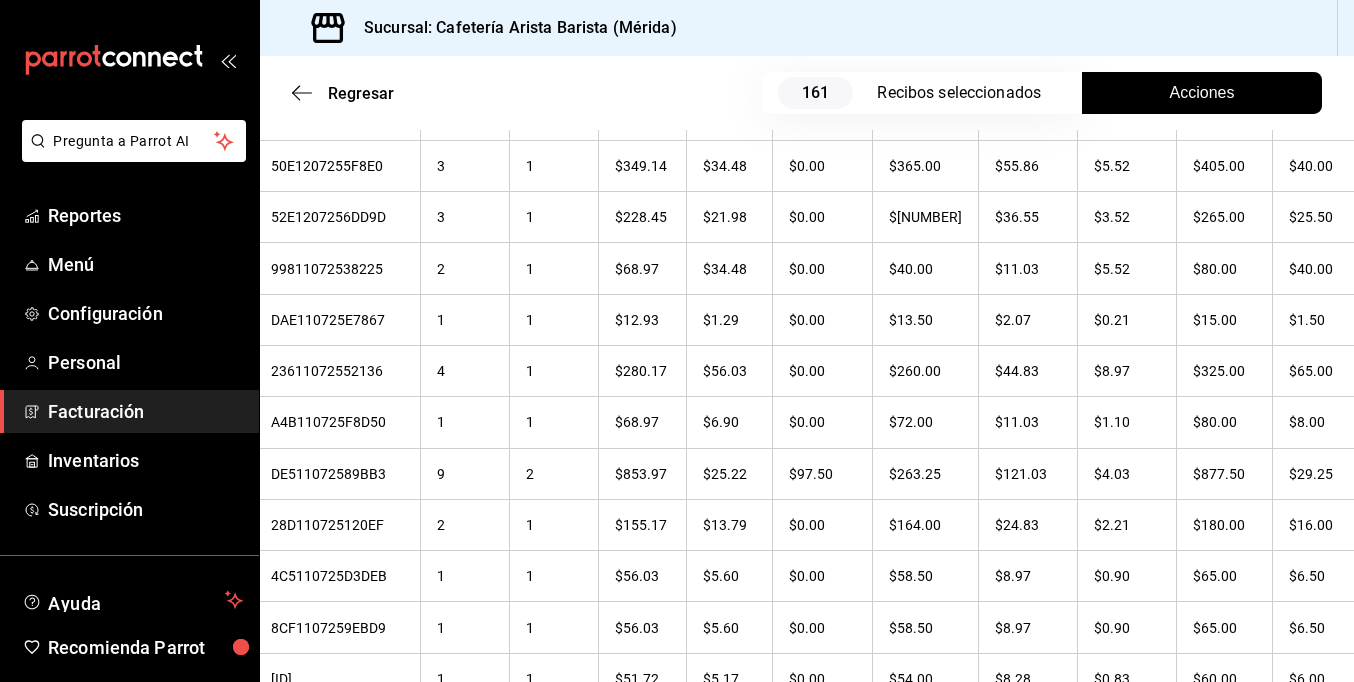 drag, startPoint x: 1340, startPoint y: 345, endPoint x: 1214, endPoint y: 26, distance: 342.9825 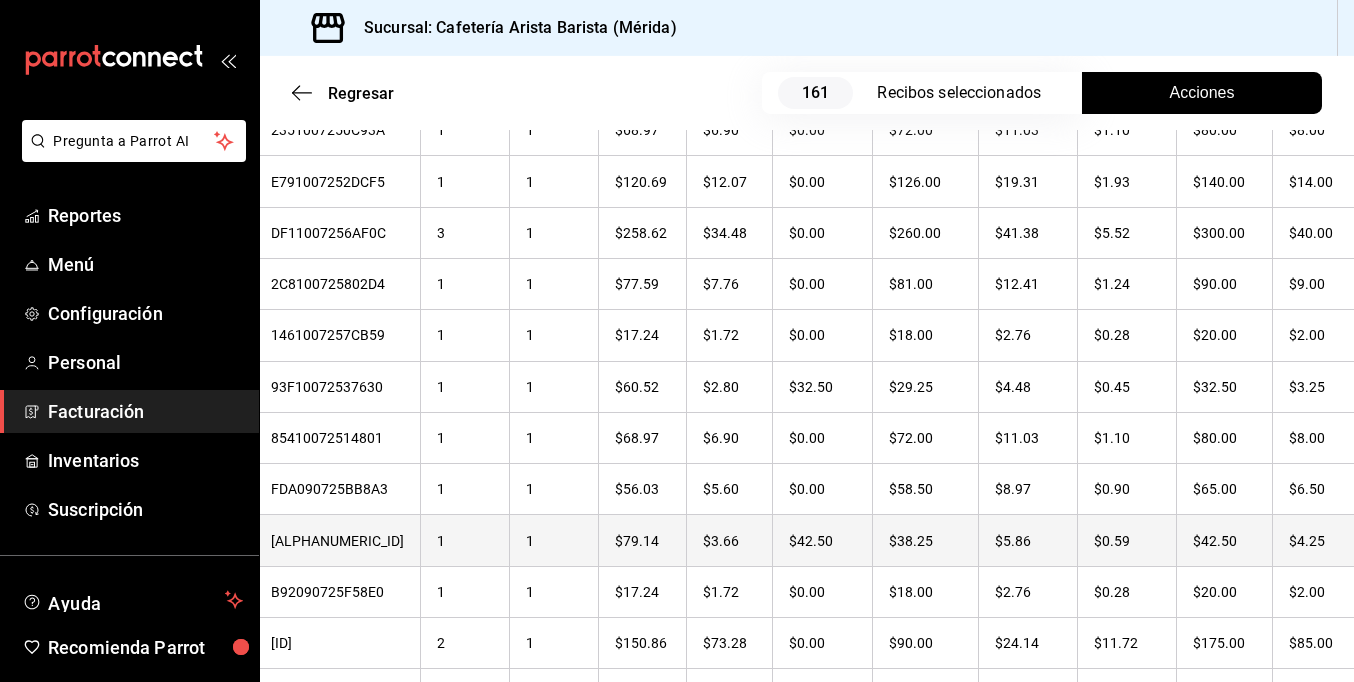scroll, scrollTop: 4864, scrollLeft: 0, axis: vertical 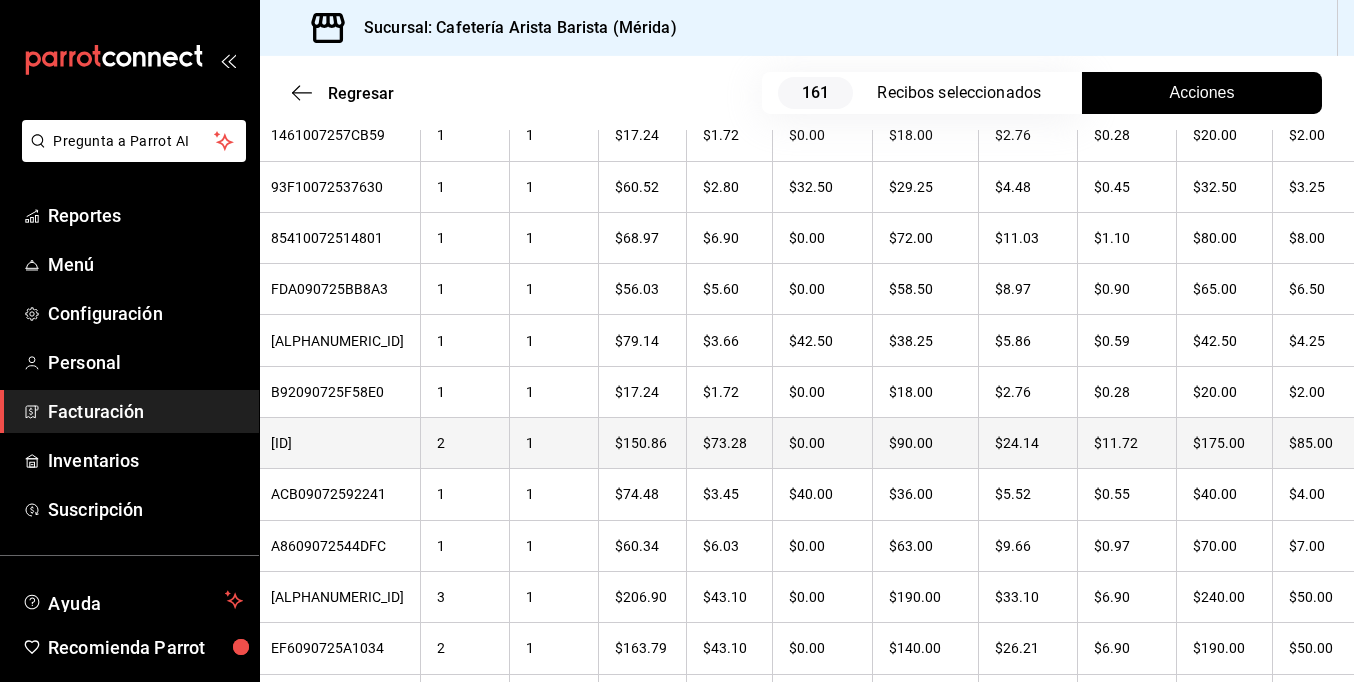 click on "$85.00" at bounding box center (1319, 443) 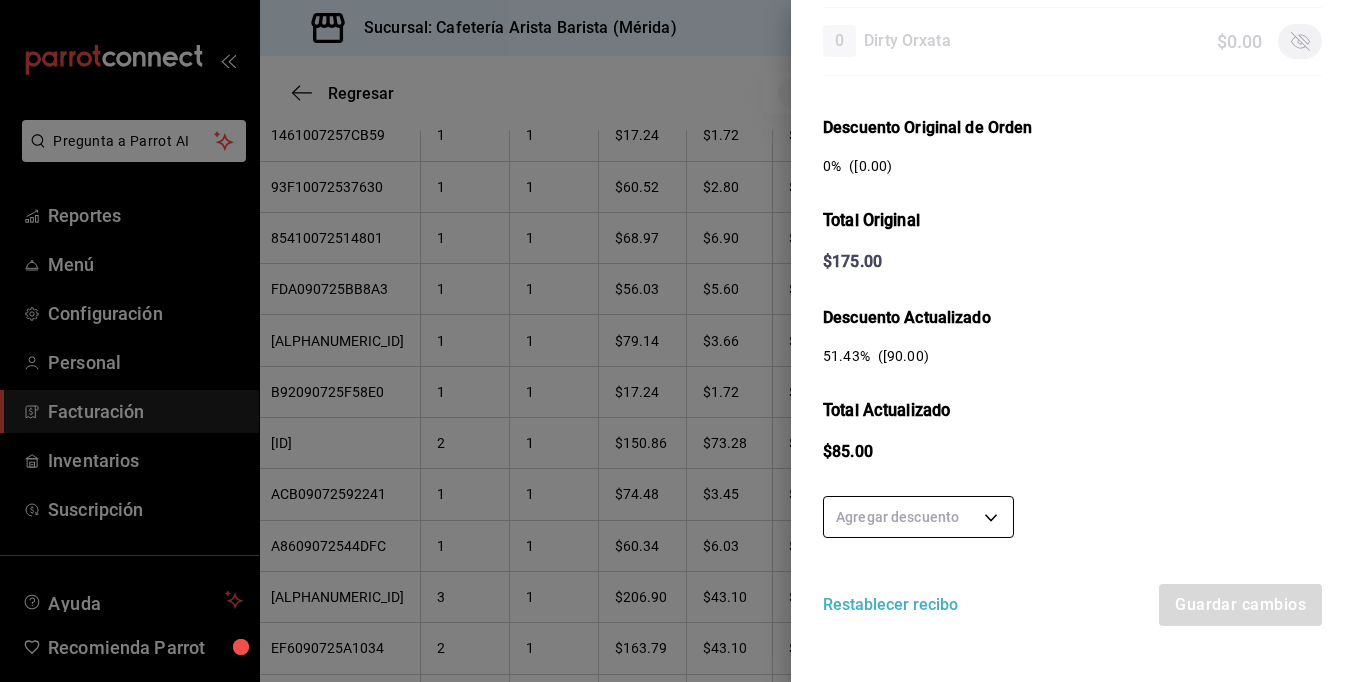 scroll, scrollTop: 458, scrollLeft: 0, axis: vertical 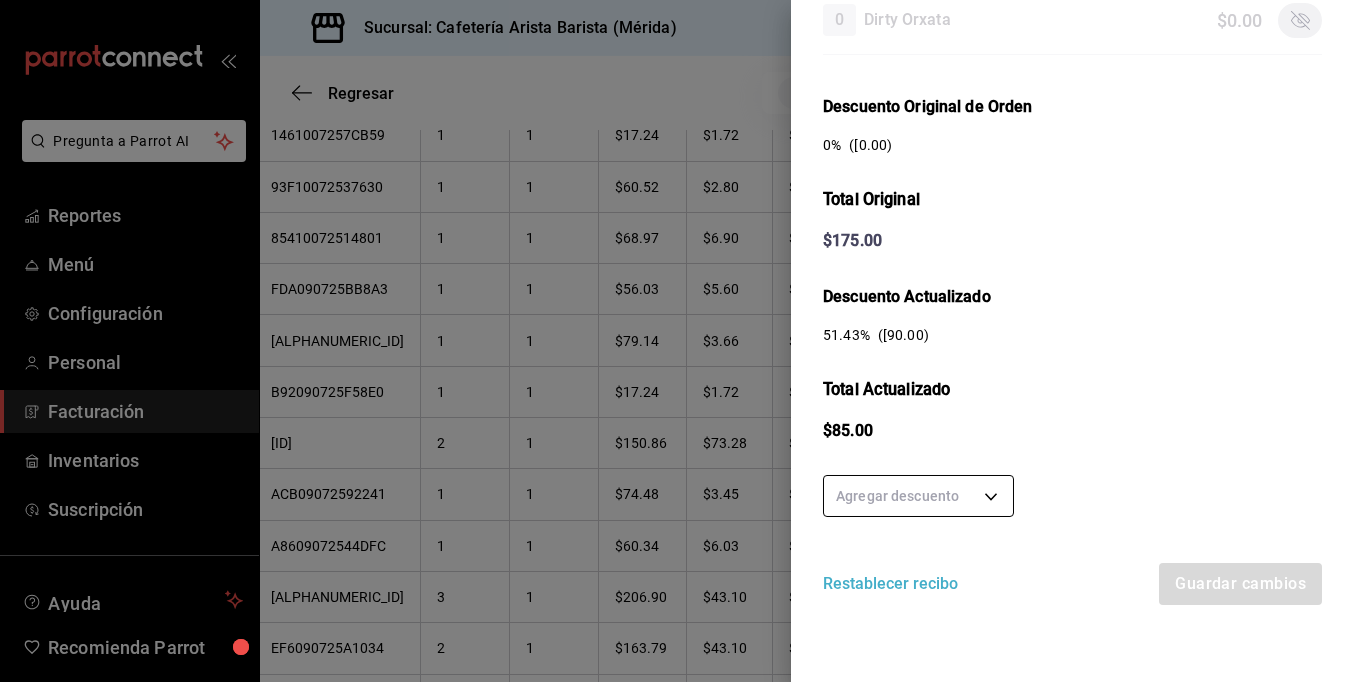 click on "Pregunta a Parrot AI Reportes   Menú   Configuración   Personal   Facturación   Inventarios   Suscripción   Ayuda Recomienda Parrot   Ramiro Peraza   Sugerir nueva función   Sucursal: Cafetería Arista Barista (Mérida) Regresar 161 Recibos seleccionados Acciones Editar recibos Fecha 2025-07-01 1 / 7 / 2025 - 2025-07-31 31 / 7 / 2025 Hora inicio 00:00 Hora inicio Hora fin 23:59 Hora fin Razón social JORGE ALBERTO CERVANTES MARTINEZ 980cee1c-aefc-4e14-bc21-7576d2fafae3 Formas de pago   Efectivo 58e5b7a6-9178-44d5-aa80-321818116193 Marcas Ver todas fc1ea929-f4b8-451f-80c7-715306eba671 Ingresos totales $ 22,946.61 Descuentos totales $ 1,488.00 Impuestos $ 3,433.39 Total por facturar $ 24,892.00 Ingresos totales (Act.) $ 3,711.46 Descuentos totales (Act.) $ 18,926.55 Impuestos  (Act.) $ 593.99 Total por facturar (Act.) $ 4,305.45 Editar recibos Quita la selección a los recibos que no quieras editar. Act. # de recibo Artículos (Orig.) Artículos (Act.) Subtotal (Orig.) Subtotal (Act.) Impuestos (Orig.) Sí" at bounding box center (677, 341) 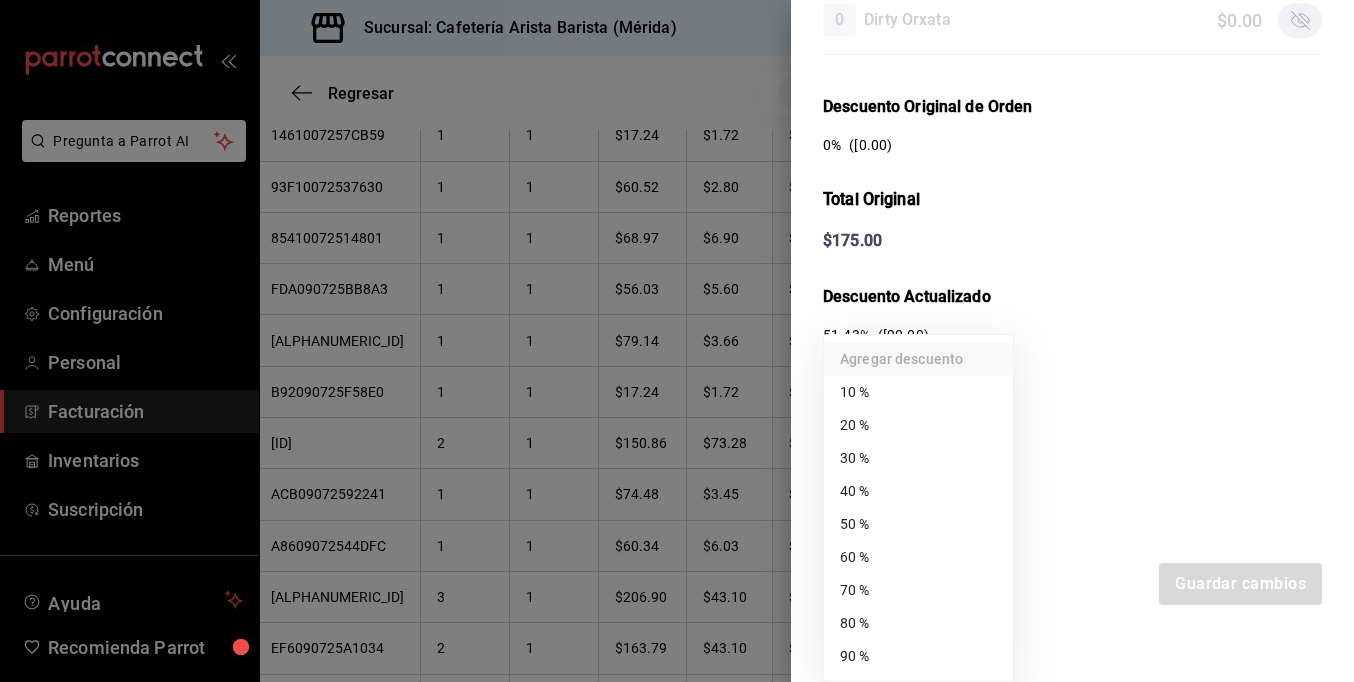 click on "70 %" at bounding box center [918, 590] 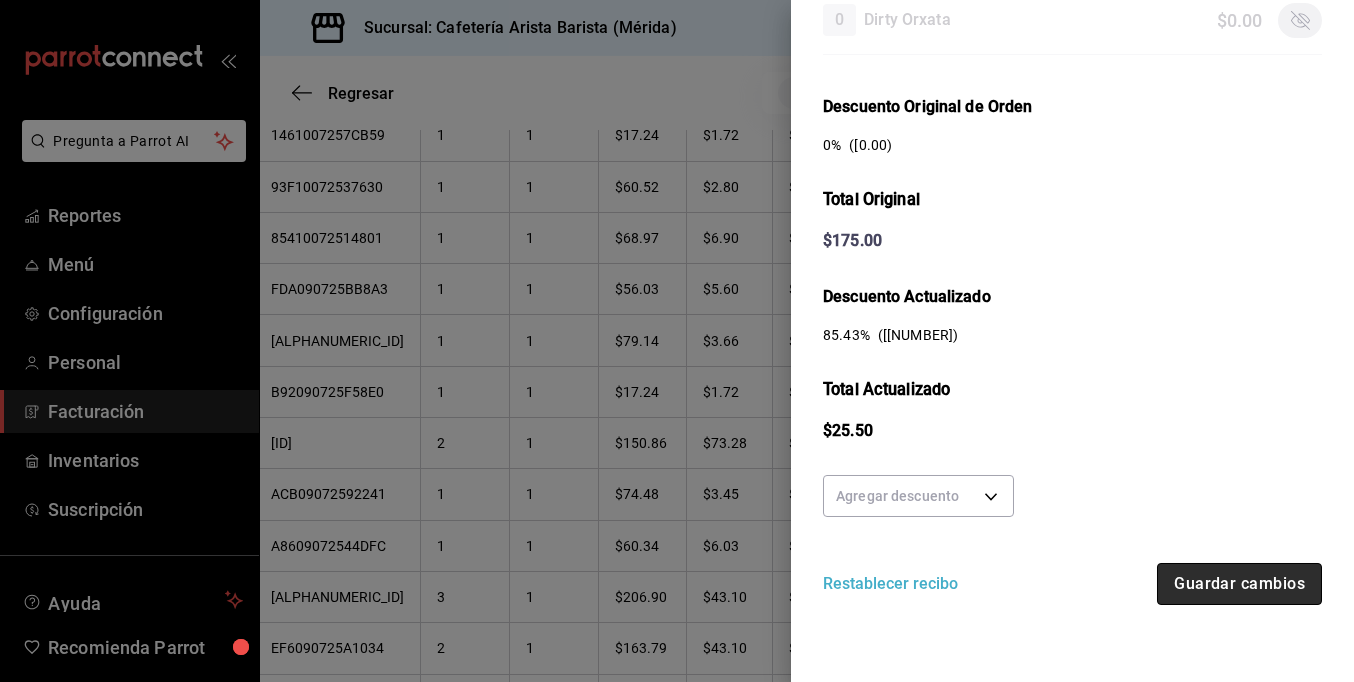 click on "Guardar cambios" at bounding box center [1239, 584] 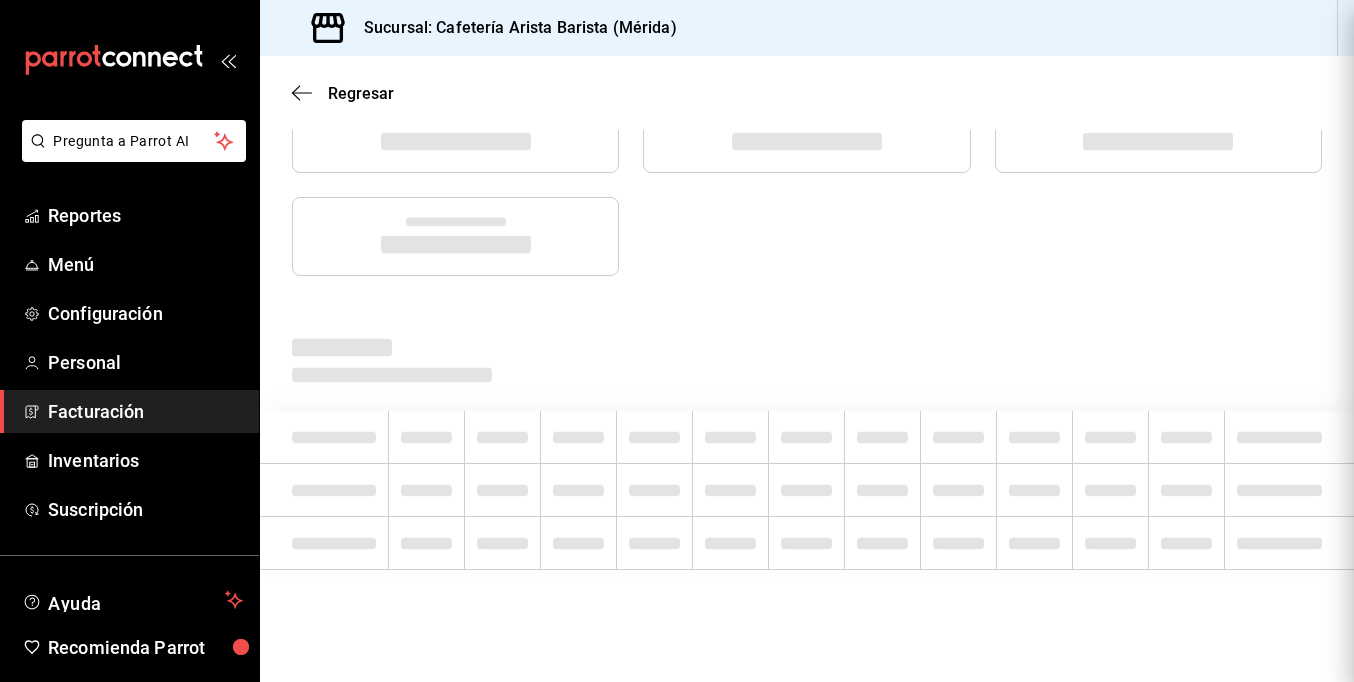 scroll, scrollTop: 0, scrollLeft: 0, axis: both 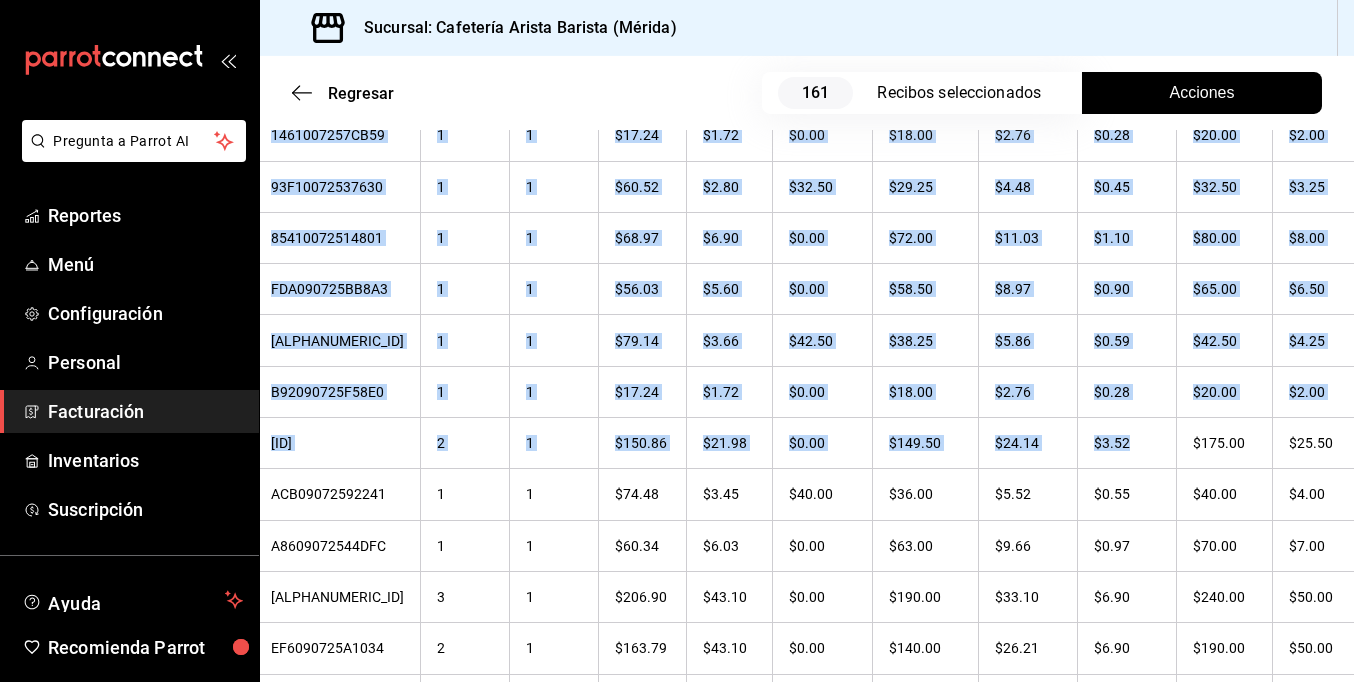 drag, startPoint x: 1304, startPoint y: 396, endPoint x: 1374, endPoint y: 393, distance: 70.064255 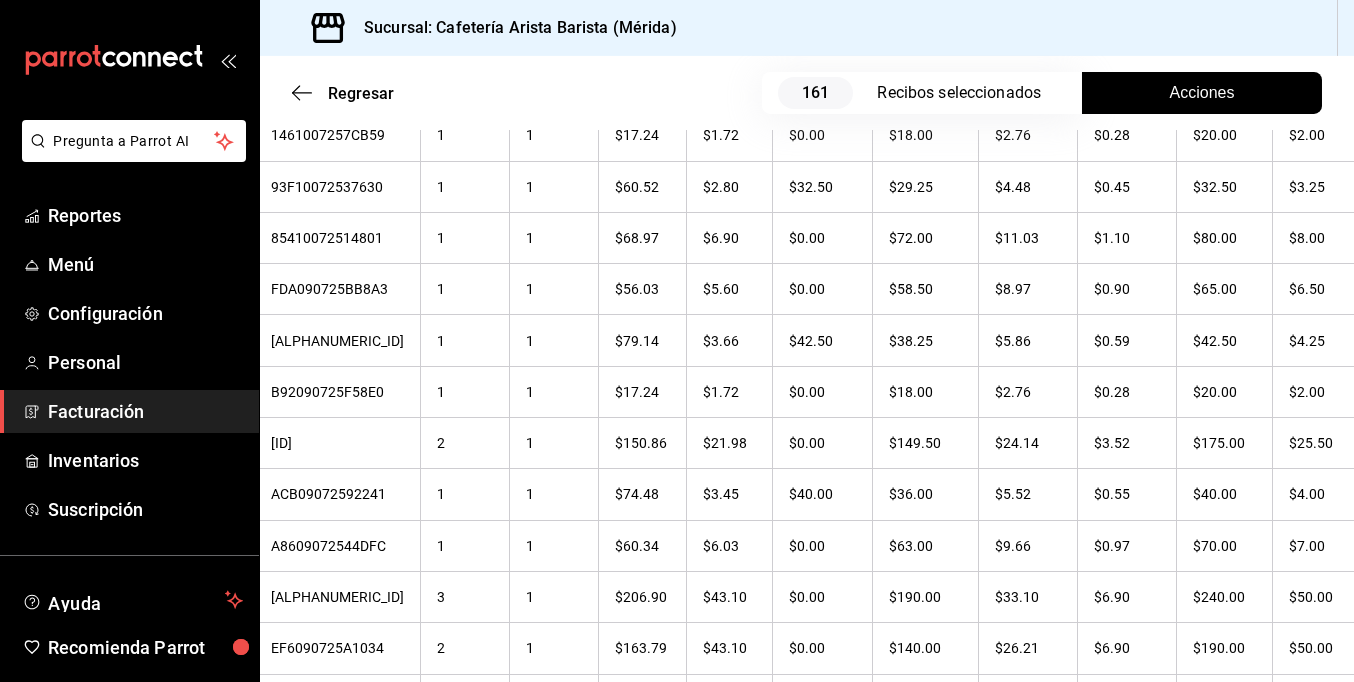 drag, startPoint x: 1374, startPoint y: 393, endPoint x: 1135, endPoint y: 29, distance: 435.45035 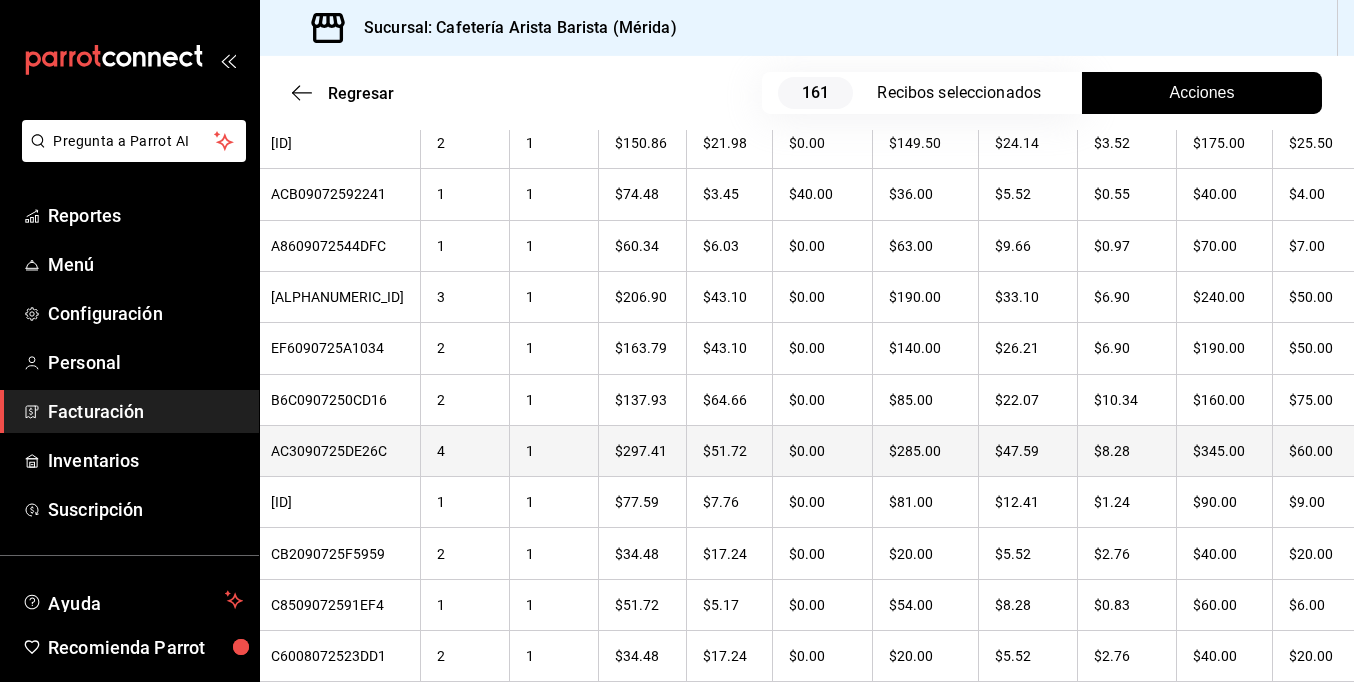click on "$60.00" at bounding box center [1319, 450] 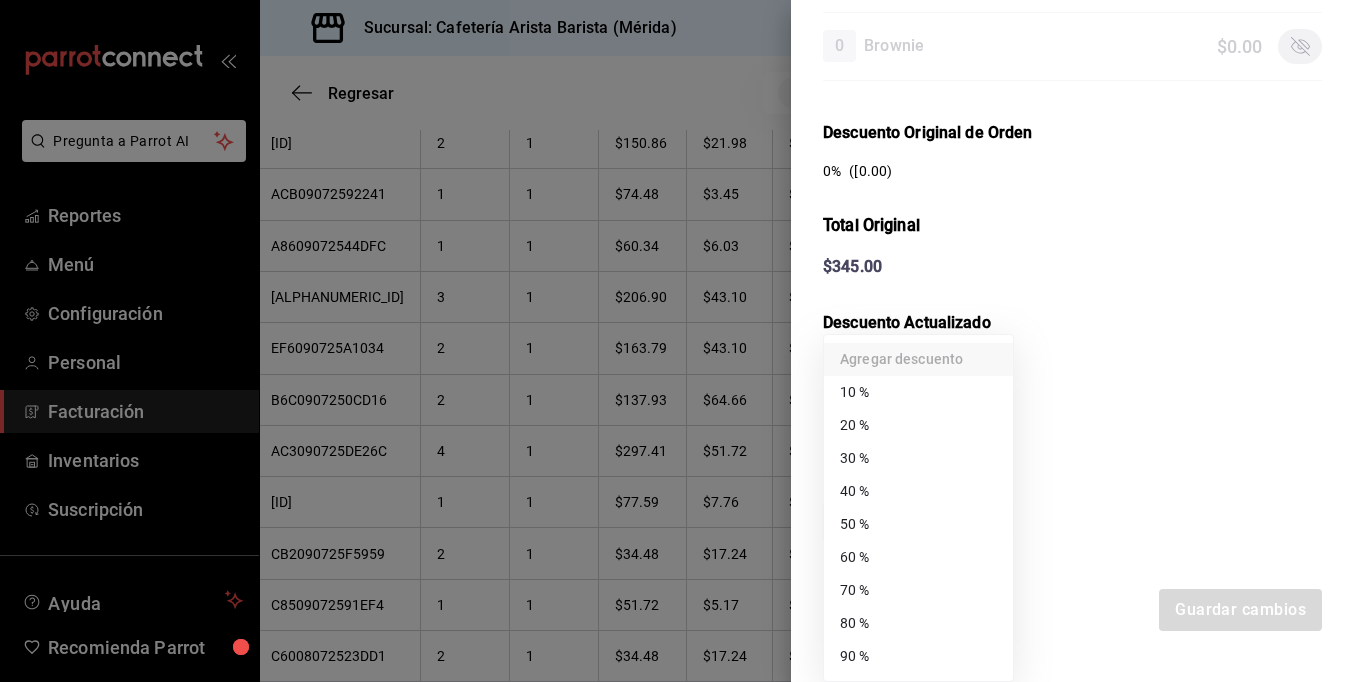 click on "Pregunta a Parrot AI Reportes   Menú   Configuración   Personal   Facturación   Inventarios   Suscripción   Ayuda Recomienda Parrot   Ramiro Peraza   Sugerir nueva función   Sucursal: Cafetería Arista Barista (Mérida) Regresar 161 Recibos seleccionados Acciones Editar recibos Fecha 2025-07-01 1 / 7 / 2025 - 2025-07-31 31 / 7 / 2025 Hora inicio 00:00 Hora inicio Hora fin 23:59 Hora fin Razón social JORGE ALBERTO CERVANTES MARTINEZ 980cee1c-aefc-4e14-bc21-7576d2fafae3 Formas de pago   Efectivo 58e5b7a6-9178-44d5-aa80-321818116193 Marcas Ver todas fc1ea929-f4b8-451f-80c7-715306eba671 Ingresos totales $ 22,946.61 Descuentos totales $ 1,488.00 Impuestos $ 3,433.39 Total por facturar $ 24,892.00 Ingresos totales (Act.) $ 3,660.16 Descuentos totales (Act.) $ 18,986.05 Impuestos  (Act.) $ 585.79 Total por facturar (Act.) $ 4,245.95 Editar recibos Quita la selección a los recibos que no quieras editar. Act. # de recibo Artículos (Orig.) Artículos (Act.) Subtotal (Orig.) Subtotal (Act.) Impuestos (Orig.) Sí" at bounding box center [677, 341] 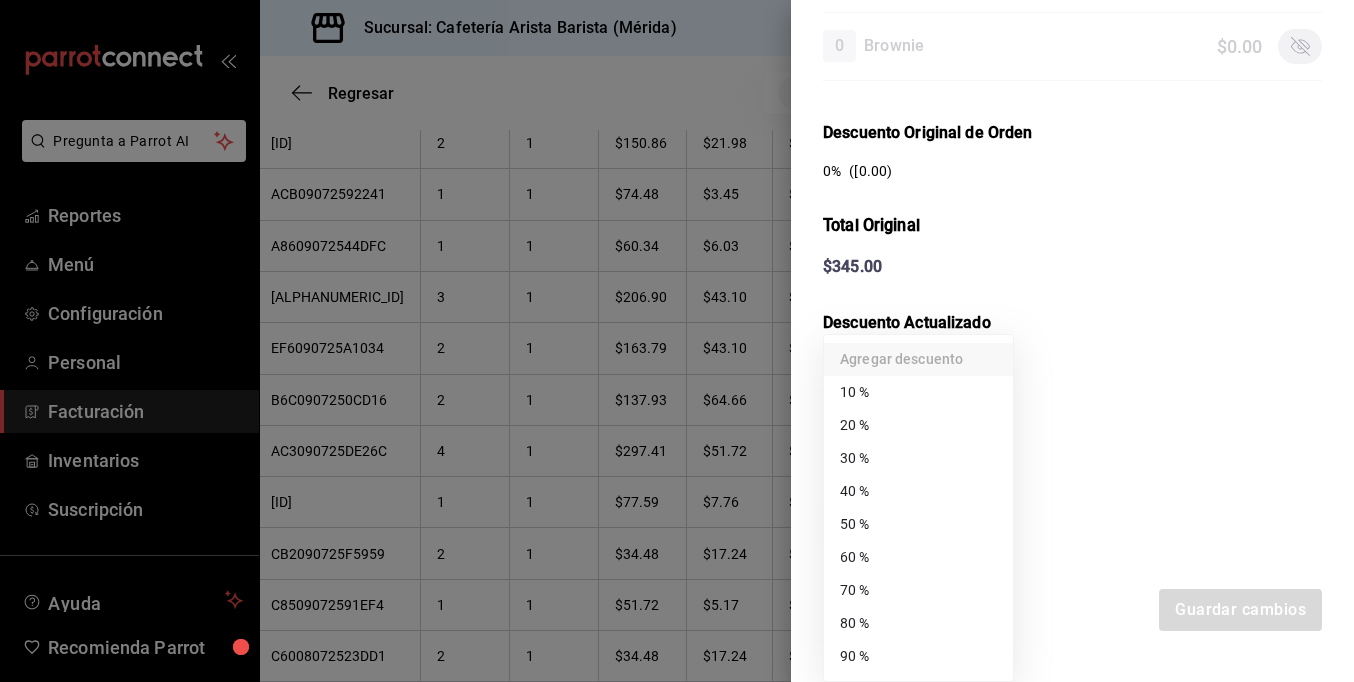 click on "40 %" at bounding box center [918, 491] 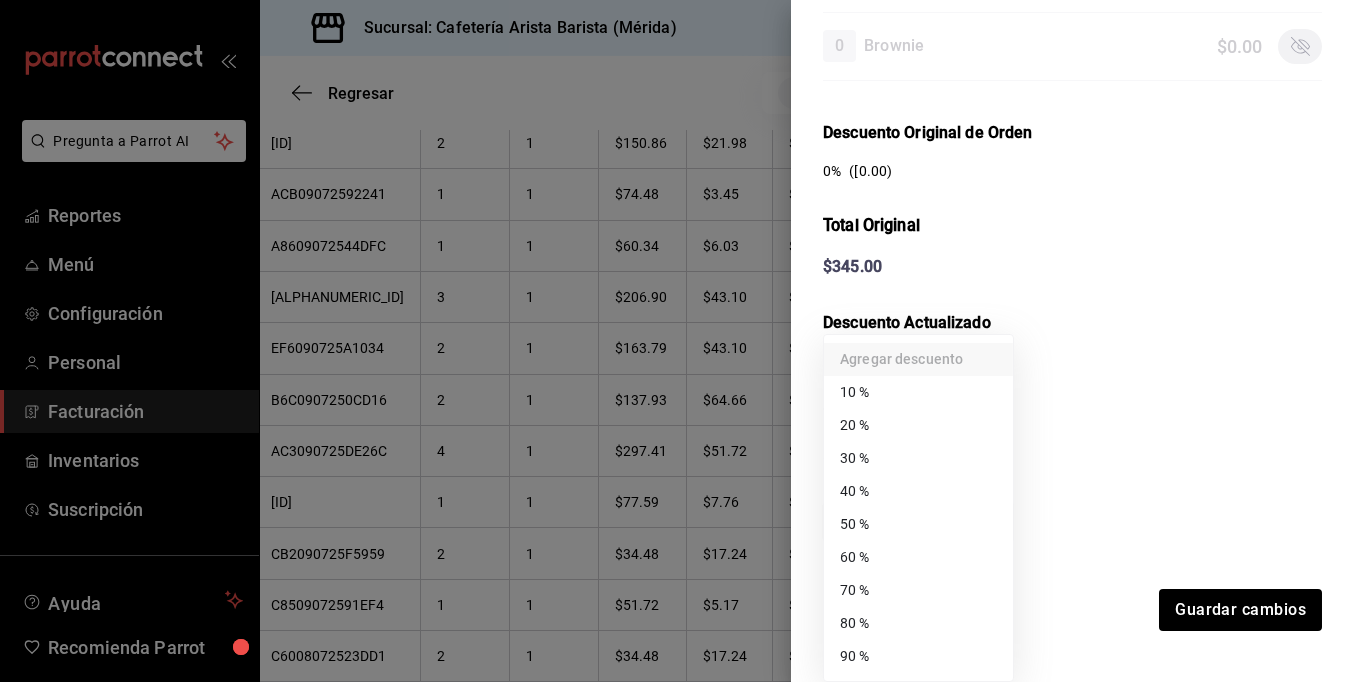 drag, startPoint x: 944, startPoint y: 506, endPoint x: 909, endPoint y: 527, distance: 40.81666 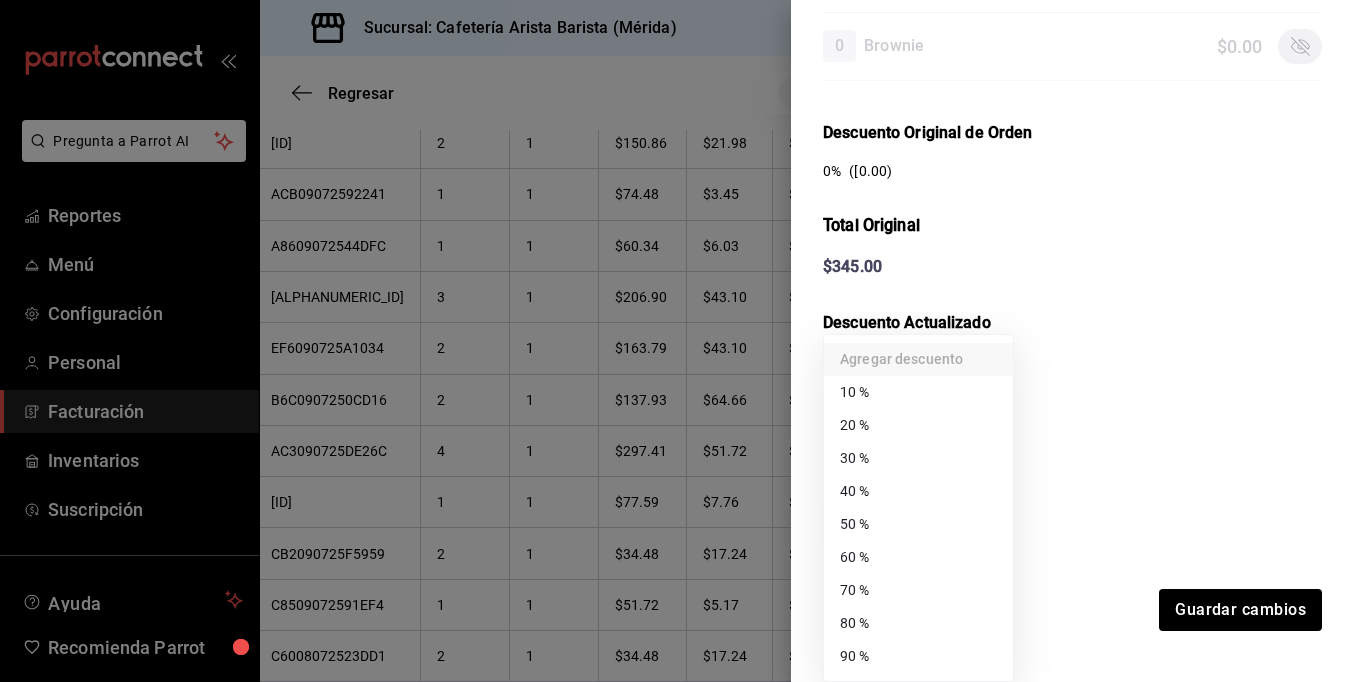 click on "Pregunta a Parrot AI Reportes   Menú   Configuración   Personal   Facturación   Inventarios   Suscripción   Ayuda Recomienda Parrot   Ramiro Peraza   Sugerir nueva función   Sucursal: Cafetería Arista Barista (Mérida) Regresar 161 Recibos seleccionados Acciones Editar recibos Fecha 2025-07-01 1 / 7 / 2025 - 2025-07-31 31 / 7 / 2025 Hora inicio 00:00 Hora inicio Hora fin 23:59 Hora fin Razón social JORGE ALBERTO CERVANTES MARTINEZ 980cee1c-aefc-4e14-bc21-7576d2fafae3 Formas de pago   Efectivo 58e5b7a6-9178-44d5-aa80-321818116193 Marcas Ver todas fc1ea929-f4b8-451f-80c7-715306eba671 Ingresos totales $ 22,946.61 Descuentos totales $ 1,488.00 Impuestos $ 3,433.39 Total por facturar $ 24,892.00 Ingresos totales (Act.) $ 3,660.16 Descuentos totales (Act.) $ 18,986.05 Impuestos  (Act.) $ 585.79 Total por facturar (Act.) $ 4,245.95 Editar recibos Quita la selección a los recibos que no quieras editar. Act. # de recibo Artículos (Orig.) Artículos (Act.) Subtotal (Orig.) Subtotal (Act.) Impuestos (Orig.) Sí" at bounding box center (677, 341) 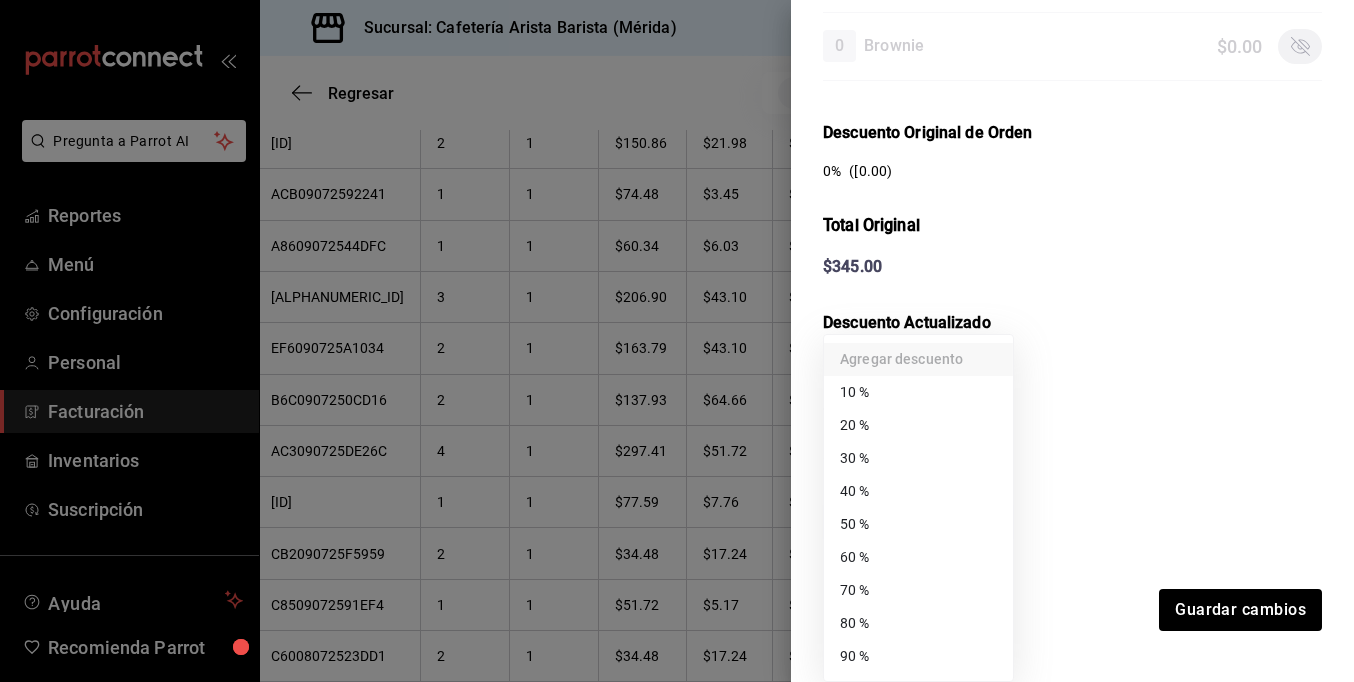 click on "60 %" at bounding box center [918, 557] 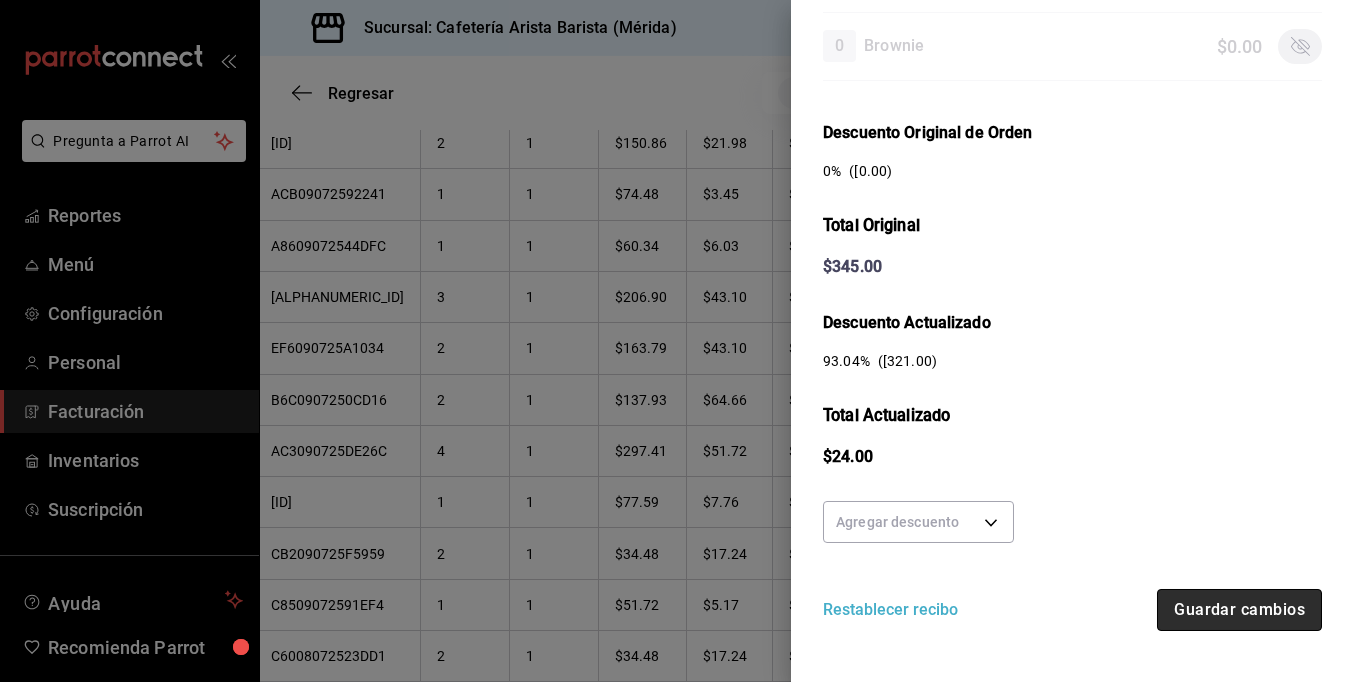 drag, startPoint x: 1202, startPoint y: 598, endPoint x: 1221, endPoint y: 601, distance: 19.235384 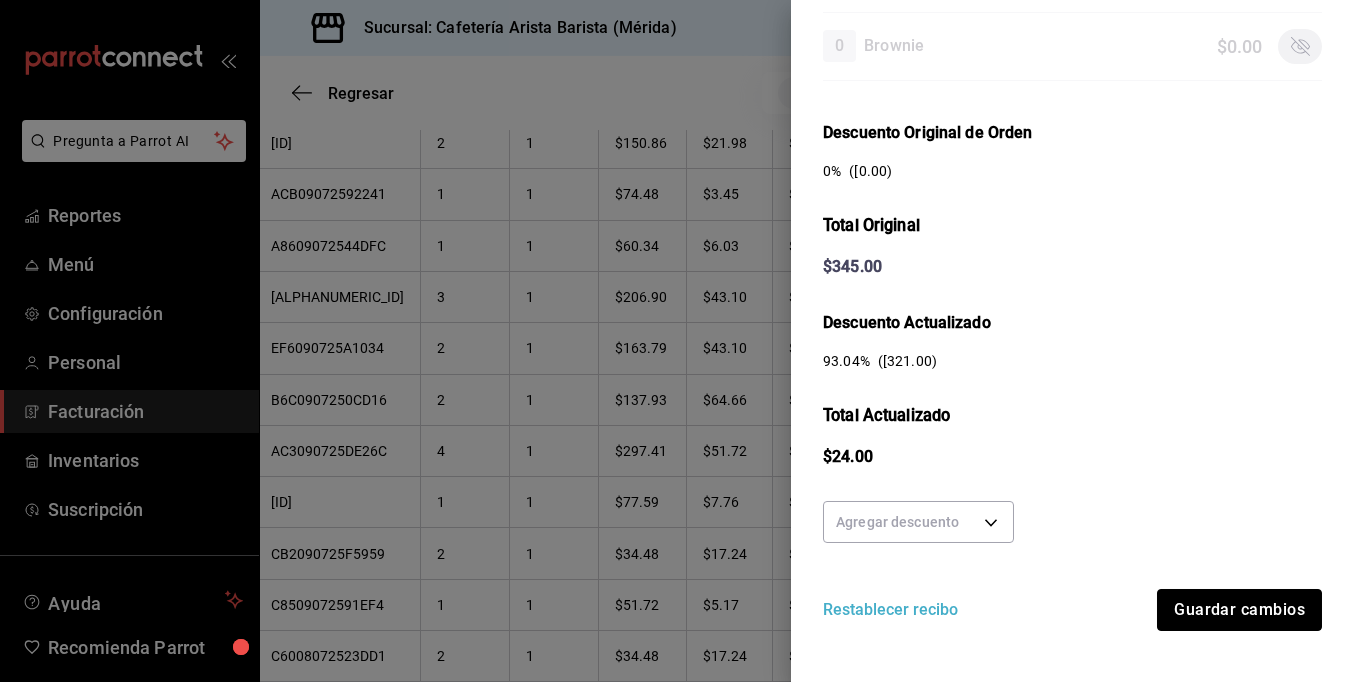 click on "Guardar cambios" at bounding box center [1239, 610] 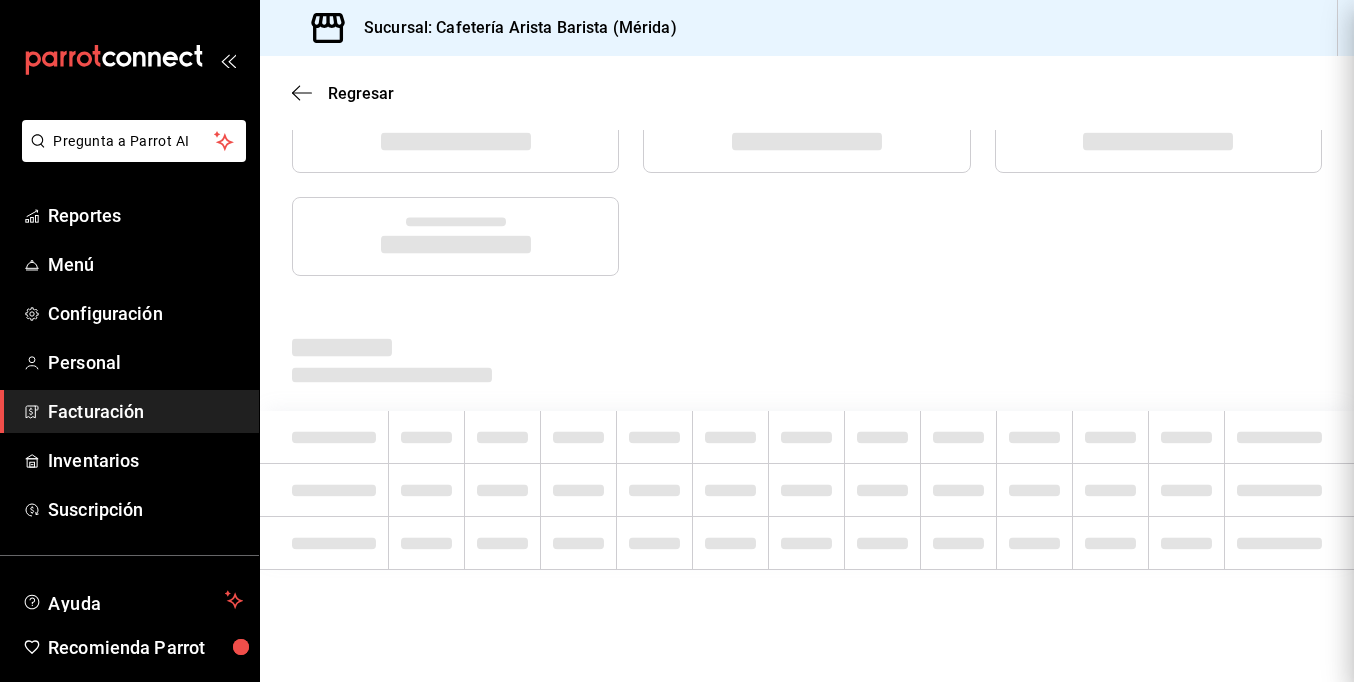 scroll, scrollTop: 0, scrollLeft: 0, axis: both 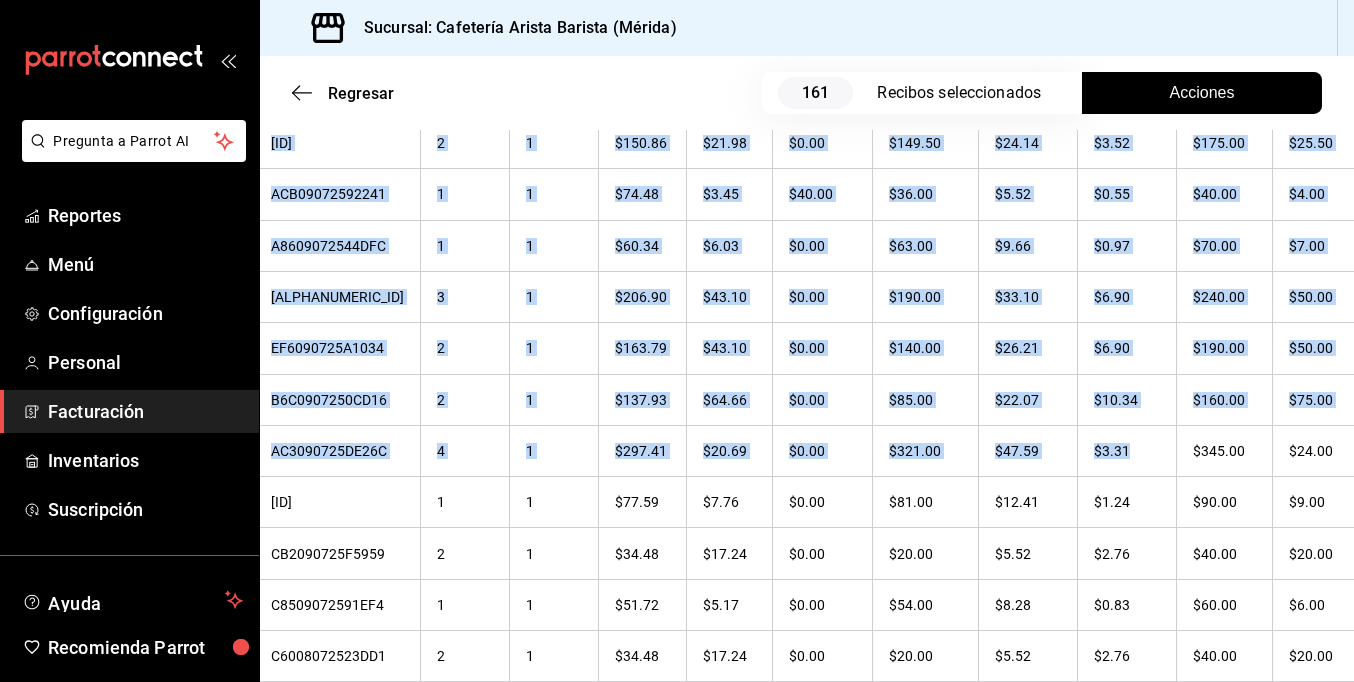 drag, startPoint x: 1259, startPoint y: 418, endPoint x: 1365, endPoint y: 412, distance: 106.16968 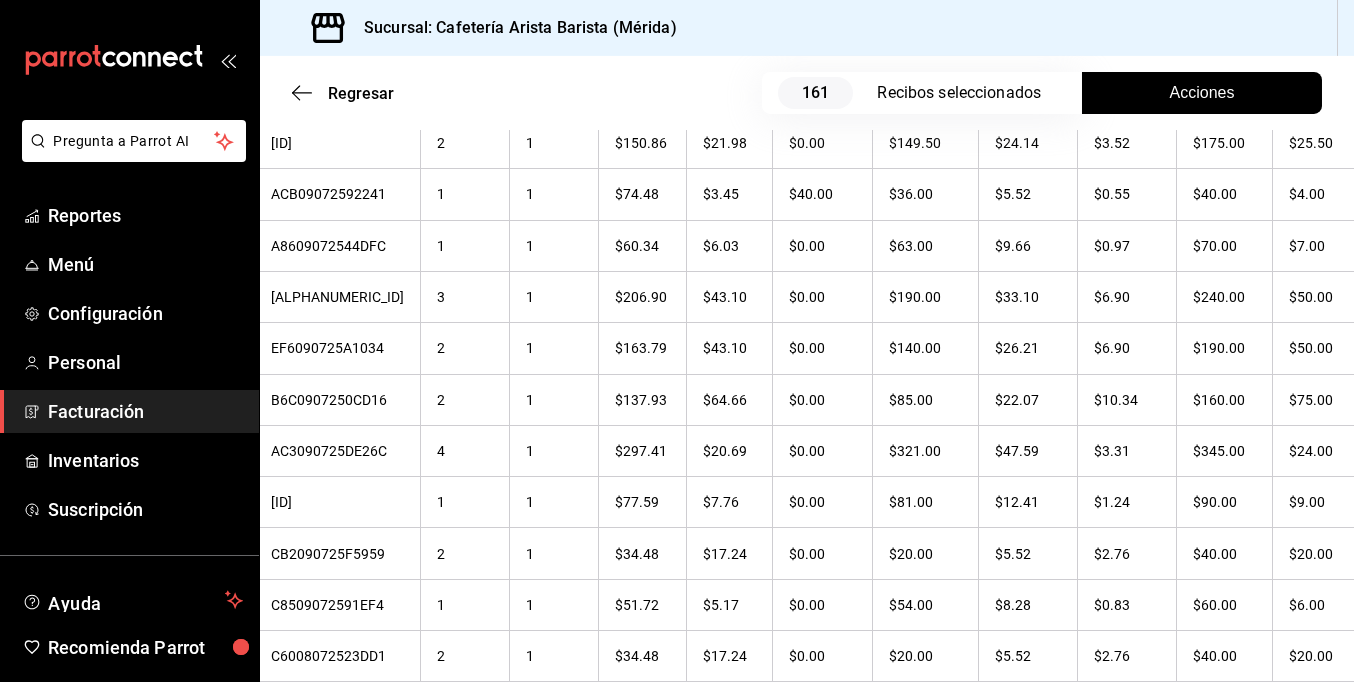 click on "Sucursal: Cafetería Arista Barista ([CITY])" at bounding box center (807, 28) 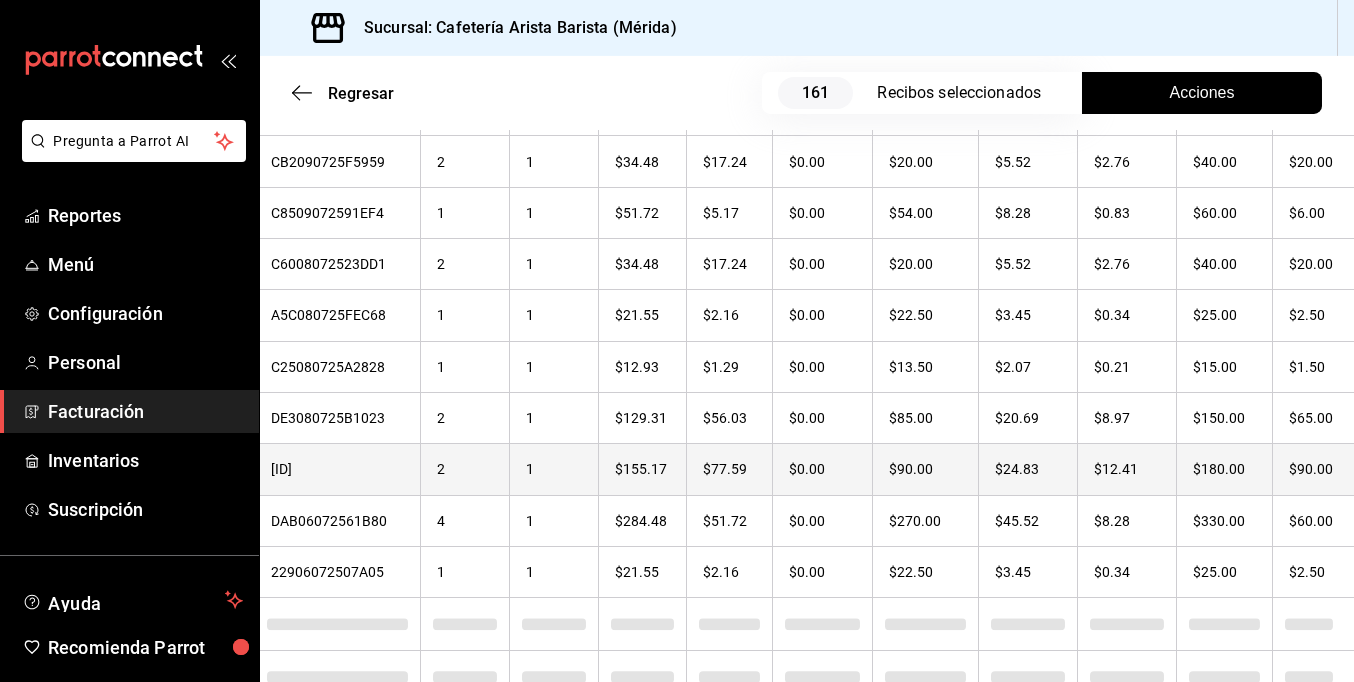checkbox on "true" 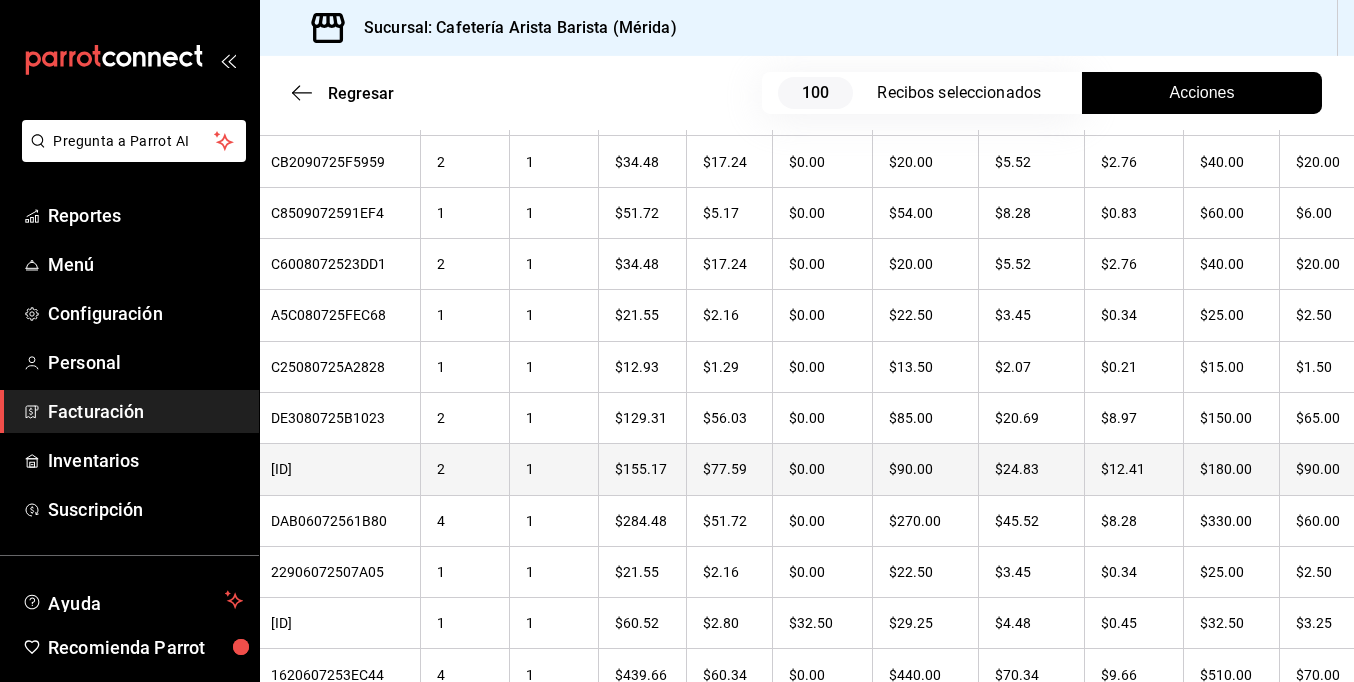 click on "$90.00" at bounding box center (1326, 469) 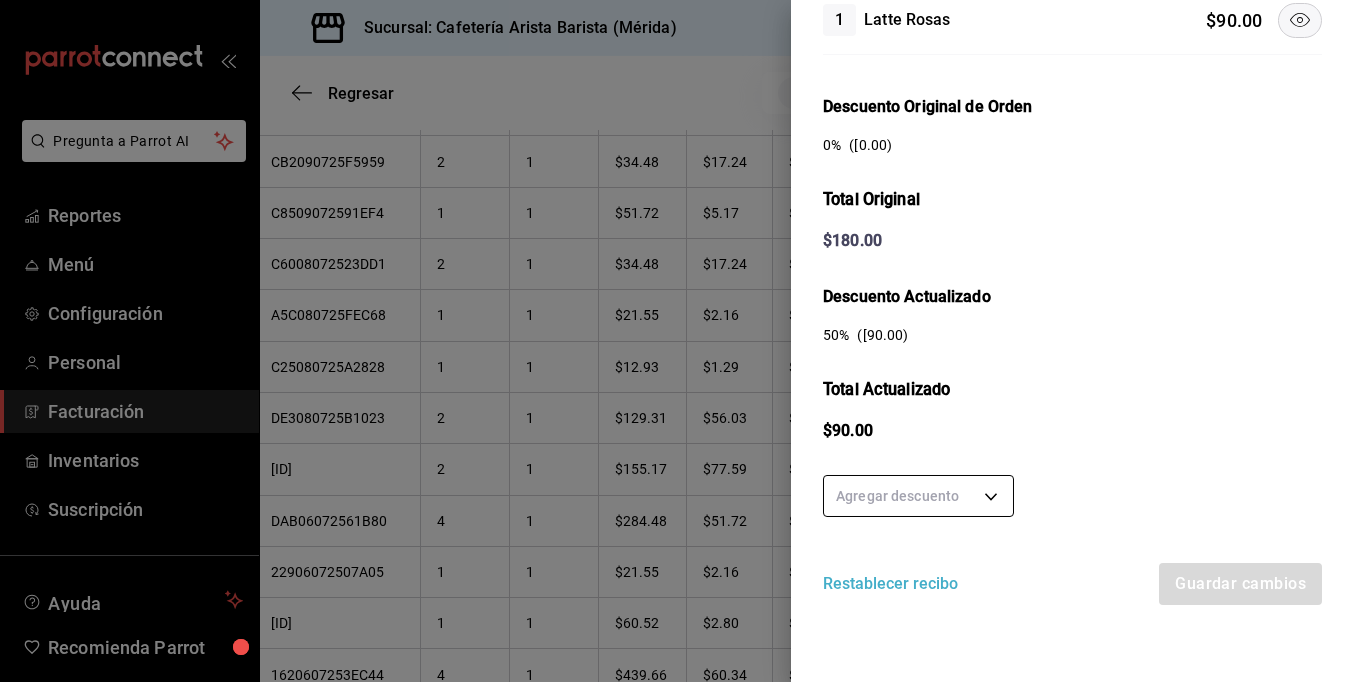click on "Pregunta a Parrot AI Reportes   Menú   Configuración   Personal   Facturación   Inventarios   Suscripción   Ayuda Recomienda Parrot   Ramiro Peraza   Sugerir nueva función   Sucursal: Cafetería Arista Barista (Mérida) Regresar 161 Recibos seleccionados Acciones Editar recibos Fecha 2025-07-01 1 / 7 / 2025 - 2025-07-31 31 / 7 / 2025 Hora inicio 00:00 Hora inicio Hora fin 23:59 Hora fin Razón social JORGE ALBERTO CERVANTES MARTINEZ 980cee1c-aefc-4e14-bc21-7576d2fafae3 Formas de pago   Efectivo 58e5b7a6-9178-44d5-aa80-321818116193 Marcas Ver todas fc1ea929-f4b8-451f-80c7-715306eba671 Ingresos totales $ 22,946.61 Descuentos totales $ 1,488.00 Impuestos $ 3,433.39 Total por facturar $ 24,892.00 Ingresos totales (Act.) $ 3,629.13 Descuentos totales (Act.) $ 19,022.05 Impuestos  (Act.) $ 580.82 Total por facturar (Act.) $ 4,209.95 Editar recibos Quita la selección a los recibos que no quieras editar. Act. # de recibo Artículos (Orig.) Artículos (Act.) Subtotal (Orig.) Subtotal (Act.) Impuestos (Orig.) Sí" at bounding box center [677, 341] 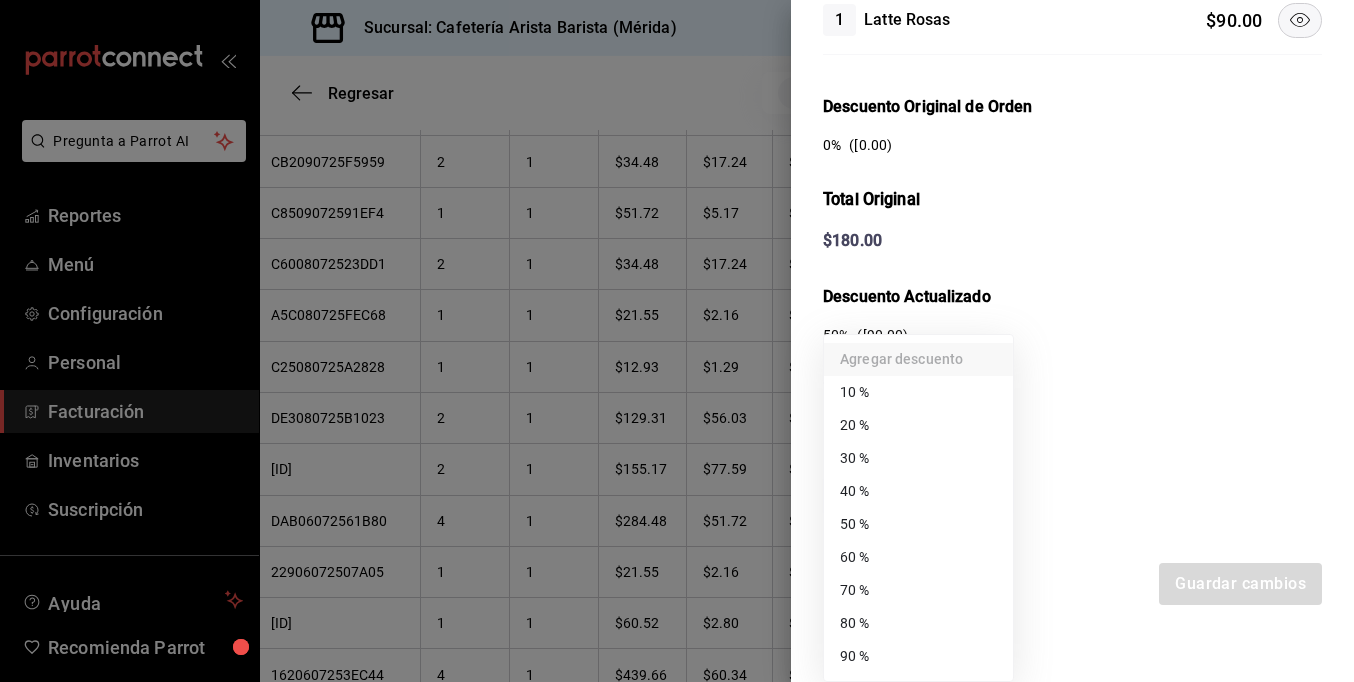click on "70 %" at bounding box center (918, 590) 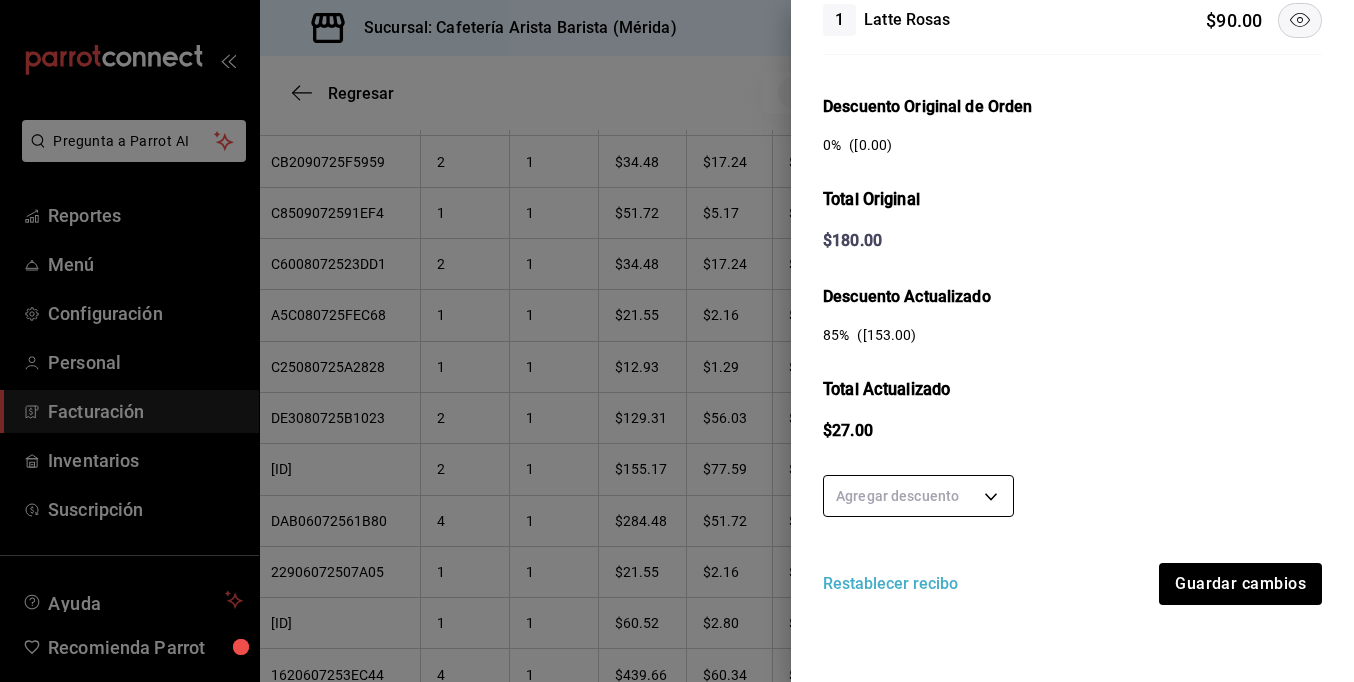 click on "Pregunta a Parrot AI Reportes   Menú   Configuración   Personal   Facturación   Inventarios   Suscripción   Ayuda Recomienda Parrot   Ramiro Peraza   Sugerir nueva función   Sucursal: Cafetería Arista Barista (Mérida) Regresar 161 Recibos seleccionados Acciones Editar recibos Fecha 2025-07-01 1 / 7 / 2025 - 2025-07-31 31 / 7 / 2025 Hora inicio 00:00 Hora inicio Hora fin 23:59 Hora fin Razón social JORGE ALBERTO CERVANTES MARTINEZ 980cee1c-aefc-4e14-bc21-7576d2fafae3 Formas de pago   Efectivo 58e5b7a6-9178-44d5-aa80-321818116193 Marcas Ver todas fc1ea929-f4b8-451f-80c7-715306eba671 Ingresos totales $ 22,946.61 Descuentos totales $ 1,488.00 Impuestos $ 3,433.39 Total por facturar $ 24,892.00 Ingresos totales (Act.) $ 3,629.13 Descuentos totales (Act.) $ 19,022.05 Impuestos  (Act.) $ 580.82 Total por facturar (Act.) $ 4,209.95 Editar recibos Quita la selección a los recibos que no quieras editar. Act. # de recibo Artículos (Orig.) Artículos (Act.) Subtotal (Orig.) Subtotal (Act.) Impuestos (Orig.) Sí" at bounding box center (677, 341) 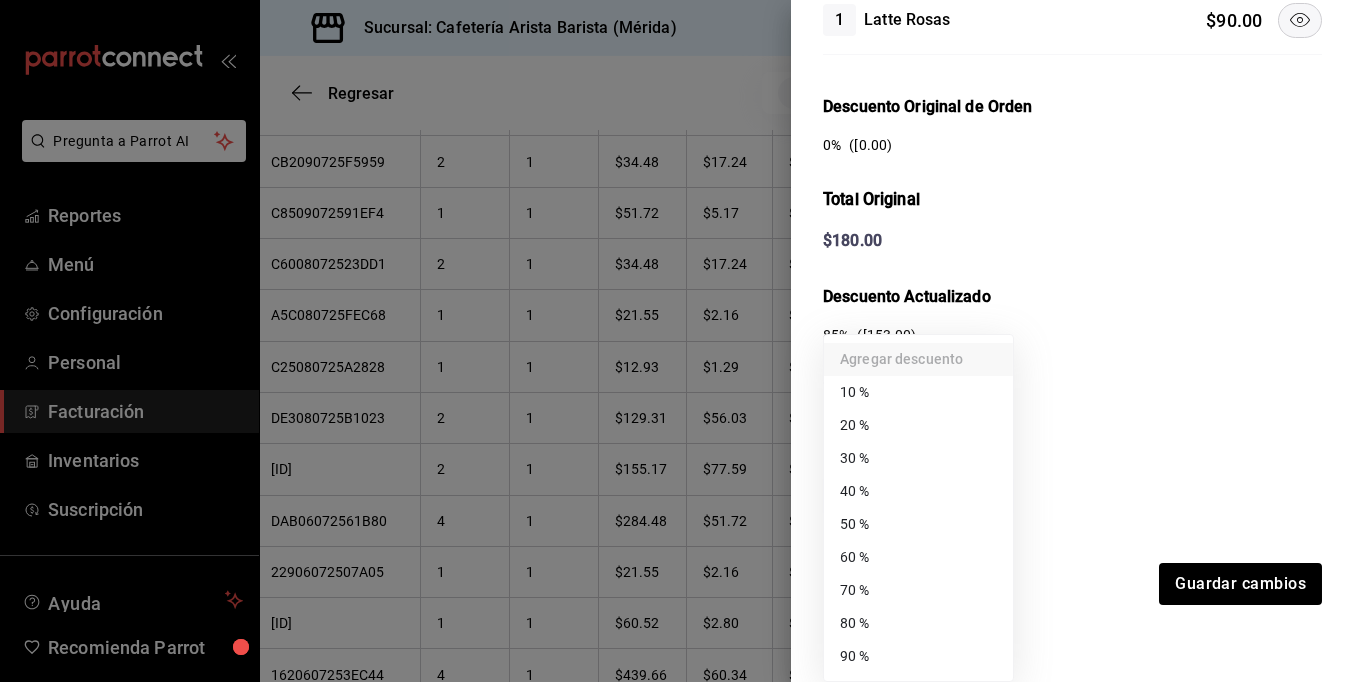 click on "70 %" at bounding box center (918, 590) 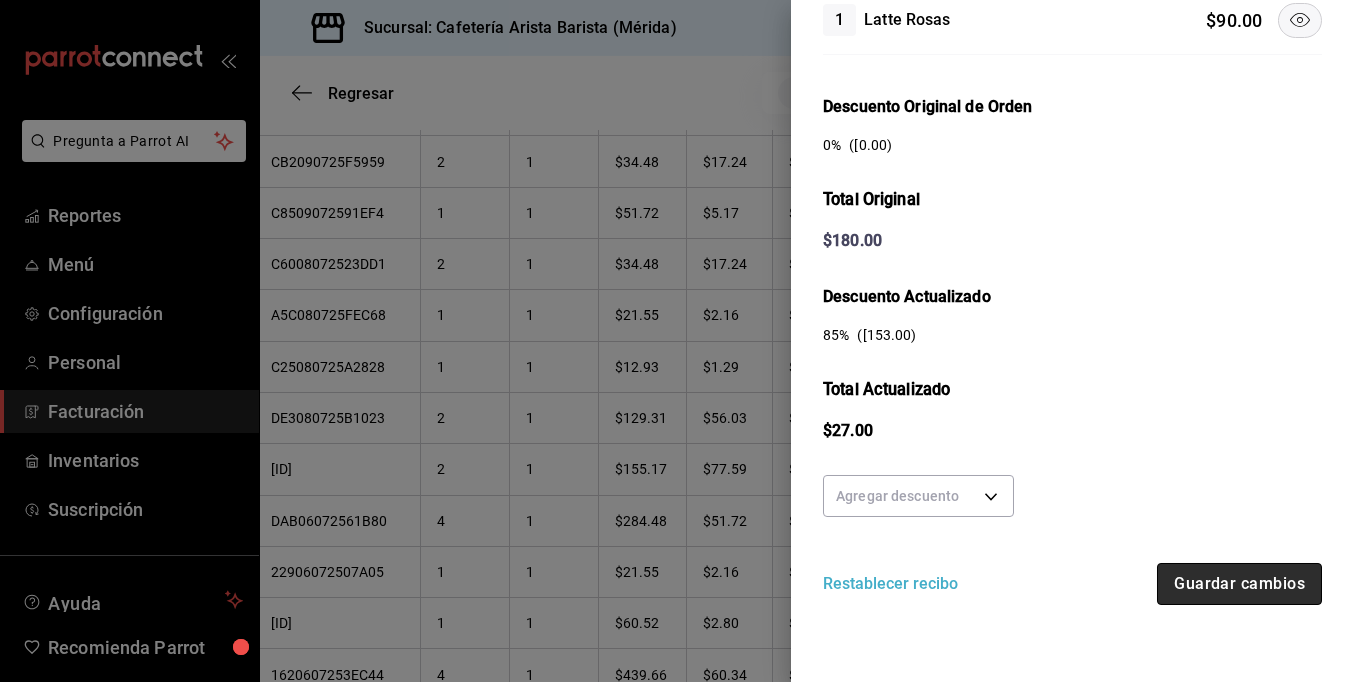 click on "Guardar cambios" at bounding box center (1239, 584) 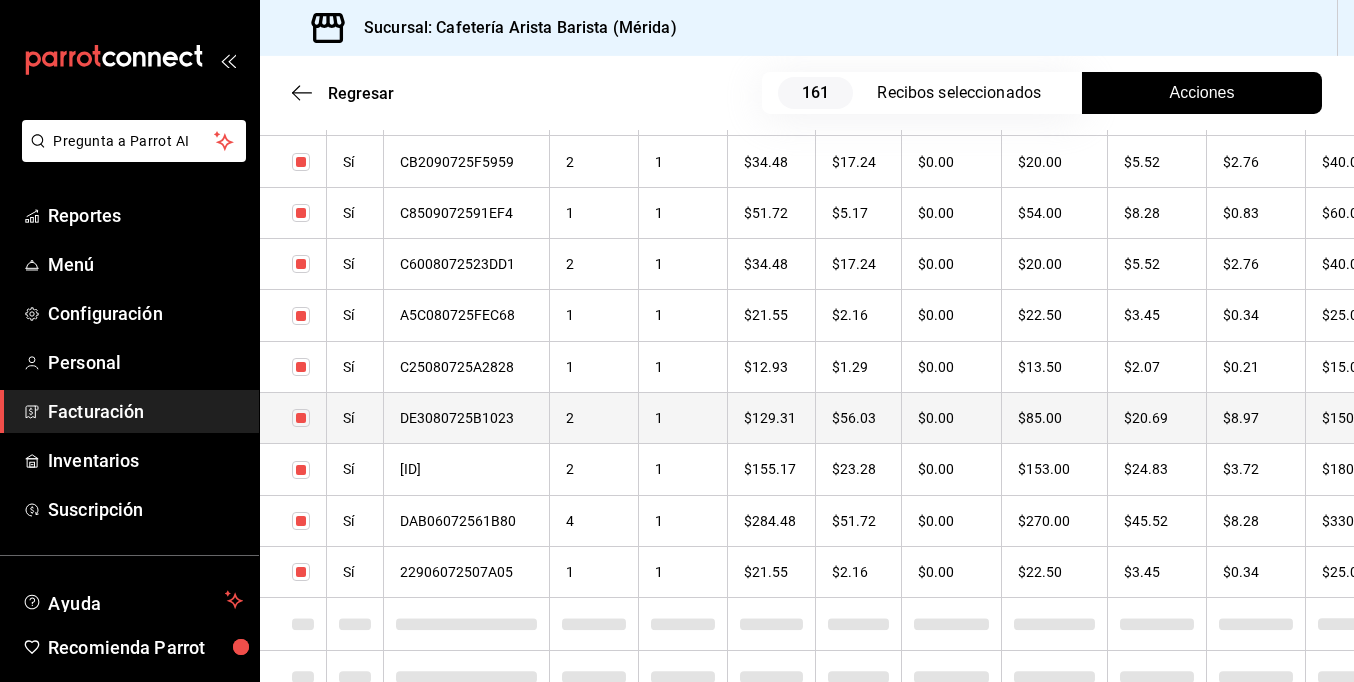 checkbox on "true" 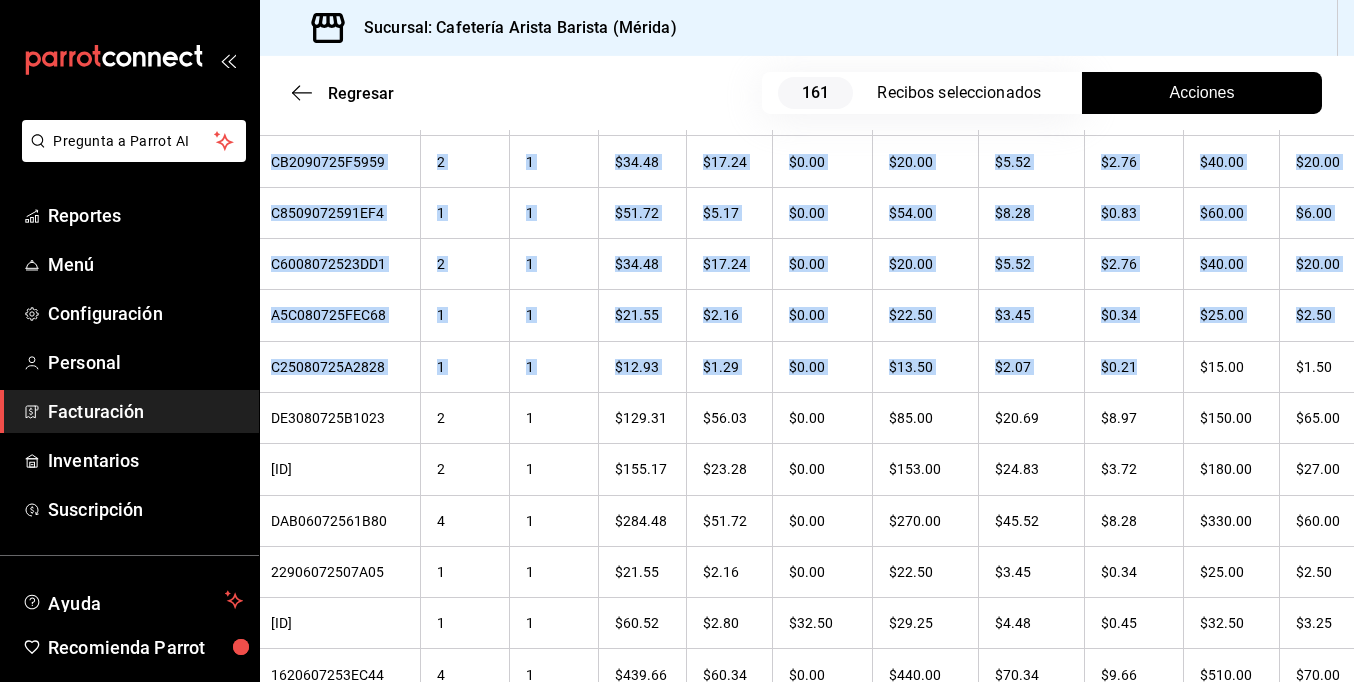 drag, startPoint x: 1251, startPoint y: 332, endPoint x: 1363, endPoint y: 306, distance: 114.97826 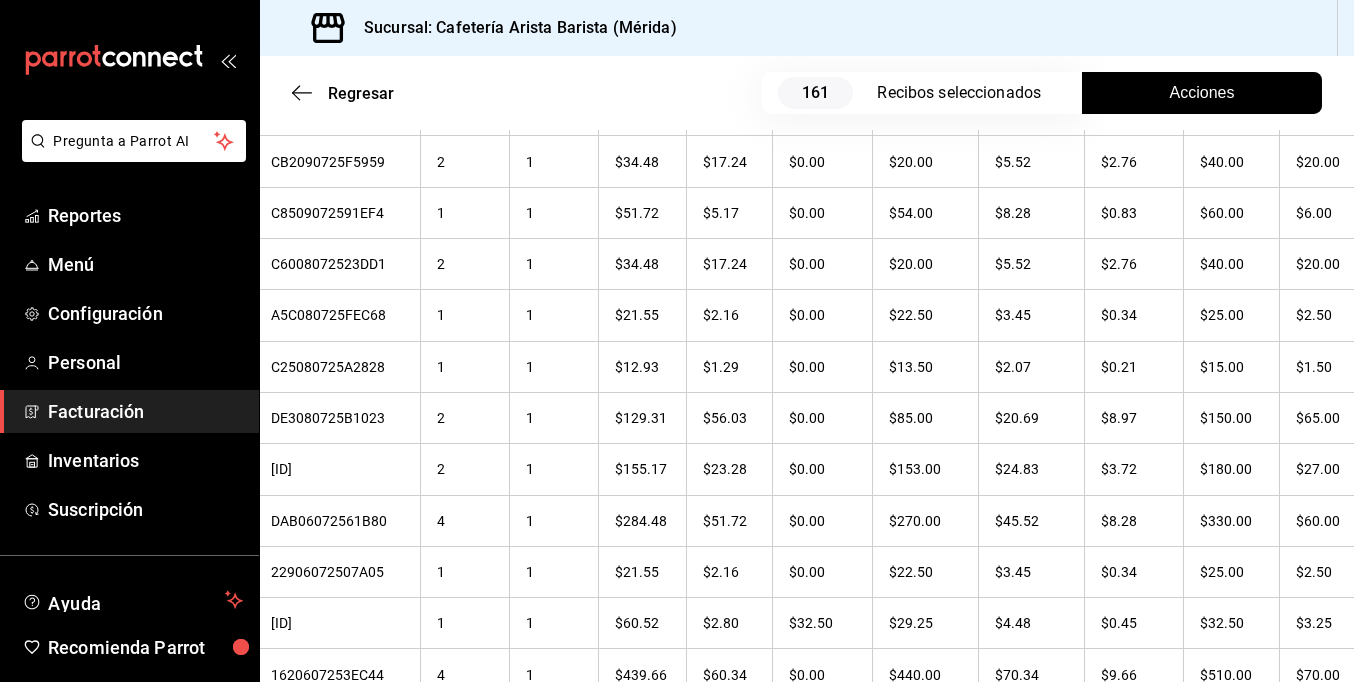 drag, startPoint x: 1363, startPoint y: 306, endPoint x: 1098, endPoint y: 31, distance: 381.90314 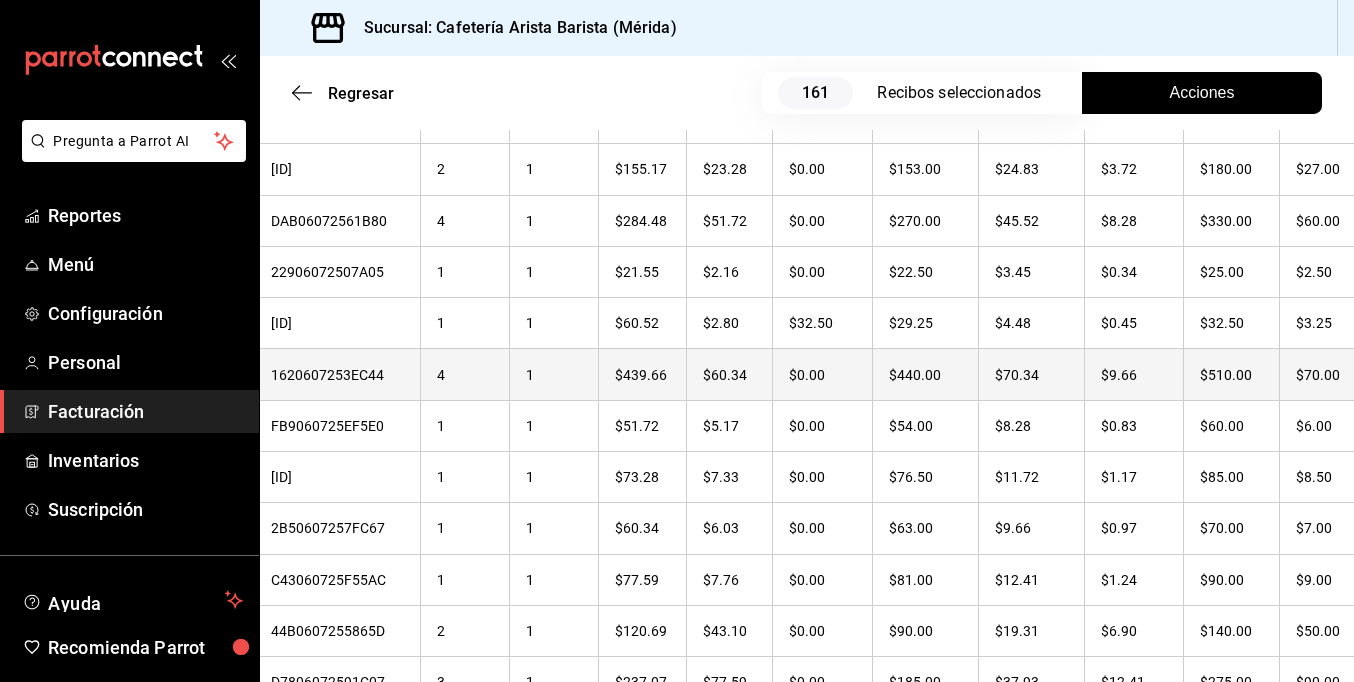 click on "$70.00" at bounding box center (1326, 374) 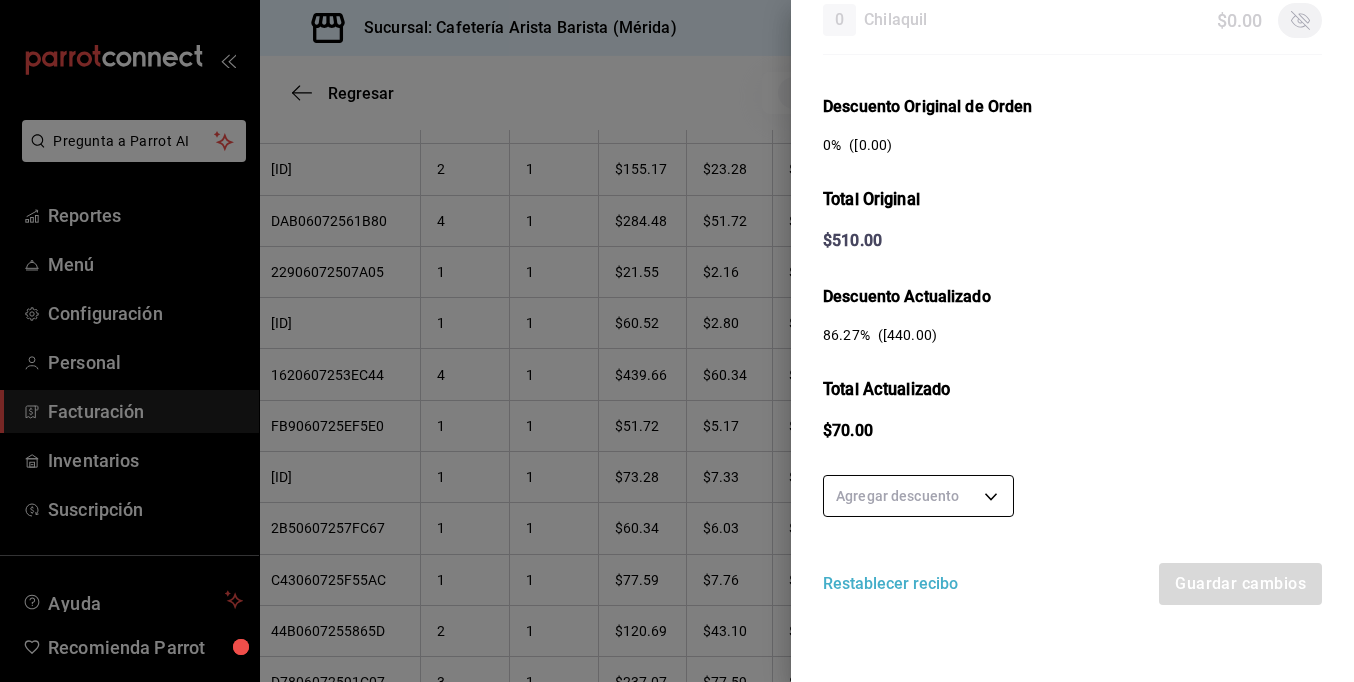 click on "Pregunta a Parrot AI Reportes   Menú   Configuración   Personal   Facturación   Inventarios   Suscripción   Ayuda Recomienda Parrot   Ramiro Peraza   Sugerir nueva función   Sucursal: Cafetería Arista Barista (Mérida) Regresar 161 Recibos seleccionados Acciones Editar recibos Fecha 2025-07-01 1 / 7 / 2025 - 2025-07-31 31 / 7 / 2025 Hora inicio 00:00 Hora inicio Hora fin 23:59 Hora fin Razón social JORGE ALBERTO CERVANTES MARTINEZ 980cee1c-aefc-4e14-bc21-7576d2fafae3 Formas de pago   Efectivo 58e5b7a6-9178-44d5-aa80-321818116193 Marcas Ver todas fc1ea929-f4b8-451f-80c7-715306eba671 Ingresos totales $ 22,946.61 Descuentos totales $ 1,488.00 Impuestos $ 3,433.39 Total por facturar $ 24,892.00 Ingresos totales (Act.) $ 3,574.82 Descuentos totales (Act.) $ 19,085.05 Impuestos  (Act.) $ 572.13 Total por facturar (Act.) $ 4,146.95 Editar recibos Quita la selección a los recibos que no quieras editar. Act. # de recibo Artículos (Orig.) Artículos (Act.) Subtotal (Orig.) Subtotal (Act.) Impuestos (Orig.) Sí" at bounding box center (677, 341) 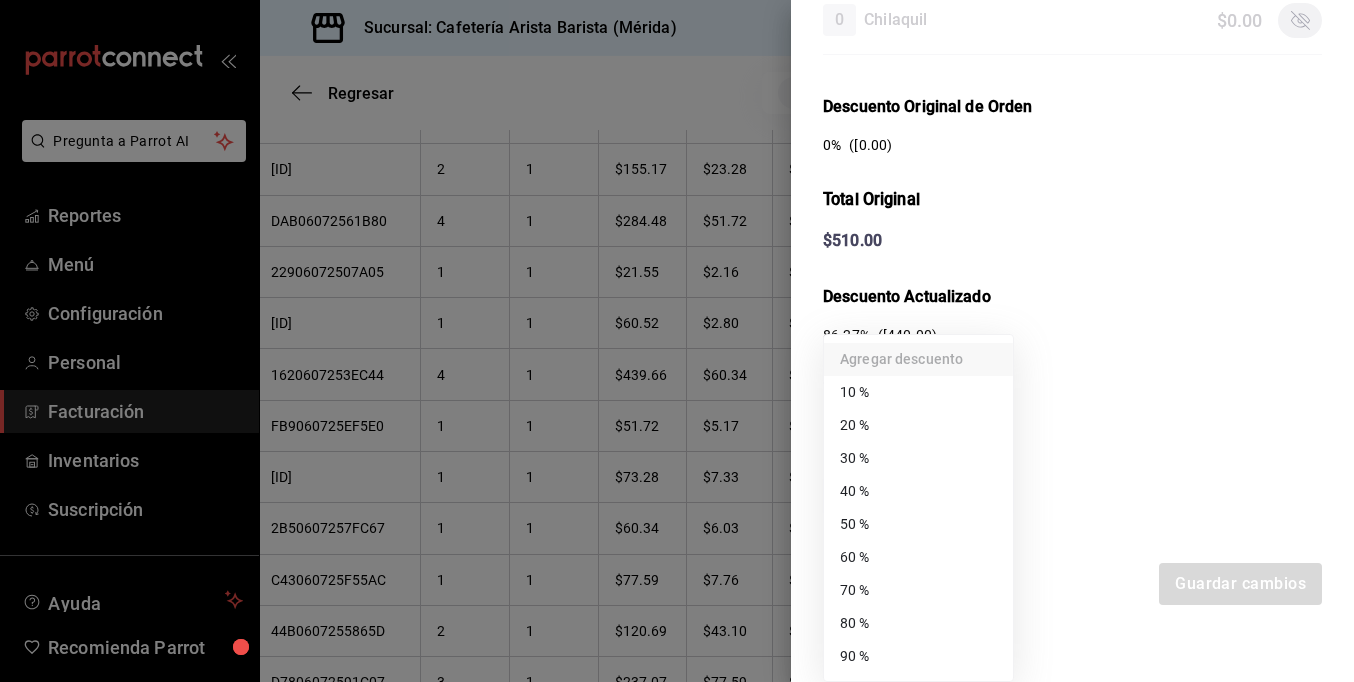 click on "70 %" at bounding box center [918, 590] 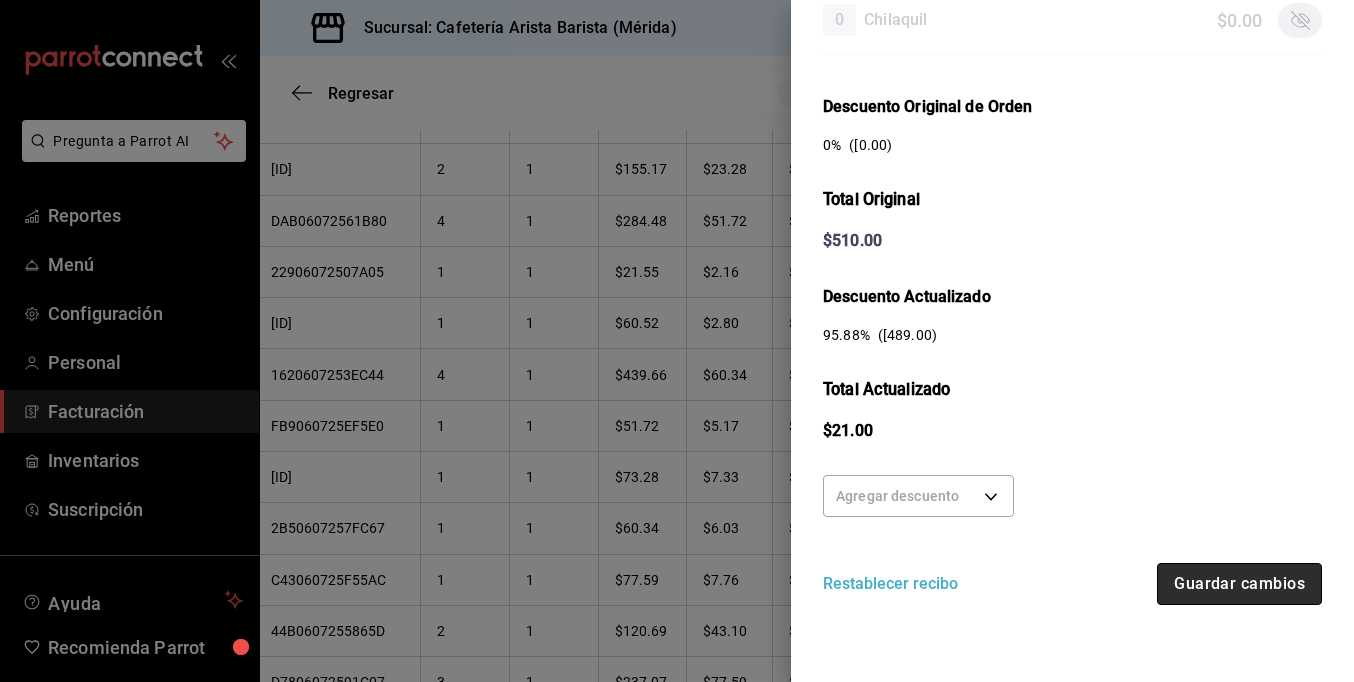 click on "Guardar cambios" at bounding box center (1239, 584) 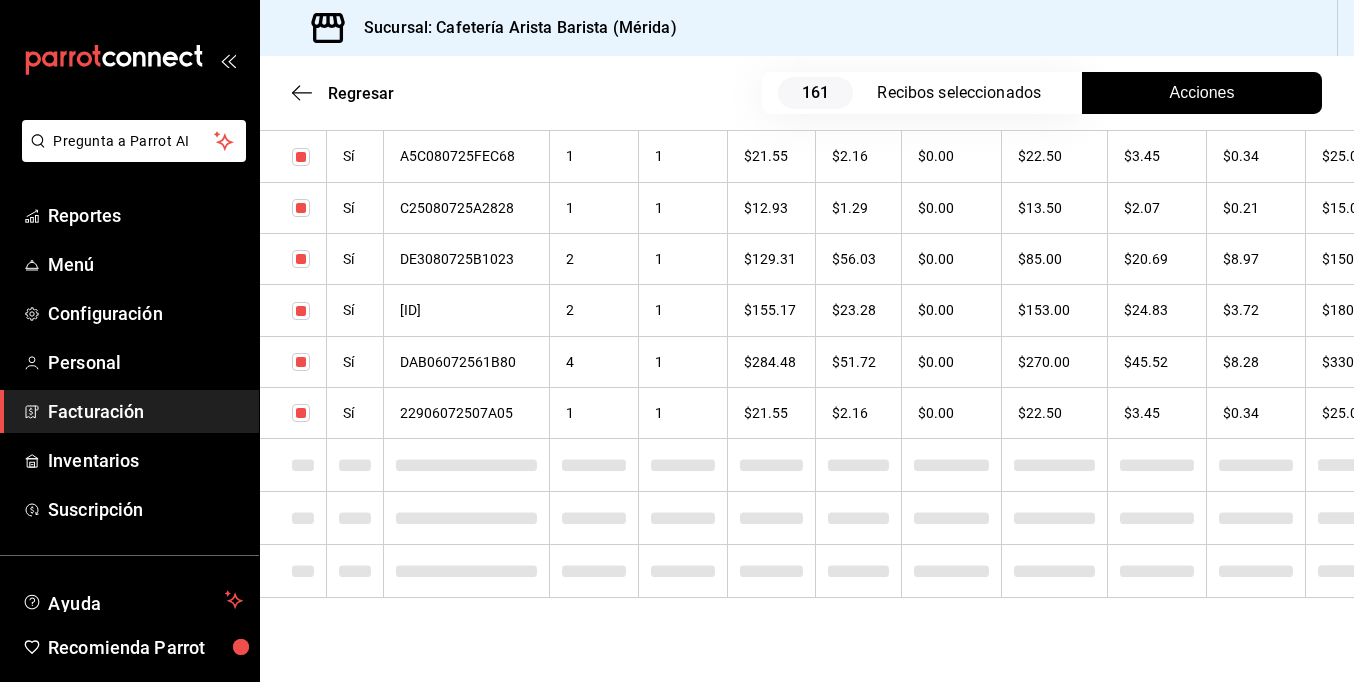 checkbox on "true" 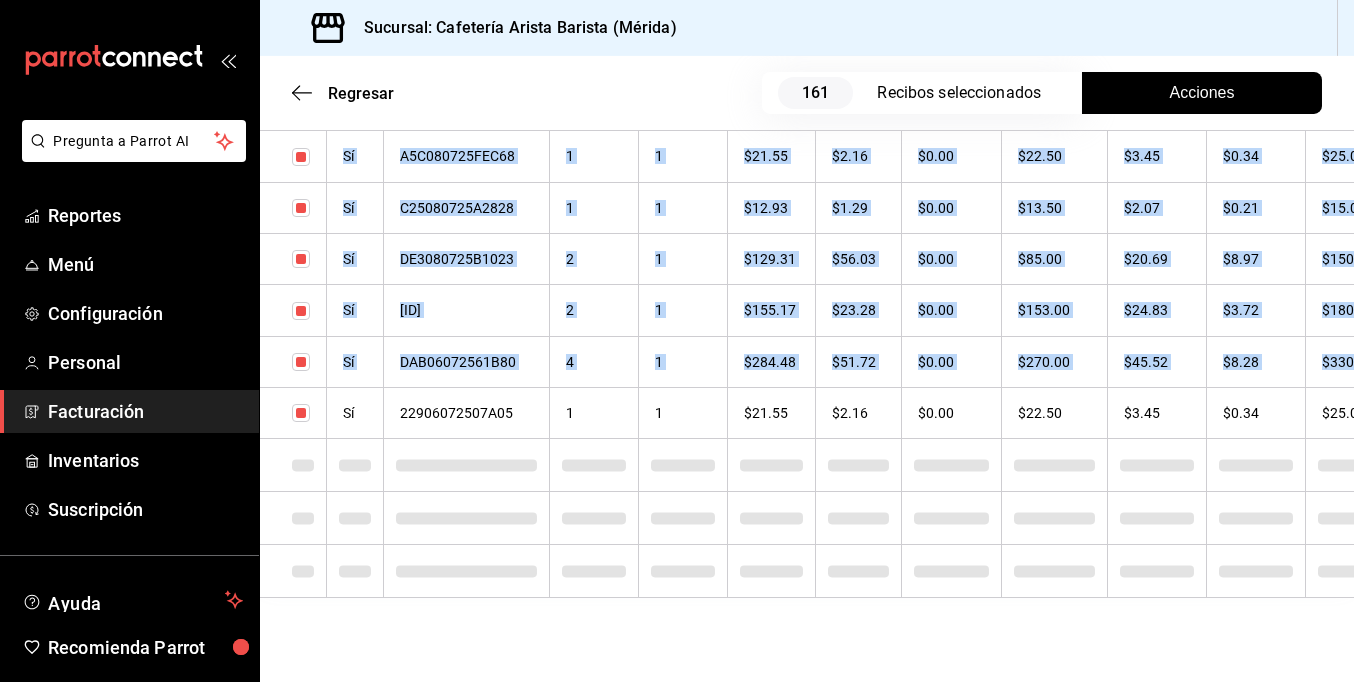 drag, startPoint x: 1242, startPoint y: 429, endPoint x: 1379, endPoint y: 425, distance: 137.05838 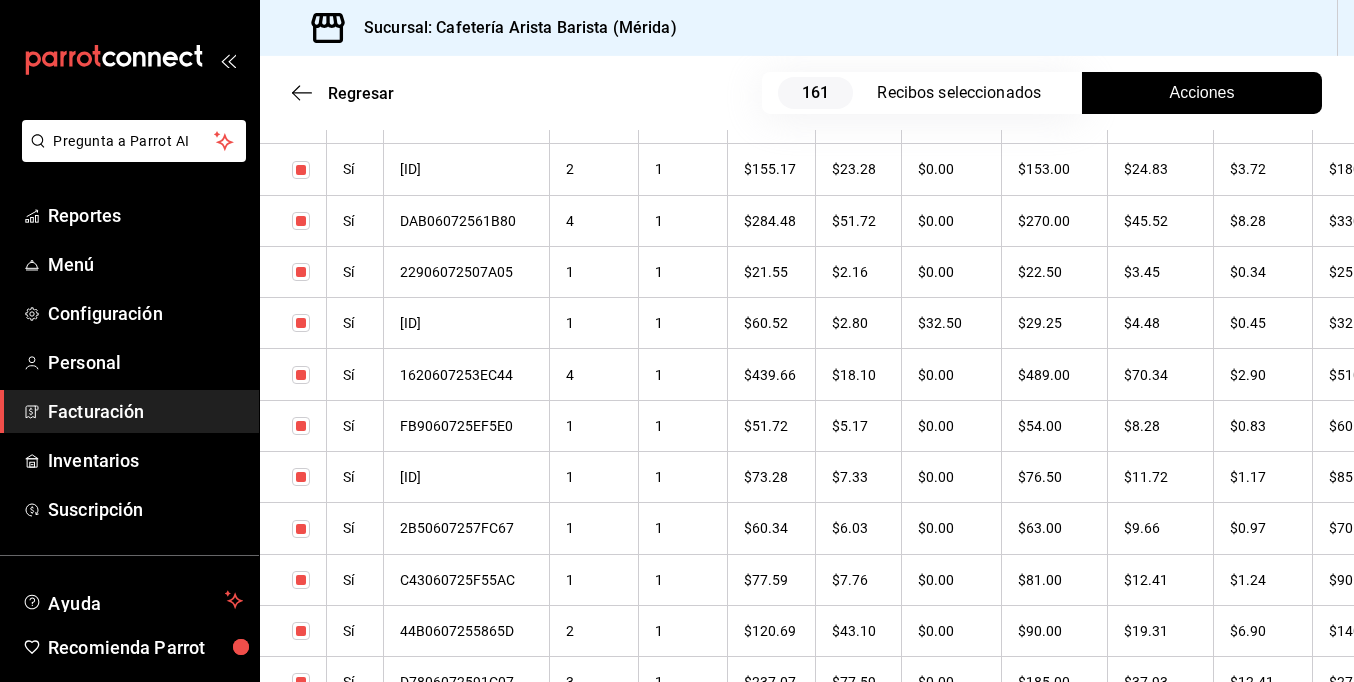 click on "Sucursal: Cafetería Arista Barista ([CITY])" at bounding box center (807, 28) 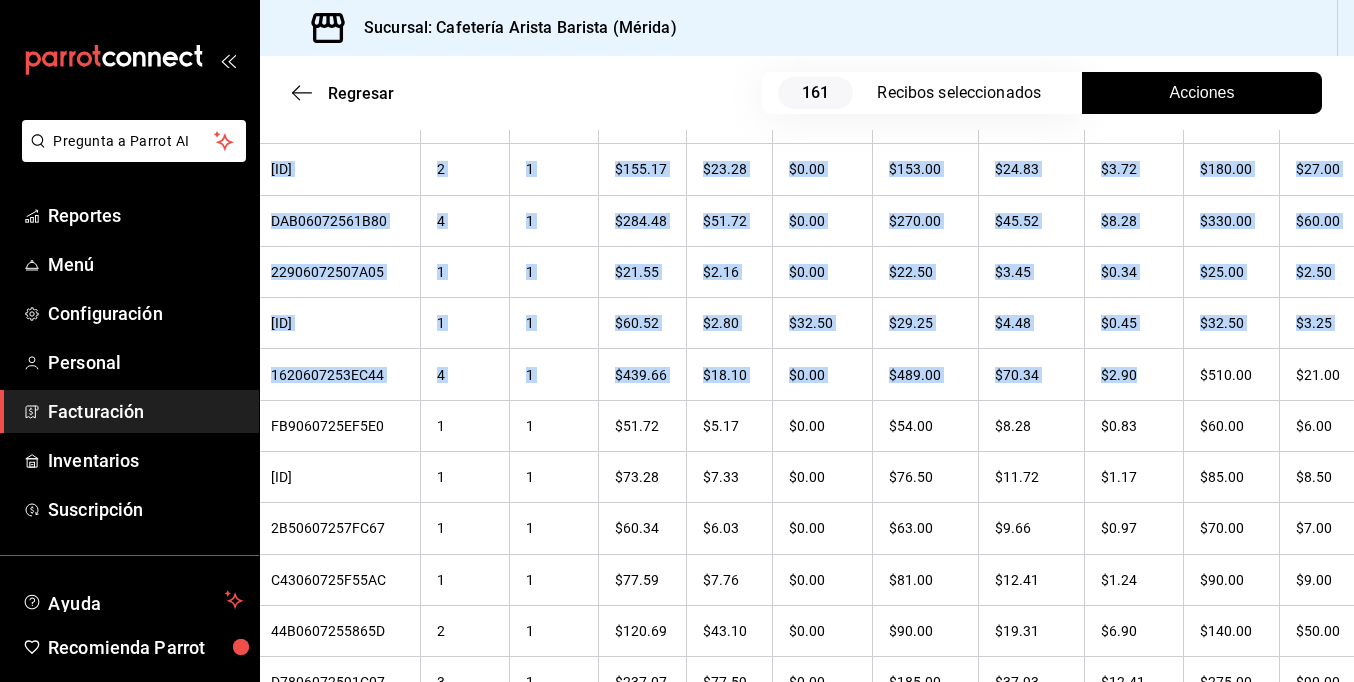 drag, startPoint x: 1279, startPoint y: 326, endPoint x: 1388, endPoint y: 322, distance: 109.07337 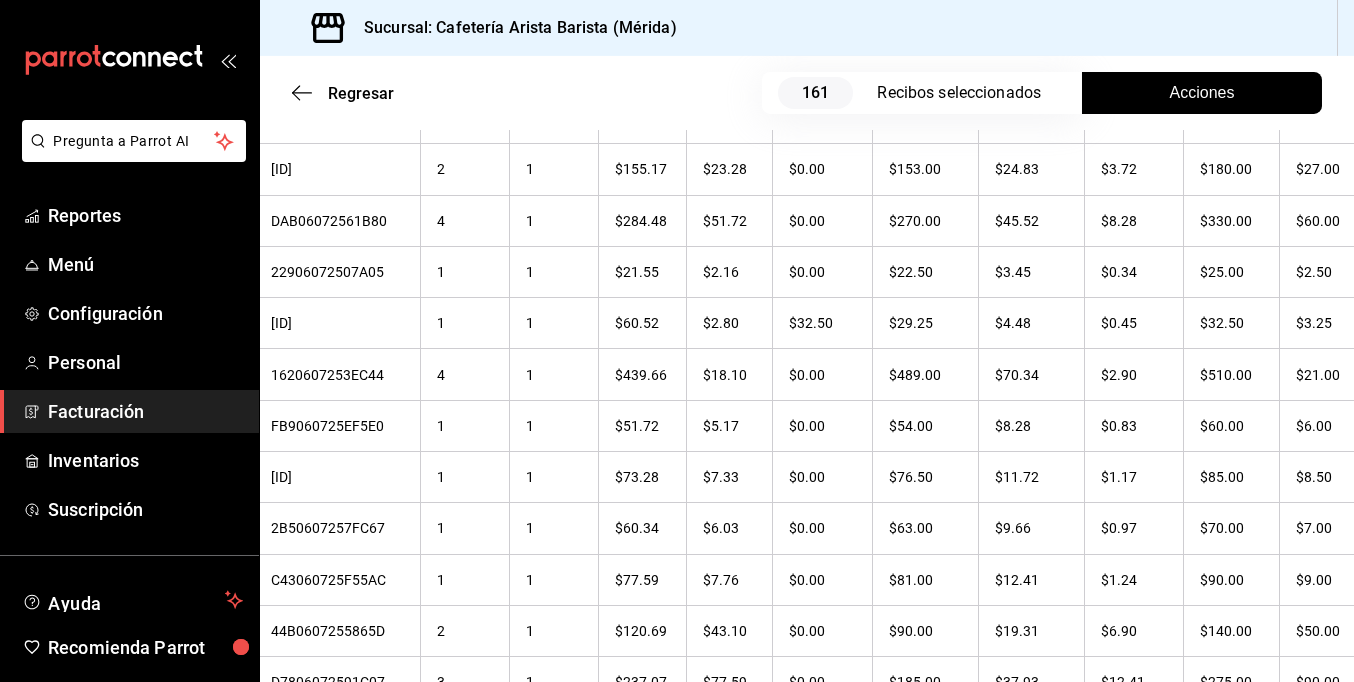 drag, startPoint x: 1388, startPoint y: 322, endPoint x: 1117, endPoint y: 37, distance: 393.27597 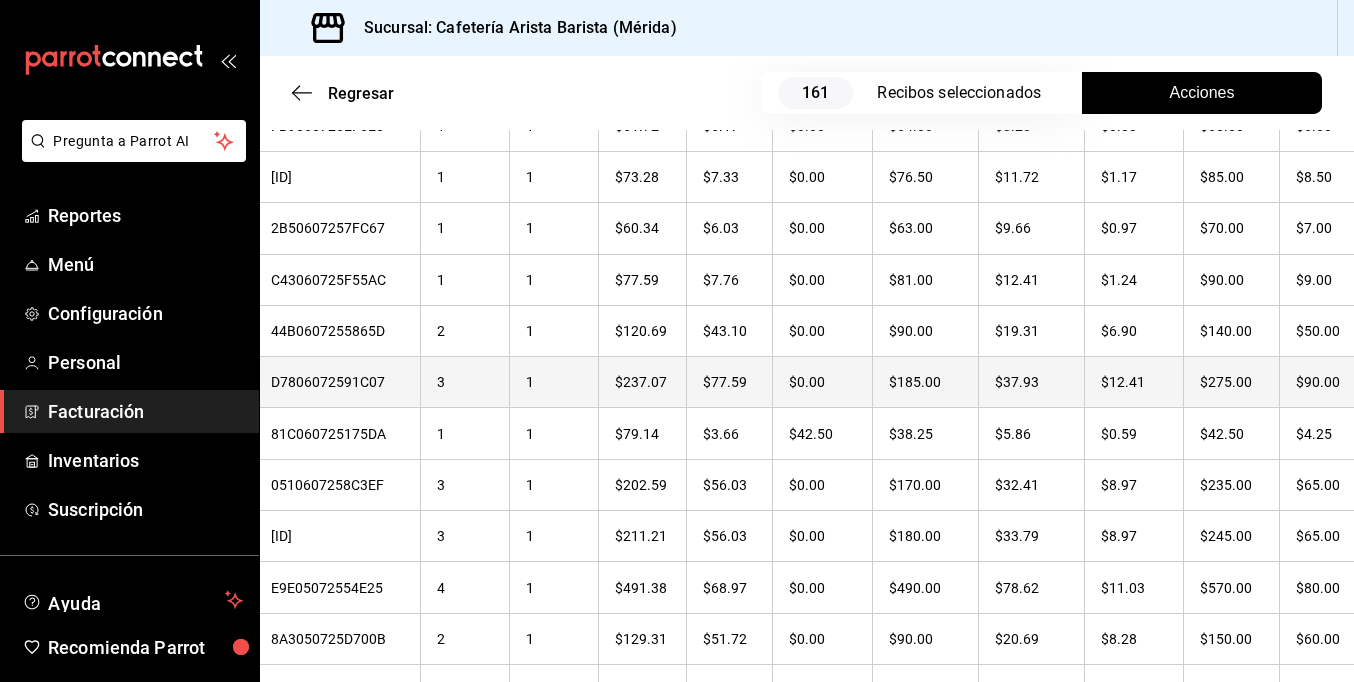 click on "$90.00" at bounding box center (1326, 382) 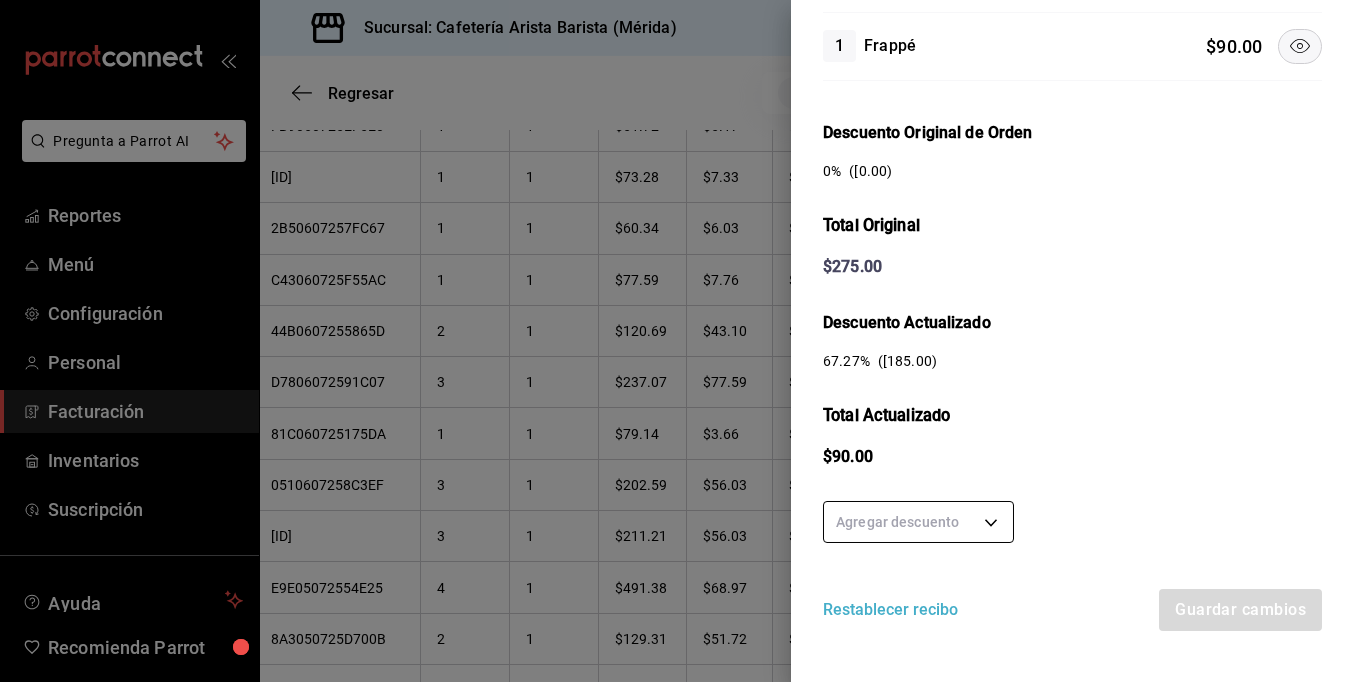 click on "Pregunta a Parrot AI Reportes   Menú   Configuración   Personal   Facturación   Inventarios   Suscripción   Ayuda Recomienda Parrot   Ramiro Peraza   Sugerir nueva función   Sucursal: Cafetería Arista Barista (Mérida) Regresar 161 Recibos seleccionados Acciones Editar recibos Fecha 2025-07-01 1 / 7 / 2025 - 2025-07-31 31 / 7 / 2025 Hora inicio 00:00 Hora inicio Hora fin 23:59 Hora fin Razón social JORGE ALBERTO CERVANTES MARTINEZ 980cee1c-aefc-4e14-bc21-7576d2fafae3 Formas de pago   Efectivo 58e5b7a6-9178-44d5-aa80-321818116193 Marcas Ver todas fc1ea929-f4b8-451f-80c7-715306eba671 Ingresos totales $ 22,946.61 Descuentos totales $ 1,488.00 Impuestos $ 3,433.39 Total por facturar $ 24,892.00 Ingresos totales (Act.) $ 3,532.58 Descuentos totales (Act.) $ 19,134.05 Impuestos  (Act.) $ 565.37 Total por facturar (Act.) $ 4,097.95 Editar recibos Quita la selección a los recibos que no quieras editar. Act. # de recibo Artículos (Orig.) Artículos (Act.) Subtotal (Orig.) Subtotal (Act.) Impuestos (Orig.) Sí" at bounding box center [677, 341] 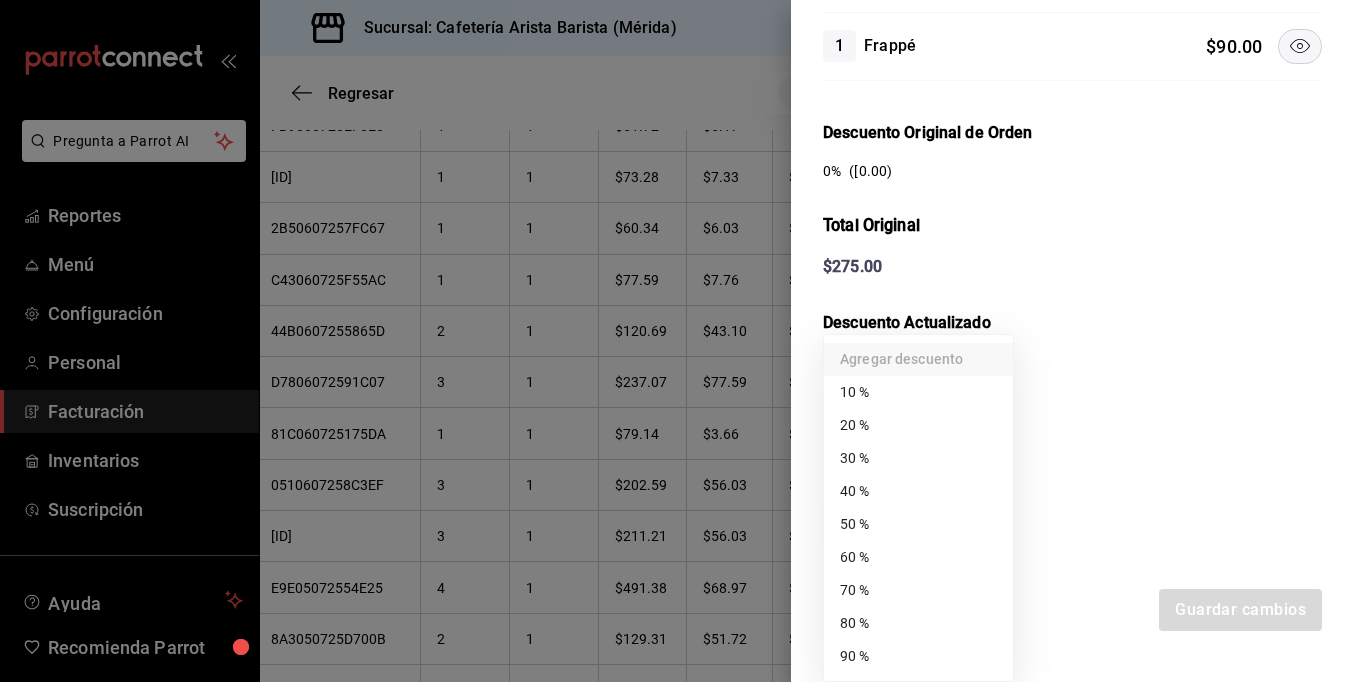 click on "80 %" at bounding box center [918, 623] 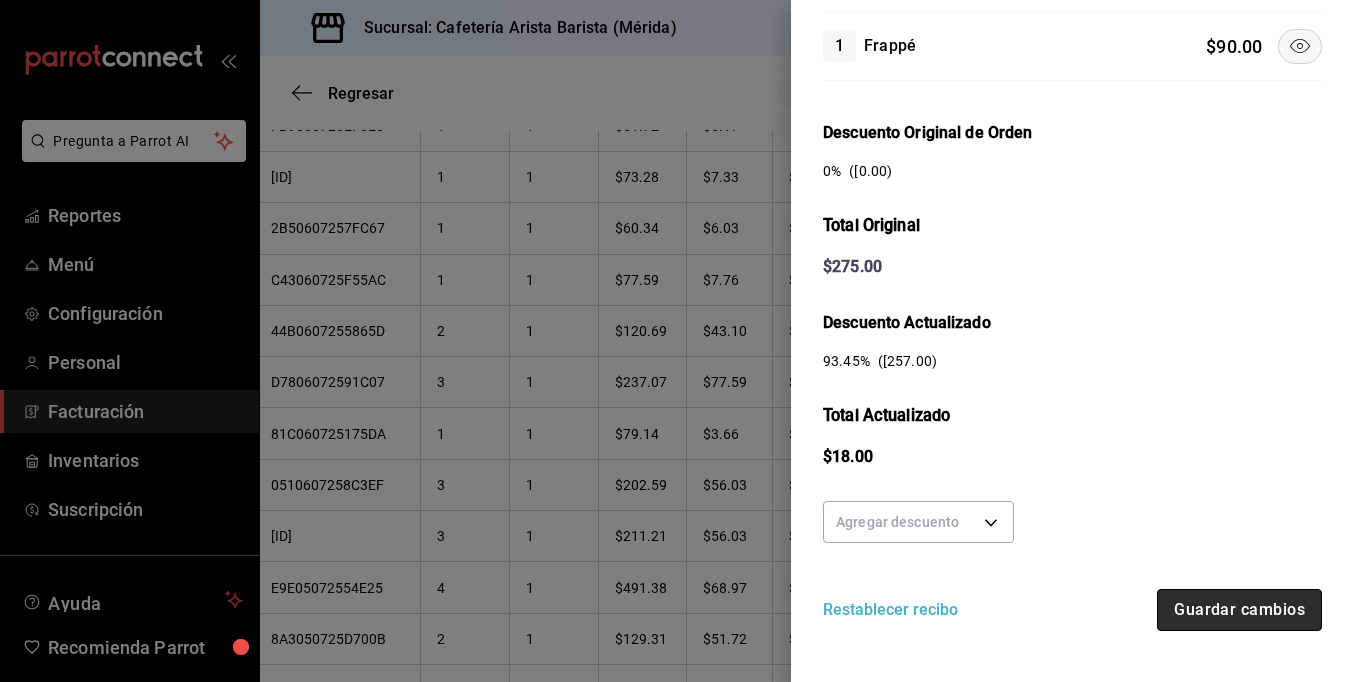 click on "Guardar cambios" at bounding box center (1239, 610) 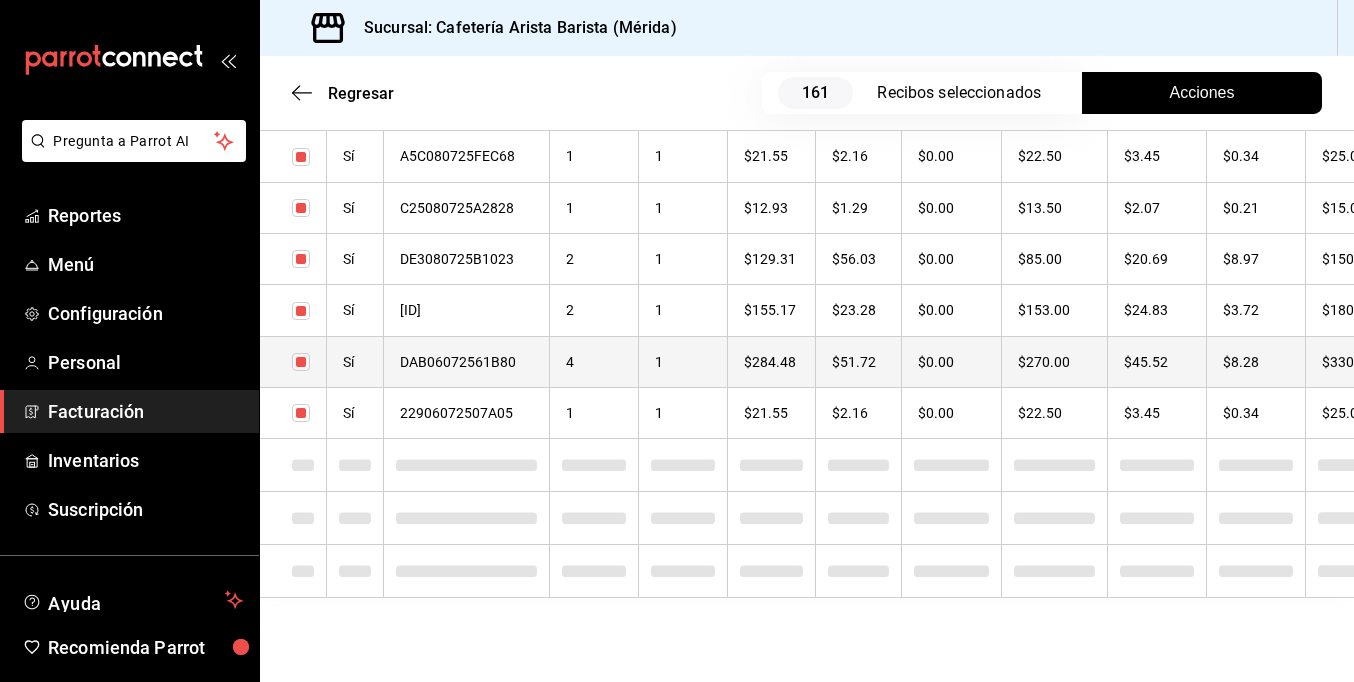 checkbox on "true" 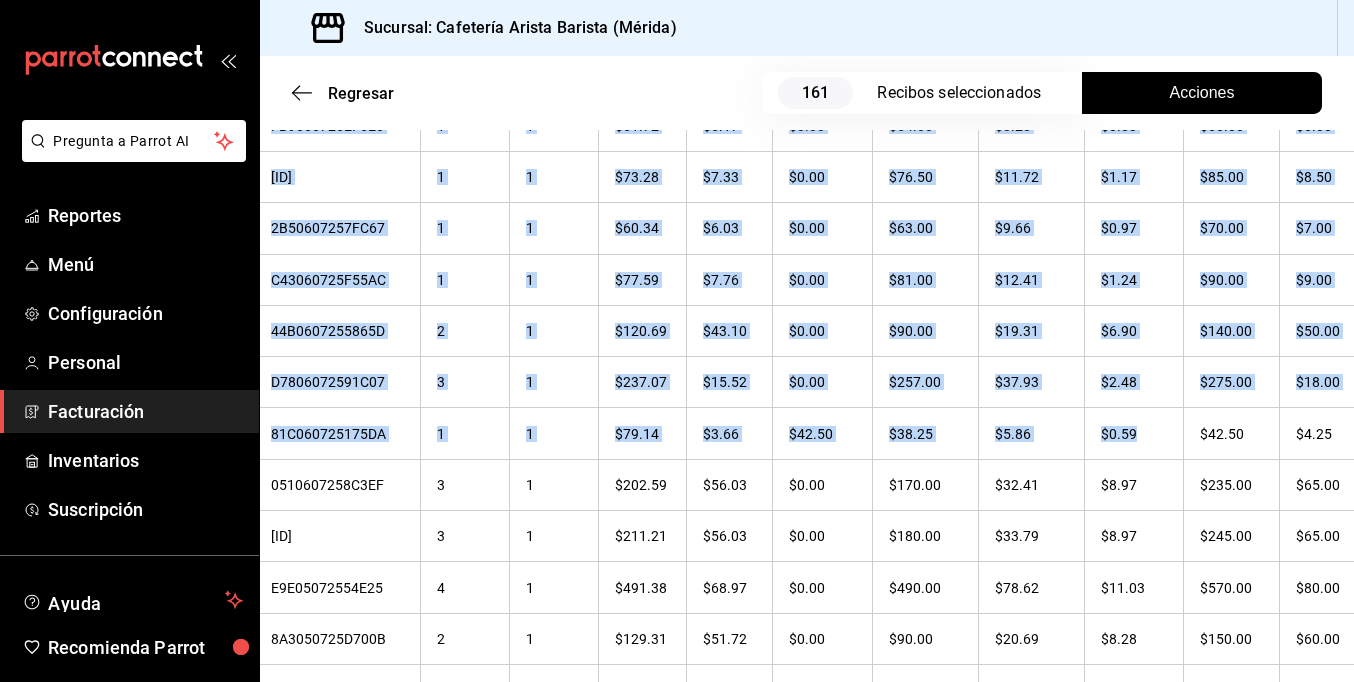 drag, startPoint x: 1258, startPoint y: 380, endPoint x: 1369, endPoint y: 376, distance: 111.07205 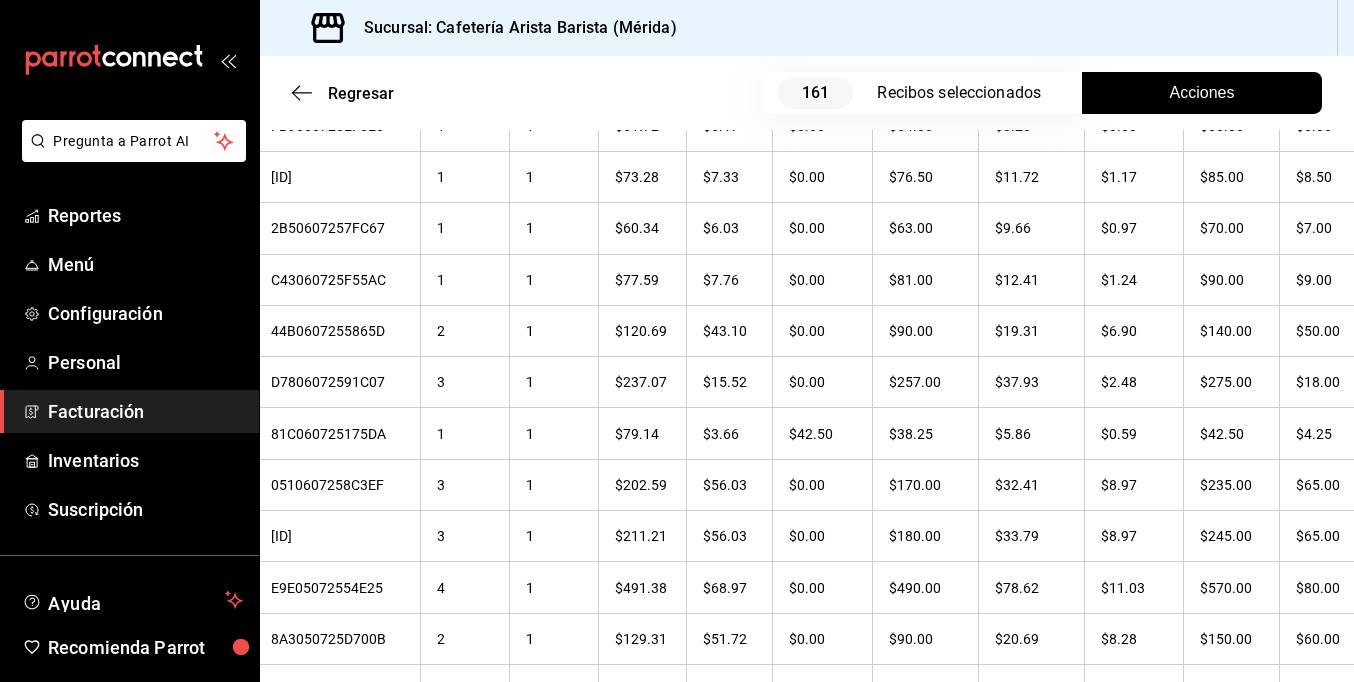 drag, startPoint x: 1369, startPoint y: 376, endPoint x: 1128, endPoint y: 34, distance: 418.3838 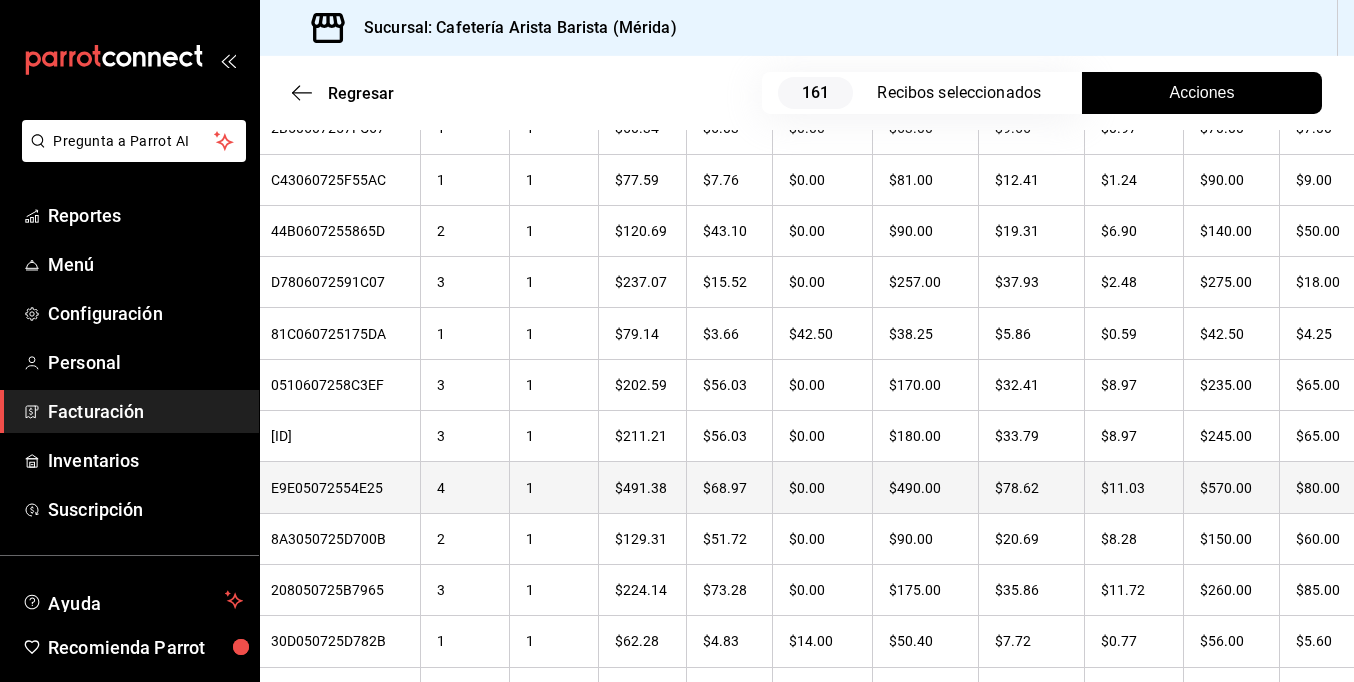 click on "$80.00" at bounding box center (1326, 487) 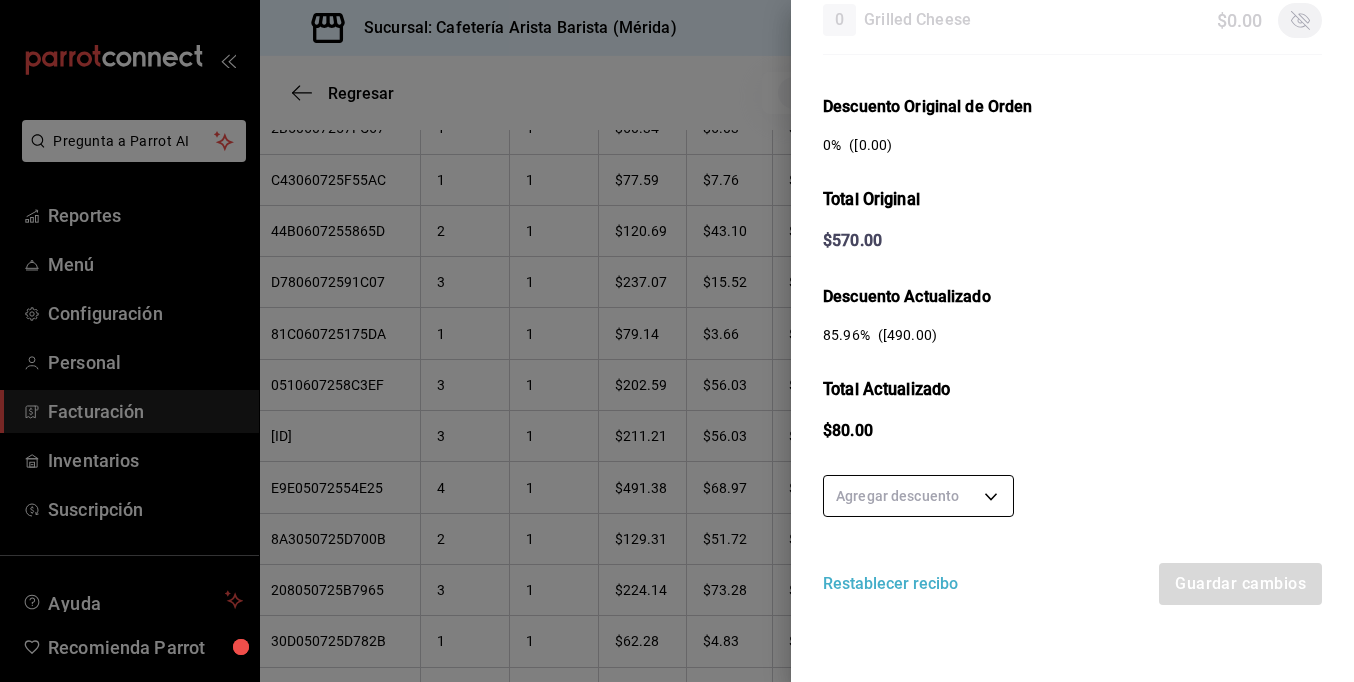 click on "Pregunta a Parrot AI Reportes   Menú   Configuración   Personal   Facturación   Inventarios   Suscripción   Ayuda Recomienda Parrot   Ramiro Peraza   Sugerir nueva función   Sucursal: Cafetería Arista Barista (Mérida) Regresar 161 Recibos seleccionados Acciones Editar recibos Fecha 2025-07-01 1 / 7 / 2025 - 2025-07-31 31 / 7 / 2025 Hora inicio 00:00 Hora inicio Hora fin 23:59 Hora fin Razón social JORGE ALBERTO CERVANTES MARTINEZ 980cee1c-aefc-4e14-bc21-7576d2fafae3 Formas de pago   Efectivo 58e5b7a6-9178-44d5-aa80-321818116193 Marcas Ver todas fc1ea929-f4b8-451f-80c7-715306eba671 Ingresos totales $ 22,946.61 Descuentos totales $ 1,488.00 Impuestos $ 3,433.39 Total por facturar $ 24,892.00 Ingresos totales (Act.) $ 3,470.51 Descuentos totales (Act.) $ 19,206.05 Impuestos  (Act.) $ 555.44 Total por facturar (Act.) $ 4,025.95 Editar recibos Quita la selección a los recibos que no quieras editar. Act. # de recibo Artículos (Orig.) Artículos (Act.) Subtotal (Orig.) Subtotal (Act.) Impuestos (Orig.) Sí" at bounding box center (677, 341) 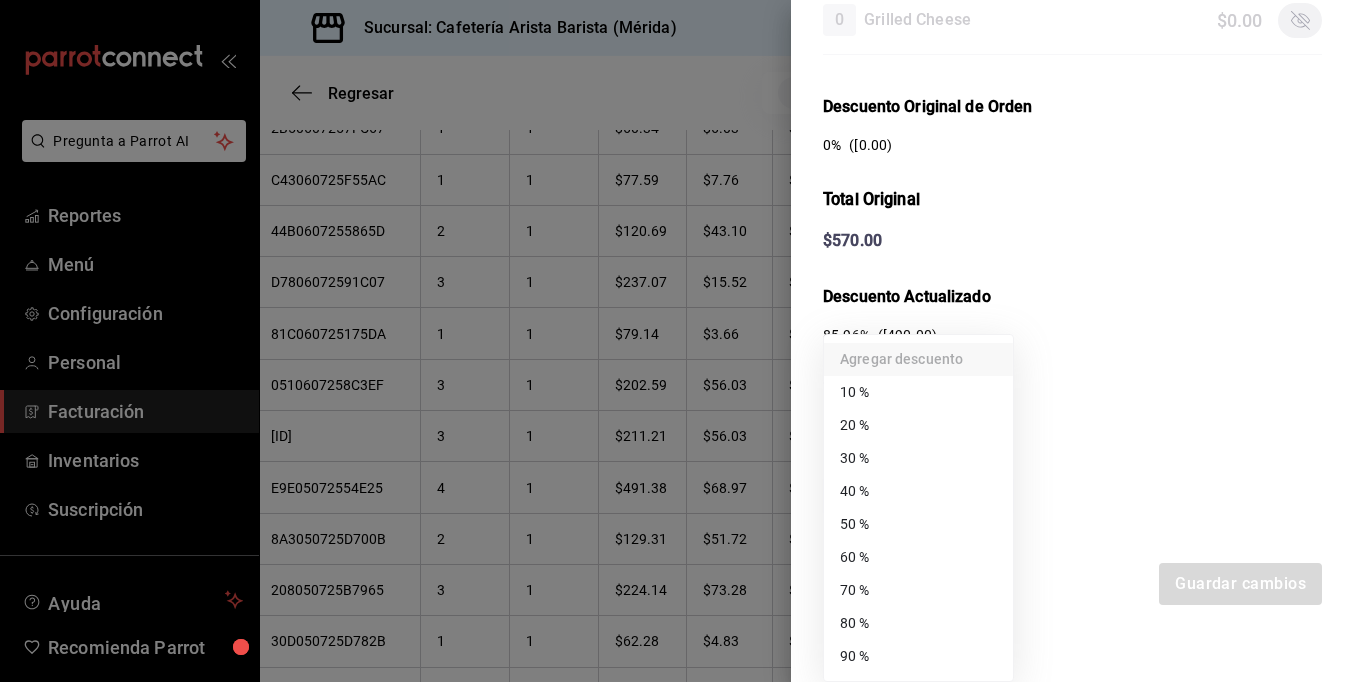 click on "70 %" at bounding box center [918, 590] 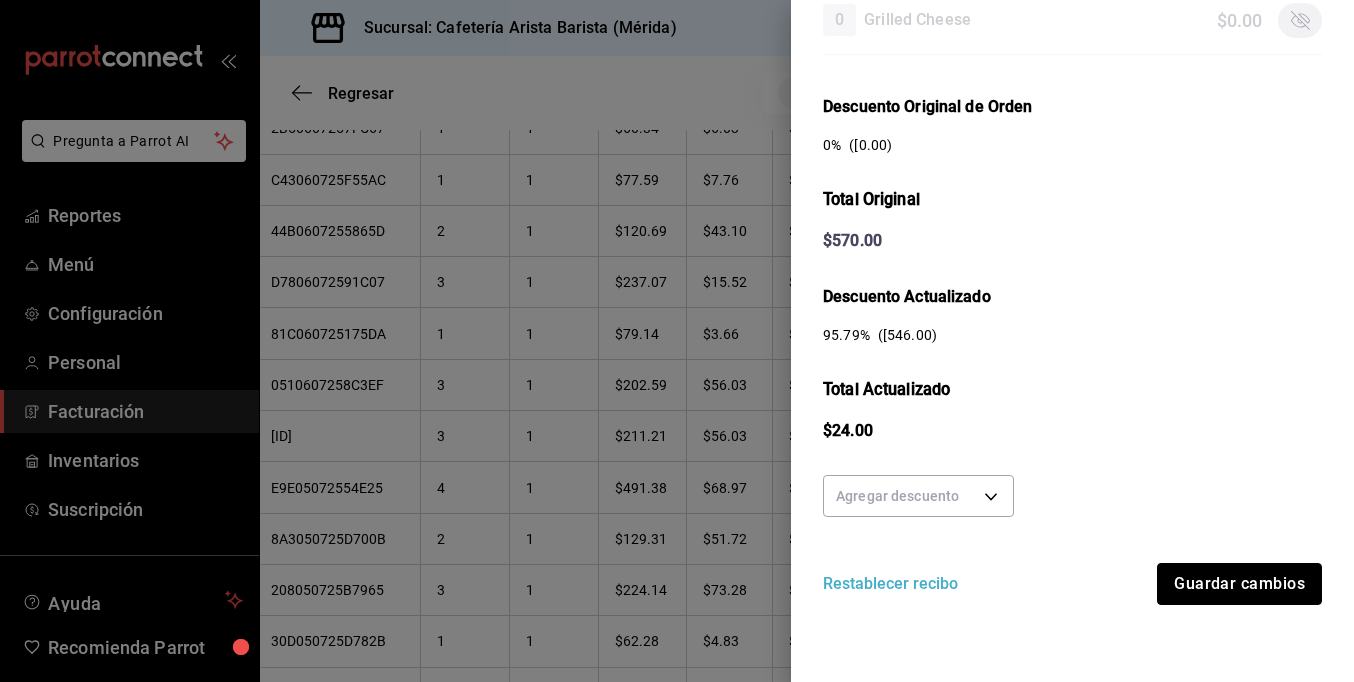 click on "Guardar cambios" at bounding box center [1239, 584] 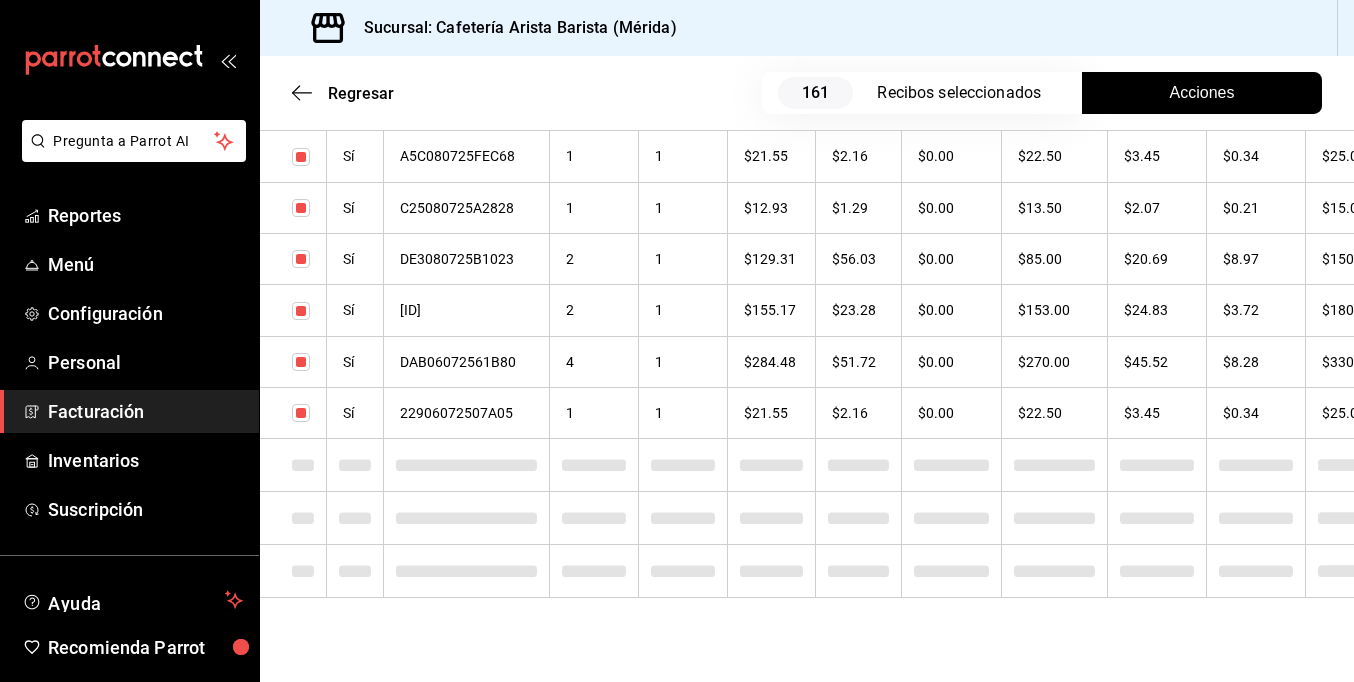 checkbox on "true" 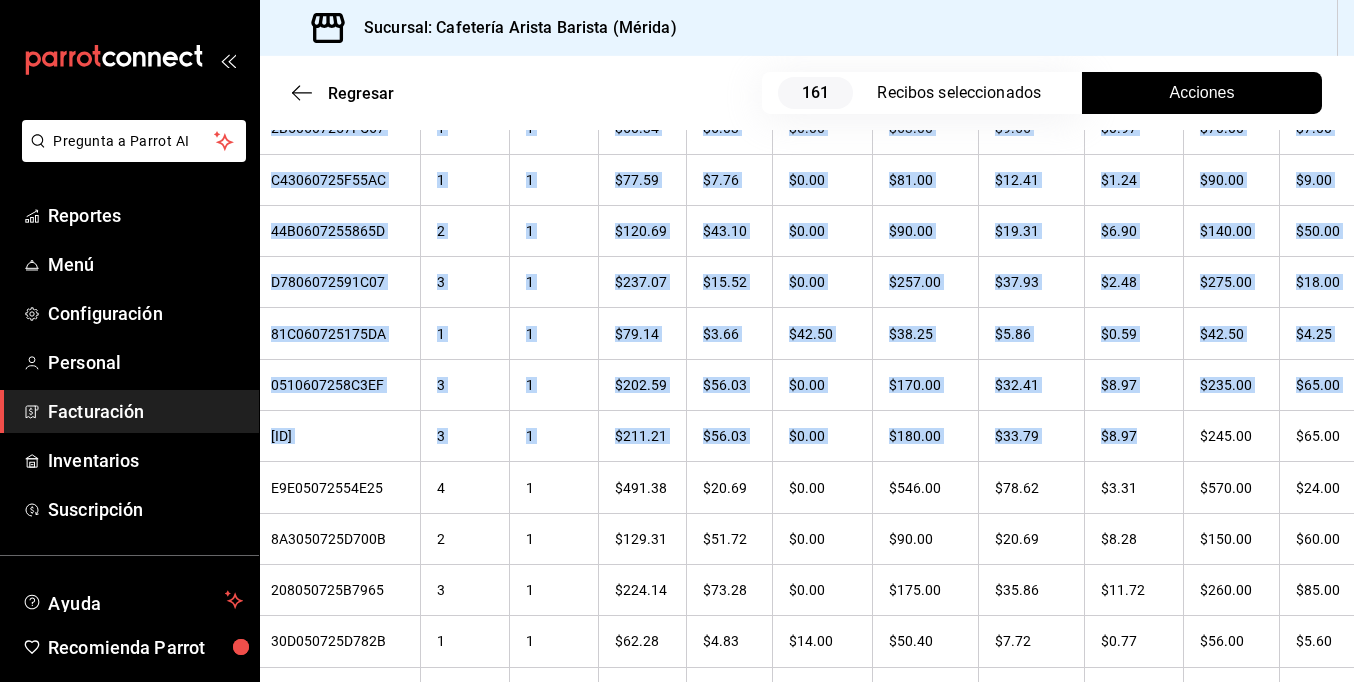 drag, startPoint x: 1258, startPoint y: 390, endPoint x: 1374, endPoint y: 379, distance: 116.520386 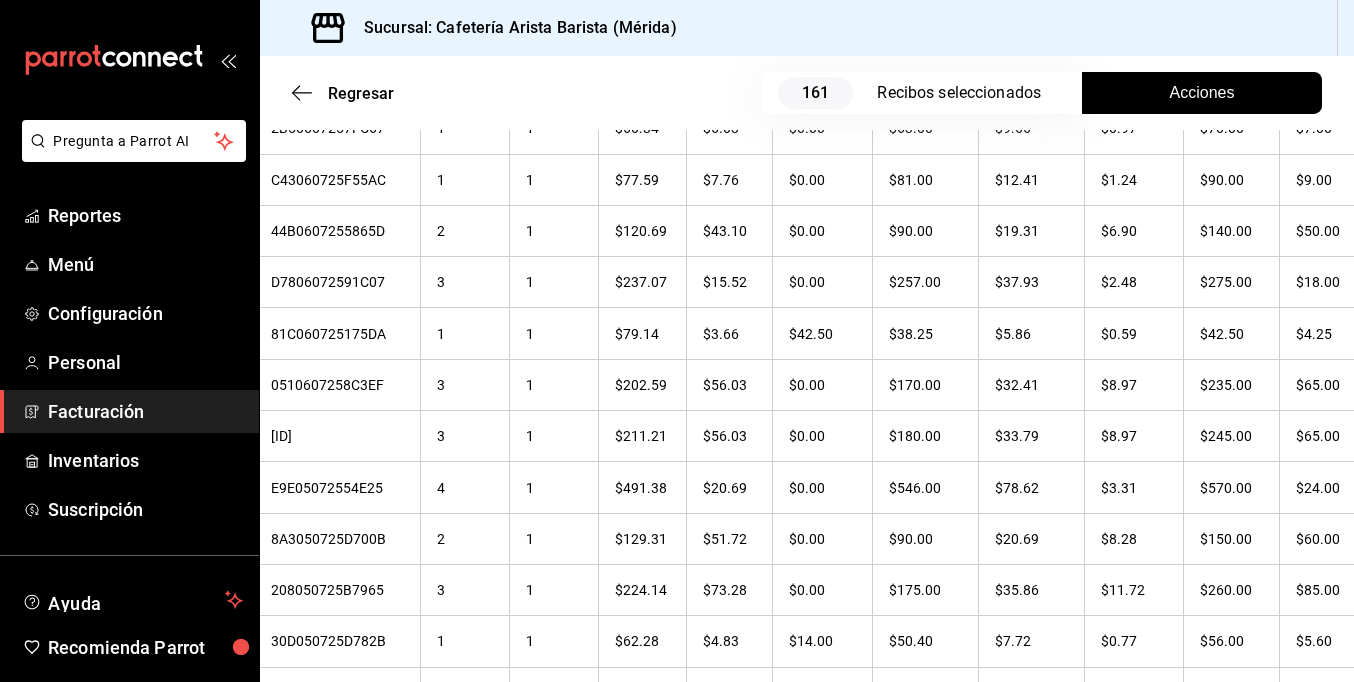 drag, startPoint x: 1374, startPoint y: 379, endPoint x: 1163, endPoint y: 38, distance: 401.00125 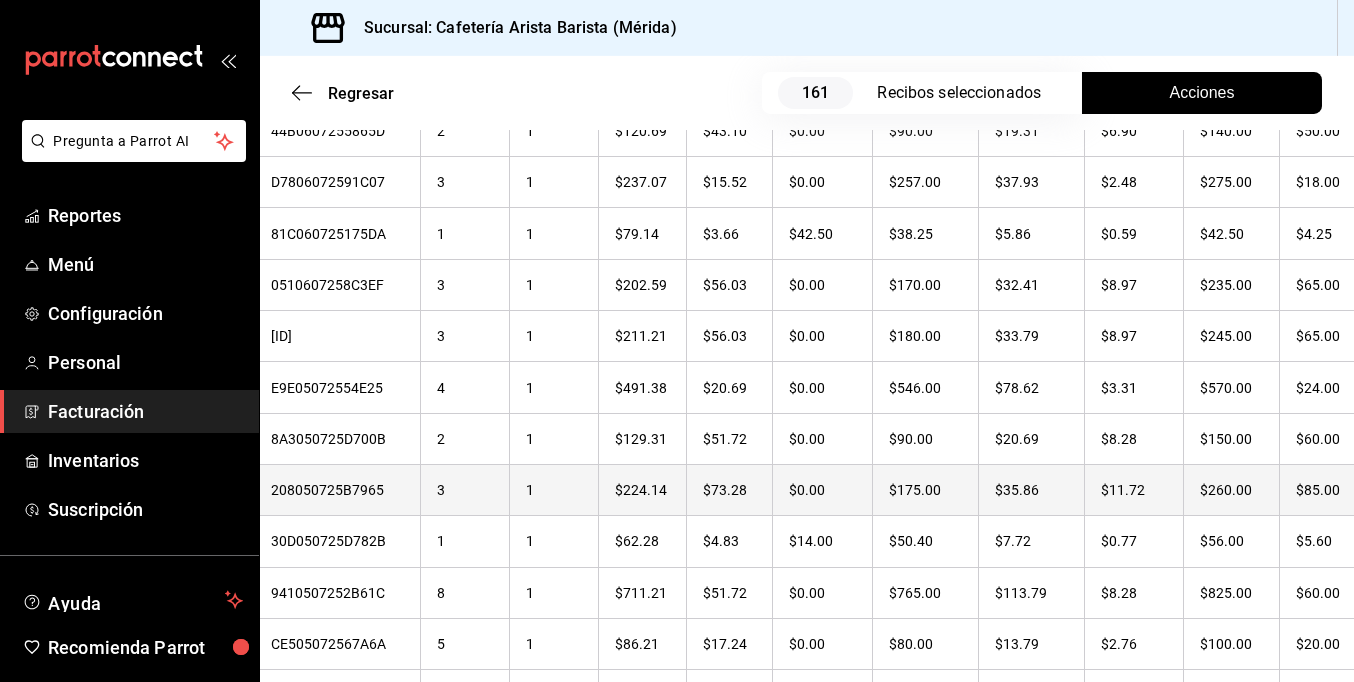 click on "$85.00" at bounding box center (1326, 489) 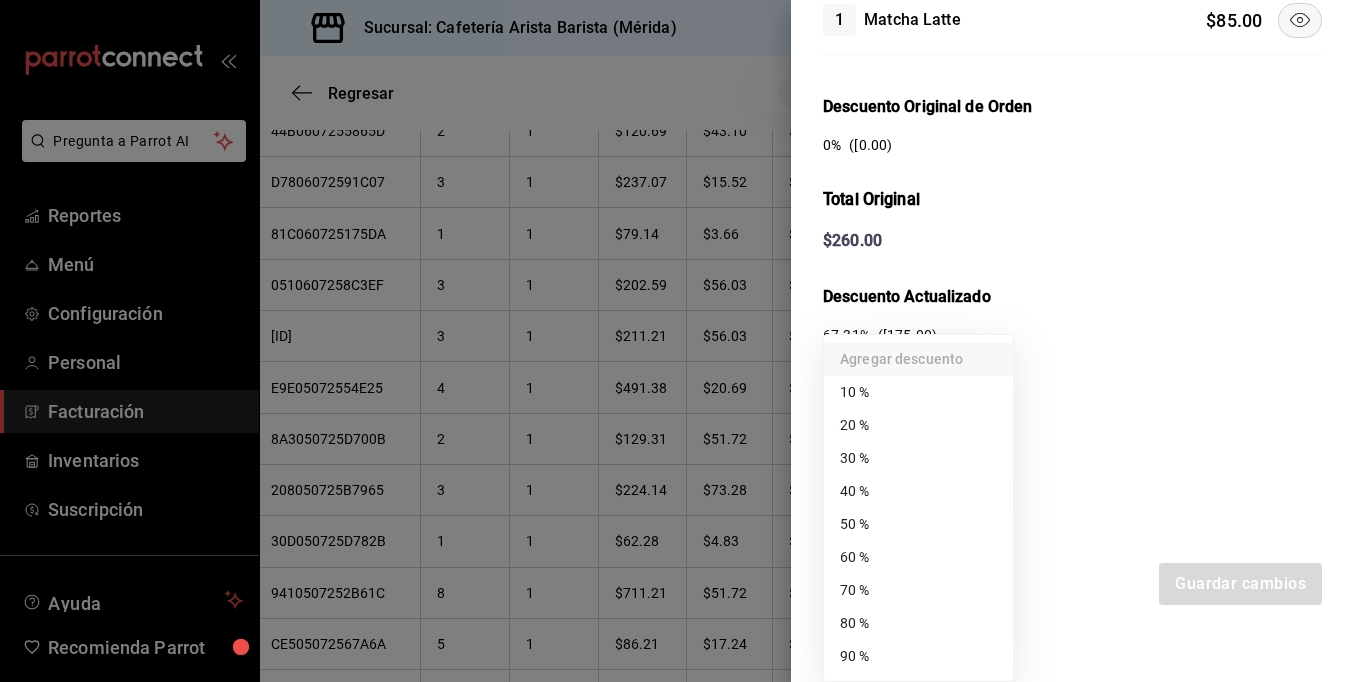 click on "Pregunta a Parrot AI Reportes   Menú   Configuración   Personal   Facturación   Inventarios   Suscripción   Ayuda Recomienda Parrot   Ramiro Peraza   Sugerir nueva función   Sucursal: Cafetería Arista Barista (Mérida) Regresar 161 Recibos seleccionados Acciones Editar recibos Fecha 2025-07-01 1 / 7 / 2025 - 2025-07-31 31 / 7 / 2025 Hora inicio 00:00 Hora inicio Hora fin 23:59 Hora fin Razón social JORGE ALBERTO CERVANTES MARTINEZ 980cee1c-aefc-4e14-bc21-7576d2fafae3 Formas de pago   Efectivo 58e5b7a6-9178-44d5-aa80-321818116193 Marcas Ver todas fc1ea929-f4b8-451f-80c7-715306eba671 Ingresos totales $ 22,946.61 Descuentos totales $ 1,488.00 Impuestos $ 3,433.39 Total por facturar $ 24,892.00 Ingresos totales (Act.) $ 3,422.23 Descuentos totales (Act.) $ 19,262.05 Impuestos  (Act.) $ 547.72 Total por facturar (Act.) $ 3,969.95 Editar recibos Quita la selección a los recibos que no quieras editar. Act. # de recibo Artículos (Orig.) Artículos (Act.) Subtotal (Orig.) Subtotal (Act.) Impuestos (Orig.) Sí" at bounding box center [677, 341] 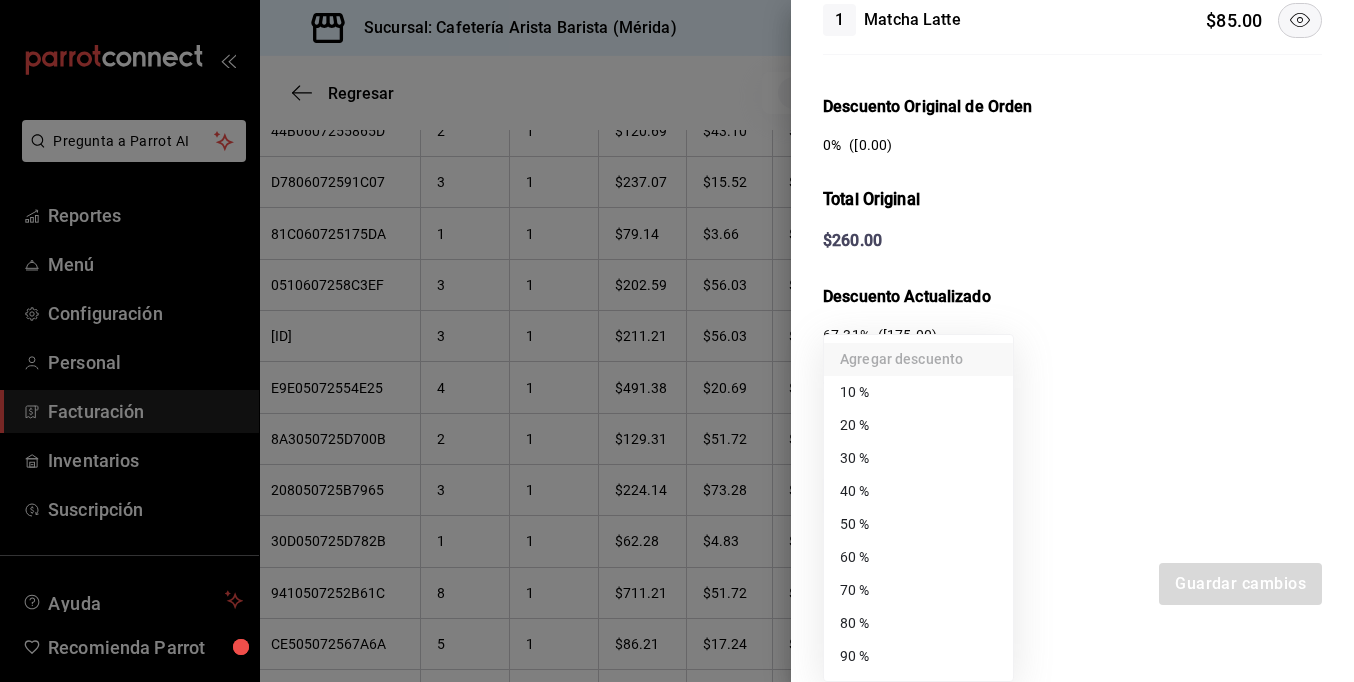 click on "70 %" at bounding box center (918, 590) 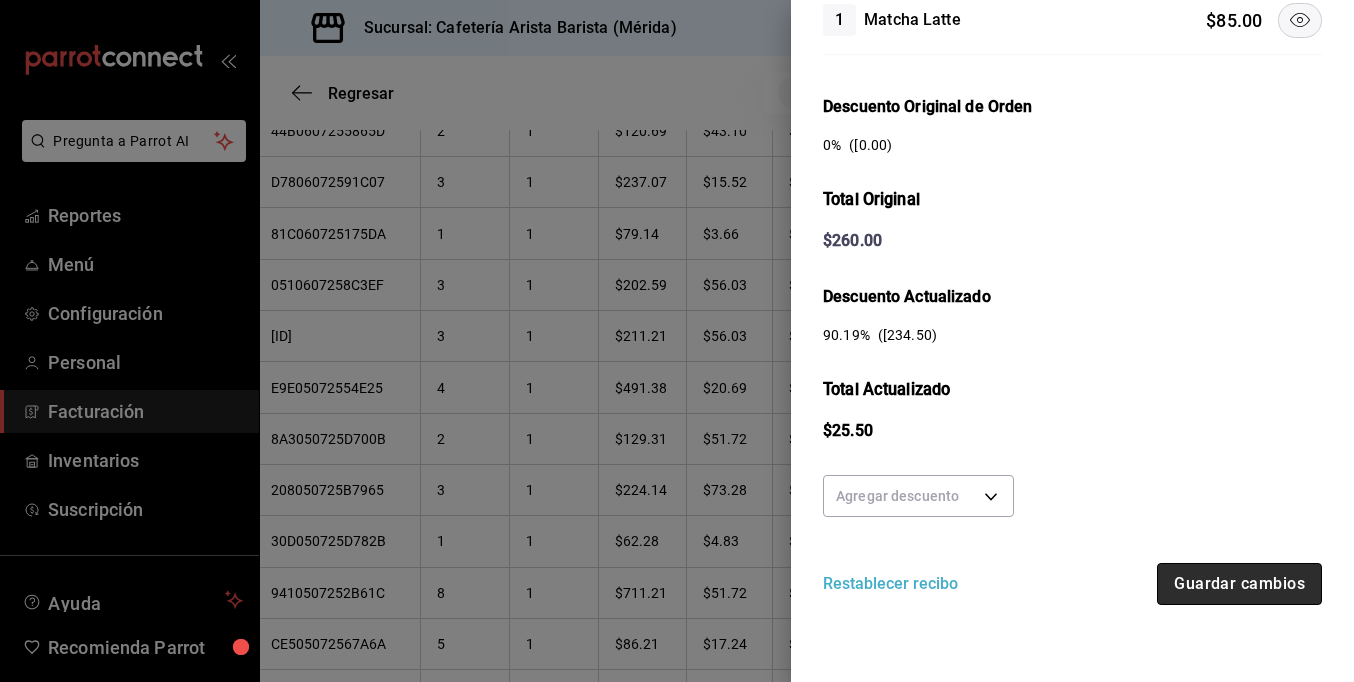 click on "Guardar cambios" at bounding box center (1239, 584) 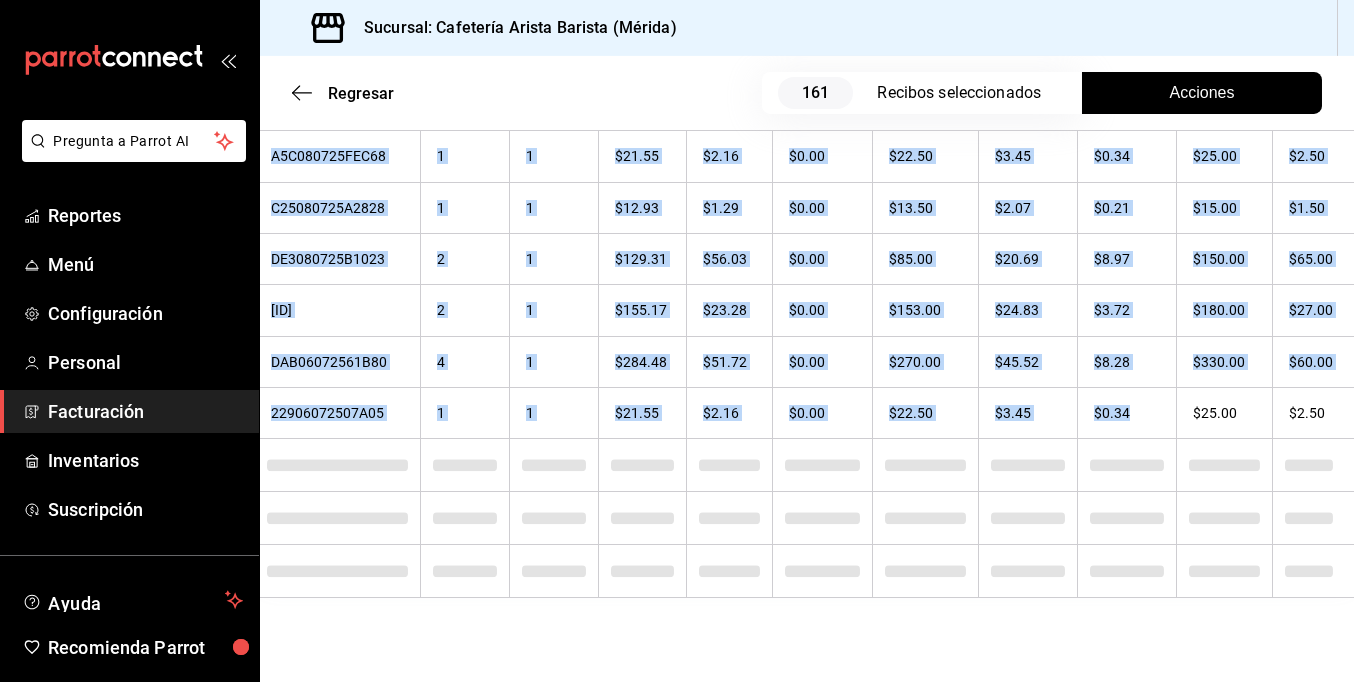 drag, startPoint x: 1267, startPoint y: 365, endPoint x: 1383, endPoint y: 363, distance: 116.01724 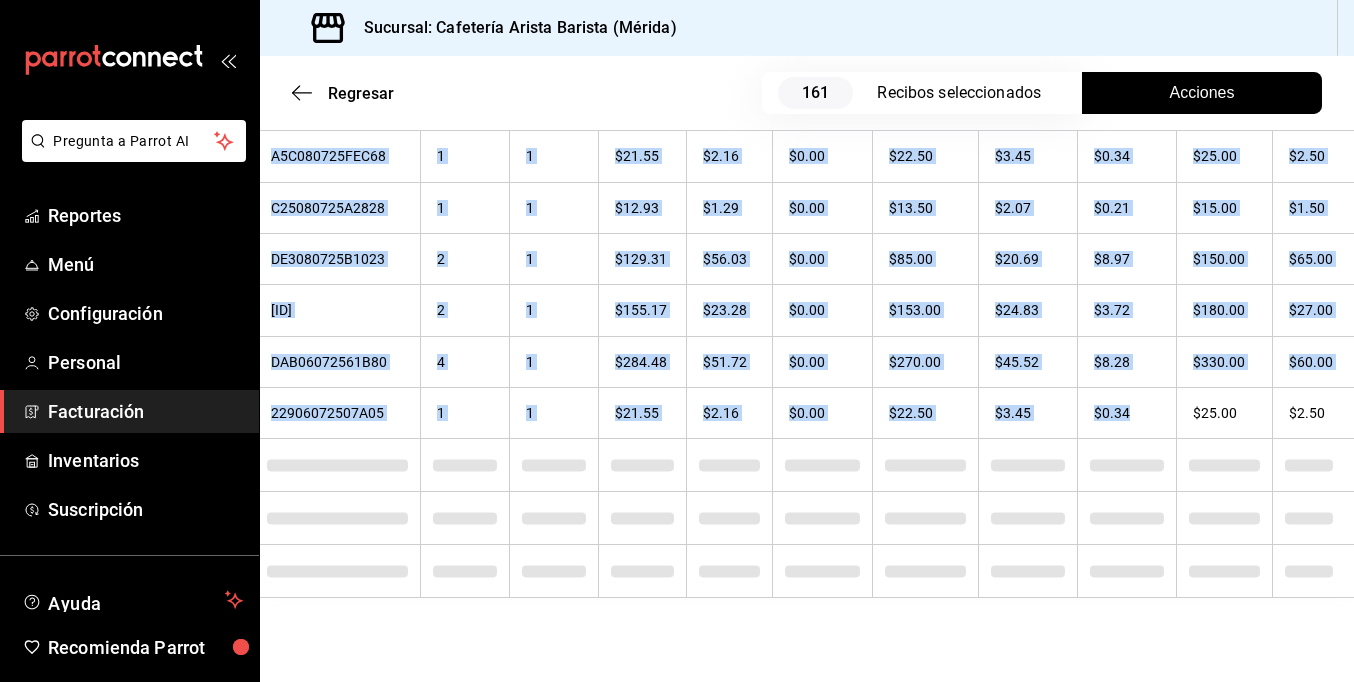 click on "Pregunta a Parrot AI Reportes   Menú   Configuración   Personal   Facturación   Inventarios   Suscripción   Ayuda Recomienda Parrot   Ramiro Peraza   Sugerir nueva función   Sucursal: Cafetería Arista Barista (Mérida) Regresar 161 Recibos seleccionados Acciones Editar recibos Fecha 2025-07-01 1 / 7 / 2025 - 2025-07-31 31 / 7 / 2025 Hora inicio 00:00 Hora inicio Hora fin 23:59 Hora fin Razón social JORGE ALBERTO CERVANTES MARTINEZ 980cee1c-aefc-4e14-bc21-7576d2fafae3 Formas de pago   Efectivo 58e5b7a6-9178-44d5-aa80-321818116193 Marcas Ver todas fc1ea929-f4b8-451f-80c7-715306eba671 Ingresos totales $ 22,946.61 Descuentos totales $ 1,488.00 Impuestos $ 3,433.39 Total por facturar $ 24,892.00 Ingresos totales (Act.) $ 3,370.93 Descuentos totales (Act.) $ 19,321.55 Impuestos  (Act.) $ 539.52 Total por facturar (Act.) $ 3,910.45 Editar recibos Quita la selección a los recibos que no quieras editar. Act. # de recibo Artículos (Orig.) Artículos (Act.) Subtotal (Orig.) Subtotal (Act.) Impuestos (Orig.) Sí" at bounding box center (677, 341) 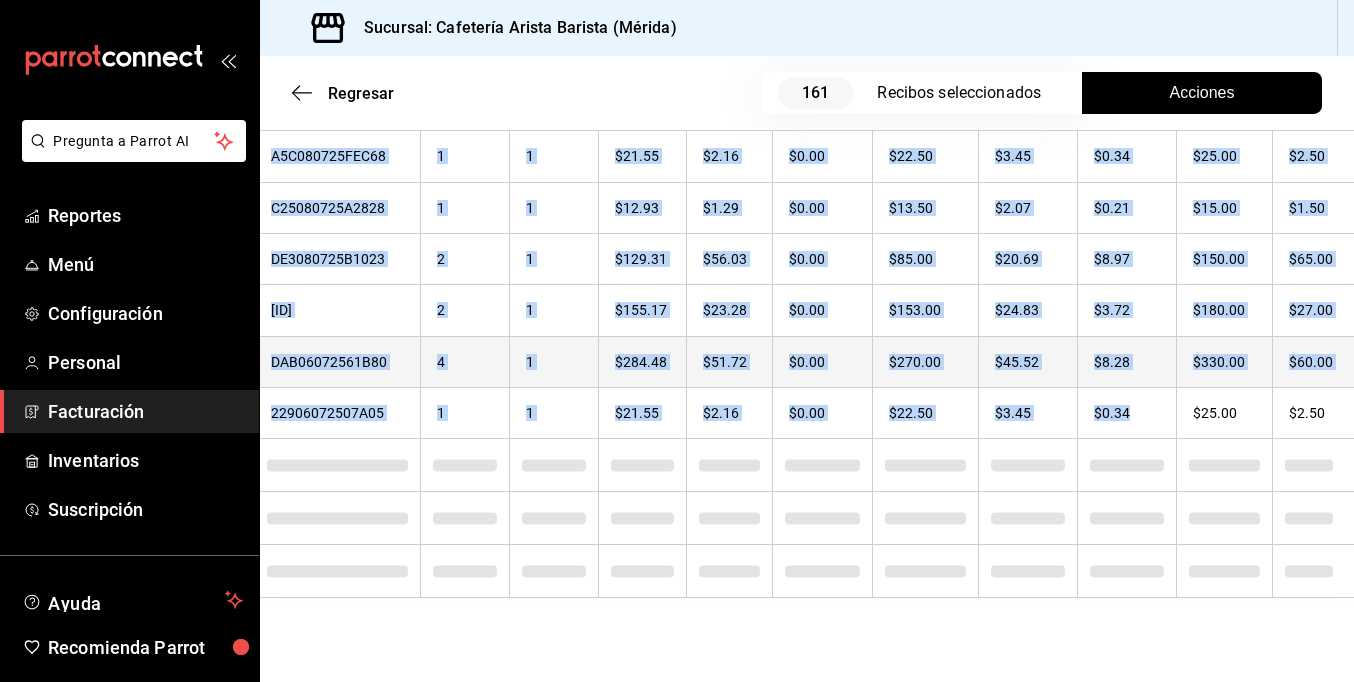 checkbox on "true" 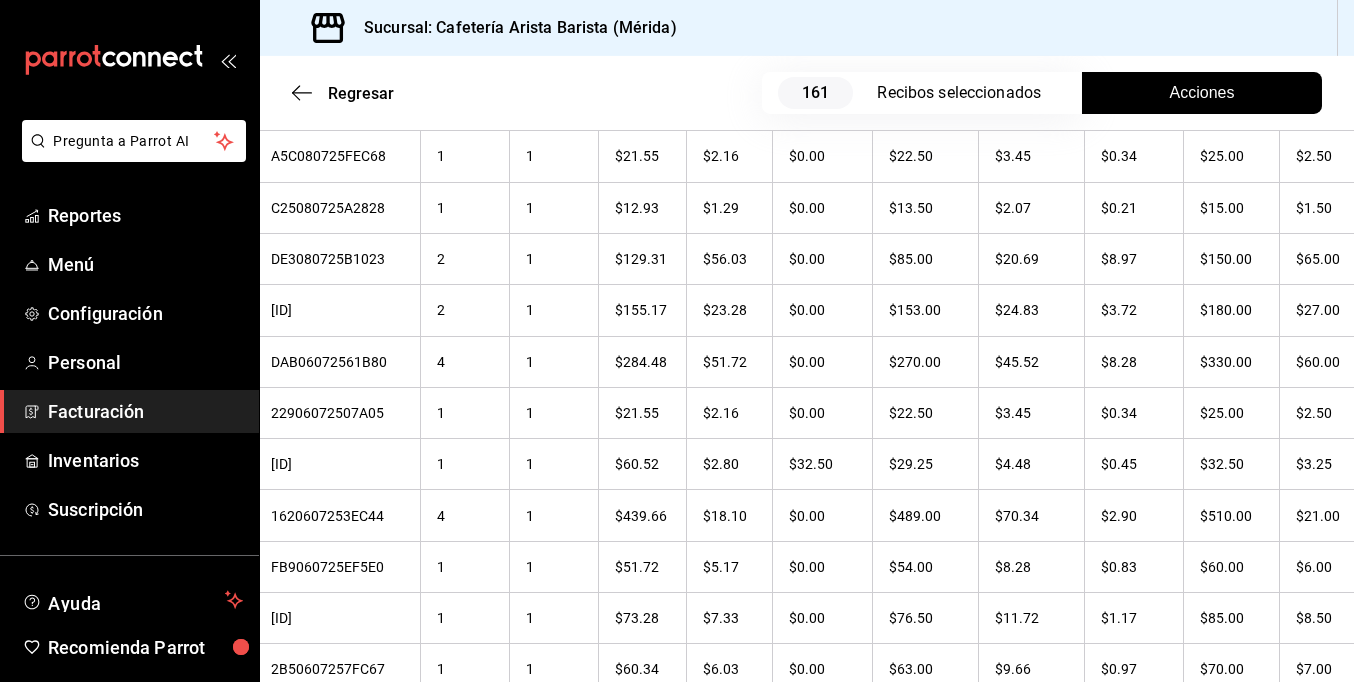 click on "Sucursal: Cafetería Arista Barista ([CITY])" at bounding box center [807, 28] 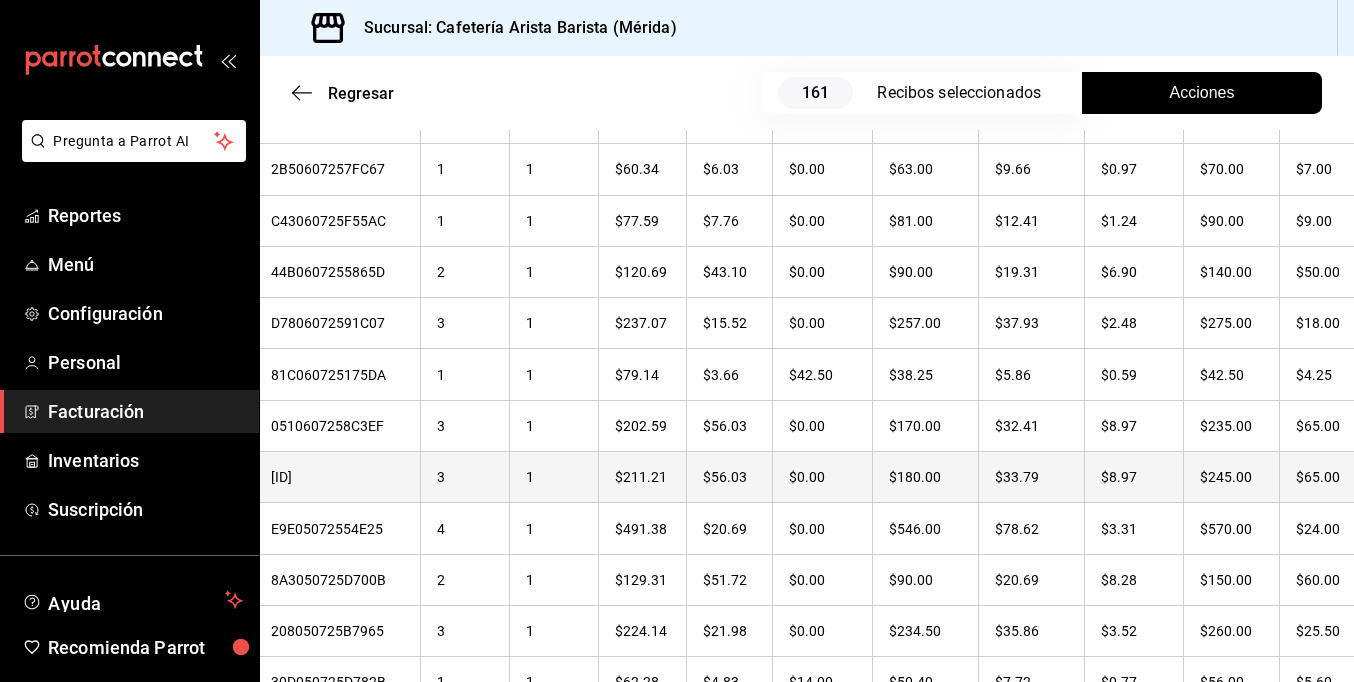 click on "$65.00" at bounding box center (1326, 477) 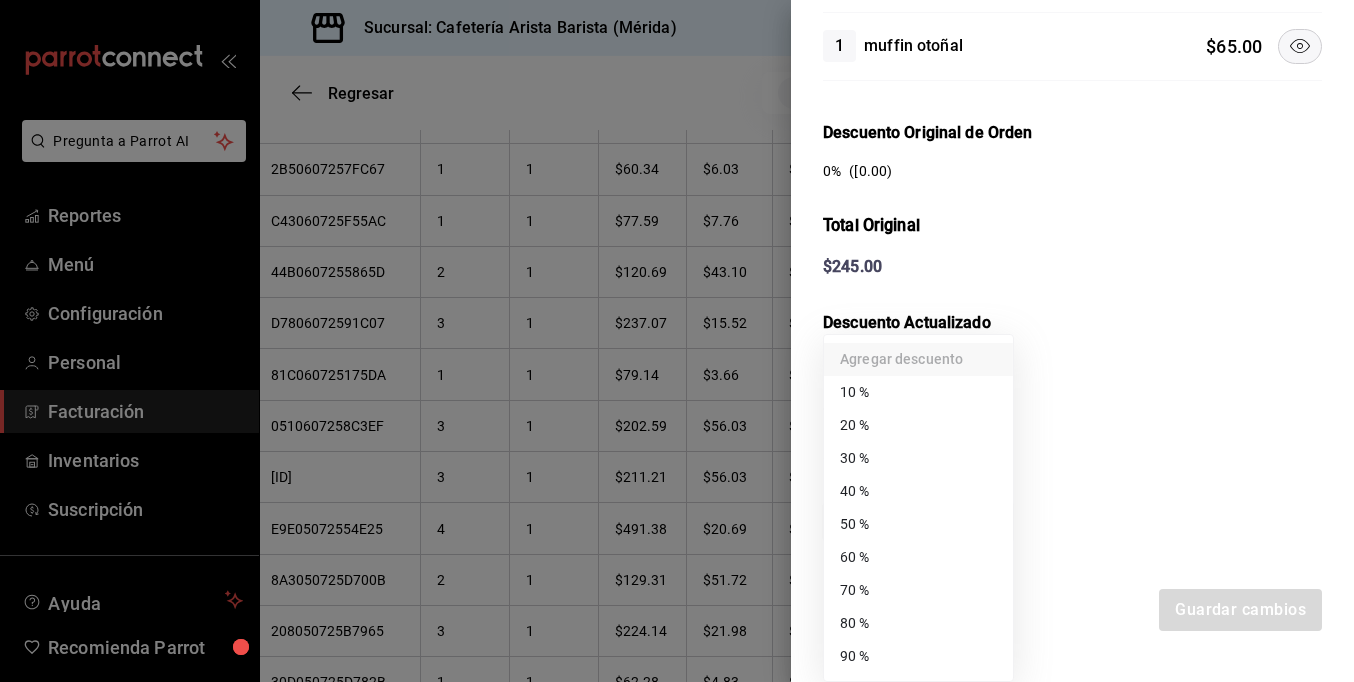 click on "Pregunta a Parrot AI Reportes   Menú   Configuración   Personal   Facturación   Inventarios   Suscripción   Ayuda Recomienda Parrot   Ramiro Peraza   Sugerir nueva función   Sucursal: Cafetería Arista Barista (Mérida) Regresar 161 Recibos seleccionados Acciones Editar recibos Fecha 2025-07-01 1 / 7 / 2025 - 2025-07-31 31 / 7 / 2025 Hora inicio 00:00 Hora inicio Hora fin 23:59 Hora fin Razón social JORGE ALBERTO CERVANTES MARTINEZ 980cee1c-aefc-4e14-bc21-7576d2fafae3 Formas de pago   Efectivo 58e5b7a6-9178-44d5-aa80-321818116193 Marcas Ver todas fc1ea929-f4b8-451f-80c7-715306eba671 Ingresos totales $ 22,946.61 Descuentos totales $ 1,488.00 Impuestos $ 3,433.39 Total por facturar $ 24,892.00 Ingresos totales (Act.) $ 3,370.93 Descuentos totales (Act.) $ 19,321.55 Impuestos  (Act.) $ 539.52 Total por facturar (Act.) $ 3,910.45 Editar recibos Quita la selección a los recibos que no quieras editar. Act. # de recibo Artículos (Orig.) Artículos (Act.) Subtotal (Orig.) Subtotal (Act.) Impuestos (Orig.) Sí" at bounding box center (677, 341) 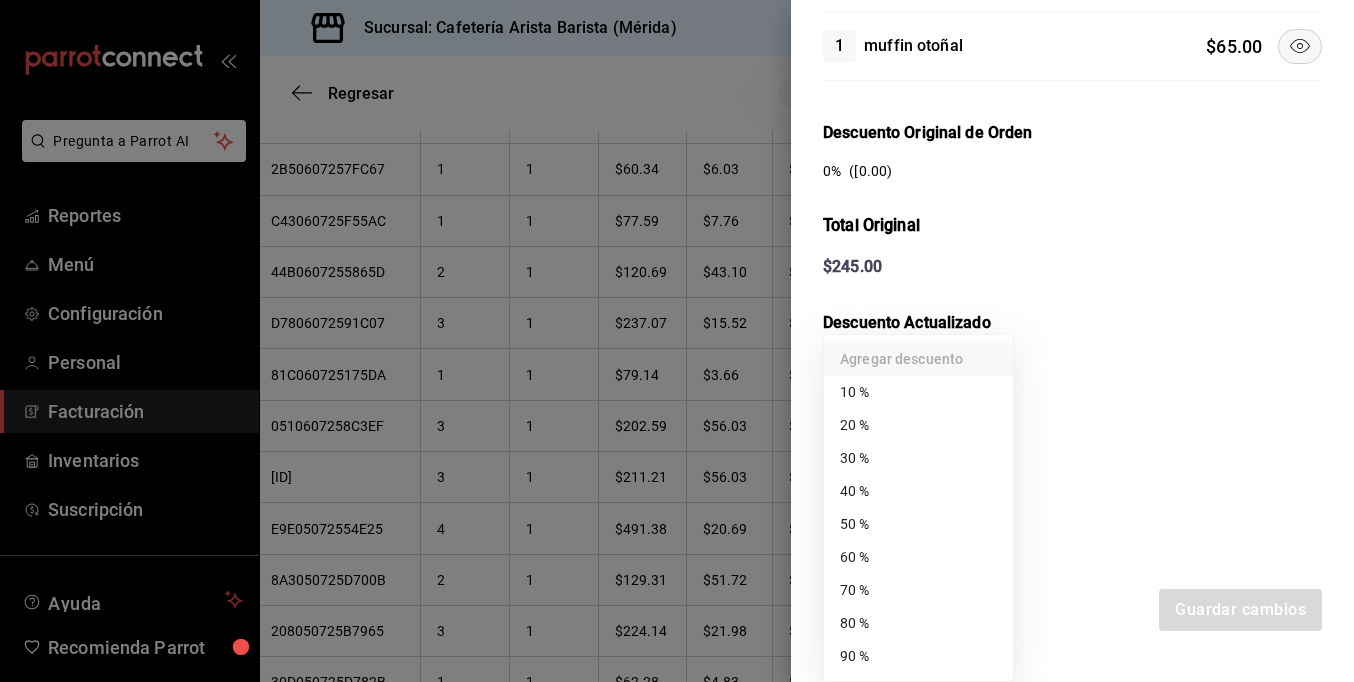 click on "60 %" at bounding box center [918, 557] 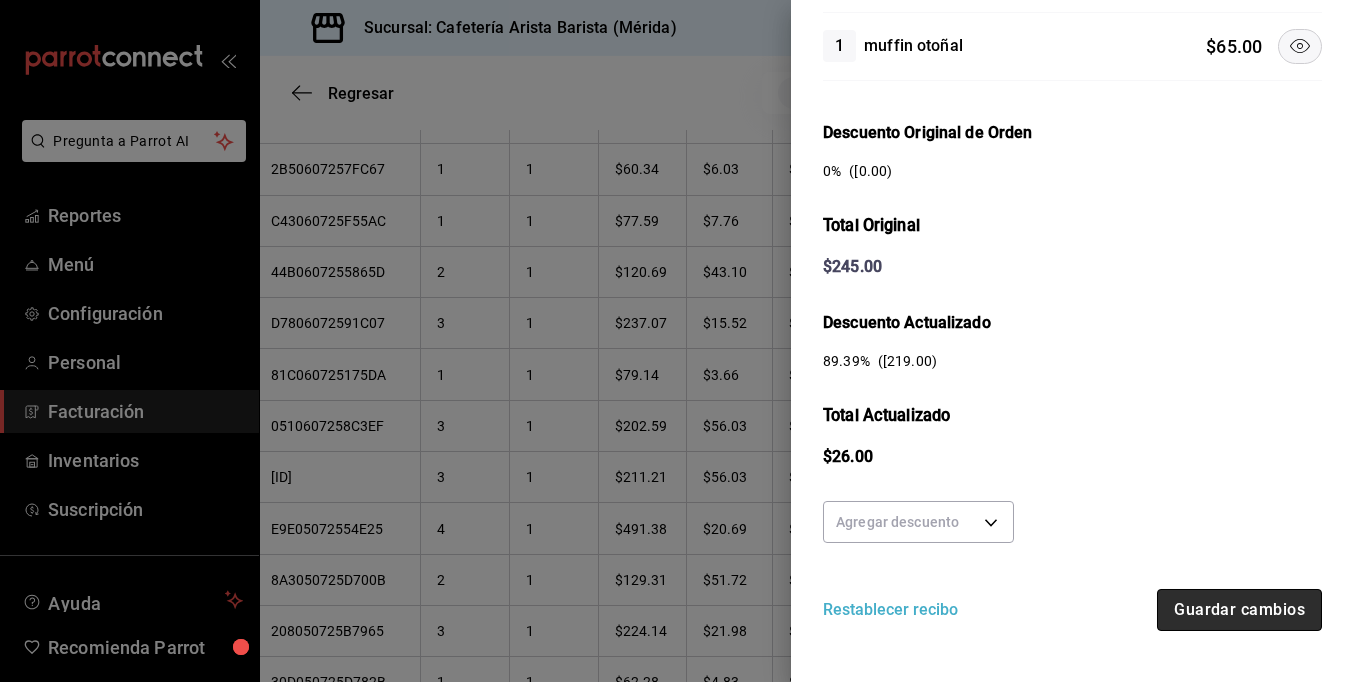 click on "Guardar cambios" at bounding box center [1239, 610] 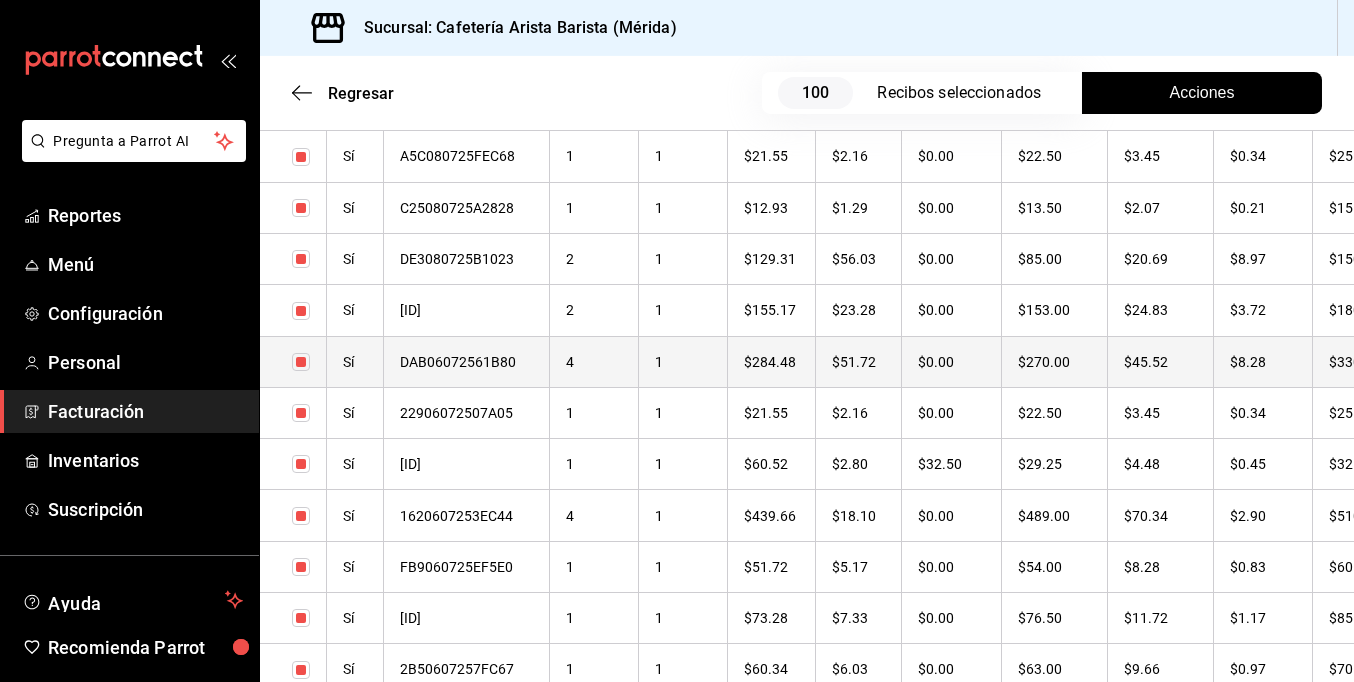 checkbox on "true" 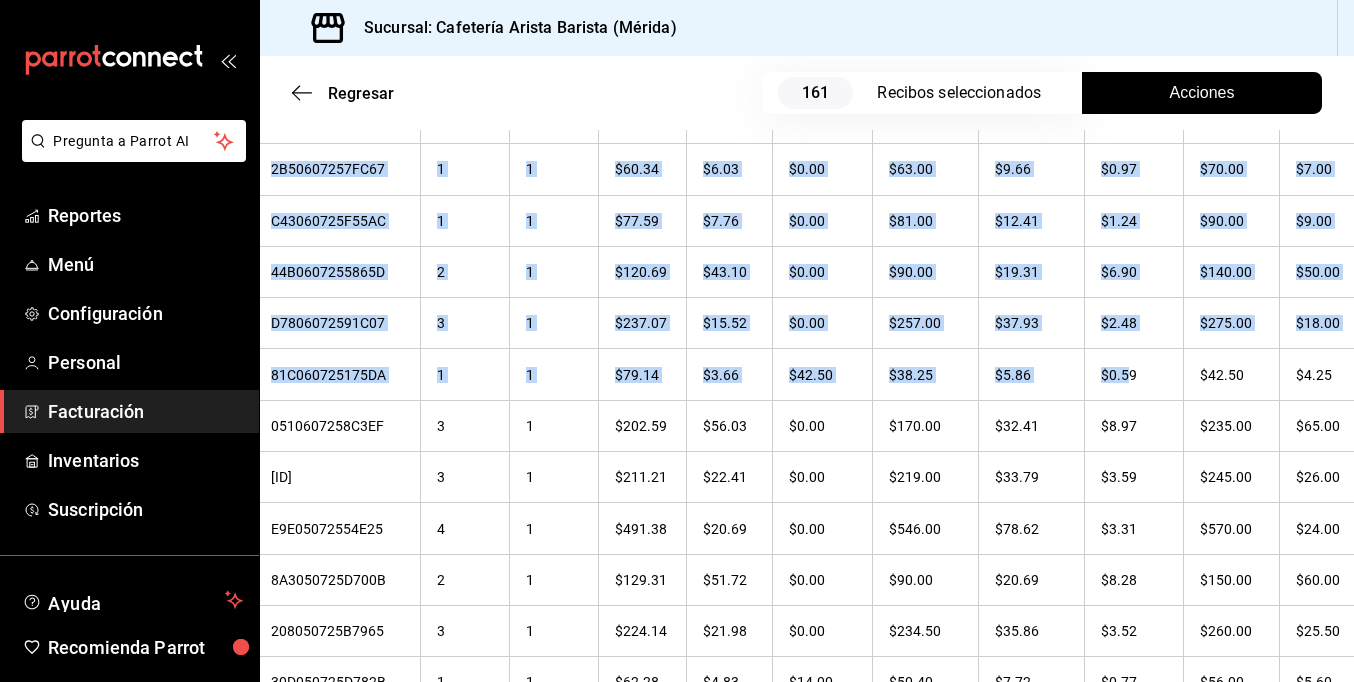 click on "Pregunta a Parrot AI Reportes   Menú   Configuración   Personal   Facturación   Inventarios   Suscripción   Ayuda Recomienda Parrot   Ramiro Peraza   Sugerir nueva función   Sucursal: Cafetería Arista Barista (Mérida) Regresar 161 Recibos seleccionados Acciones Editar recibos Fecha 2025-07-01 1 / 7 / 2025 - 2025-07-31 31 / 7 / 2025 Hora inicio 00:00 Hora inicio Hora fin 23:59 Hora fin Razón social JORGE ALBERTO CERVANTES MARTINEZ 980cee1c-aefc-4e14-bc21-7576d2fafae3 Formas de pago   Efectivo 58e5b7a6-9178-44d5-aa80-321818116193 Marcas Ver todas fc1ea929-f4b8-451f-80c7-715306eba671 Ingresos totales $ 22,946.61 Descuentos totales $ 1,488.00 Impuestos $ 3,433.39 Total por facturar $ 24,892.00 Ingresos totales (Act.) $ 3,337.31 Descuentos totales (Act.) $ 19,360.55 Impuestos  (Act.) $ 534.14 Total por facturar (Act.) $ 3,871.45 Editar recibos Quita la selección a los recibos que no quieras editar. Act. # de recibo Artículos (Orig.) Artículos (Act.) Subtotal (Orig.) Subtotal (Act.) Impuestos (Orig.) Sí" at bounding box center [677, 341] 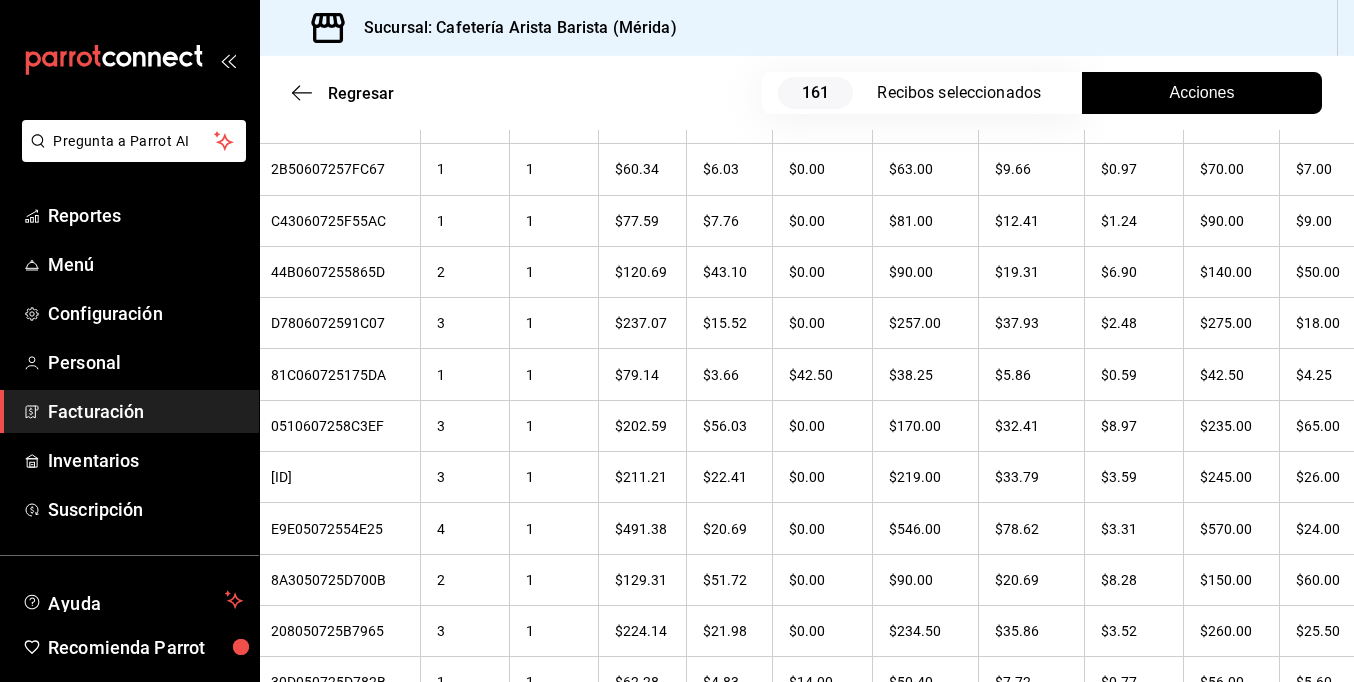 drag, startPoint x: 1358, startPoint y: 307, endPoint x: 1144, endPoint y: 31, distance: 349.2449 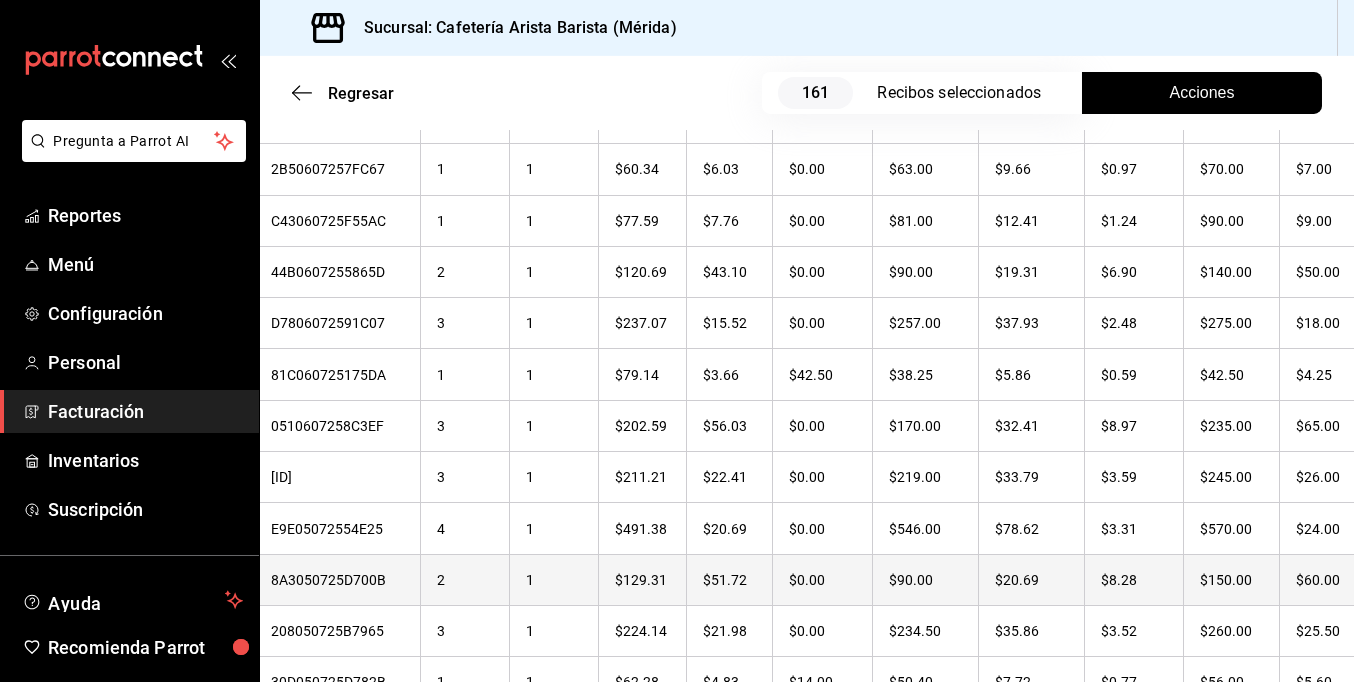 click on "$60.00" at bounding box center (1326, 579) 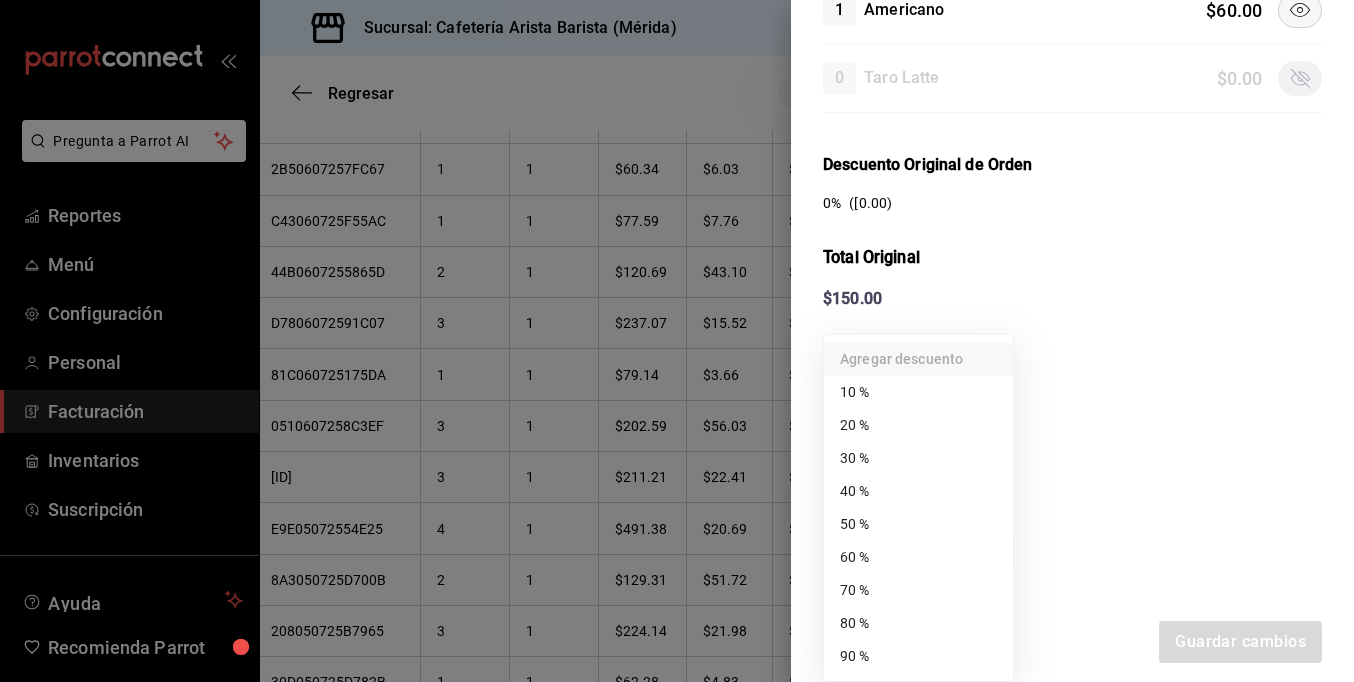click on "Pregunta a Parrot AI Reportes   Menú   Configuración   Personal   Facturación   Inventarios   Suscripción   Ayuda Recomienda Parrot   Ramiro Peraza   Sugerir nueva función   Sucursal: Cafetería Arista Barista (Mérida) Regresar 161 Recibos seleccionados Acciones Editar recibos Fecha 2025-07-01 1 / 7 / 2025 - 2025-07-31 31 / 7 / 2025 Hora inicio 00:00 Hora inicio Hora fin 23:59 Hora fin Razón social JORGE ALBERTO CERVANTES MARTINEZ 980cee1c-aefc-4e14-bc21-7576d2fafae3 Formas de pago   Efectivo 58e5b7a6-9178-44d5-aa80-321818116193 Marcas Ver todas fc1ea929-f4b8-451f-80c7-715306eba671 Ingresos totales $ 22,946.61 Descuentos totales $ 1,488.00 Impuestos $ 3,433.39 Total por facturar $ 24,892.00 Ingresos totales (Act.) $ 3,337.31 Descuentos totales (Act.) $ 19,360.55 Impuestos  (Act.) $ 534.14 Total por facturar (Act.) $ 3,871.45 Editar recibos Quita la selección a los recibos que no quieras editar. Act. # de recibo Artículos (Orig.) Artículos (Act.) Subtotal (Orig.) Subtotal (Act.) Impuestos (Orig.) Sí" at bounding box center (677, 341) 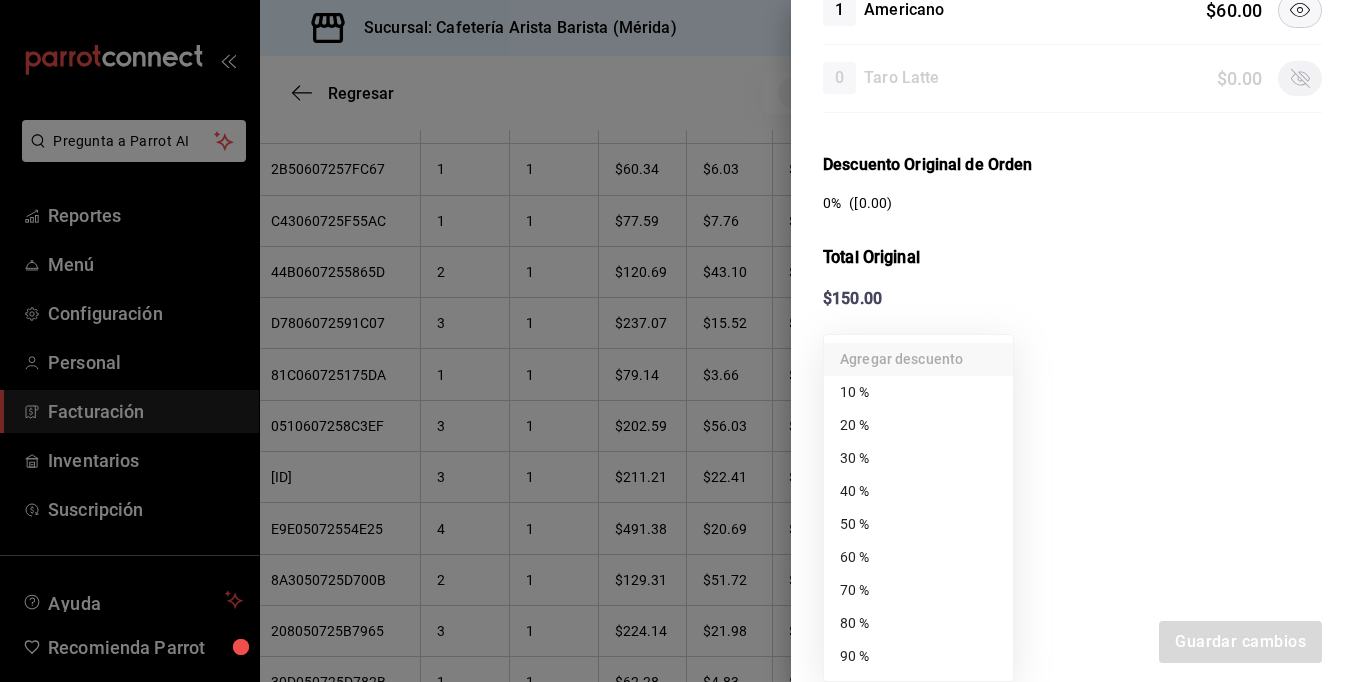 click on "70 %" at bounding box center [918, 590] 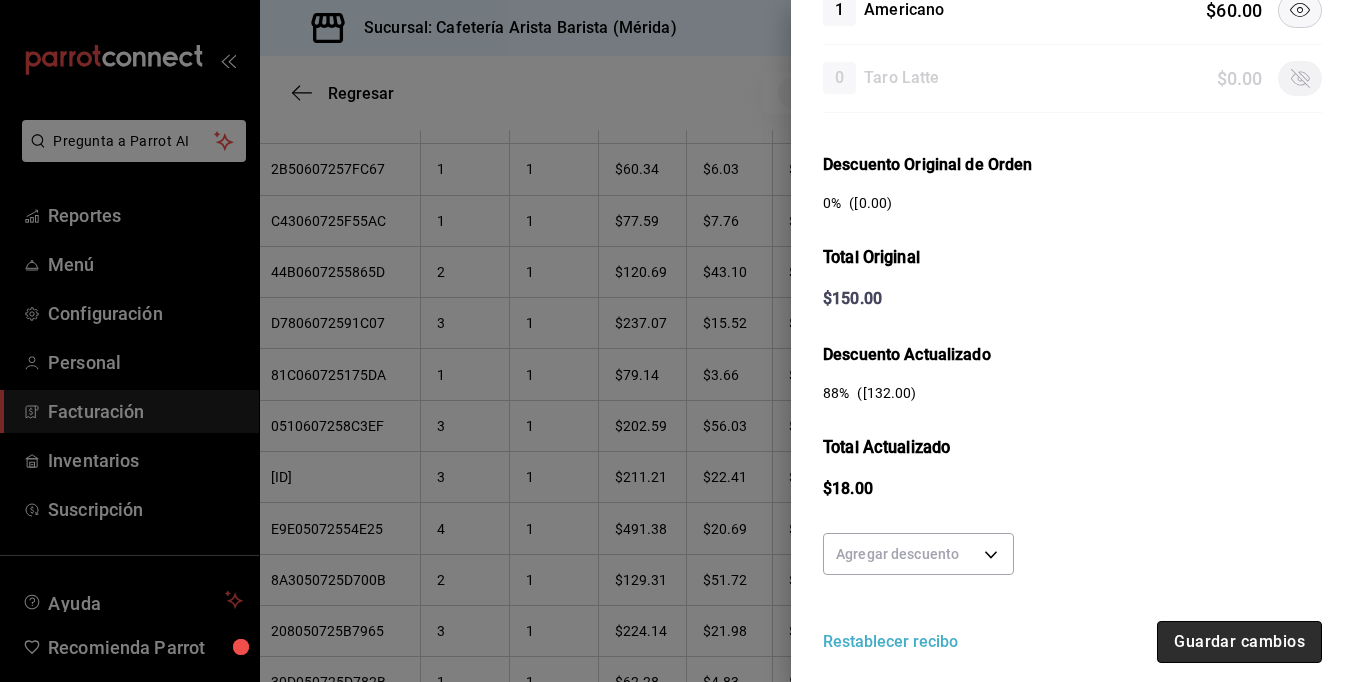 click on "Guardar cambios" at bounding box center [1239, 642] 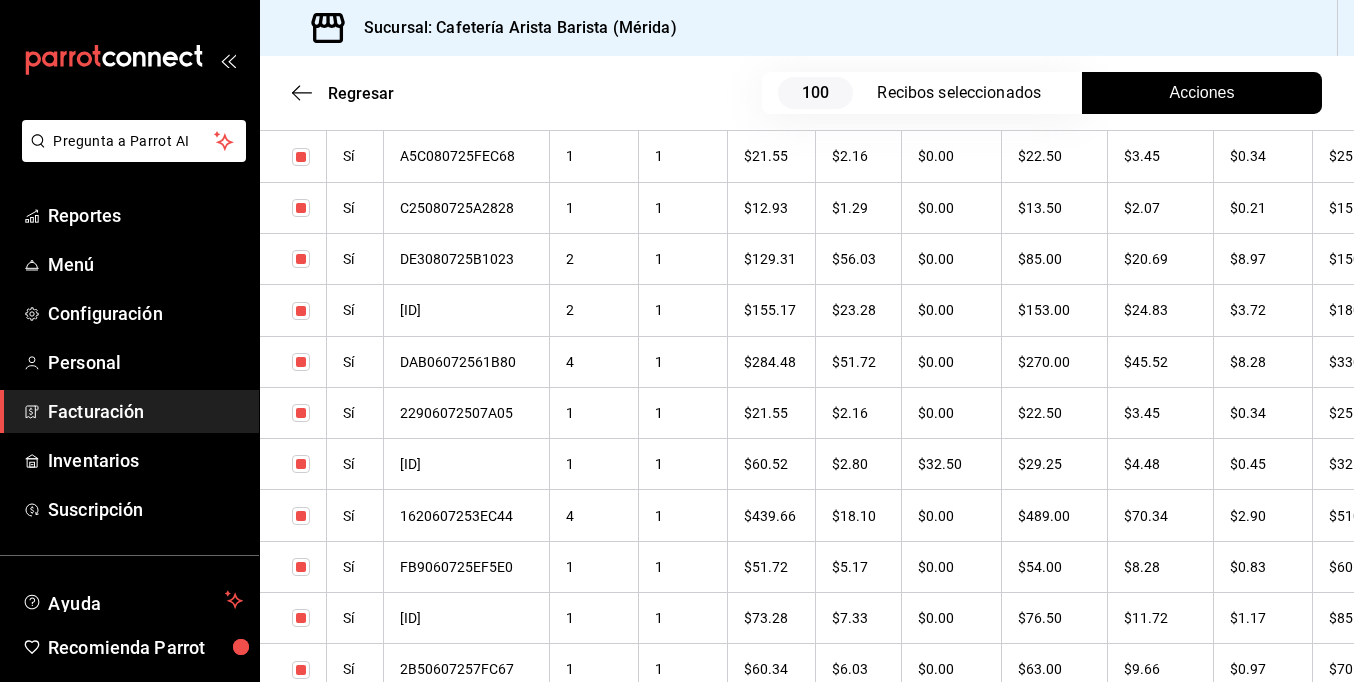 checkbox on "true" 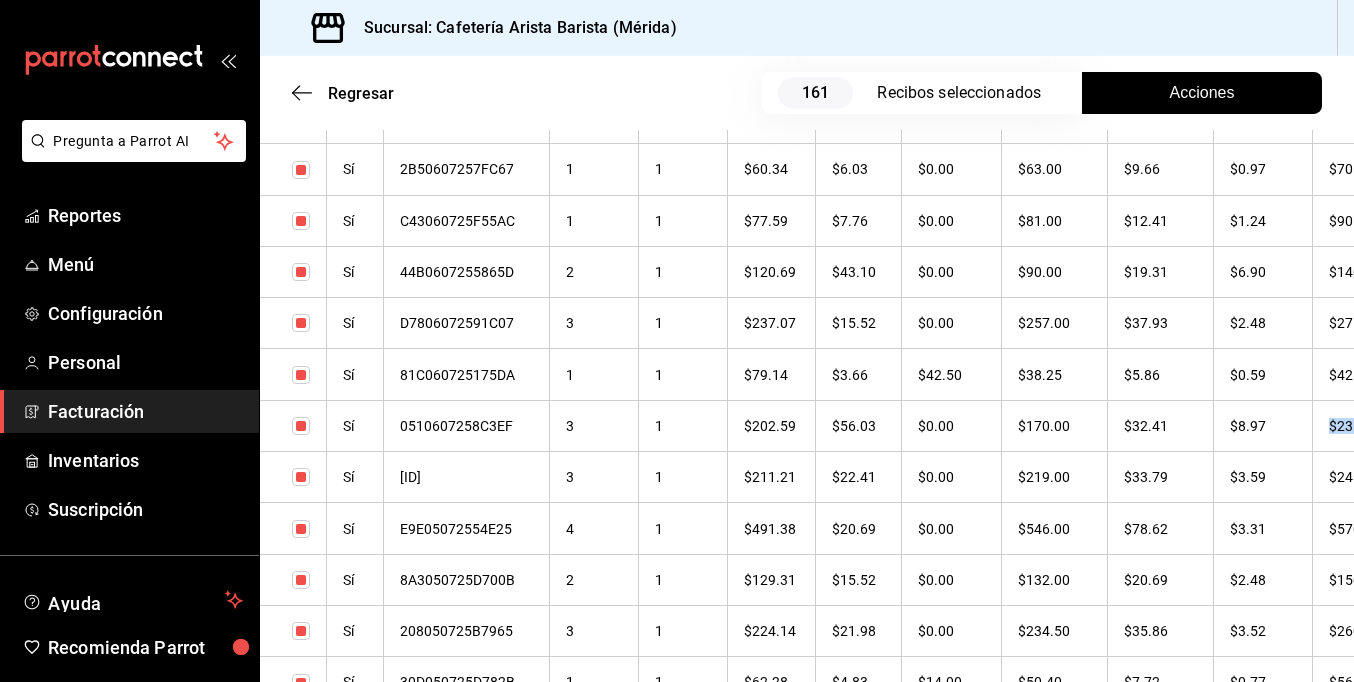 click on "Pregunta a Parrot AI Reportes   Menú   Configuración   Personal   Facturación   Inventarios   Suscripción   Ayuda Recomienda Parrot   Ramiro Peraza   Sugerir nueva función   Sucursal: Cafetería Arista Barista (Mérida) Regresar 161 Recibos seleccionados Acciones Editar recibos Fecha 2025-07-01 1 / 7 / 2025 - 2025-07-31 31 / 7 / 2025 Hora inicio 00:00 Hora inicio Hora fin 23:59 Hora fin Razón social JORGE ALBERTO CERVANTES MARTINEZ 980cee1c-aefc-4e14-bc21-7576d2fafae3 Formas de pago   Efectivo 58e5b7a6-9178-44d5-aa80-321818116193 Marcas Ver todas fc1ea929-f4b8-451f-80c7-715306eba671 Ingresos totales $ 22,946.61 Descuentos totales $ 1,488.00 Impuestos $ 3,433.39 Total por facturar $ 24,892.00 Ingresos totales (Act.) $ 3,301.11 Descuentos totales (Act.) $ 19,402.55 Impuestos  (Act.) $ 528.34 Total por facturar (Act.) $ 3,829.45 Editar recibos Quita la selección a los recibos que no quieras editar. Act. # de recibo Artículos (Orig.) Artículos (Act.) Subtotal (Orig.) Subtotal (Act.) Impuestos (Orig.) Sí" at bounding box center [677, 341] 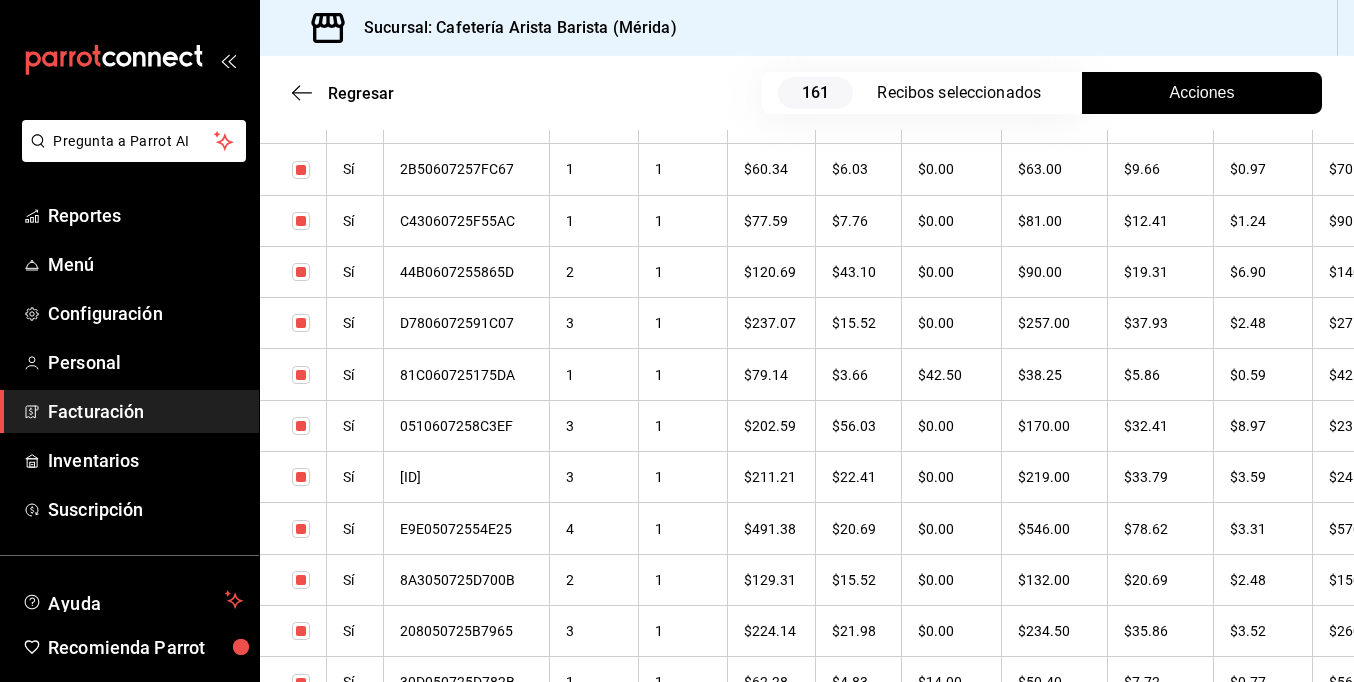 click on "Sucursal: Cafetería Arista Barista ([CITY])" at bounding box center [807, 28] 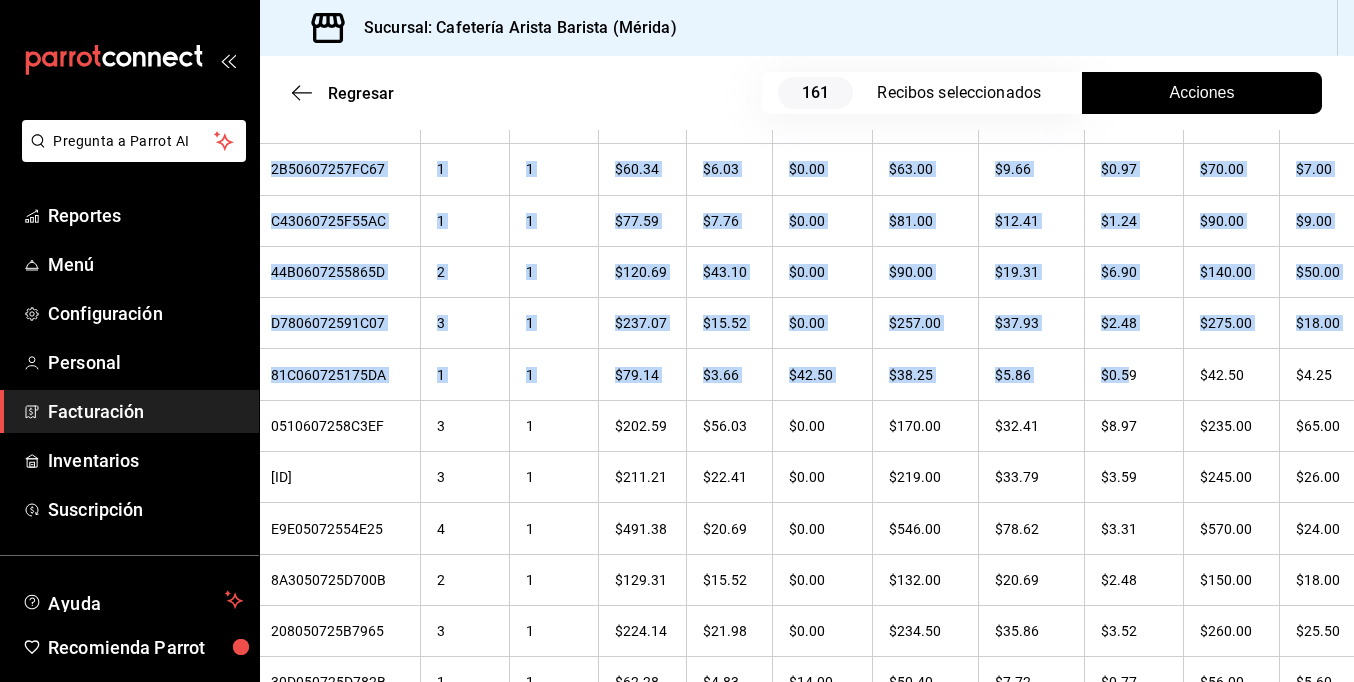 drag, startPoint x: 1287, startPoint y: 346, endPoint x: 1374, endPoint y: 339, distance: 87.28116 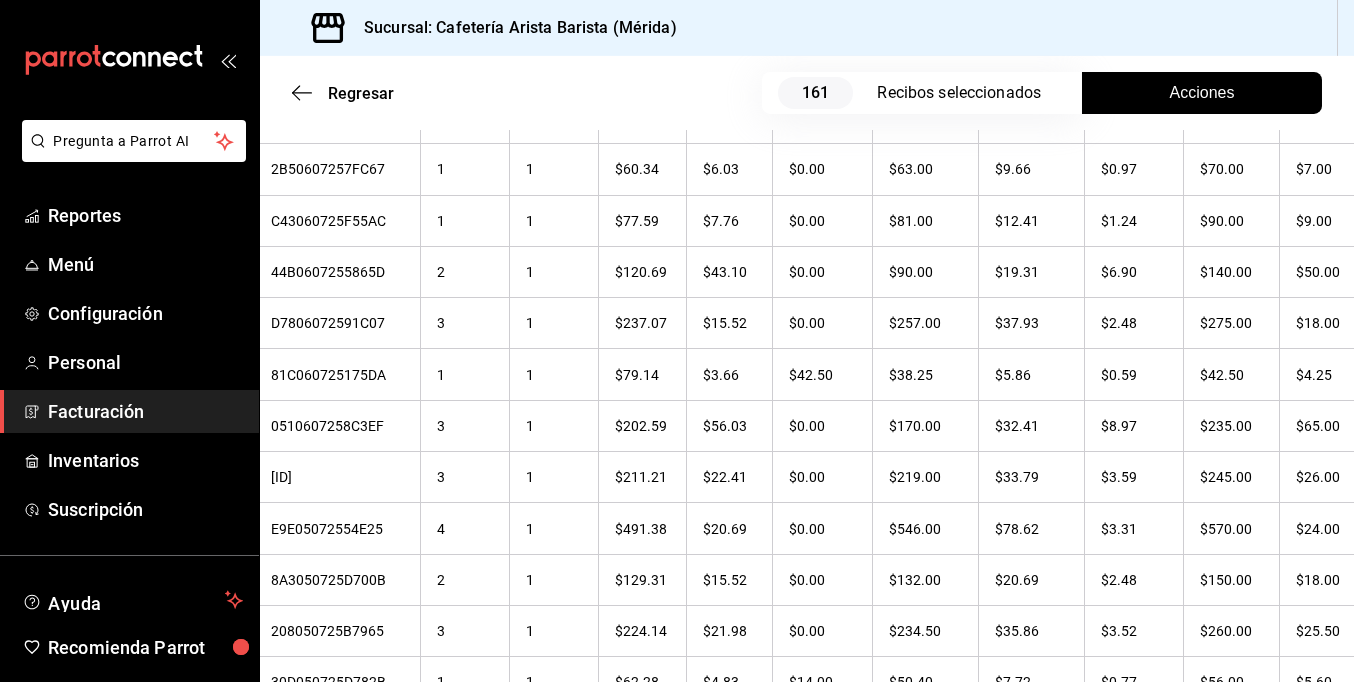 drag, startPoint x: 1374, startPoint y: 339, endPoint x: 1179, endPoint y: 28, distance: 367.07764 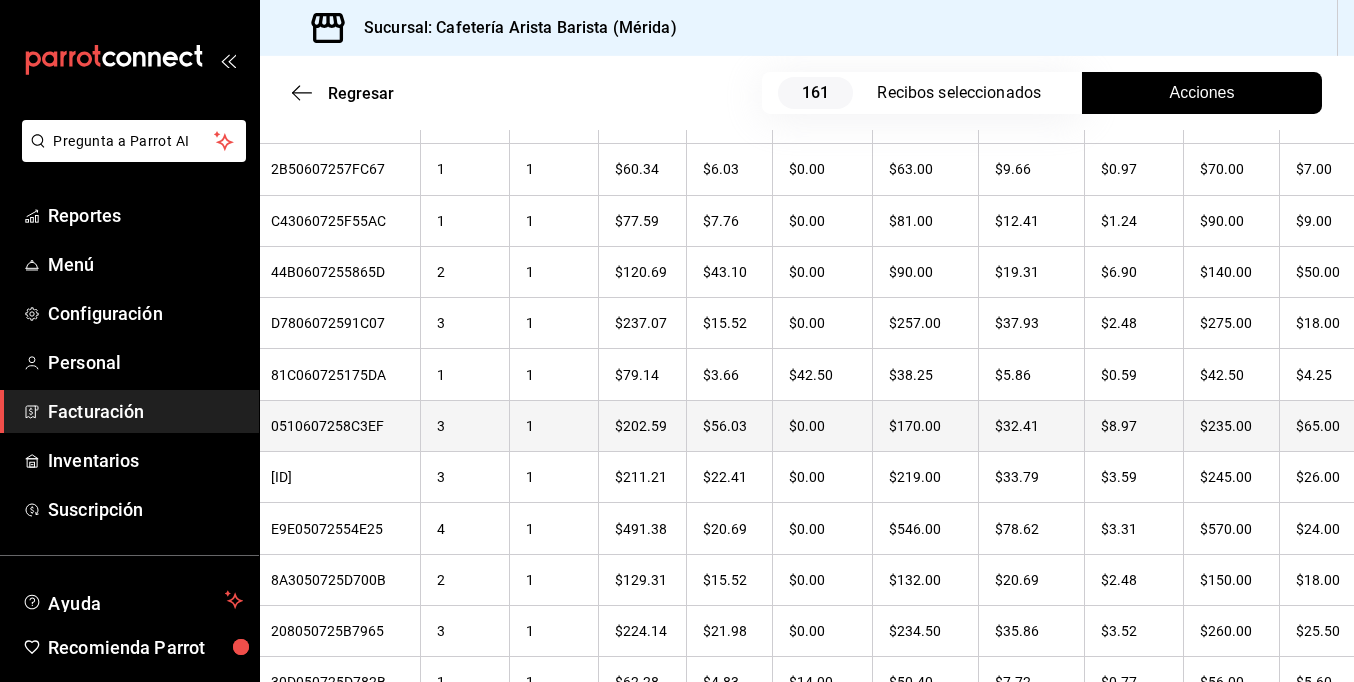 click on "$65.00" at bounding box center [1326, 425] 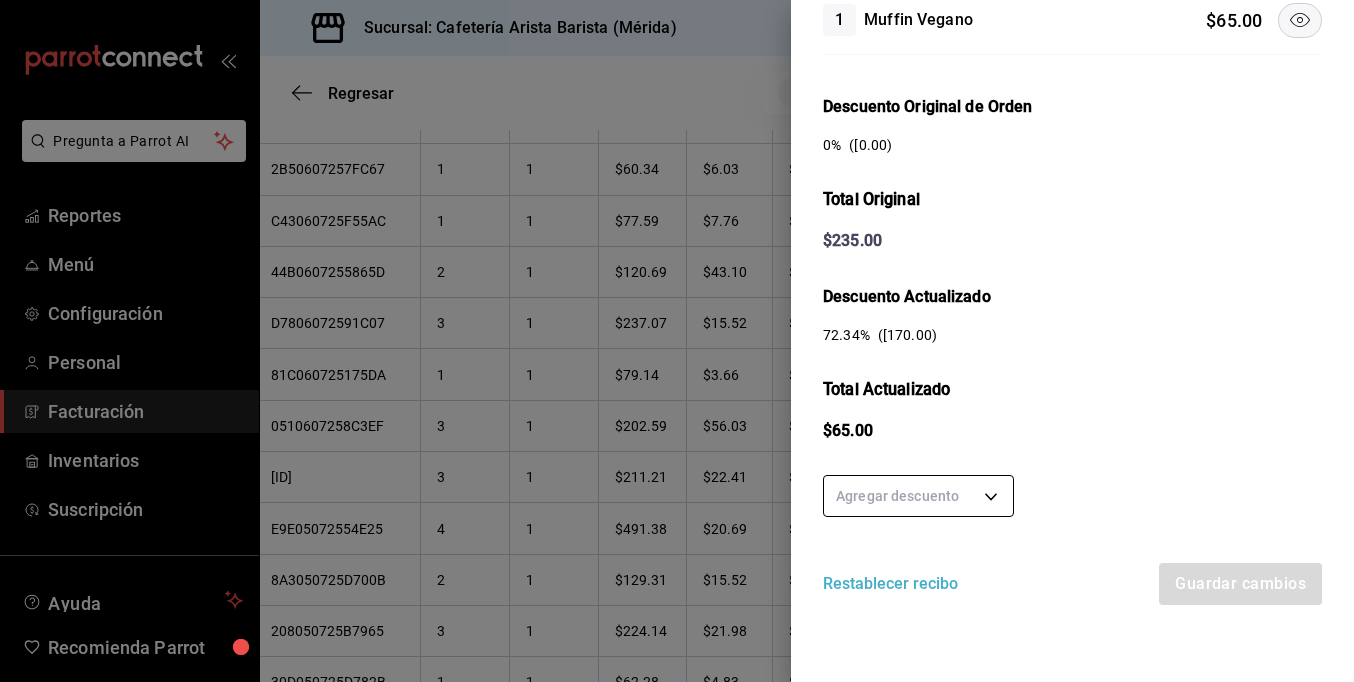 click on "Pregunta a Parrot AI Reportes   Menú   Configuración   Personal   Facturación   Inventarios   Suscripción   Ayuda Recomienda Parrot   Ramiro Peraza   Sugerir nueva función   Sucursal: Cafetería Arista Barista (Mérida) Regresar 161 Recibos seleccionados Acciones Editar recibos Fecha 2025-07-01 1 / 7 / 2025 - 2025-07-31 31 / 7 / 2025 Hora inicio 00:00 Hora inicio Hora fin 23:59 Hora fin Razón social JORGE ALBERTO CERVANTES MARTINEZ 980cee1c-aefc-4e14-bc21-7576d2fafae3 Formas de pago   Efectivo 58e5b7a6-9178-44d5-aa80-321818116193 Marcas Ver todas fc1ea929-f4b8-451f-80c7-715306eba671 Ingresos totales $ 22,946.61 Descuentos totales $ 1,488.00 Impuestos $ 3,433.39 Total por facturar $ 24,892.00 Ingresos totales (Act.) $ 3,301.11 Descuentos totales (Act.) $ 19,402.55 Impuestos  (Act.) $ 528.34 Total por facturar (Act.) $ 3,829.45 Editar recibos Quita la selección a los recibos que no quieras editar. Act. # de recibo Artículos (Orig.) Artículos (Act.) Subtotal (Orig.) Subtotal (Act.) Impuestos (Orig.) Sí" at bounding box center [677, 341] 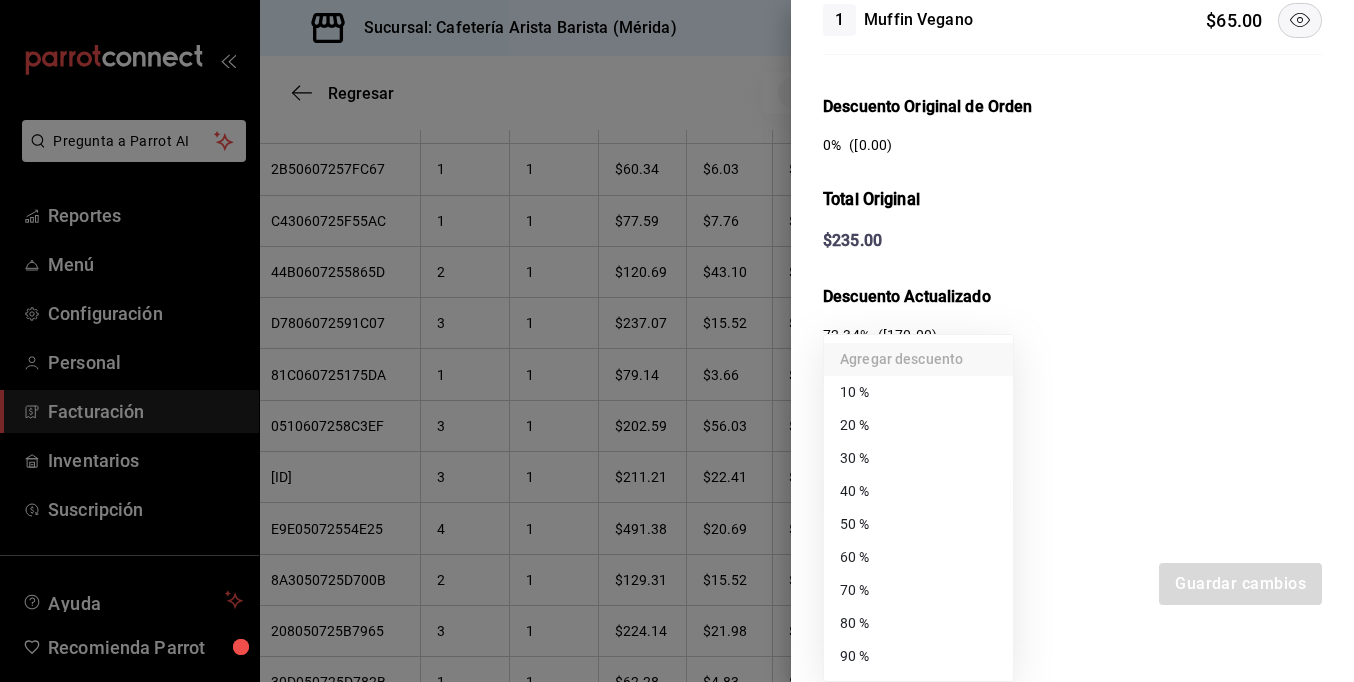 click on "70 %" at bounding box center [918, 590] 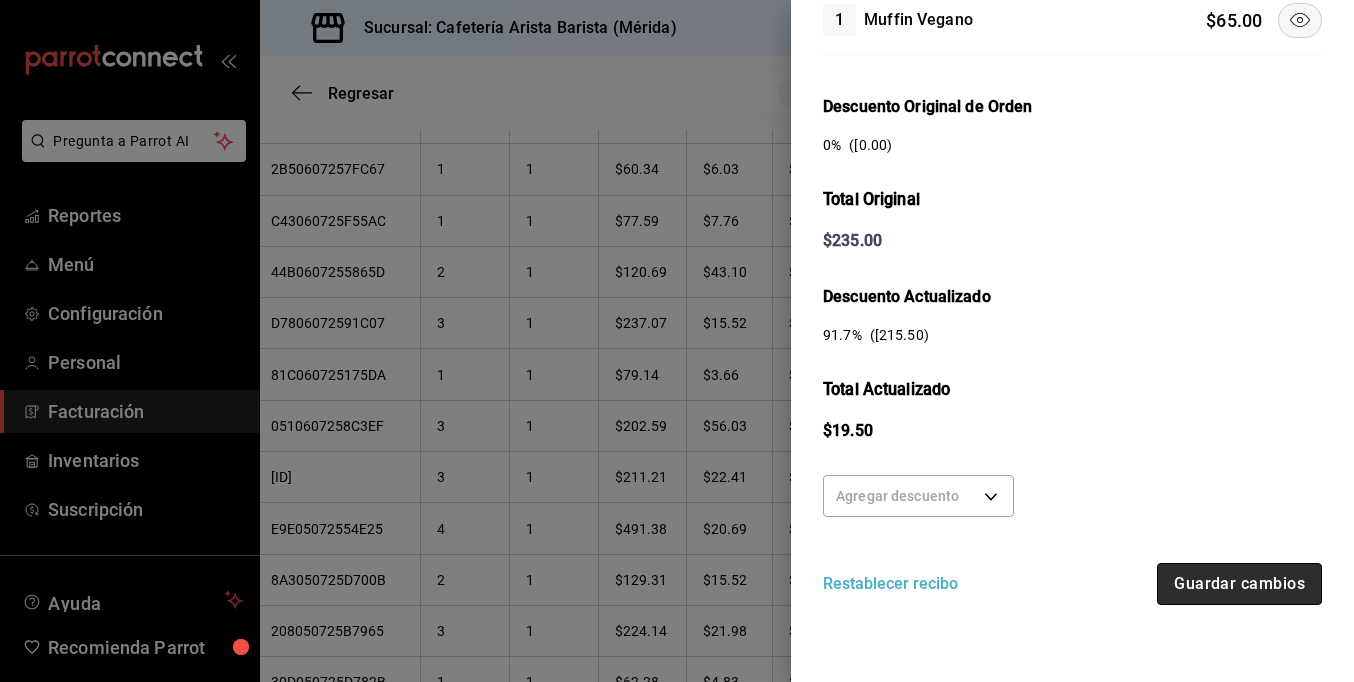 click on "Guardar cambios" at bounding box center [1239, 584] 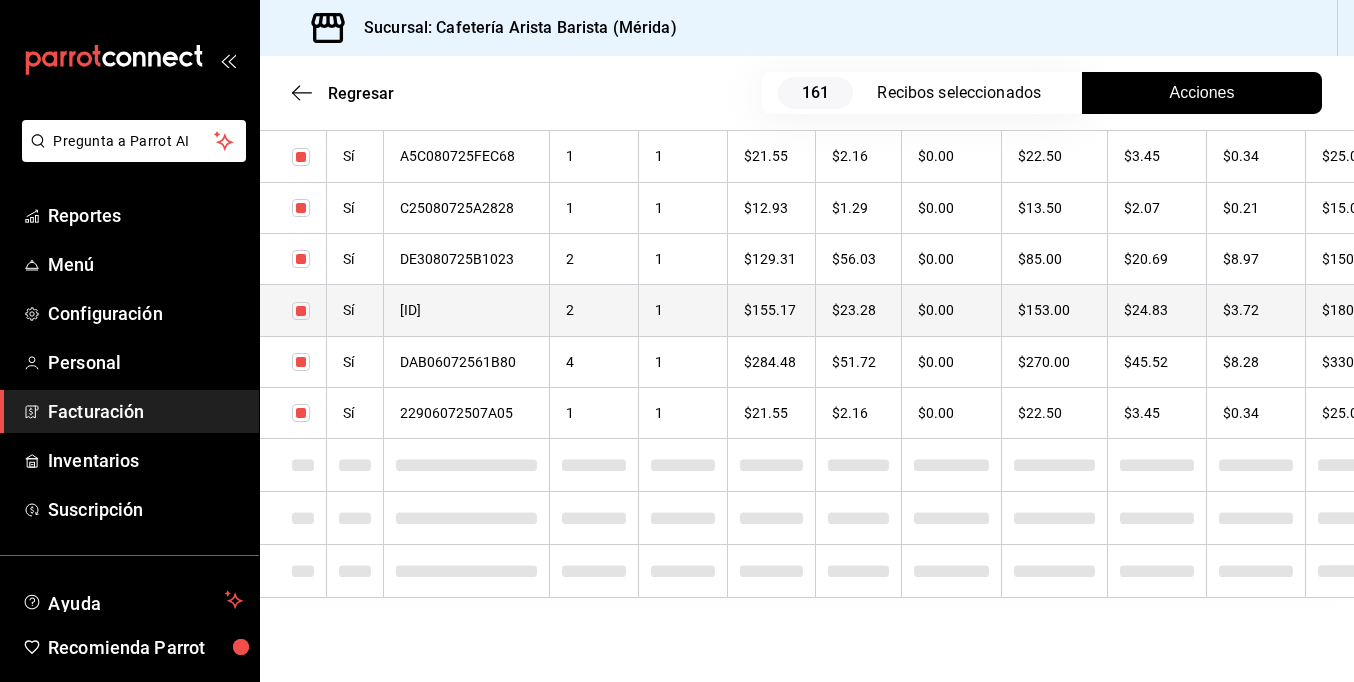 checkbox on "true" 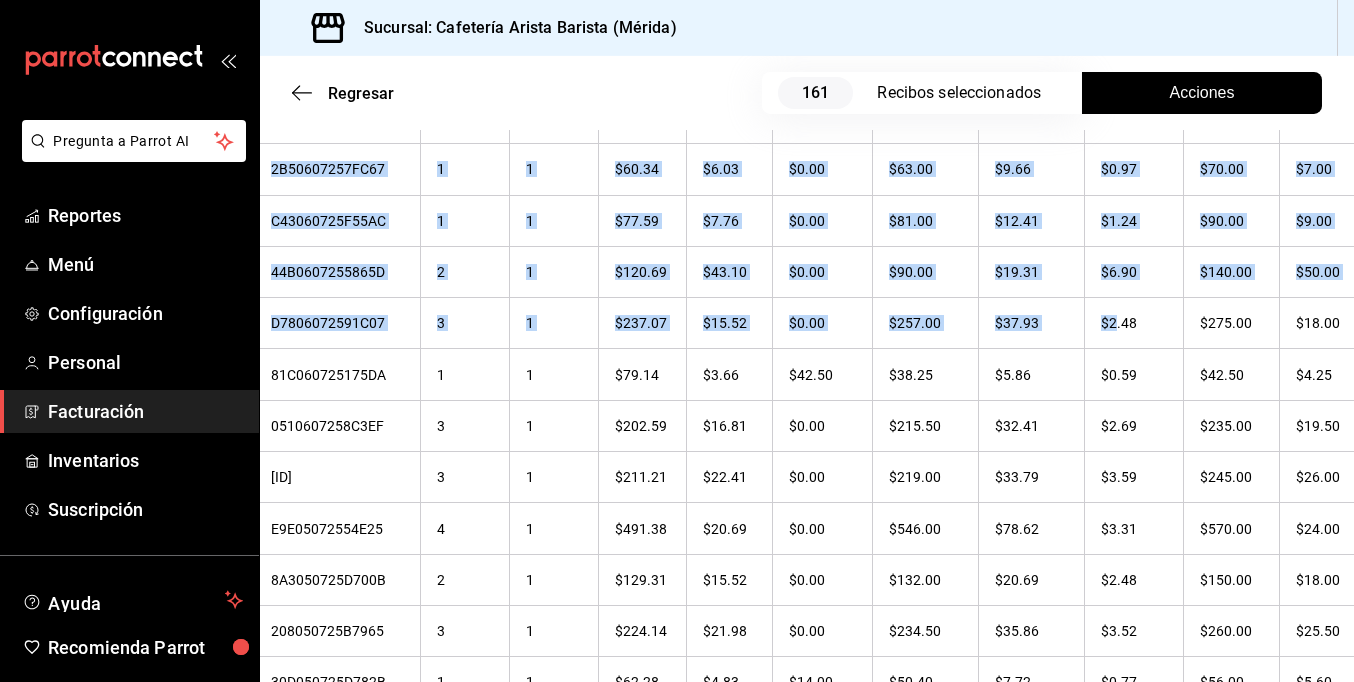 click on "Pregunta a Parrot AI Reportes   Menú   Configuración   Personal   Facturación   Inventarios   Suscripción   Ayuda Recomienda Parrot   Ramiro Peraza   Sugerir nueva función   Sucursal: Cafetería Arista Barista (Mérida) Regresar 161 Recibos seleccionados Acciones Editar recibos Fecha 2025-07-01 1 / 7 / 2025 - 2025-07-31 31 / 7 / 2025 Hora inicio 00:00 Hora inicio Hora fin 23:59 Hora fin Razón social JORGE ALBERTO CERVANTES MARTINEZ 980cee1c-aefc-4e14-bc21-7576d2fafae3 Formas de pago   Efectivo 58e5b7a6-9178-44d5-aa80-321818116193 Marcas Ver todas fc1ea929-f4b8-451f-80c7-715306eba671 Ingresos totales $ 22,946.61 Descuentos totales $ 1,488.00 Impuestos $ 3,433.39 Total por facturar $ 24,892.00 Ingresos totales (Act.) $ 3,261.89 Descuentos totales (Act.) $ 19,448.05 Impuestos  (Act.) $ 522.06 Total por facturar (Act.) $ 3,783.95 Editar recibos Quita la selección a los recibos que no quieras editar. Act. # de recibo Artículos (Orig.) Artículos (Act.) Subtotal (Orig.) Subtotal (Act.) Impuestos (Orig.) Sí" at bounding box center (677, 341) 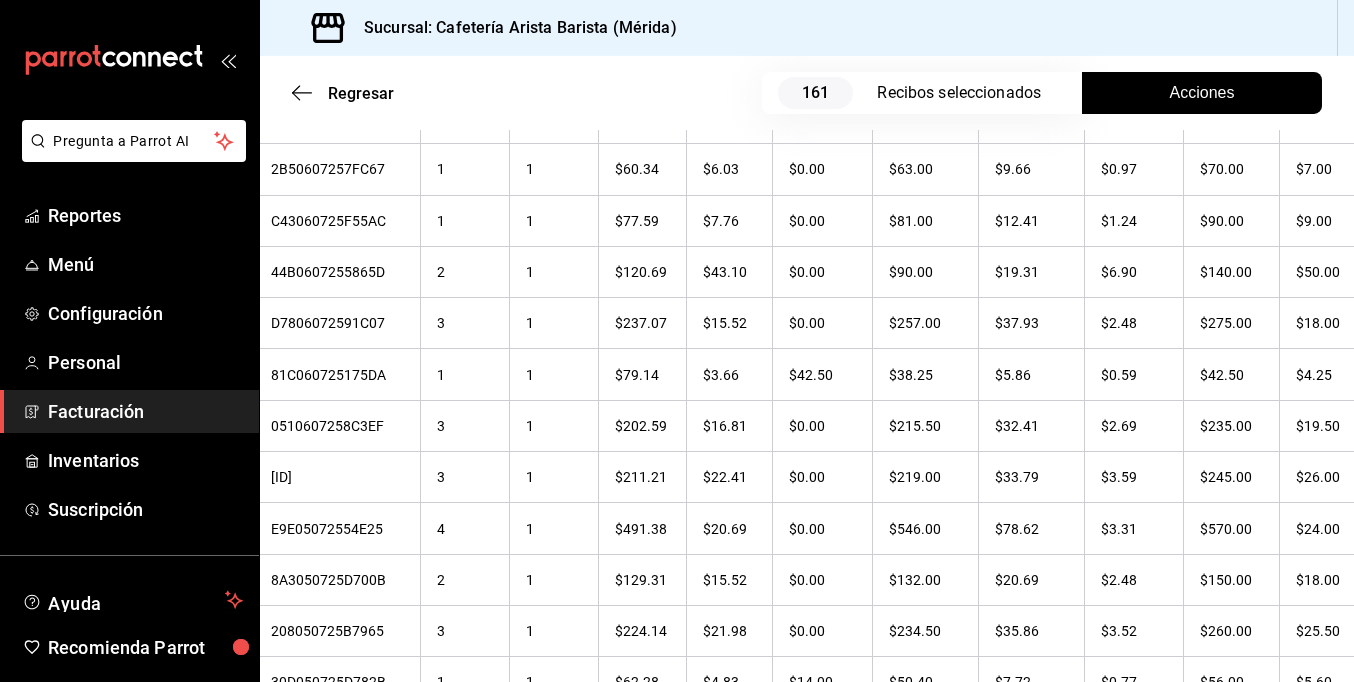 click on "Sucursal: Cafetería Arista Barista ([CITY])" at bounding box center (807, 28) 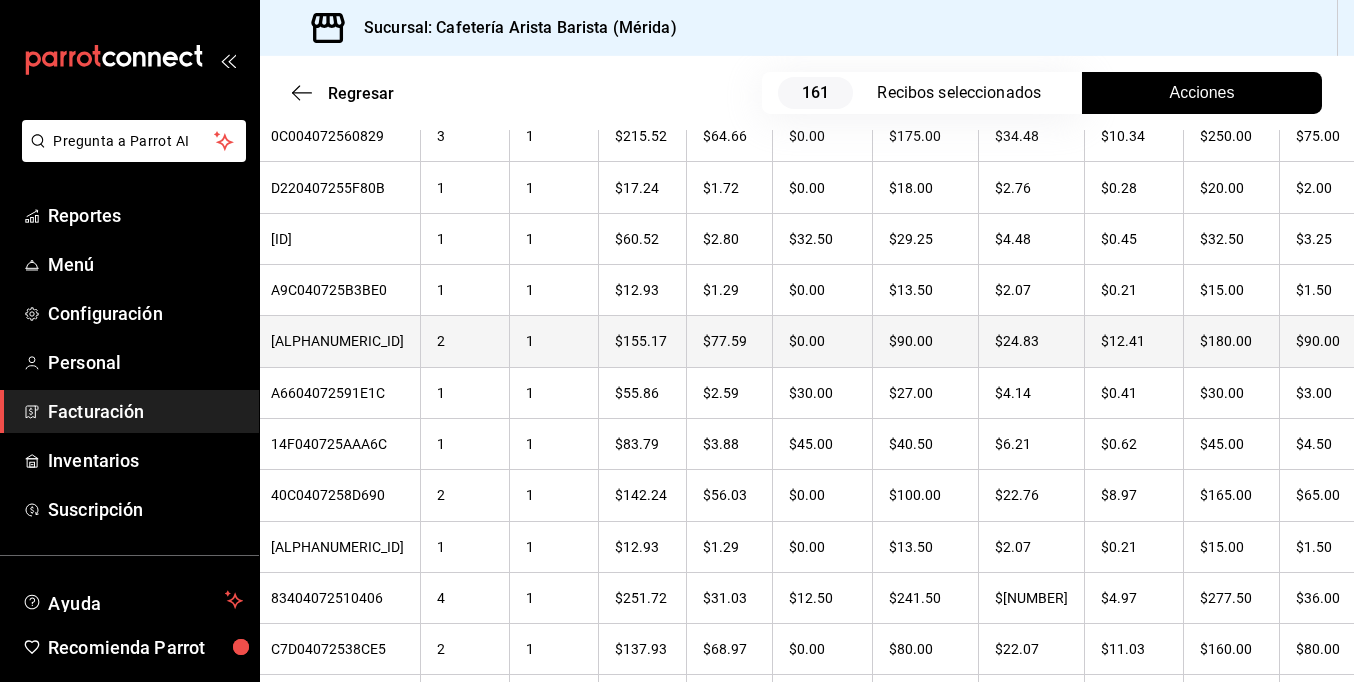 click on "$90.00" at bounding box center [1326, 341] 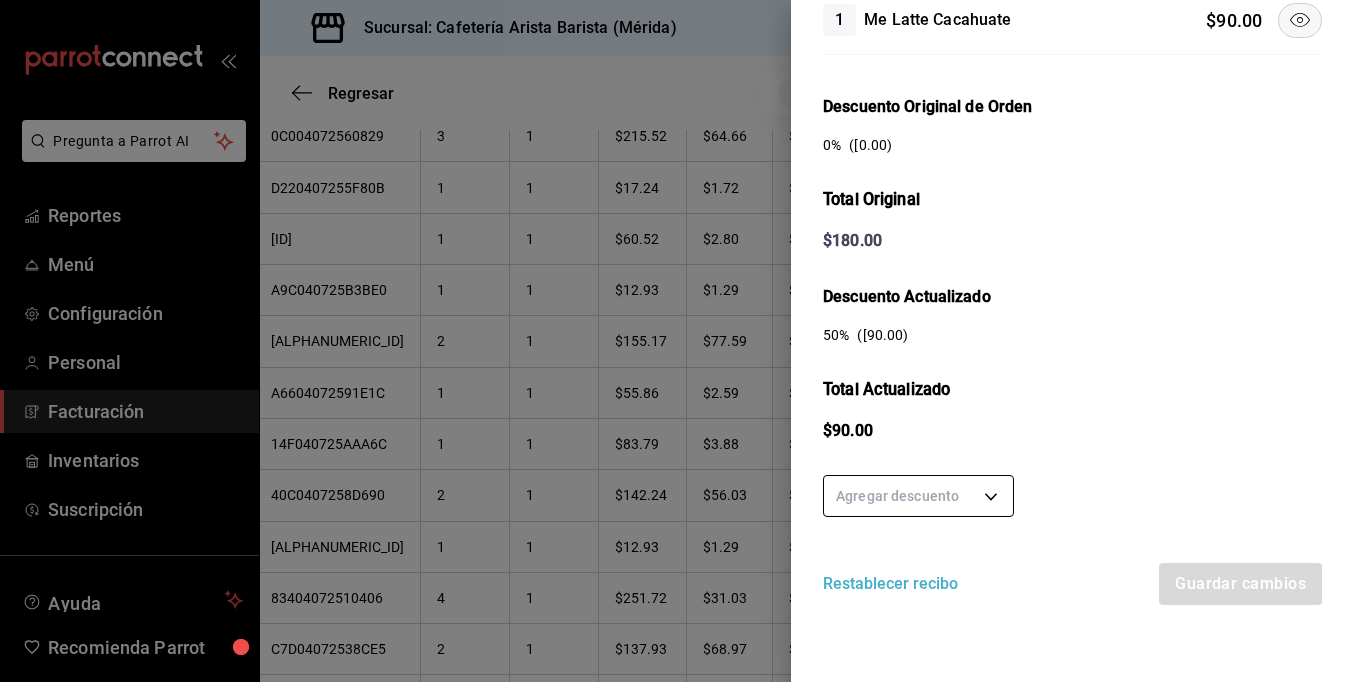 click on "Pregunta a Parrot AI Reportes   Menú   Configuración   Personal   Facturación   Inventarios   Suscripción   Ayuda Recomienda Parrot   Ramiro Peraza   Sugerir nueva función   Sucursal: Cafetería Arista Barista (Mérida) Regresar 161 Recibos seleccionados Acciones Editar recibos Fecha 2025-07-01 1 / 7 / 2025 - 2025-07-31 31 / 7 / 2025 Hora inicio 00:00 Hora inicio Hora fin 23:59 Hora fin Razón social JORGE ALBERTO CERVANTES MARTINEZ 980cee1c-aefc-4e14-bc21-7576d2fafae3 Formas de pago   Efectivo 58e5b7a6-9178-44d5-aa80-321818116193 Marcas Ver todas fc1ea929-f4b8-451f-80c7-715306eba671 Ingresos totales $ 22,946.61 Descuentos totales $ 1,488.00 Impuestos $ 3,433.39 Total por facturar $ 24,892.00 Ingresos totales (Act.) $ 3,261.89 Descuentos totales (Act.) $ 19,448.05 Impuestos  (Act.) $ 522.06 Total por facturar (Act.) $ 3,783.95 Editar recibos Quita la selección a los recibos que no quieras editar. Act. # de recibo Artículos (Orig.) Artículos (Act.) Subtotal (Orig.) Subtotal (Act.) Impuestos (Orig.) Sí" at bounding box center (677, 341) 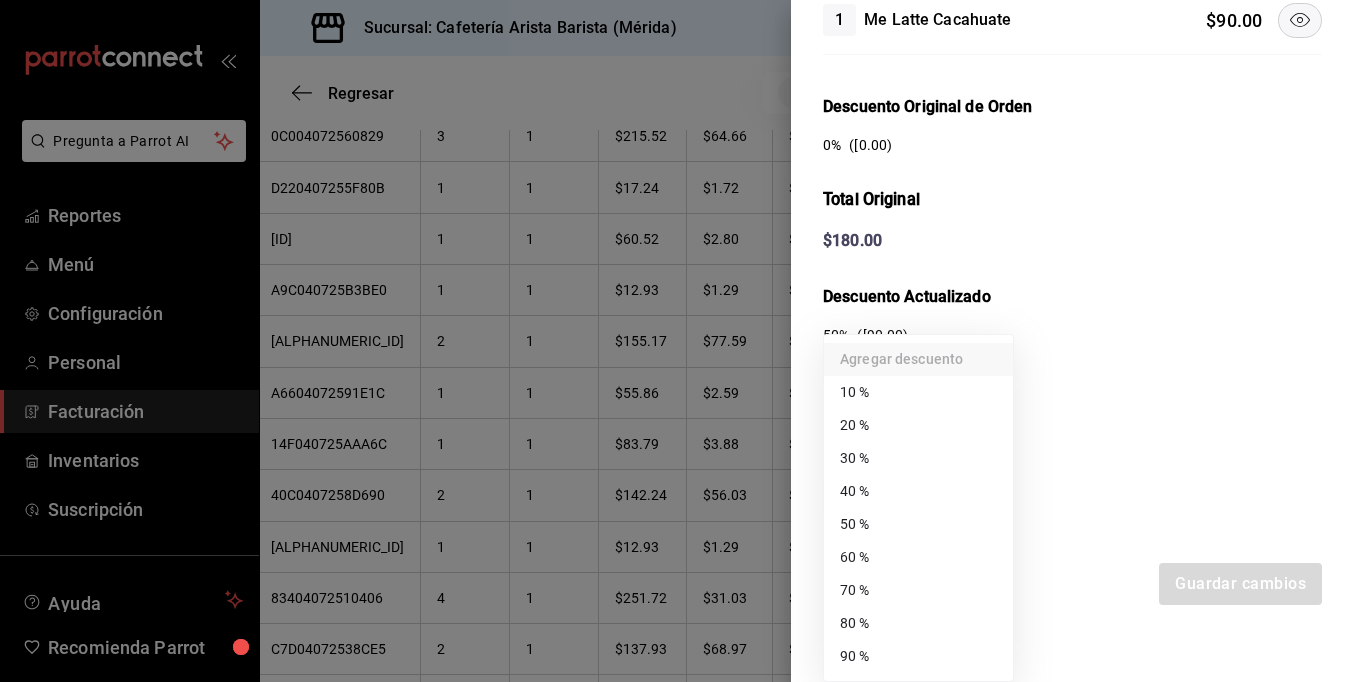 click on "80 %" at bounding box center [918, 623] 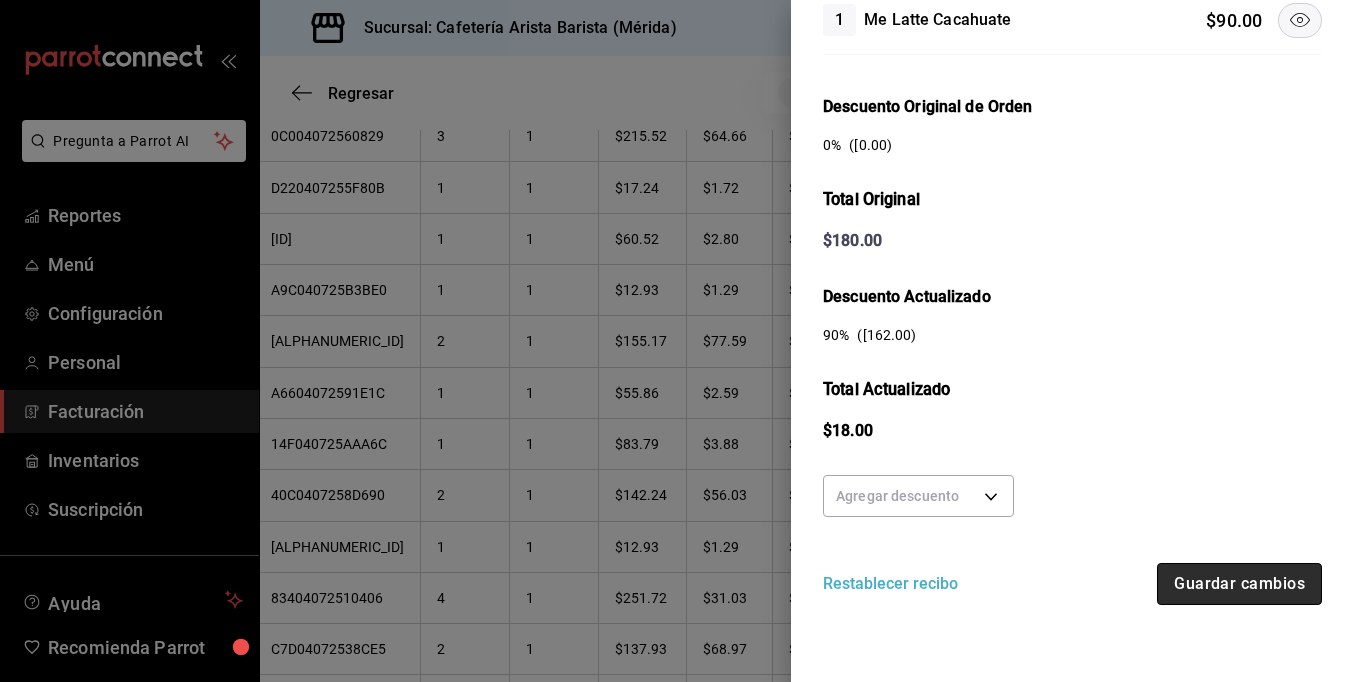click on "Guardar cambios" at bounding box center (1239, 584) 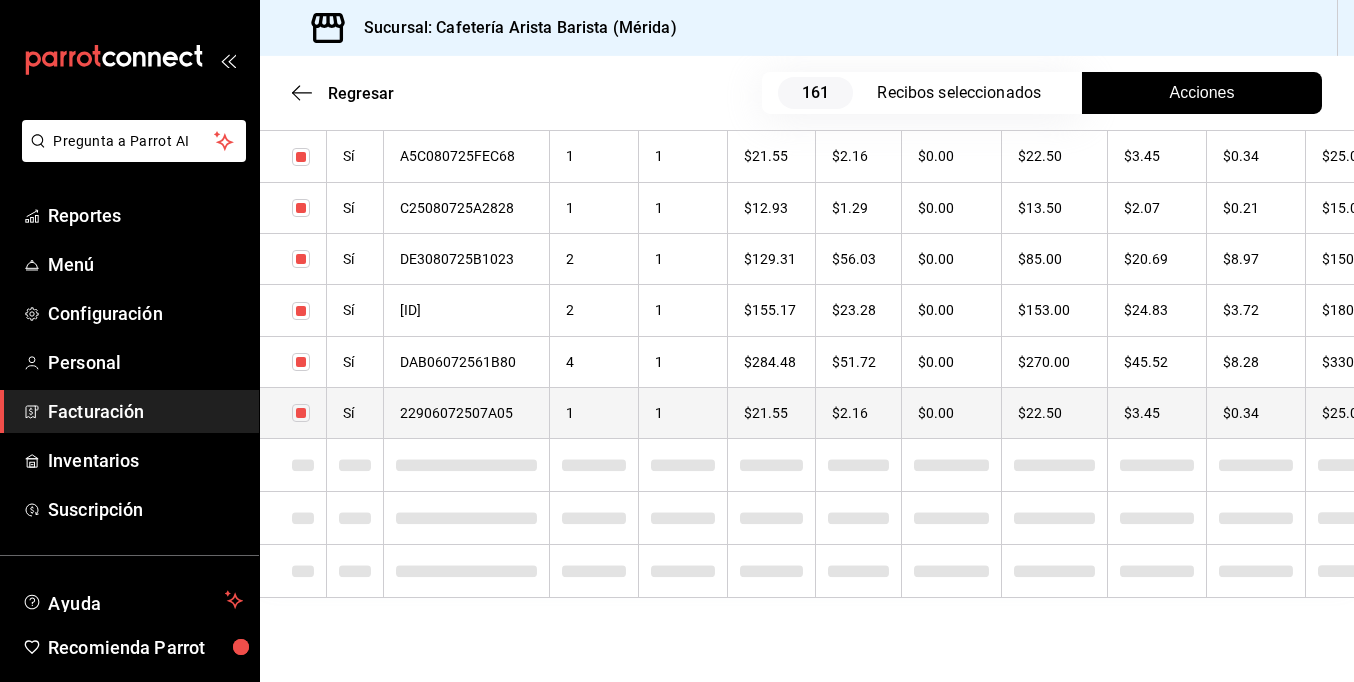 checkbox on "true" 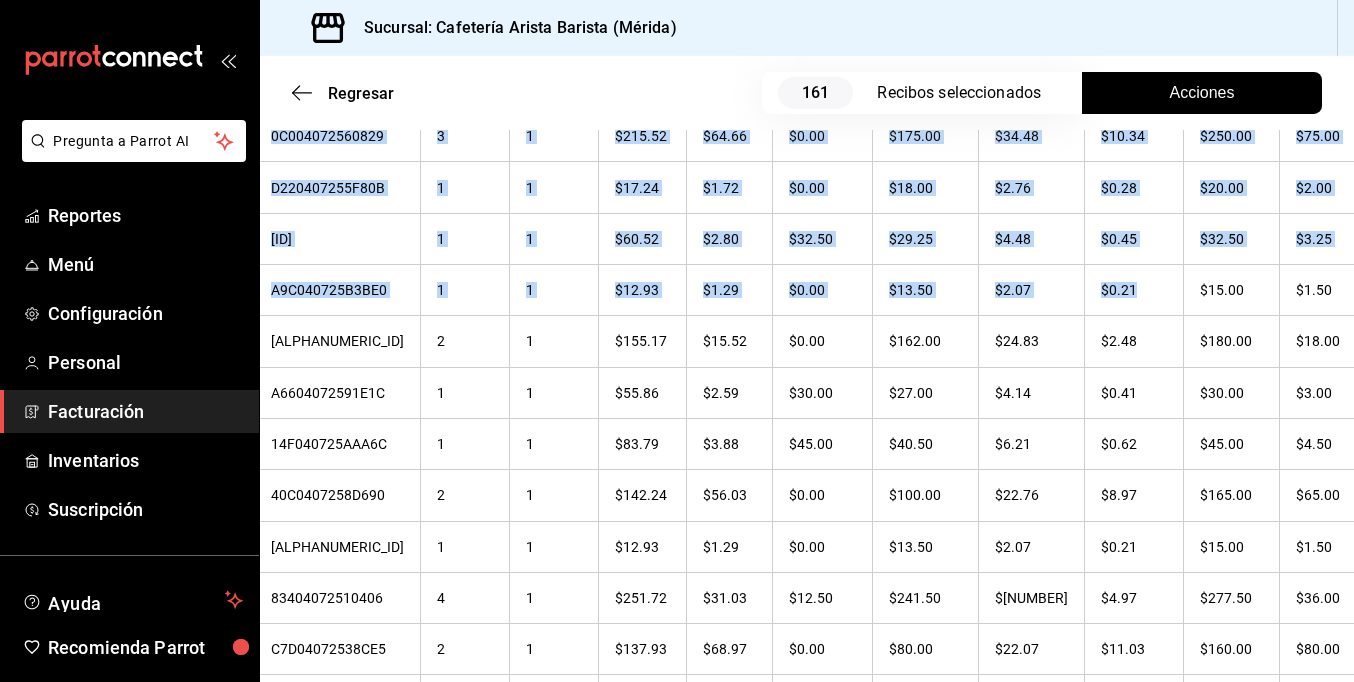 drag, startPoint x: 1262, startPoint y: 234, endPoint x: 1362, endPoint y: 227, distance: 100.2447 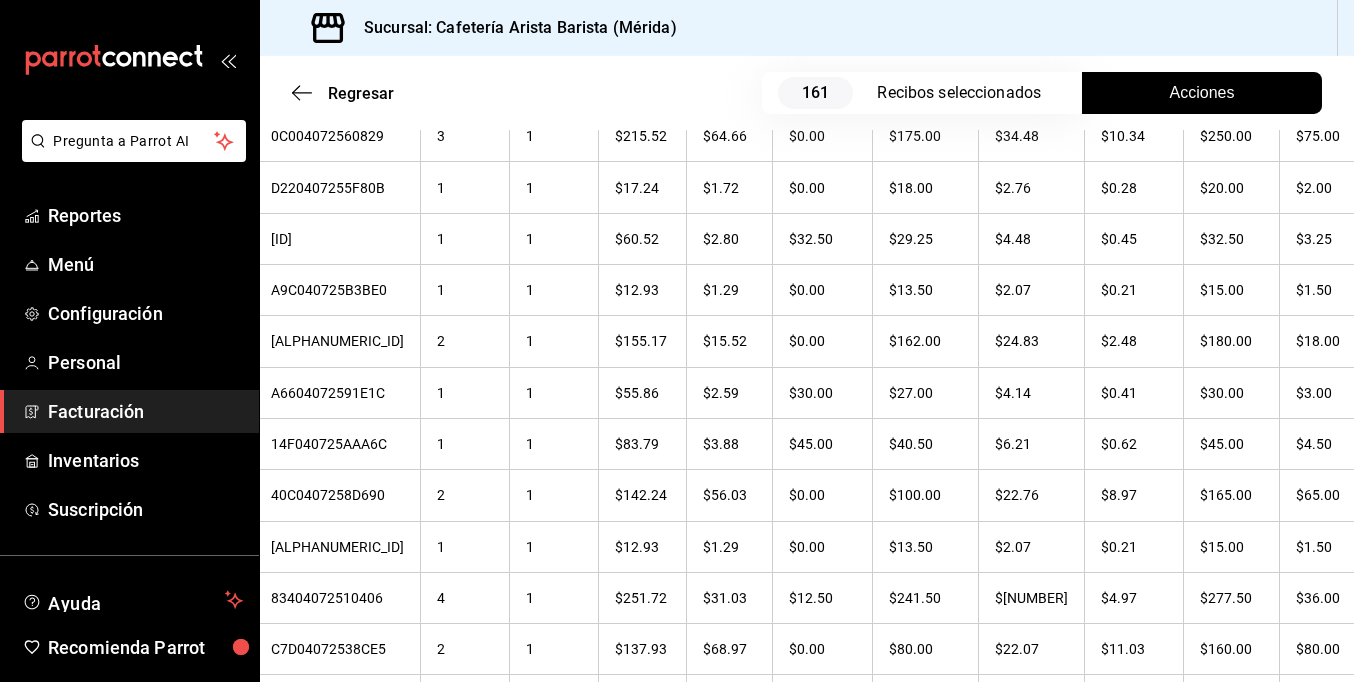 drag, startPoint x: 1362, startPoint y: 227, endPoint x: 1204, endPoint y: 23, distance: 258.031 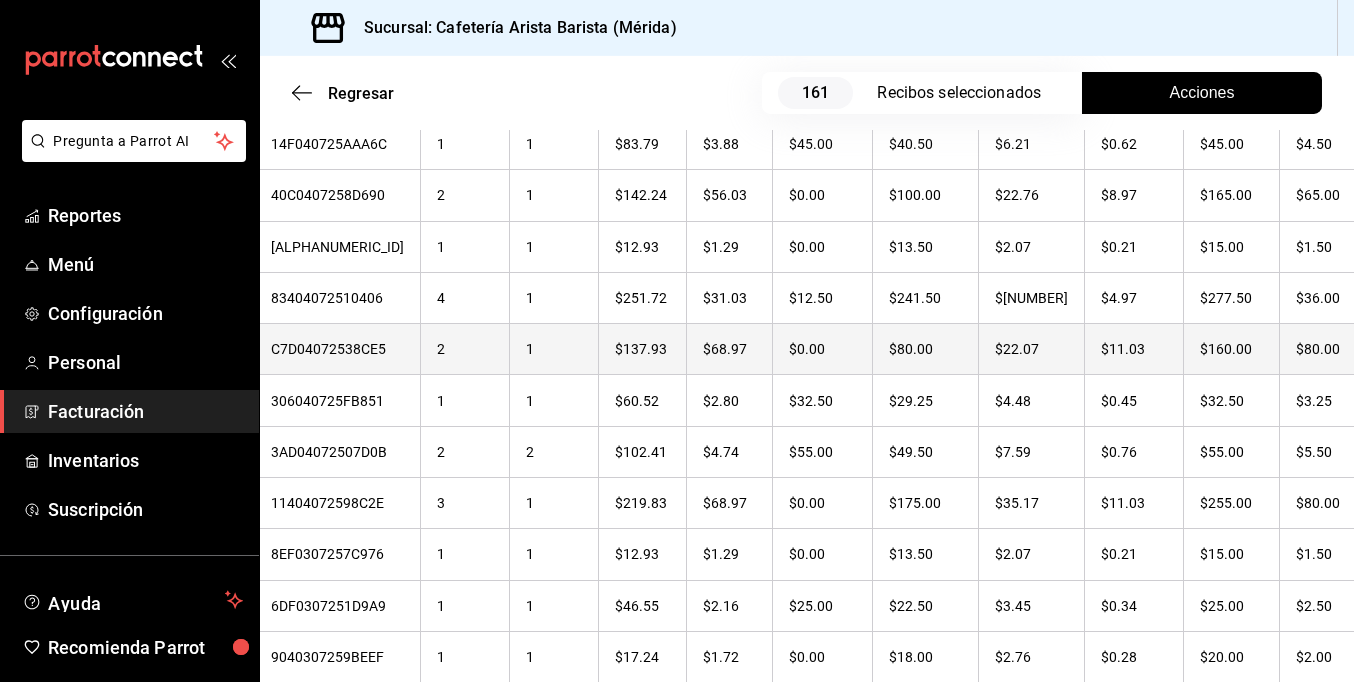 click on "$80.00" at bounding box center [1326, 349] 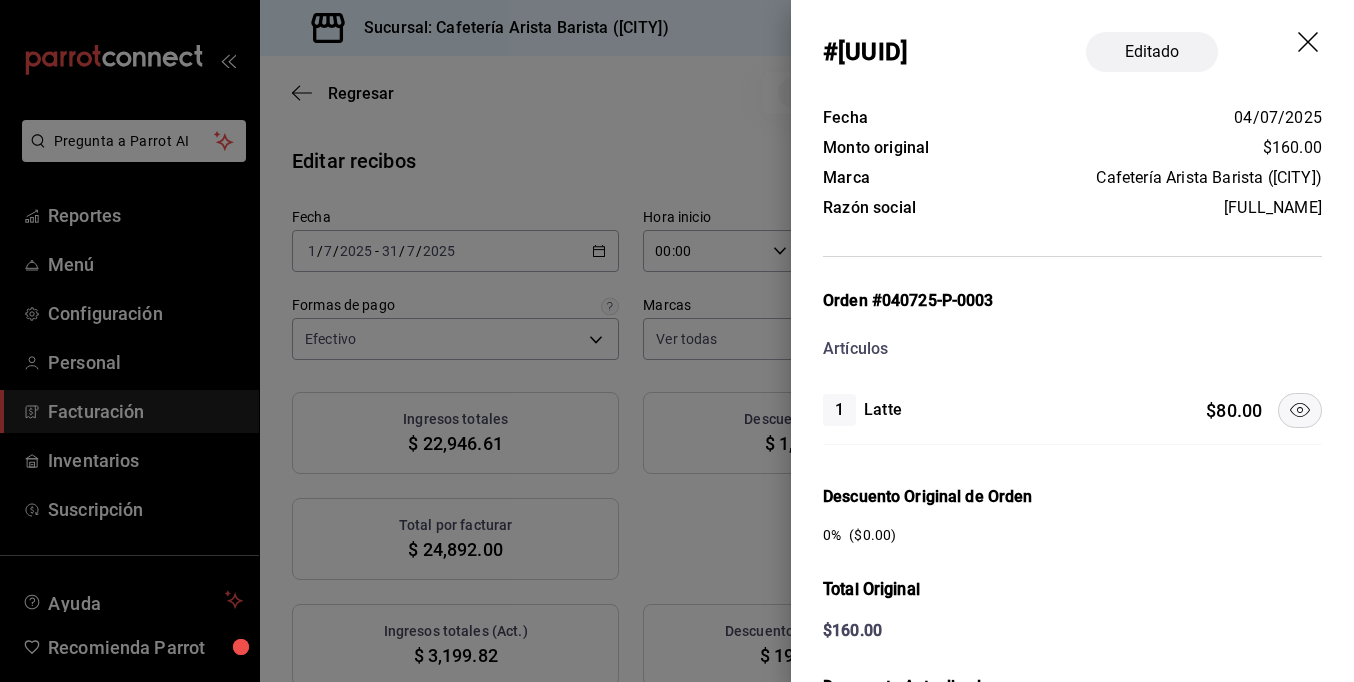 scroll, scrollTop: 0, scrollLeft: 0, axis: both 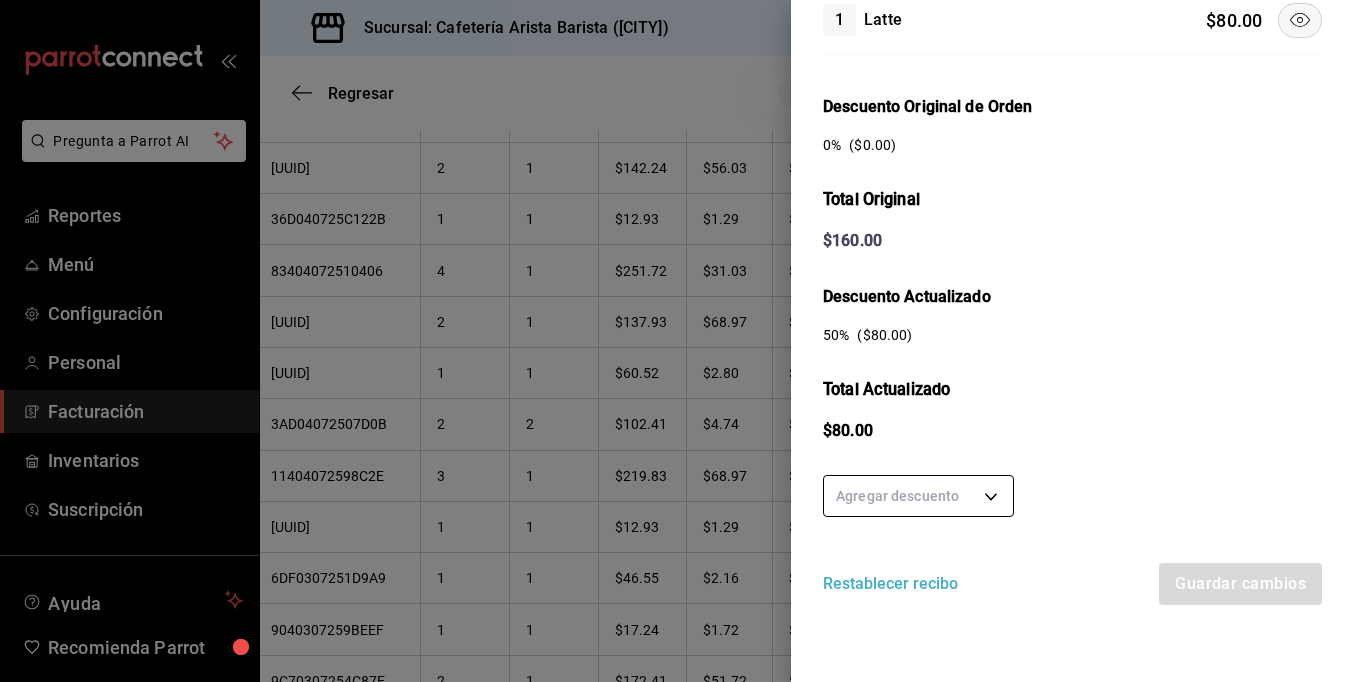 click on "Pregunta a Parrot AI Reportes   Menú   Configuración   Personal   Facturación   Inventarios   Suscripción   Ayuda Recomienda Parrot   [FULL_NAME]   Sugerir nueva función   Sucursal: Cafetería Arista Barista ([CITY]) Regresar 161 Recibos seleccionados Acciones Editar recibos Fecha 2025-07-01 1 / 7 / 2025 - 2025-07-31 31 / 7 / 2025 Hora inicio 00:00 Hora inicio Hora fin 23:59 Hora fin Razón social [FULL_NAME] 980cee1c-aefc-4e14-bc21-7576d2fafae3 Formas de pago   Efectivo 58e5b7a6-9178-44d5-aa80-321818116193 Marcas Ver todas fc1ea929-f4b8-451f-80c7-715306eba671 Ingresos totales $ 22,946.61 Descuentos totales $ 1,488.00 Impuestos $ 3,433.39 Total por facturar $ 24,892.00 Ingresos totales (Act.) $ 3,199.82 Descuentos totales (Act.) $ 19,520.05 Impuestos  (Act.) $ 512.13 Total por facturar (Act.) $ 3,711.95 Editar recibos Quita la selección a los recibos que no quieras editar. Act. # de recibo Artículos (Orig.) Artículos (Act.) Subtotal (Orig.) Subtotal (Act.) Impuestos (Orig.) Sí" at bounding box center [677, 341] 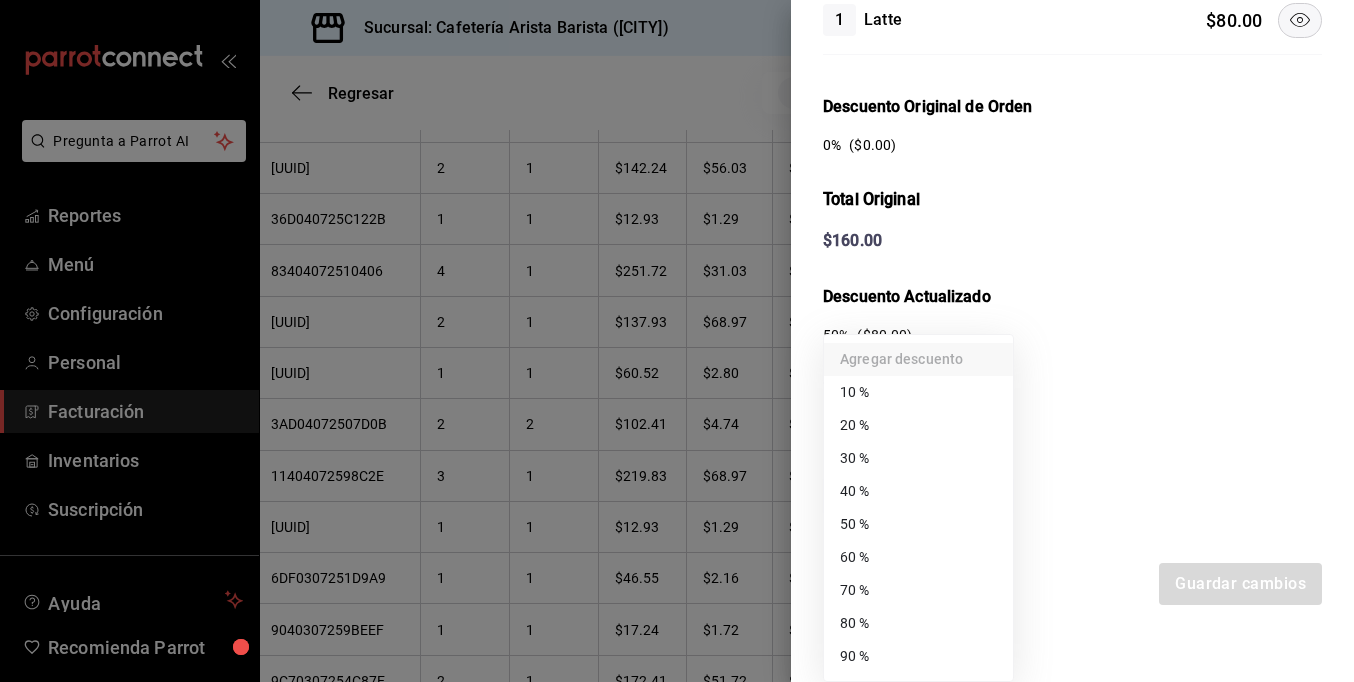 click on "70 %" at bounding box center [918, 590] 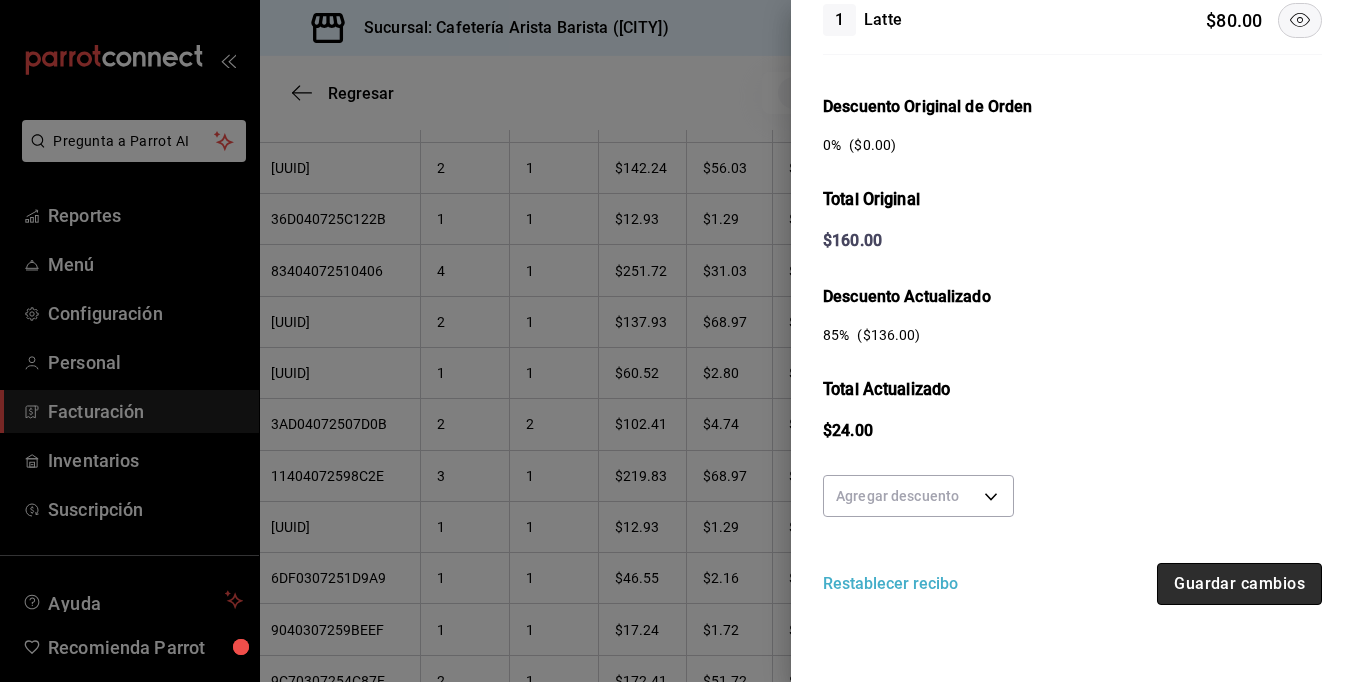 click on "Guardar cambios" at bounding box center (1239, 584) 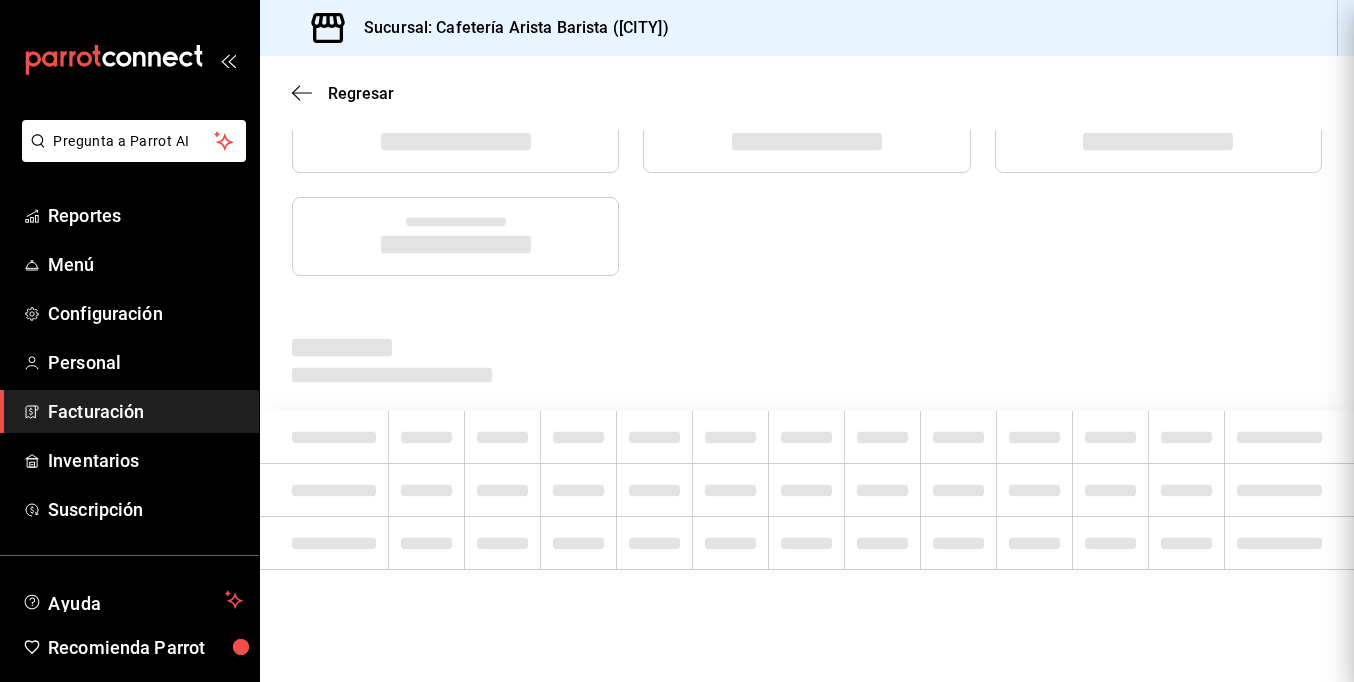 scroll, scrollTop: 0, scrollLeft: 0, axis: both 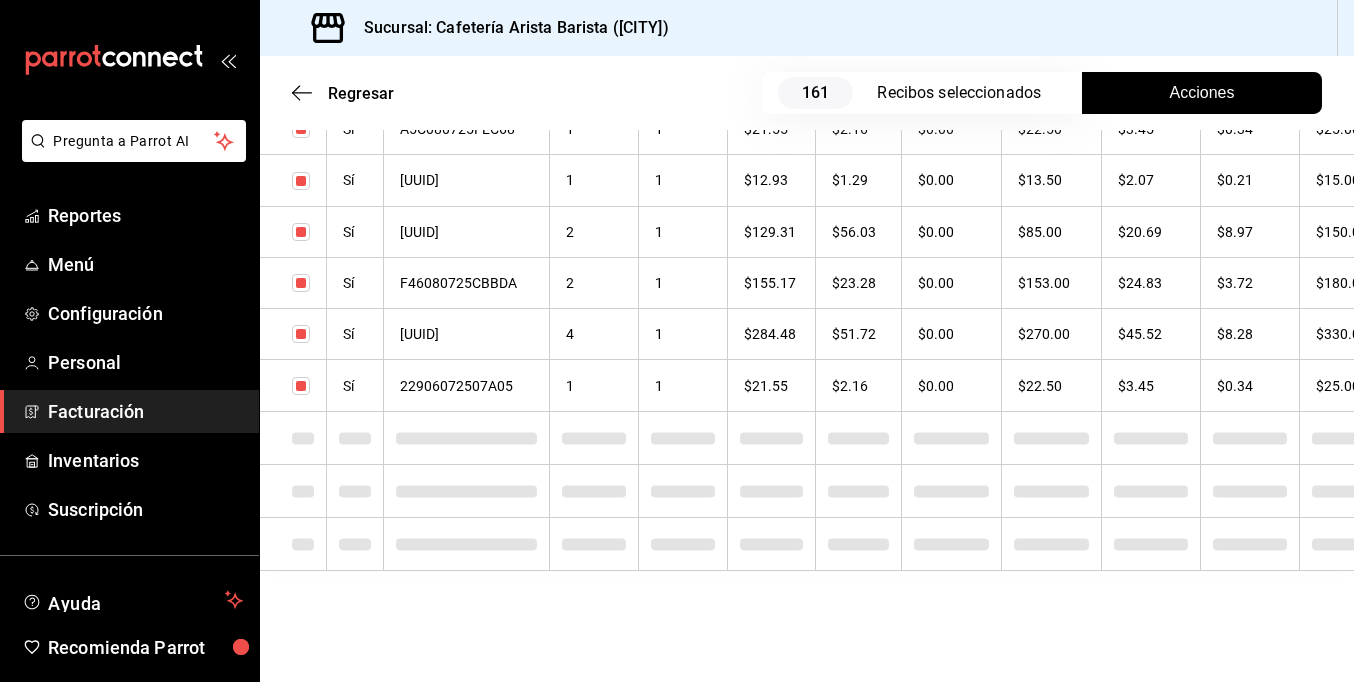 checkbox on "true" 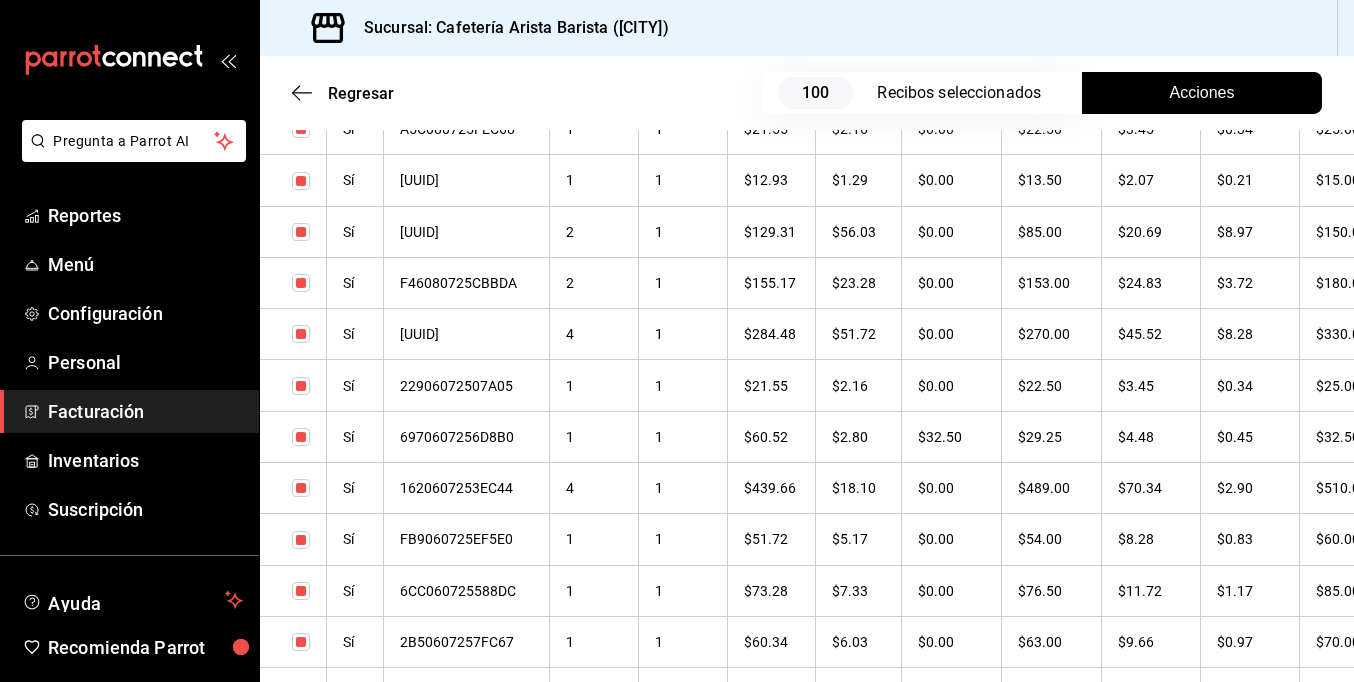 scroll, scrollTop: 7215, scrollLeft: 0, axis: vertical 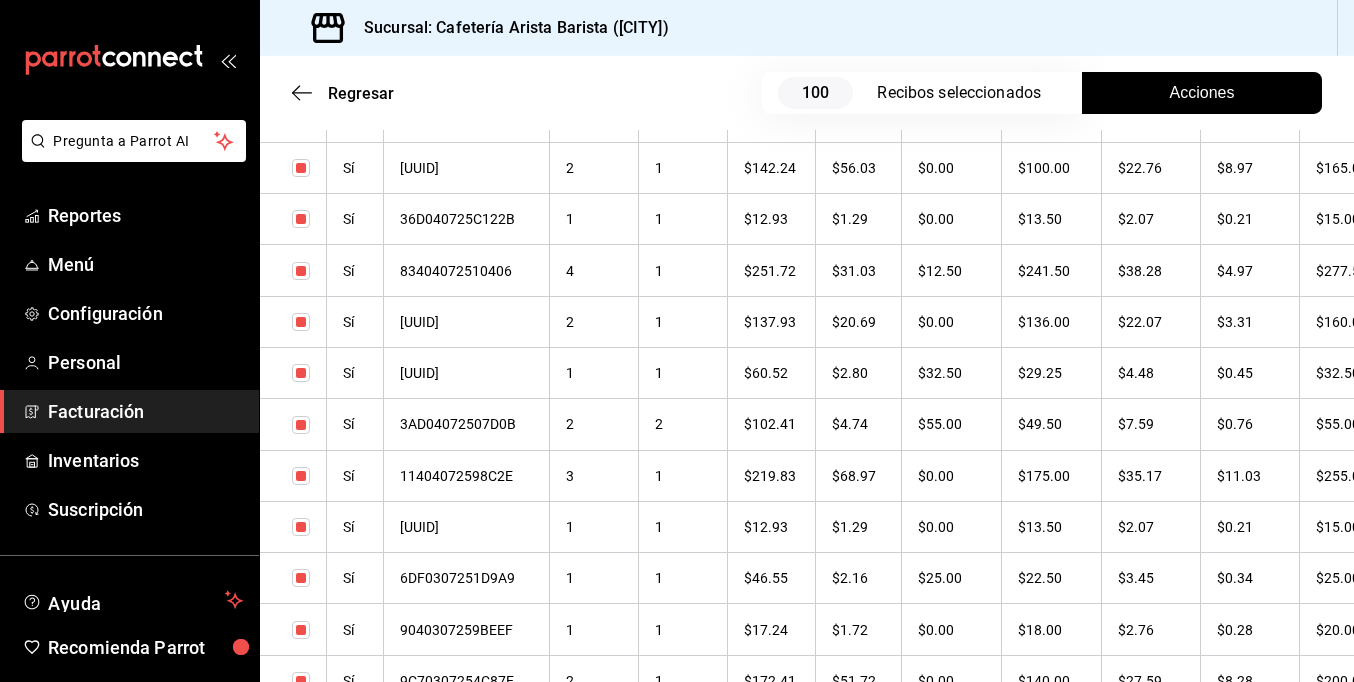 drag, startPoint x: 1356, startPoint y: 369, endPoint x: 1368, endPoint y: 366, distance: 12.369317 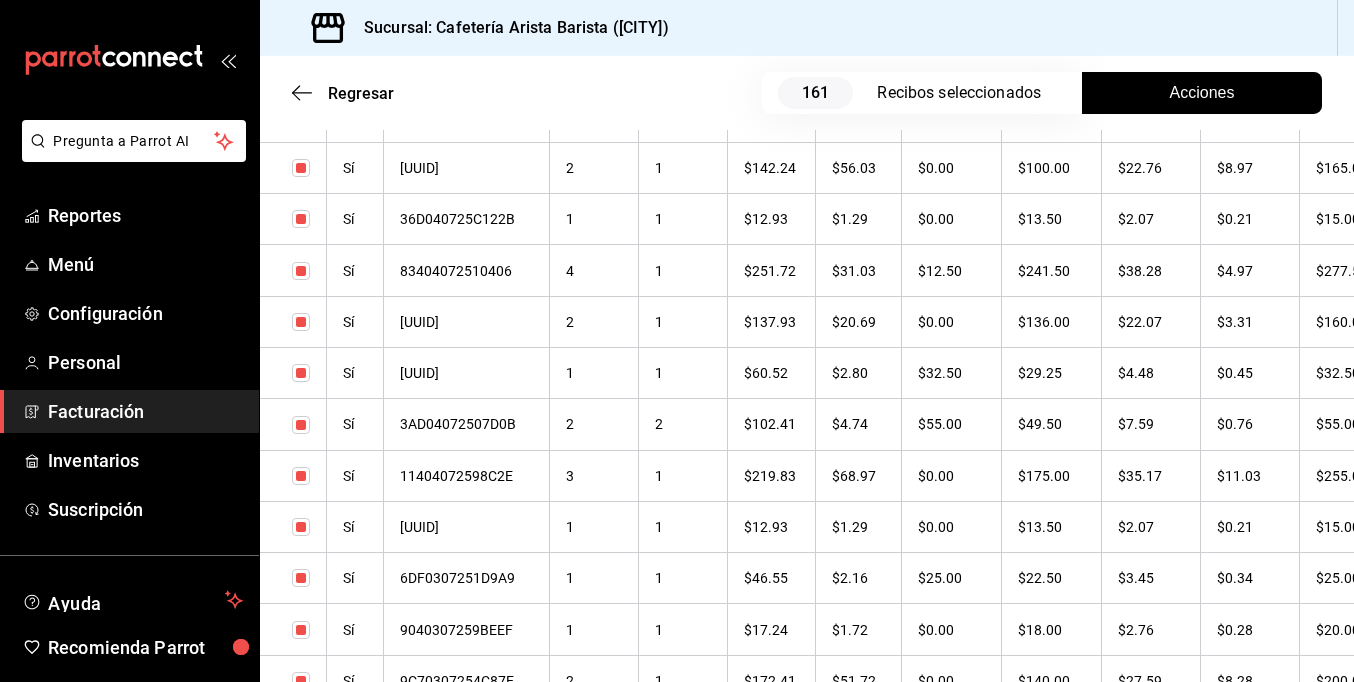 drag, startPoint x: 1183, startPoint y: 342, endPoint x: 1389, endPoint y: 343, distance: 206.00243 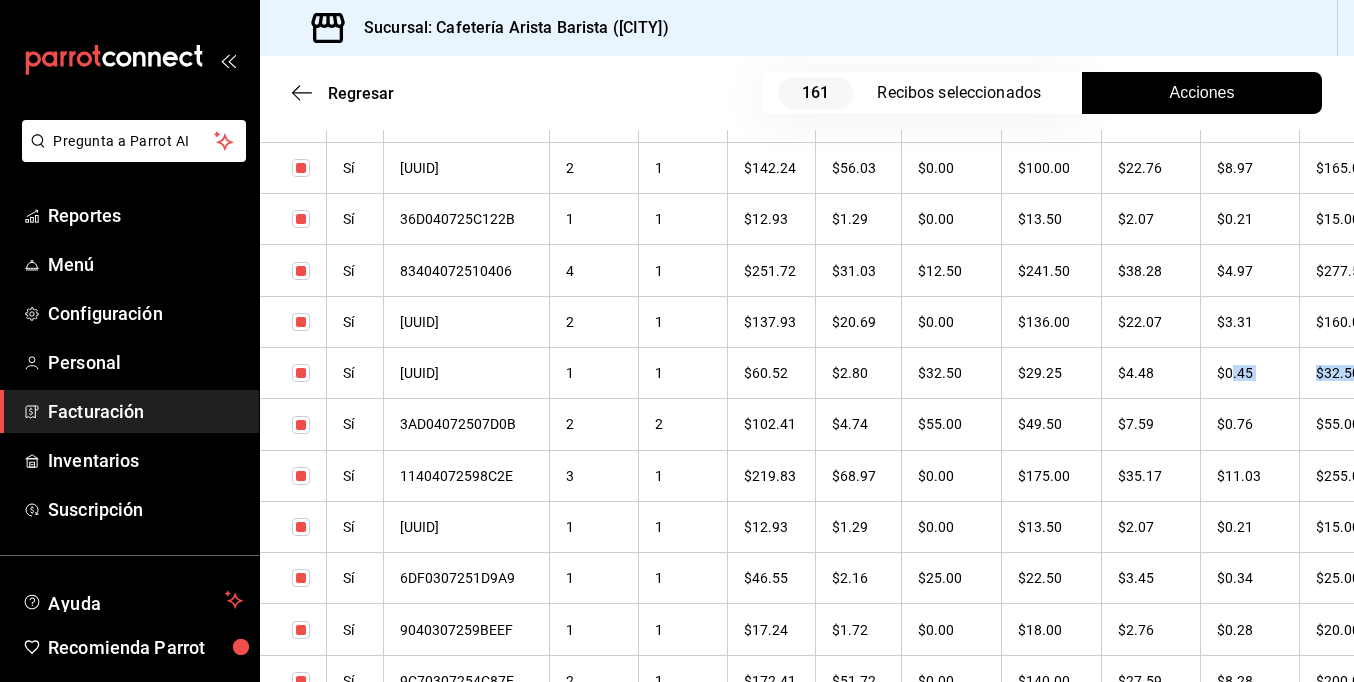 scroll, scrollTop: 0, scrollLeft: 129, axis: horizontal 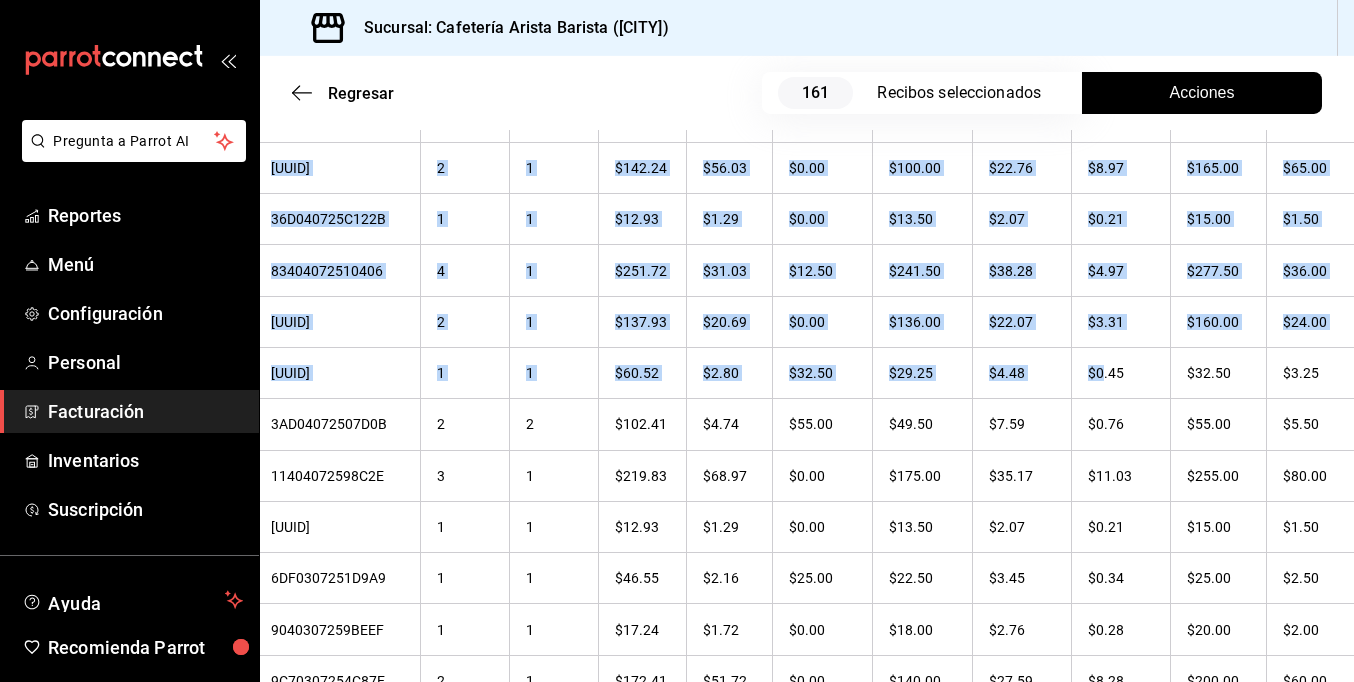 drag, startPoint x: 1217, startPoint y: 355, endPoint x: 1364, endPoint y: 358, distance: 147.03061 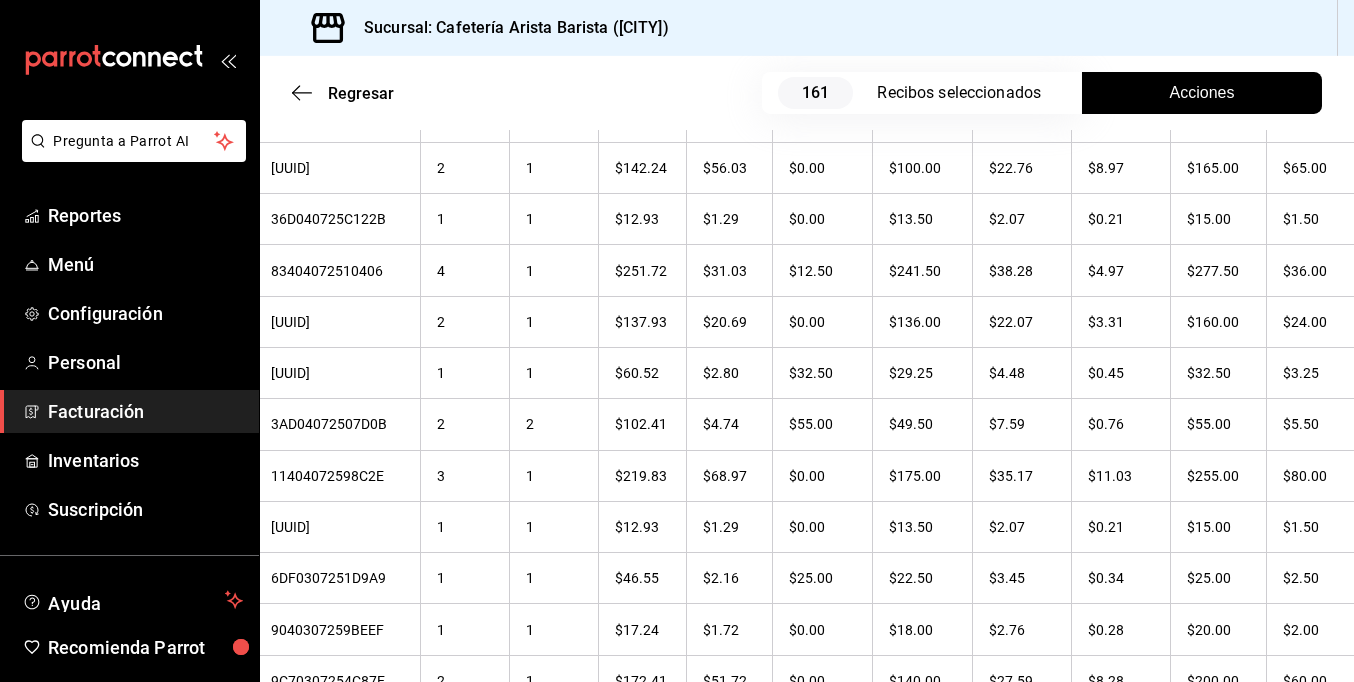 drag, startPoint x: 1364, startPoint y: 358, endPoint x: 1213, endPoint y: 42, distance: 350.2242 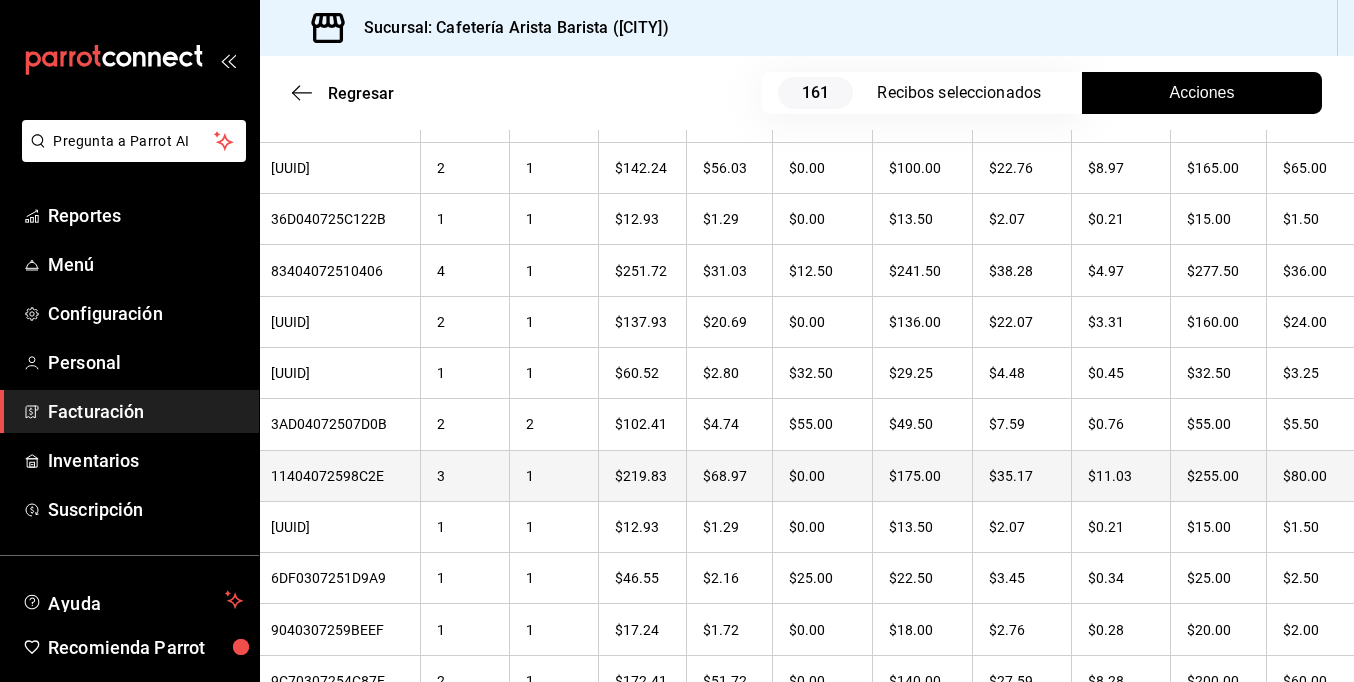 click on "$80.00" at bounding box center [1313, 475] 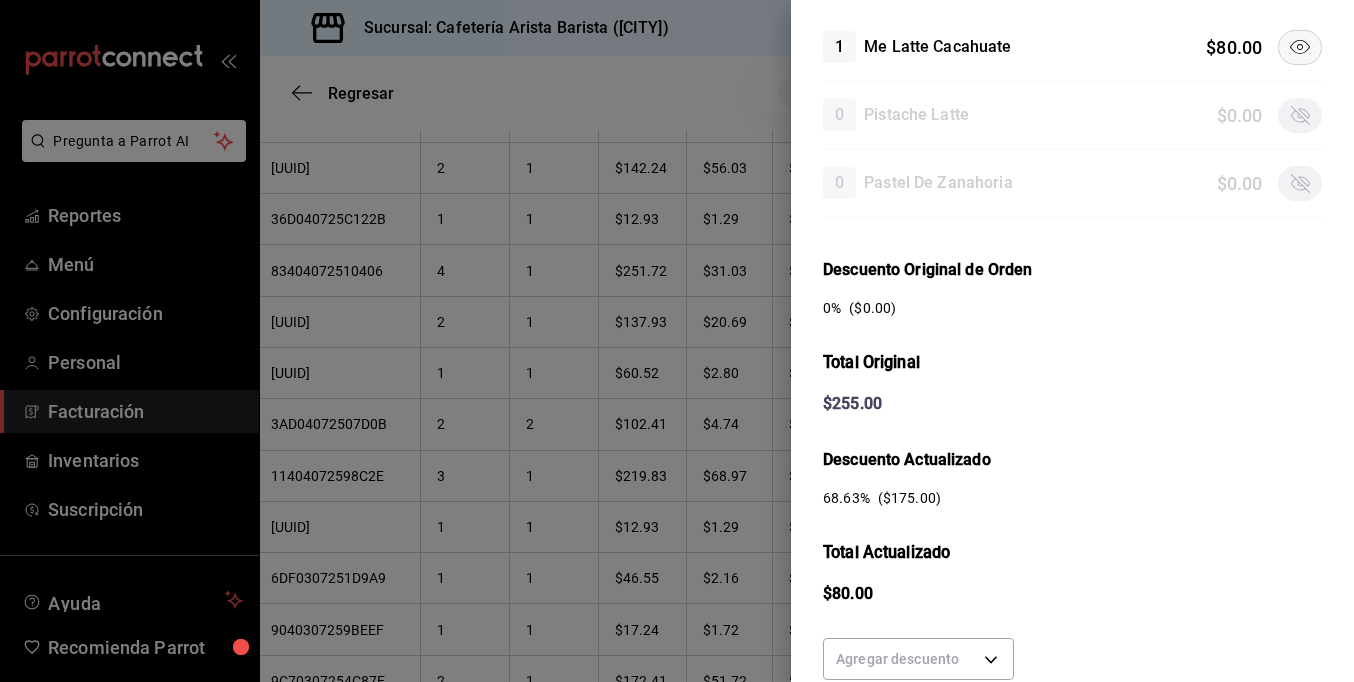 scroll, scrollTop: 400, scrollLeft: 0, axis: vertical 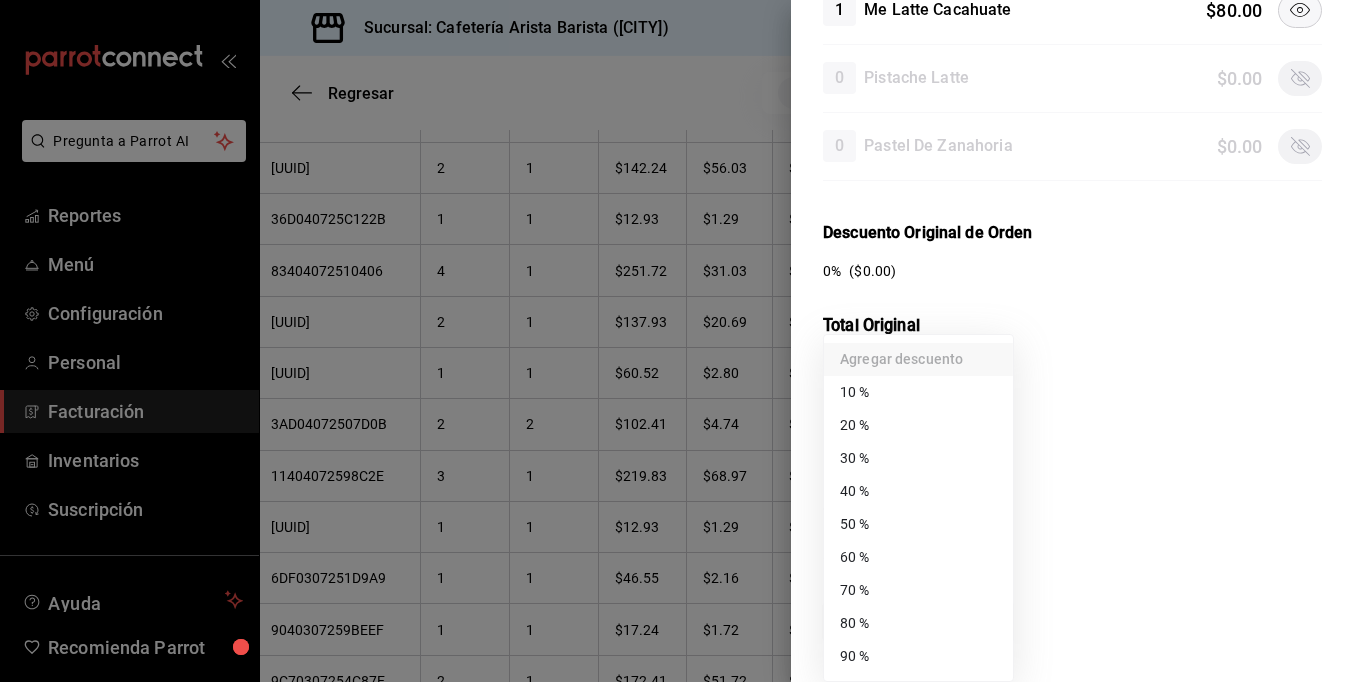 click on "Pregunta a Parrot AI Reportes   Menú   Configuración   Personal   Facturación   Inventarios   Suscripción   Ayuda Recomienda Parrot   [FIRST] [LAST]   Sugerir nueva función   Sucursal: Cafetería Arista Barista (Mérida) Regresar 161 Recibos seleccionados Acciones Editar recibos Fecha [DATE]   / [DATE] - [DATE]   / [DATE] Hora inicio [TIME] Hora inicio Hora fin [TIME] Hora fin Razón social [FULL_NAME] [UUID] Formas de pago   Efectivo [UUID] Marcas Ver todas [UUID] Ingresos totales $ 22,946.61 Descuentos totales $ 1,488.00 Impuestos $ 3,433.39 Total por facturar $ 24,892.00 Ingresos totales (Act.) $ 3,151.54 Descuentos totales (Act.) $ 19,576.05 Impuestos  (Act.) $ 504.41 Total por facturar (Act.) $ 3,655.95 Editar recibos Quita la selección a los recibos que no quieras editar. Act. # de recibo Artículos (Orig.) Artículos (Act.) Subtotal (Orig.) Subtotal (Act.) Impuestos (Orig.) Sí" at bounding box center [677, 341] 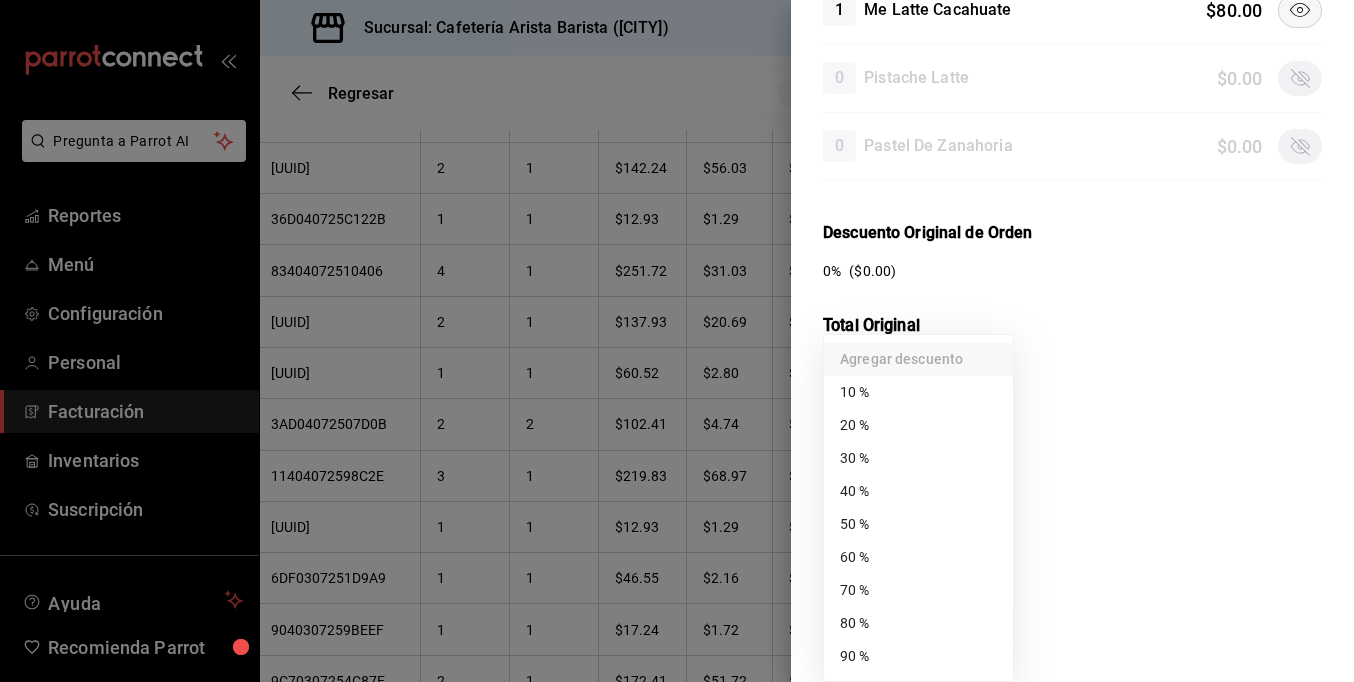 click on "60 %" at bounding box center [918, 557] 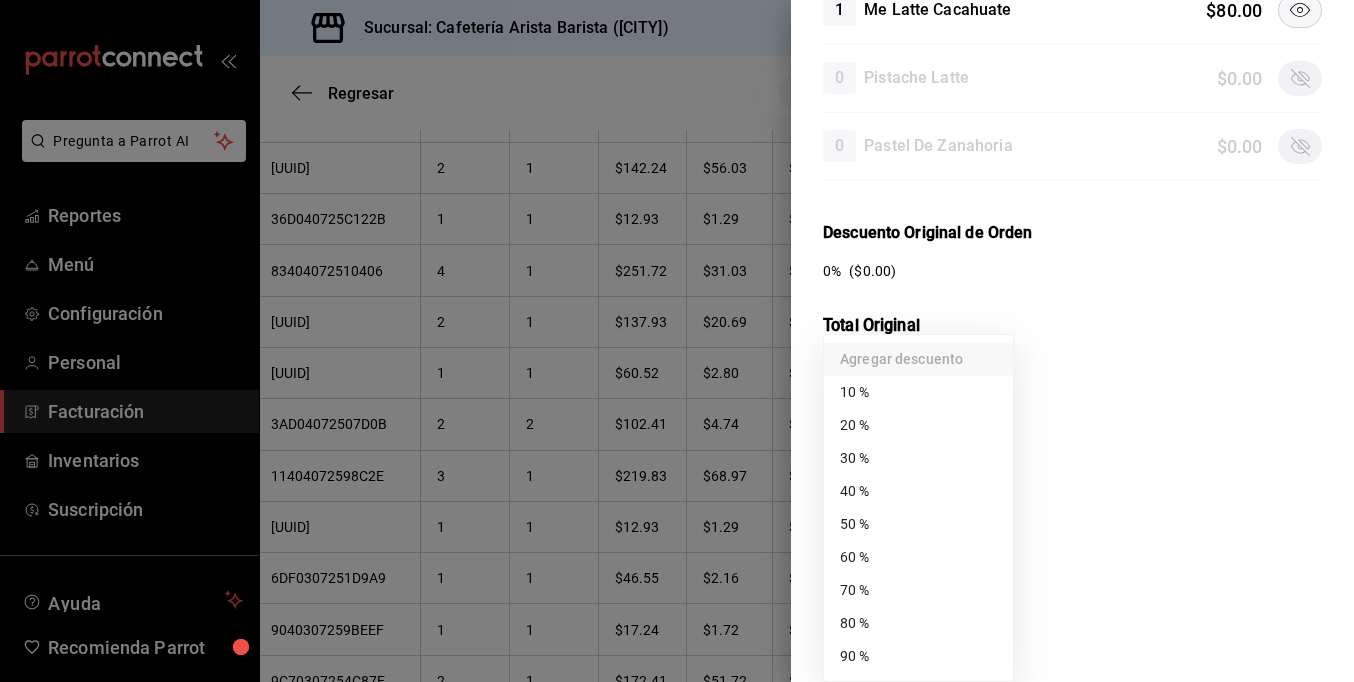click on "Pregunta a Parrot AI Reportes   Menú   Configuración   Personal   Facturación   Inventarios   Suscripción   Ayuda Recomienda Parrot   [FIRST] [LAST]   Sugerir nueva función   Sucursal: Cafetería Arista Barista (Mérida) Regresar 161 Recibos seleccionados Acciones Editar recibos Fecha [DATE]   / [DATE] - [DATE]   / [DATE] Hora inicio [TIME] Hora inicio Hora fin [TIME] Hora fin Razón social [FULL_NAME] [UUID] Formas de pago   Efectivo [UUID] Marcas Ver todas [UUID] Ingresos totales $ 22,946.61 Descuentos totales $ 1,488.00 Impuestos $ 3,433.39 Total por facturar $ 24,892.00 Ingresos totales (Act.) $ 3,151.54 Descuentos totales (Act.) $ 19,576.05 Impuestos  (Act.) $ 504.41 Total por facturar (Act.) $ 3,655.95 Editar recibos Quita la selección a los recibos que no quieras editar. Act. # de recibo Artículos (Orig.) Artículos (Act.) Subtotal (Orig.) Subtotal (Act.) Impuestos (Orig.) Sí" at bounding box center [677, 341] 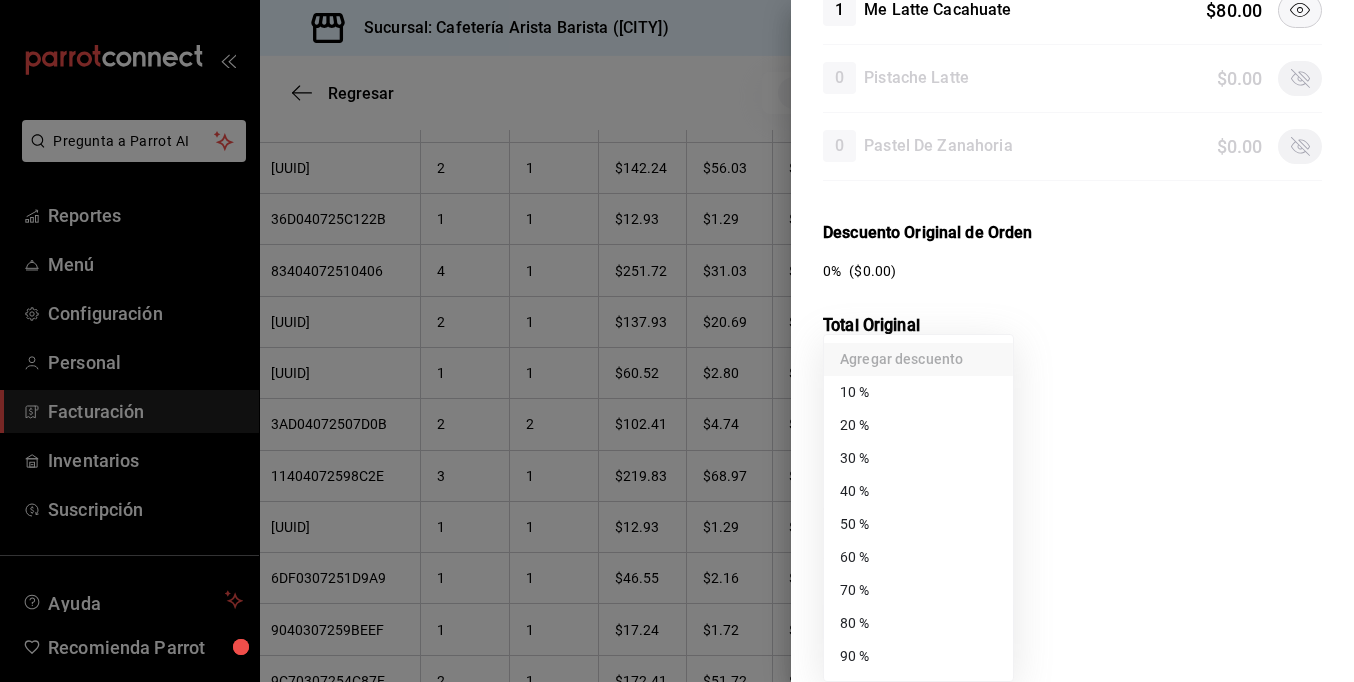 click on "70 %" at bounding box center [918, 590] 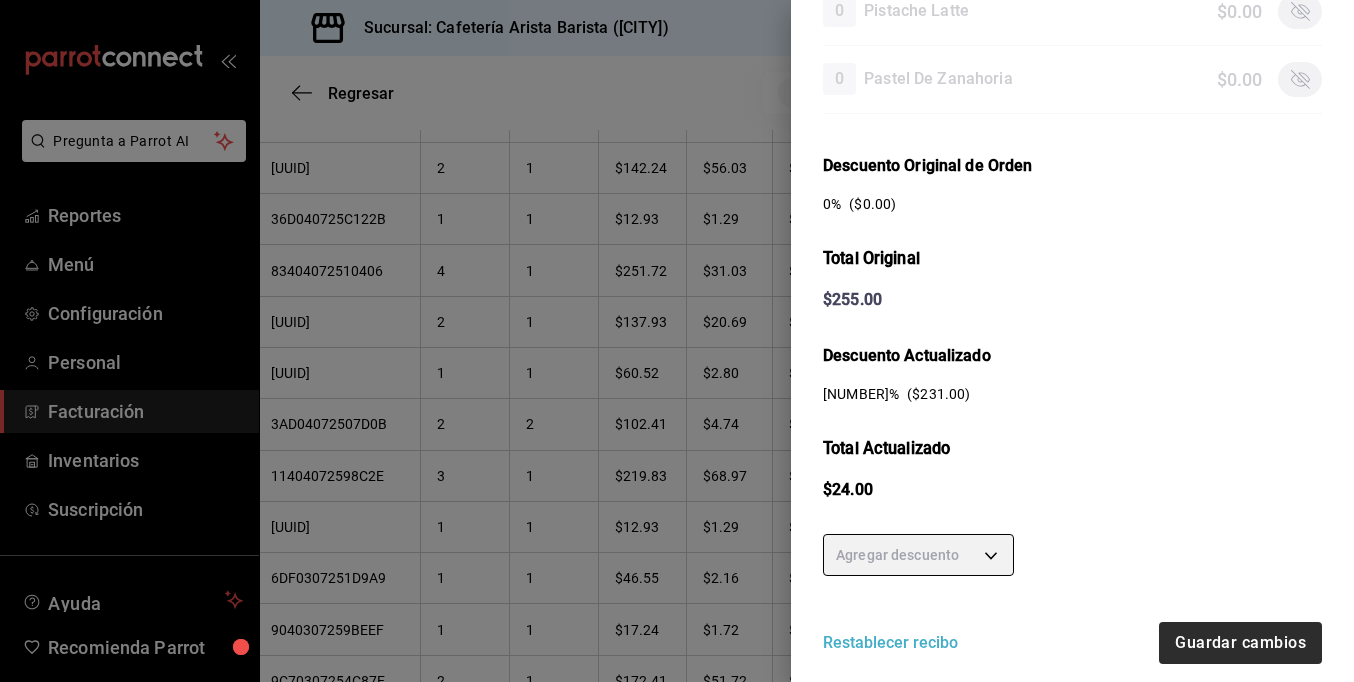 scroll, scrollTop: 526, scrollLeft: 0, axis: vertical 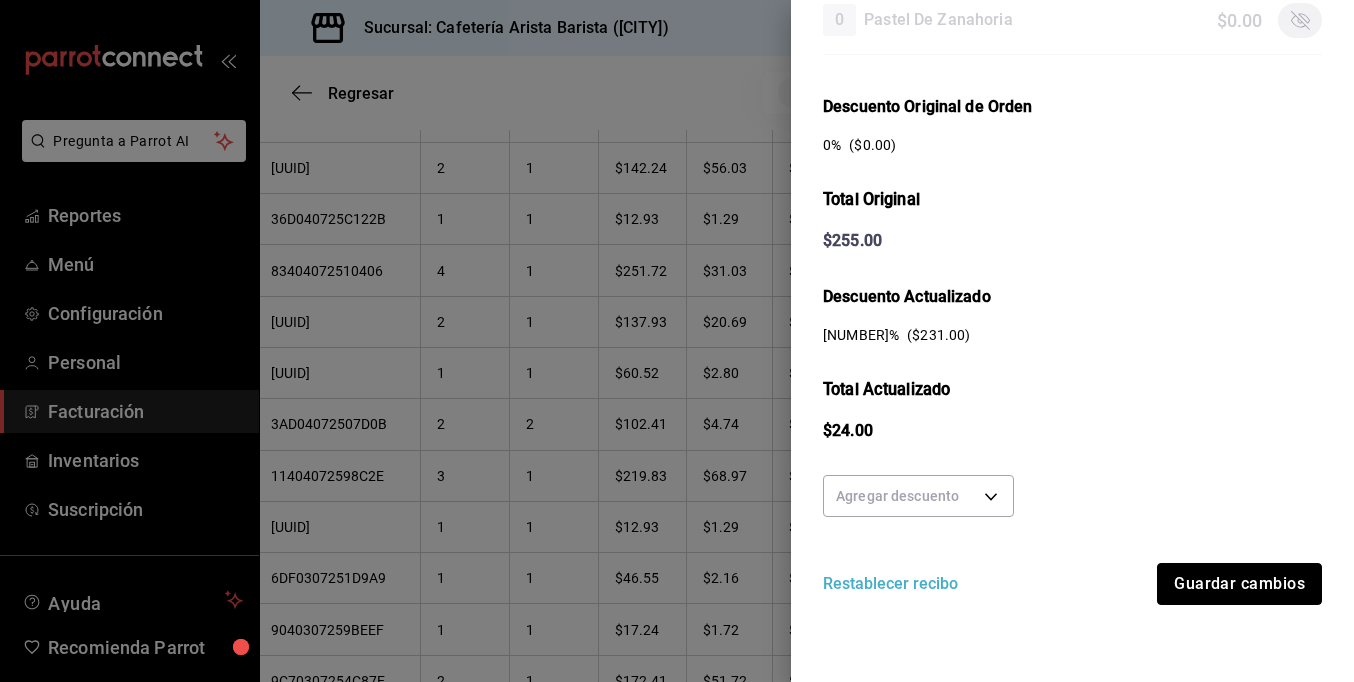 click on "Guardar cambios" at bounding box center [1239, 584] 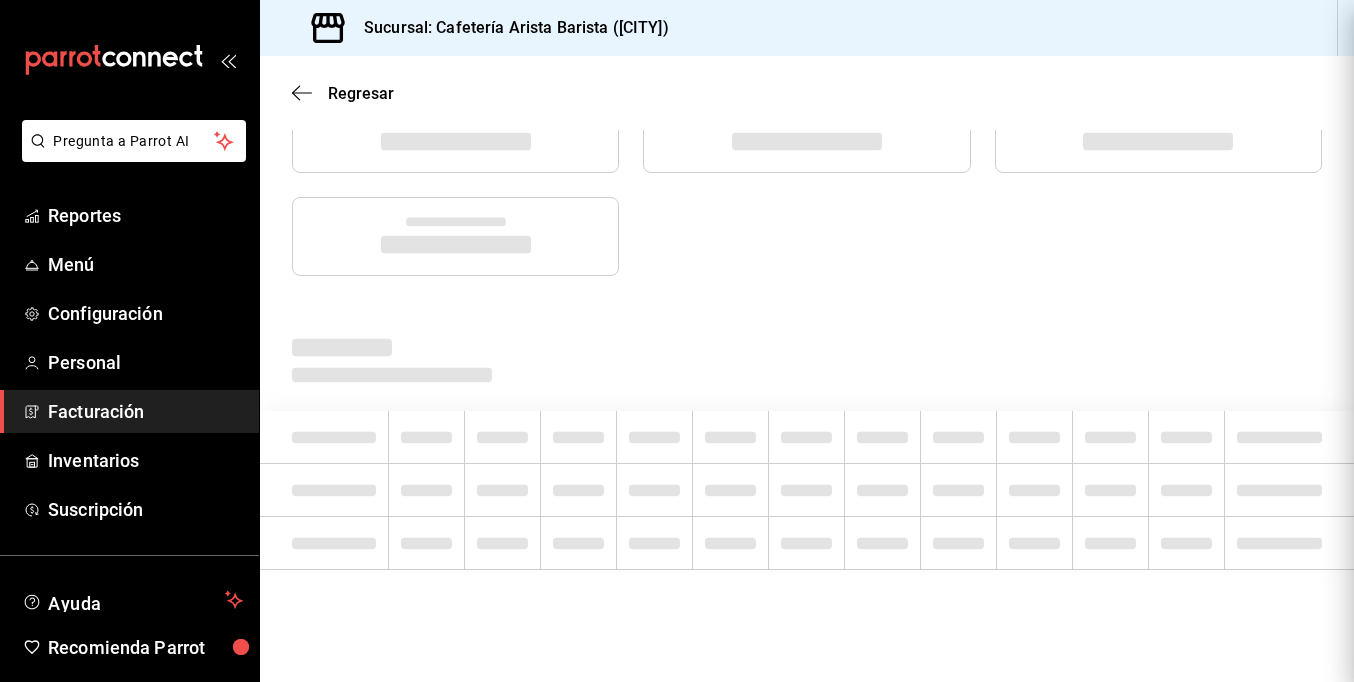 scroll, scrollTop: 0, scrollLeft: 0, axis: both 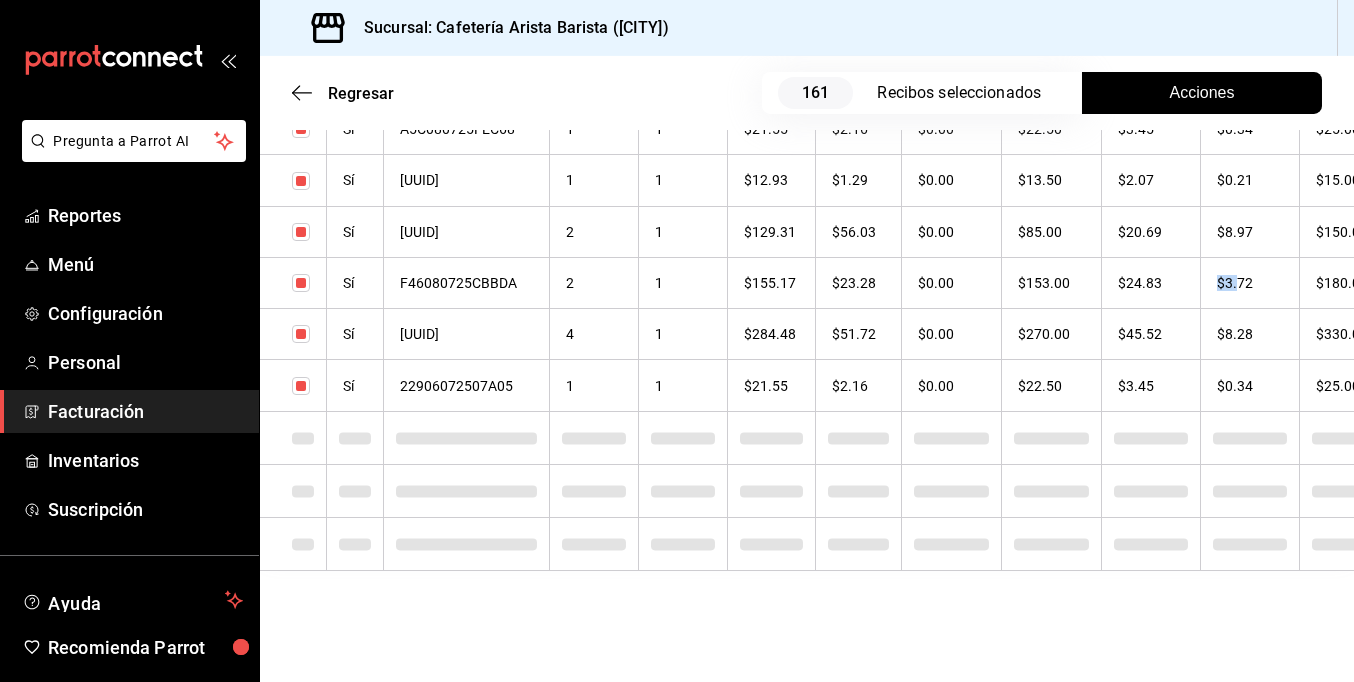 checkbox on "true" 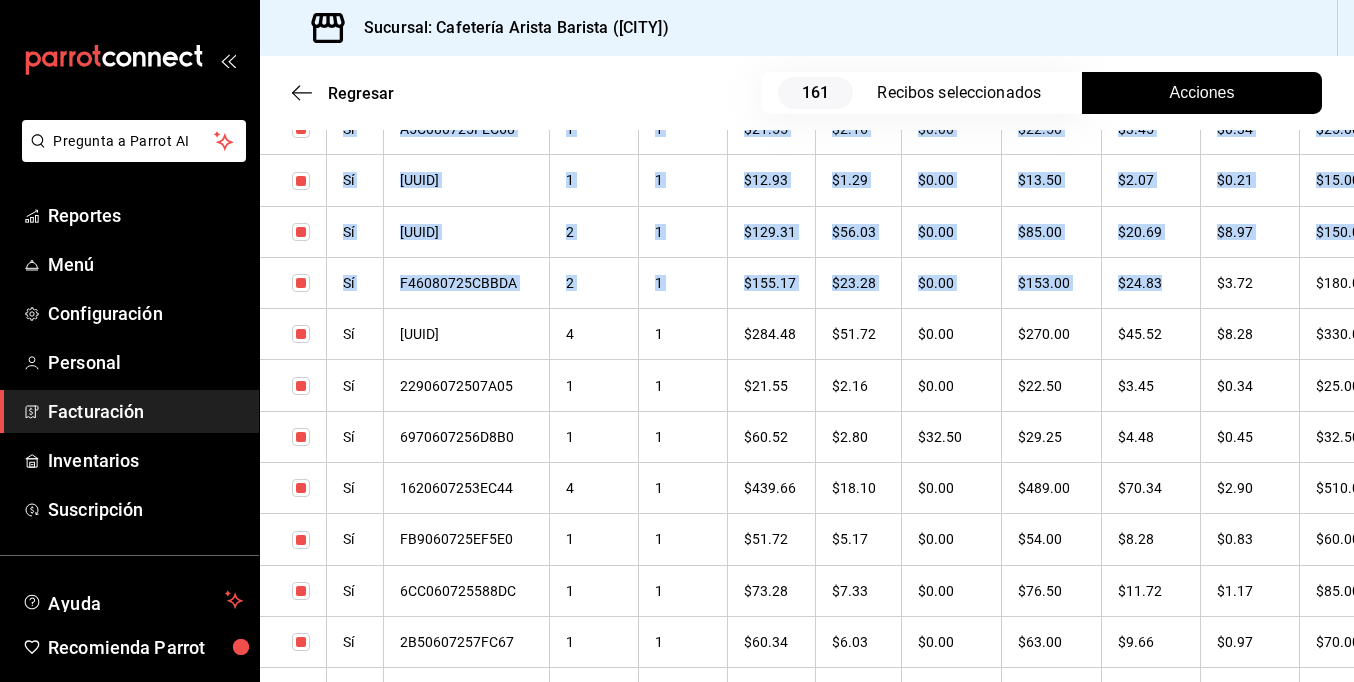 scroll, scrollTop: 7215, scrollLeft: 0, axis: vertical 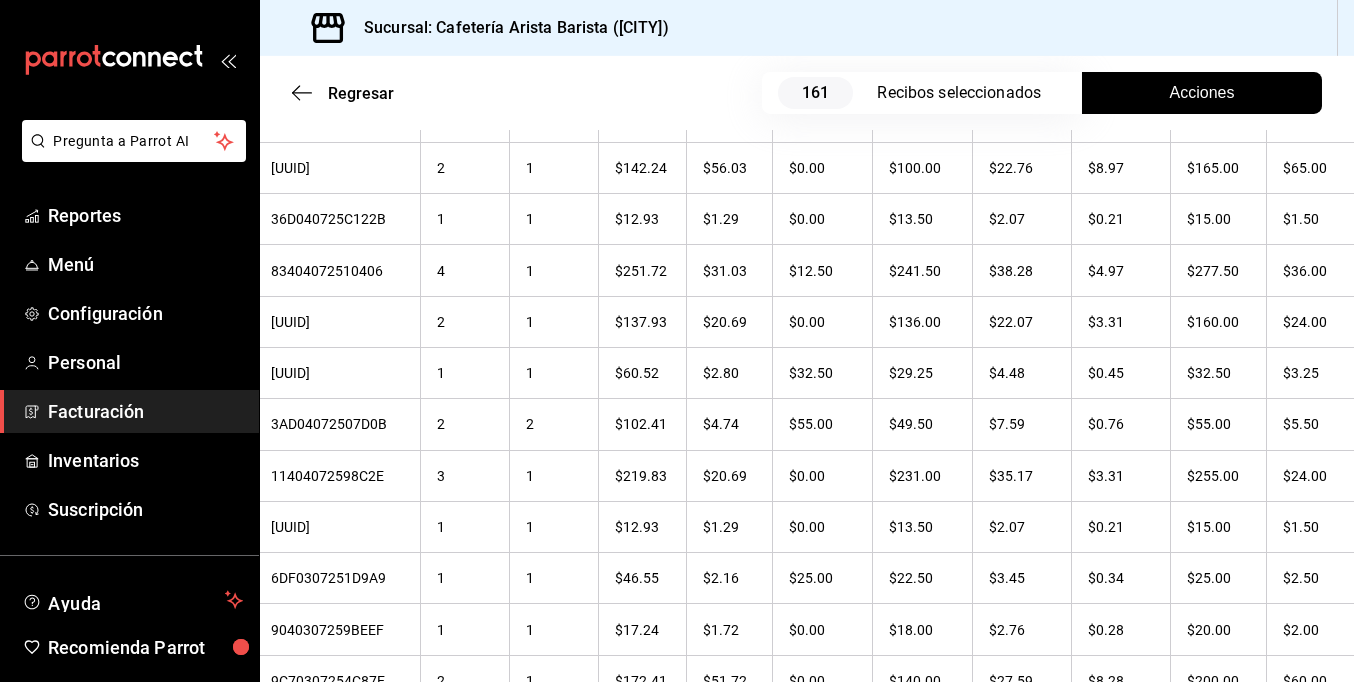 drag, startPoint x: 1159, startPoint y: 264, endPoint x: 1395, endPoint y: 266, distance: 236.00847 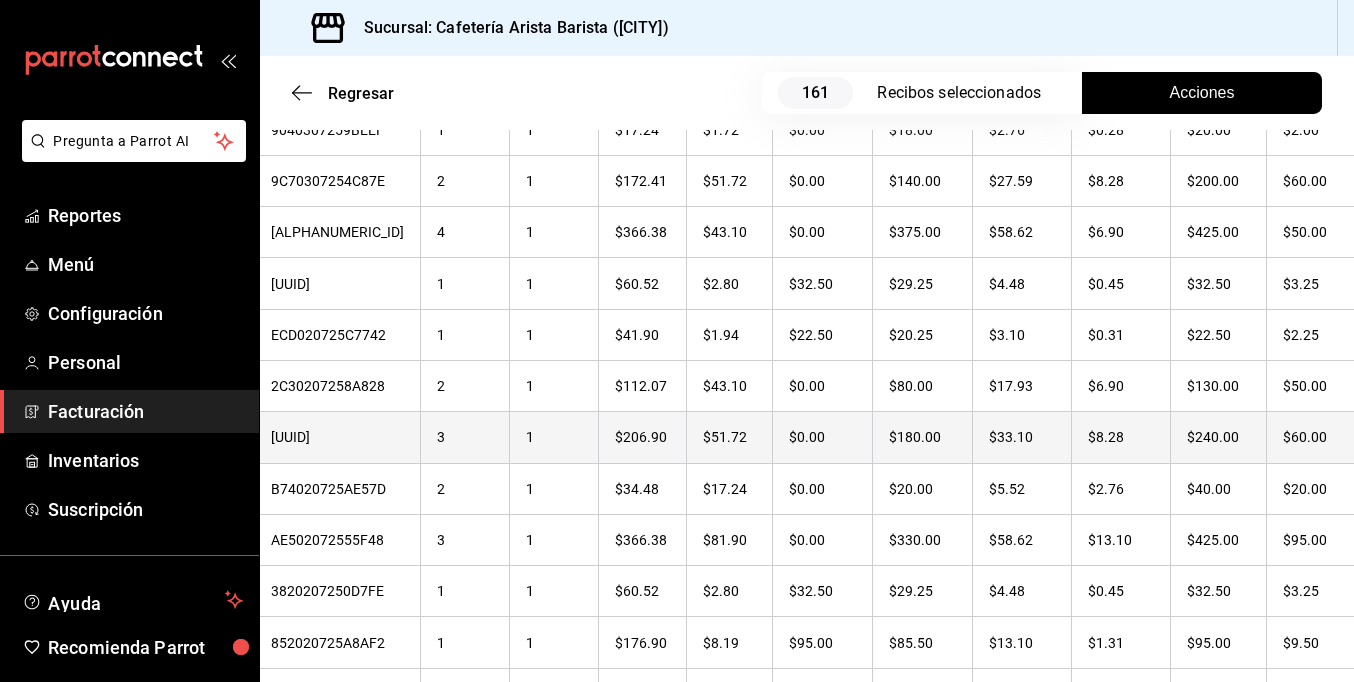 scroll, scrollTop: 7815, scrollLeft: 0, axis: vertical 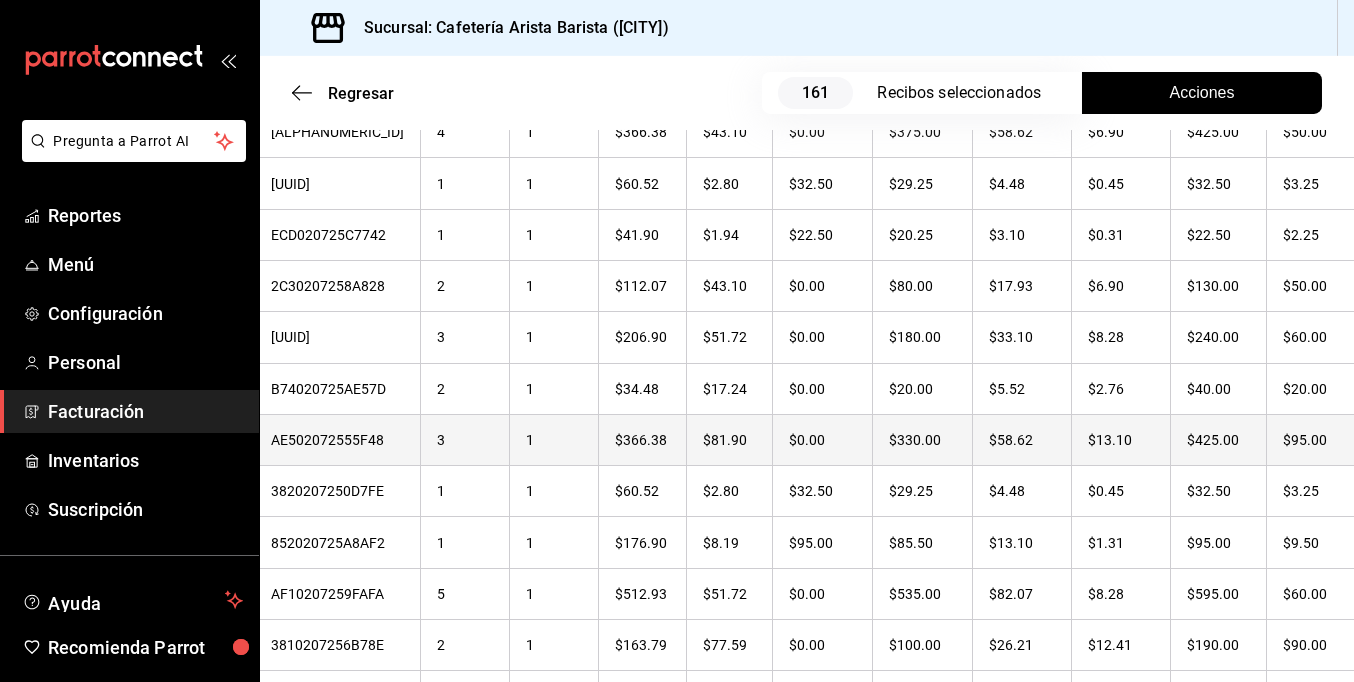 click on "$95.00" at bounding box center (1313, 439) 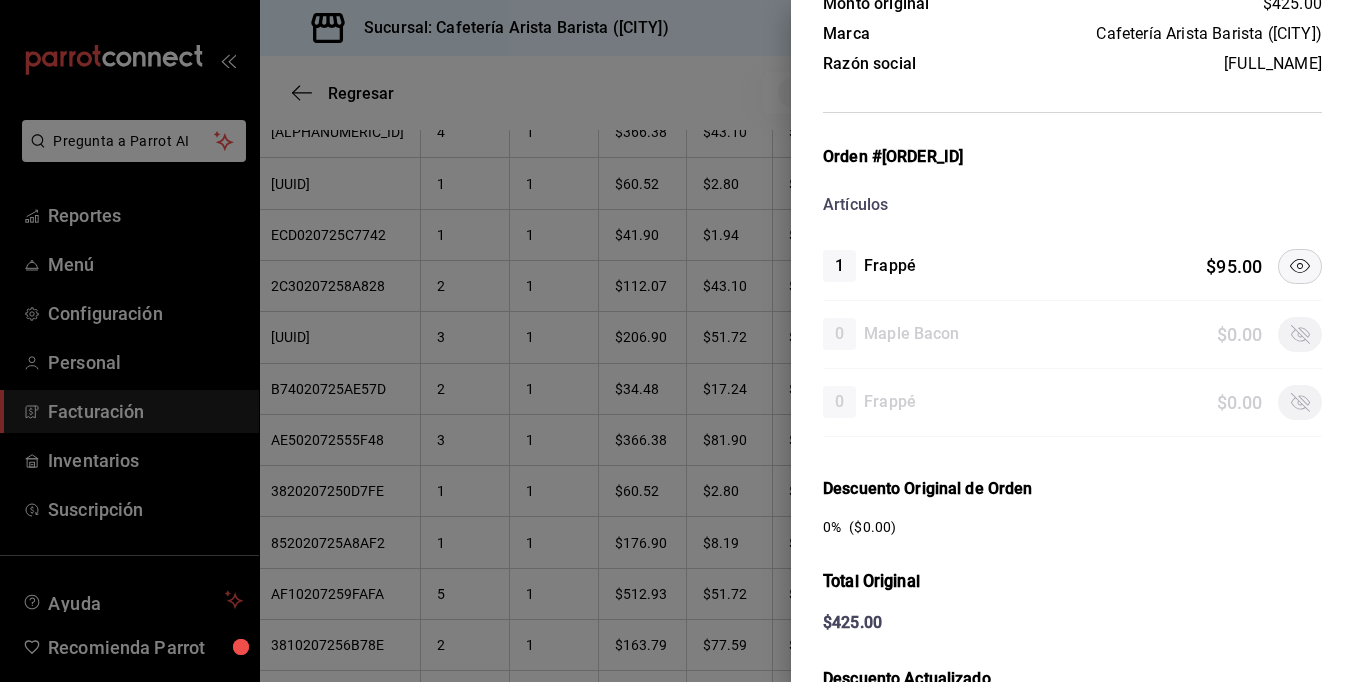 scroll, scrollTop: 400, scrollLeft: 0, axis: vertical 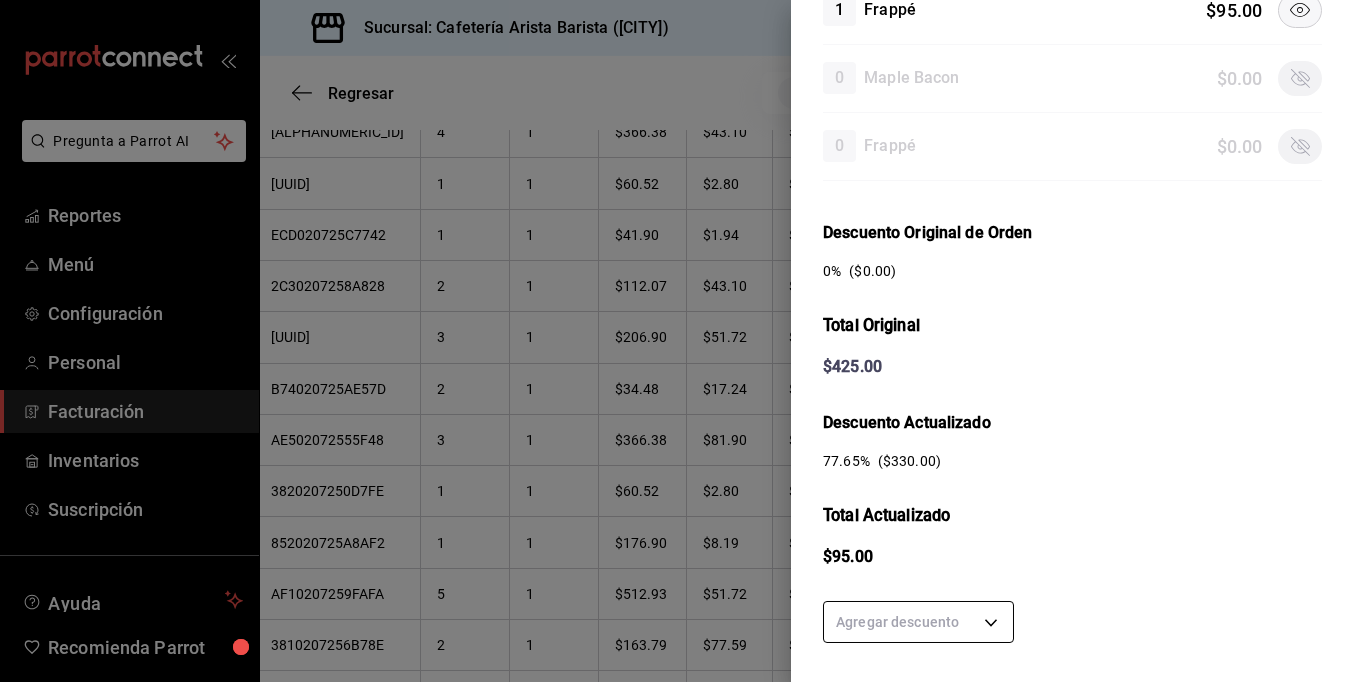 click on "Pregunta a Parrot AI Reportes   Menú   Configuración   Personal   Facturación   Inventarios   Suscripción   Ayuda Recomienda Parrot   [FULL_NAME]   Sugerir nueva función   Sucursal: Cafetería Arista Barista (Mérida) Regresar 161 Recibos seleccionados Acciones Editar recibos Fecha [DATE] 1 / 7 / [YEAR] - [DATE] 31 / 7 / [YEAR] Hora inicio 00:00 Hora inicio Hora fin 23:59 Hora fin Razón social [FULL_NAME] [UUID] Formas de pago   Efectivo [UUID] Marcas Ver todas [UUID] Ingresos totales $ 22,946.61 Descuentos totales $ 1,488.00 Impuestos $ 3,433.39 Total por facturar $ 24,892.00 Ingresos totales (Act.) $ 3,103.26 Descuentos totales (Act.) $ 19,632.05 Impuestos  (Act.) $ 496.69 Total por facturar (Act.) $ 3,599.95 Editar recibos Quita la selección a los recibos que no quieras editar. Act. # de recibo Artículos (Orig.) Artículos (Act.) Subtotal (Orig.) Subtotal (Act.) Impuestos (Orig.) Sí" at bounding box center (677, 341) 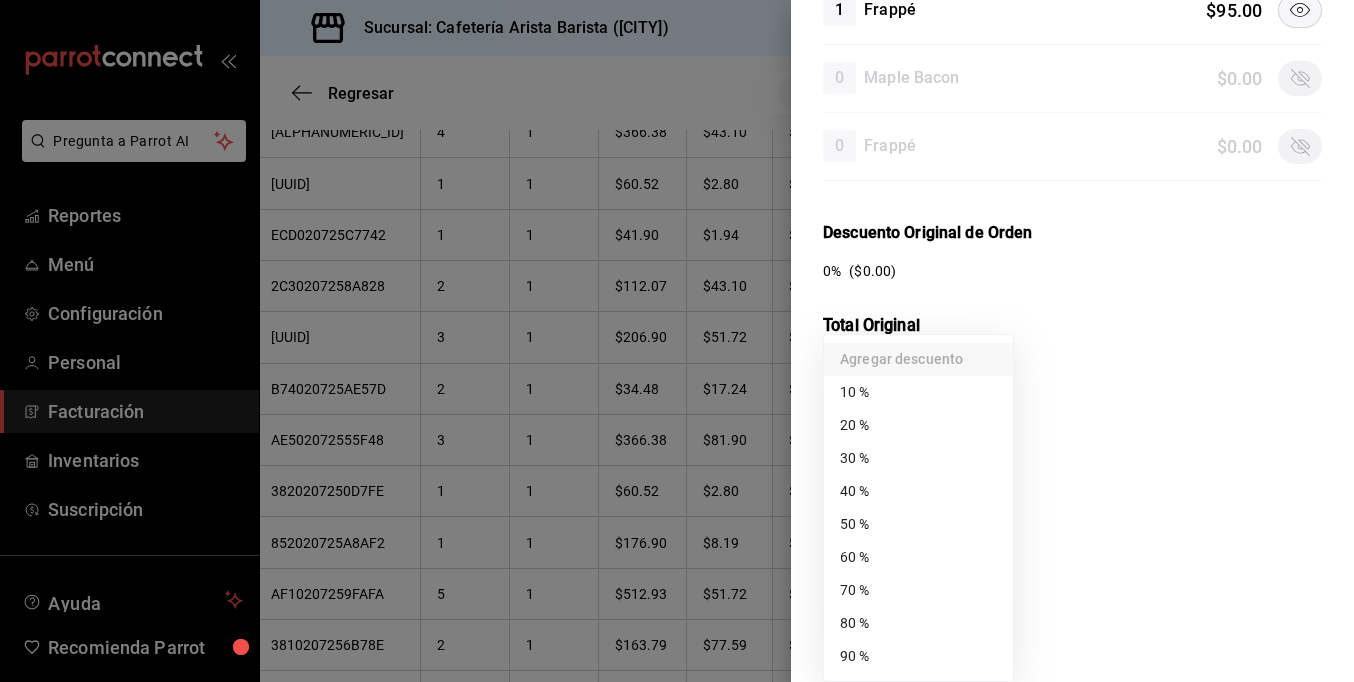 click on "80 %" at bounding box center (918, 623) 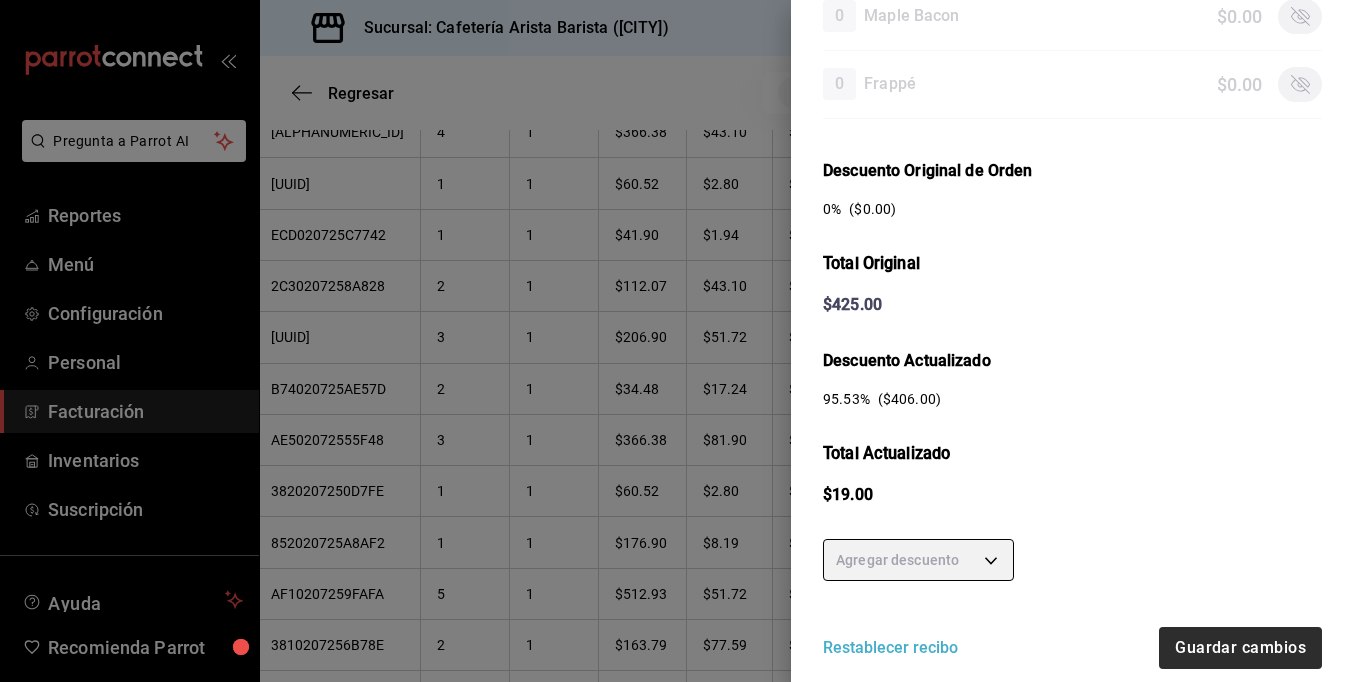 scroll, scrollTop: 526, scrollLeft: 0, axis: vertical 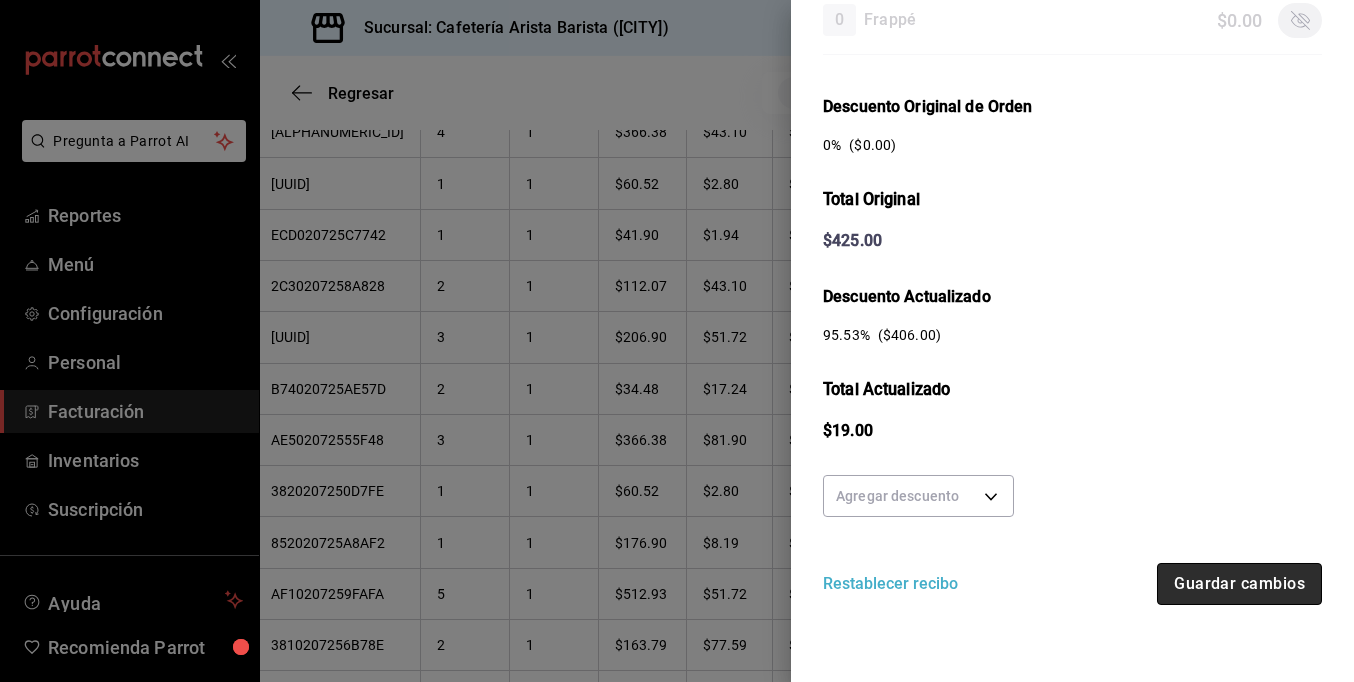 click on "Guardar cambios" at bounding box center (1239, 584) 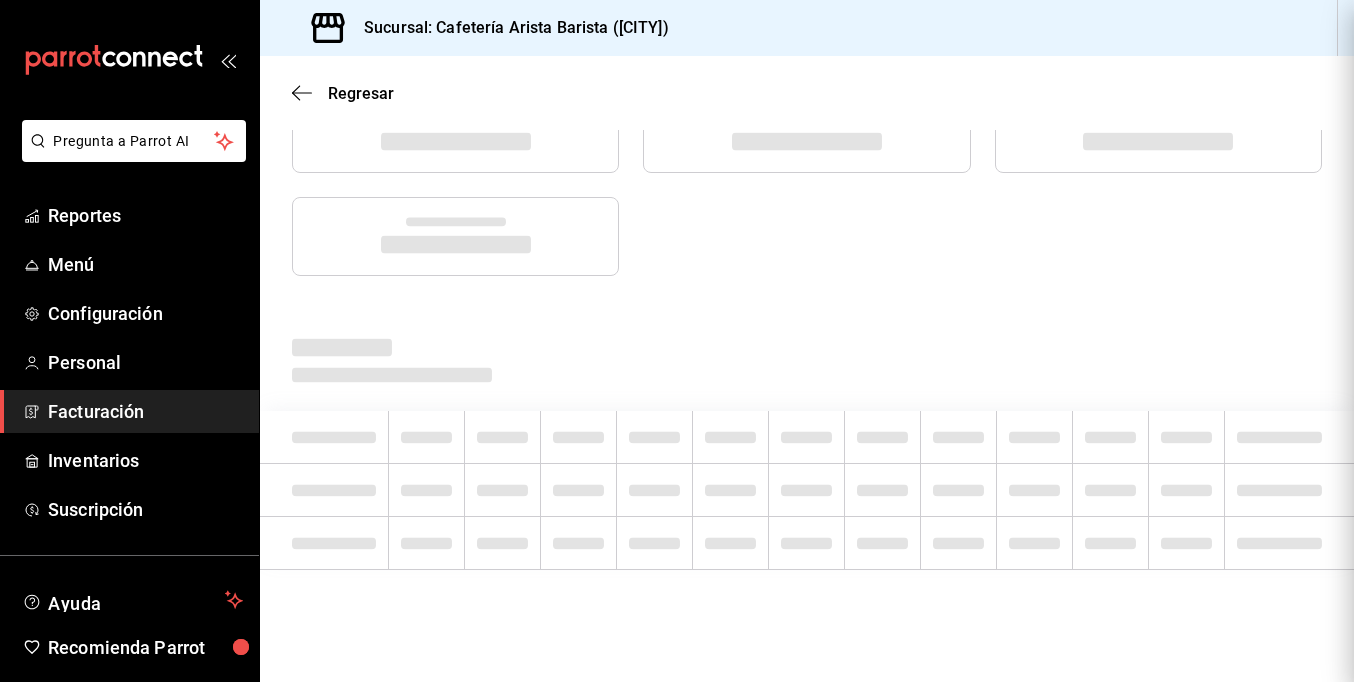 scroll, scrollTop: 0, scrollLeft: 0, axis: both 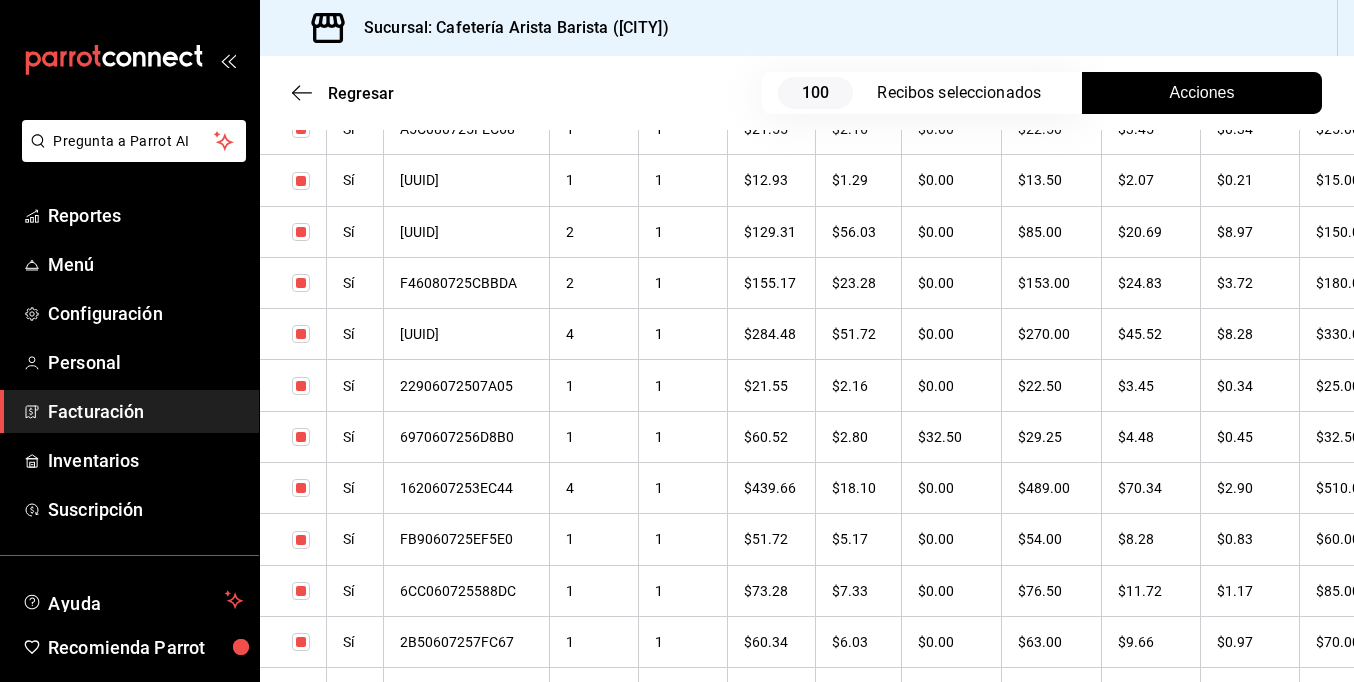 checkbox on "true" 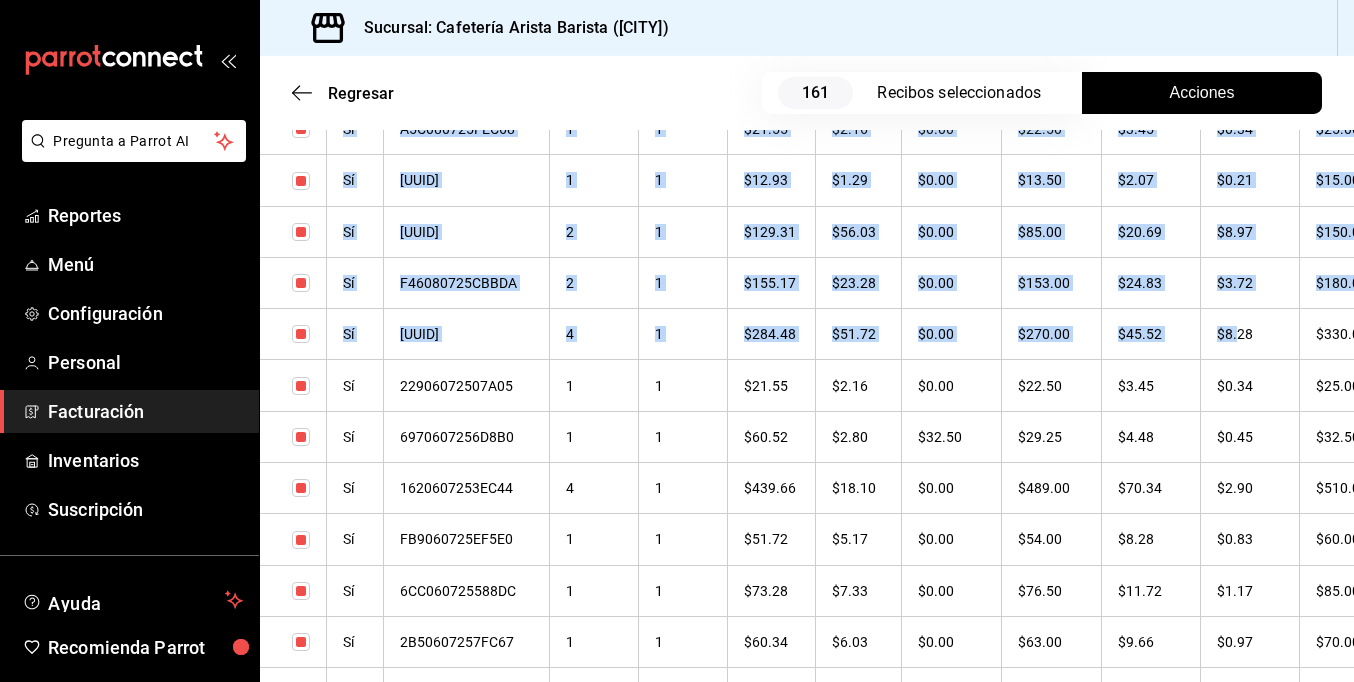 scroll, scrollTop: 7815, scrollLeft: 0, axis: vertical 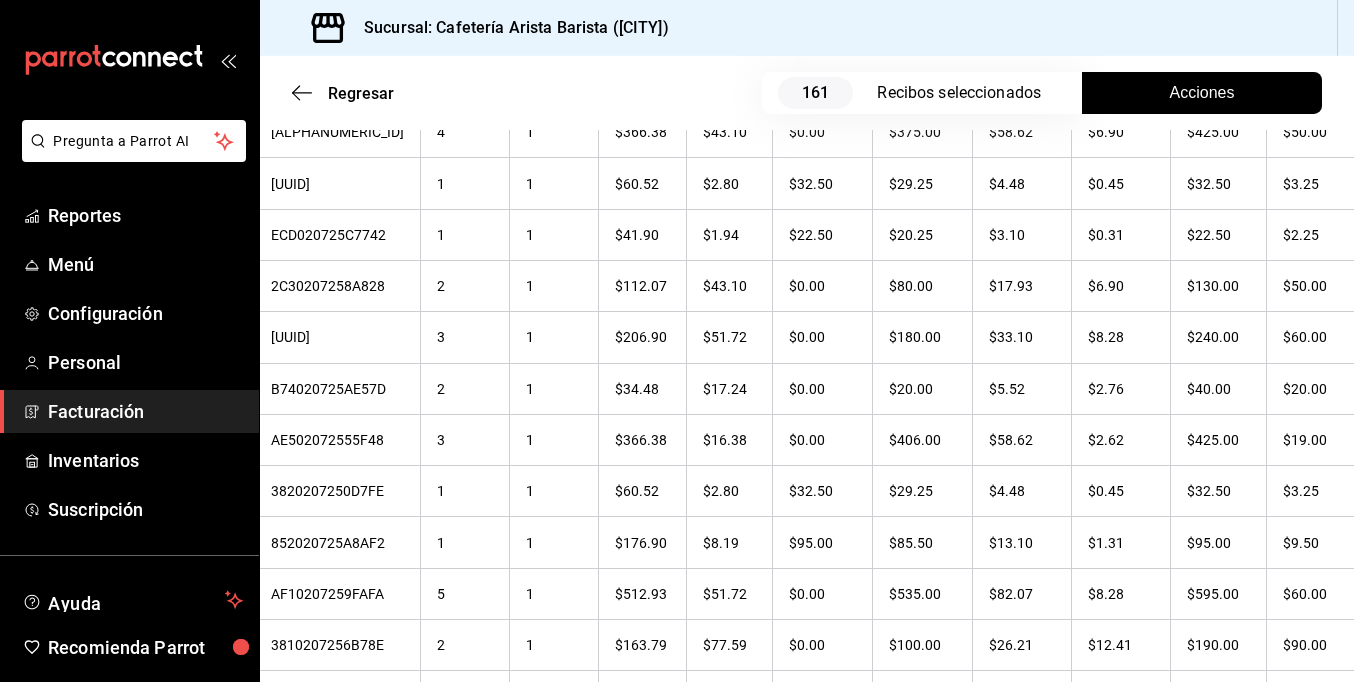 click on "Pregunta a Parrot AI Reportes   Menú   Configuración   Personal   Facturación   Inventarios   Suscripción   Ayuda Recomienda Parrot   [FULL_NAME]   Sugerir nueva función   Sucursal: Cafetería Arista Barista ([CITY]) Regresar 161 Recibos seleccionados Acciones Editar recibos Fecha 2025-07-01 1 / 7 / 2025 - 2025-07-31 31 / 7 / 2025 Hora inicio 00:00 Hora inicio Hora fin 23:59 Hora fin Razón social [FULL_NAME] 980cee1c-aefc-4e14-bc21-7576d2fafae3 Formas de pago   Efectivo 58e5b7a6-9178-44d5-aa80-321818116193 Marcas Ver todas fc1ea929-f4b8-451f-80c7-715306eba671 Ingresos totales $ 22,946.61 Descuentos totales $ 1,488.00 Impuestos $ 3,433.39 Total por facturar $ 24,892.00 Ingresos totales (Act.) $ 3,037.74 Descuentos totales (Act.) $ 19,708.05 Impuestos  (Act.) $ 486.21 Total por facturar (Act.) $ 3,523.95 Editar recibos Quita la selección a los recibos que no quieras editar. Act. # de recibo Artículos (Orig.) Artículos (Act.) Subtotal (Orig.) Subtotal (Act.) Impuestos (Orig.) Sí" at bounding box center (677, 341) 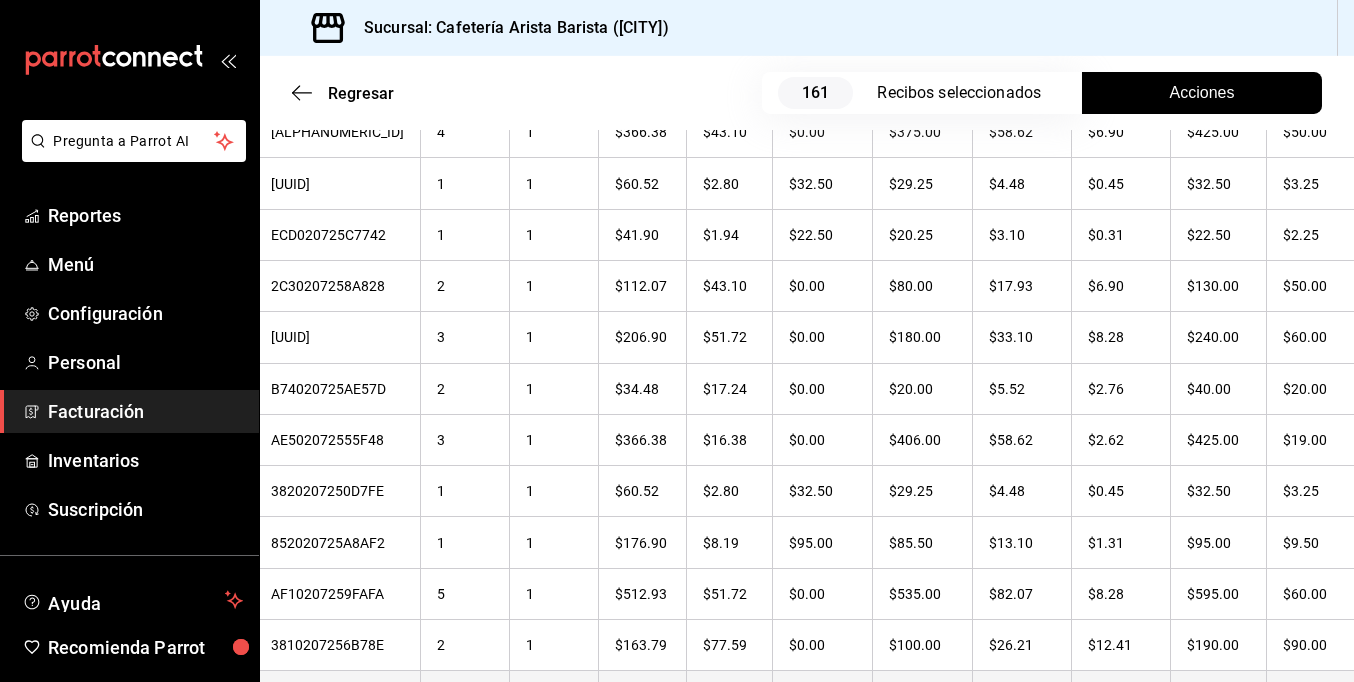 scroll 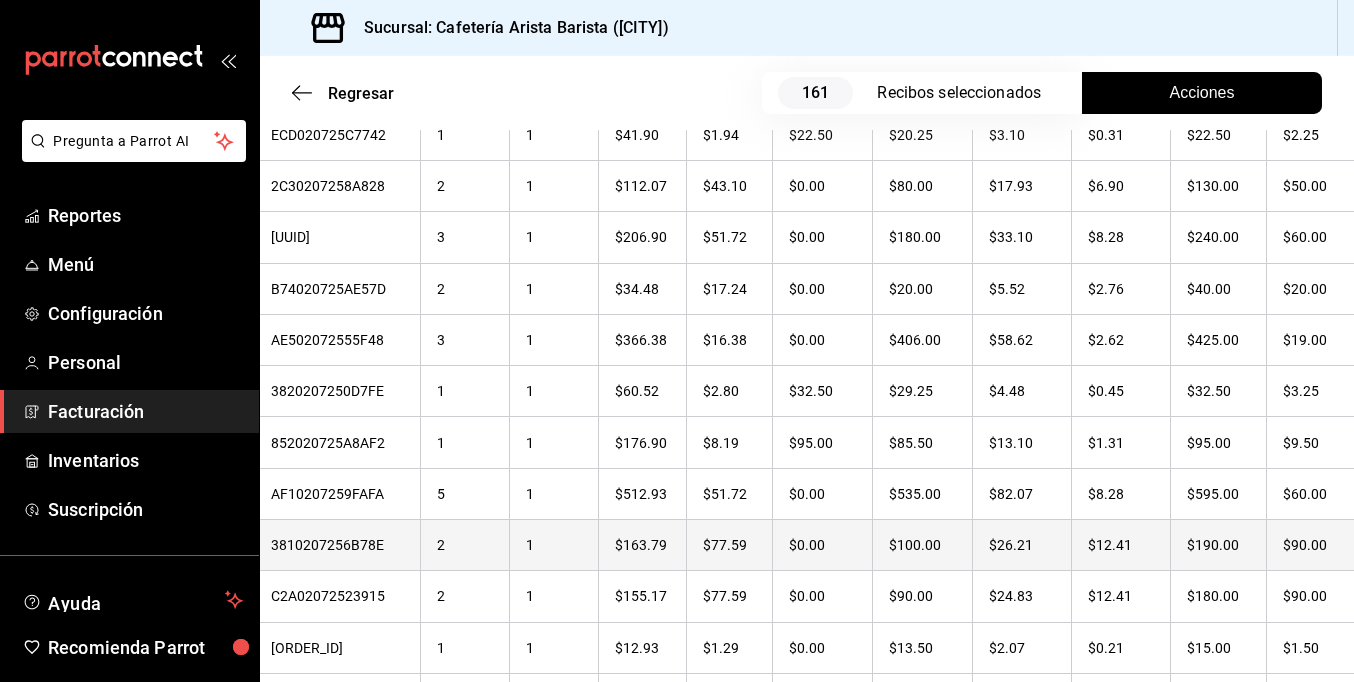 click on "$90.00" at bounding box center (1313, 545) 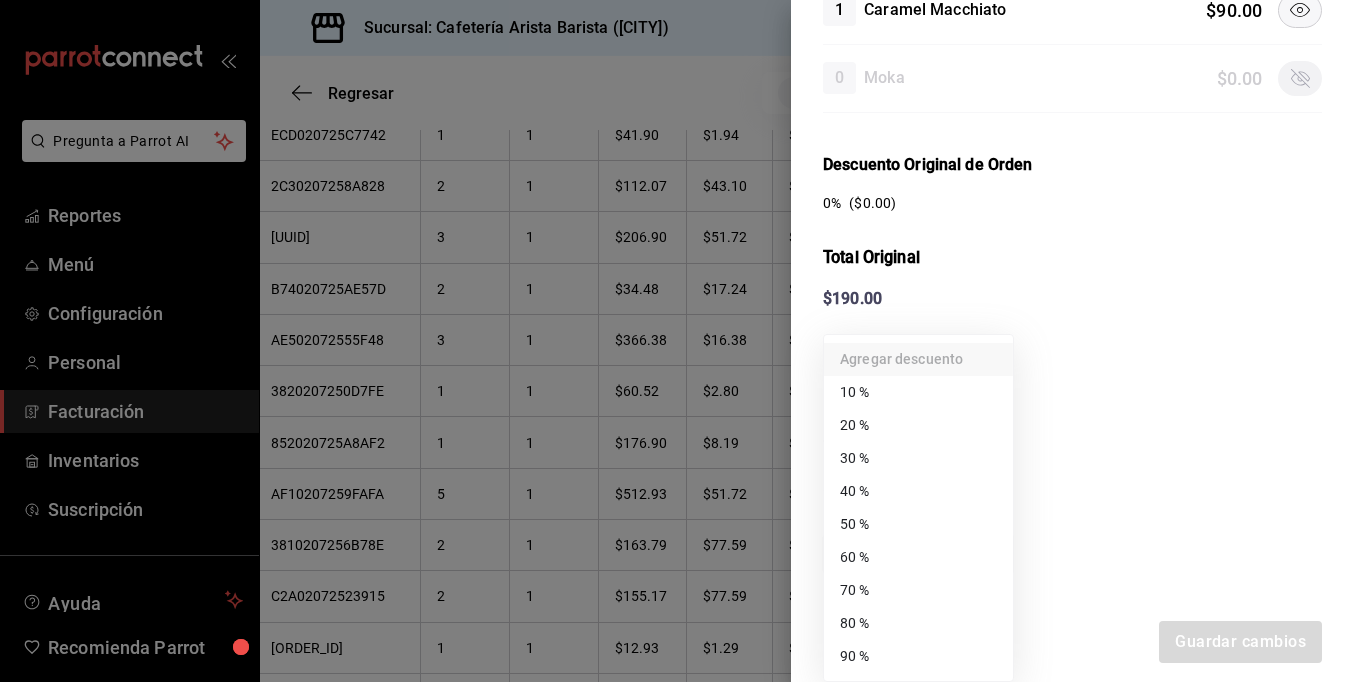 click on "Pregunta a Parrot AI Reportes   Menú   Configuración   Personal   Facturación   Inventarios   Suscripción   Ayuda Recomienda Parrot   [FULL_NAME]   Sugerir nueva función   Sucursal: Cafetería Arista Barista ([CITY]) Regresar 161 Recibos seleccionados Acciones Editar recibos Fecha 2025-07-01 1 / 7 / 2025 - 2025-07-31 31 / 7 / 2025 Hora inicio 00:00 Hora inicio Hora fin 23:59 Hora fin Razón social [FULL_NAME] 980cee1c-aefc-4e14-bc21-7576d2fafae3 Formas de pago   Efectivo 58e5b7a6-9178-44d5-aa80-321818116193 Marcas Ver todas fc1ea929-f4b8-451f-80c7-715306eba671 Ingresos totales $ 22,946.61 Descuentos totales $ 1,488.00 Impuestos $ 3,433.39 Total por facturar $ 24,892.00 Ingresos totales (Act.) $ 3,037.74 Descuentos totales (Act.) $ 19,708.05 Impuestos  (Act.) $ 486.21 Total por facturar (Act.) $ 3,523.95 Editar recibos Quita la selección a los recibos que no quieras editar. Act. # de recibo Artículos (Orig.) Artículos (Act.) Subtotal (Orig.) Subtotal (Act.) Impuestos (Orig.) Sí" at bounding box center [677, 341] 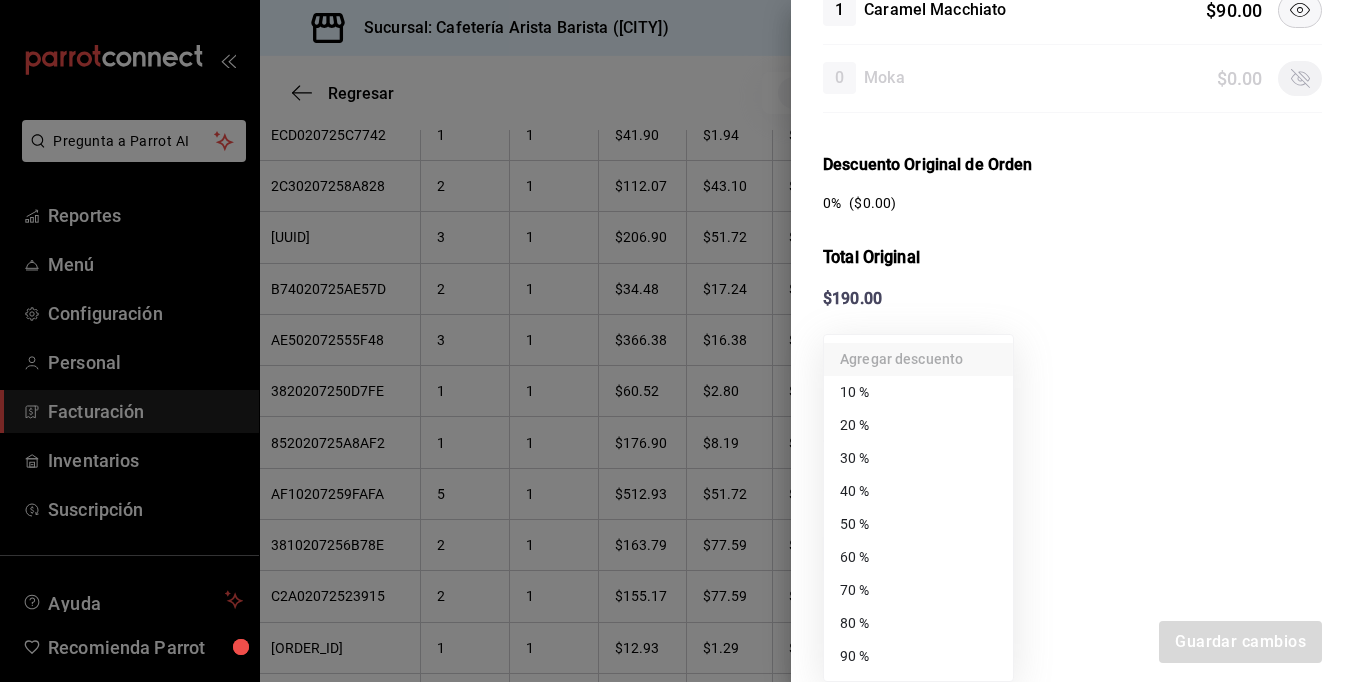 click on "70 %" at bounding box center (918, 590) 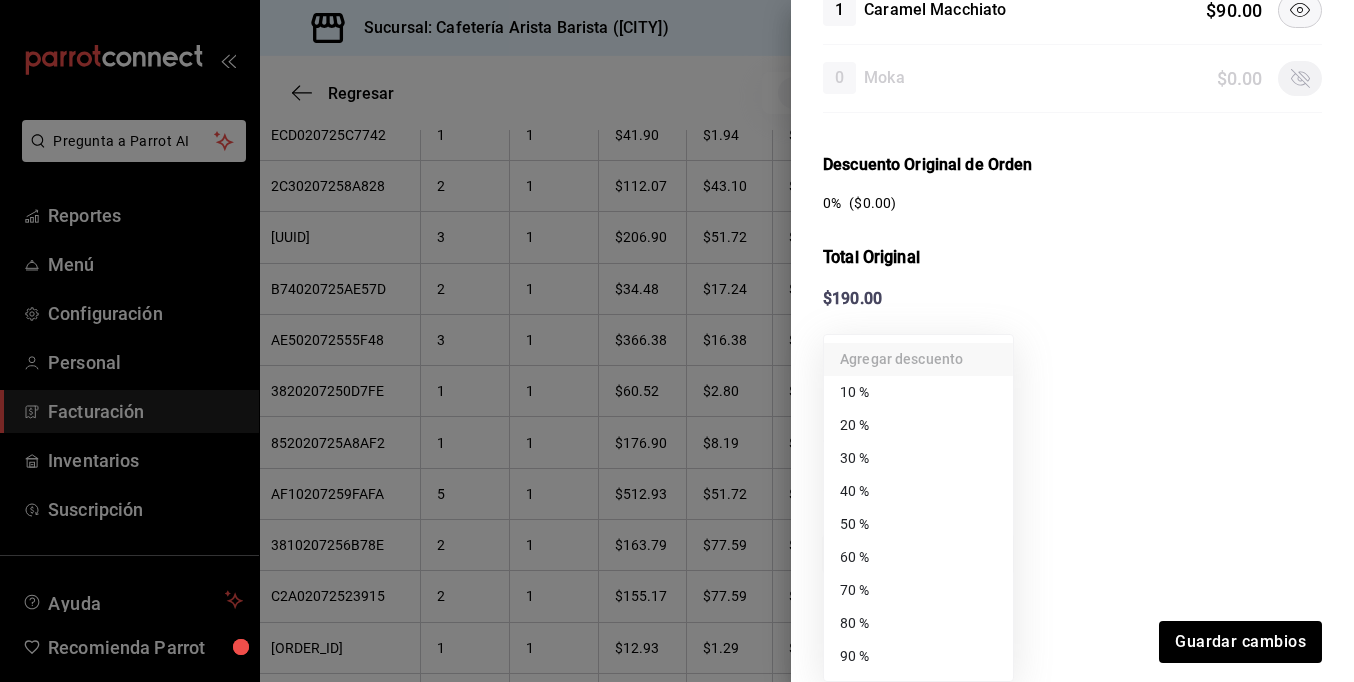click on "Pregunta a Parrot AI Reportes   Menú   Configuración   Personal   Facturación   Inventarios   Suscripción   Ayuda Recomienda Parrot   [FULL_NAME]   Sugerir nueva función   Sucursal: Cafetería Arista Barista ([CITY]) Regresar 161 Recibos seleccionados Acciones Editar recibos Fecha 2025-07-01 1 / 7 / 2025 - 2025-07-31 31 / 7 / 2025 Hora inicio 00:00 Hora inicio Hora fin 23:59 Hora fin Razón social [FULL_NAME] 980cee1c-aefc-4e14-bc21-7576d2fafae3 Formas de pago   Efectivo 58e5b7a6-9178-44d5-aa80-321818116193 Marcas Ver todas fc1ea929-f4b8-451f-80c7-715306eba671 Ingresos totales $ 22,946.61 Descuentos totales $ 1,488.00 Impuestos $ 3,433.39 Total por facturar $ 24,892.00 Ingresos totales (Act.) $ 3,037.74 Descuentos totales (Act.) $ 19,708.05 Impuestos  (Act.) $ 486.21 Total por facturar (Act.) $ 3,523.95 Editar recibos Quita la selección a los recibos que no quieras editar. Act. # de recibo Artículos (Orig.) Artículos (Act.) Subtotal (Orig.) Subtotal (Act.) Impuestos (Orig.) Sí" at bounding box center [677, 341] 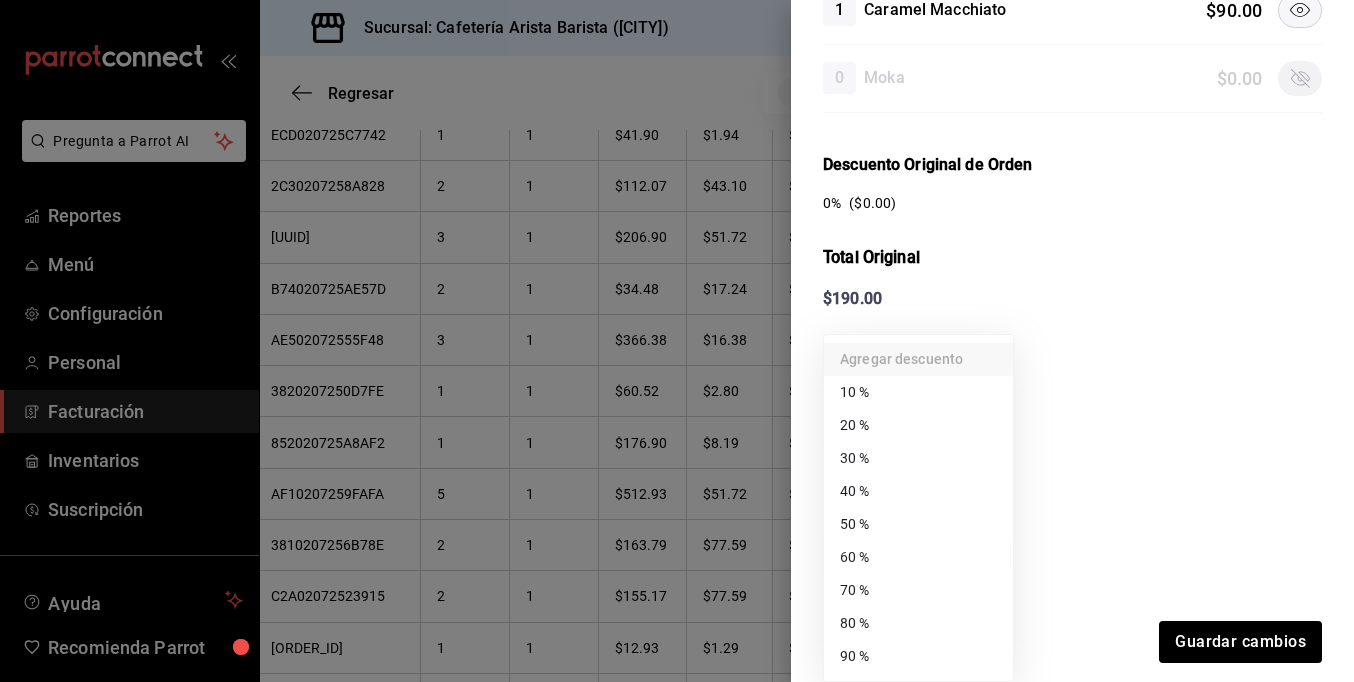 click on "80 %" at bounding box center [918, 623] 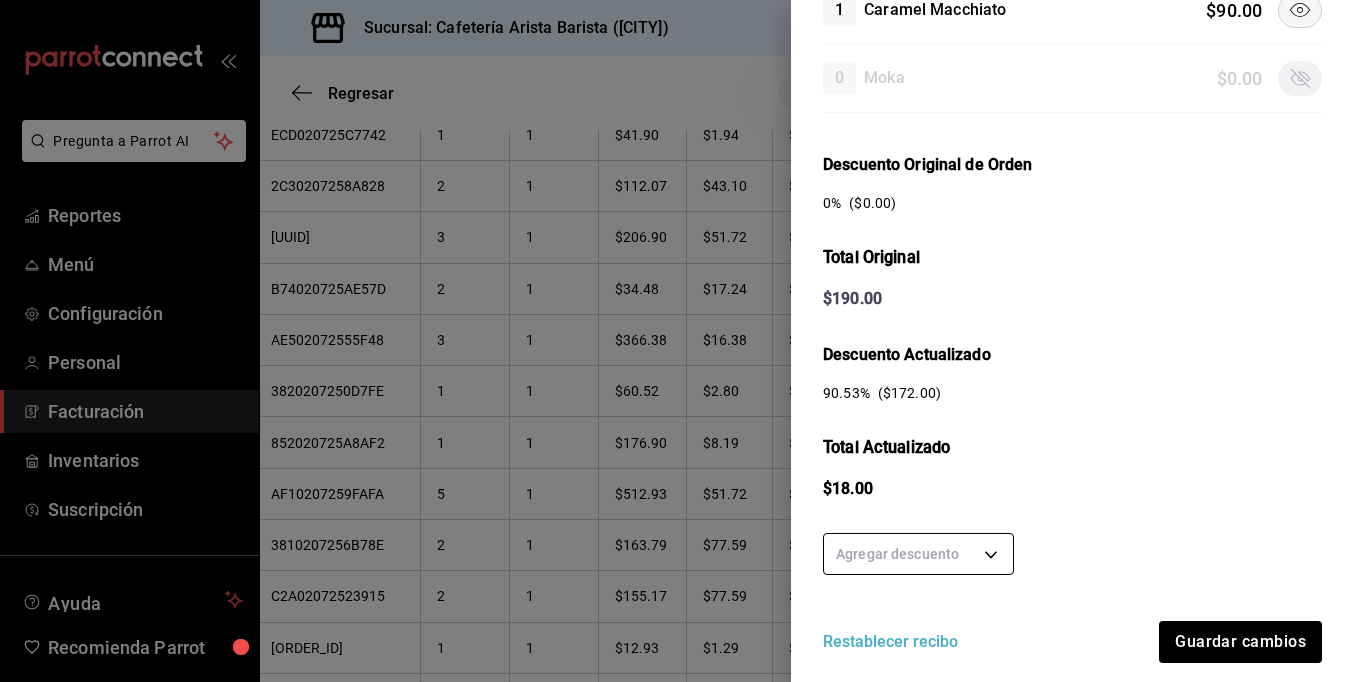 click on "Pregunta a Parrot AI Reportes   Menú   Configuración   Personal   Facturación   Inventarios   Suscripción   Ayuda Recomienda Parrot   [FULL_NAME]   Sugerir nueva función   Sucursal: Cafetería Arista Barista ([CITY]) Regresar 161 Recibos seleccionados Acciones Editar recibos Fecha 2025-07-01 1 / 7 / 2025 - 2025-07-31 31 / 7 / 2025 Hora inicio 00:00 Hora inicio Hora fin 23:59 Hora fin Razón social [FULL_NAME] 980cee1c-aefc-4e14-bc21-7576d2fafae3 Formas de pago   Efectivo 58e5b7a6-9178-44d5-aa80-321818116193 Marcas Ver todas fc1ea929-f4b8-451f-80c7-715306eba671 Ingresos totales $ 22,946.61 Descuentos totales $ 1,488.00 Impuestos $ 3,433.39 Total por facturar $ 24,892.00 Ingresos totales (Act.) $ 3,037.74 Descuentos totales (Act.) $ 19,708.05 Impuestos  (Act.) $ 486.21 Total por facturar (Act.) $ 3,523.95 Editar recibos Quita la selección a los recibos que no quieras editar. Act. # de recibo Artículos (Orig.) Artículos (Act.) Subtotal (Orig.) Subtotal (Act.) Impuestos (Orig.) Sí" at bounding box center [677, 341] 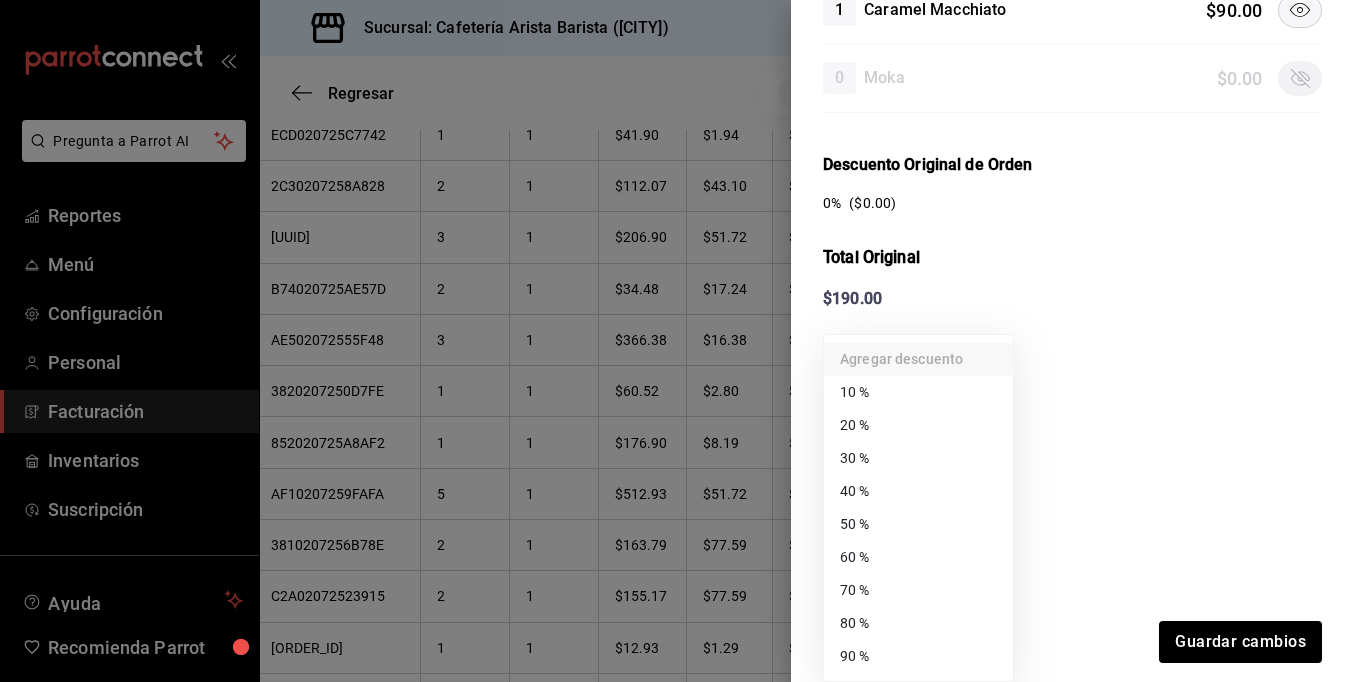 click on "70 %" at bounding box center (918, 590) 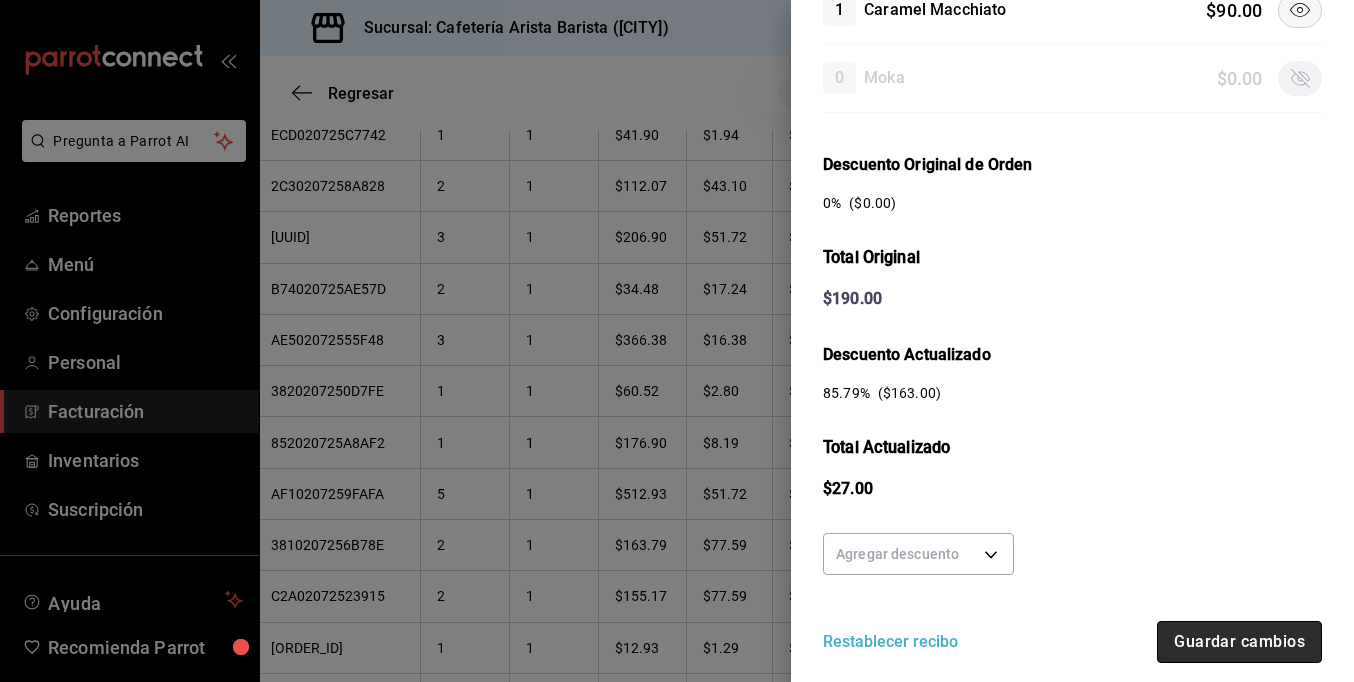 click on "Guardar cambios" at bounding box center [1239, 642] 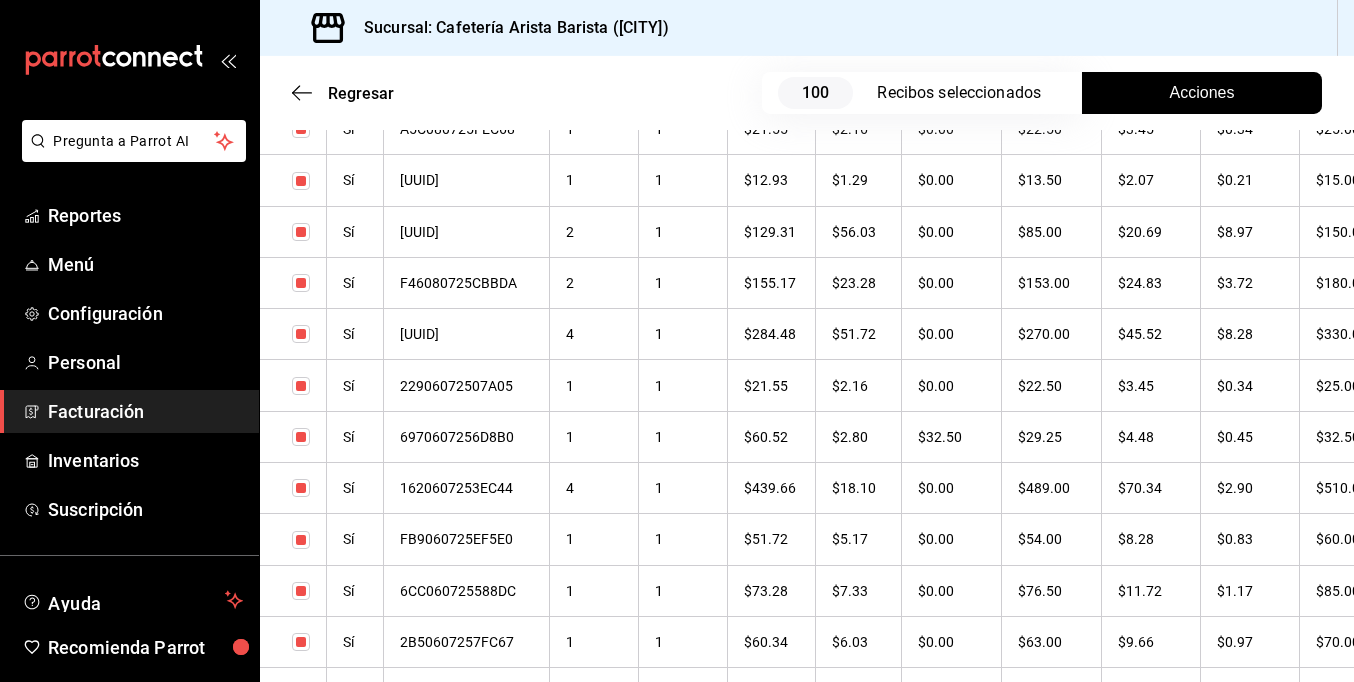 checkbox on "true" 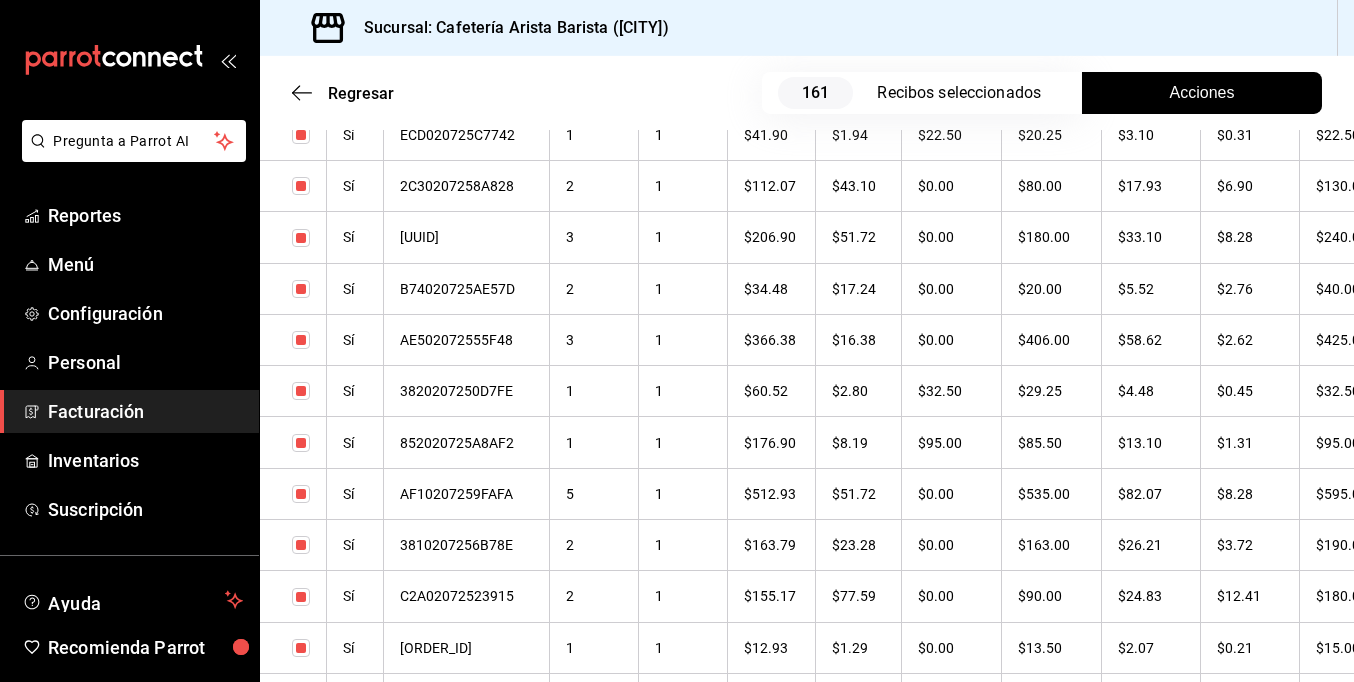 drag, startPoint x: 1217, startPoint y: 356, endPoint x: 1384, endPoint y: 369, distance: 167.50522 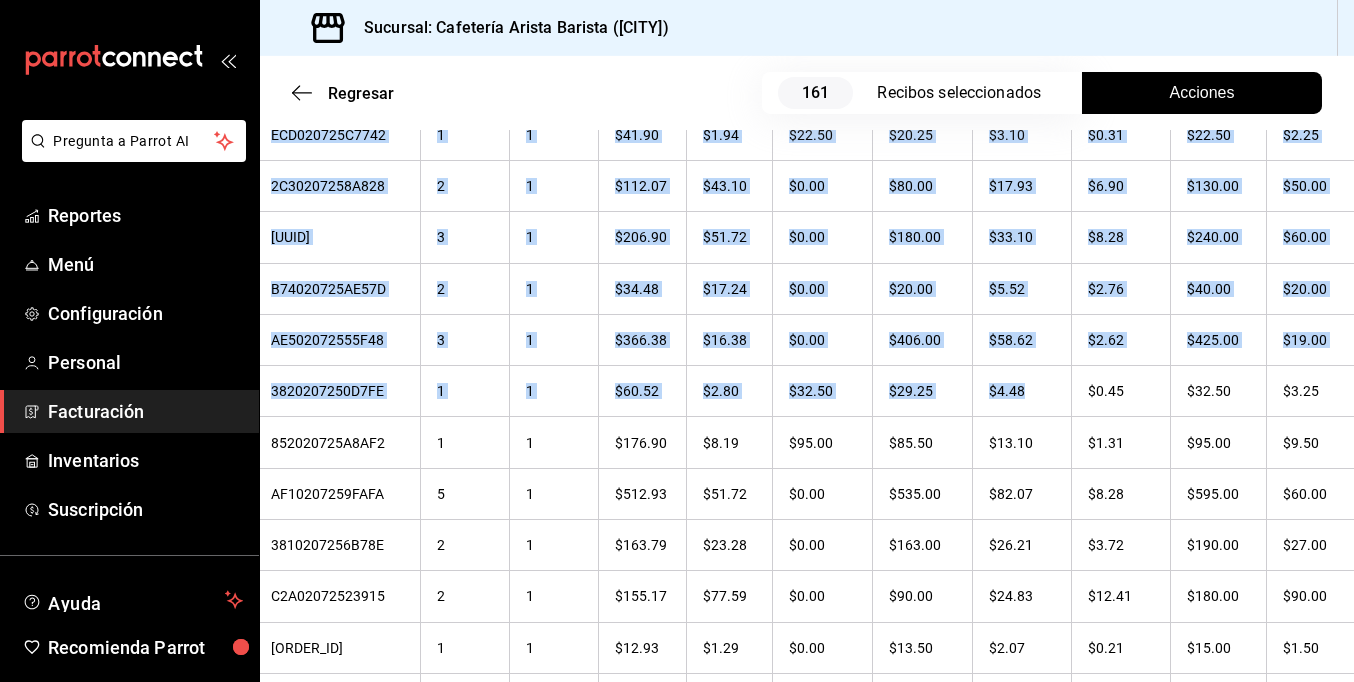 drag, startPoint x: 1179, startPoint y: 366, endPoint x: 1385, endPoint y: 358, distance: 206.15529 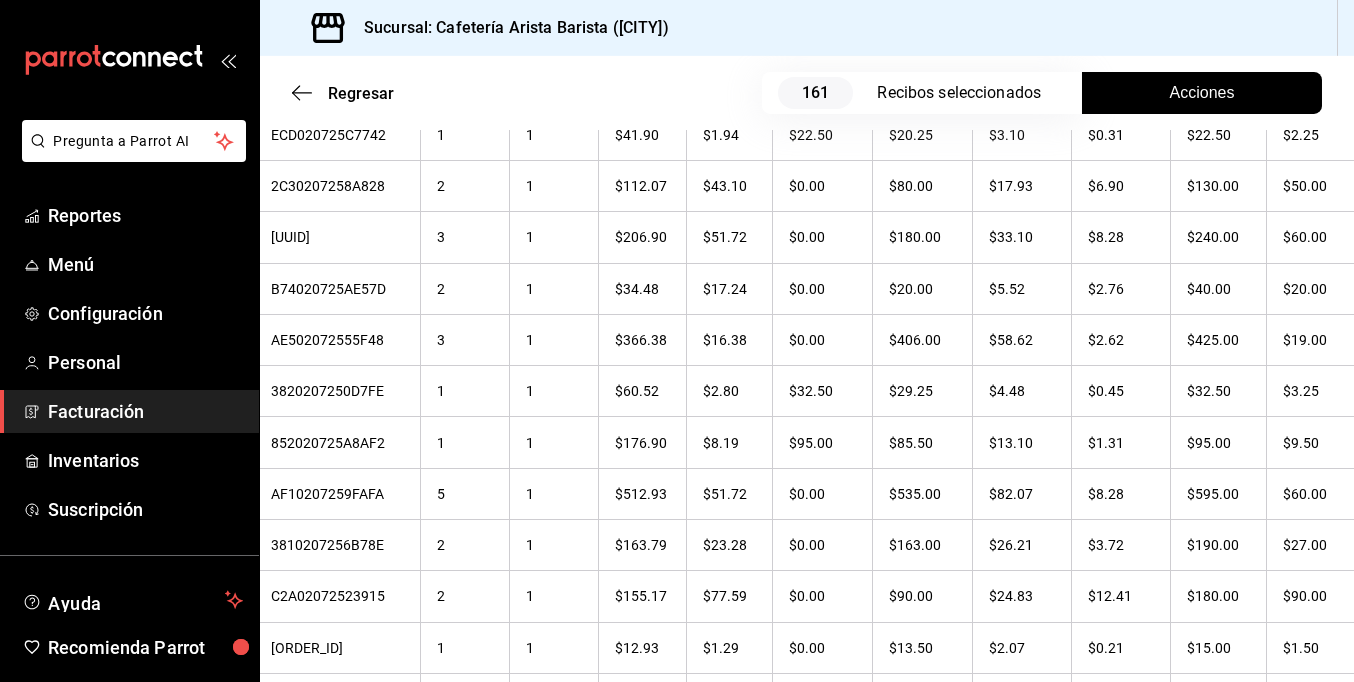 drag, startPoint x: 1385, startPoint y: 358, endPoint x: 1158, endPoint y: 39, distance: 391.52267 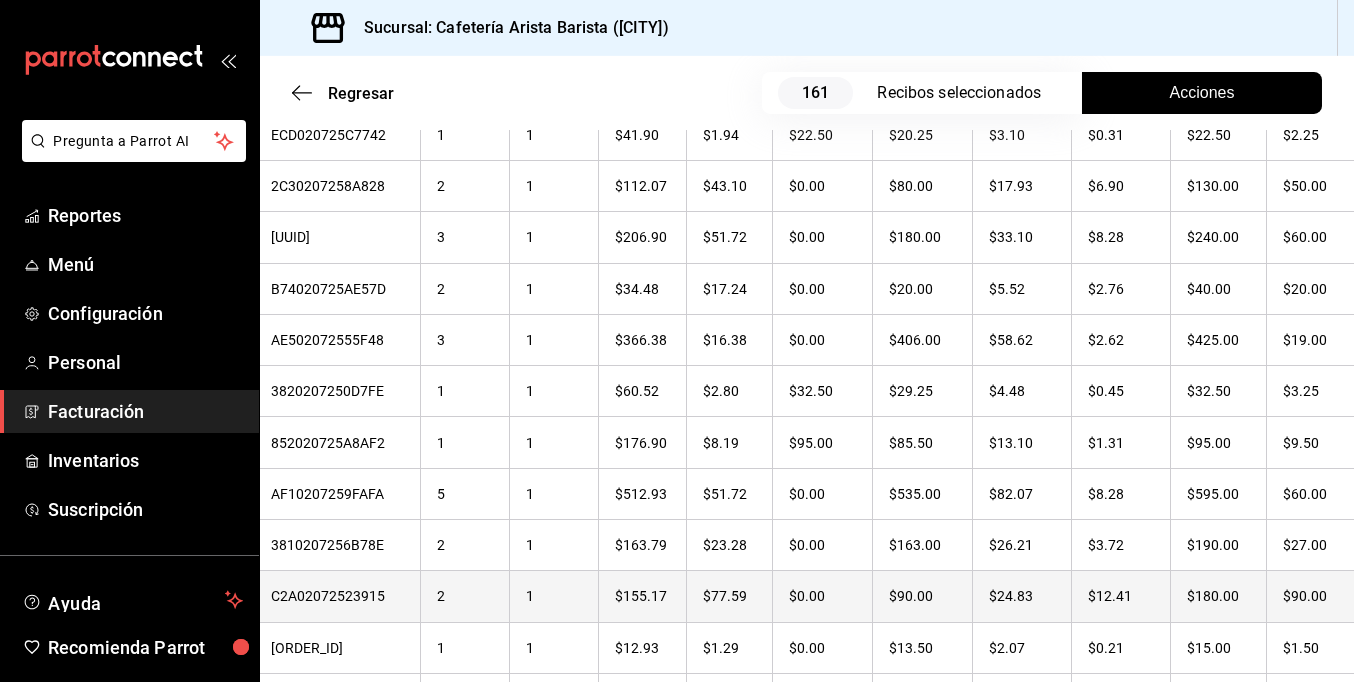 click on "$90.00" at bounding box center [1313, 596] 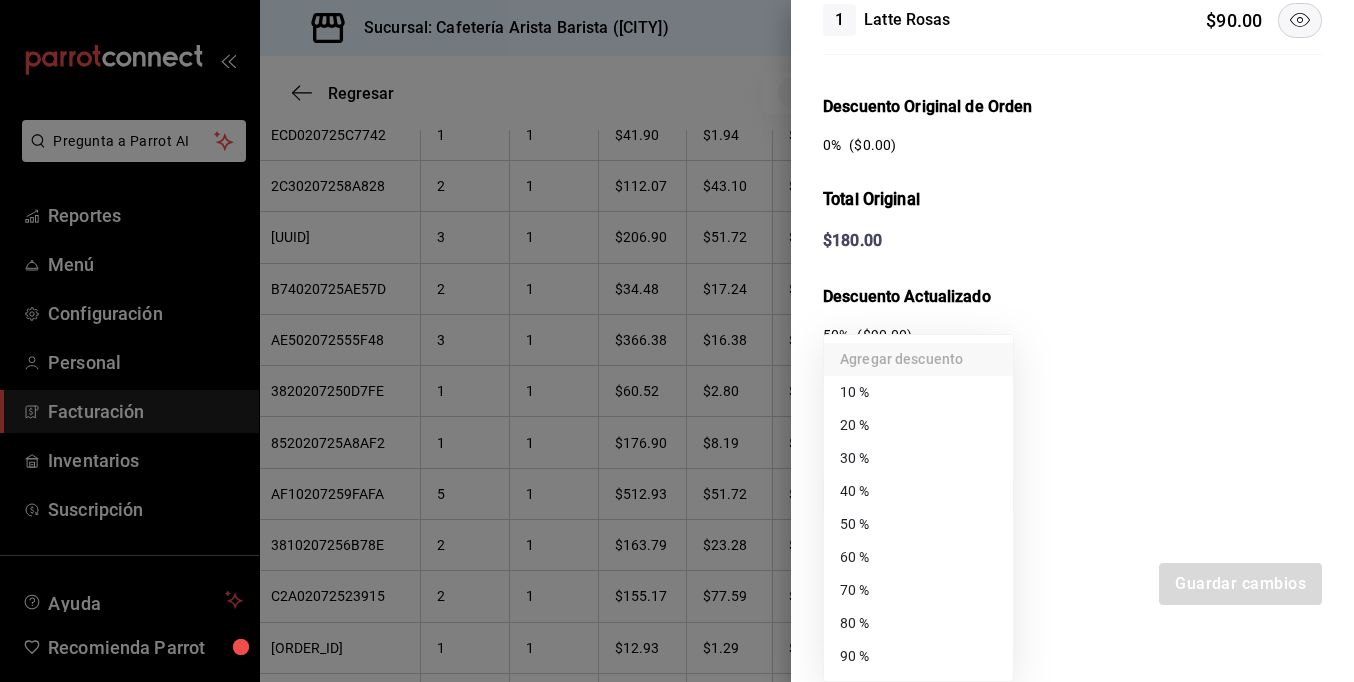 click on "Pregunta a Parrot AI Reportes   Menú   Configuración   Personal   Facturación   Inventarios   Suscripción   Ayuda Recomienda Parrot   [FULL_NAME]   Sugerir nueva función   Sucursal: Cafetería Arista Barista (Mérida) Regresar 161 Recibos seleccionados Acciones Editar recibos Fecha [DATE] 1 / 7 / [YEAR] - [DATE] 31 / 7 / [YEAR] Hora inicio 00:00 Hora inicio Hora fin 23:59 Hora fin Razón social [FULL_NAME] [UUID] Formas de pago   Efectivo [UUID] Marcas Ver todas [UUID] Ingresos totales $ 22,946.61 Descuentos totales $ 1,488.00 Impuestos $ 3,433.39 Total por facturar $ 24,892.00 Ingresos totales (Act.) $ 2,983.43 Descuentos totales (Act.) $ 19,771.05 Impuestos  (Act.) $ 477.52 Total por facturar (Act.) $ 3,460.95 Editar recibos Quita la selección a los recibos que no quieras editar. Act. # de recibo Artículos (Orig.) Artículos (Act.) Subtotal (Orig.) Subtotal (Act.) Impuestos (Orig.) Sí" at bounding box center [677, 341] 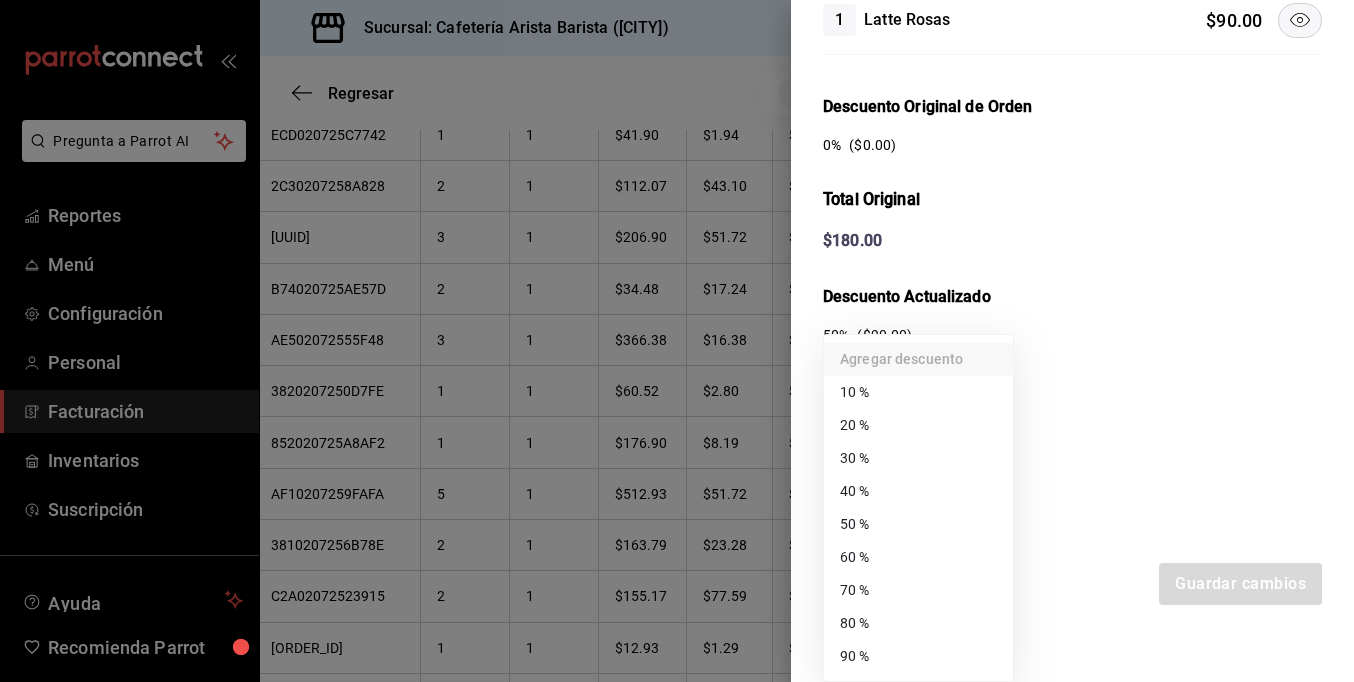 click on "80 %" at bounding box center [918, 623] 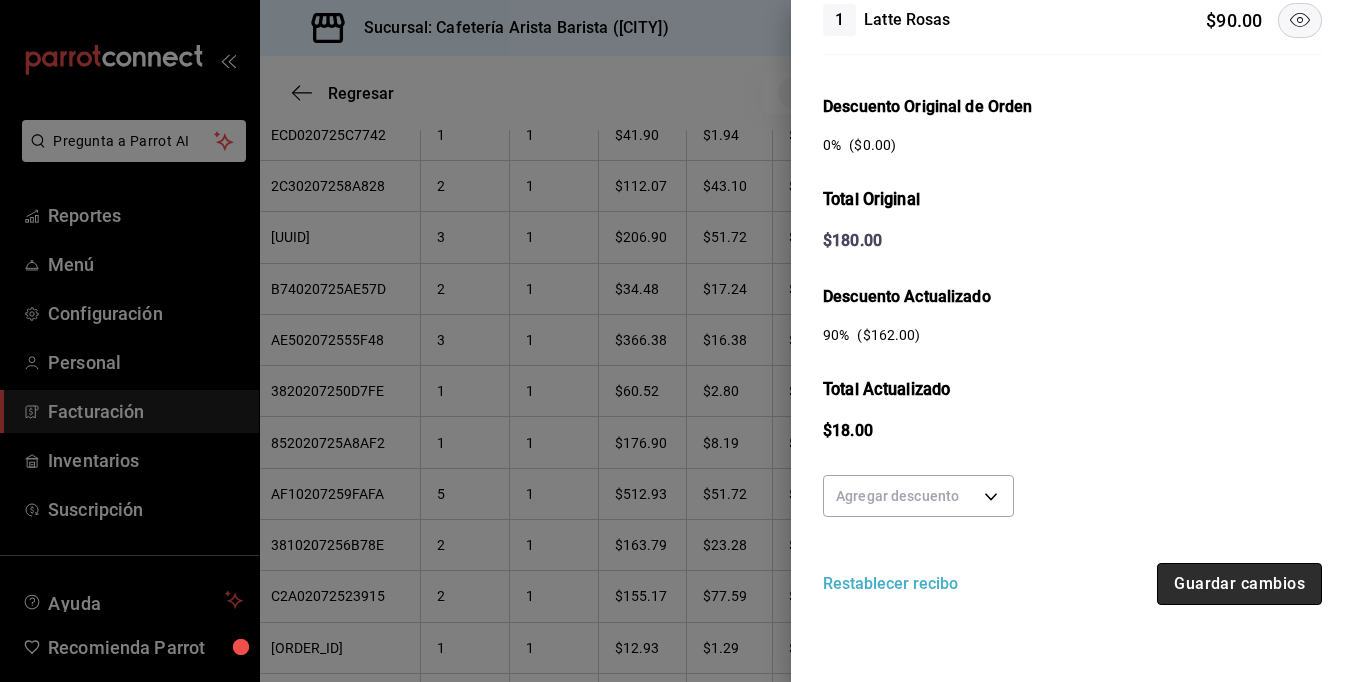 click on "Guardar cambios" at bounding box center (1239, 584) 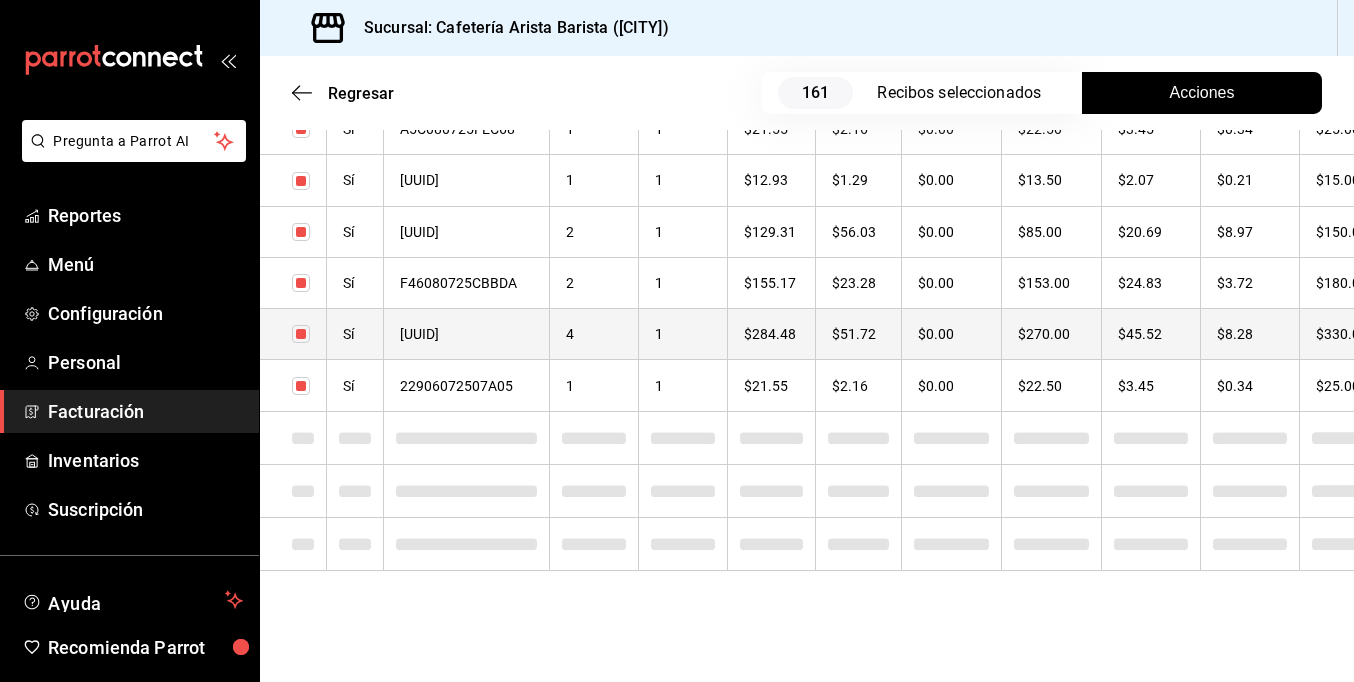 checkbox on "true" 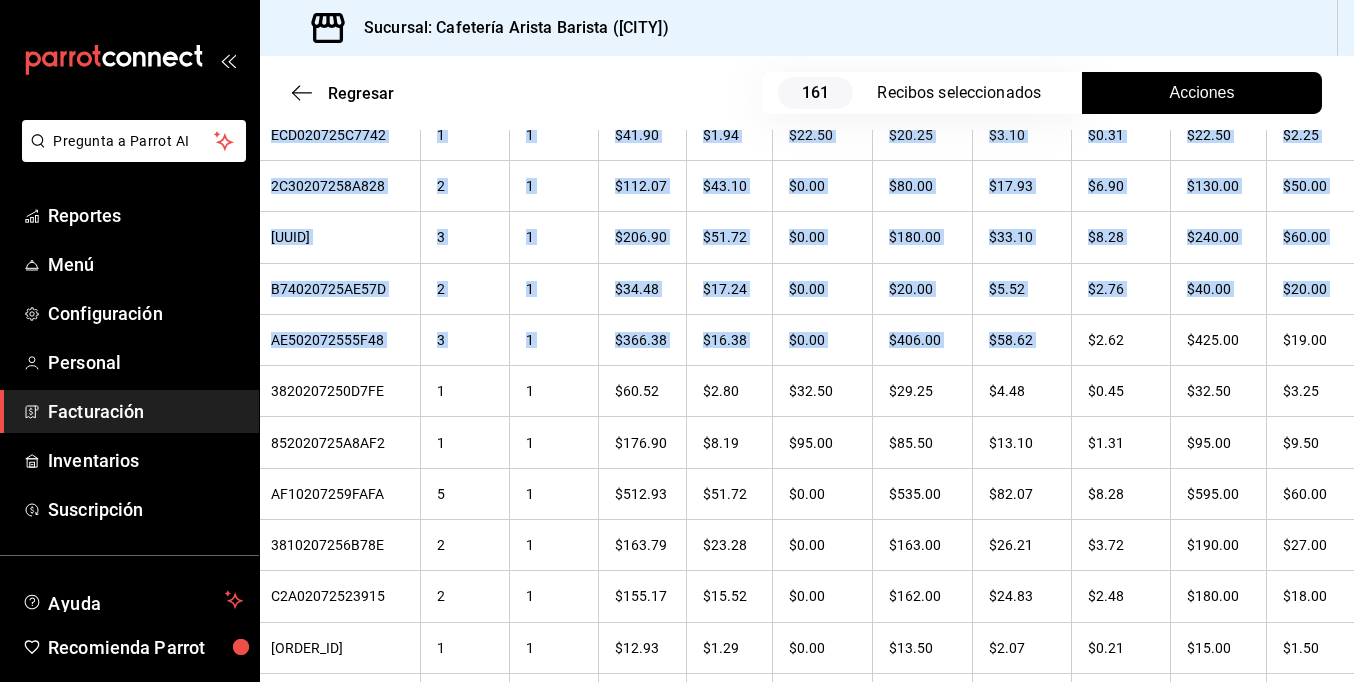 drag, startPoint x: 1204, startPoint y: 305, endPoint x: 1380, endPoint y: 314, distance: 176.22997 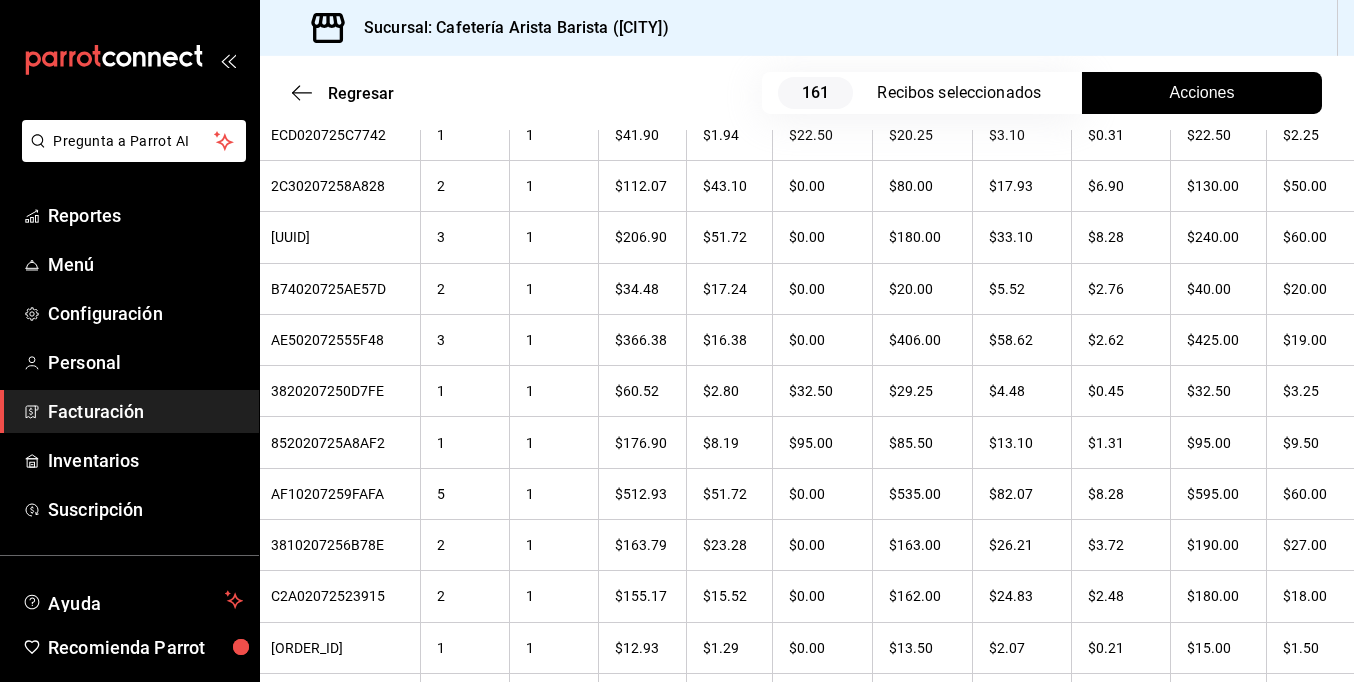 drag, startPoint x: 1380, startPoint y: 314, endPoint x: 1152, endPoint y: 31, distance: 363.4185 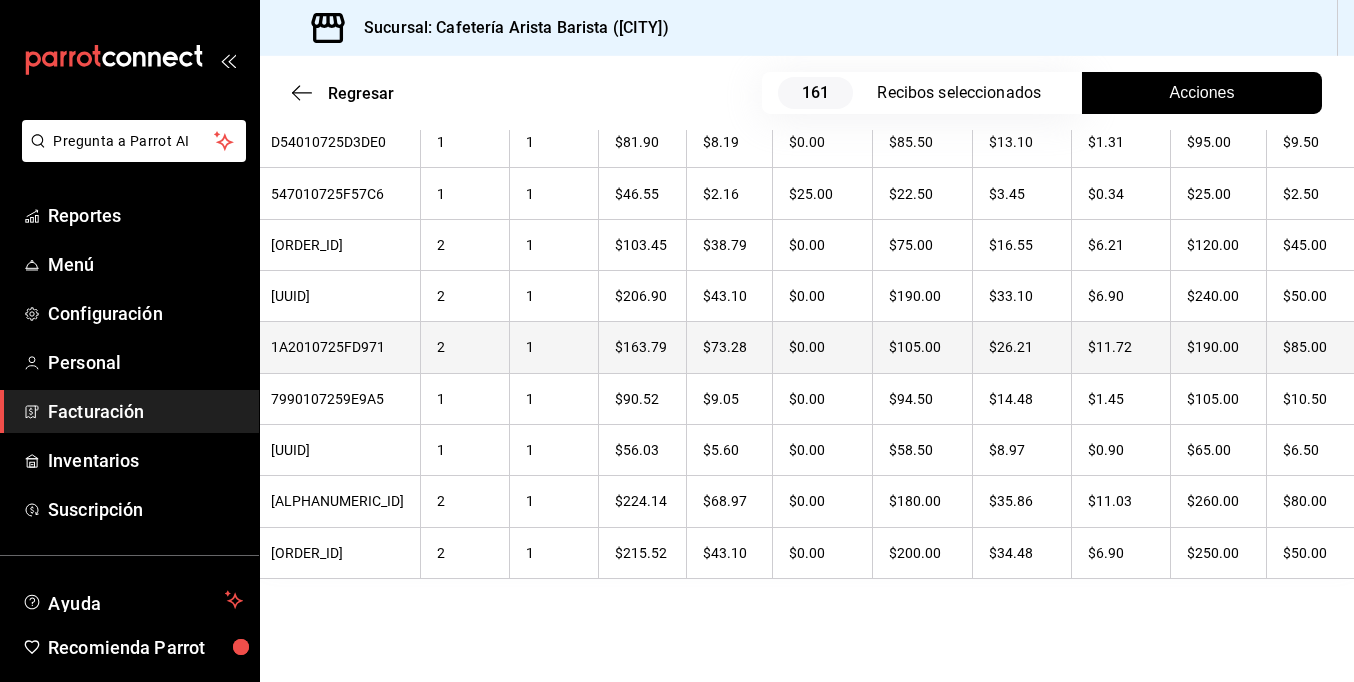 click on "$85.00" at bounding box center [1313, 347] 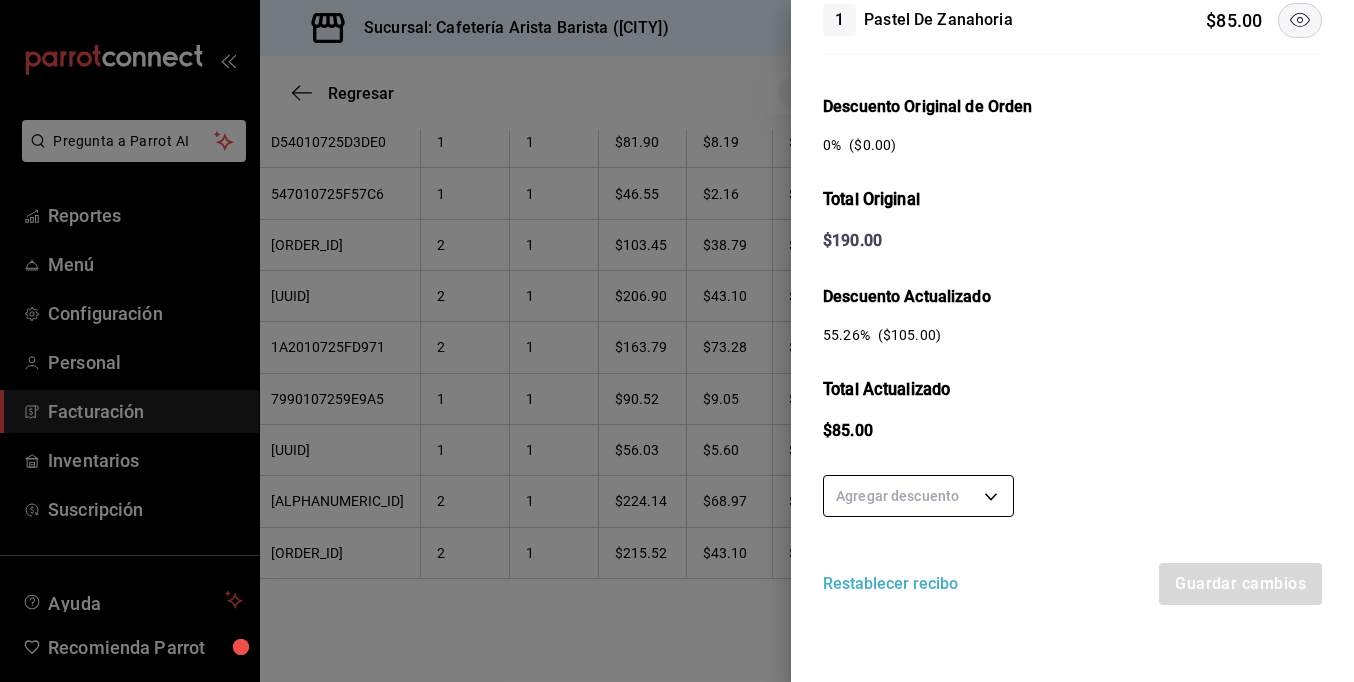 click on "Pregunta a Parrot AI Reportes   Menú   Configuración   Personal   Facturación   Inventarios   Suscripción   Ayuda Recomienda Parrot   [FIRST] [LAST]   Sugerir nueva función   Sucursal: Cafetería Arista Barista ([CITY]) Regresar 161 Recibos seleccionados Acciones Editar recibos Fecha [DATE]   [DATE] - [DATE] [DATE] Hora inicio 00:00 Hora inicio Hora fin 23:59 Hora fin Razón social JORGE ALBERTO CERVANTES MARTINEZ [UUID] Formas de pago   Efectivo [UUID] Marcas Ver todas [UUID] Ingresos totales $ 22,946.61 Descuentos totales $ 1,488.00 Impuestos $ 3,433.39 Total por facturar $ 24,892.00 Ingresos totales (Act.) $ 2,921.36 Descuentos totales (Act.) $ 19,843.05 Impuestos  (Act.) $ 467.59 Total por facturar (Act.) $ 3,388.95 Editar recibos Quita la selección a los recibos que no quieras editar. Act. # de recibo Artículos (Orig.) Artículos (Act.) Subtotal (Orig.) Subtotal (Act.) Impuestos (Orig.) Sí" at bounding box center [677, 341] 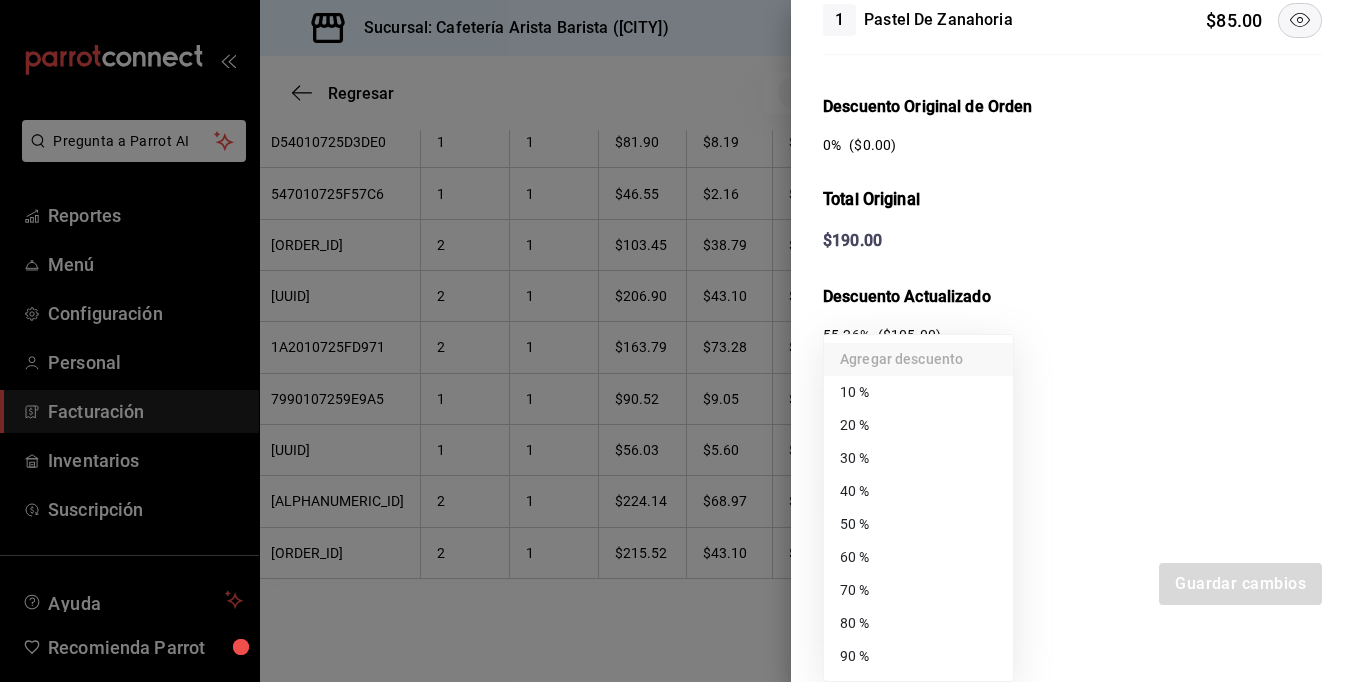 click on "70 %" at bounding box center (918, 590) 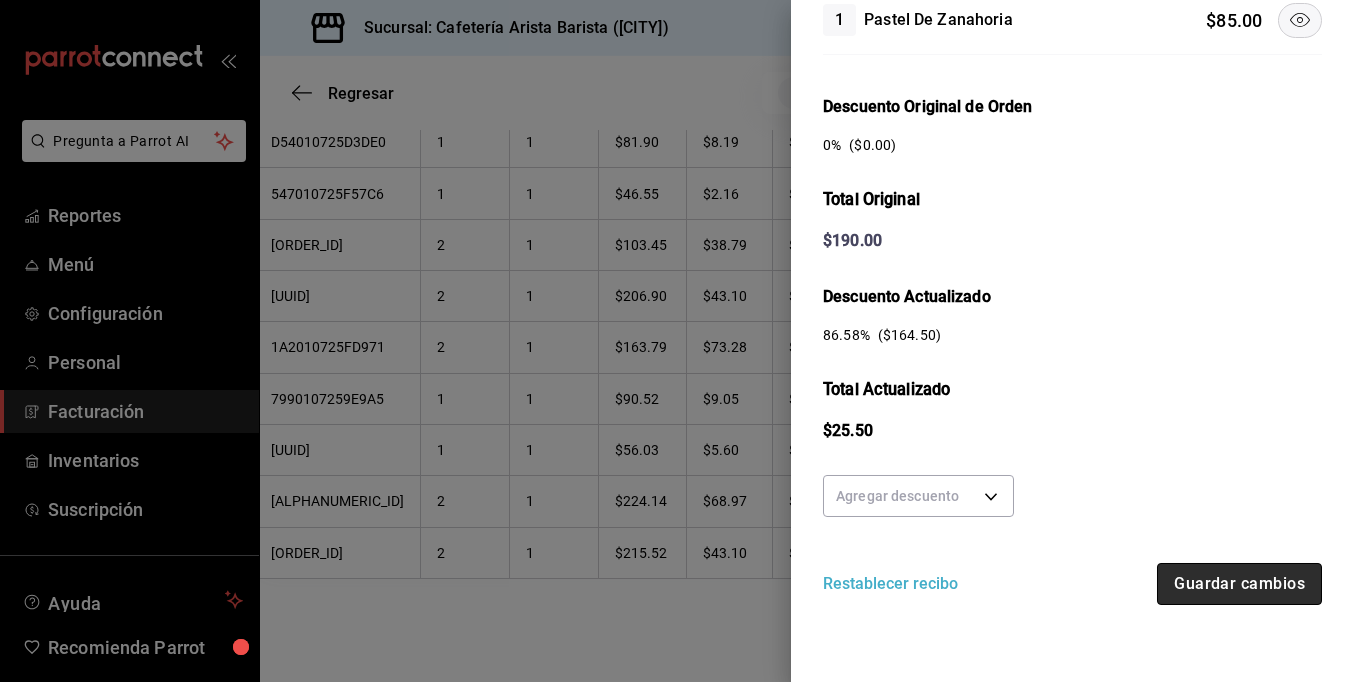 click on "Guardar cambios" at bounding box center [1239, 584] 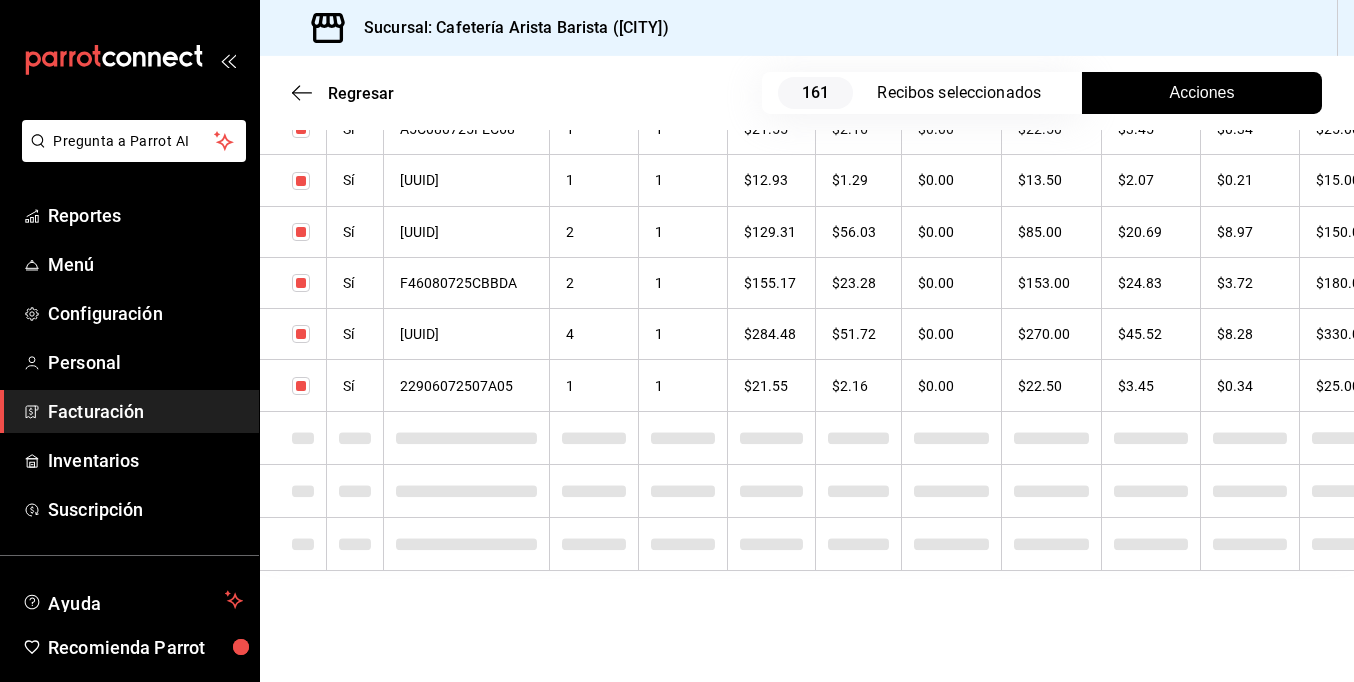 checkbox on "true" 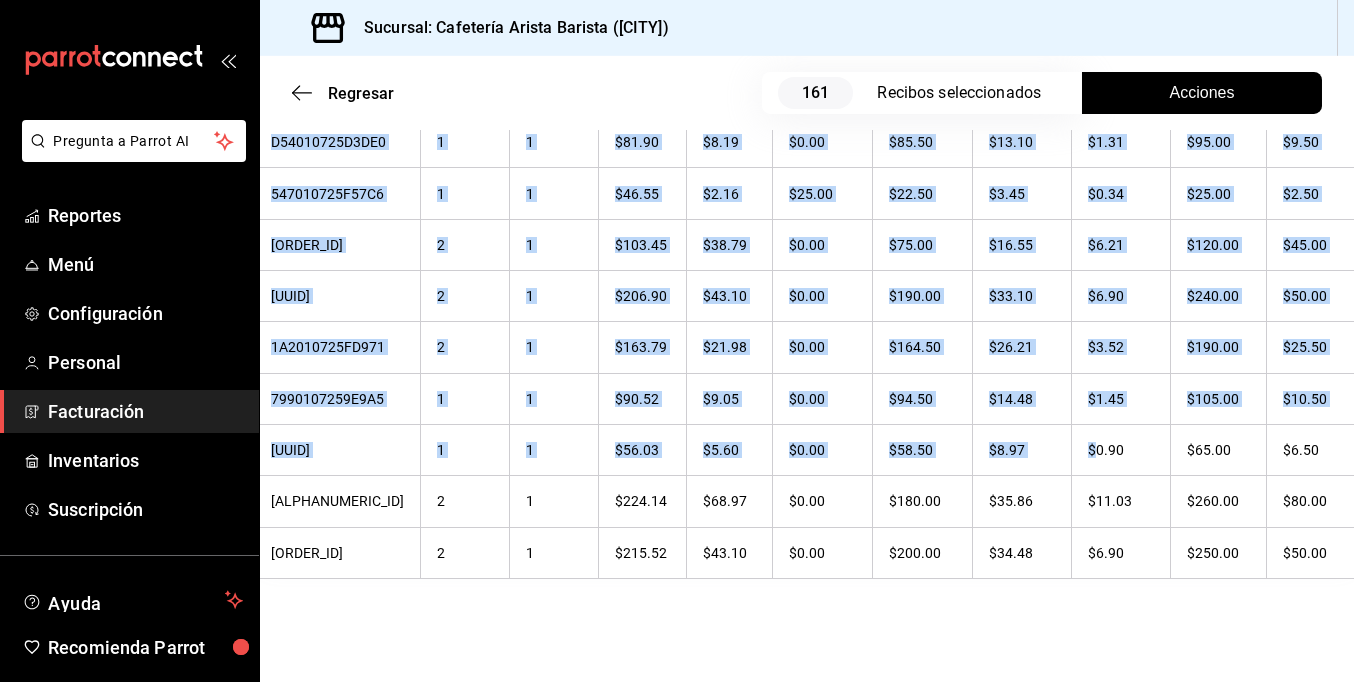 click on "Pregunta a Parrot AI Reportes   Menú   Configuración   Personal   Facturación   Inventarios   Suscripción   Ayuda Recomienda Parrot   [FIRST] [LAST]   Sugerir nueva función   Sucursal: Cafetería Arista Barista ([CITY]) Regresar 161 Recibos seleccionados Acciones Editar recibos Fecha [DATE]   [DATE] - [DATE] [DATE] Hora inicio 00:00 Hora inicio Hora fin 23:59 Hora fin Razón social JORGE ALBERTO CERVANTES MARTINEZ [UUID] Formas de pago   Efectivo [UUID] Marcas Ver todas [UUID] Ingresos totales $ 22,946.61 Descuentos totales $ 1,488.00 Impuestos $ 3,433.39 Total por facturar $ 24,892.00 Ingresos totales (Act.) $ 2,870.06 Descuentos totales (Act.) $ 19,902.55 Impuestos  (Act.) $ 459.39 Total por facturar (Act.) $ 3,329.45 Editar recibos Quita la selección a los recibos que no quieras editar. Act. # de recibo Artículos (Orig.) Artículos (Act.) Subtotal (Orig.) Subtotal (Act.) Impuestos (Orig.) Sí" at bounding box center (677, 341) 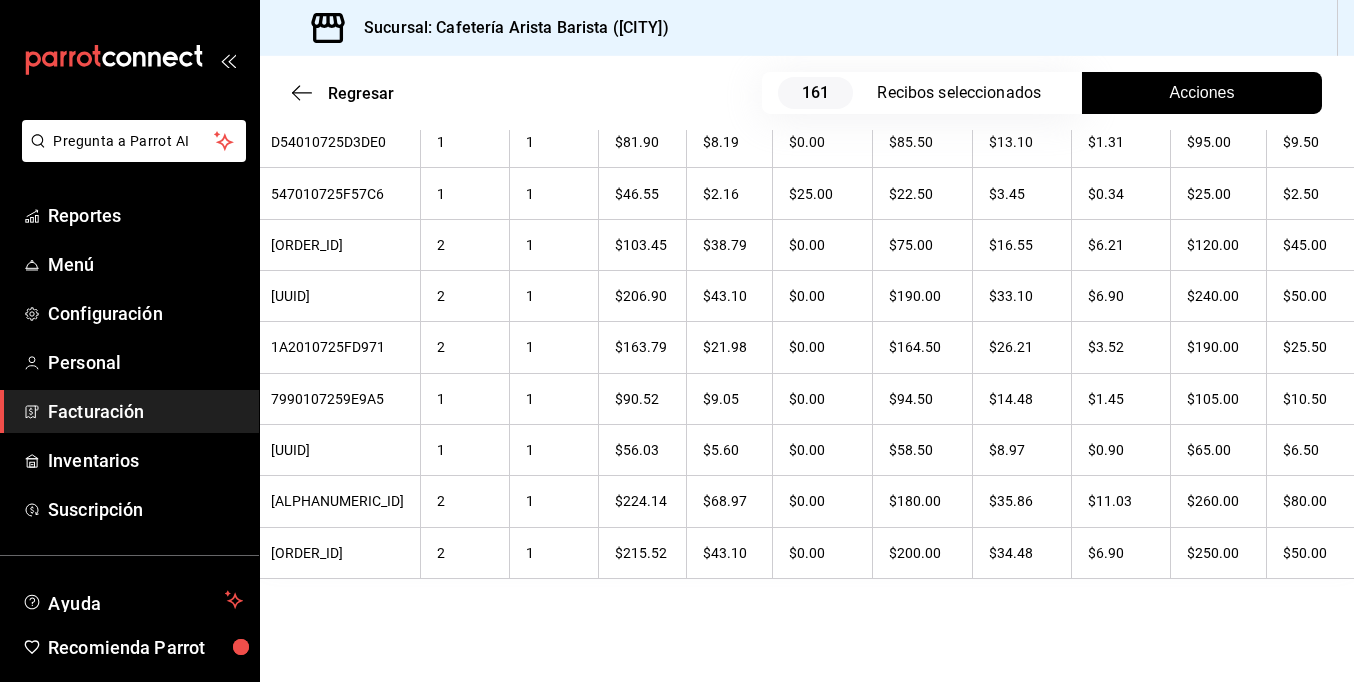 click on "Sucursal: Cafetería Arista Barista ([CITY])" at bounding box center [807, 28] 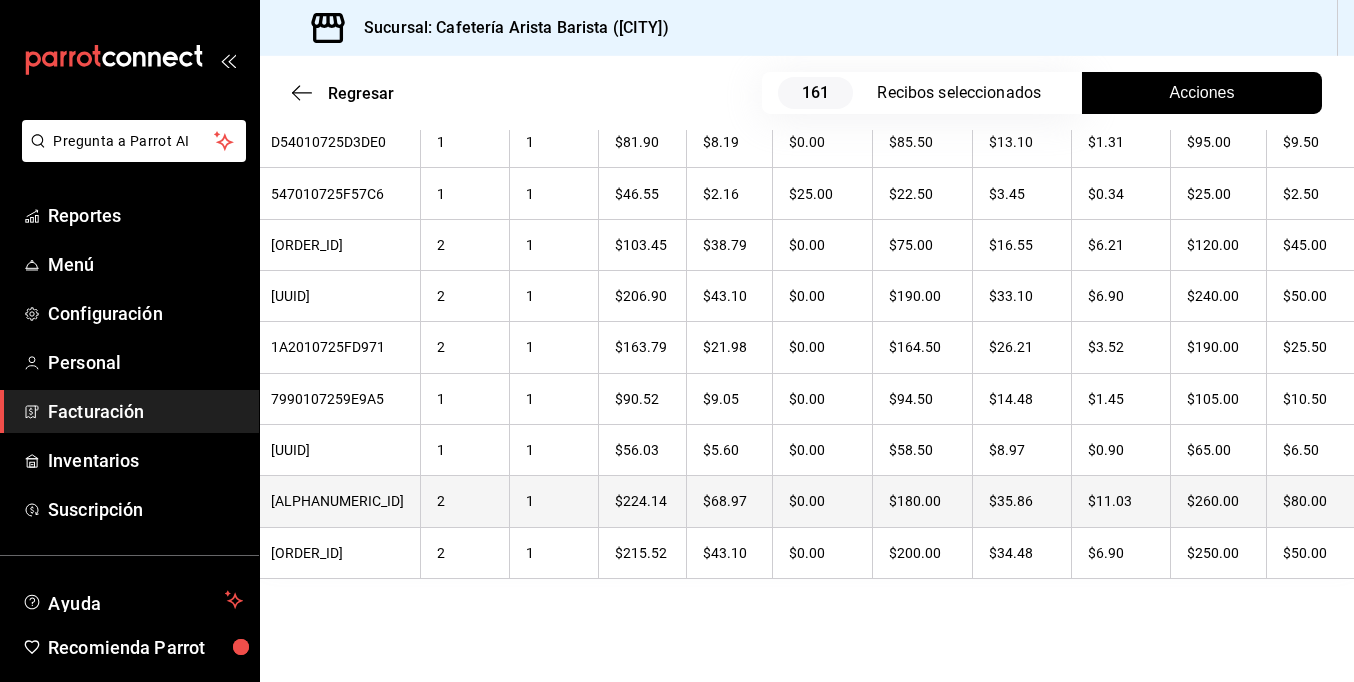 click on "$80.00" at bounding box center [1313, 501] 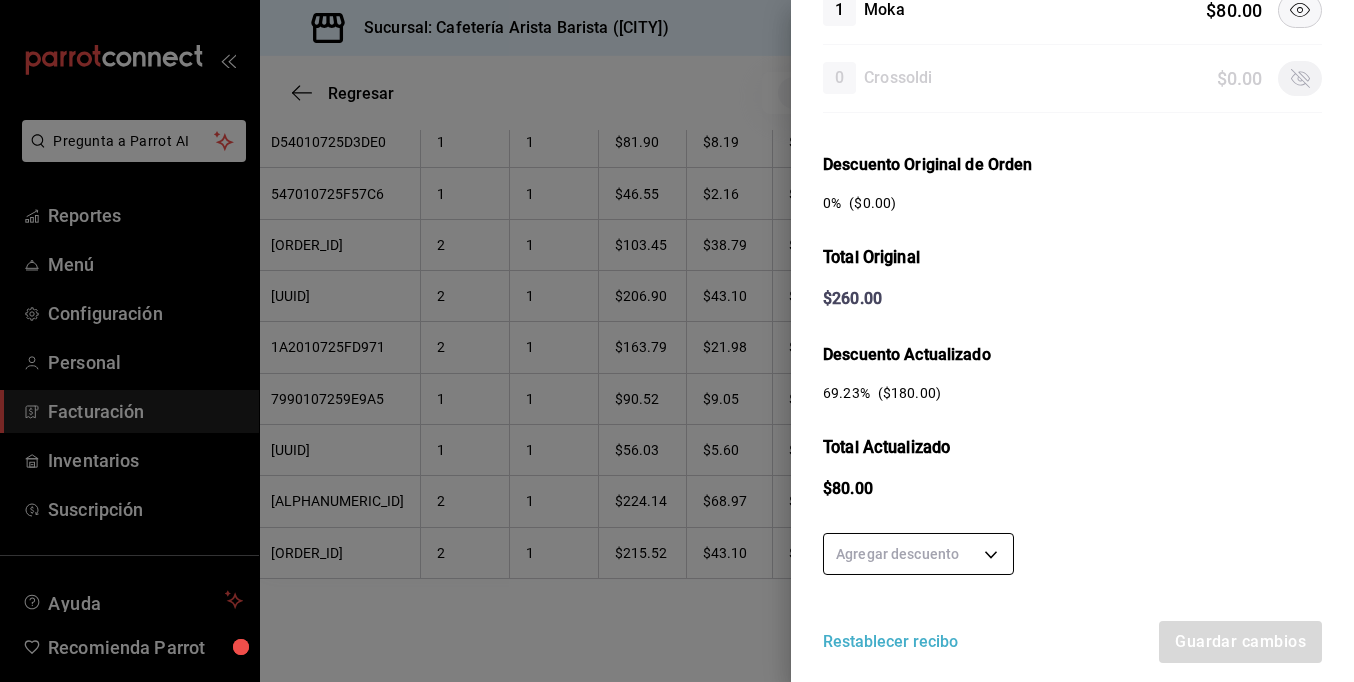 click on "Pregunta a Parrot AI Reportes   Menú   Configuración   Personal   Facturación   Inventarios   Suscripción   Ayuda Recomienda Parrot   [FIRST] [LAST]   Sugerir nueva función   Sucursal: Cafetería Arista Barista ([CITY]) Regresar 161 Recibos seleccionados Acciones Editar recibos Fecha [DATE]   [DATE] - [DATE] [DATE] Hora inicio 00:00 Hora inicio Hora fin 23:59 Hora fin Razón social JORGE ALBERTO CERVANTES MARTINEZ [UUID] Formas de pago   Efectivo [UUID] Marcas Ver todas [UUID] Ingresos totales $ 22,946.61 Descuentos totales $ 1,488.00 Impuestos $ 3,433.39 Total por facturar $ 24,892.00 Ingresos totales (Act.) $ 2,870.06 Descuentos totales (Act.) $ 19,902.55 Impuestos  (Act.) $ 459.39 Total por facturar (Act.) $ 3,329.45 Editar recibos Quita la selección a los recibos que no quieras editar. Act. # de recibo Artículos (Orig.) Artículos (Act.) Subtotal (Orig.) Subtotal (Act.) Impuestos (Orig.) Sí" at bounding box center (677, 341) 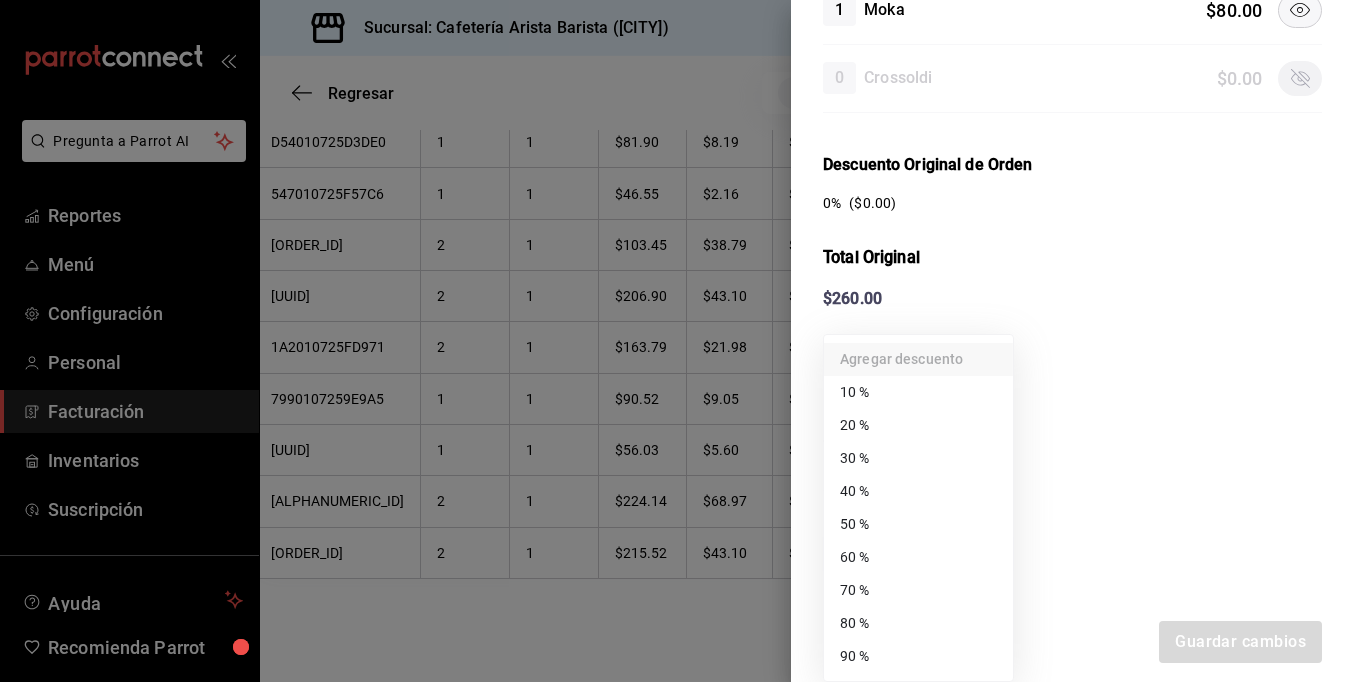 click on "70 %" at bounding box center (918, 590) 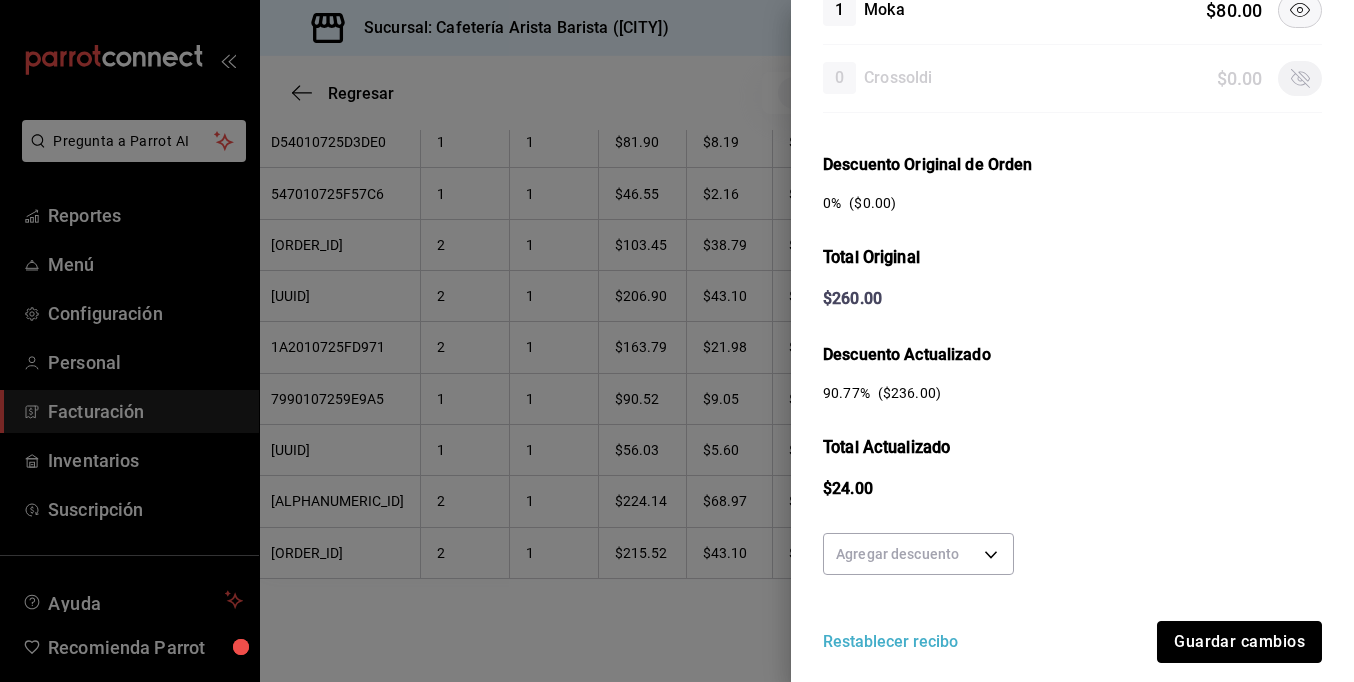 click on "Guardar cambios" at bounding box center [1239, 642] 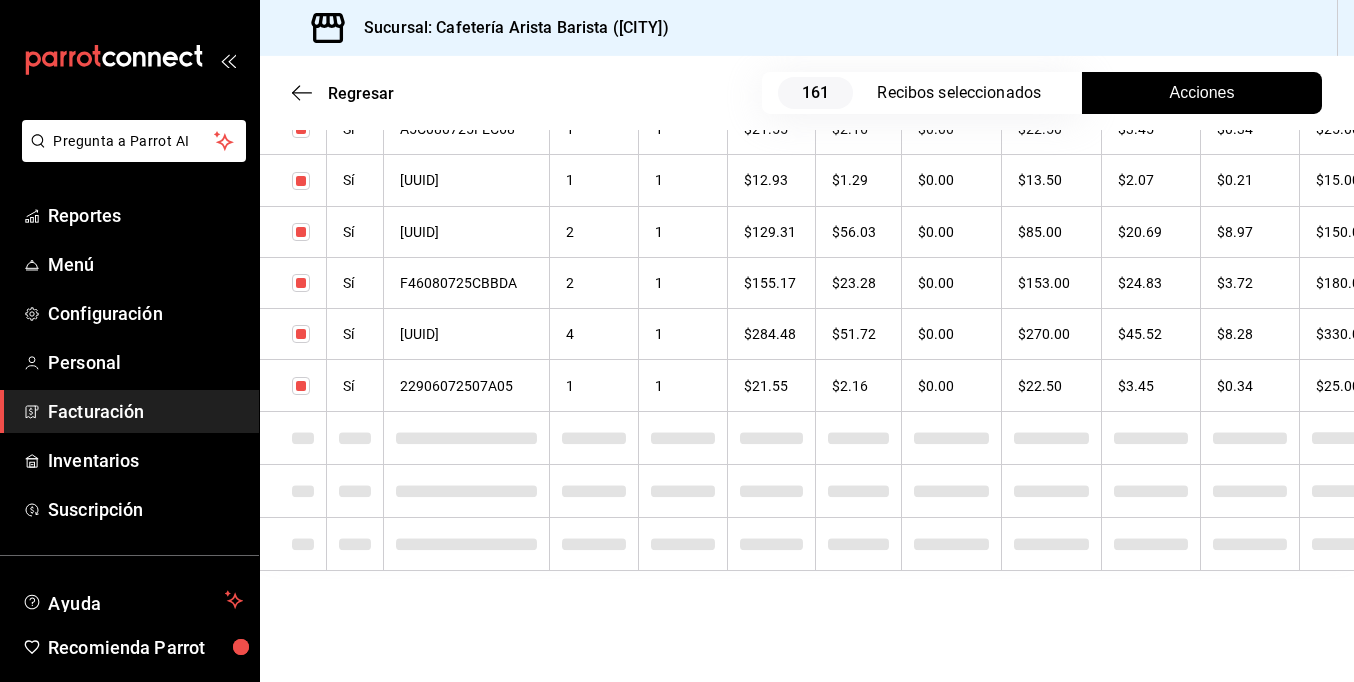 checkbox on "true" 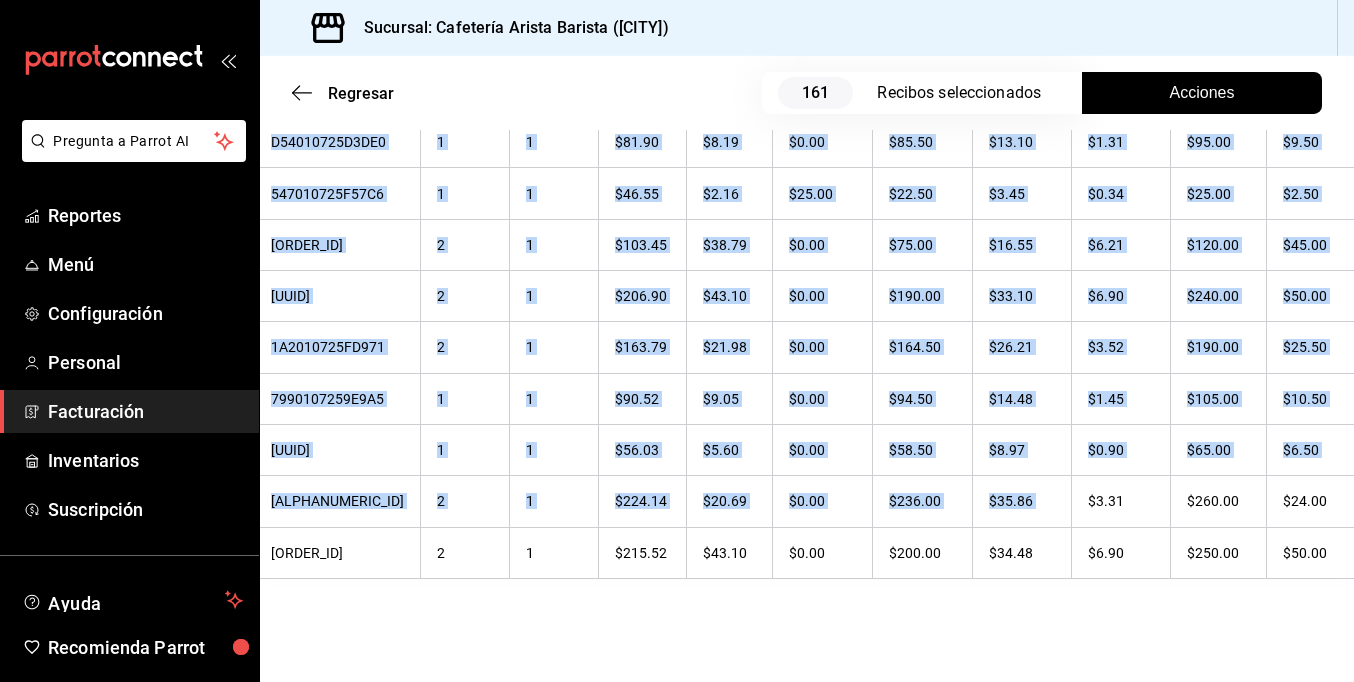 drag, startPoint x: 1185, startPoint y: 462, endPoint x: 1382, endPoint y: 465, distance: 197.02284 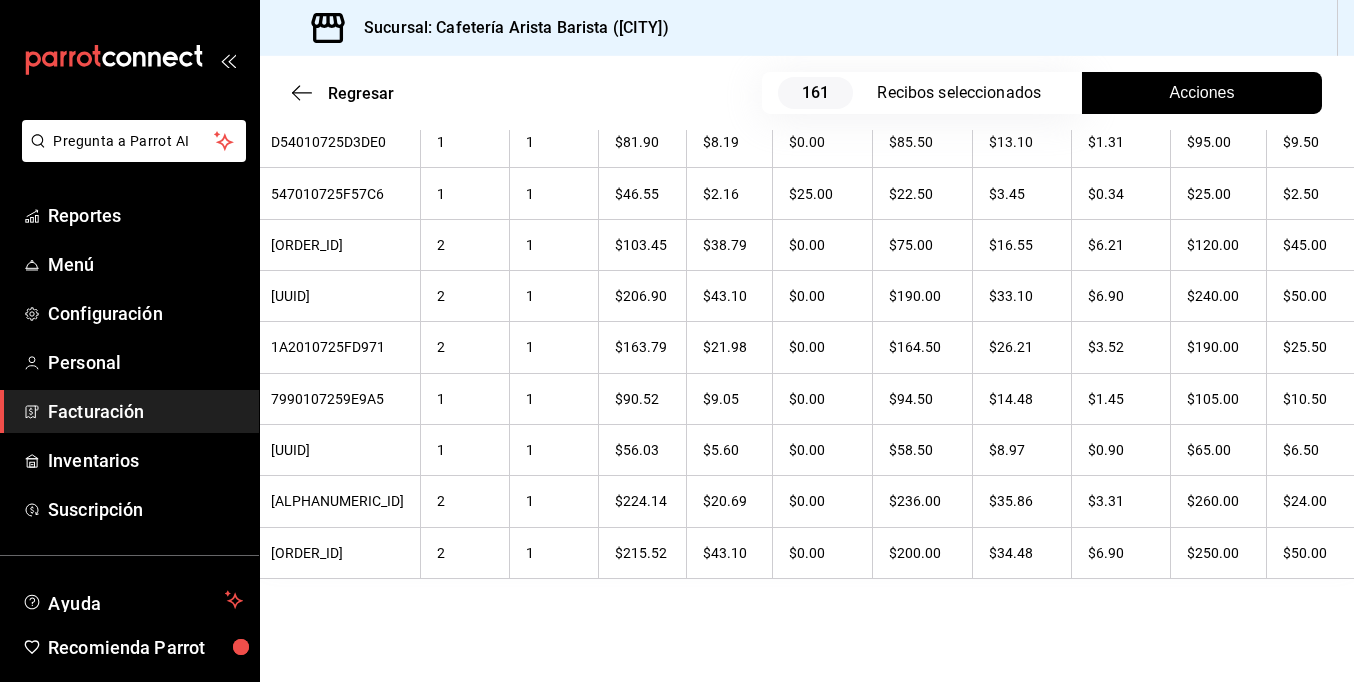 click on "Sucursal: Cafetería Arista Barista ([CITY])" at bounding box center [807, 28] 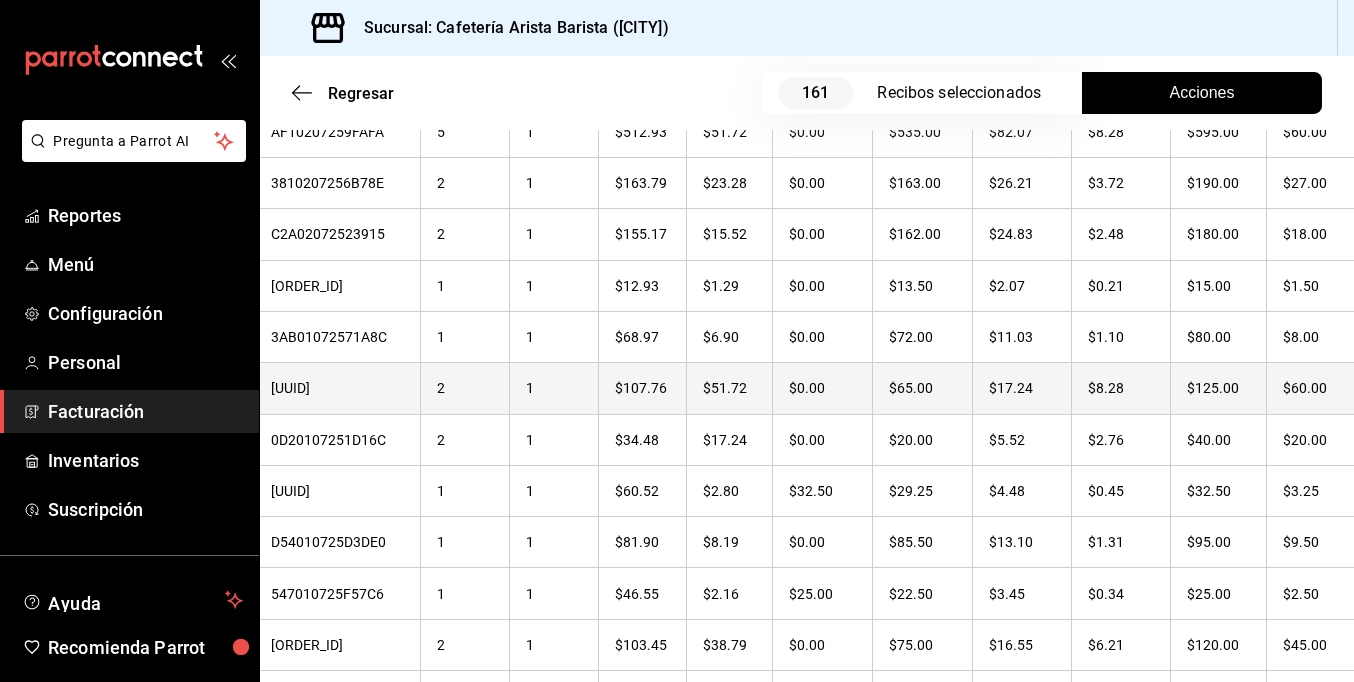 click on "$60.00" at bounding box center [1313, 388] 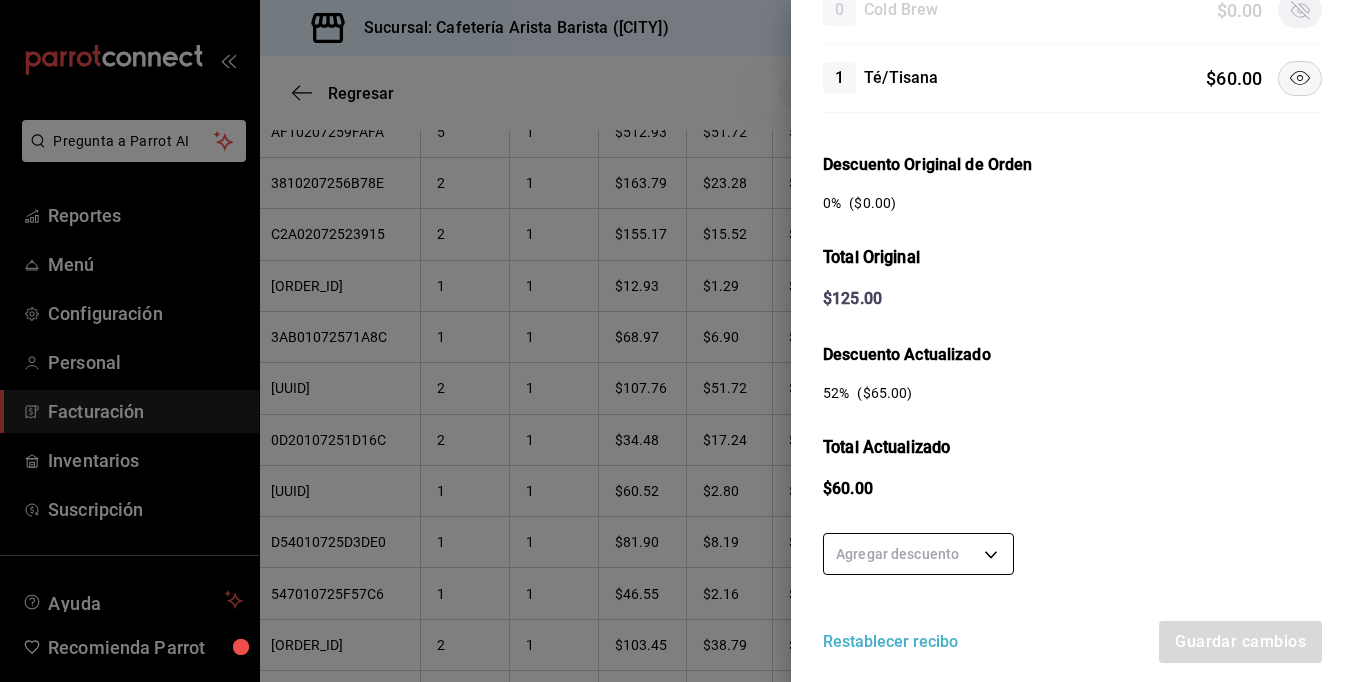 click on "Pregunta a Parrot AI Reportes   Menú   Configuración   Personal   Facturación   Inventarios   Suscripción   Ayuda Recomienda Parrot   [FULL_NAME]   Sugerir nueva función   Sucursal: Cafetería Arista Barista ([CITY]) Regresar 161 Recibos seleccionados Acciones Editar recibos Fecha 2025-07-01 1 / 7 / 2025 - 2025-07-31 31 / 7 / 2025 Hora inicio 00:00 Hora inicio Hora fin 23:59 Hora fin Razón social [FULL_NAME] 980cee1c-aefc-4e14-bc21-7576d2fafae3 Formas de pago   Efectivo 58e5b7a6-9178-44d5-aa80-321818116193 Marcas Ver todas fc1ea929-f4b8-451f-80c7-715306eba671 Ingresos totales $ 22,946.61 Descuentos totales $ 1,488.00 Impuestos $ 3,433.39 Total por facturar $ 24,892.00 Ingresos totales (Act.) $ 2,821.78 Descuentos totales (Act.) $ 19,958.55 Impuestos  (Act.) $ 451.67 Total por facturar (Act.) $ 3,273.45 Editar recibos Quita la selección a los recibos que no quieras editar. Act. # de recibo Artículos (Orig.) Artículos (Act.) Subtotal (Orig.) Subtotal (Act.) Impuestos (Orig.) Sí" at bounding box center (677, 341) 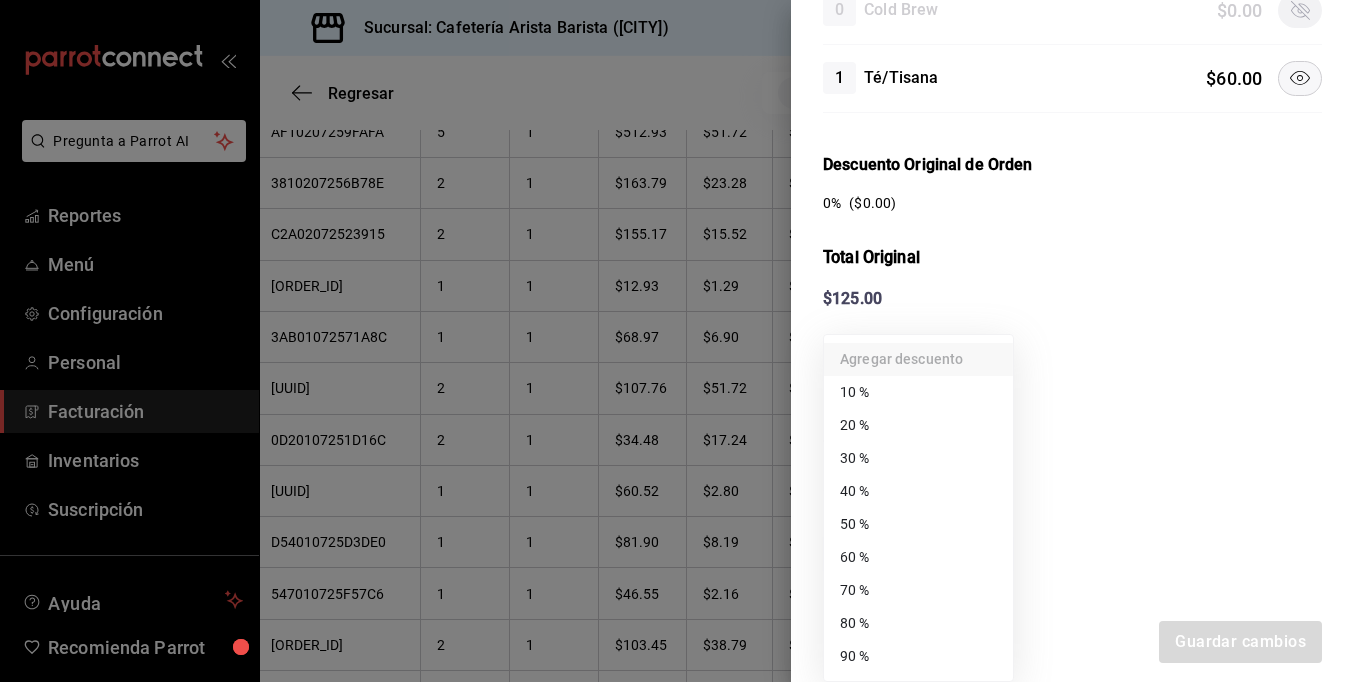 click on "70 %" at bounding box center (918, 590) 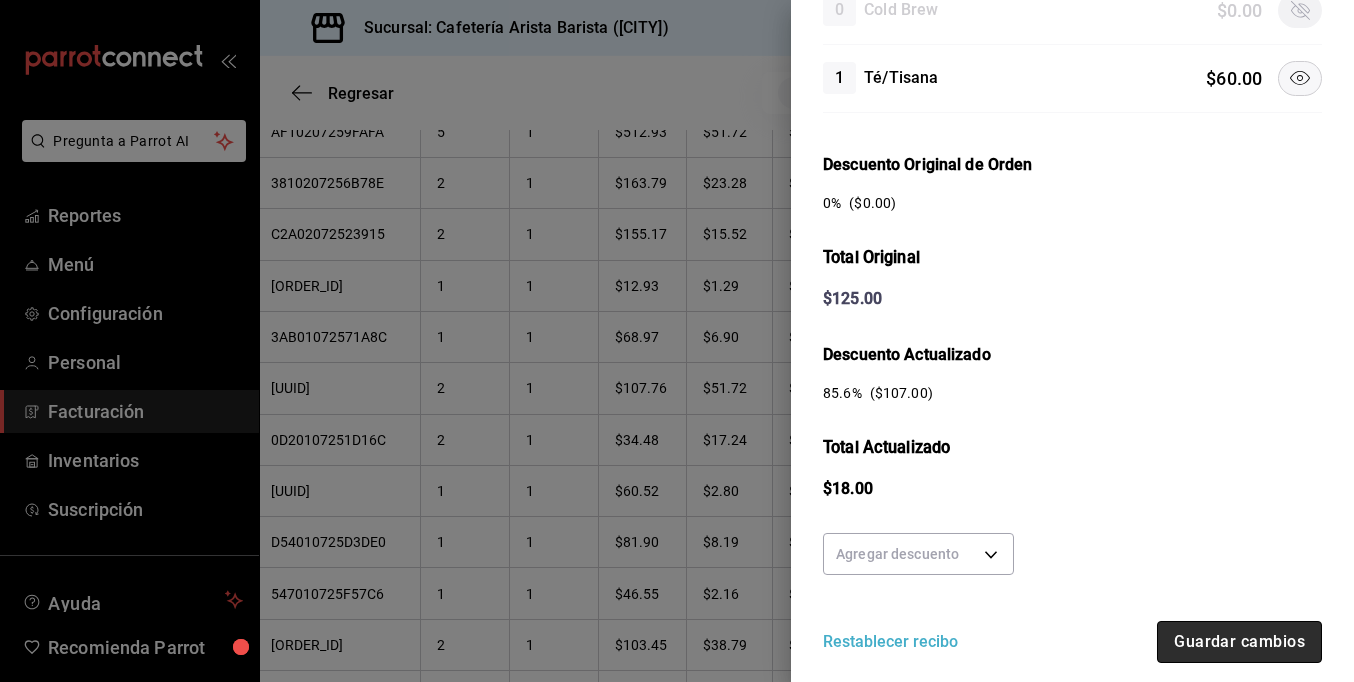 click on "Guardar cambios" at bounding box center (1239, 642) 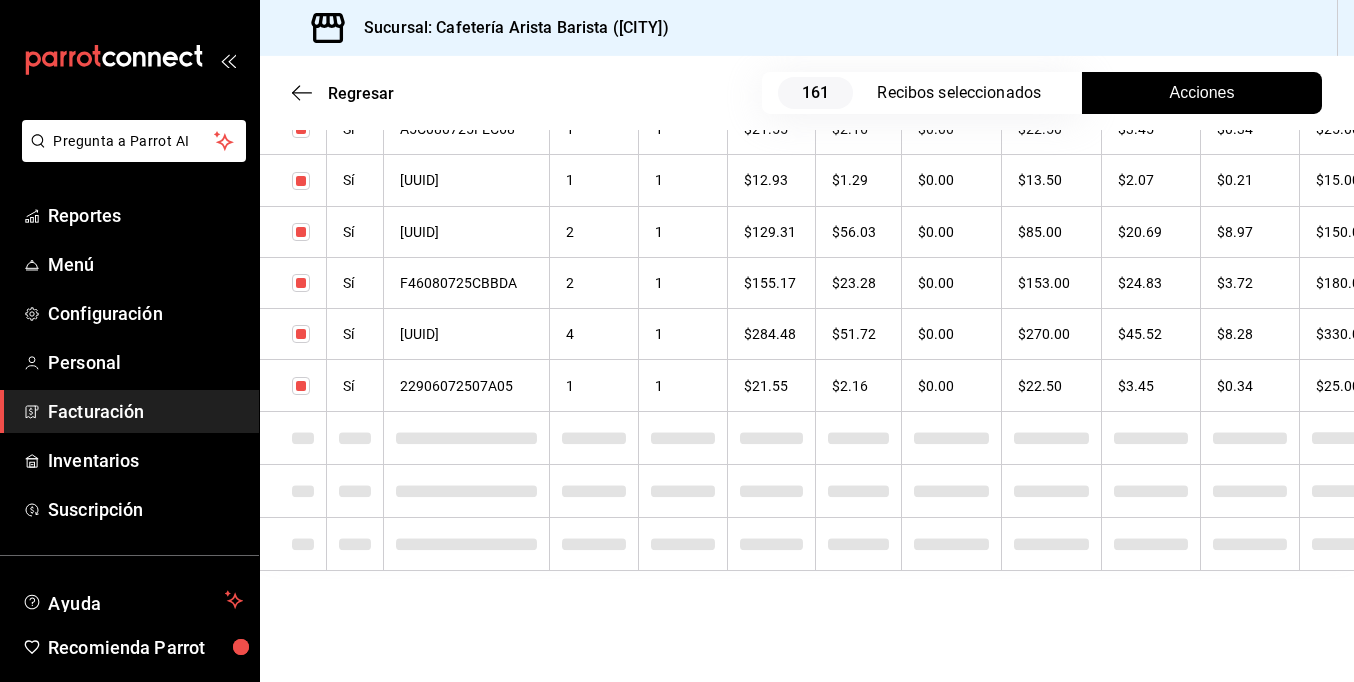 checkbox on "true" 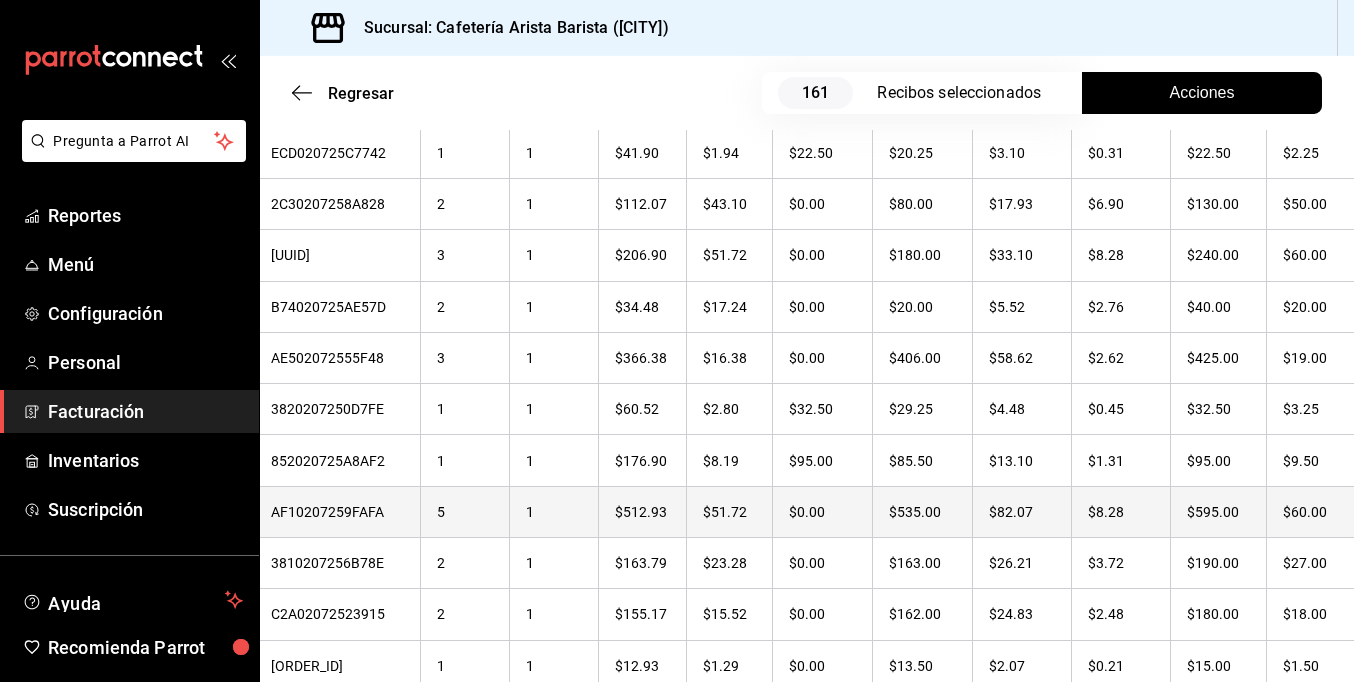 click on "$60.00" at bounding box center [1313, 511] 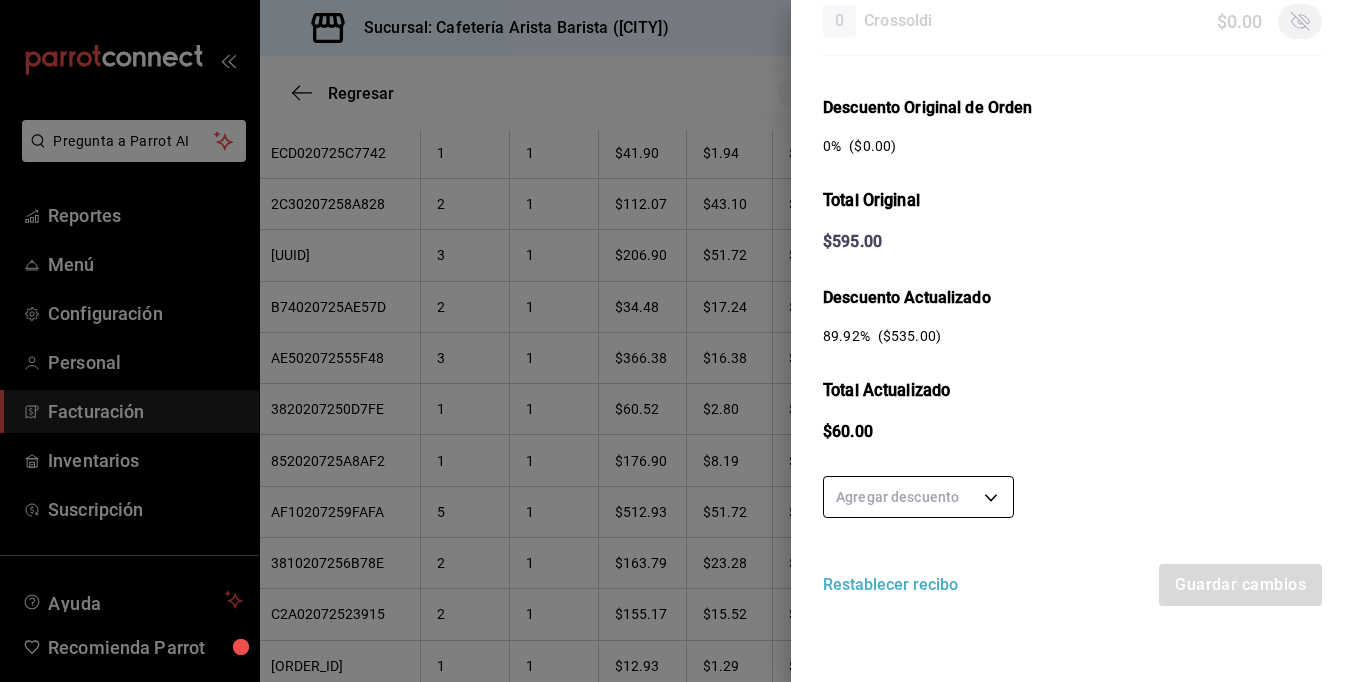 click on "Pregunta a Parrot AI Reportes   Menú   Configuración   Personal   Facturación   Inventarios   Suscripción   Ayuda Recomienda Parrot   [FIRST] [LAST]   Sugerir nueva función   Sucursal: Cafetería Arista Barista (Mérida) Regresar 161 Recibos seleccionados Acciones Editar recibos Fecha [DATE]   / [DATE] - [DATE]   / [DATE] Hora inicio [TIME] Hora inicio Hora fin [TIME] Hora fin Razón social [FULL_NAME] [UUID] Formas de pago   Efectivo [UUID] Marcas Ver todas [UUID] Ingresos totales $ 22,946.61 Descuentos totales $ 1,488.00 Impuestos $ 3,433.39 Total por facturar $ 24,892.00 Ingresos totales (Act.) $ 2,785.58 Descuentos totales (Act.) $ 20,000.55 Impuestos  (Act.) $ 445.87 Total por facturar (Act.) $ 3,231.45 Editar recibos Quita la selección a los recibos que no quieras editar. Act. # de recibo Artículos (Orig.) Artículos (Act.) Subtotal (Orig.) Subtotal (Act.) Impuestos (Orig.) Sí" at bounding box center (677, 341) 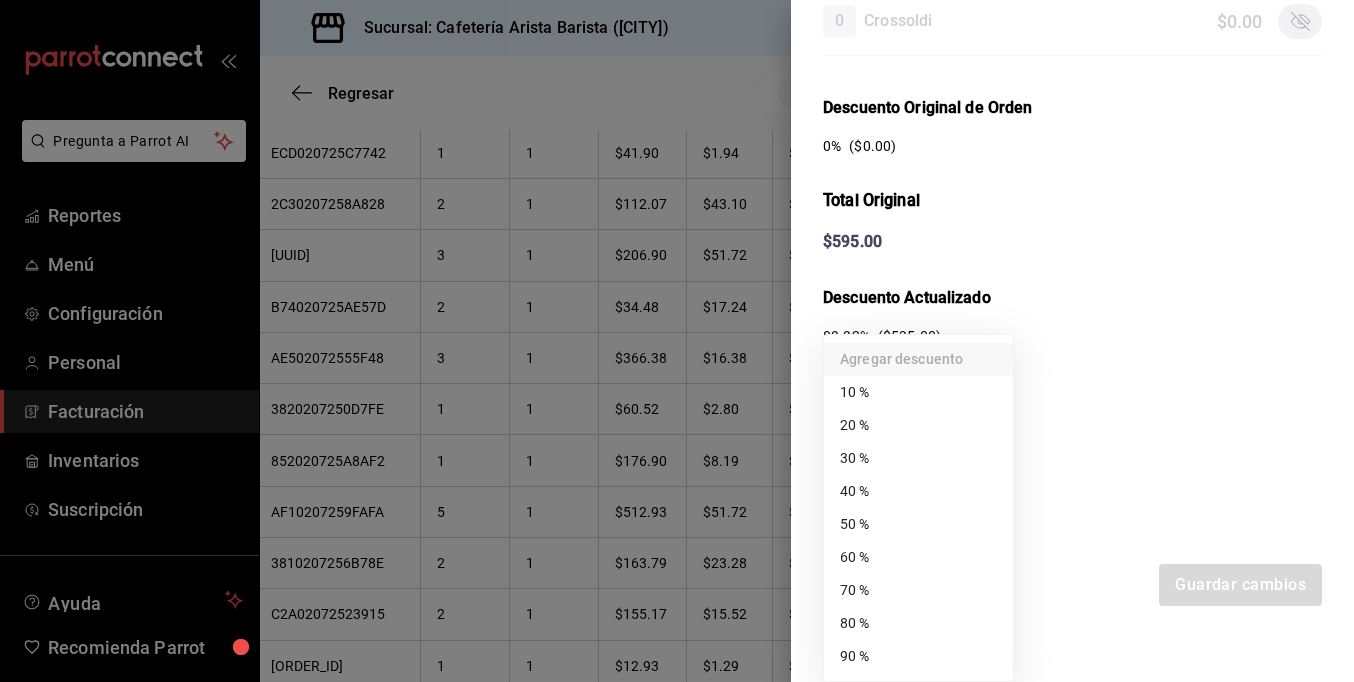 click on "50 %" at bounding box center (918, 524) 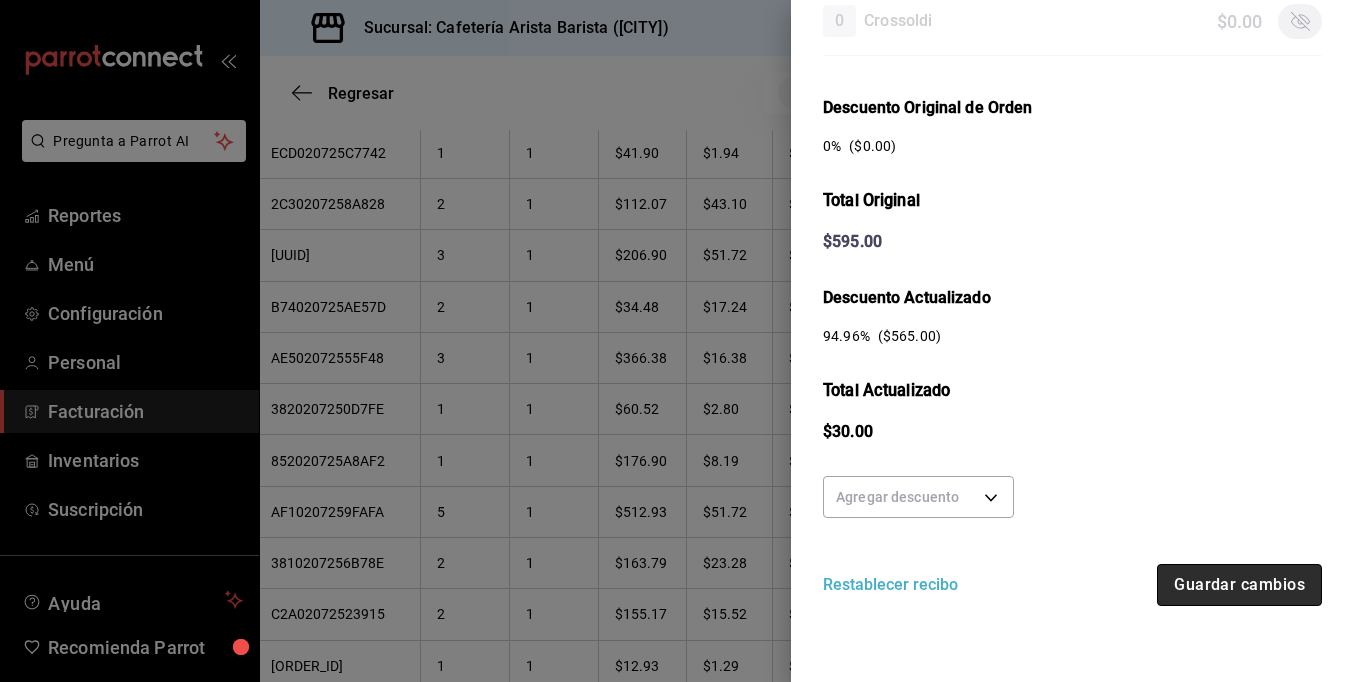 click on "Guardar cambios" at bounding box center (1239, 585) 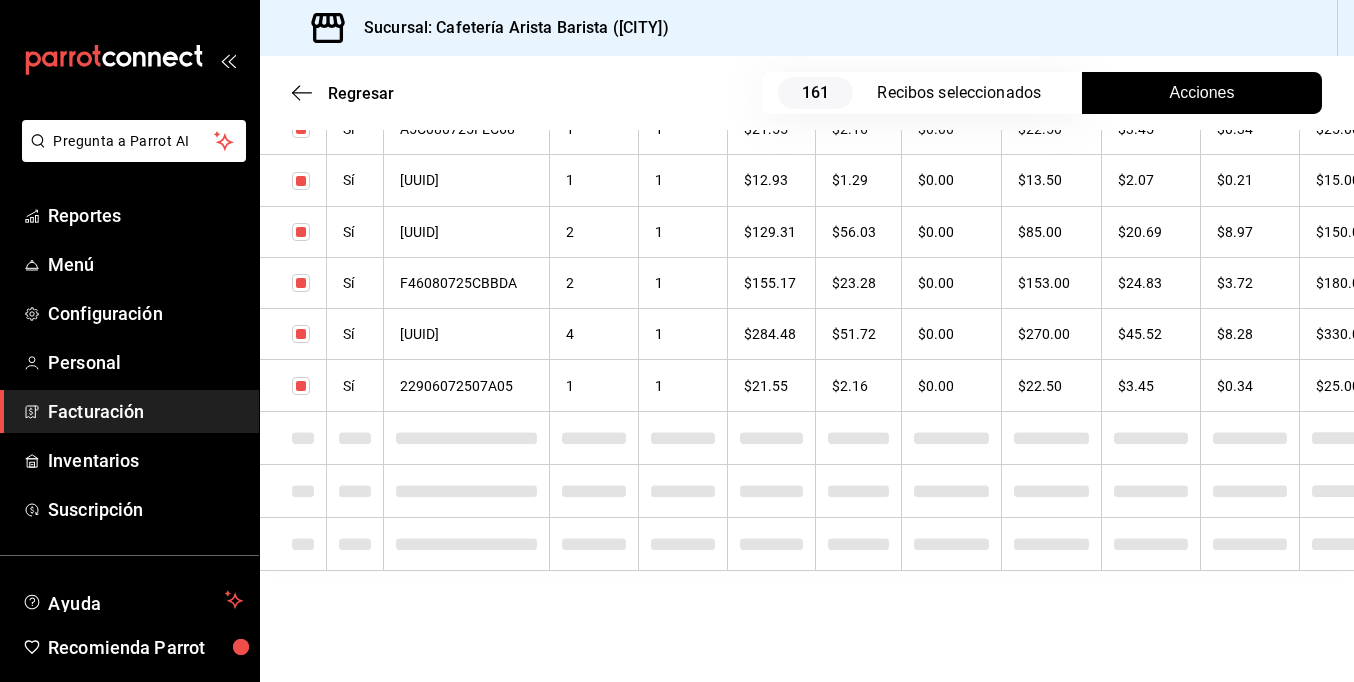 checkbox on "true" 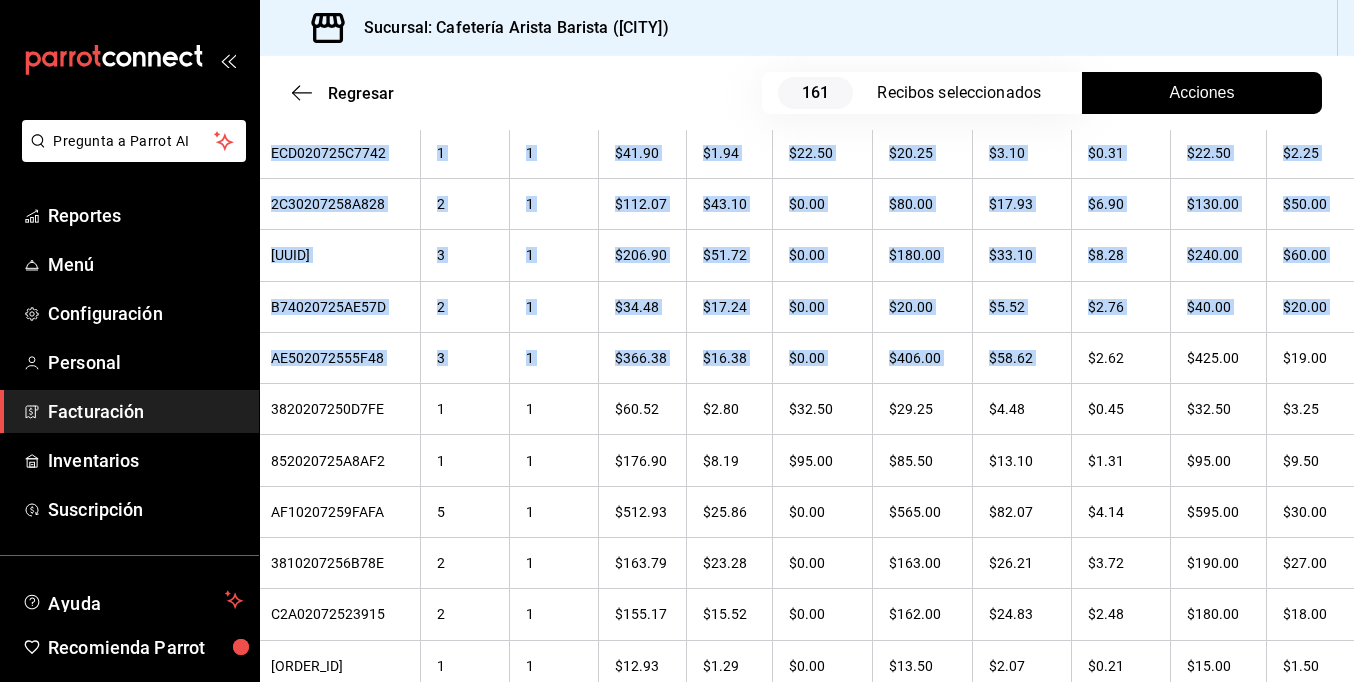 drag, startPoint x: 1188, startPoint y: 325, endPoint x: 1396, endPoint y: 341, distance: 208.61447 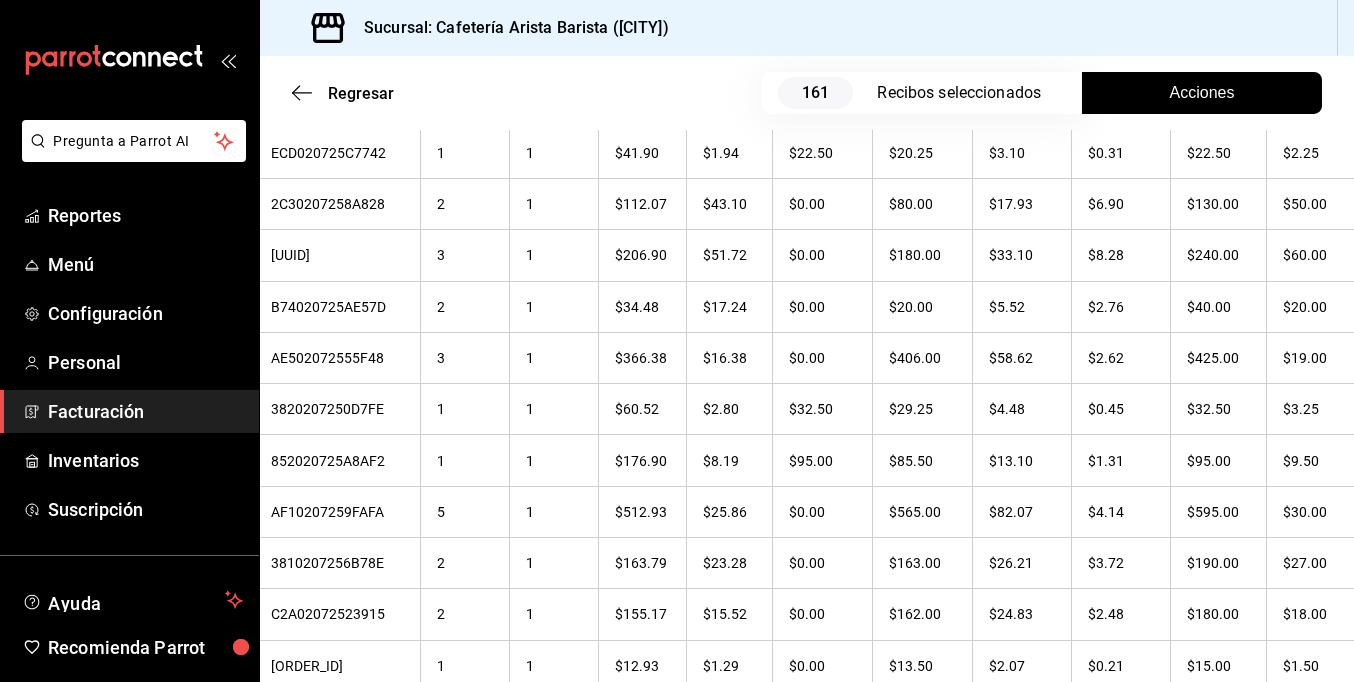 drag, startPoint x: 1396, startPoint y: 341, endPoint x: 1168, endPoint y: 35, distance: 381.6019 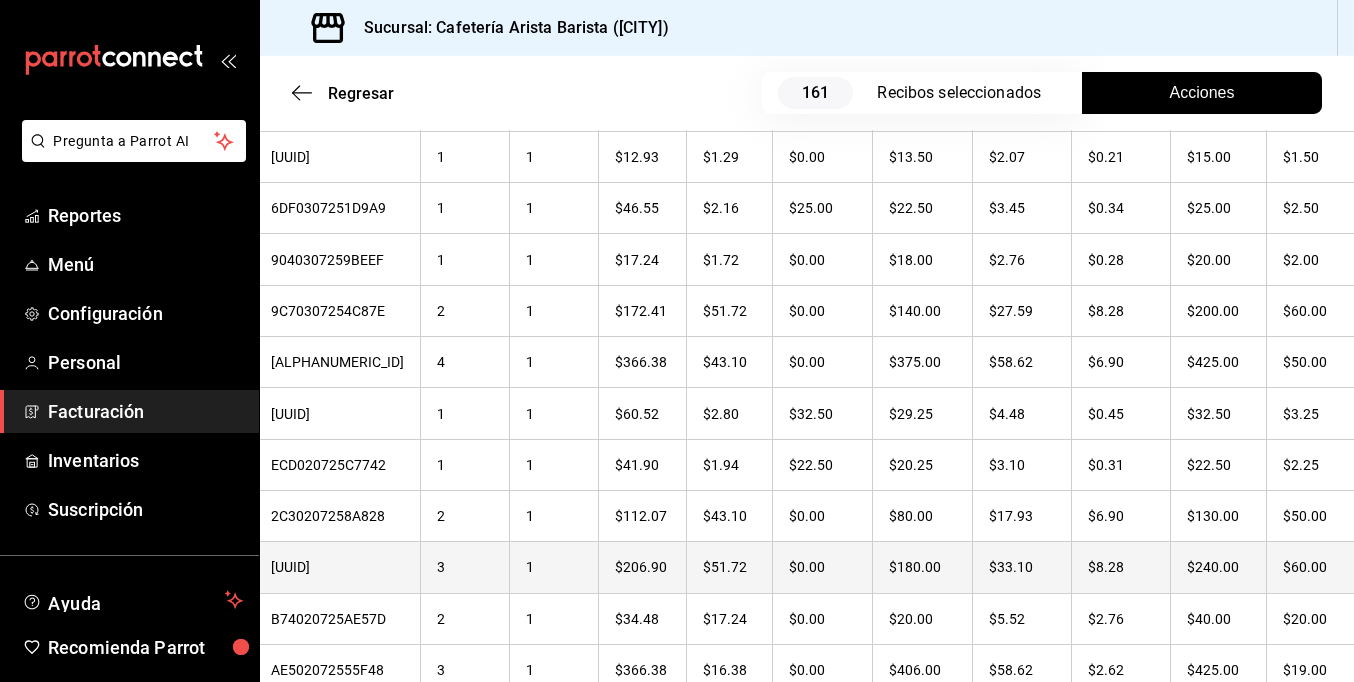 click on "$60.00" at bounding box center (1313, 567) 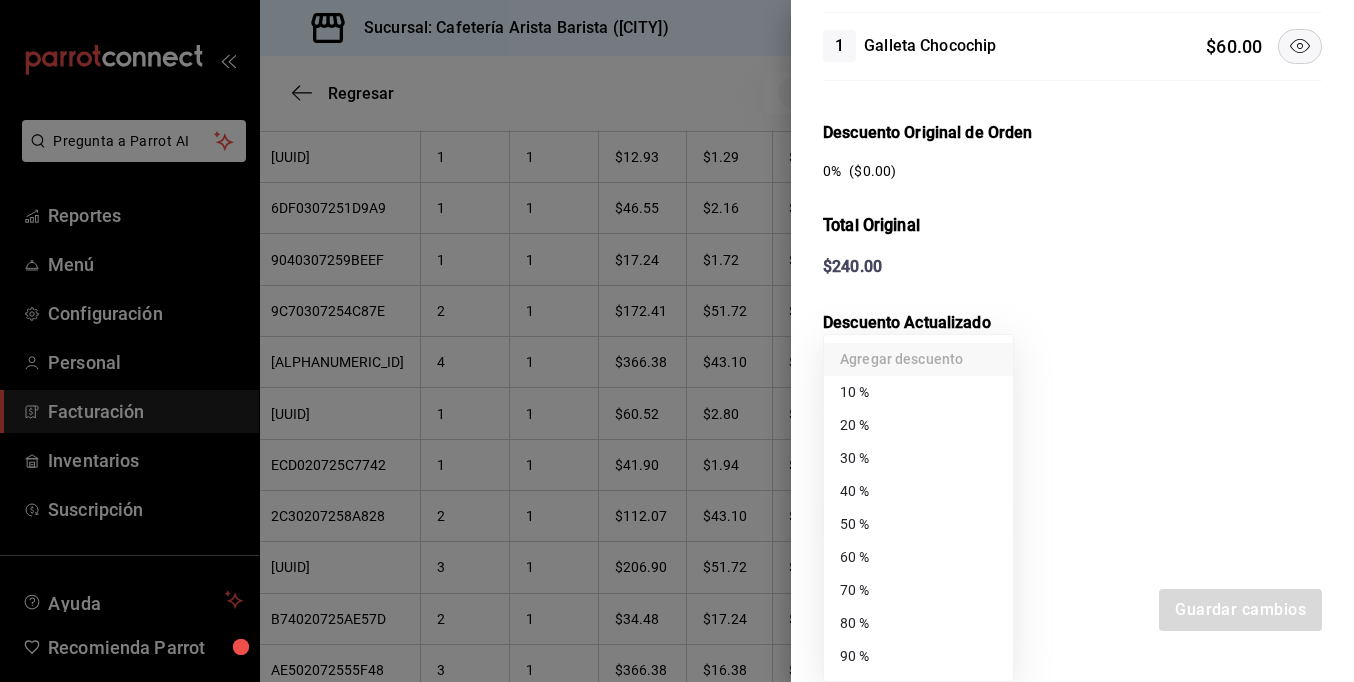 click on "Pregunta a Parrot AI Reportes   Menú   Configuración   Personal   Facturación   Inventarios   Suscripción   Ayuda Recomienda Parrot   [FULL_NAME]   Sugerir nueva función   Sucursal: Cafetería Arista Barista ([CITY]) Regresar 161 Recibos seleccionados Acciones Editar recibos Fecha 2025-07-01 1 / 7 / 2025 - 2025-07-31 31 / 7 / 2025 Hora inicio 00:00 Hora inicio Hora fin 23:59 Hora fin Razón social [FULL_NAME] 980cee1c-aefc-4e14-bc21-7576d2fafae3 Formas de pago   Efectivo 58e5b7a6-9178-44d5-aa80-321818116193 Marcas Ver todas fc1ea929-f4b8-451f-80c7-715306eba671 Ingresos totales $ 22,946.61 Descuentos totales $ 1,488.00 Impuestos $ 3,433.39 Total por facturar $ 24,892.00 Ingresos totales (Act.) $ 2,759.72 Descuentos totales (Act.) $ 20,030.55 Impuestos  (Act.) $ 441.73 Total por facturar (Act.) $ 3,201.45 Editar recibos Quita la selección a los recibos que no quieras editar. Act. # de recibo Artículos (Orig.) Artículos (Act.) Subtotal (Orig.) Subtotal (Act.) Impuestos (Orig.) Sí" at bounding box center [677, 341] 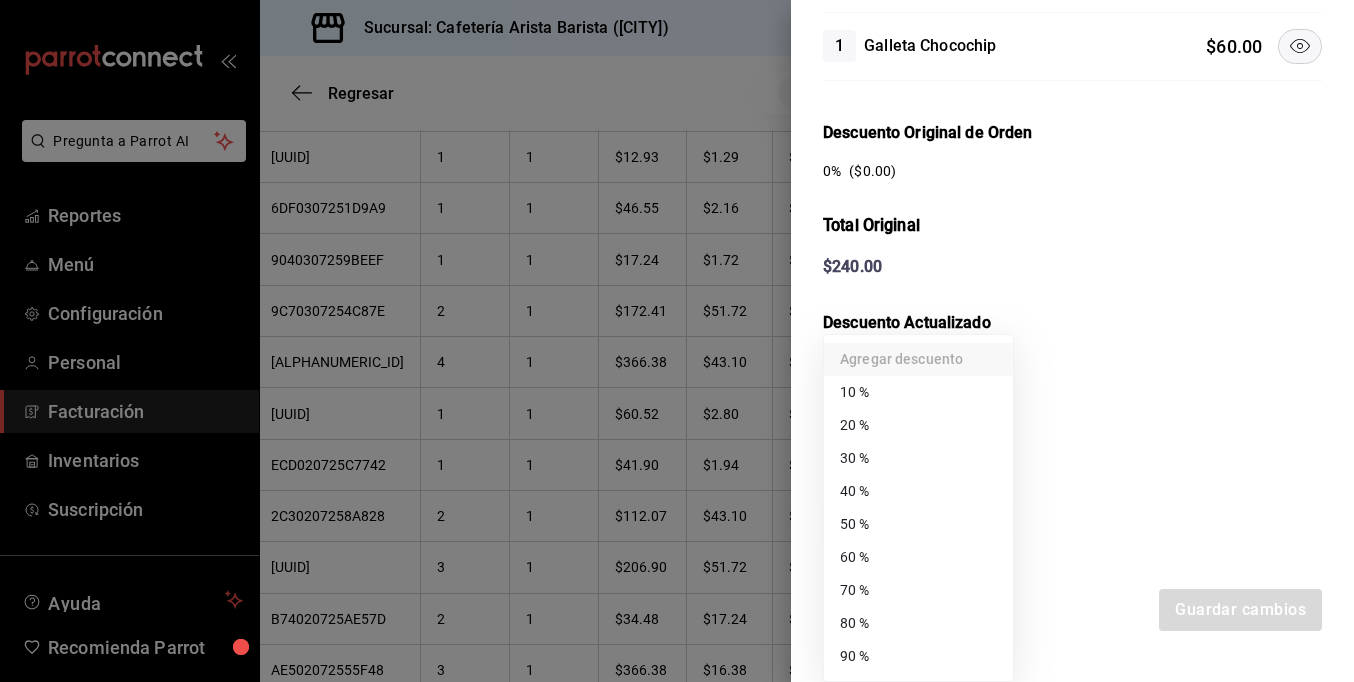 click on "50 %" at bounding box center [918, 524] 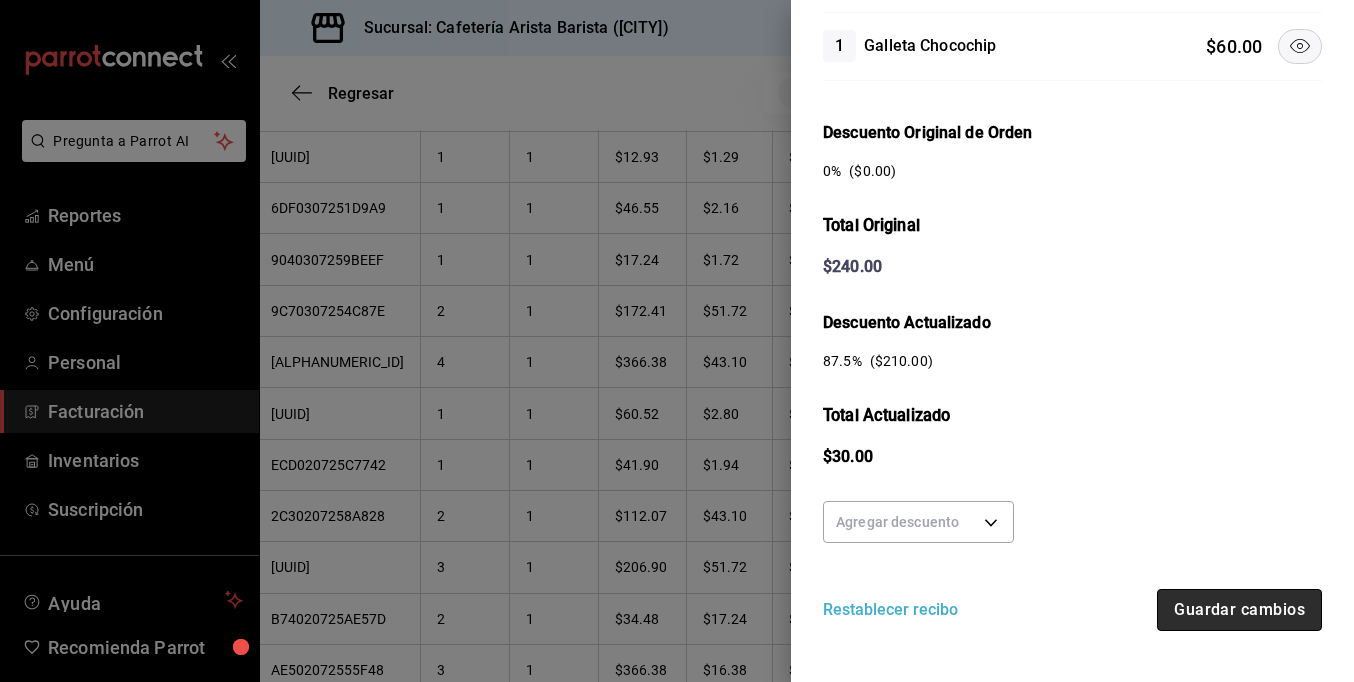 click on "Guardar cambios" at bounding box center [1239, 610] 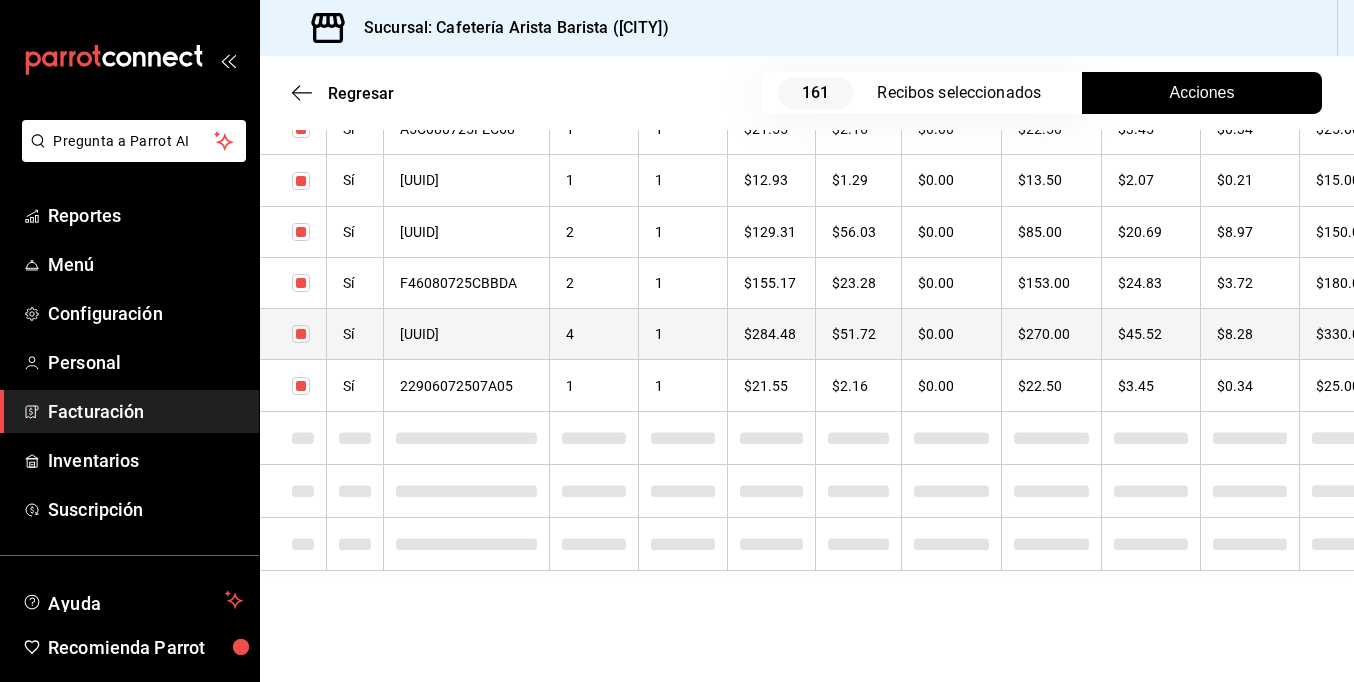 checkbox on "true" 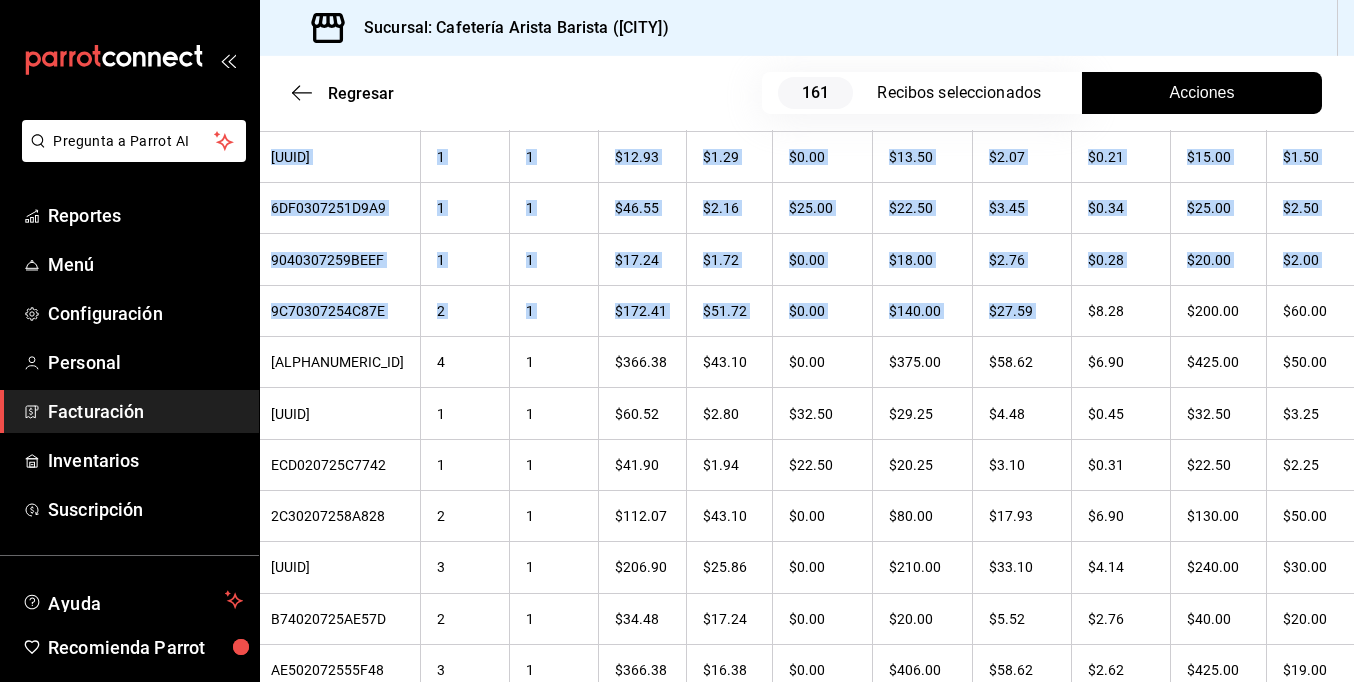 drag, startPoint x: 1187, startPoint y: 286, endPoint x: 1387, endPoint y: 291, distance: 200.06248 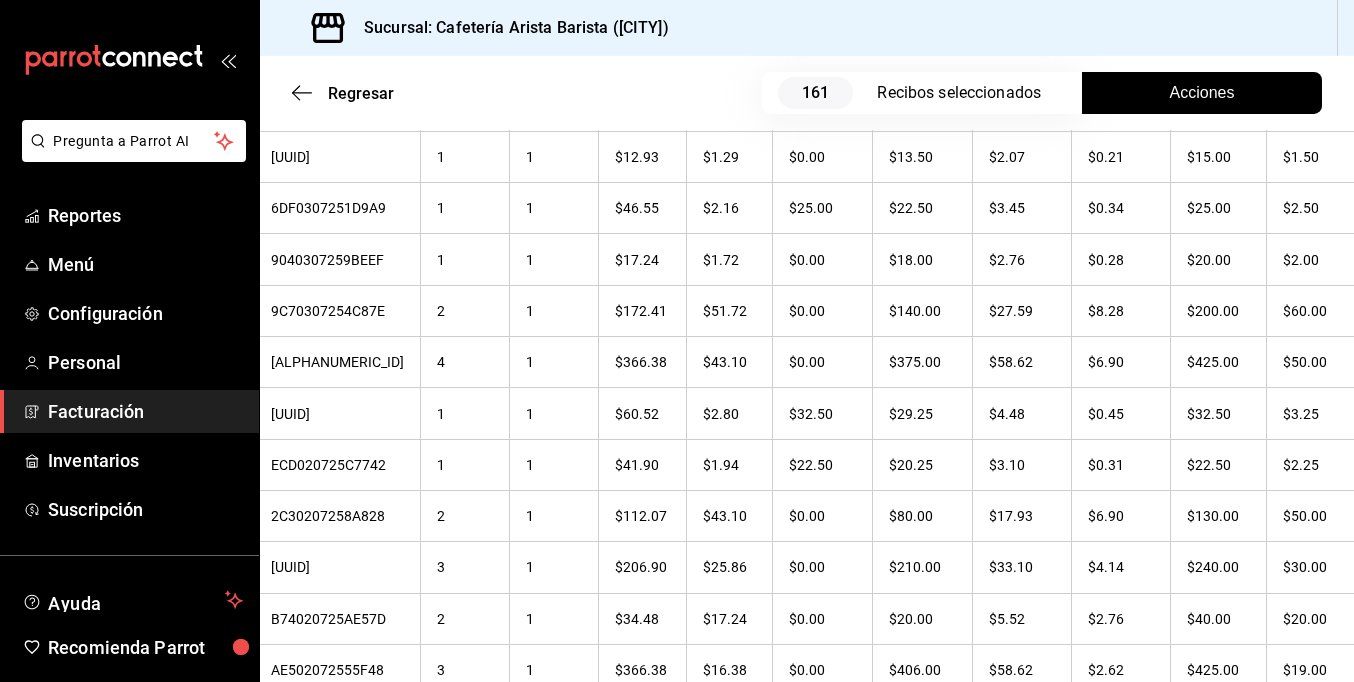 drag, startPoint x: 1387, startPoint y: 291, endPoint x: 1235, endPoint y: 44, distance: 290.0224 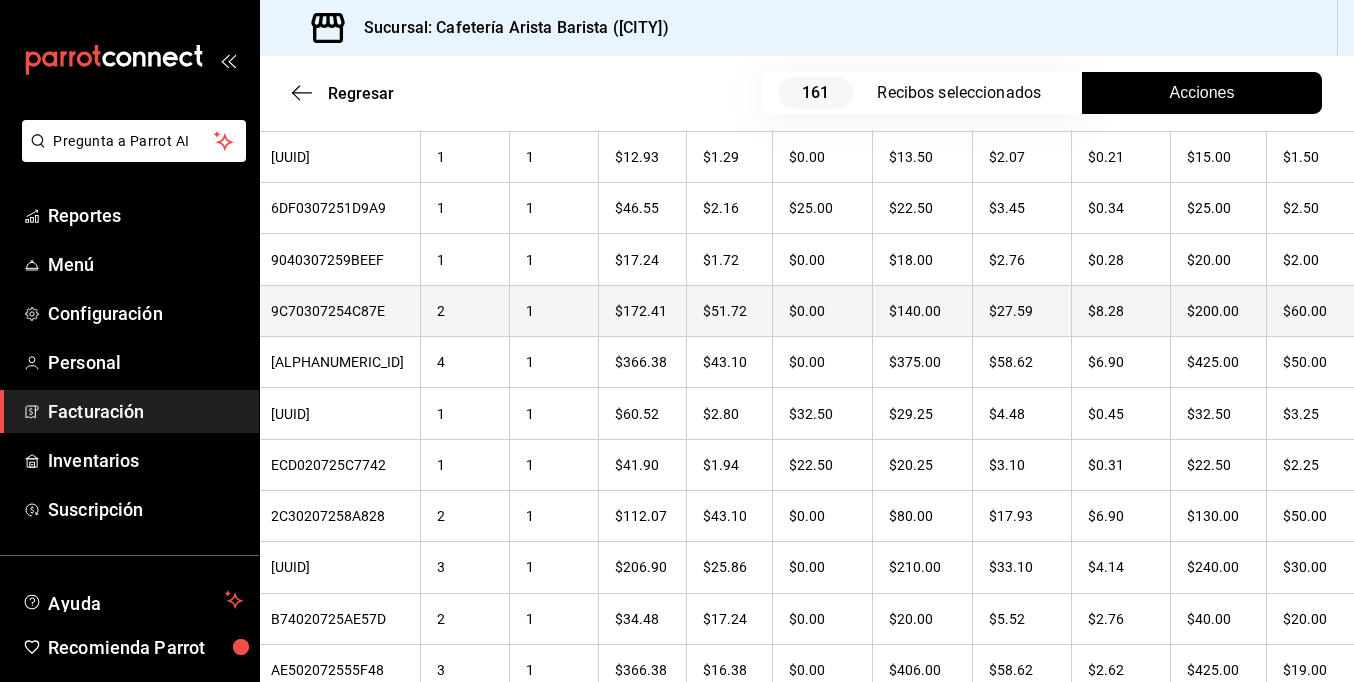 click on "$60.00" at bounding box center (1313, 310) 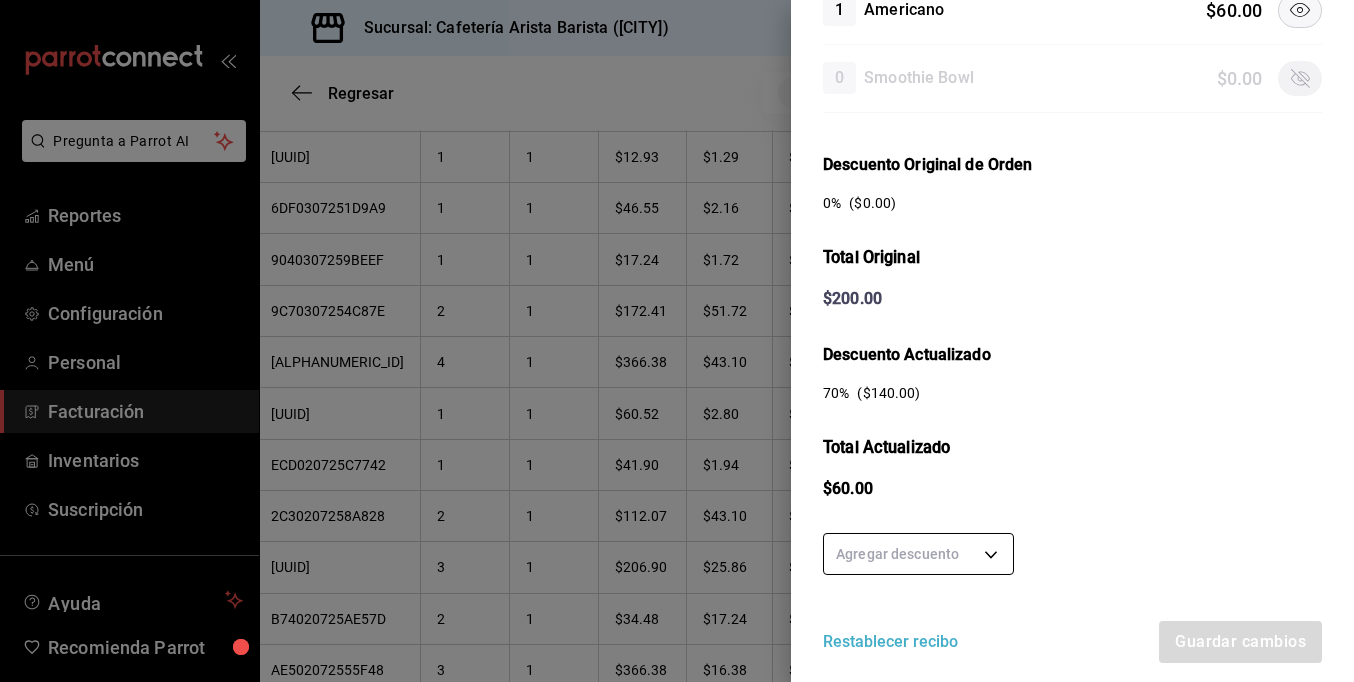click on "Pregunta a Parrot AI Reportes   Menú   Configuración   Personal   Facturación   Inventarios   Suscripción   Ayuda Recomienda Parrot   [FULL_NAME]   Sugerir nueva función   Sucursal: Cafetería Arista Barista (Mérida) Regresar 161 Recibos seleccionados Acciones Editar recibos Fecha [DATE] 1 / 7 / [YEAR] - [DATE] 31 / 7 / [YEAR] Hora inicio 00:00 Hora inicio Hora fin 23:59 Hora fin Razón social [FULL_NAME] [UUID] Formas de pago   Efectivo [UUID] Marcas Ver todas [UUID] Ingresos totales $ 22,946.61 Descuentos totales $ 1,488.00 Impuestos $ 3,433.39 Total por facturar $ 24,892.00 Ingresos totales (Act.) $ 2,733.86 Descuentos totales (Act.) $ 20,060.55 Impuestos  (Act.) $ 437.59 Total por facturar (Act.) $ 3,171.45 Editar recibos Quita la selección a los recibos que no quieras editar. Act. # de recibo Artículos (Orig.) Artículos (Act.) Subtotal (Orig.) Subtotal (Act.) Impuestos (Orig.) Sí" at bounding box center (677, 341) 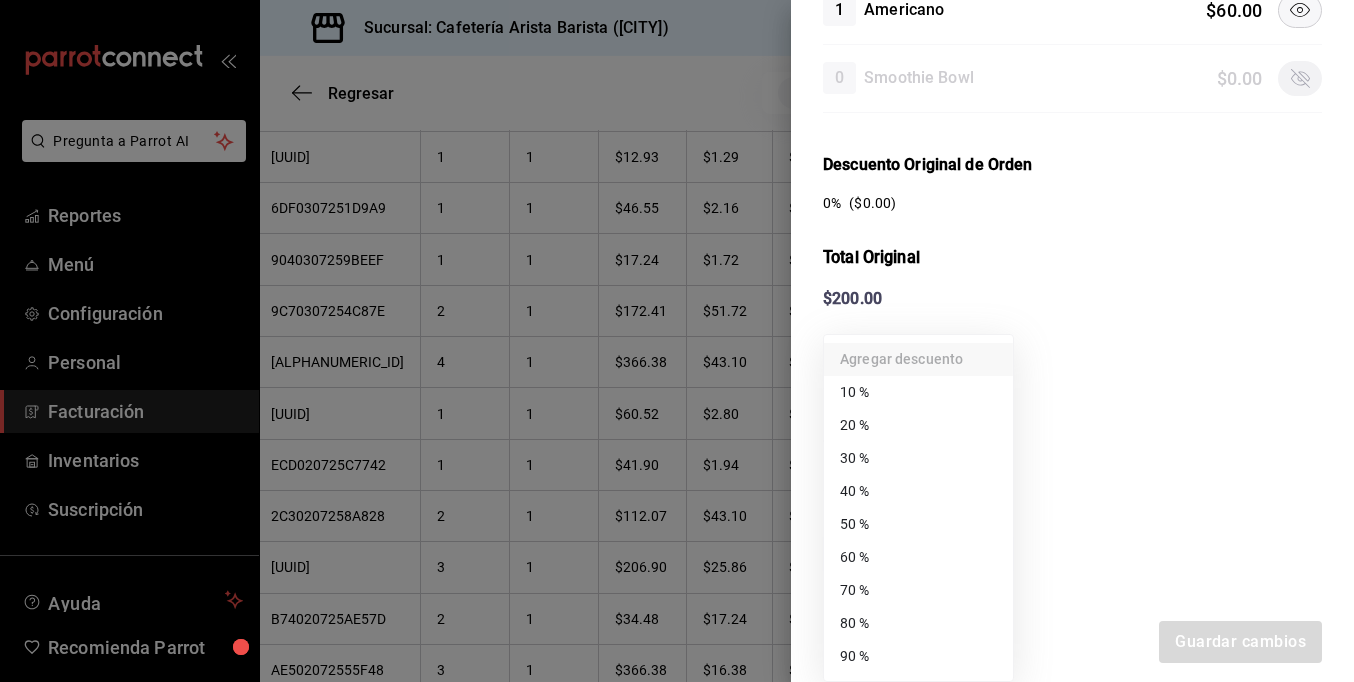 click on "60 %" at bounding box center (918, 557) 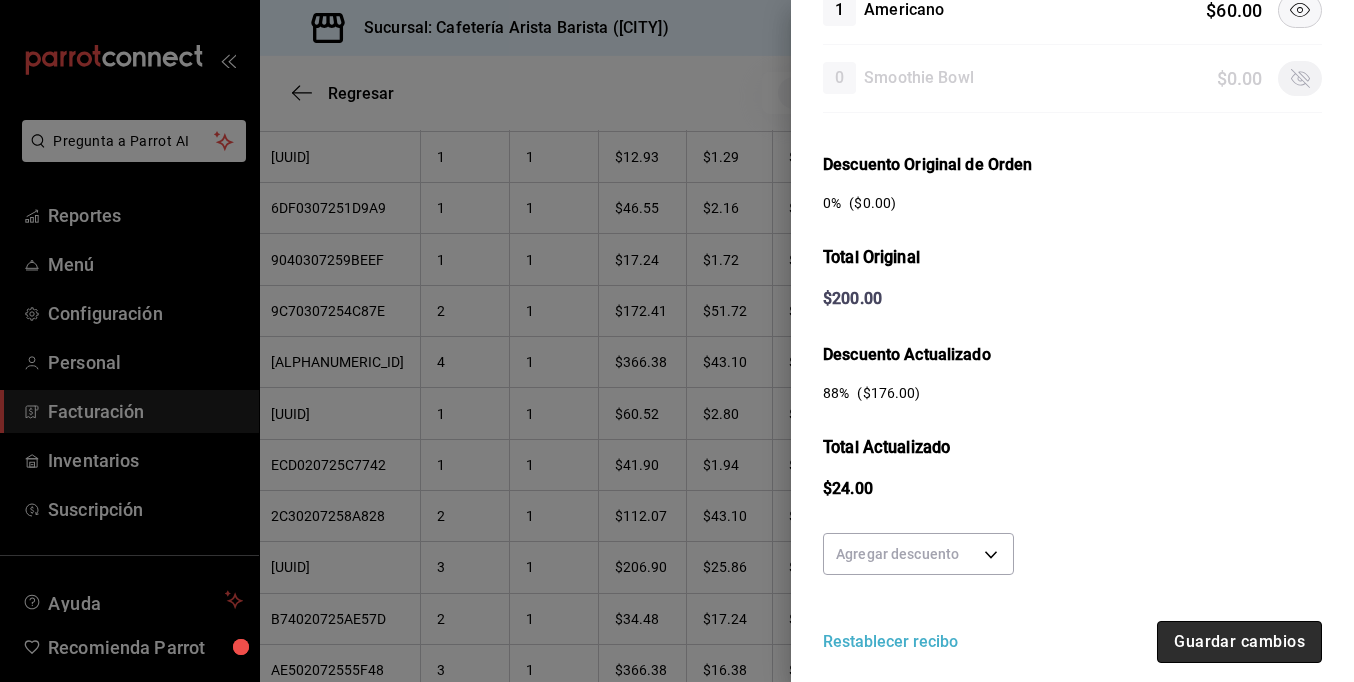 click on "Guardar cambios" at bounding box center (1239, 642) 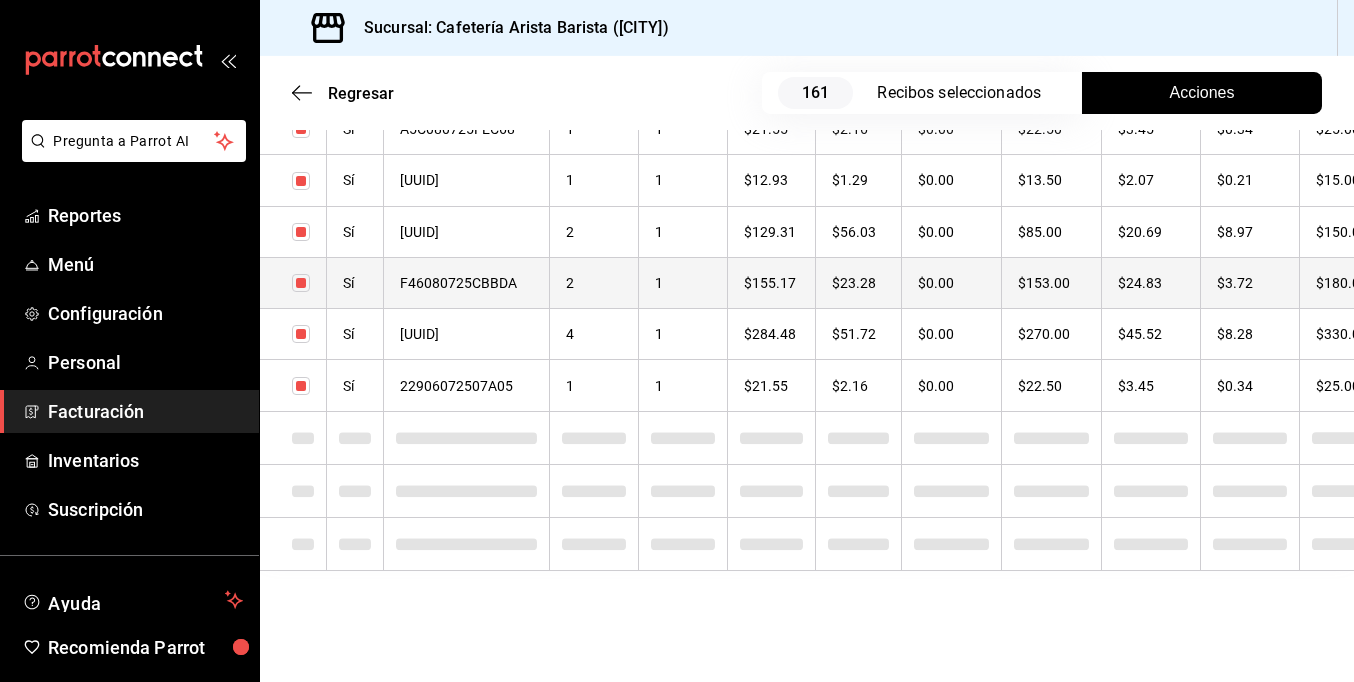 checkbox on "true" 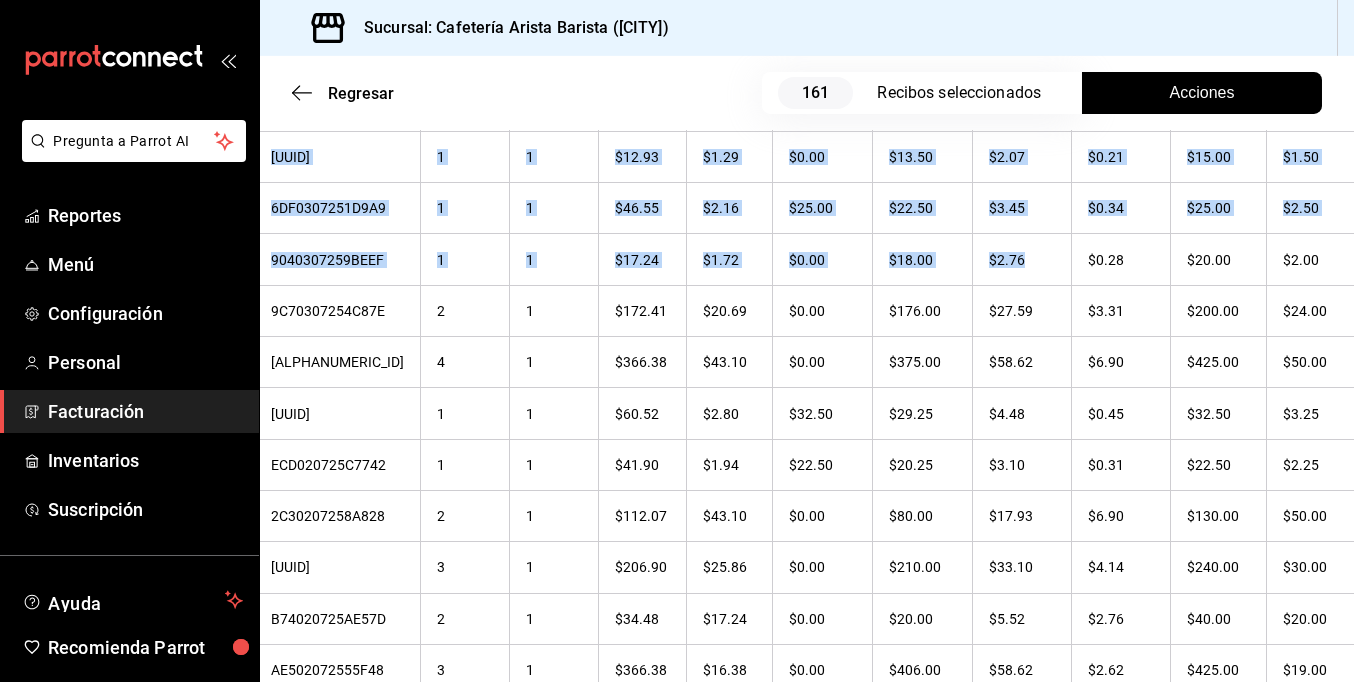click on "Regresar 161 Recibos seleccionados Acciones Editar recibos Fecha [DATE]   / [DATE] - [DATE]   / [DATE] Hora inicio [TIME] Hora inicio Hora fin [TIME] Hora fin Razón social [FULL_NAME] [UUID] Formas de pago   Efectivo [UUID] Marcas Ver todas [UUID] Ingresos totales $ 22,946.61 Descuentos totales $ 1,488.00 Impuestos $ 3,433.39 Total por facturar $ 24,892.00 Ingresos totales (Act.) $ 2,702.83 Descuentos totales (Act.) $ 20,096.55 Impuestos  (Act.) $ 432.62 Total por facturar (Act.) $ 3,135.45 Editar recibos Quita la selección a los recibos que no quieras editar. Act. # de recibo Artículos (Orig.) Artículos (Act.) Subtotal (Orig.) Subtotal (Act.) Descuento total (Orig.) Descuento total (Act.) Impuestos (Orig.) Impuestos (Act.) Total (Orig.) Total (Act.) Sí [UUID] 4 1 $[PRICE] $[PRICE] $[PRICE] $[PRICE] $[PRICE] $[PRICE] $[PRICE]" at bounding box center (807, 369) 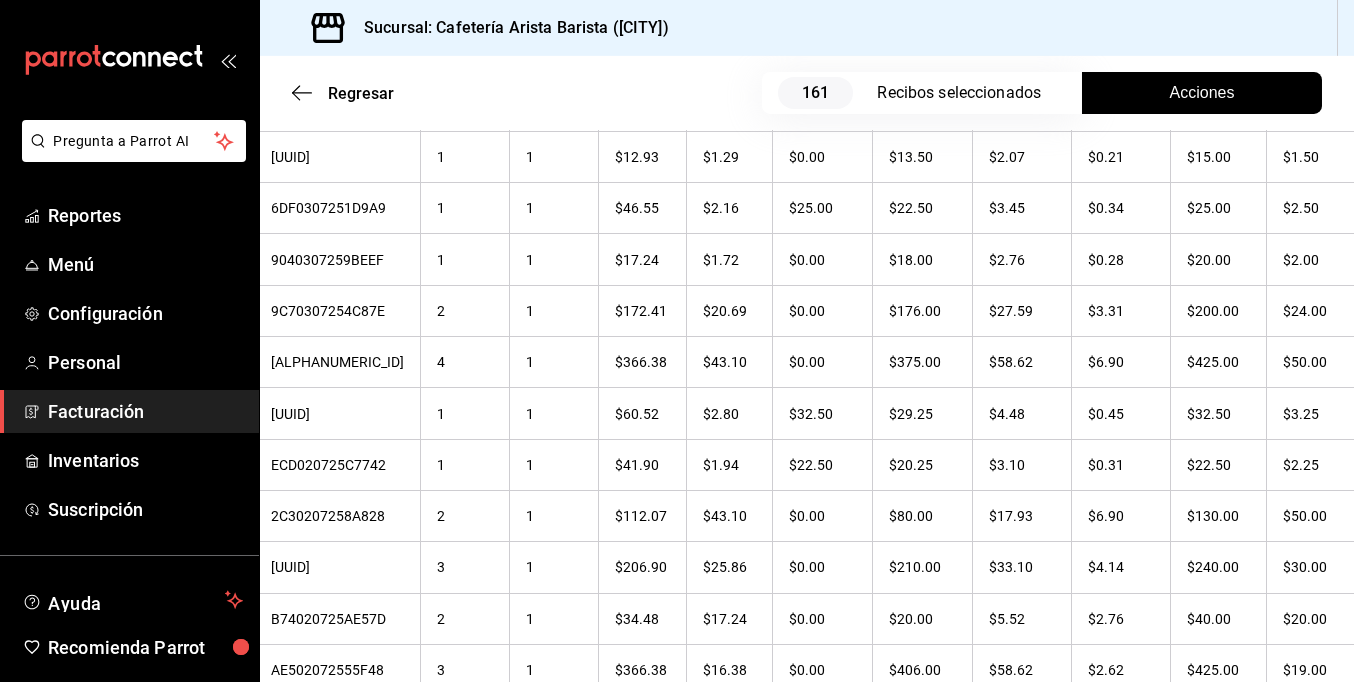 drag, startPoint x: 1348, startPoint y: 255, endPoint x: 1201, endPoint y: 31, distance: 267.92722 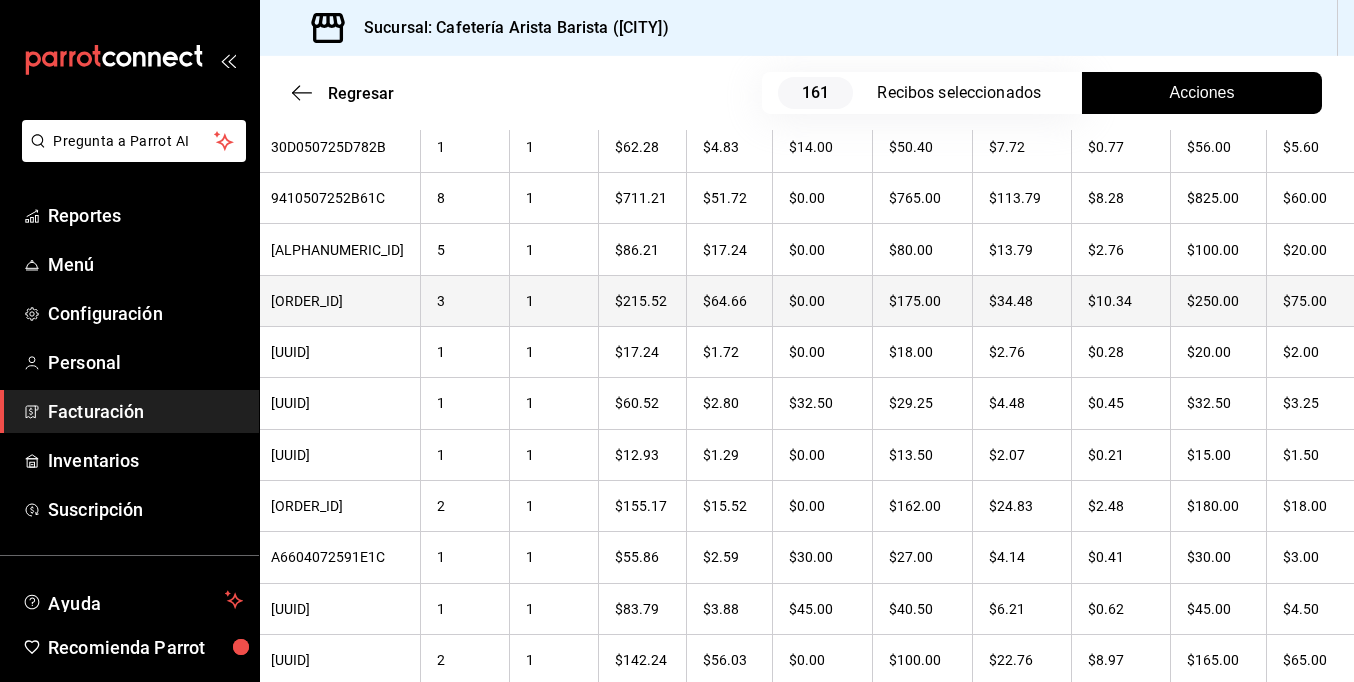 click on "$75.00" at bounding box center [1313, 300] 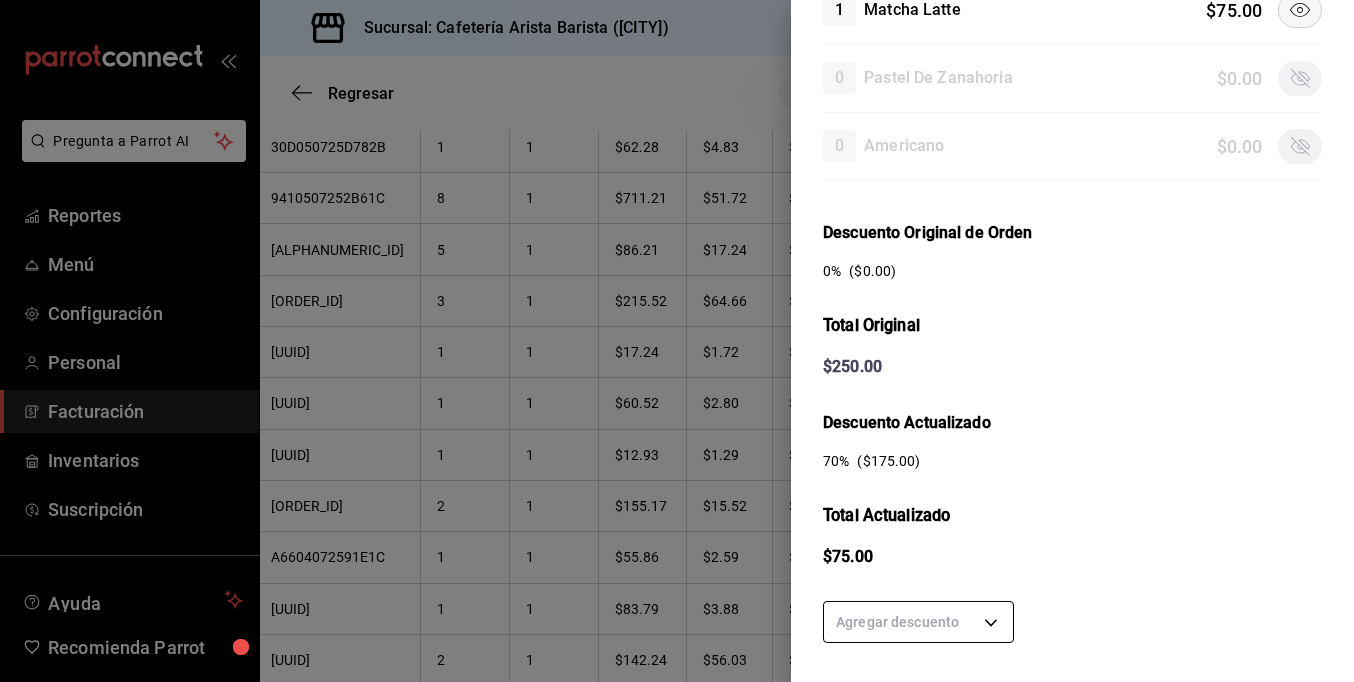 click on "Pregunta a Parrot AI Reportes   Menú   Configuración   Personal   Facturación   Inventarios   Suscripción   Ayuda Recomienda Parrot   [FIRST] [LAST]   Sugerir nueva función   Sucursal: Cafetería Arista Barista (Mérida) Regresar 161 Recibos seleccionados Acciones Editar recibos Fecha 2025-07-01 1 / 7 / 2025 - 2025-07-31 31 / 7 / 2025 Hora inicio 00:00 Hora inicio Hora fin 23:59 Hora fin Razón social JORGE ALBERTO CERVANTES MARTINEZ [UUID] Formas de pago   Efectivo [UUID] Marcas Ver todas [UUID] Ingresos totales $ 22,946.61 Descuentos totales $ 1,488.00 Impuestos $ 3,433.39 Total por facturar $ 24,892.00 Ingresos totales (Act.) $ 2,702.83 Descuentos totales (Act.) $ 20,096.55 Impuestos  (Act.) $ 432.62 Total por facturar (Act.) $ 3,135.45 Editar recibos Quita la selección a los recibos que no quieras editar. Act. # de recibo Artículos (Orig.) Artículos (Act.) Subtotal (Orig.) Subtotal (Act.) Impuestos (Orig.) Sí" at bounding box center (677, 341) 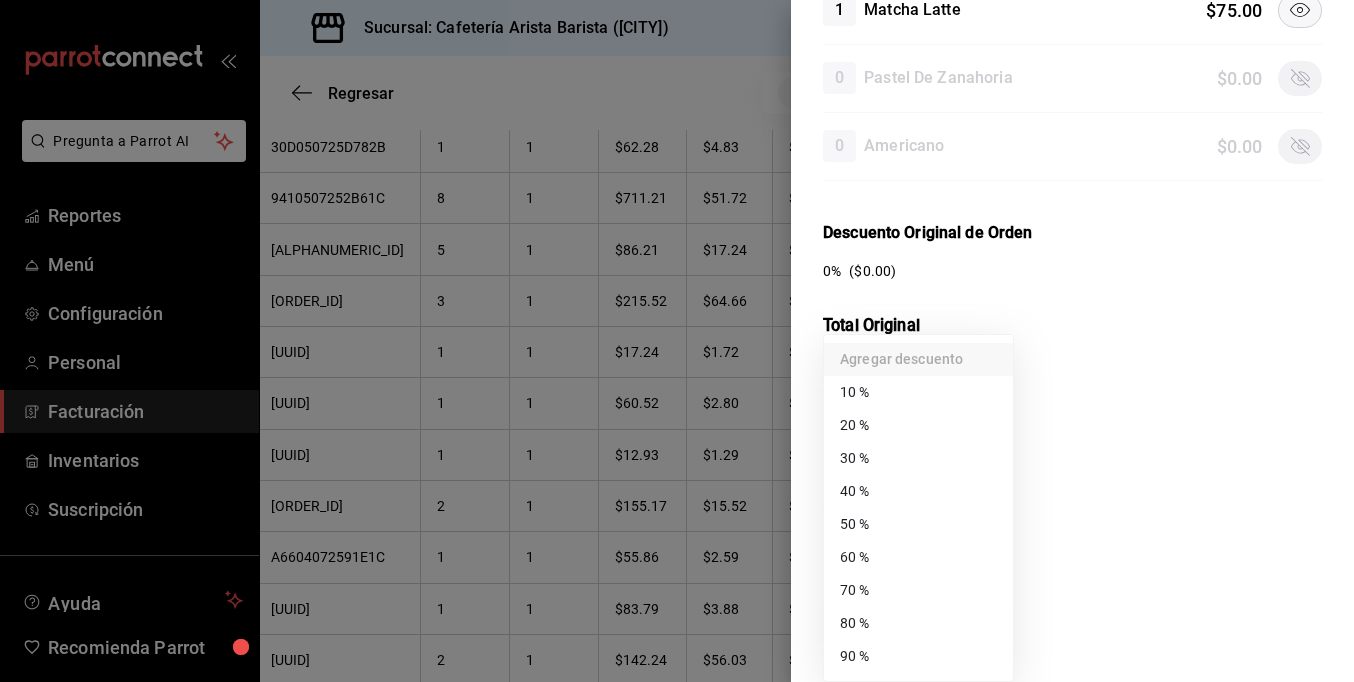 click on "60 %" at bounding box center (918, 557) 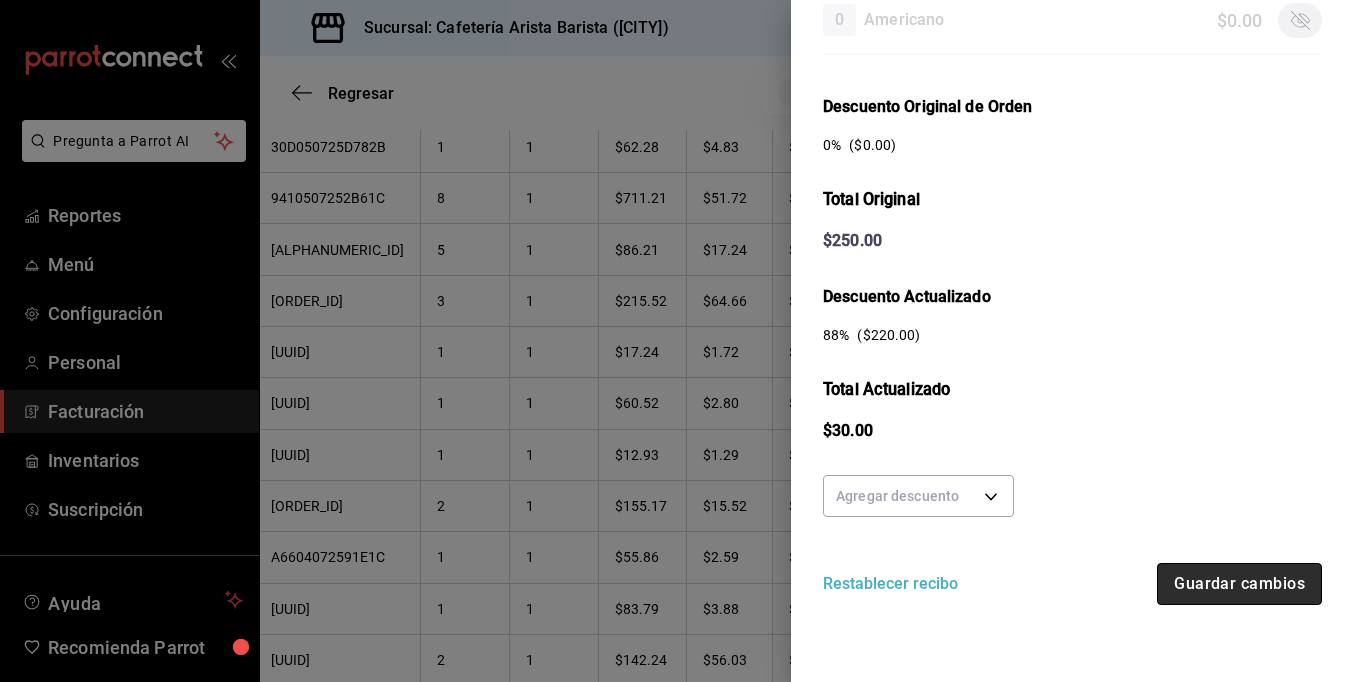 click on "Guardar cambios" at bounding box center [1239, 584] 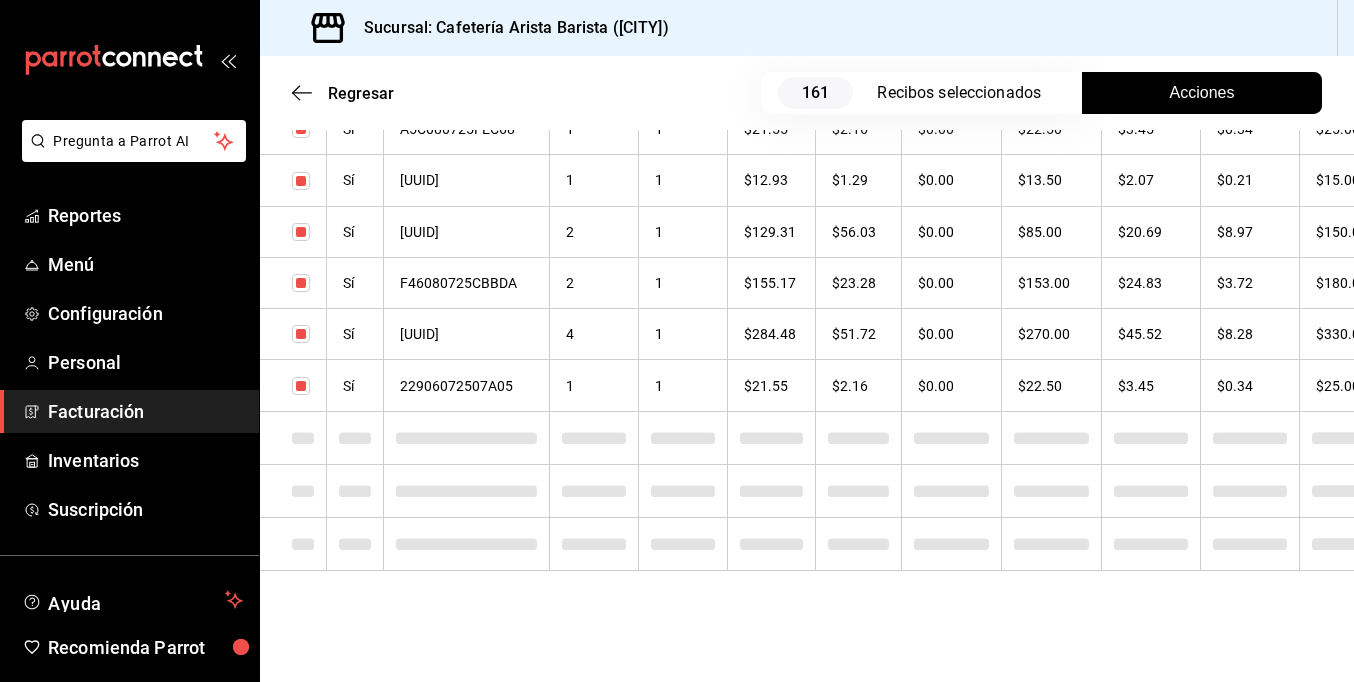 drag, startPoint x: 1205, startPoint y: 296, endPoint x: 1368, endPoint y: 295, distance: 163.00307 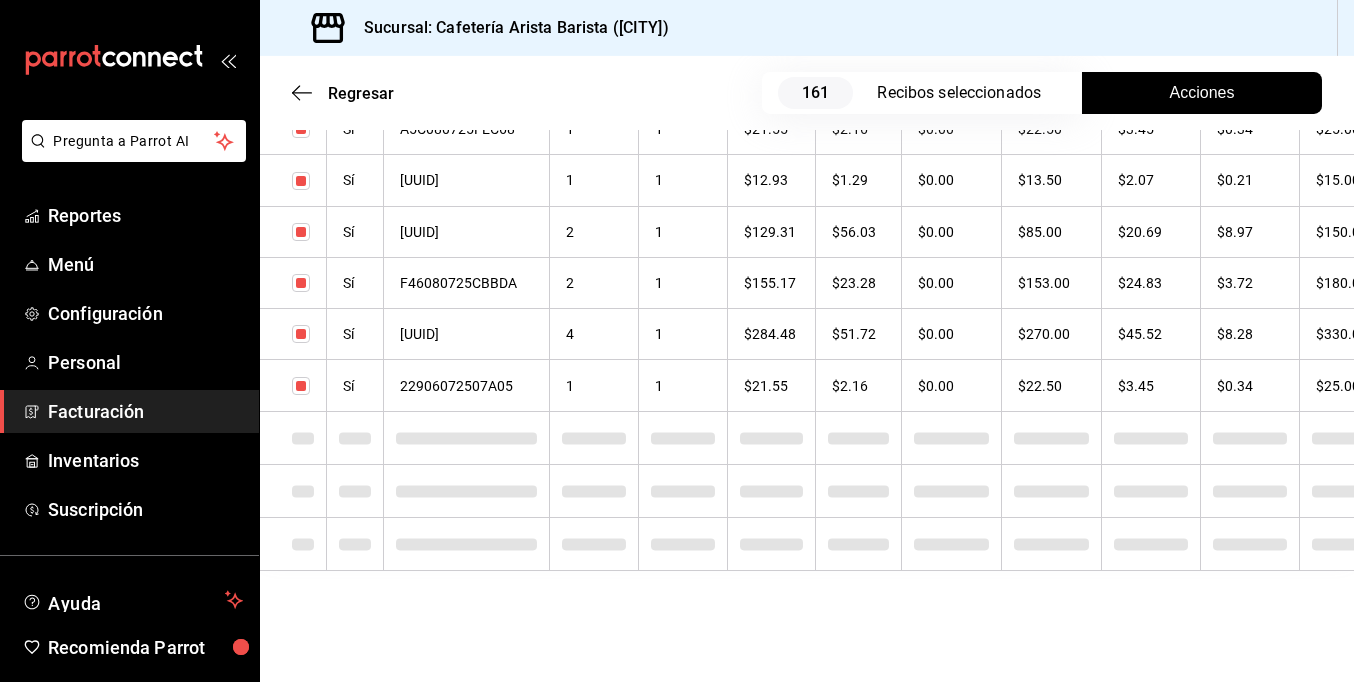 click on "Pregunta a Parrot AI Reportes   Menú   Configuración   Personal   Facturación   Inventarios   Suscripción   Ayuda Recomienda Parrot   [FIRST] [LAST]   Sugerir nueva función   Sucursal: Cafetería Arista Barista (Mérida) Regresar 161 Recibos seleccionados Acciones Editar recibos Fecha [DATE]   / [DATE] - [DATE]   / [DATE] Hora inicio [TIME] Hora inicio Hora fin [TIME] Hora fin Razón social [FULL_NAME] [UUID] Formas de pago   Efectivo [UUID] Marcas Ver todas [UUID] Ingresos totales $ 22,946.61 Descuentos totales $ 1,488.00 Impuestos $ 3,433.39 Total por facturar $ 24,892.00 Ingresos totales (Act.) $ 2,664.03 Descuentos totales (Act.) $ 20,141.55 Impuestos  (Act.) $ 426.42 Total por facturar (Act.) $ 3,090.45 Editar recibos Quita la selección a los recibos que no quieras editar. Act. # de recibo Artículos (Orig.) Artículos (Act.) Subtotal (Orig.) Subtotal (Act.) Impuestos (Orig.) Sí" at bounding box center (677, 341) 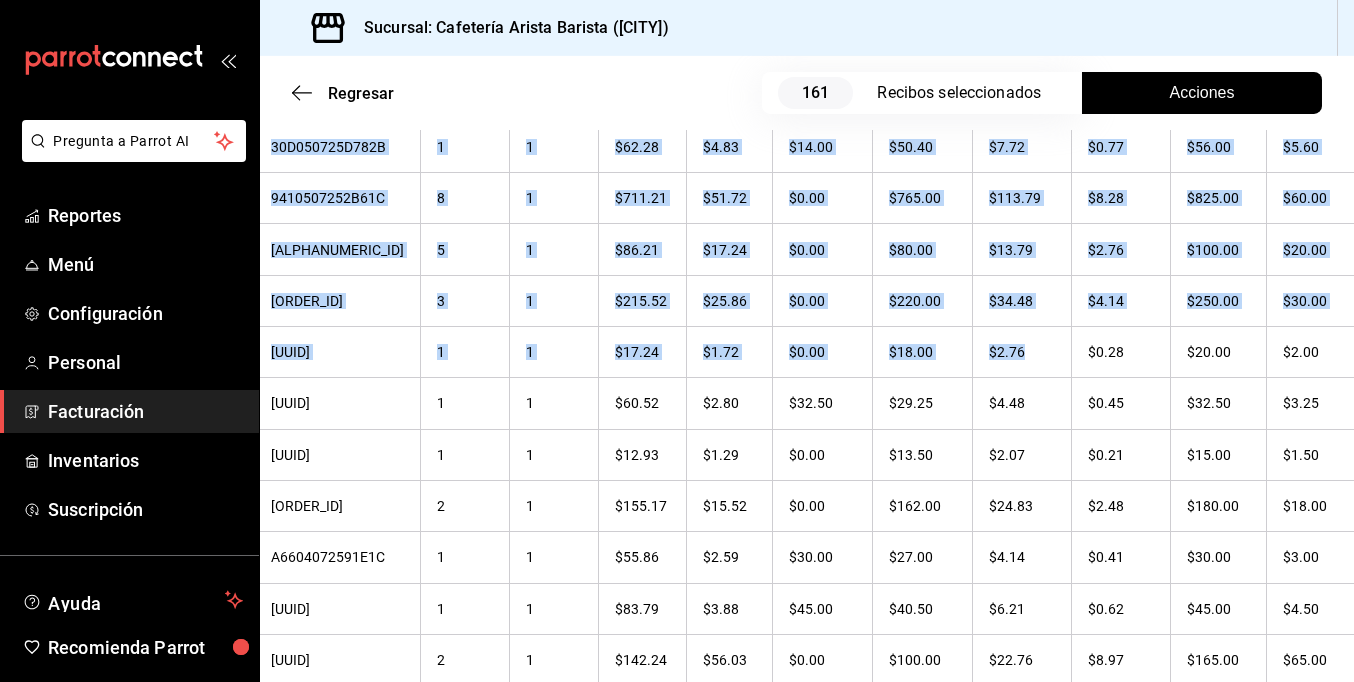 drag, startPoint x: 1171, startPoint y: 328, endPoint x: 1396, endPoint y: 335, distance: 225.10886 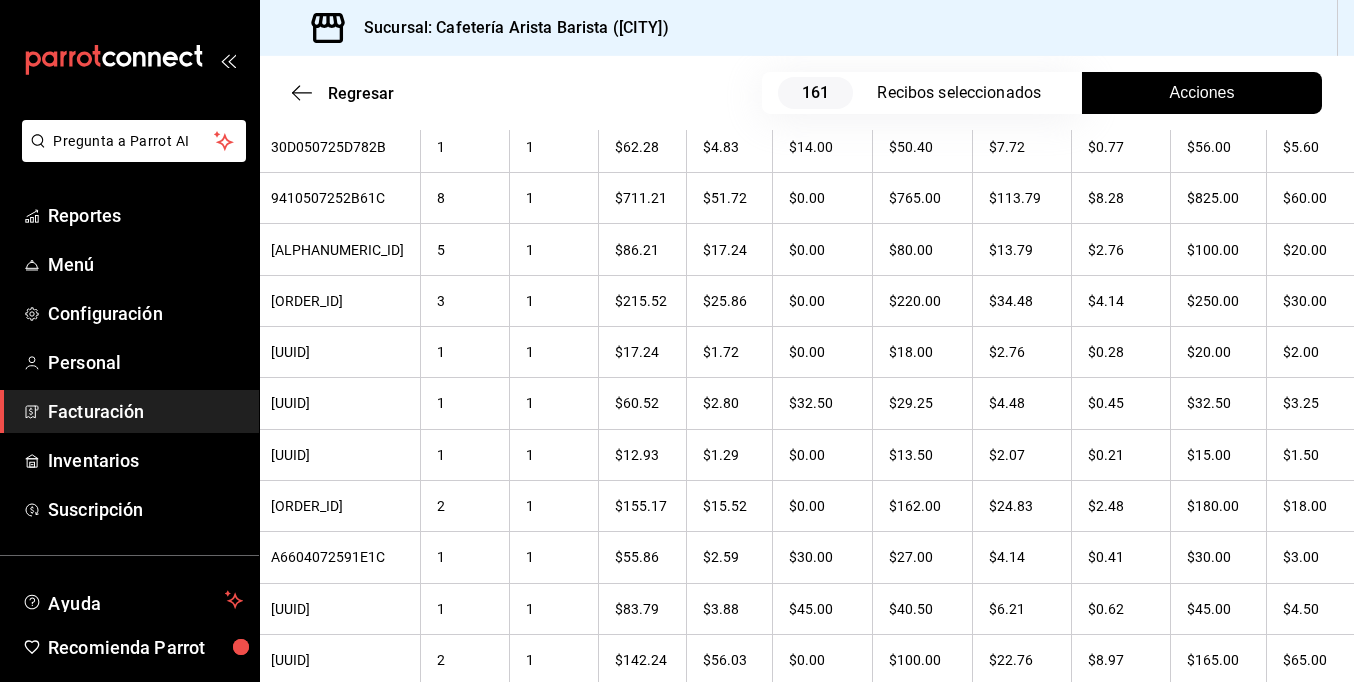 drag, startPoint x: 1396, startPoint y: 335, endPoint x: 1224, endPoint y: 17, distance: 361.5356 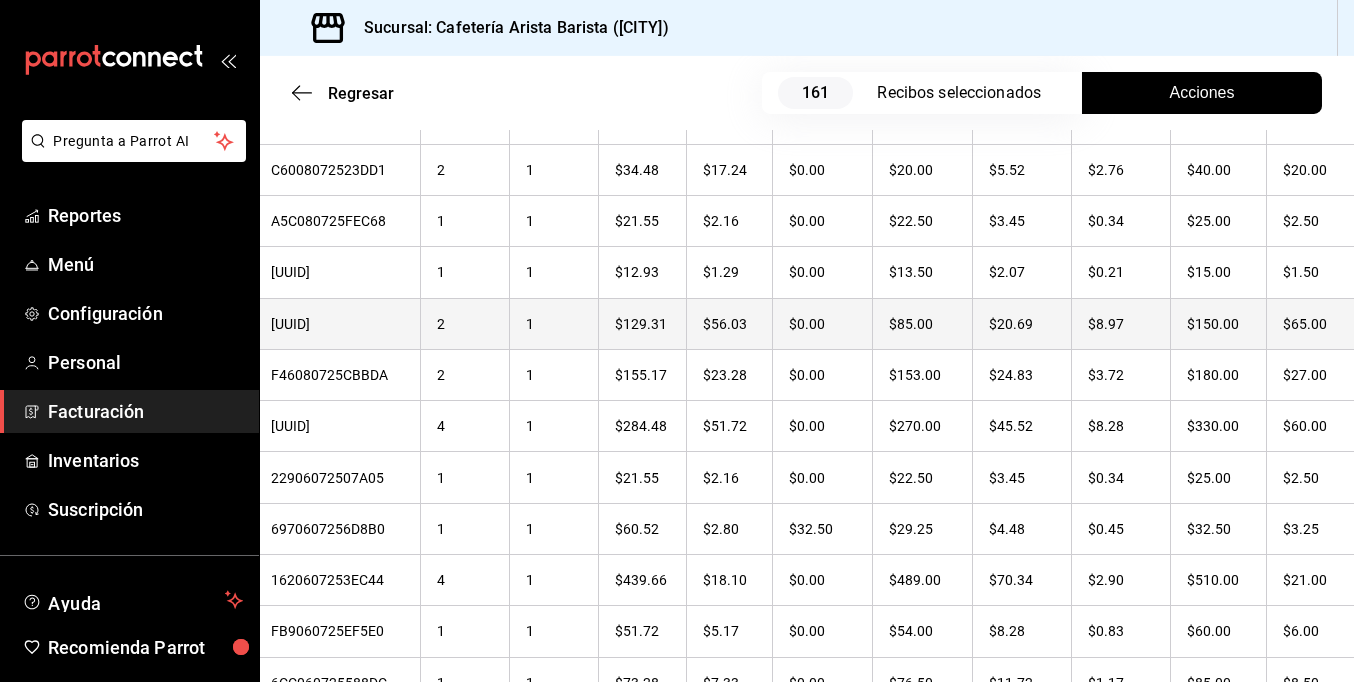 click on "$65.00" at bounding box center [1313, 323] 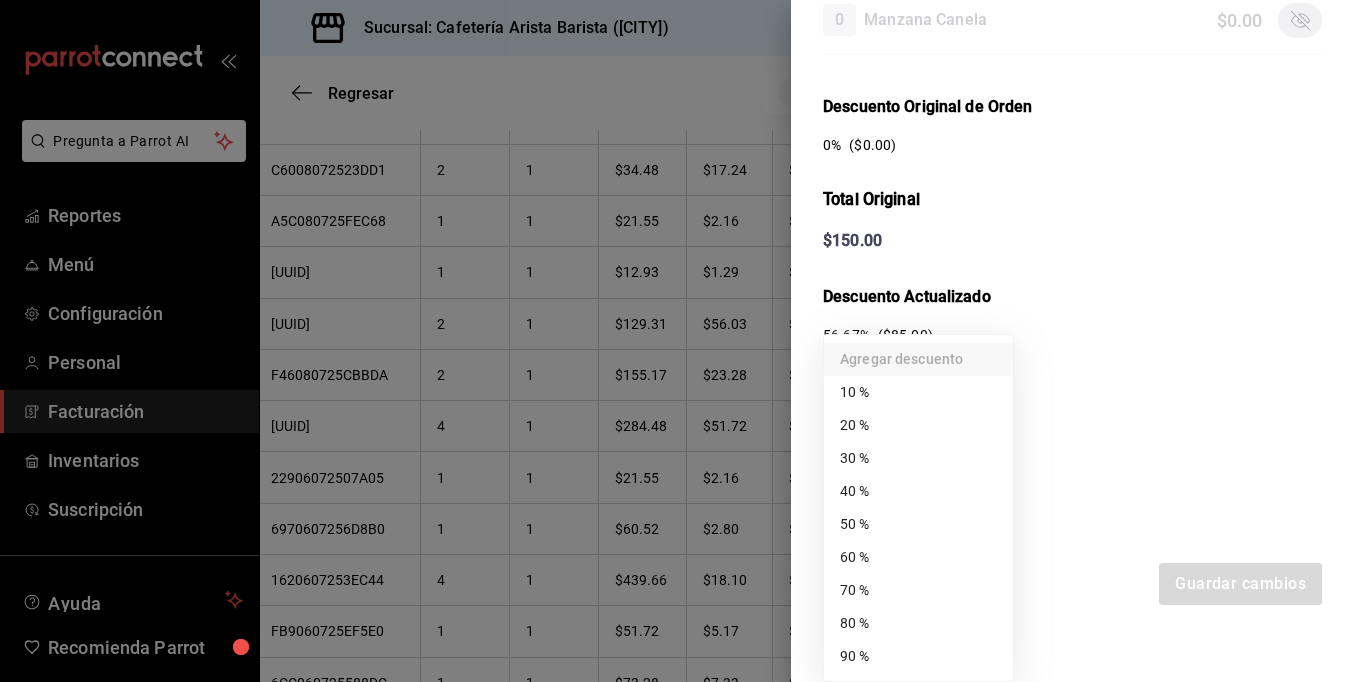 click on "Pregunta a Parrot AI Reportes   Menú   Configuración   Personal   Facturación   Inventarios   Suscripción   Ayuda Recomienda Parrot   [FIRST] [LAST]   Sugerir nueva función   Sucursal: Cafetería Arista Barista (Mérida) Regresar 161 Recibos seleccionados Acciones Editar recibos Fecha [DATE]   / [DATE] - [DATE]   / [DATE] Hora inicio [TIME] Hora inicio Hora fin [TIME] Hora fin Razón social [FULL_NAME] [UUID] Formas de pago   Efectivo [UUID] Marcas Ver todas [UUID] Ingresos totales $ 22,946.61 Descuentos totales $ 1,488.00 Impuestos $ 3,433.39 Total por facturar $ 24,892.00 Ingresos totales (Act.) $ 2,664.03 Descuentos totales (Act.) $ 20,141.55 Impuestos  (Act.) $ 426.42 Total por facturar (Act.) $ 3,090.45 Editar recibos Quita la selección a los recibos que no quieras editar. Act. # de recibo Artículos (Orig.) Artículos (Act.) Subtotal (Orig.) Subtotal (Act.) Impuestos (Orig.) Sí" at bounding box center (677, 341) 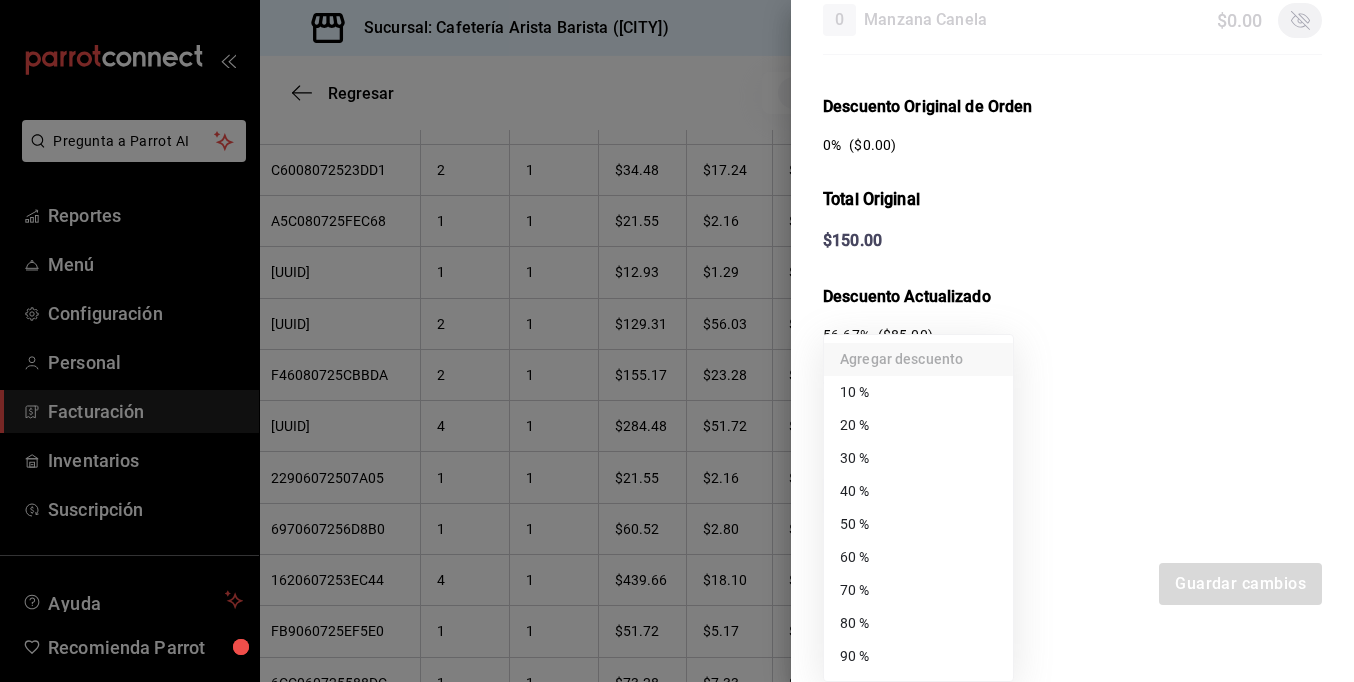 click on "60 %" at bounding box center (918, 557) 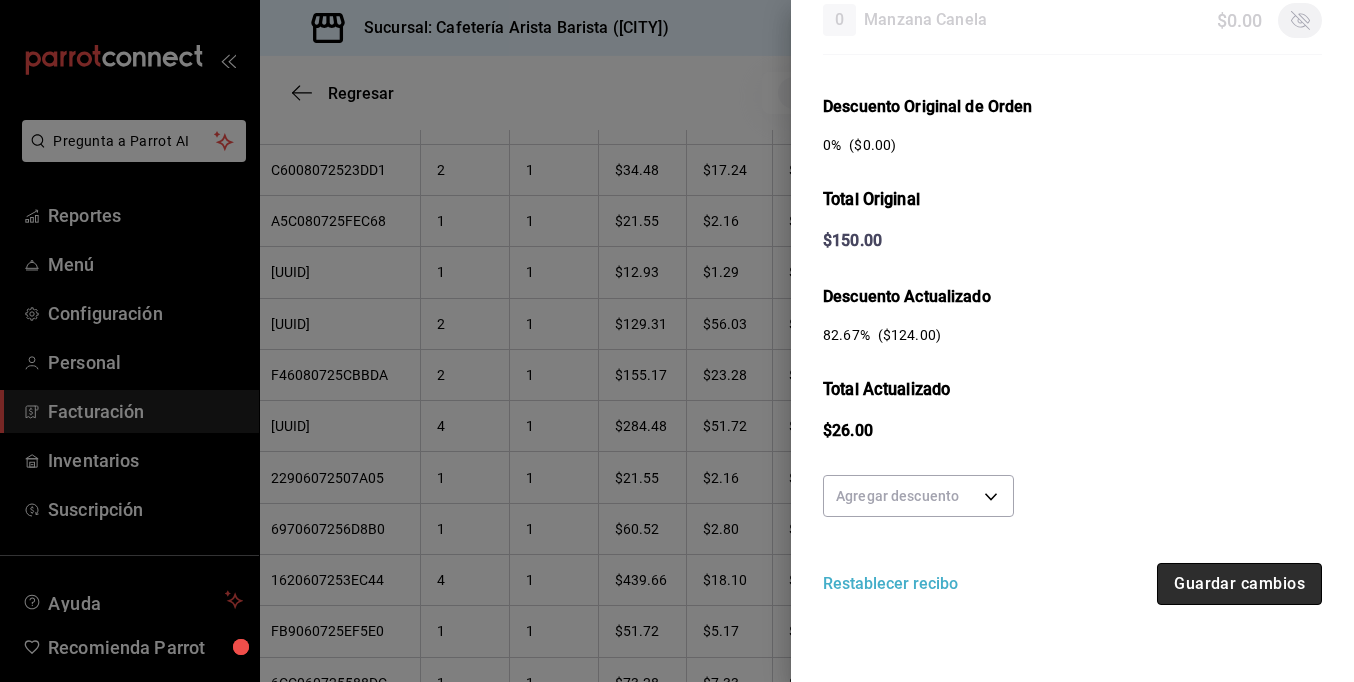 click on "Guardar cambios" at bounding box center (1239, 584) 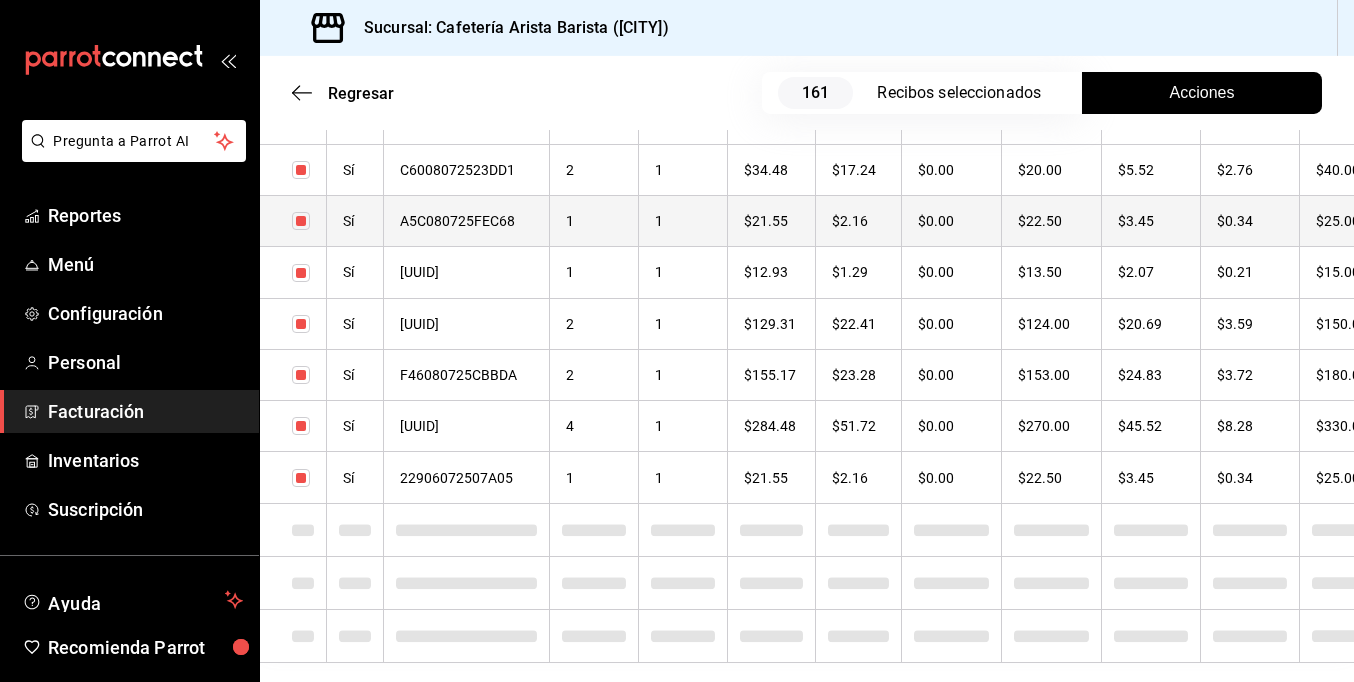 checkbox on "true" 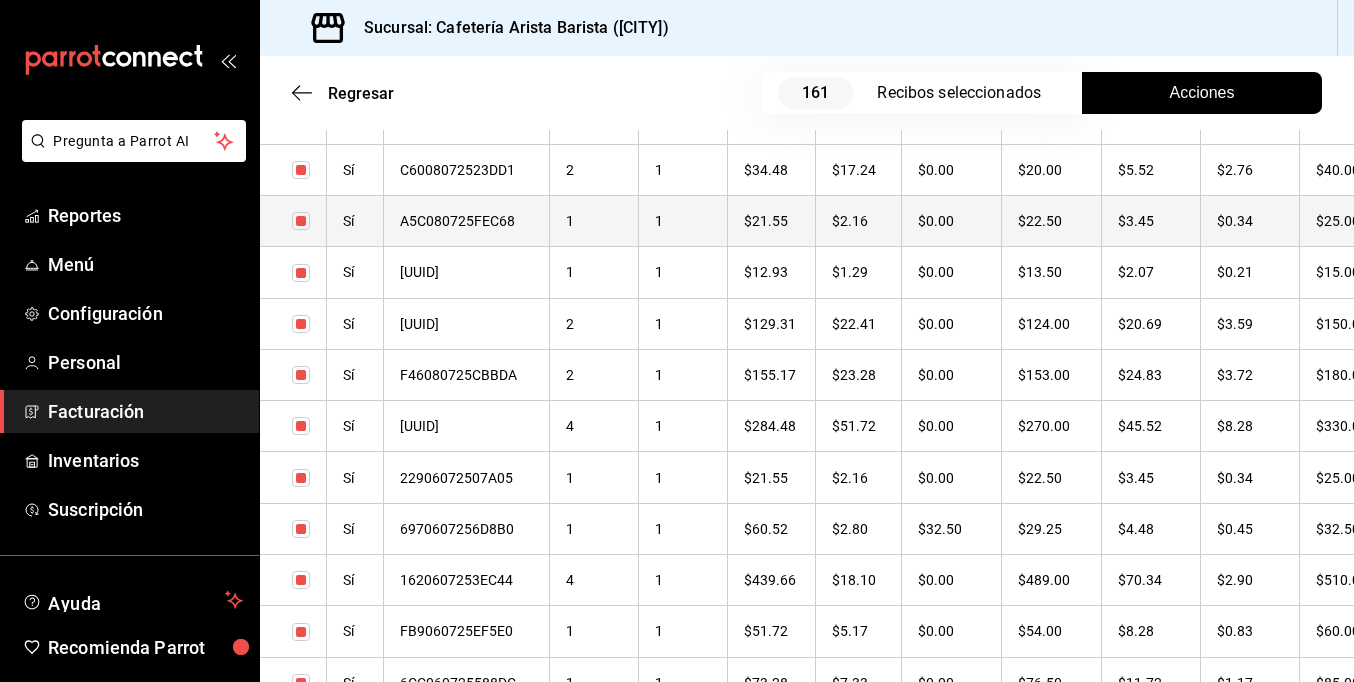 drag, startPoint x: 1204, startPoint y: 204, endPoint x: 1255, endPoint y: 193, distance: 52.17279 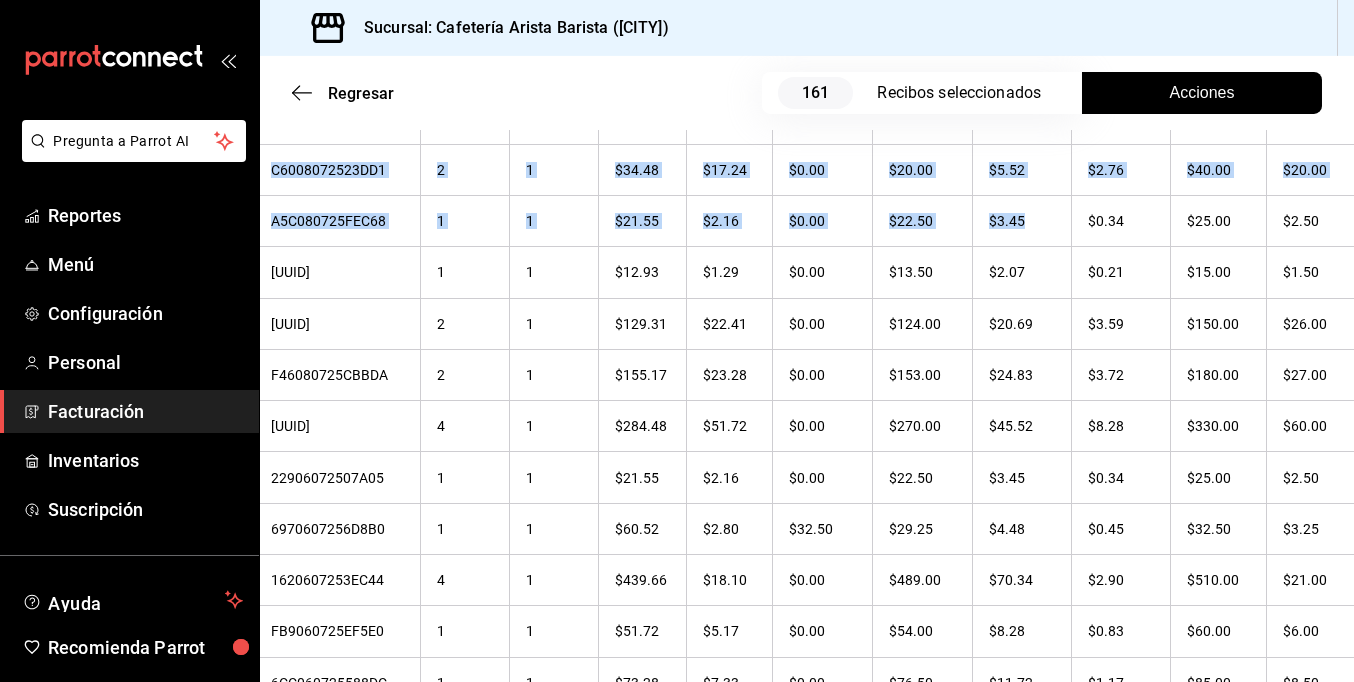 drag, startPoint x: 1167, startPoint y: 192, endPoint x: 1377, endPoint y: 196, distance: 210.03809 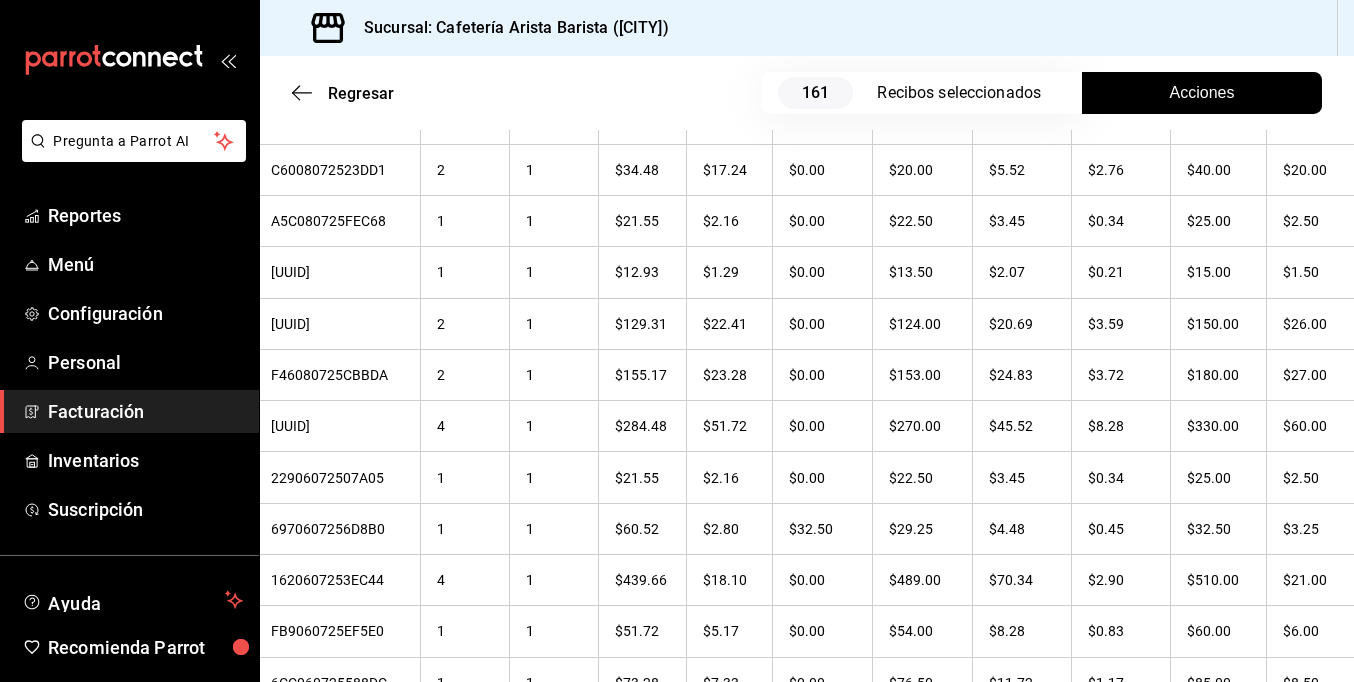 drag, startPoint x: 1377, startPoint y: 196, endPoint x: 996, endPoint y: 15, distance: 421.808 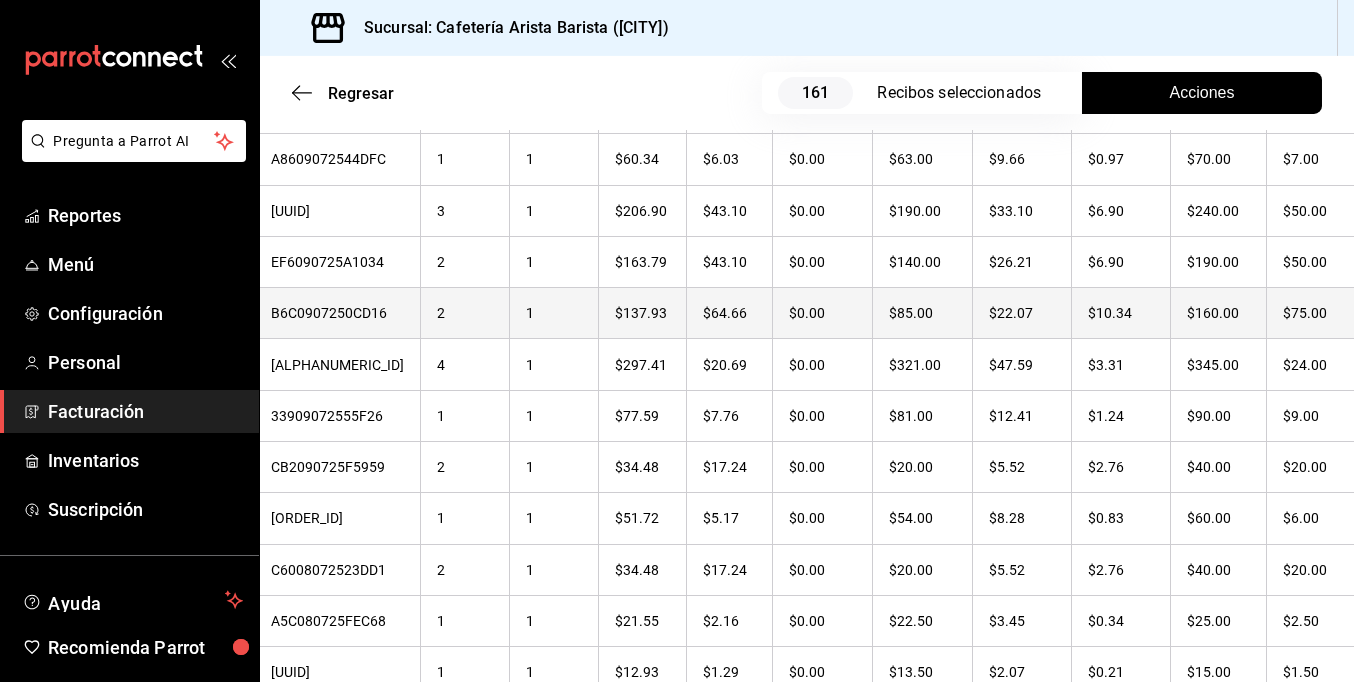 click on "$75.00" at bounding box center (1313, 313) 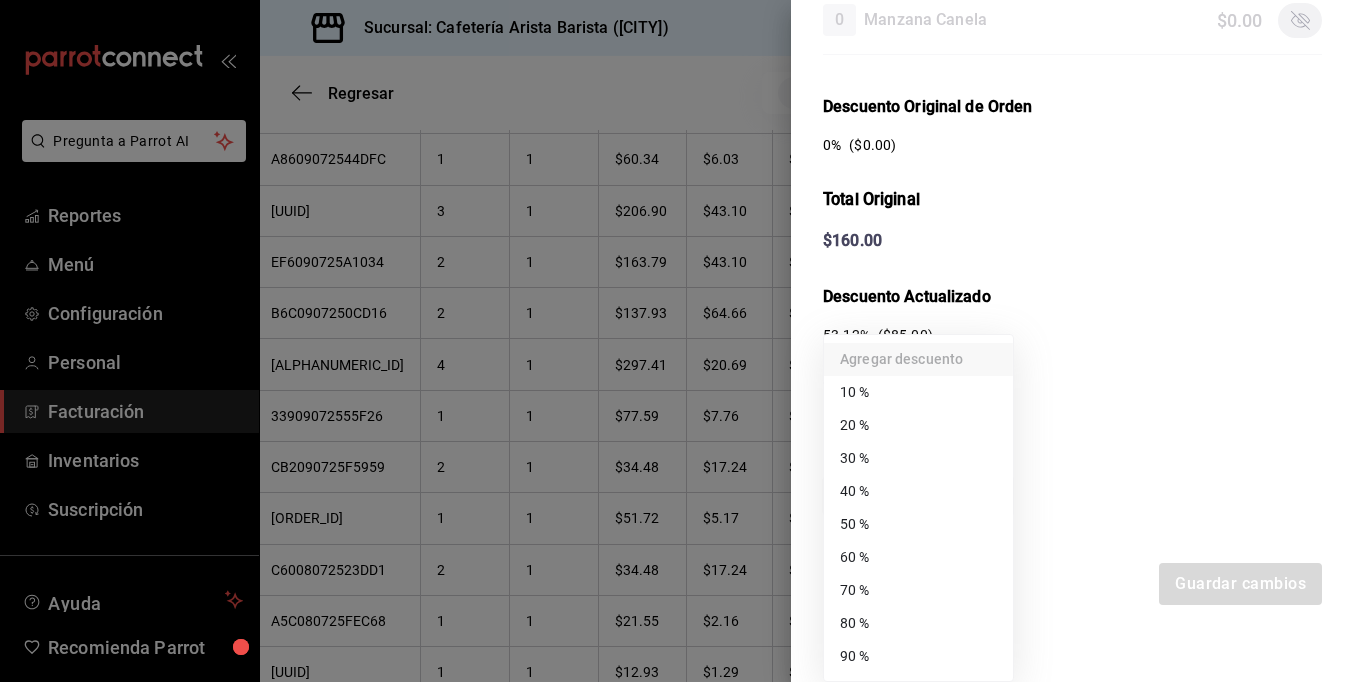 click on "Pregunta a Parrot AI Reportes   Menú   Configuración   Personal   Facturación   Inventarios   Suscripción   Ayuda Recomienda Parrot   [FIRST] [LAST]   Sugerir nueva función   Sucursal: Cafetería Arista Barista (Mérida) Regresar 161 Recibos seleccionados Acciones Editar recibos Fecha [DATE]   / [DATE] - [DATE]   / [DATE] Hora inicio [TIME] Hora inicio Hora fin [TIME] Hora fin Razón social [FULL_NAME] [UUID] Formas de pago   Efectivo [UUID] Marcas Ver todas [UUID] Ingresos totales $ 22,946.61 Descuentos totales $ 1,488.00 Impuestos $ 3,433.39 Total por facturar $ 24,892.00 Ingresos totales (Act.) $ 2,630.41 Descuentos totales (Act.) $ 20,180.55 Impuestos  (Act.) $ 421.04 Total por facturar (Act.) $ 3,051.45 Editar recibos Quita la selección a los recibos que no quieras editar. Act. # de recibo Artículos (Orig.) Artículos (Act.) Subtotal (Orig.) Subtotal (Act.) Impuestos (Orig.) Sí" at bounding box center [677, 341] 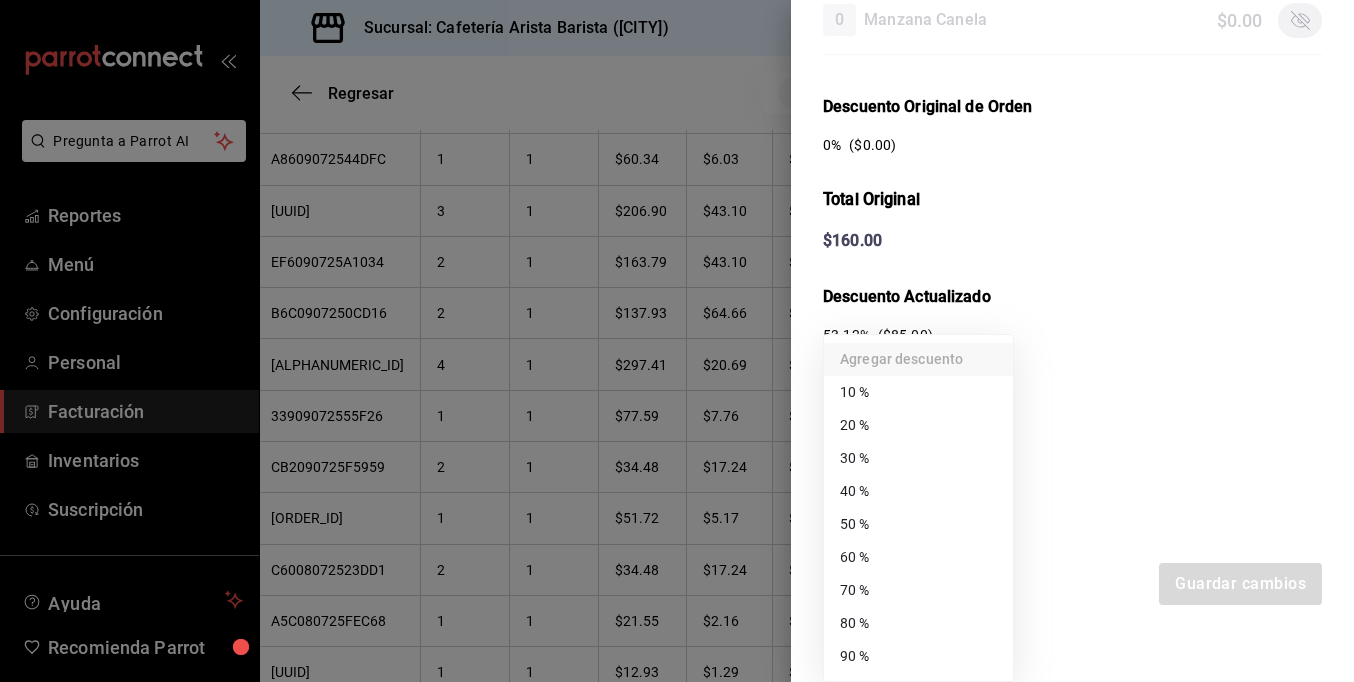 click on "60 %" at bounding box center [918, 557] 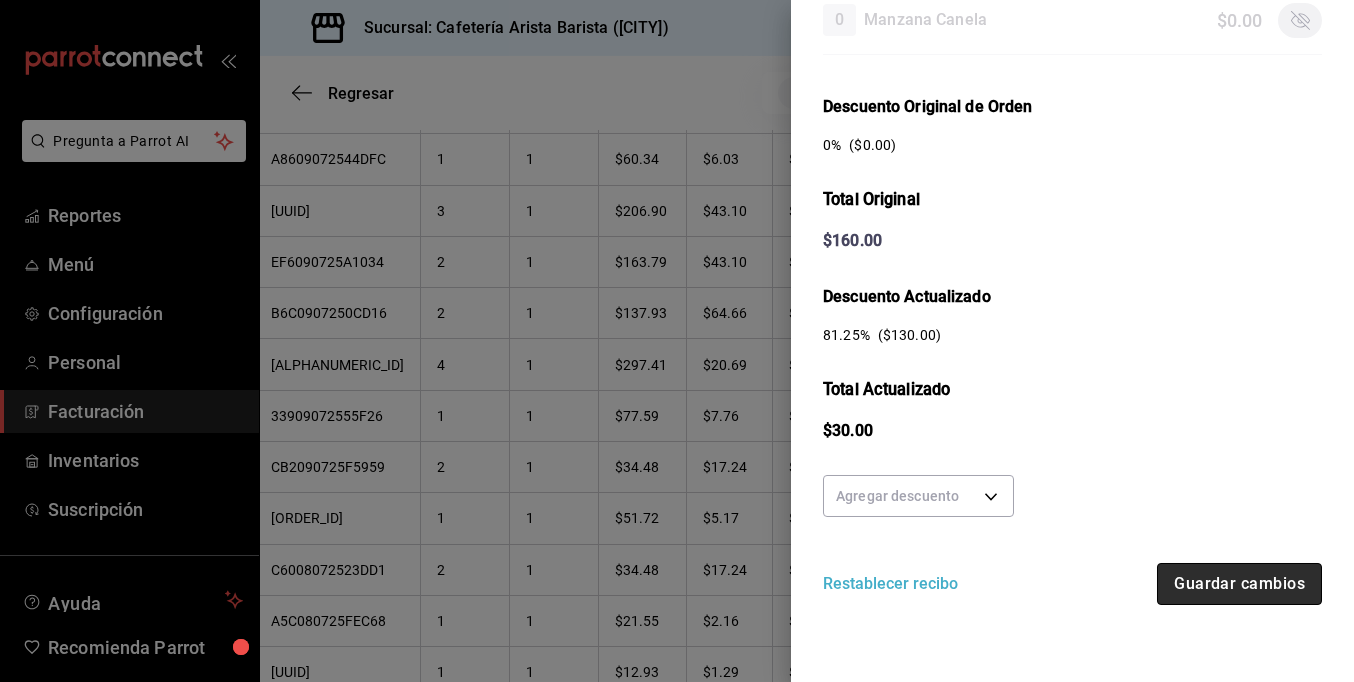 click on "Guardar cambios" at bounding box center (1239, 584) 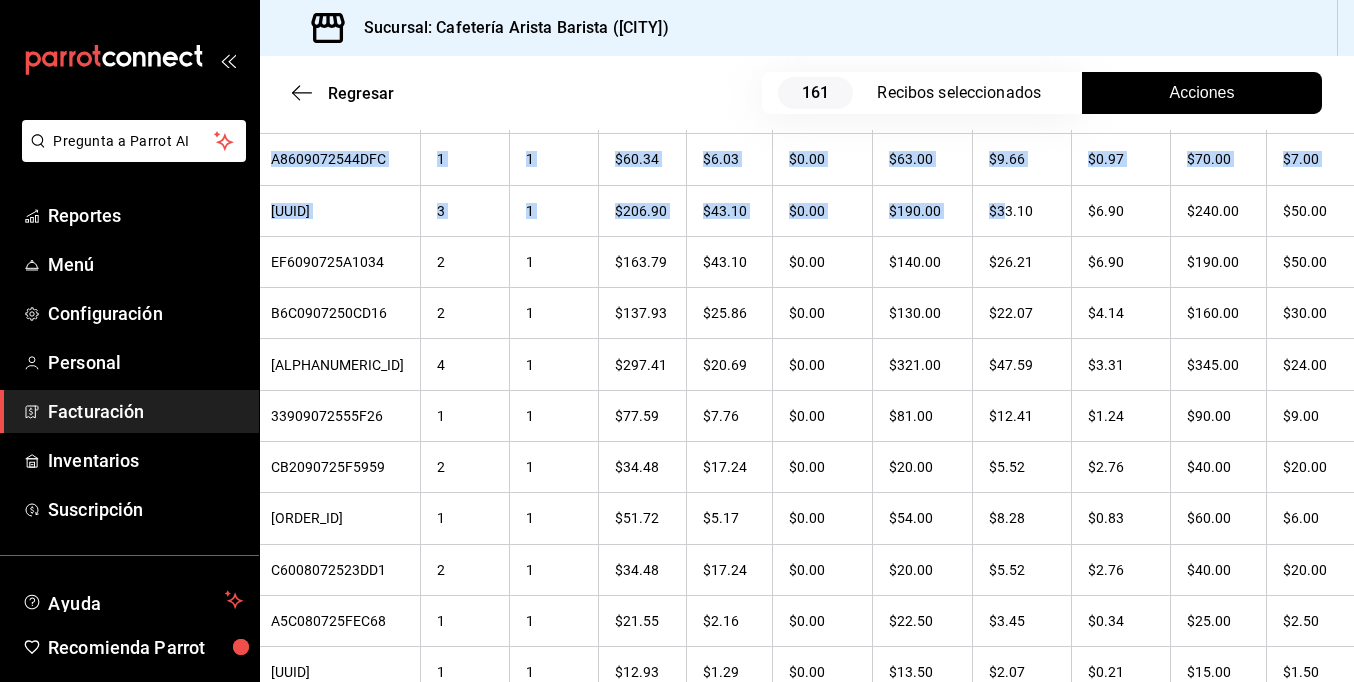 drag, startPoint x: 1115, startPoint y: 216, endPoint x: 1352, endPoint y: 202, distance: 237.41315 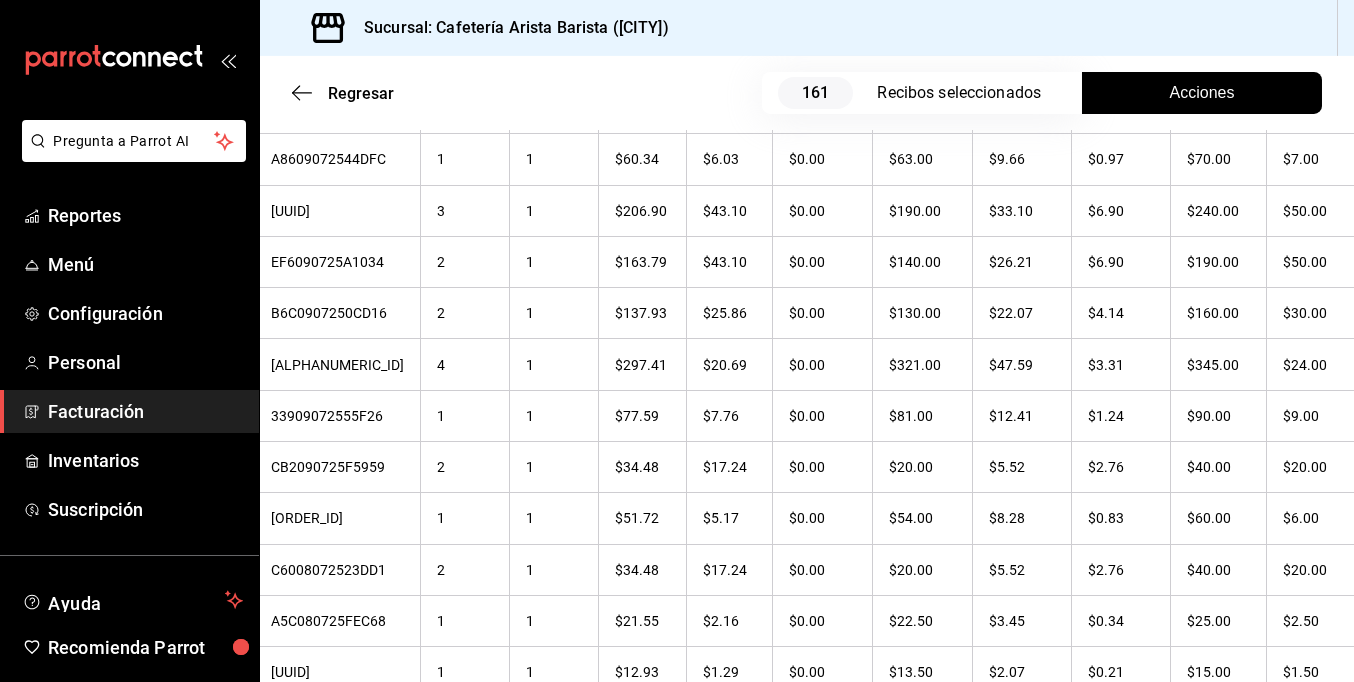 click on "Sucursal: Cafetería Arista Barista ([CITY])" at bounding box center (807, 28) 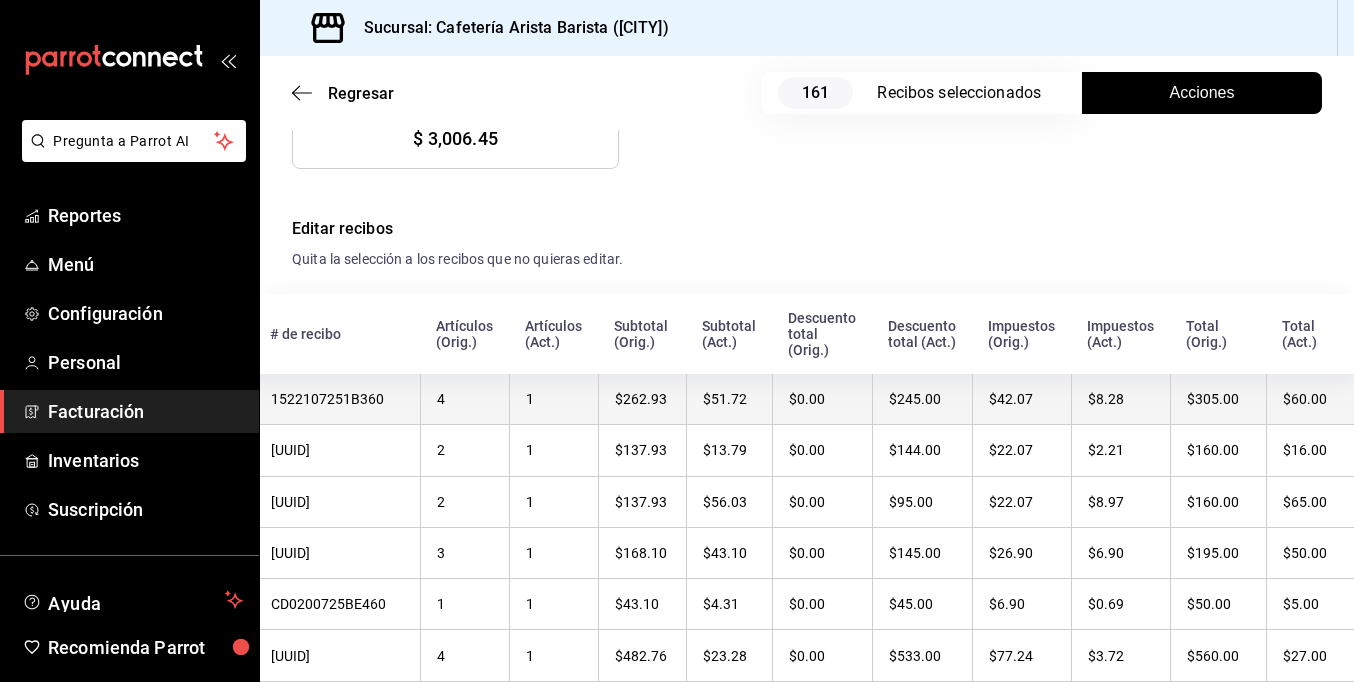 click on "$60.00" at bounding box center [1313, 399] 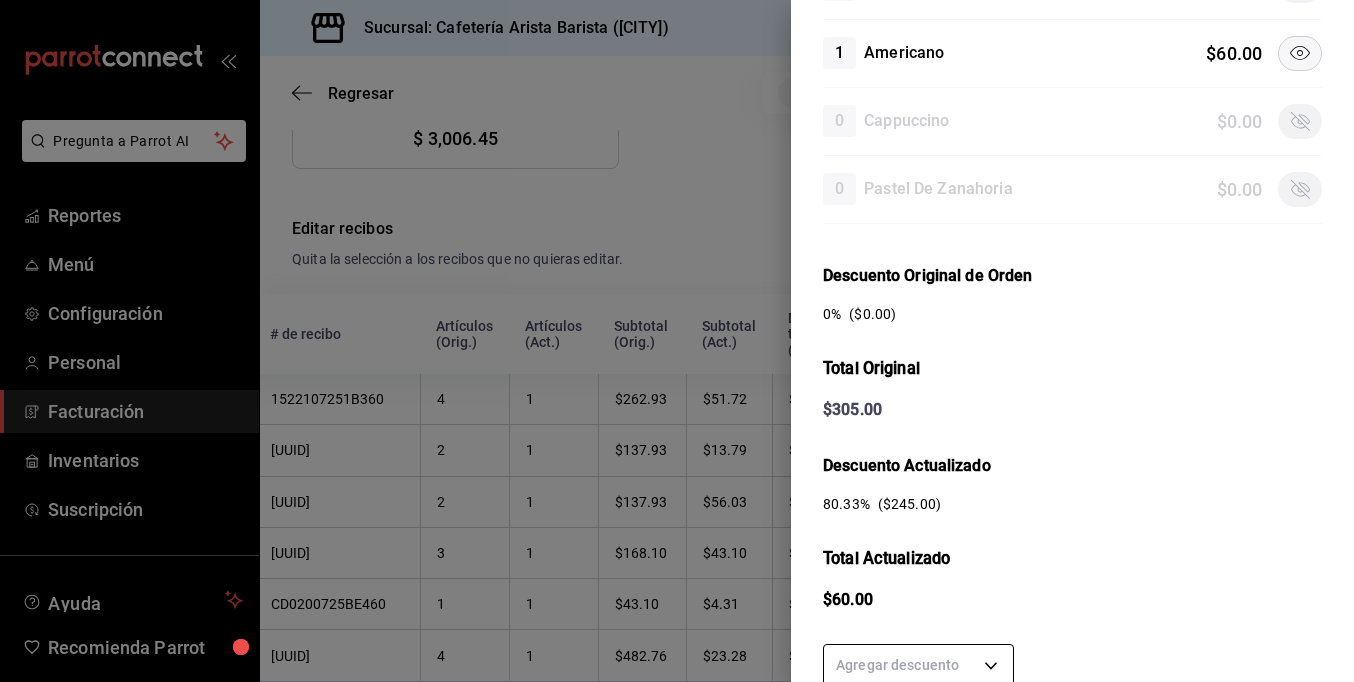 click on "Pregunta a Parrot AI Reportes   Menú   Configuración   Personal   Facturación   Inventarios   Suscripción   Ayuda Recomienda Parrot   [FULL_NAME]   Sugerir nueva función   Sucursal: Cafetería Arista Barista ([CITY]) Regresar 161 Recibos seleccionados Acciones Editar recibos Fecha 2025-07-01 1 / 7 / 2025 - 2025-07-31 31 / 7 / 2025 Hora inicio 00:00 Hora inicio Hora fin 23:59 Hora fin Razón social [FULL_NAME] 980cee1c-aefc-4e14-bc21-7576d2fafae3 Formas de pago   Efectivo 58e5b7a6-9178-44d5-aa80-321818116193 Marcas Ver todas fc1ea929-f4b8-451f-80c7-715306eba671 Ingresos totales $ 22,946.61 Descuentos totales $ 1,488.00 Impuestos $ 3,433.39 Total por facturar $ 24,892.00 Ingresos totales (Act.) $ 2,591.61 Descuentos totales (Act.) $ 20,225.55 Impuestos  (Act.) $ 414.84 Total por facturar (Act.) $ 3,006.45 Editar recibos Quita la selección a los recibos que no quieras editar. Act. # de recibo Artículos (Orig.) Artículos (Act.) Subtotal (Orig.) Subtotal (Act.) Impuestos (Orig.) Sí" at bounding box center [677, 341] 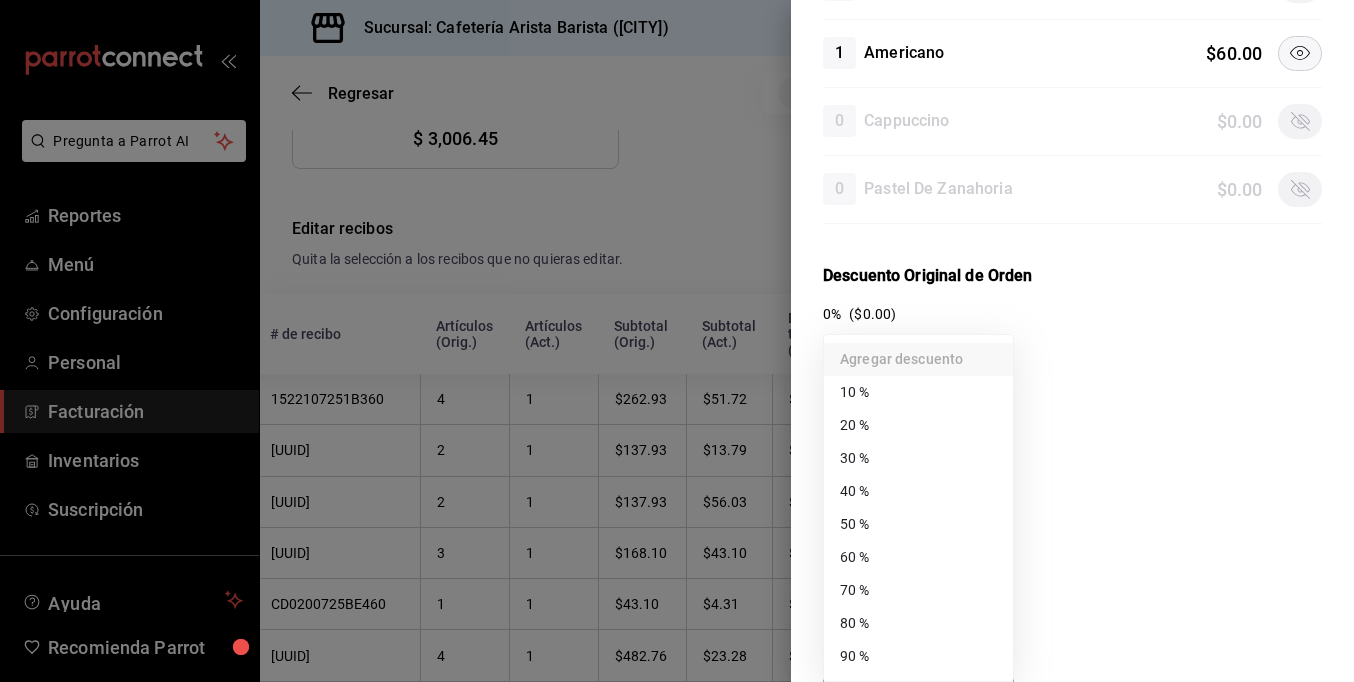 click on "70 %" at bounding box center (918, 590) 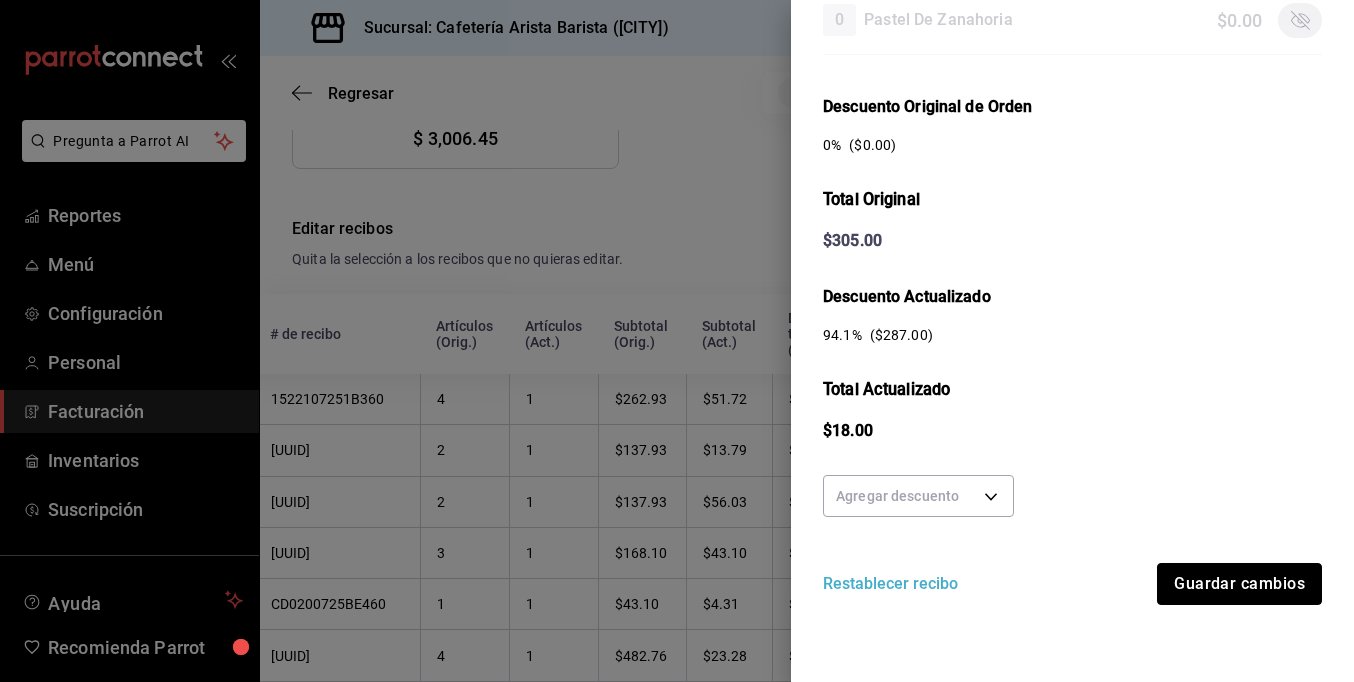 click on "Guardar cambios" at bounding box center (1239, 584) 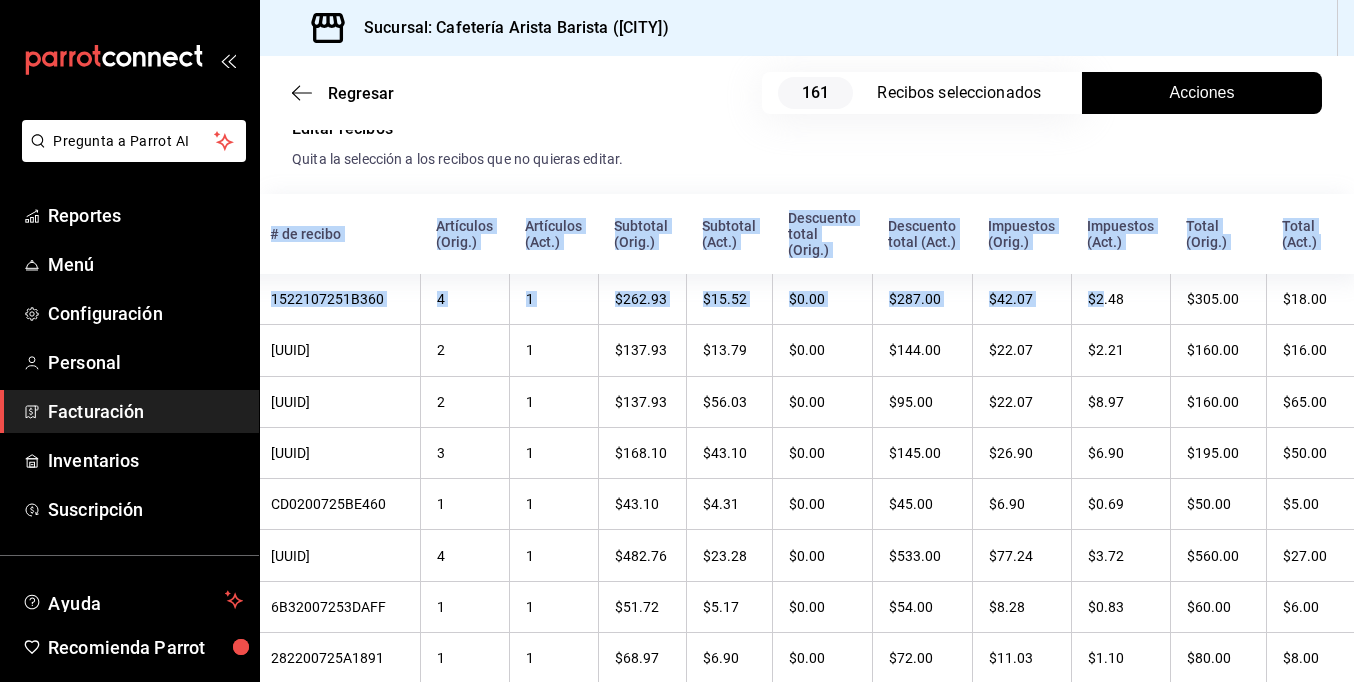 drag, startPoint x: 1216, startPoint y: 302, endPoint x: 1360, endPoint y: 296, distance: 144.12494 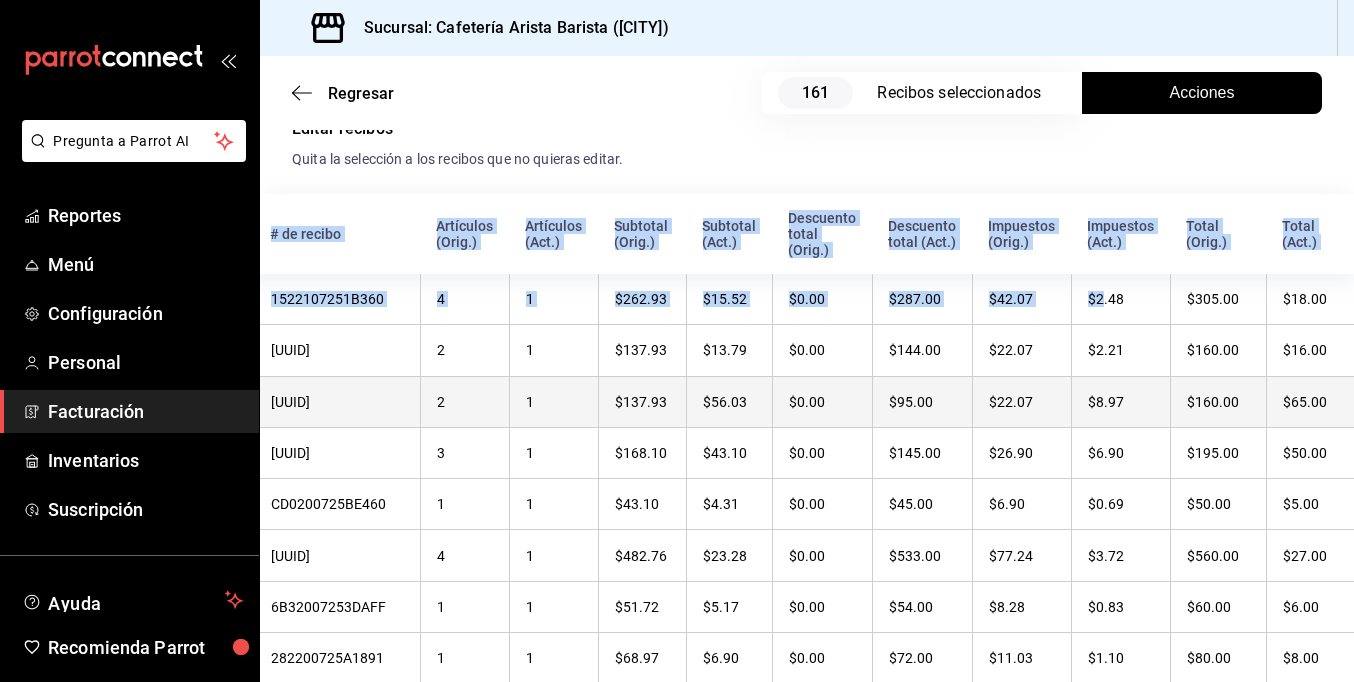 click on "$65.00" at bounding box center (1313, 401) 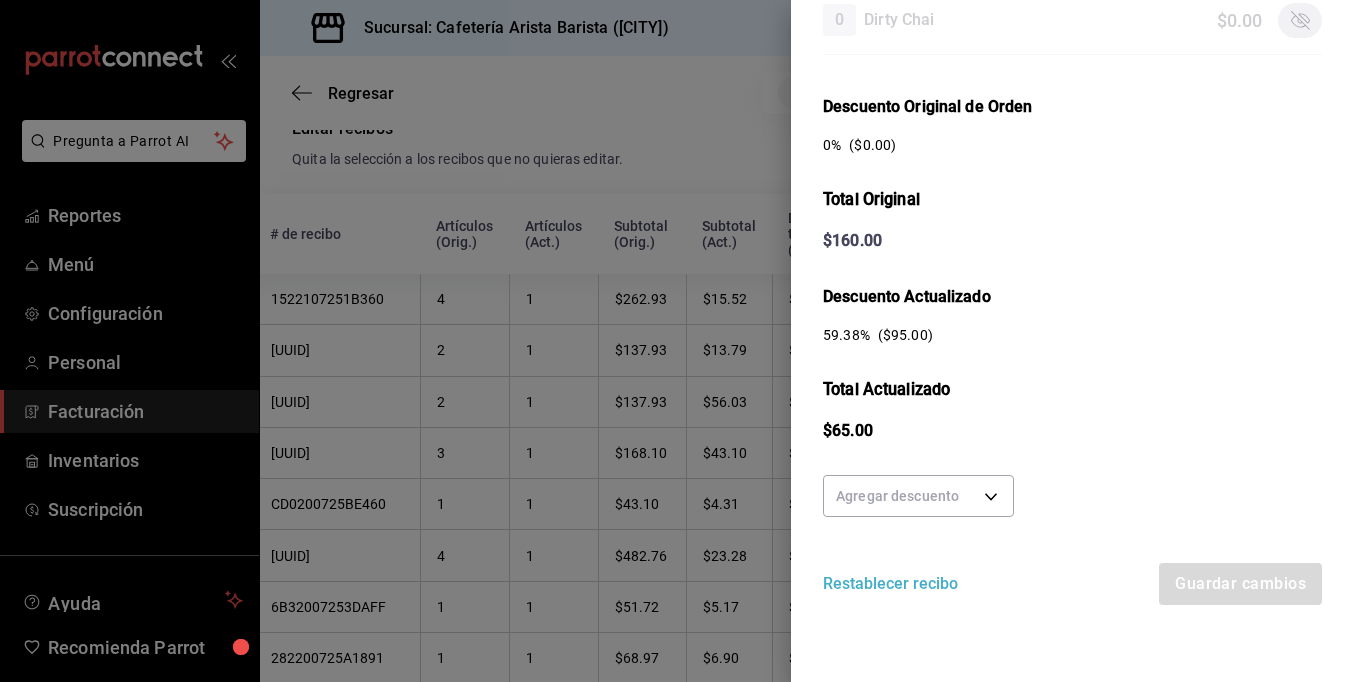 click on "Agregar descuento" at bounding box center (918, 493) 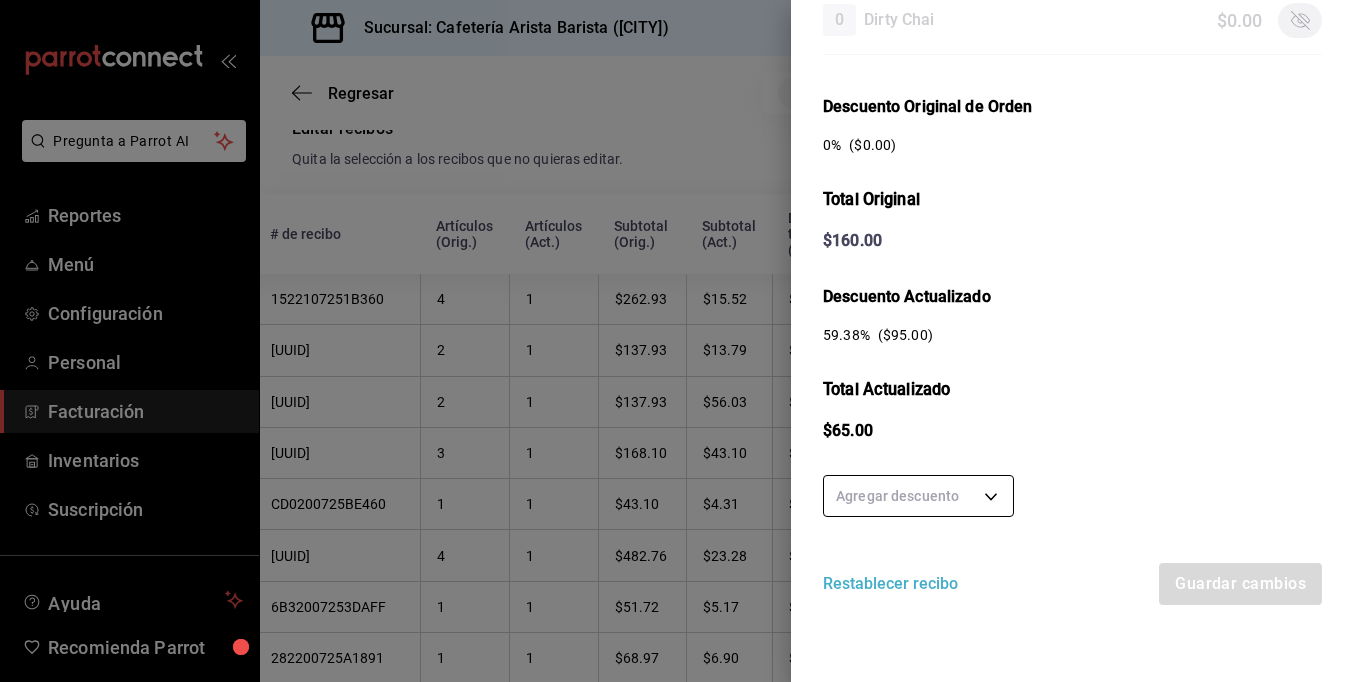 click on "Pregunta a Parrot AI Reportes   Menú   Configuración   Personal   Facturación   Inventarios   Suscripción   Ayuda Recomienda Parrot   [FULL_NAME]   Sugerir nueva función   Sucursal: Cafetería Arista Barista ([CITY]) Regresar 161 Recibos seleccionados Acciones Editar recibos Fecha 2025-07-01 1 / 7 / 2025 - 2025-07-31 31 / 7 / 2025 Hora inicio 00:00 Hora inicio Hora fin 23:59 Hora fin Razón social [FULL_NAME] 980cee1c-aefc-4e14-bc21-7576d2fafae3 Formas de pago   Efectivo 58e5b7a6-9178-44d5-aa80-321818116193 Marcas Ver todas fc1ea929-f4b8-451f-80c7-715306eba671 Ingresos totales $ 22,946.61 Descuentos totales $ 1,488.00 Impuestos $ 3,433.39 Total por facturar $ 24,892.00 Ingresos totales (Act.) $ 2,555.41 Descuentos totales (Act.) $ 20,267.55 Impuestos  (Act.) $ 409.04 Total por facturar (Act.) $ 2,964.45 Editar recibos Quita la selección a los recibos que no quieras editar. Act. # de recibo Artículos (Orig.) Artículos (Act.) Subtotal (Orig.) Subtotal (Act.) Impuestos (Orig.) Sí" at bounding box center [677, 341] 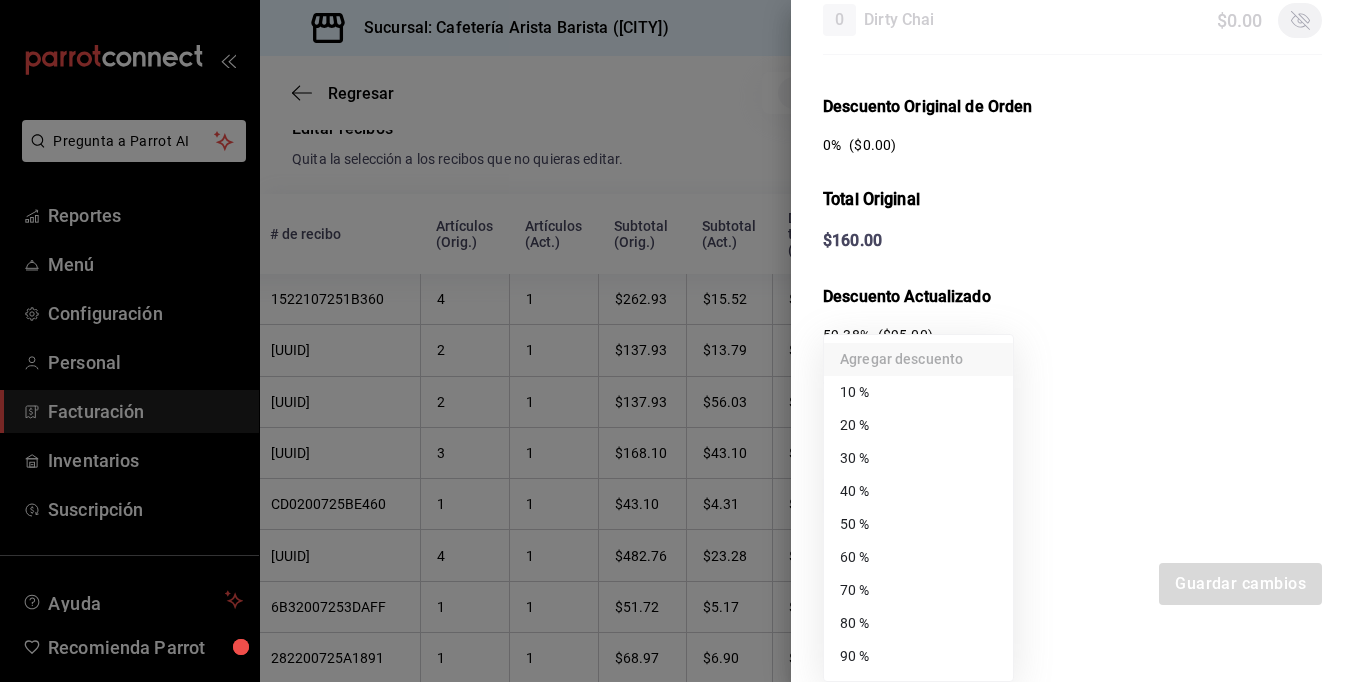 click on "70 %" at bounding box center [918, 590] 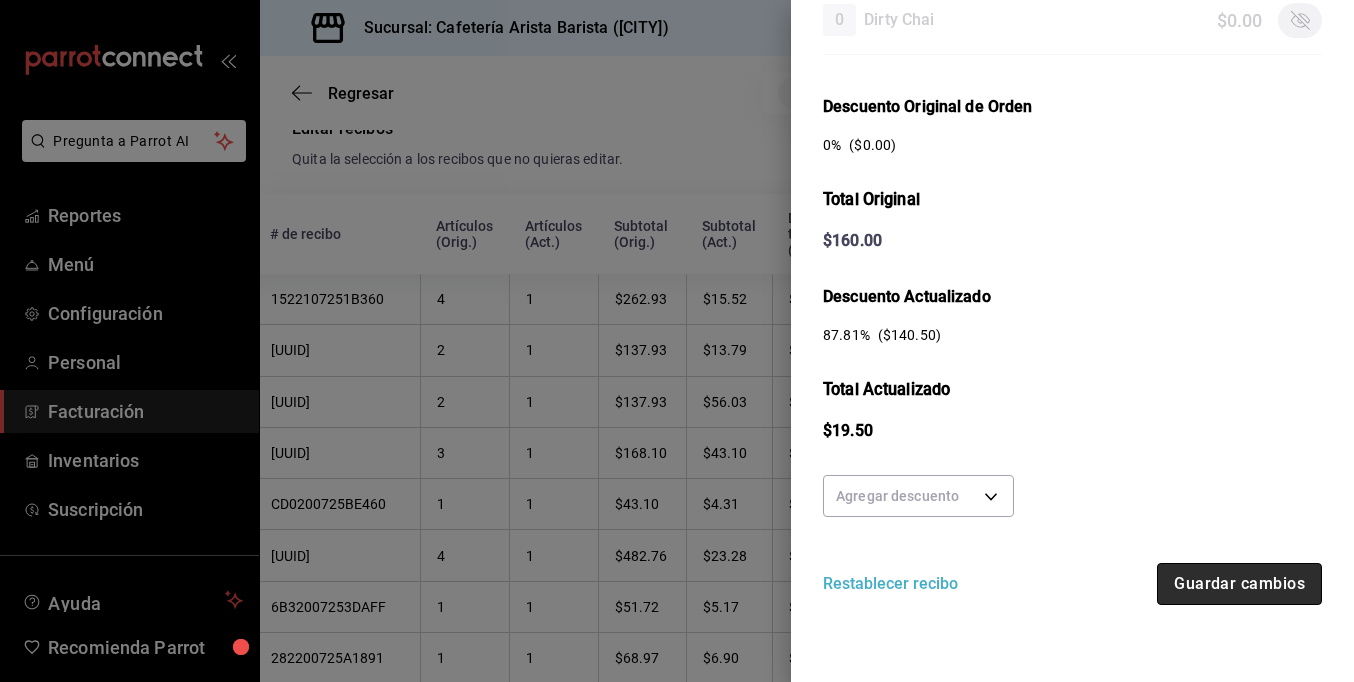 click on "Guardar cambios" at bounding box center [1239, 584] 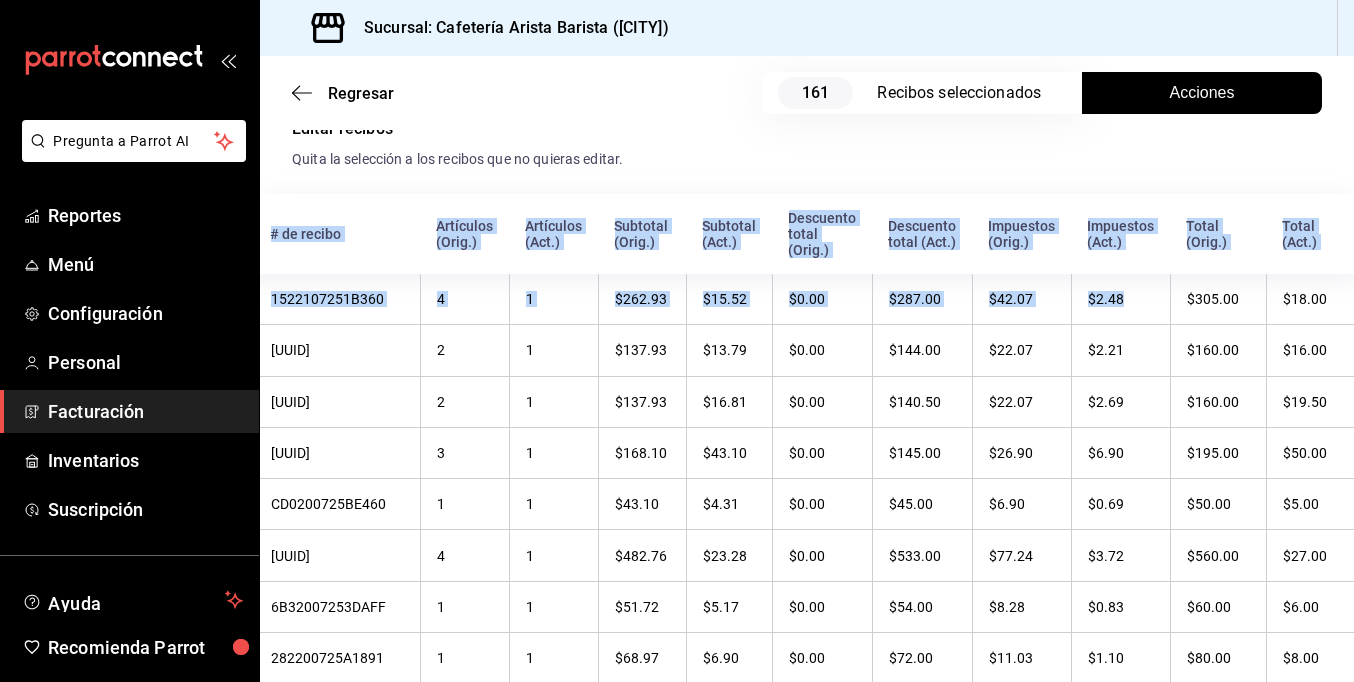 drag, startPoint x: 1236, startPoint y: 293, endPoint x: 1352, endPoint y: 292, distance: 116.00431 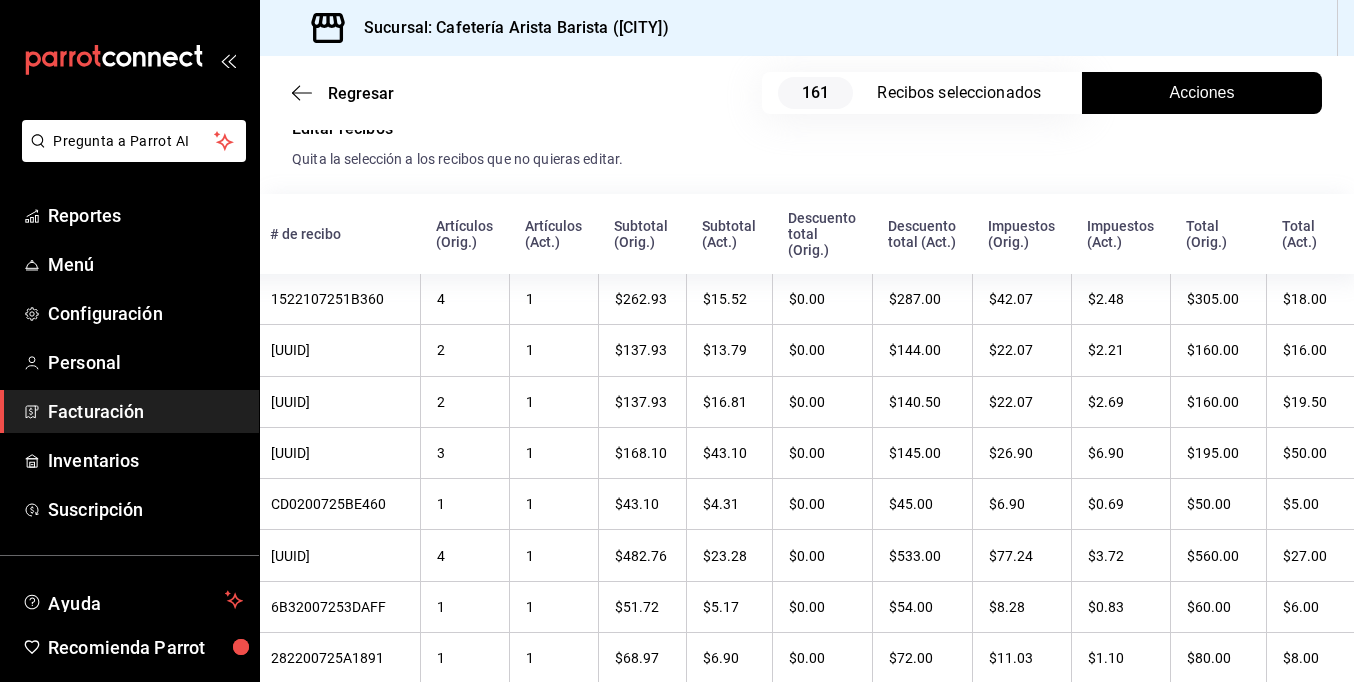 drag, startPoint x: 1352, startPoint y: 292, endPoint x: 1174, endPoint y: 28, distance: 318.40225 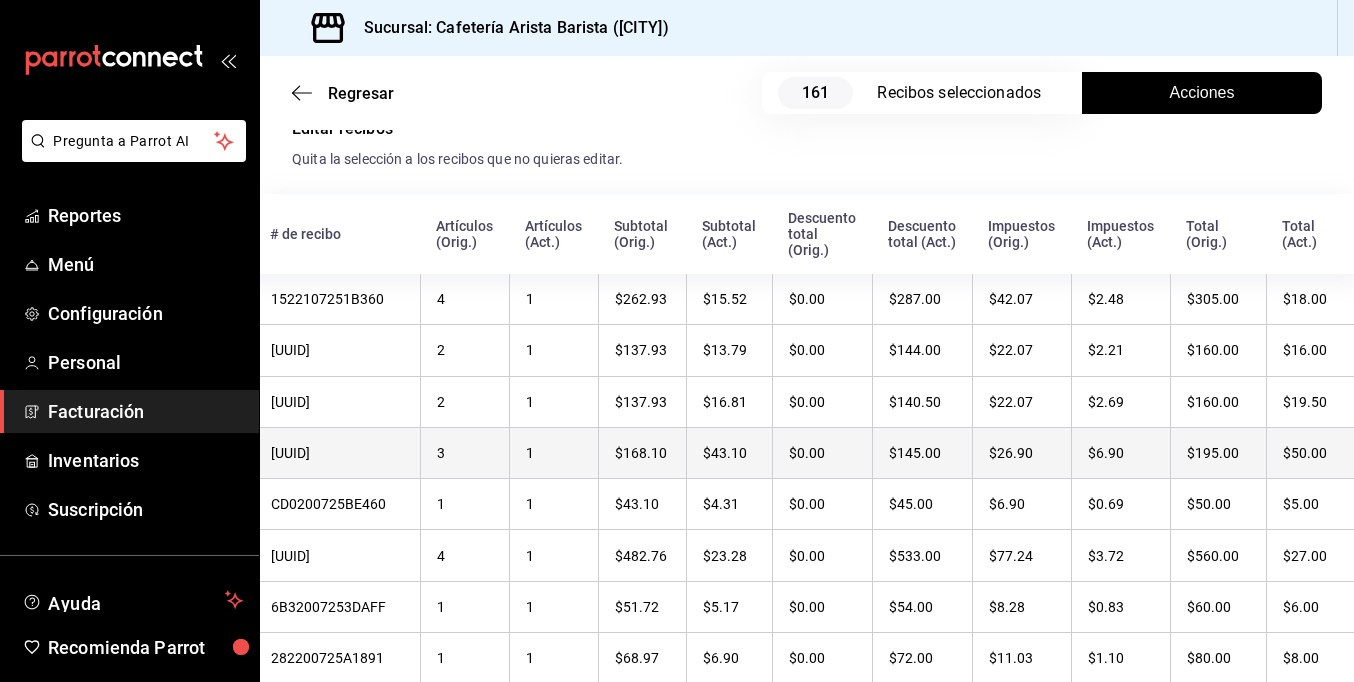 click on "$50.00" at bounding box center (1313, 452) 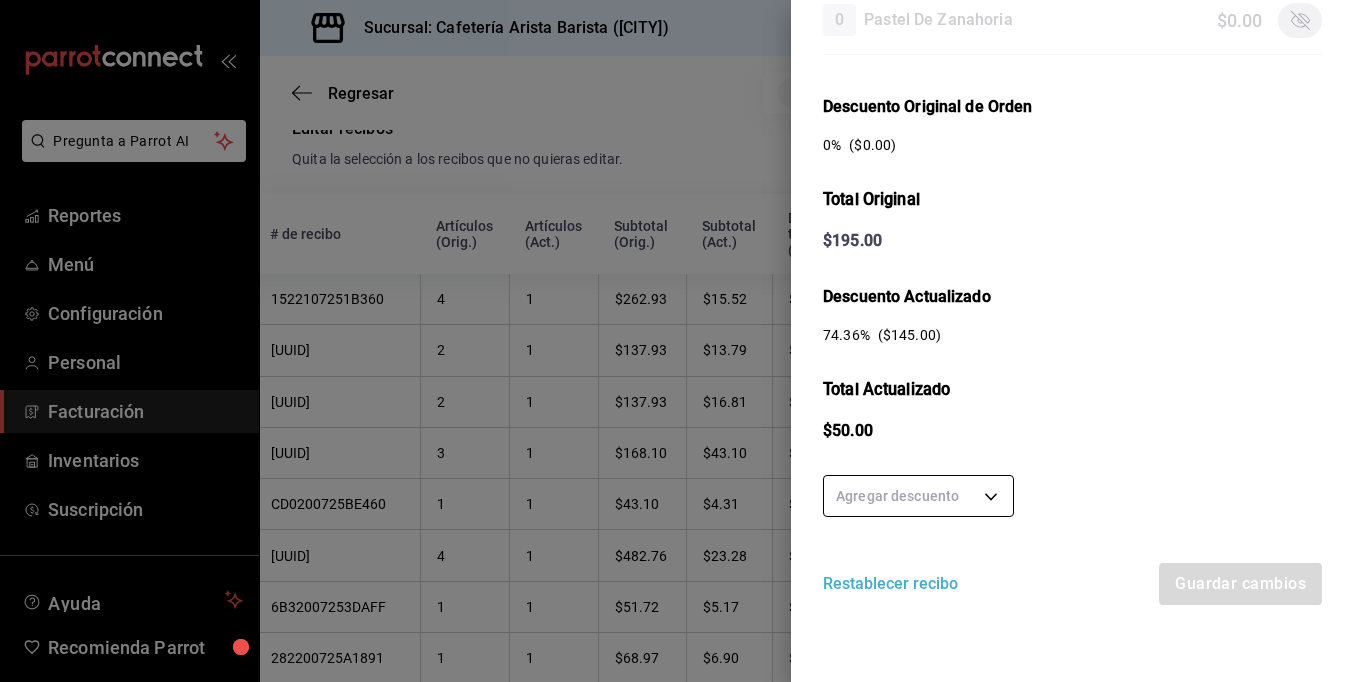 click on "Pregunta a Parrot AI Reportes   Menú   Configuración   Personal   Facturación   Inventarios   Suscripción   Ayuda Recomienda Parrot   [FIRST] [LAST]   Sugerir nueva función   Sucursal: Cafetería Arista Barista (Mérida) Regresar 161 Recibos seleccionados Acciones Editar recibos Fecha [DATE]   / [DATE] - [DATE]   / [DATE] Hora inicio [TIME] Hora inicio Hora fin [TIME] Hora fin Razón social [FULL_NAME] [UUID] Formas de pago   Efectivo [UUID] Marcas Ver todas [UUID] Ingresos totales $ 22,946.61 Descuentos totales $ 1,488.00 Impuestos $ 3,433.39 Total por facturar $ 24,892.00 Ingresos totales (Act.) $ 2,516.19 Descuentos totales (Act.) $ 20,313.05 Impuestos  (Act.) $ 402.76 Total por facturar (Act.) $ 2,918.95 Editar recibos Quita la selección a los recibos que no quieras editar. Act. # de recibo Artículos (Orig.) Artículos (Act.) Subtotal (Orig.) Subtotal (Act.) Impuestos (Orig.) Sí" at bounding box center (677, 341) 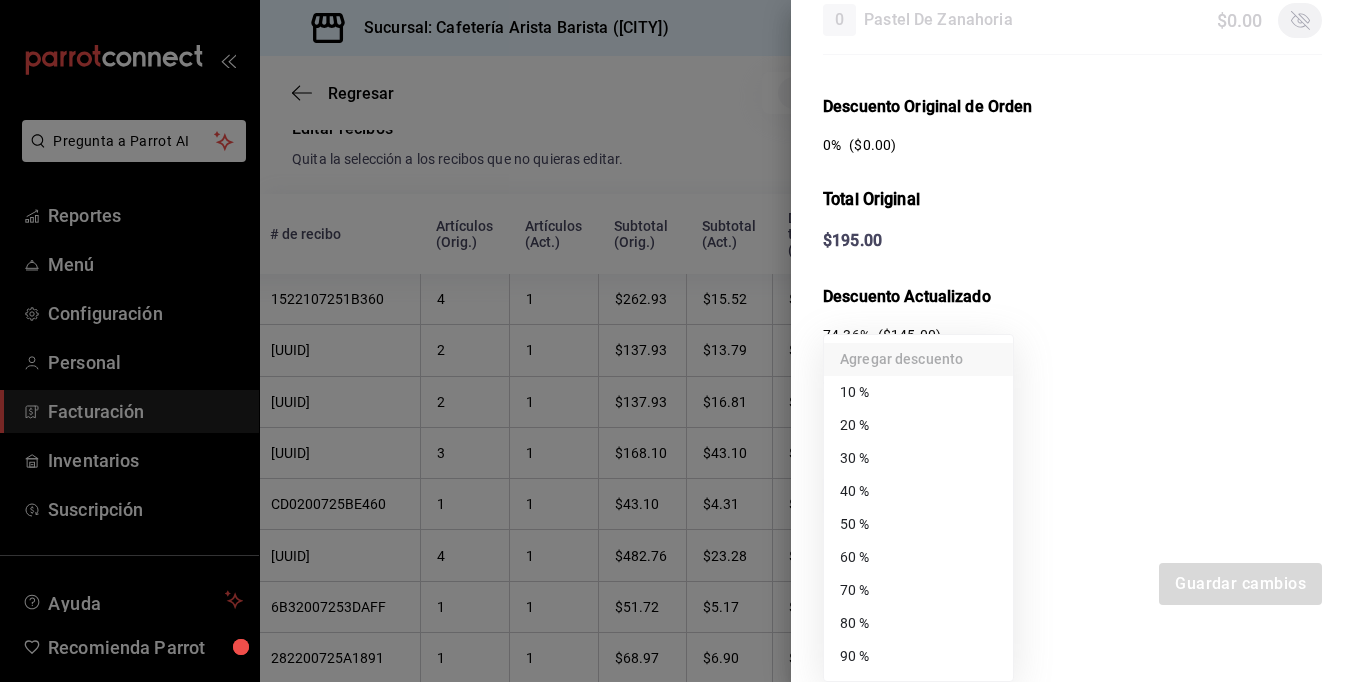 click on "50 %" at bounding box center (918, 524) 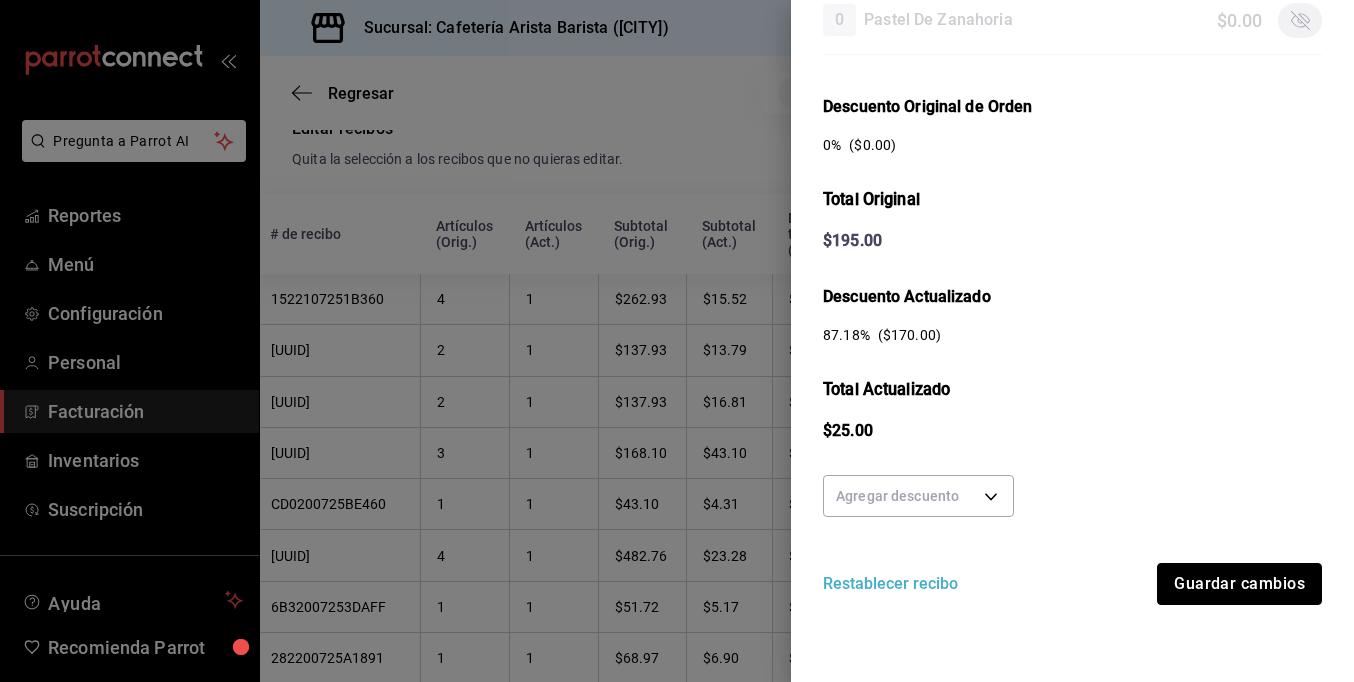 click on "Guardar cambios" at bounding box center (1239, 584) 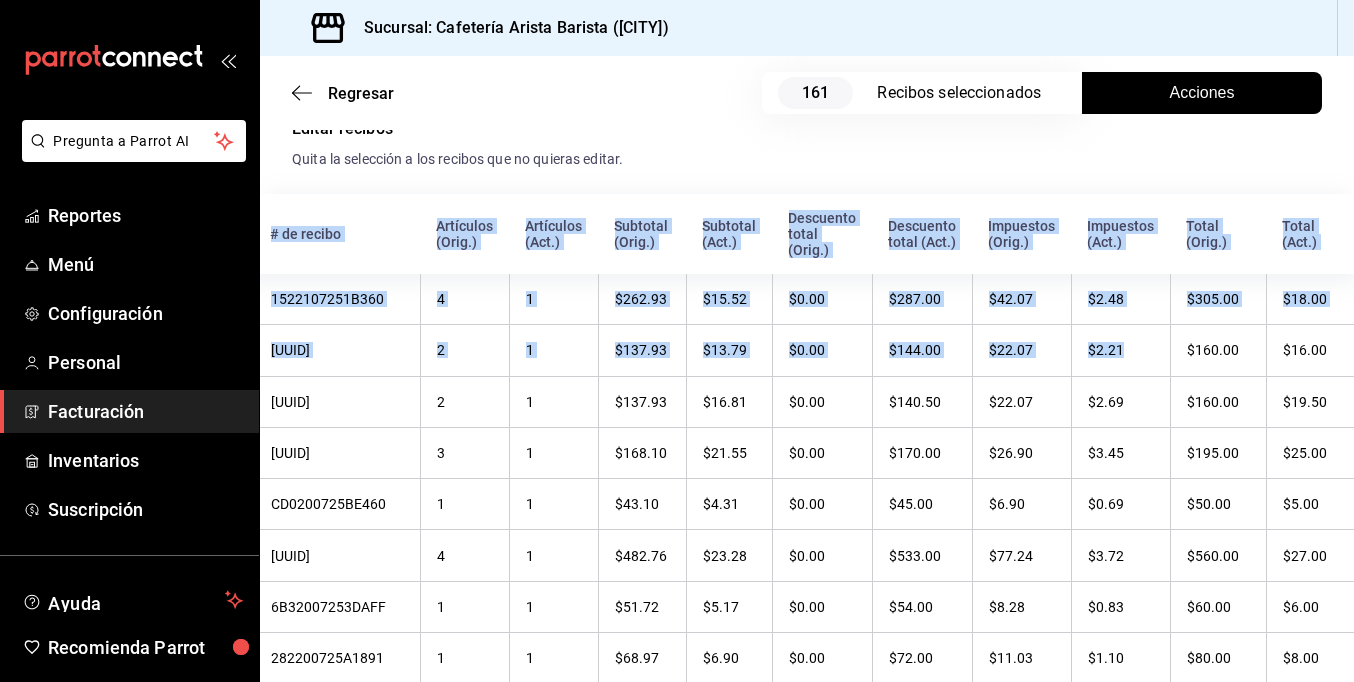drag, startPoint x: 1245, startPoint y: 345, endPoint x: 1352, endPoint y: 344, distance: 107.00467 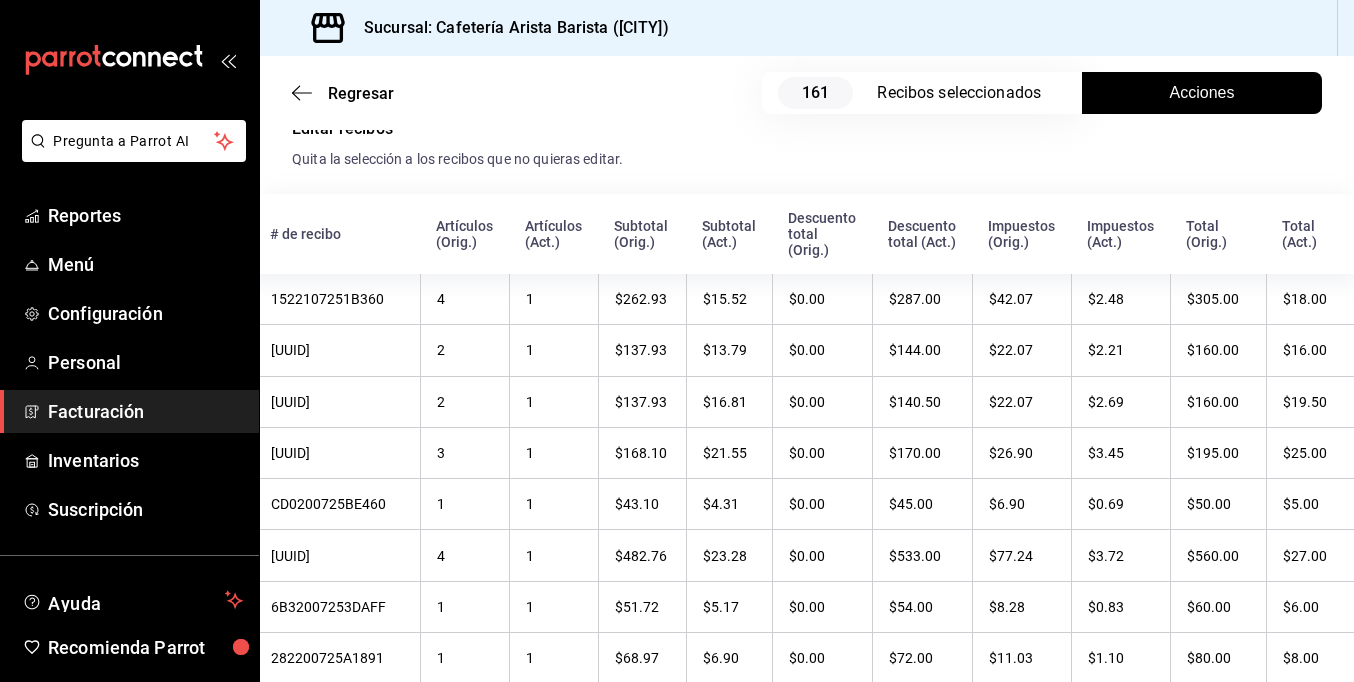 drag, startPoint x: 1352, startPoint y: 344, endPoint x: 1173, endPoint y: 39, distance: 353.64673 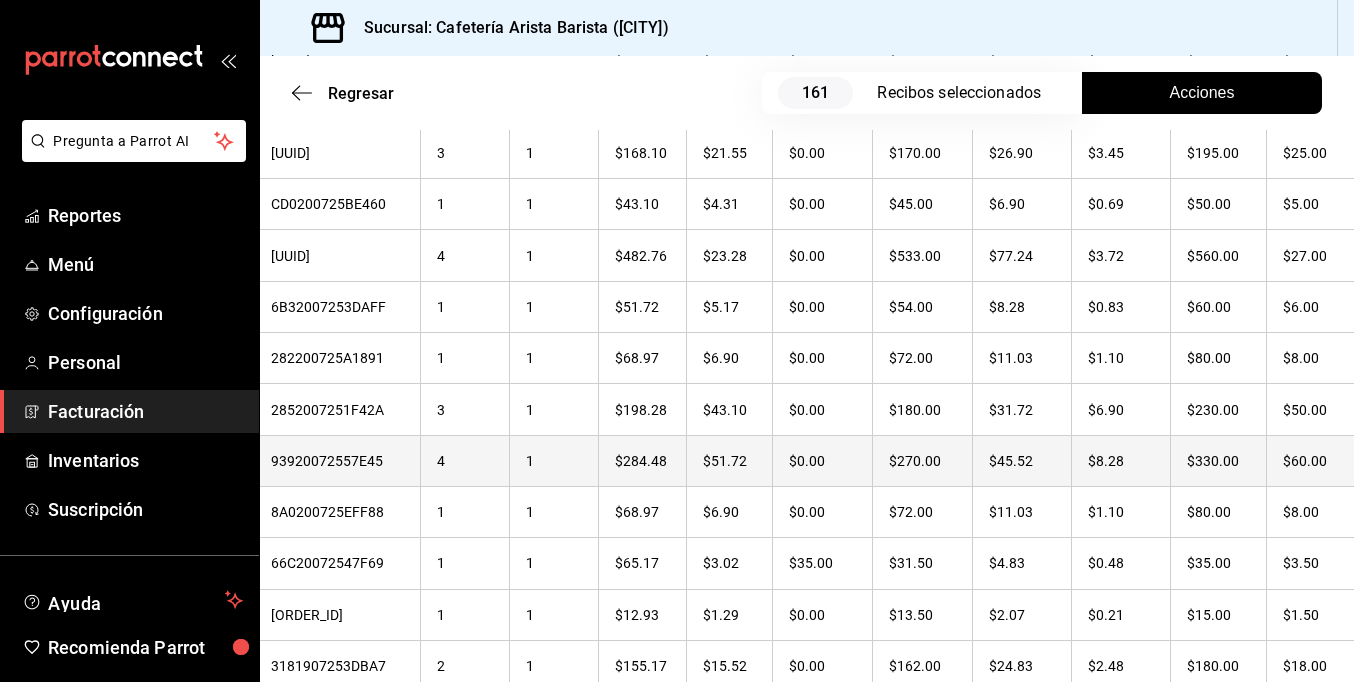 click on "$60.00" at bounding box center (1313, 460) 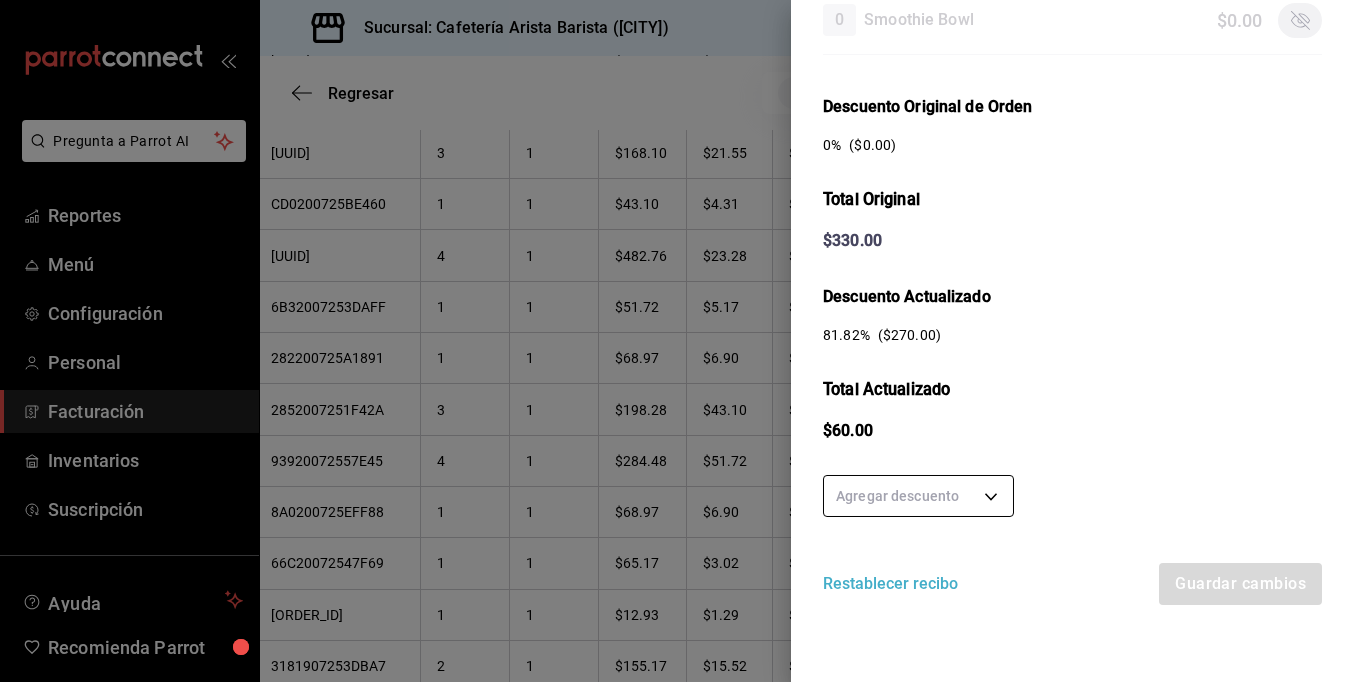 click on "Pregunta a Parrot AI Reportes   Menú   Configuración   Personal   Facturación   Inventarios   Suscripción   Ayuda Recomienda Parrot   [FIRST] [LAST]   Sugerir nueva función   Sucursal: Cafetería Arista Barista ([CITY]) Regresar 161 Recibos seleccionados Acciones Editar recibos Fecha [DATE]   [DATE] - [DATE] [DATE] Hora inicio 00:00 Hora inicio Hora fin 23:59 Hora fin Razón social JORGE ALBERTO CERVANTES MARTINEZ [UUID] Formas de pago   Efectivo [UUID] Marcas Ver todas [UUID] Ingresos totales $ 22,946.61 Descuentos totales $ 1,488.00 Impuestos $ 3,433.39 Total por facturar $ 24,892.00 Ingresos totales (Act.) $ 2,494.64 Descuentos totales (Act.) $ 20,338.05 Impuestos  (Act.) $ 399.31 Total por facturar (Act.) $ 2,893.95 Editar recibos Quita la selección a los recibos que no quieras editar. Act. # de recibo Artículos (Orig.) Artículos (Act.) Subtotal (Orig.) Subtotal (Act.) Impuestos (Orig.) Sí" at bounding box center [677, 341] 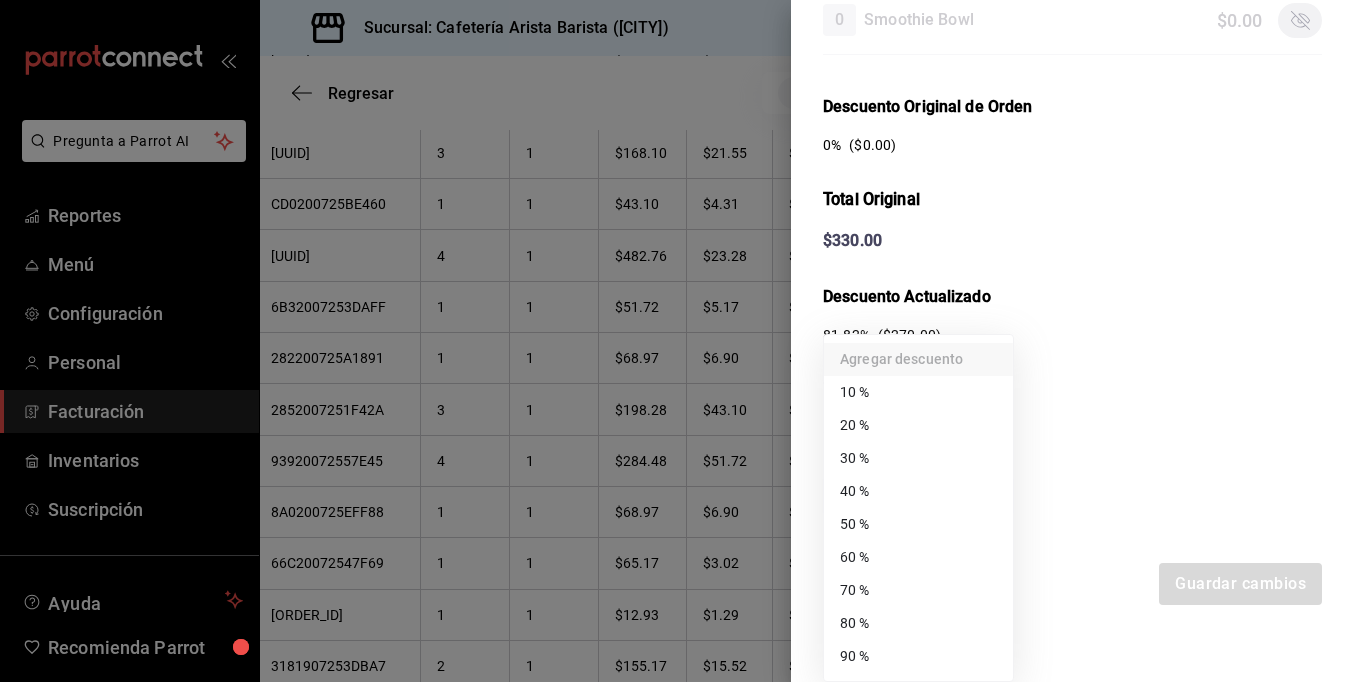 click on "70 %" at bounding box center (918, 590) 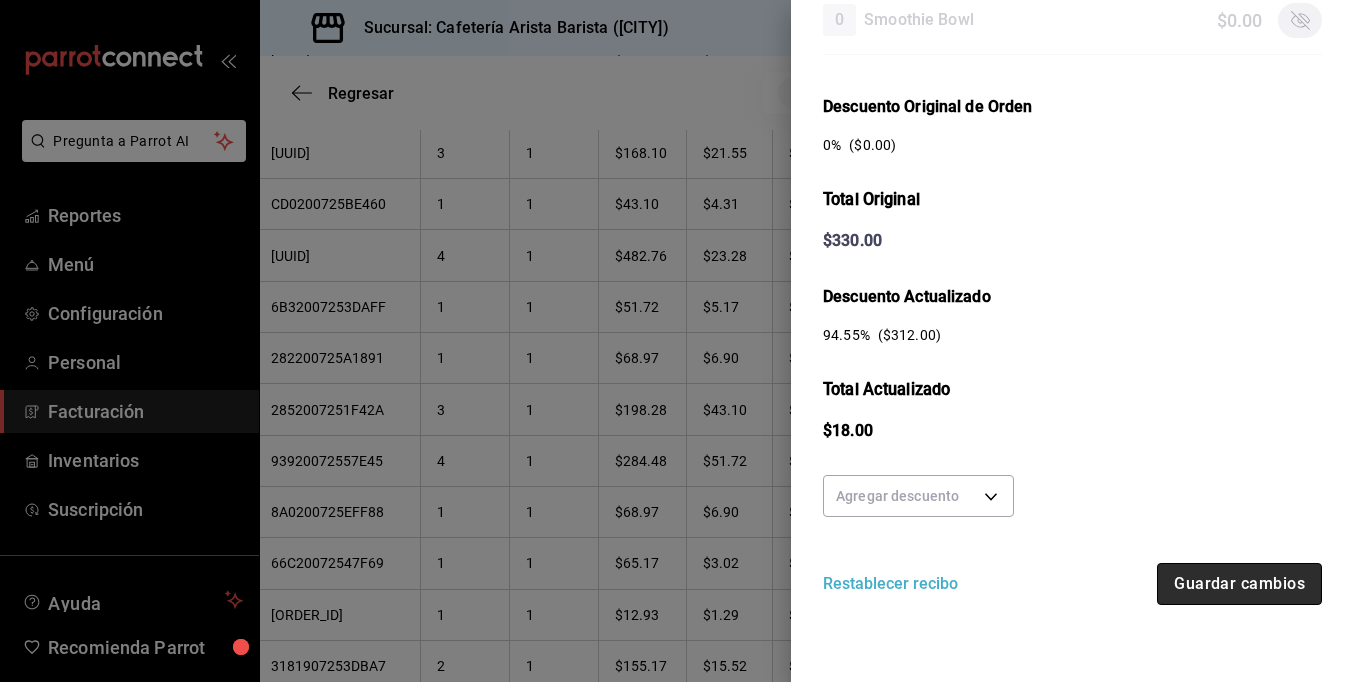 click on "Guardar cambios" at bounding box center [1239, 584] 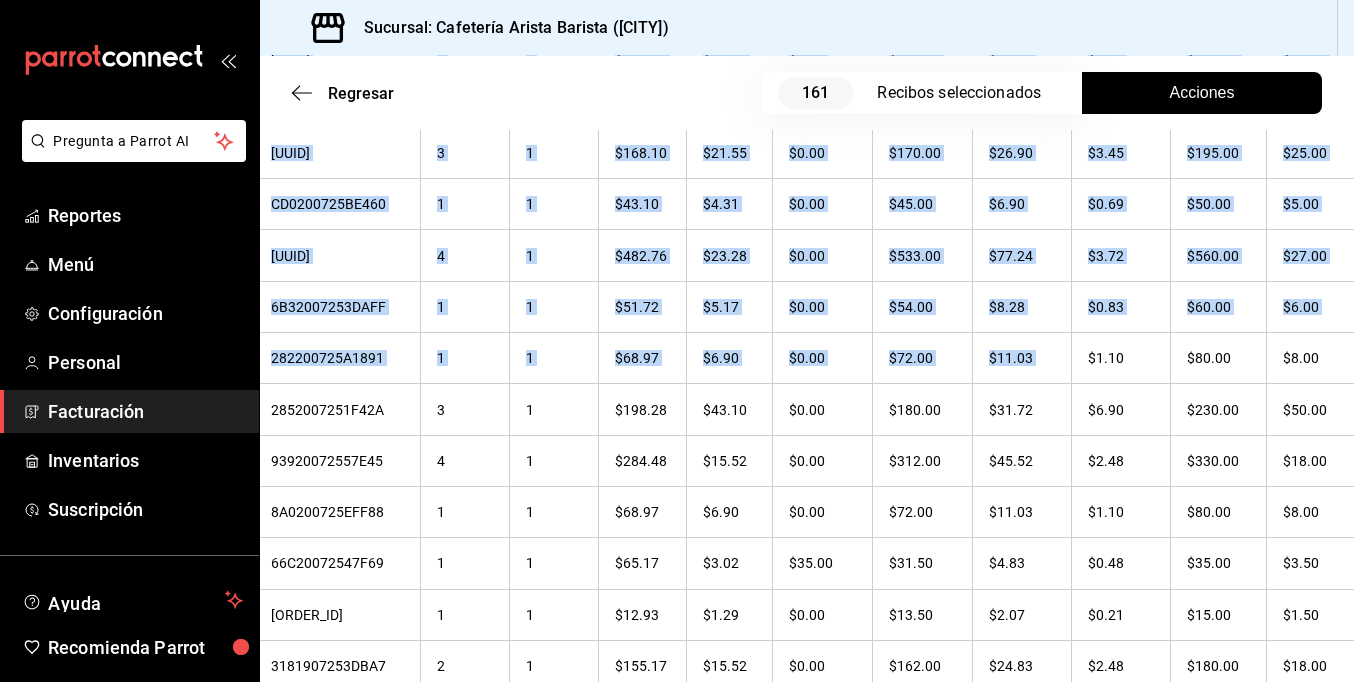 drag, startPoint x: 1198, startPoint y: 366, endPoint x: 1373, endPoint y: 358, distance: 175.18275 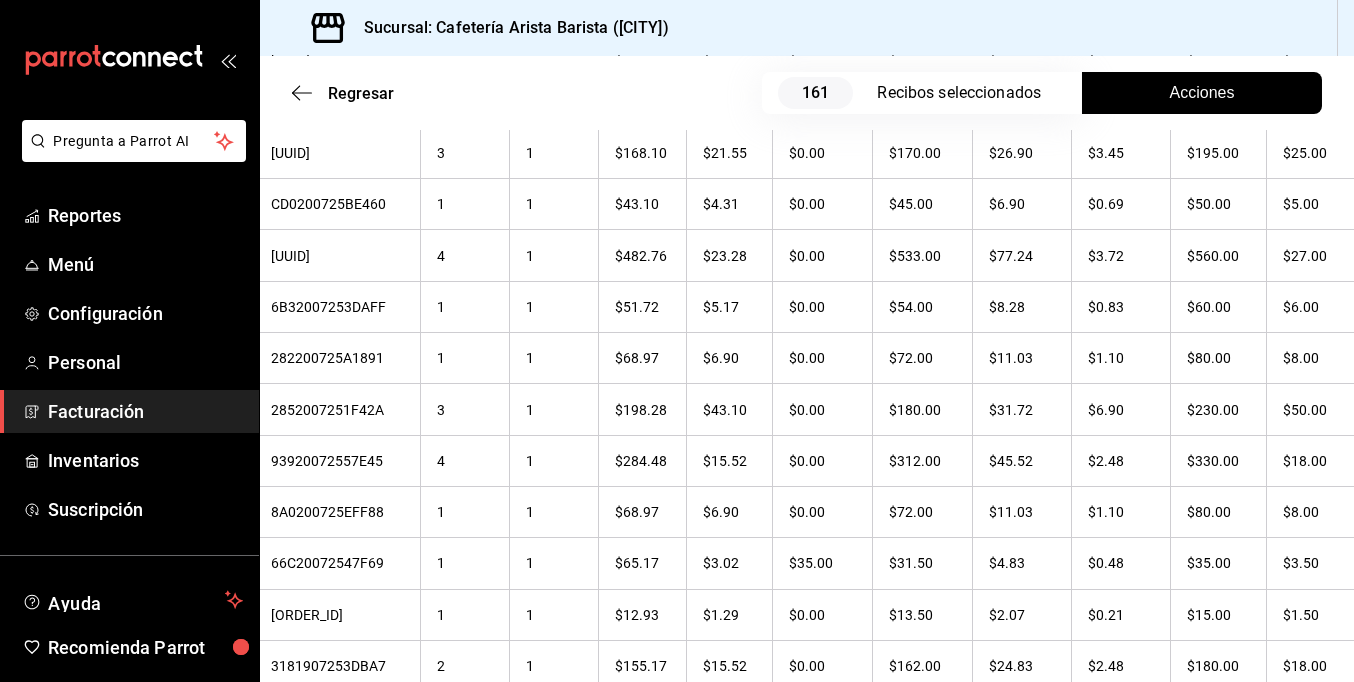 drag, startPoint x: 1373, startPoint y: 358, endPoint x: 1214, endPoint y: 39, distance: 356.4295 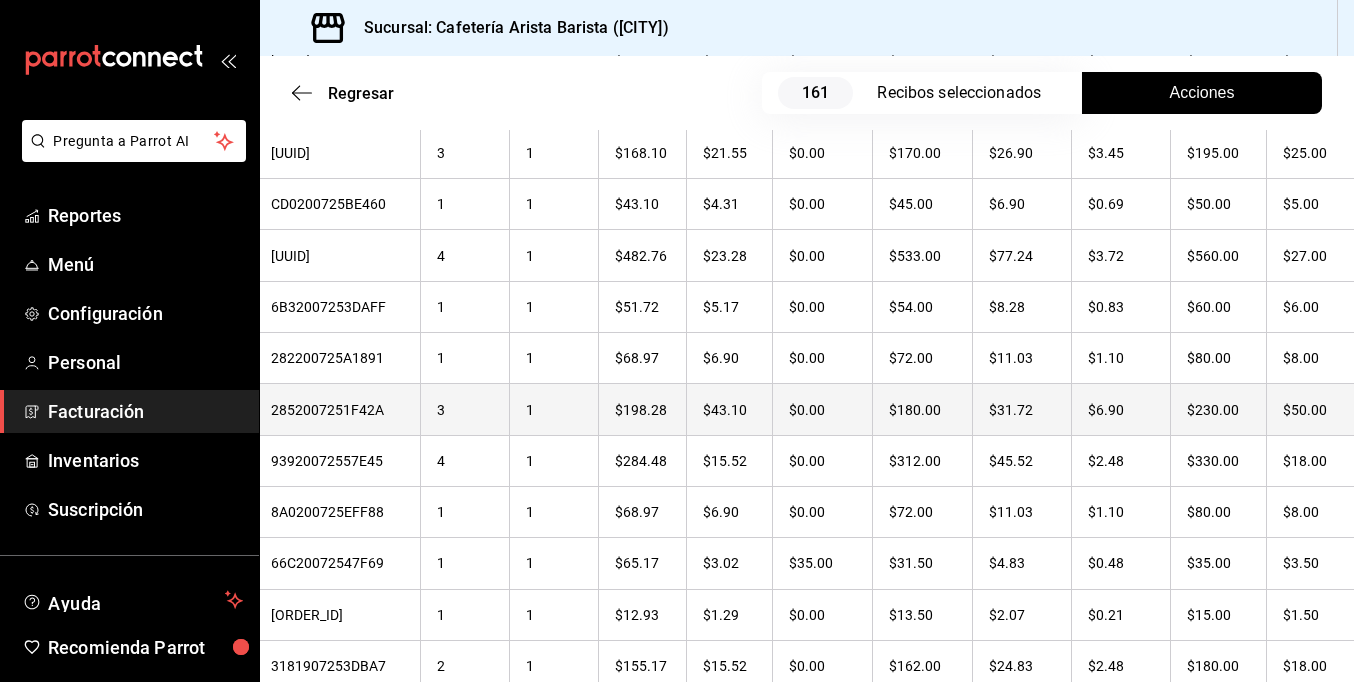click on "$50.00" at bounding box center [1313, 409] 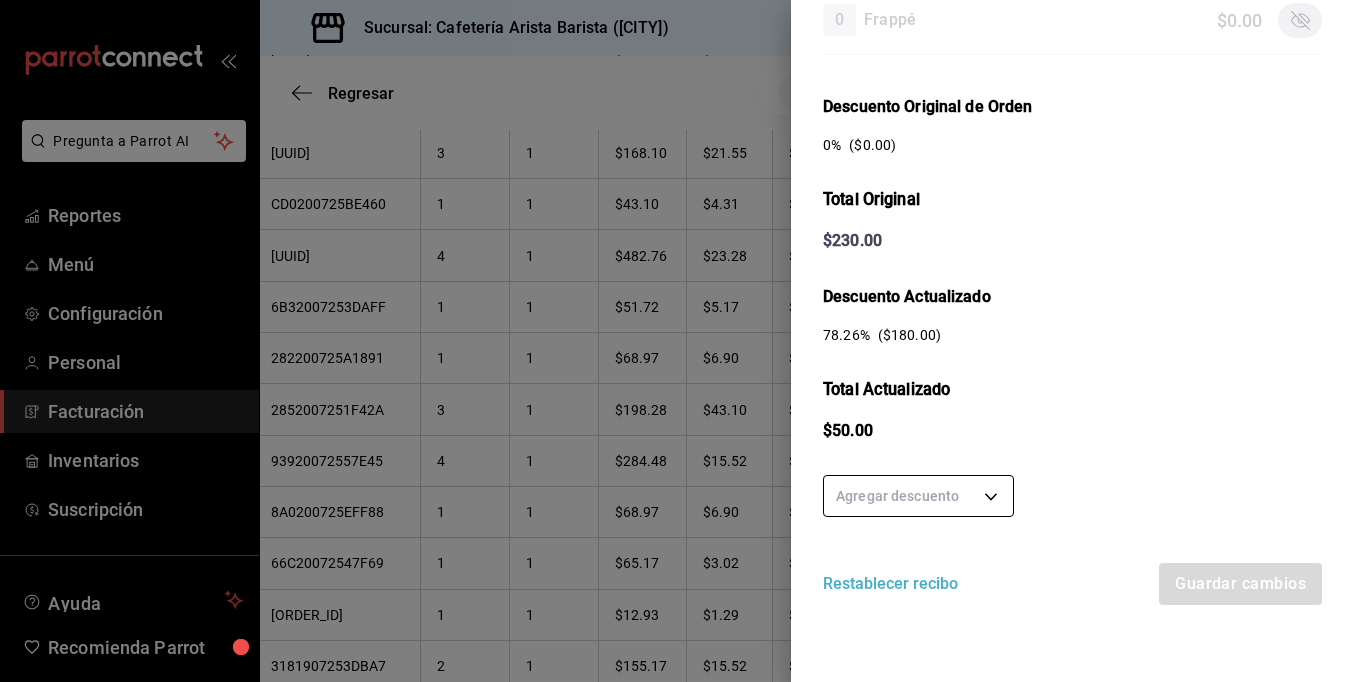 click on "Pregunta a Parrot AI Reportes   Menú   Configuración   Personal   Facturación   Inventarios   Suscripción   Ayuda Recomienda Parrot   [FIRST] [LAST]   Sugerir nueva función   Sucursal: Cafetería Arista Barista (Mérida) Regresar 161 Recibos seleccionados Acciones Editar recibos Fecha 2025-07-01 1 / 7 / 2025 - 2025-07-31 31 / 7 / 2025 Hora inicio 00:00 Hora inicio Hora fin 23:59 Hora fin Razón social JORGE ALBERTO CERVANTES MARTINEZ [UUID] Formas de pago   Efectivo [UUID] Marcas Ver todas [UUID] Ingresos totales $ 22,946.61 Descuentos totales $ 1,488.00 Impuestos $ 3,433.39 Total por facturar $ 24,892.00 Ingresos totales (Act.) $ 2,458.44 Descuentos totales (Act.) $ 20,380.05 Impuestos  (Act.) $ 393.51 Total por facturar (Act.) $ 2,851.95 Editar recibos Quita la selección a los recibos que no quieras editar. Act. # de recibo Artículos (Orig.) Artículos (Act.) Subtotal (Orig.) Subtotal (Act.) Impuestos (Orig.) Sí" at bounding box center [677, 341] 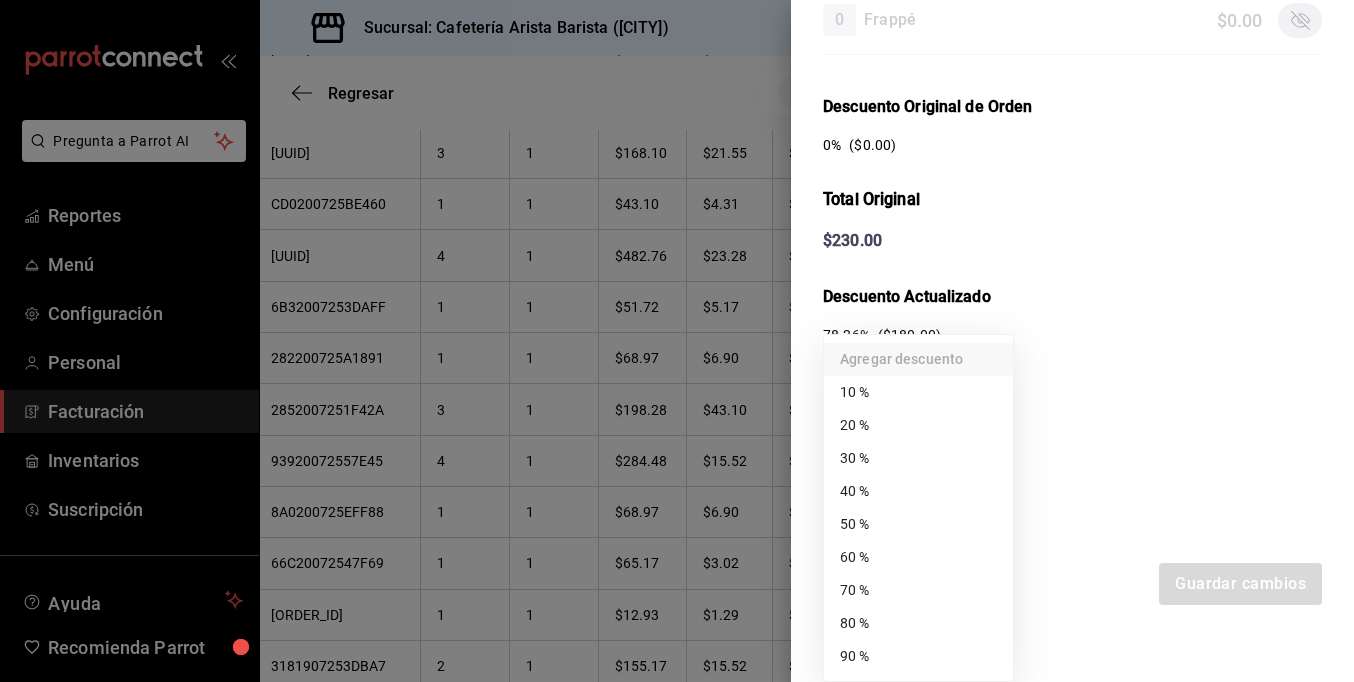 click on "50 %" at bounding box center [918, 524] 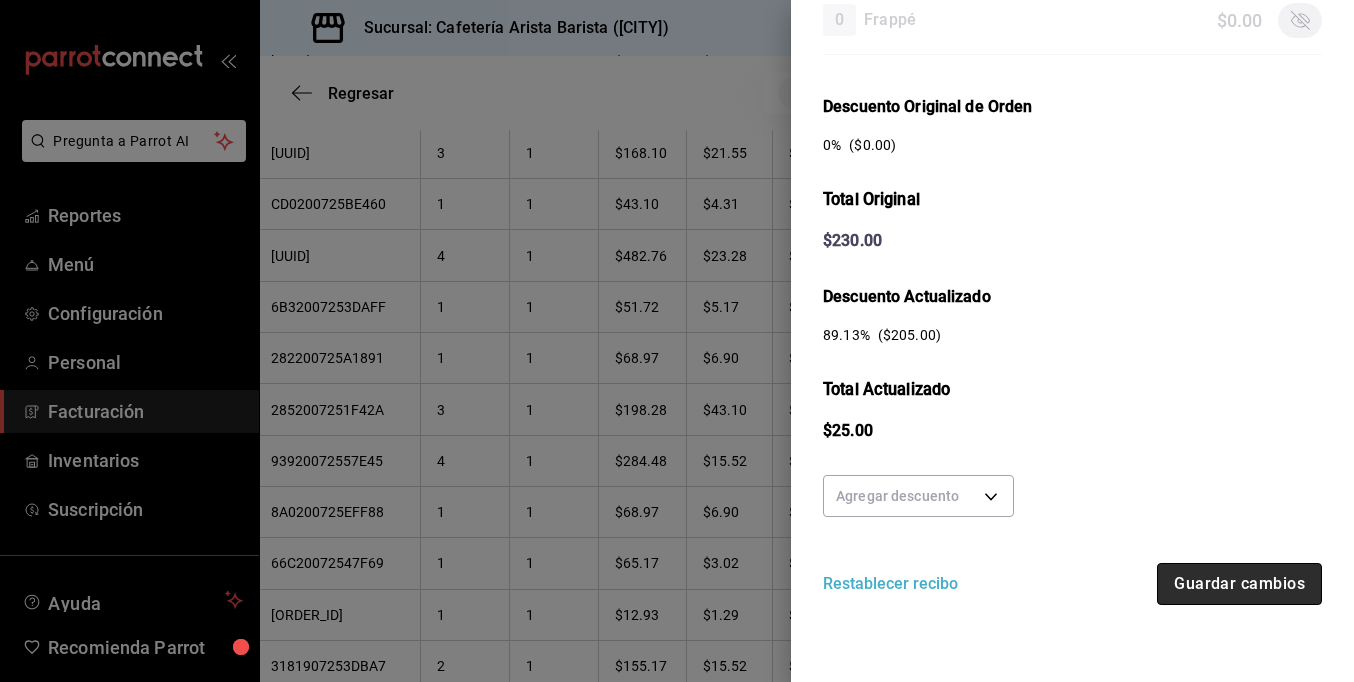 click on "Guardar cambios" at bounding box center (1239, 584) 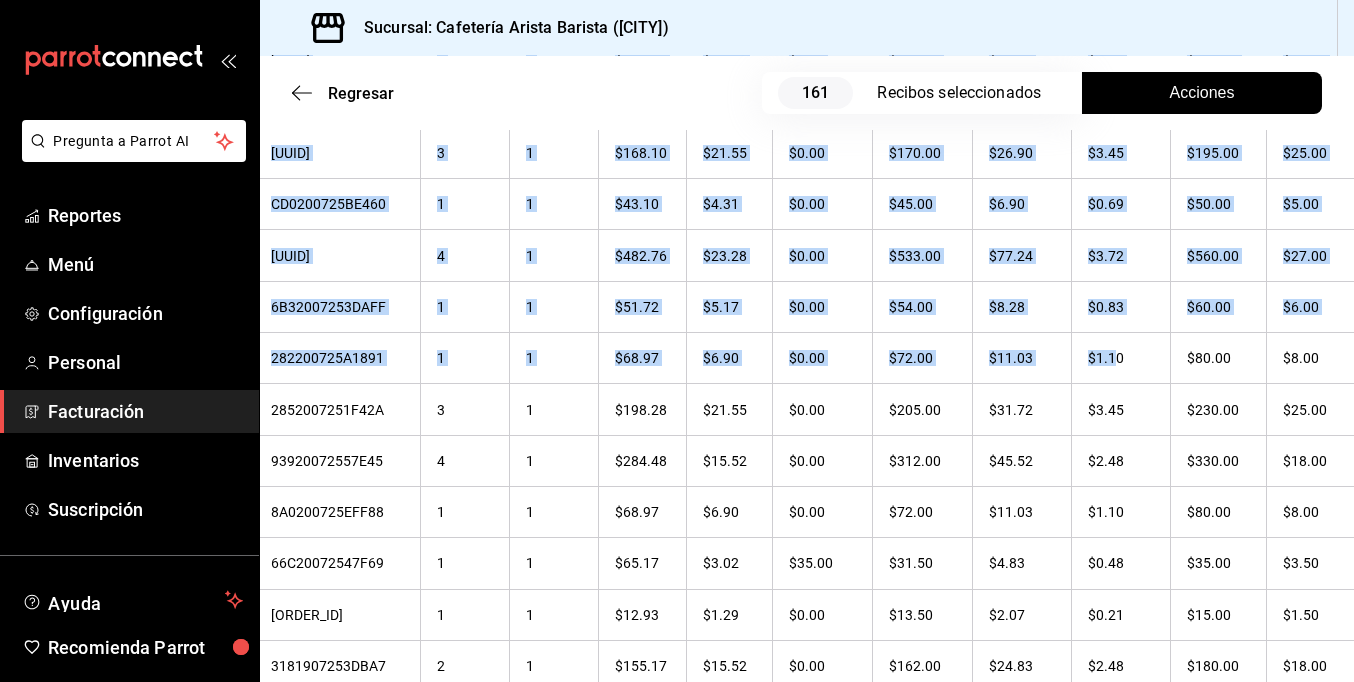 drag, startPoint x: 1231, startPoint y: 358, endPoint x: 1379, endPoint y: 347, distance: 148.40822 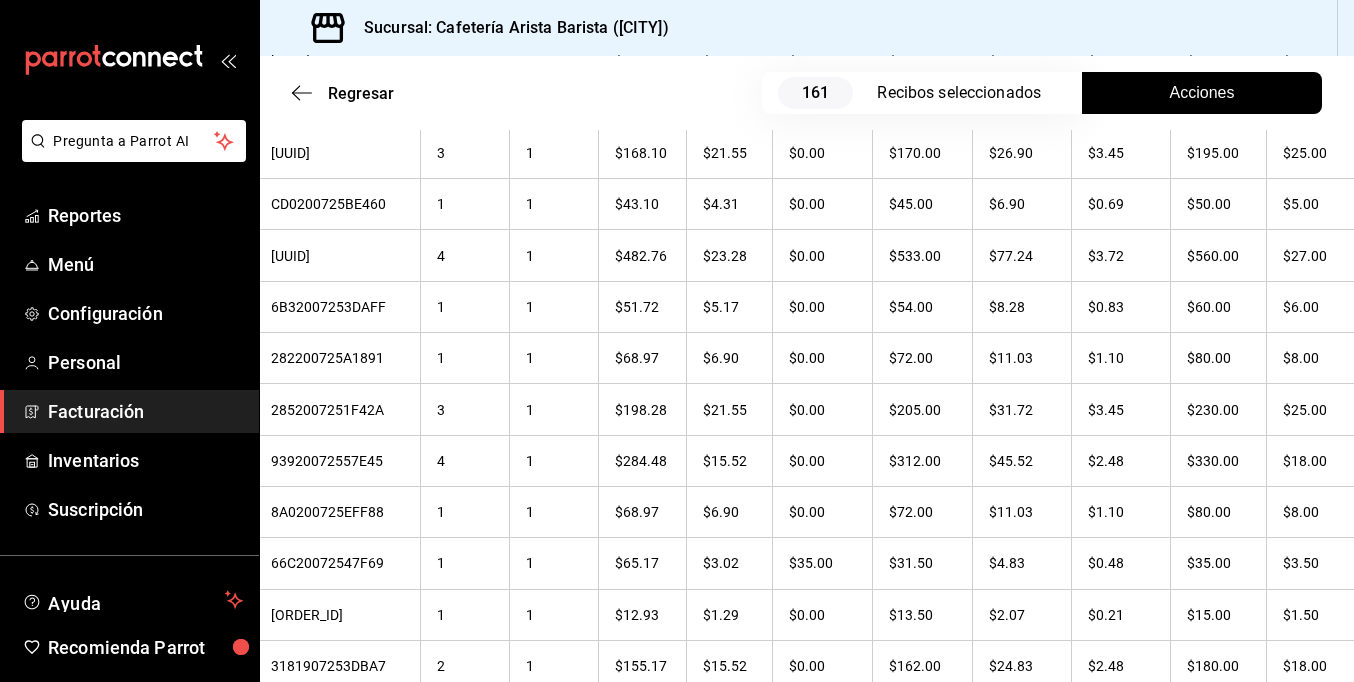 drag, startPoint x: 1379, startPoint y: 347, endPoint x: 1180, endPoint y: 13, distance: 388.78915 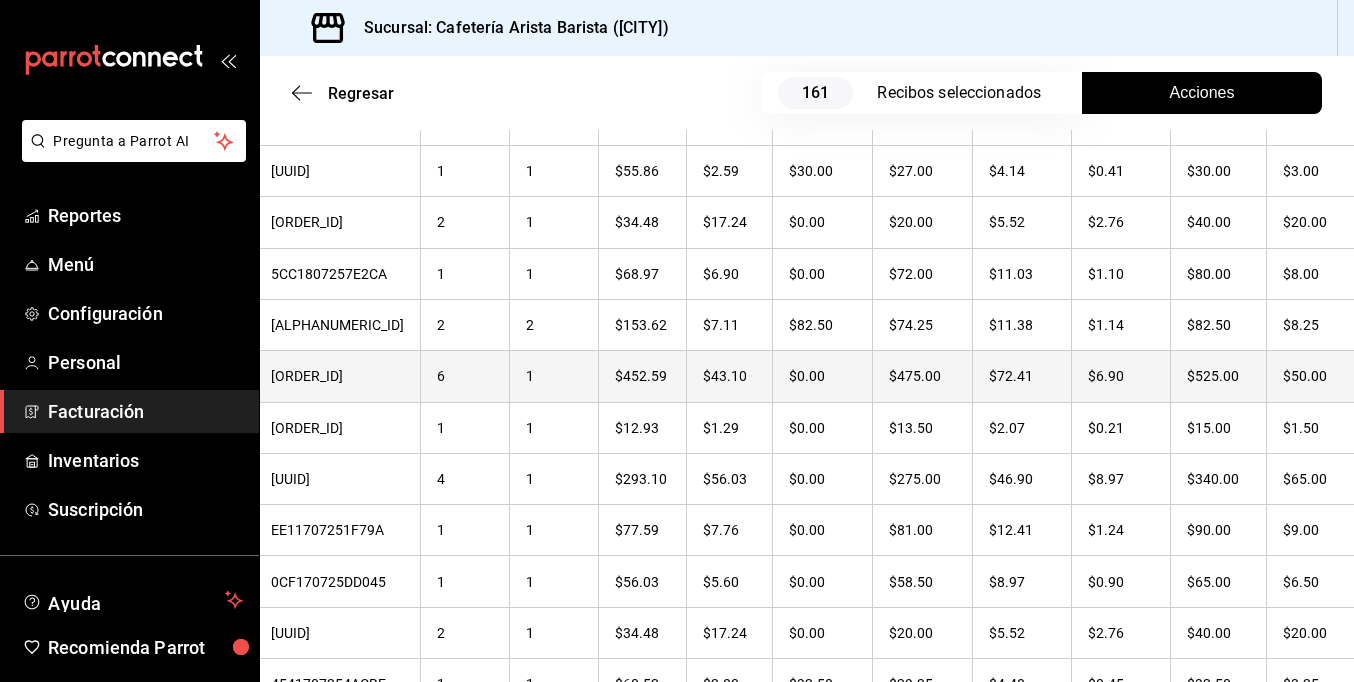 click on "$50.00" at bounding box center [1313, 376] 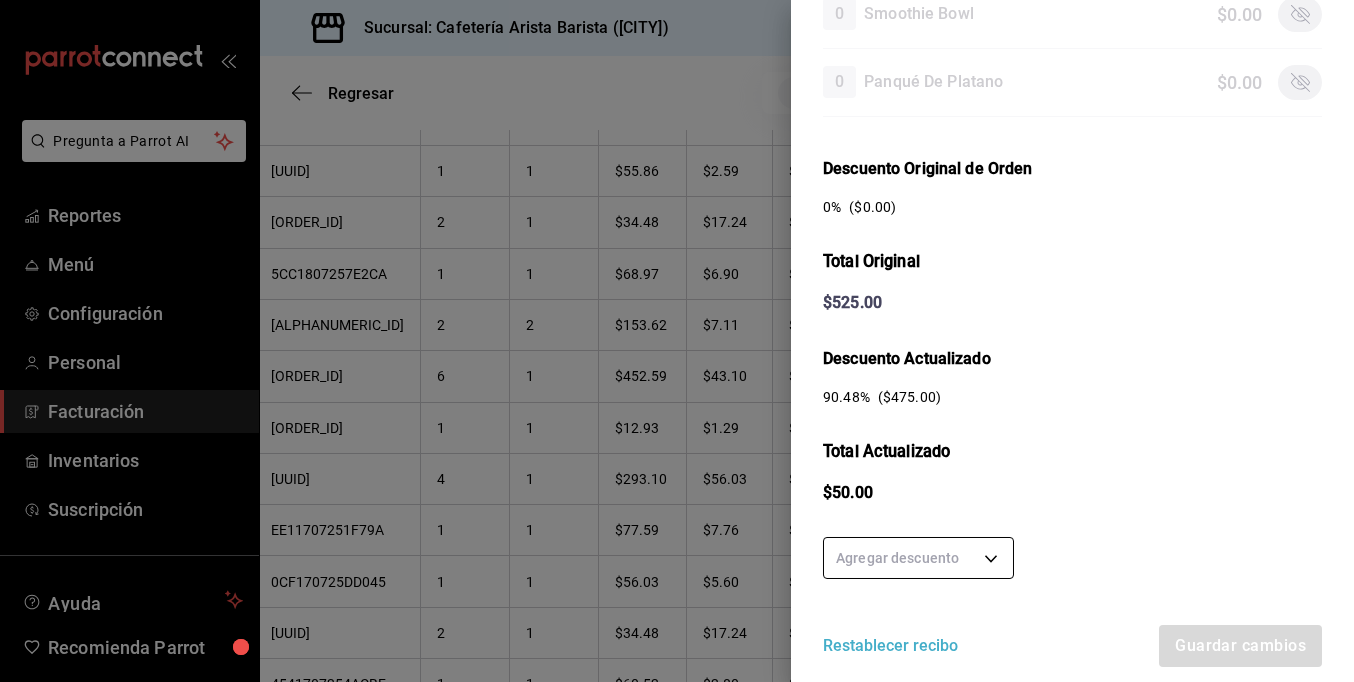 click on "Pregunta a Parrot AI Reportes   Menú   Configuración   Personal   Facturación   Inventarios   Suscripción   Ayuda Recomienda Parrot   [FIRST] [LAST]   Sugerir nueva función   Sucursal: Cafetería Arista Barista (Mérida) Regresar 161 Recibos seleccionados Acciones Editar recibos Fecha 2025-07-01 1 / 7 / 2025 - 2025-07-31 31 / 7 / 2025 Hora inicio 00:00 Hora inicio Hora fin 23:59 Hora fin Razón social JORGE ALBERTO CERVANTES MARTINEZ [UUID] Formas de pago   Efectivo [UUID] Marcas Ver todas [UUID] Ingresos totales $ 22,946.61 Descuentos totales $ 1,488.00 Impuestos $ 3,433.39 Total por facturar $ 24,892.00 Ingresos totales (Act.) $ 2,436.89 Descuentos totales (Act.) $ 20,405.05 Impuestos  (Act.) $ 390.06 Total por facturar (Act.) $ 2,826.95 Editar recibos Quita la selección a los recibos que no quieras editar. Act. # de recibo Artículos (Orig.) Artículos (Act.) Subtotal (Orig.) Subtotal (Act.) Impuestos (Orig.) Sí" at bounding box center [677, 341] 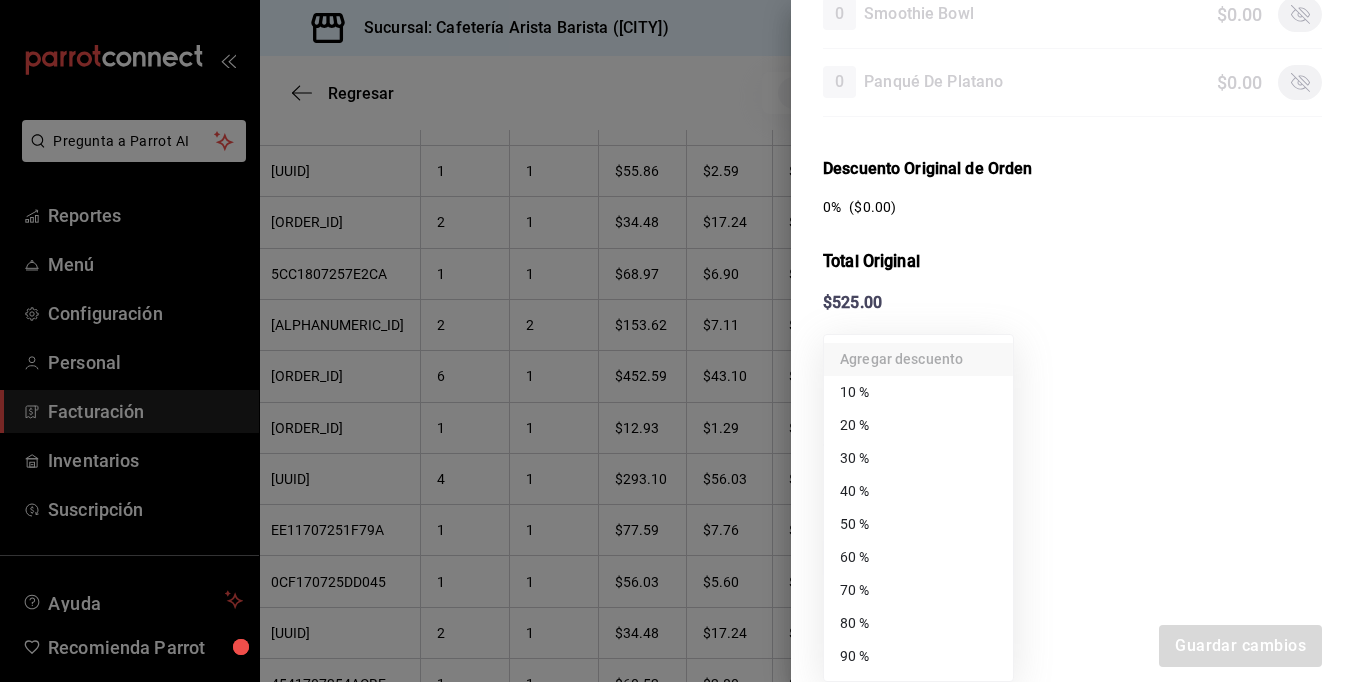 click on "60 %" at bounding box center [918, 557] 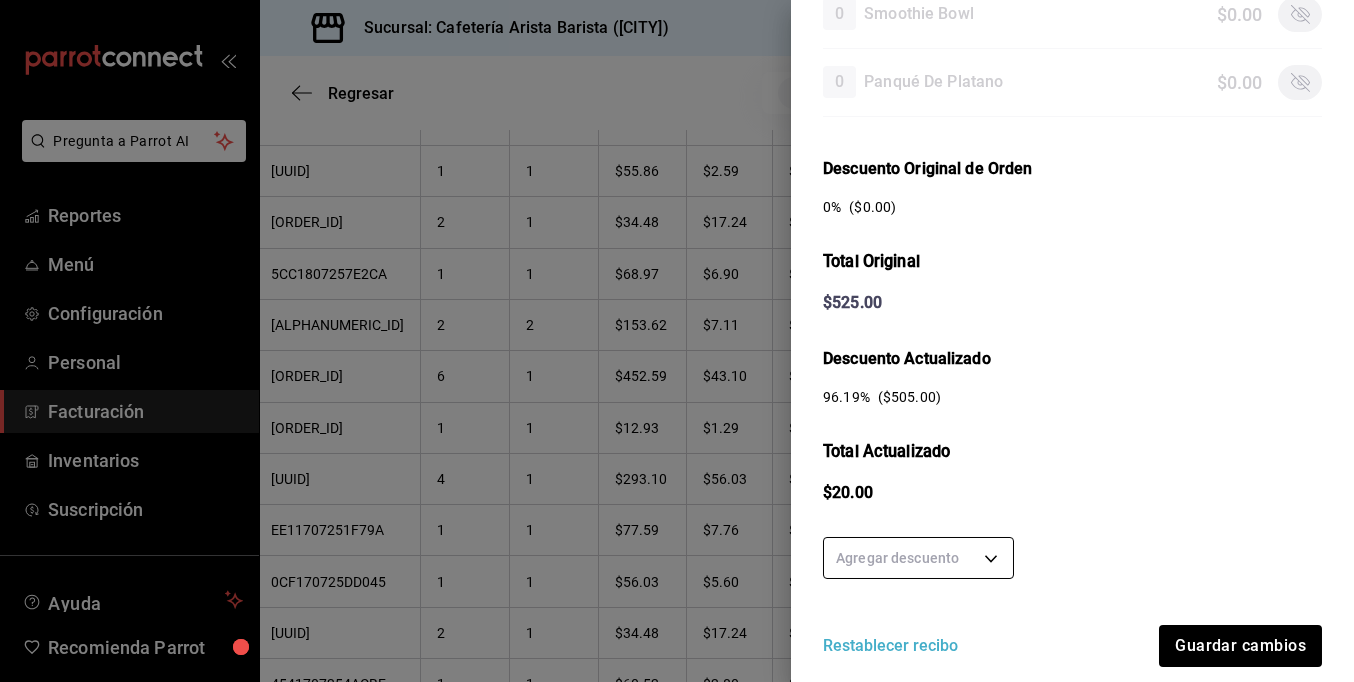 click on "Pregunta a Parrot AI Reportes   Menú   Configuración   Personal   Facturación   Inventarios   Suscripción   Ayuda Recomienda Parrot   [FIRST] [LAST]   Sugerir nueva función   Sucursal: Cafetería Arista Barista (Mérida) Regresar 161 Recibos seleccionados Acciones Editar recibos Fecha 2025-07-01 1 / 7 / 2025 - 2025-07-31 31 / 7 / 2025 Hora inicio 00:00 Hora inicio Hora fin 23:59 Hora fin Razón social JORGE ALBERTO CERVANTES MARTINEZ [UUID] Formas de pago   Efectivo [UUID] Marcas Ver todas [UUID] Ingresos totales $ 22,946.61 Descuentos totales $ 1,488.00 Impuestos $ 3,433.39 Total por facturar $ 24,892.00 Ingresos totales (Act.) $ 2,436.89 Descuentos totales (Act.) $ 20,405.05 Impuestos  (Act.) $ 390.06 Total por facturar (Act.) $ 2,826.95 Editar recibos Quita la selección a los recibos que no quieras editar. Act. # de recibo Artículos (Orig.) Artículos (Act.) Subtotal (Orig.) Subtotal (Act.) Impuestos (Orig.) Sí" at bounding box center [677, 341] 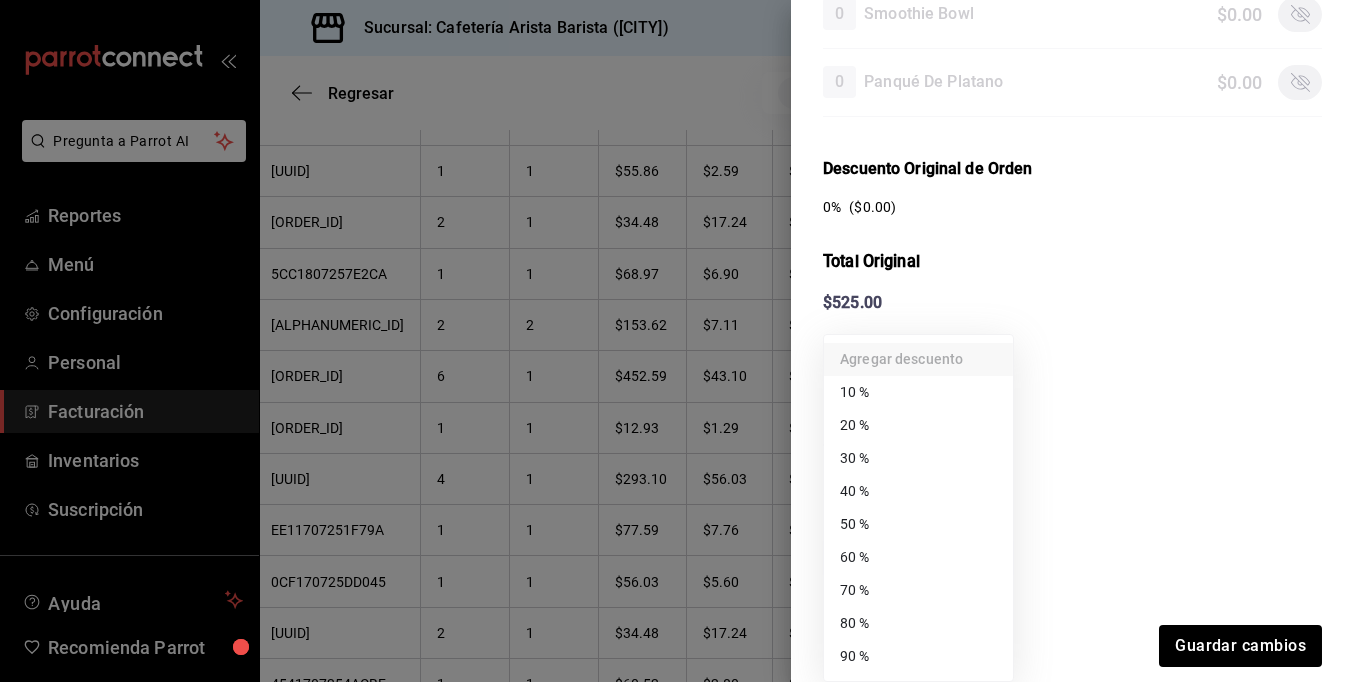 click at bounding box center [677, 341] 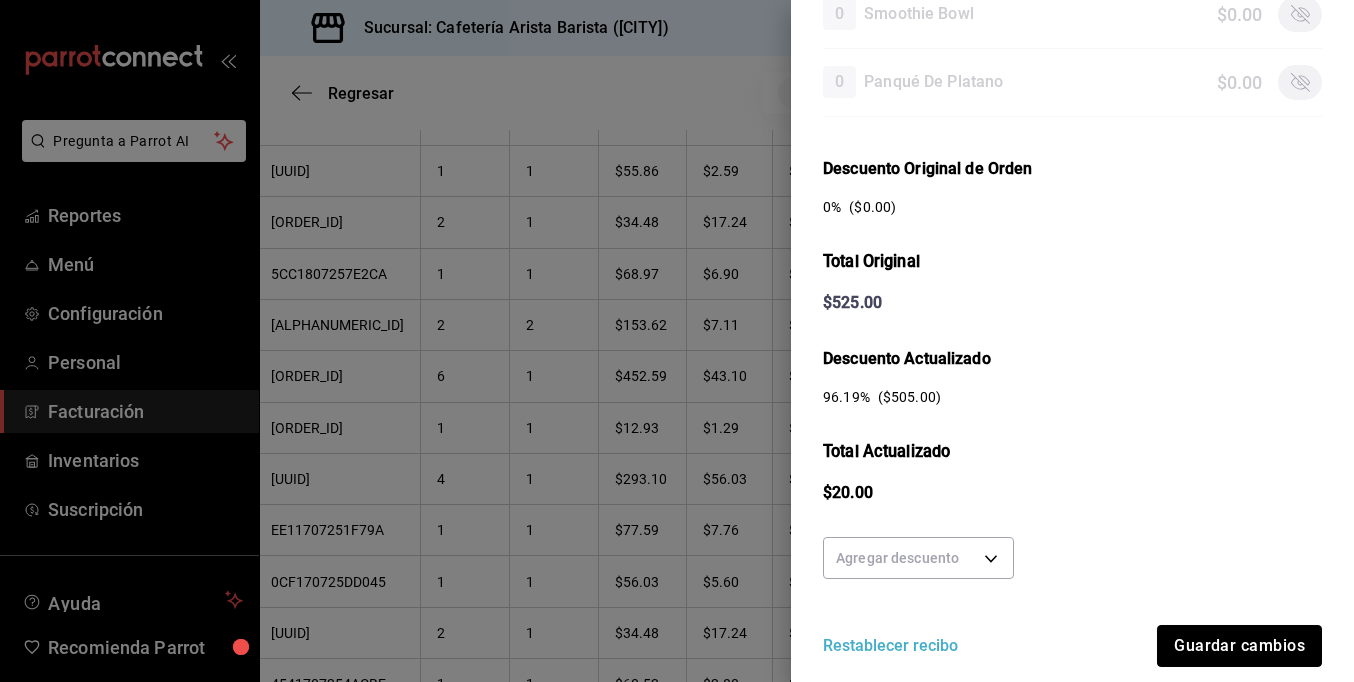 click on "Guardar cambios" at bounding box center (1239, 646) 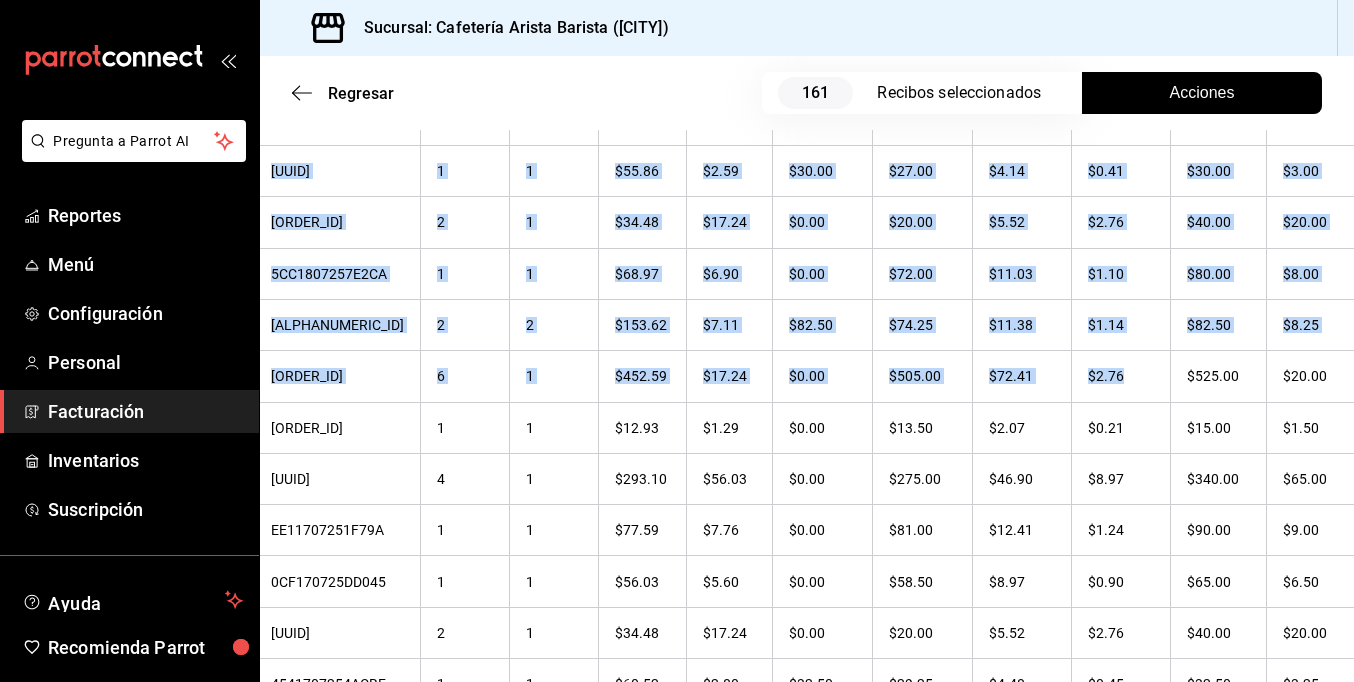 drag, startPoint x: 1247, startPoint y: 364, endPoint x: 1383, endPoint y: 362, distance: 136.01471 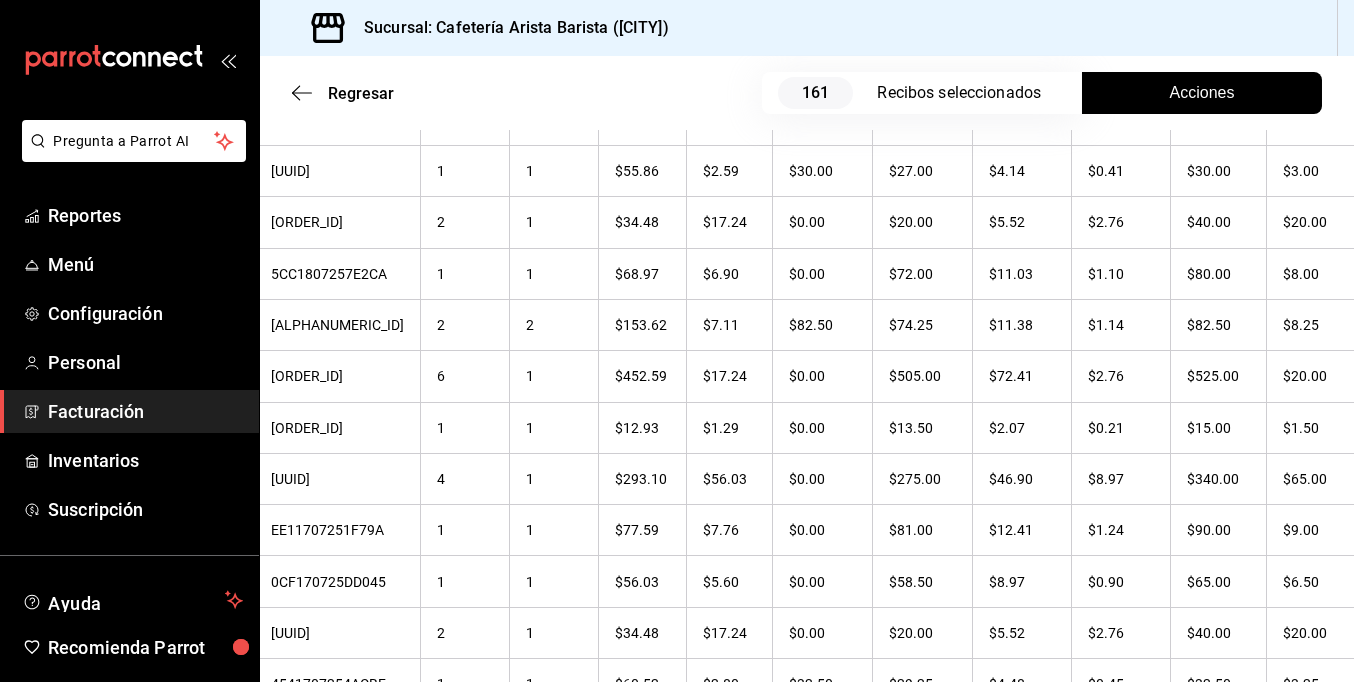 drag, startPoint x: 1383, startPoint y: 362, endPoint x: 1198, endPoint y: 27, distance: 382.68787 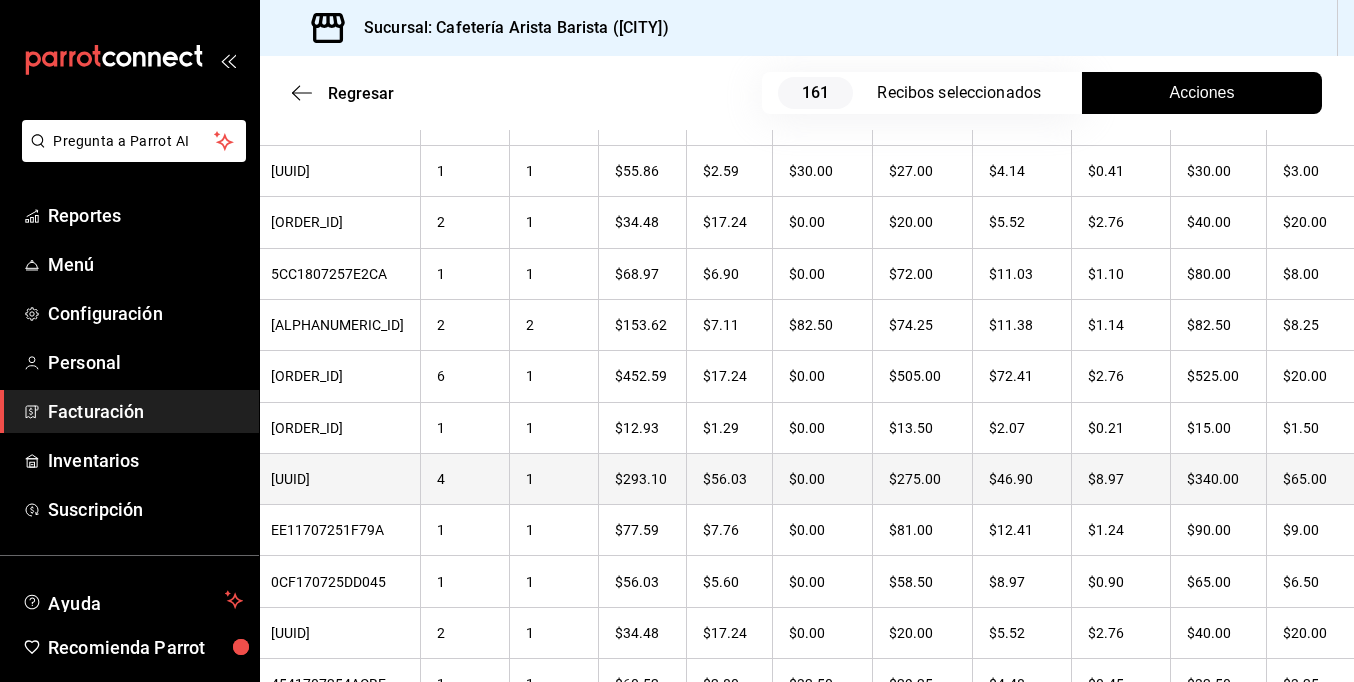 click on "$65.00" at bounding box center [1313, 478] 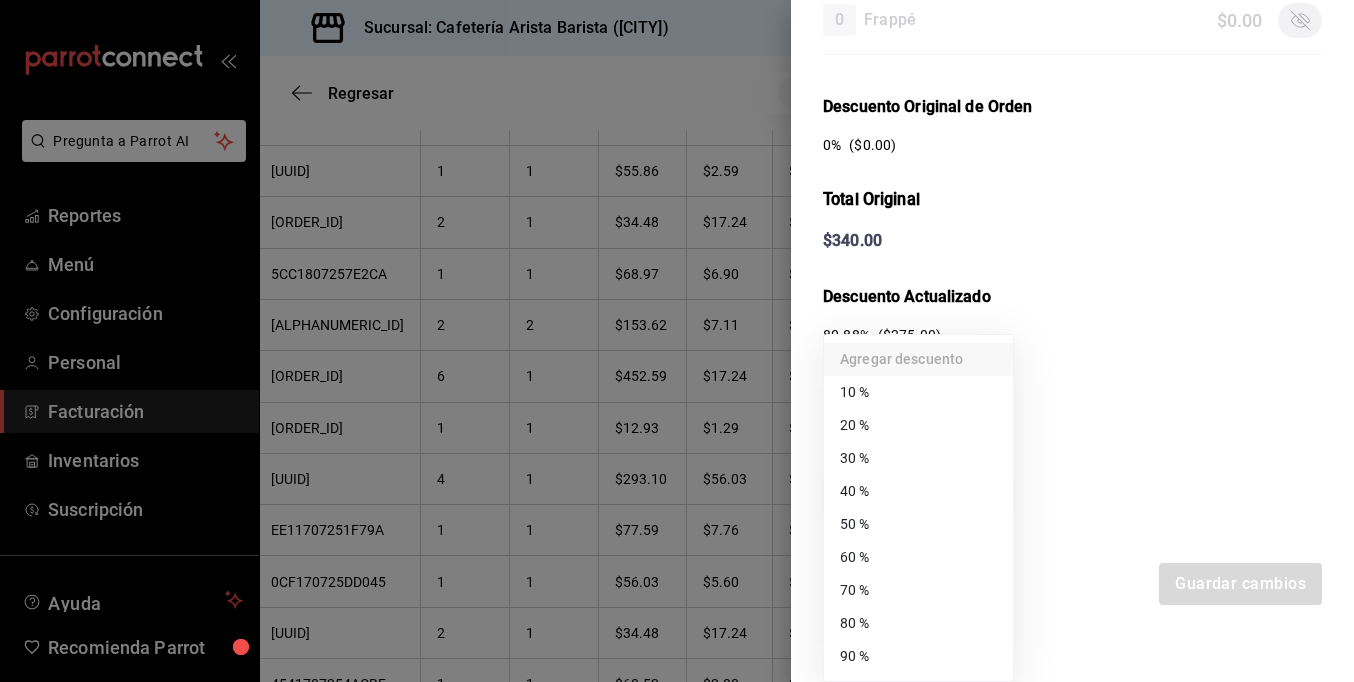 click on "Pregunta a Parrot AI Reportes   Menú   Configuración   Personal   Facturación   Inventarios   Suscripción   Ayuda Recomienda Parrot   [FIRST] [LAST]   Sugerir nueva función   Sucursal: Cafetería Arista Barista (Mérida) Regresar 161 Recibos seleccionados Acciones Editar recibos Fecha 2025-07-01 1 / 7 / 2025 - 2025-07-31 31 / 7 / 2025 Hora inicio 00:00 Hora inicio Hora fin 23:59 Hora fin Razón social JORGE ALBERTO CERVANTES MARTINEZ [UUID] Formas de pago   Efectivo [UUID] Marcas Ver todas [UUID] Ingresos totales $ 22,946.61 Descuentos totales $ 1,488.00 Impuestos $ 3,433.39 Total por facturar $ 24,892.00 Ingresos totales (Act.) $ 2,411.03 Descuentos totales (Act.) $ 20,435.05 Impuestos  (Act.) $ 385.92 Total por facturar (Act.) $ 2,796.95 Editar recibos Quita la selección a los recibos que no quieras editar. Act. # de recibo Artículos (Orig.) Artículos (Act.) Subtotal (Orig.) Subtotal (Act.) Impuestos (Orig.) Sí" at bounding box center (677, 341) 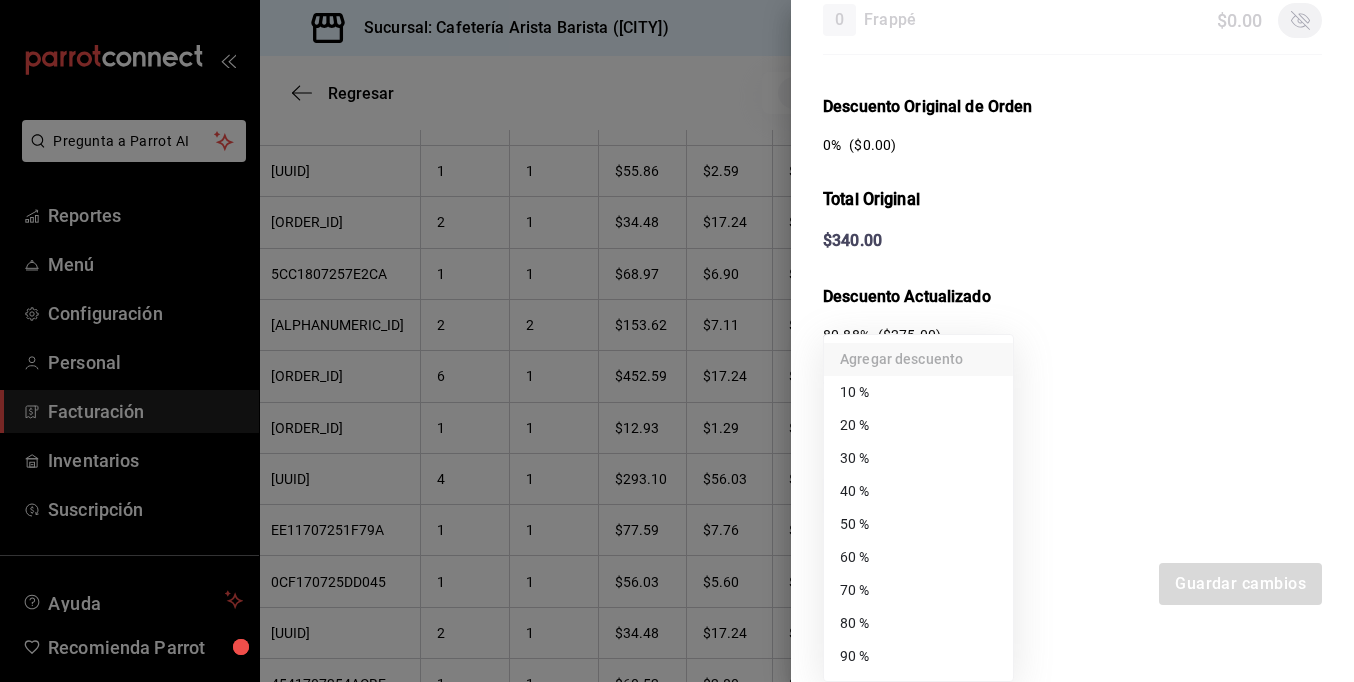 click on "70 %" at bounding box center (918, 590) 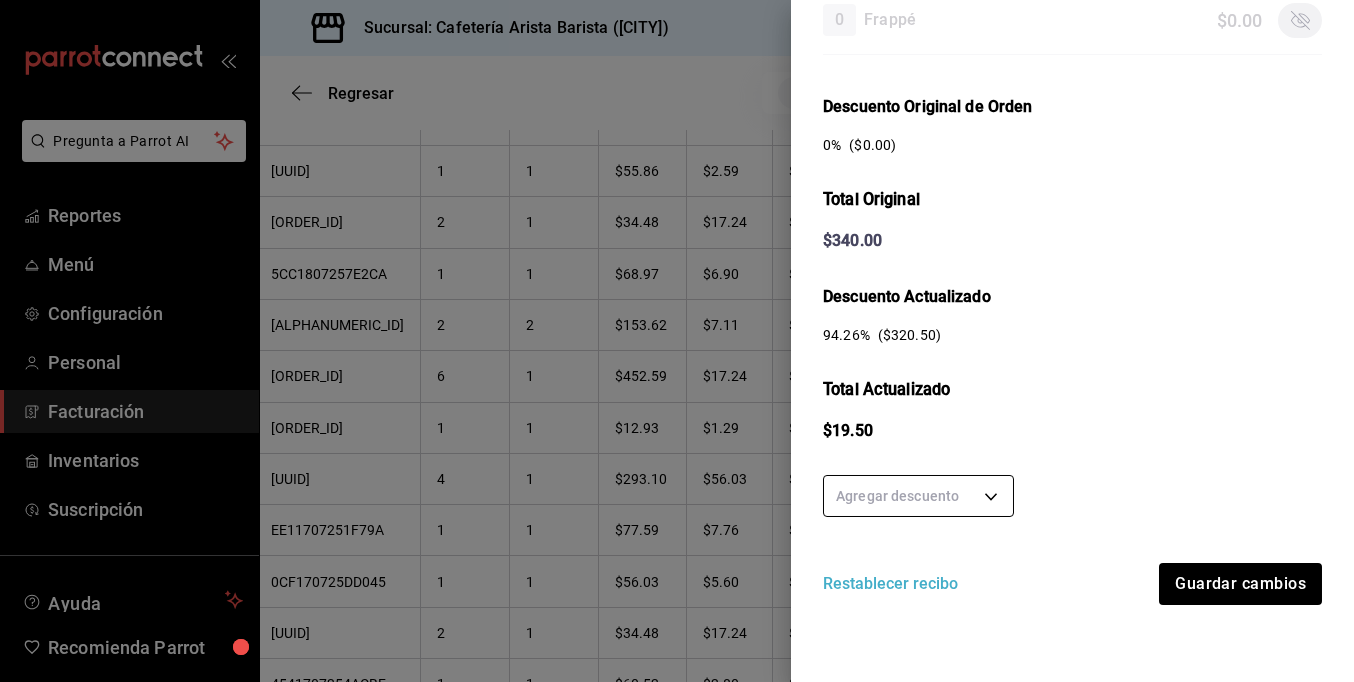 click on "Pregunta a Parrot AI Reportes   Menú   Configuración   Personal   Facturación   Inventarios   Suscripción   Ayuda Recomienda Parrot   [FIRST] [LAST]   Sugerir nueva función   Sucursal: Cafetería Arista Barista (Mérida) Regresar 161 Recibos seleccionados Acciones Editar recibos Fecha 2025-07-01 1 / 7 / 2025 - 2025-07-31 31 / 7 / 2025 Hora inicio 00:00 Hora inicio Hora fin 23:59 Hora fin Razón social JORGE ALBERTO CERVANTES MARTINEZ [UUID] Formas de pago   Efectivo [UUID] Marcas Ver todas [UUID] Ingresos totales $ 22,946.61 Descuentos totales $ 1,488.00 Impuestos $ 3,433.39 Total por facturar $ 24,892.00 Ingresos totales (Act.) $ 2,411.03 Descuentos totales (Act.) $ 20,435.05 Impuestos  (Act.) $ 385.92 Total por facturar (Act.) $ 2,796.95 Editar recibos Quita la selección a los recibos que no quieras editar. Act. # de recibo Artículos (Orig.) Artículos (Act.) Subtotal (Orig.) Subtotal (Act.) Impuestos (Orig.) Sí" at bounding box center (677, 341) 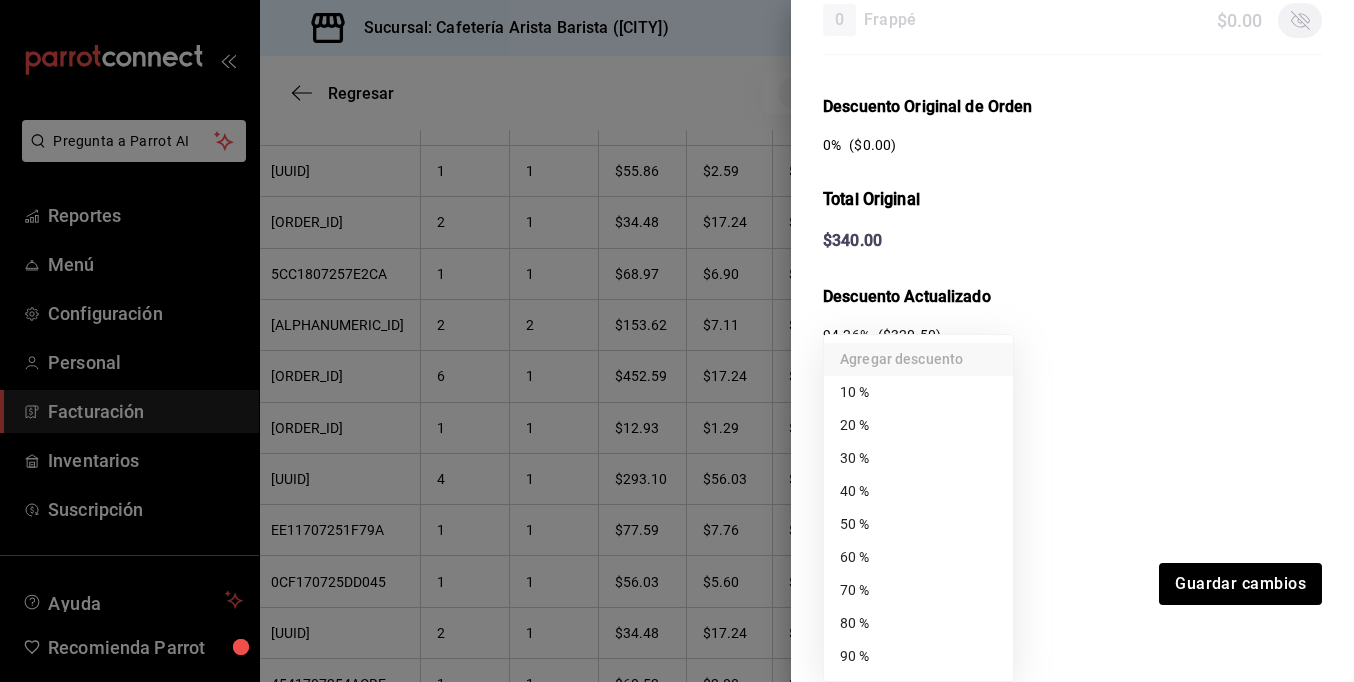 click on "80 %" at bounding box center [918, 623] 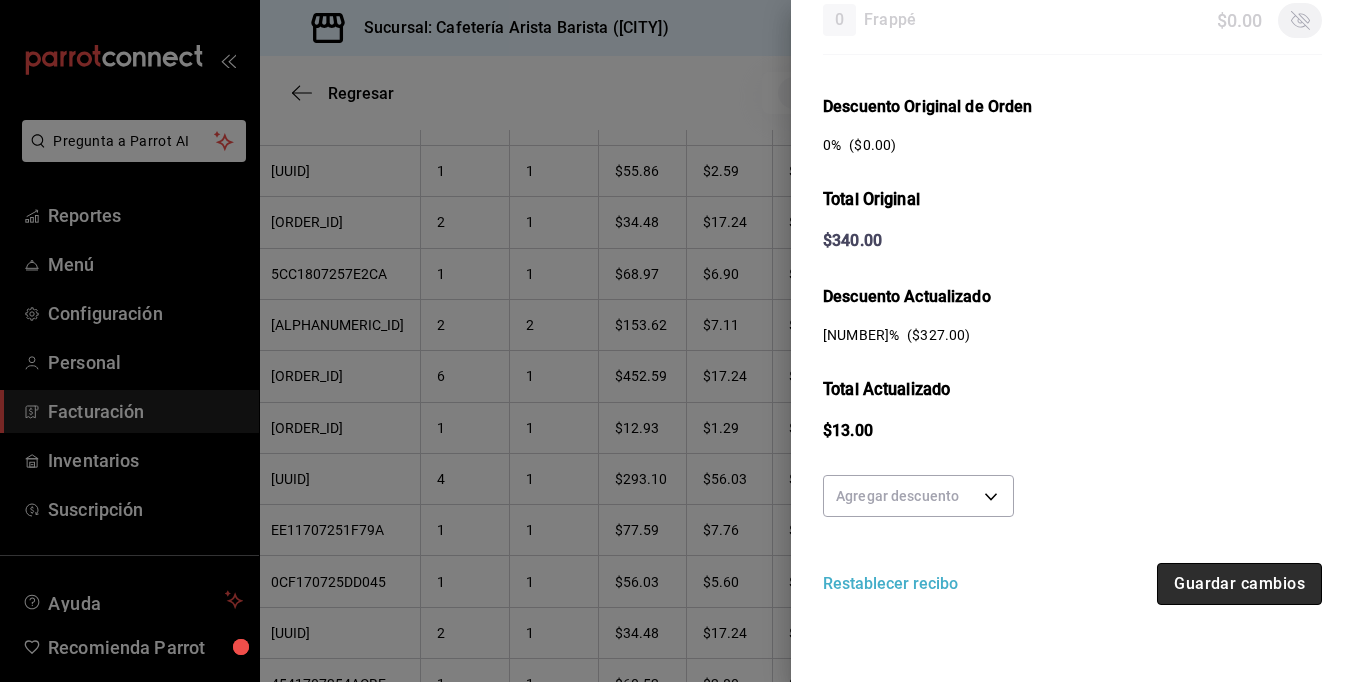click on "Guardar cambios" at bounding box center [1239, 584] 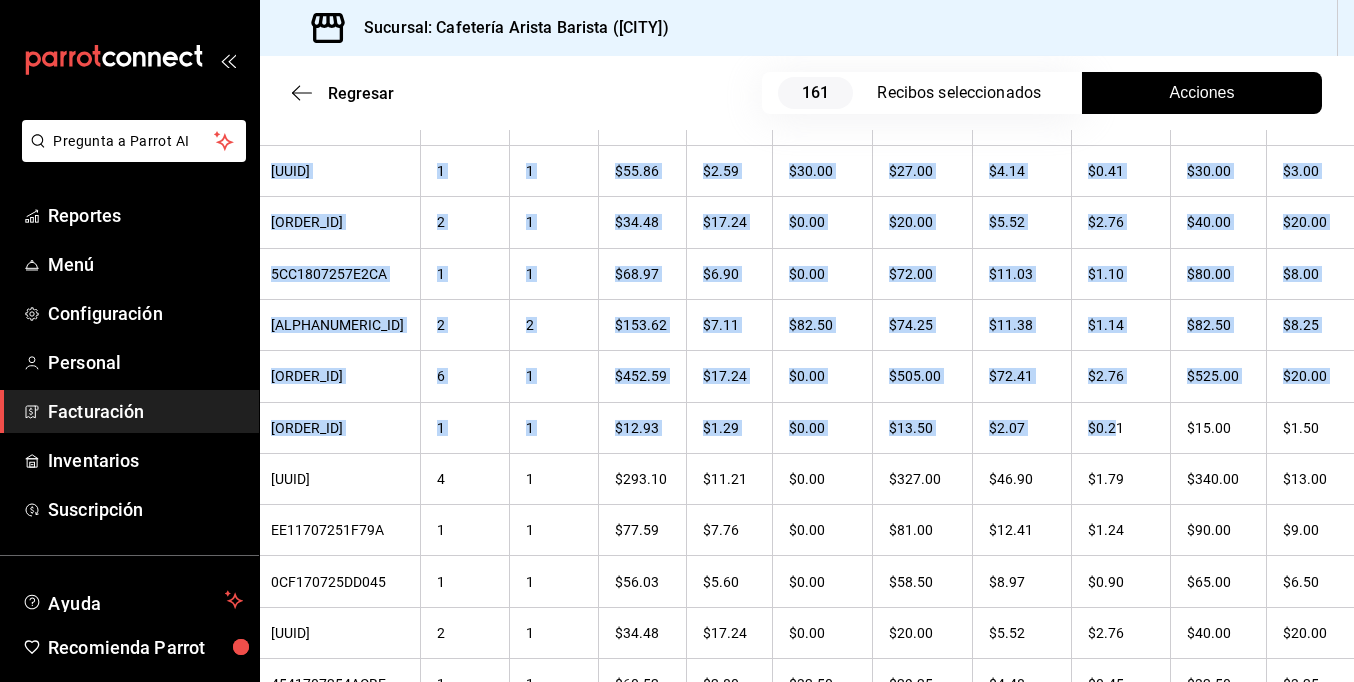 drag, startPoint x: 1244, startPoint y: 415, endPoint x: 1348, endPoint y: 413, distance: 104.019226 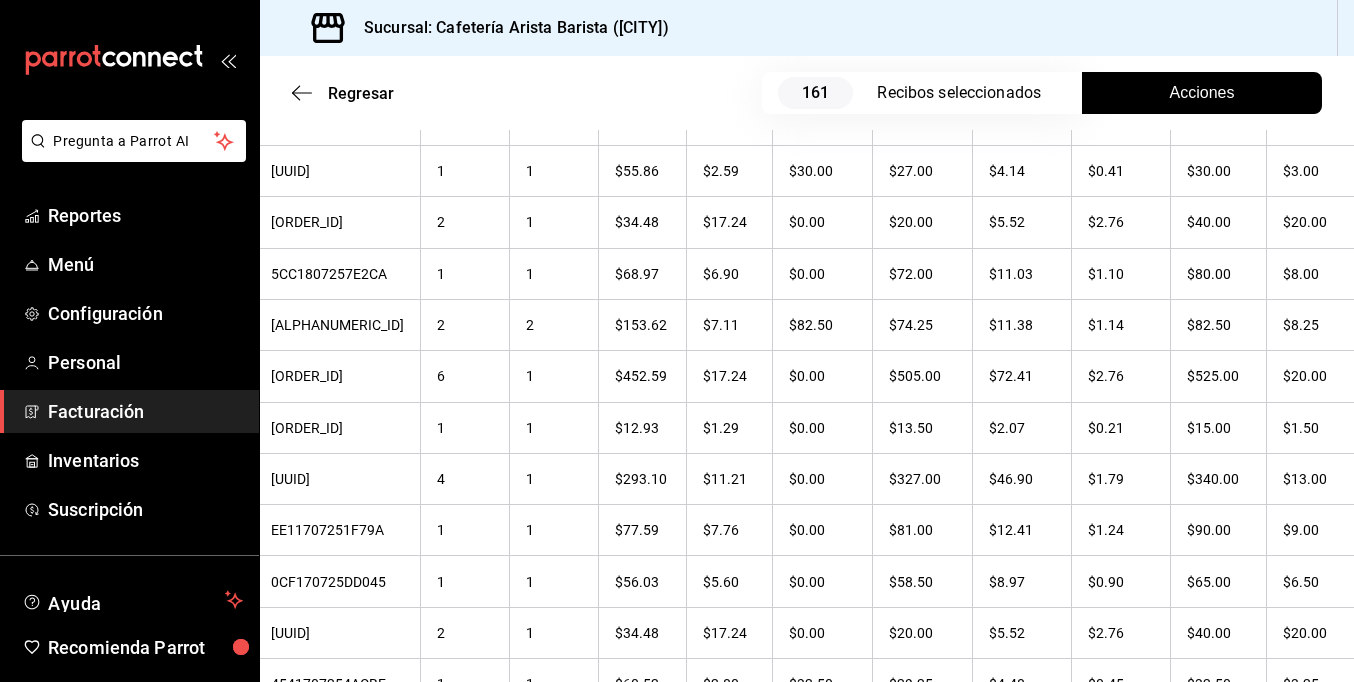 click on "Sucursal: Cafetería Arista Barista ([CITY])" at bounding box center [807, 28] 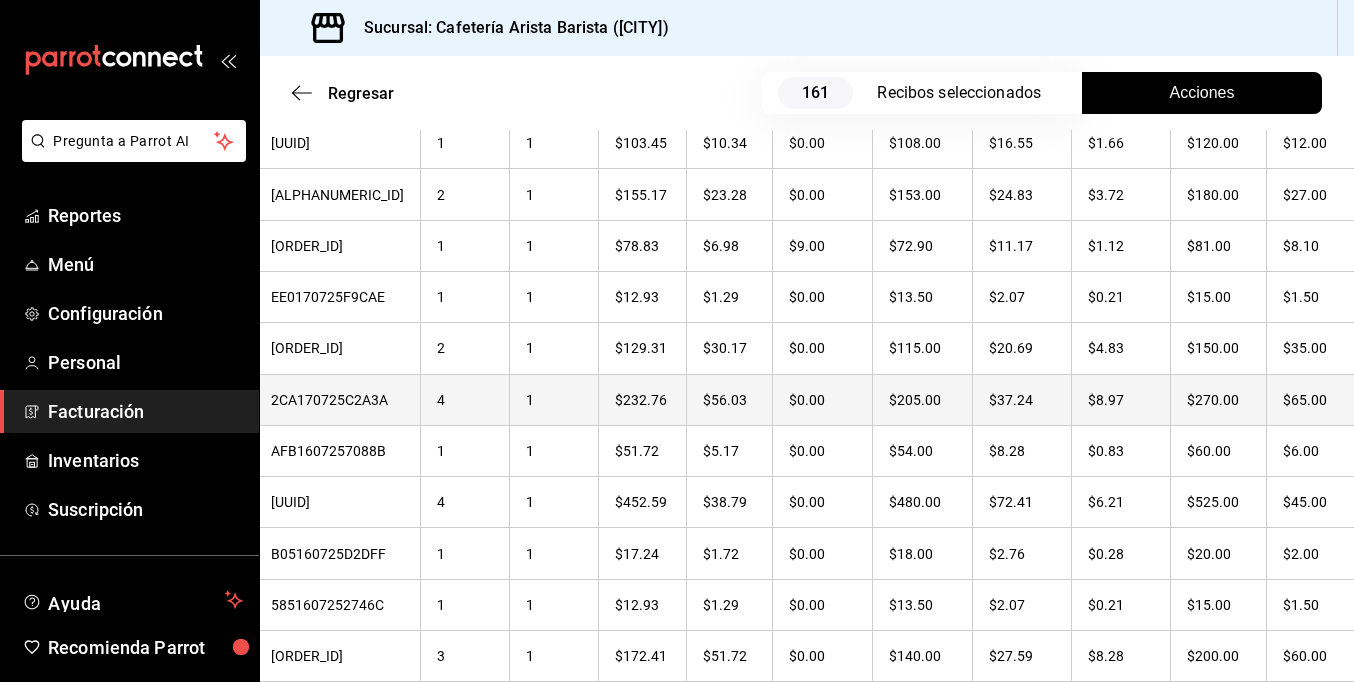 click on "$65.00" at bounding box center [1313, 399] 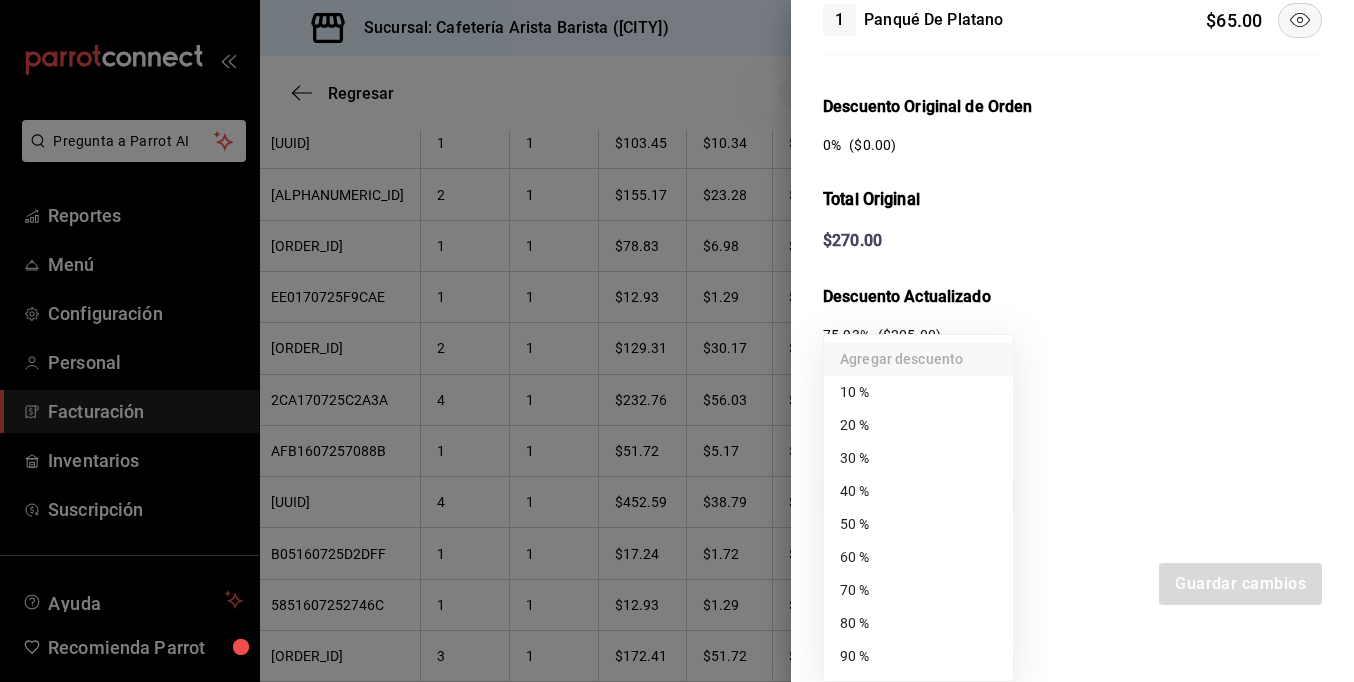 click on "Pregunta a Parrot AI Reportes   Menú   Configuración   Personal   Facturación   Inventarios   Suscripción   Ayuda Recomienda Parrot   [FIRST] [LAST]   Sugerir nueva función   Sucursal: Cafetería Arista Barista (Mérida) Regresar 161 Recibos seleccionados Acciones Editar recibos Fecha 2025-07-01 1 / 7 / 2025 - 2025-07-31 31 / 7 / 2025 Hora inicio 00:00 Hora inicio Hora fin 23:59 Hora fin Razón social JORGE ALBERTO CERVANTES MARTINEZ [UUID] Formas de pago   Efectivo [UUID] Marcas Ver todas [UUID] Ingresos totales $ 22,946.61 Descuentos totales $ 1,488.00 Impuestos $ 3,433.39 Total por facturar $ 24,892.00 Ingresos totales (Act.) $ 2,366.21 Descuentos totales (Act.) $ 20,487.05 Impuestos  (Act.) $ 378.74 Total por facturar (Act.) $ 2,744.95 Editar recibos Quita la selección a los recibos que no quieras editar. Act. # de recibo Artículos (Orig.) Artículos (Act.) Subtotal (Orig.) Subtotal (Act.) Impuestos (Orig.) Sí" at bounding box center (677, 341) 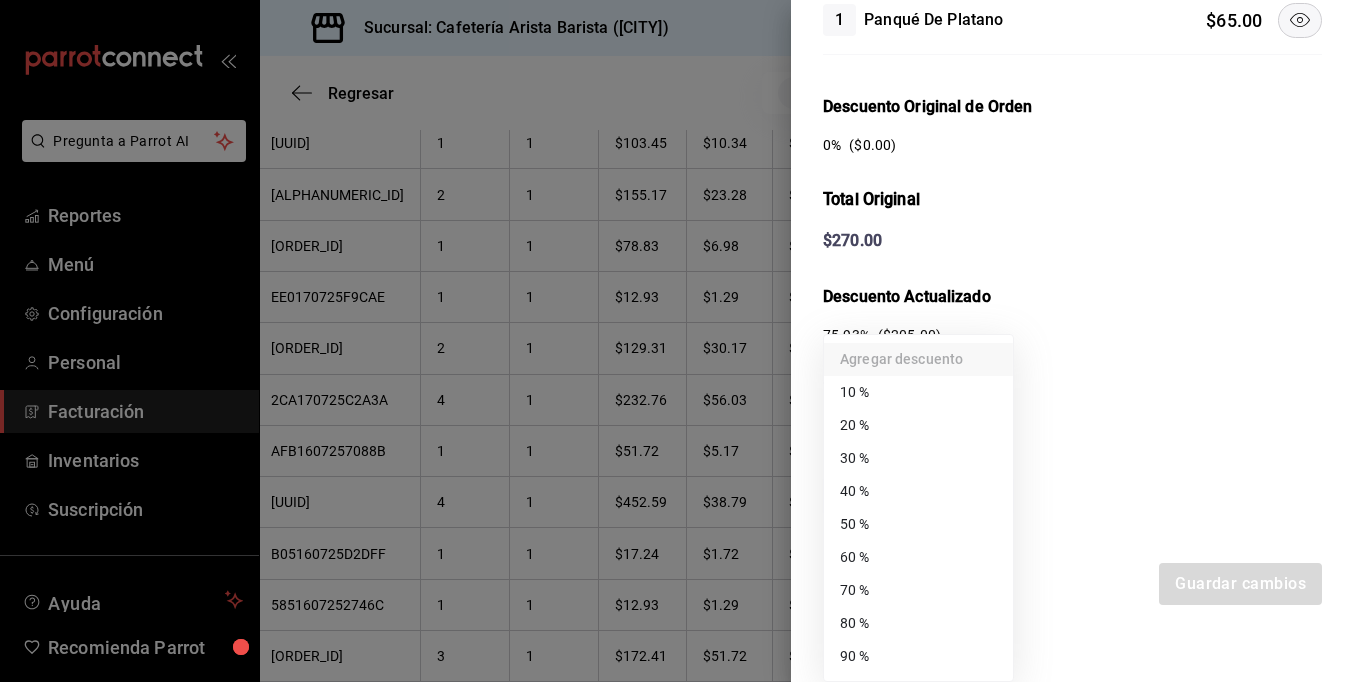click on "60 %" at bounding box center [918, 557] 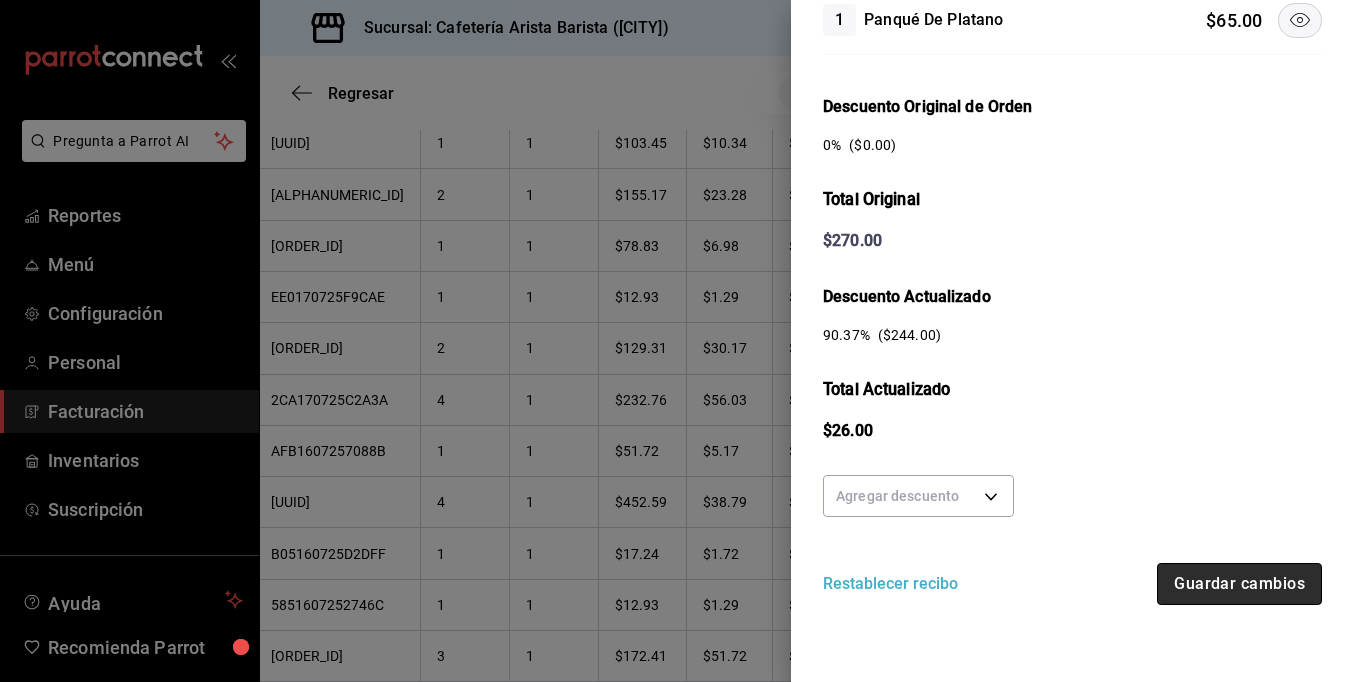 click on "Guardar cambios" at bounding box center [1239, 584] 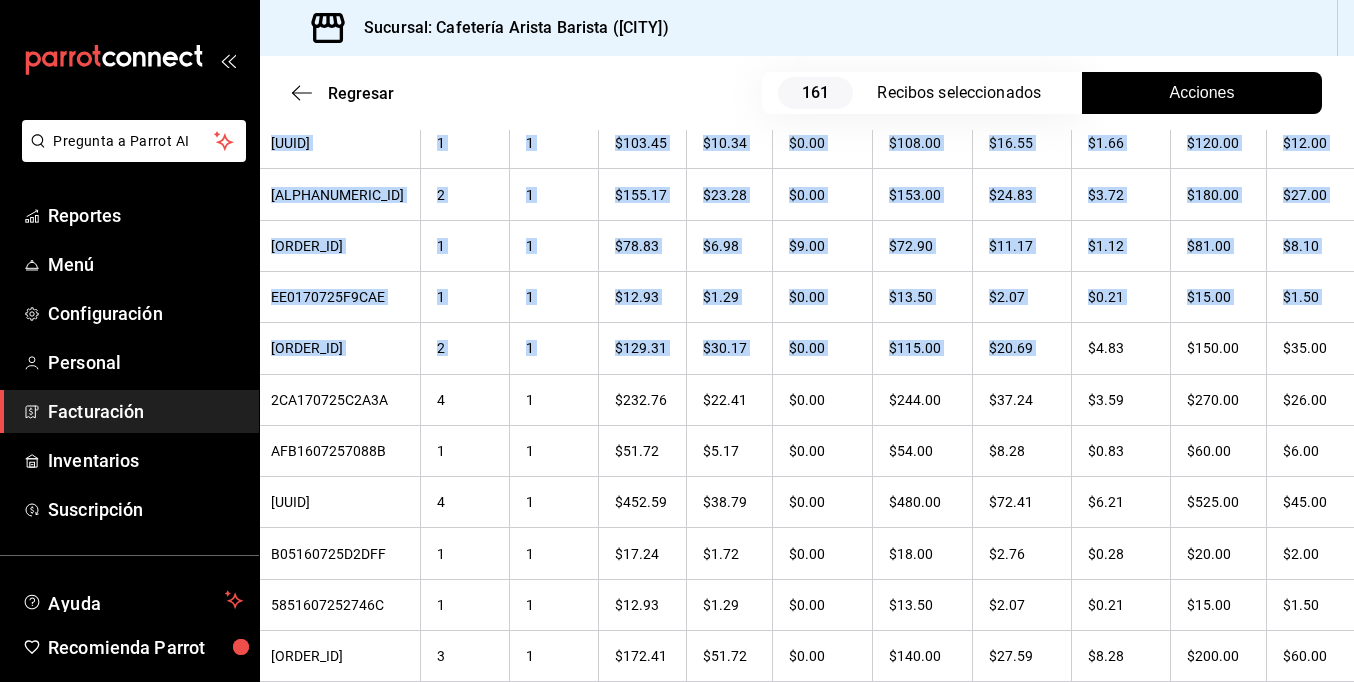 drag, startPoint x: 1201, startPoint y: 342, endPoint x: 1347, endPoint y: 342, distance: 146 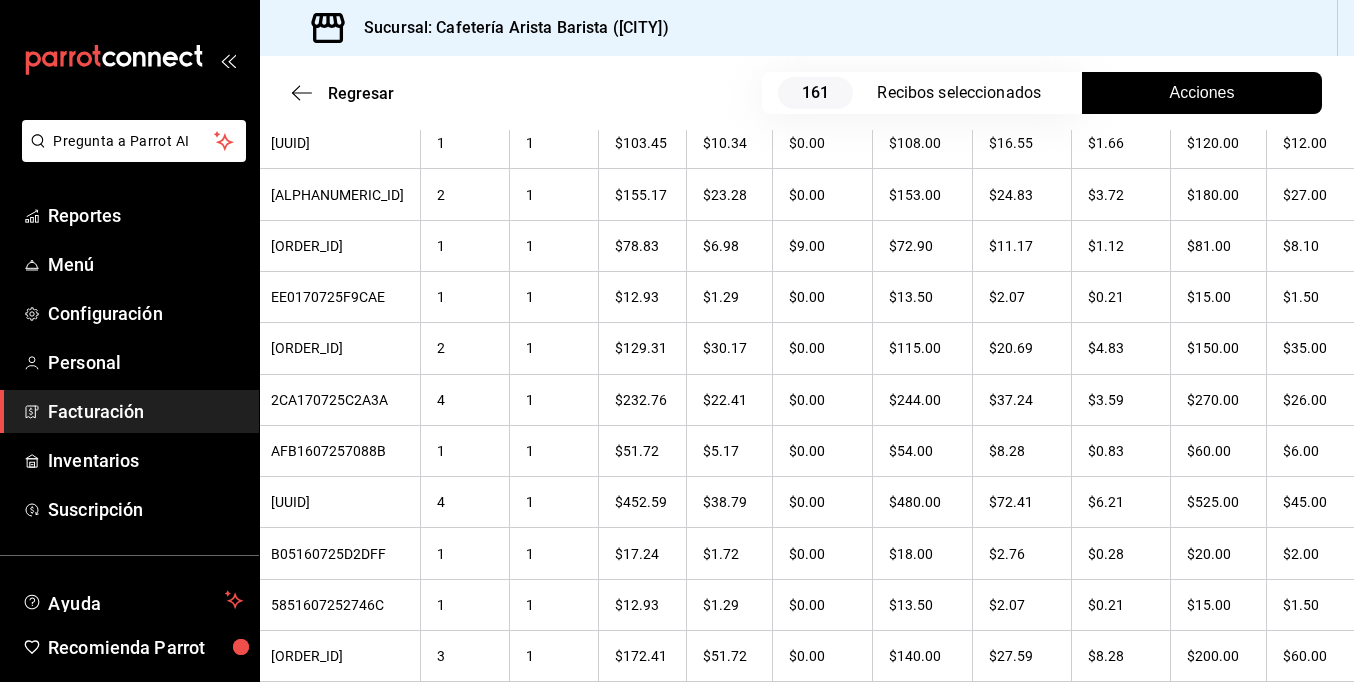 drag, startPoint x: 1347, startPoint y: 342, endPoint x: 1213, endPoint y: 15, distance: 353.39072 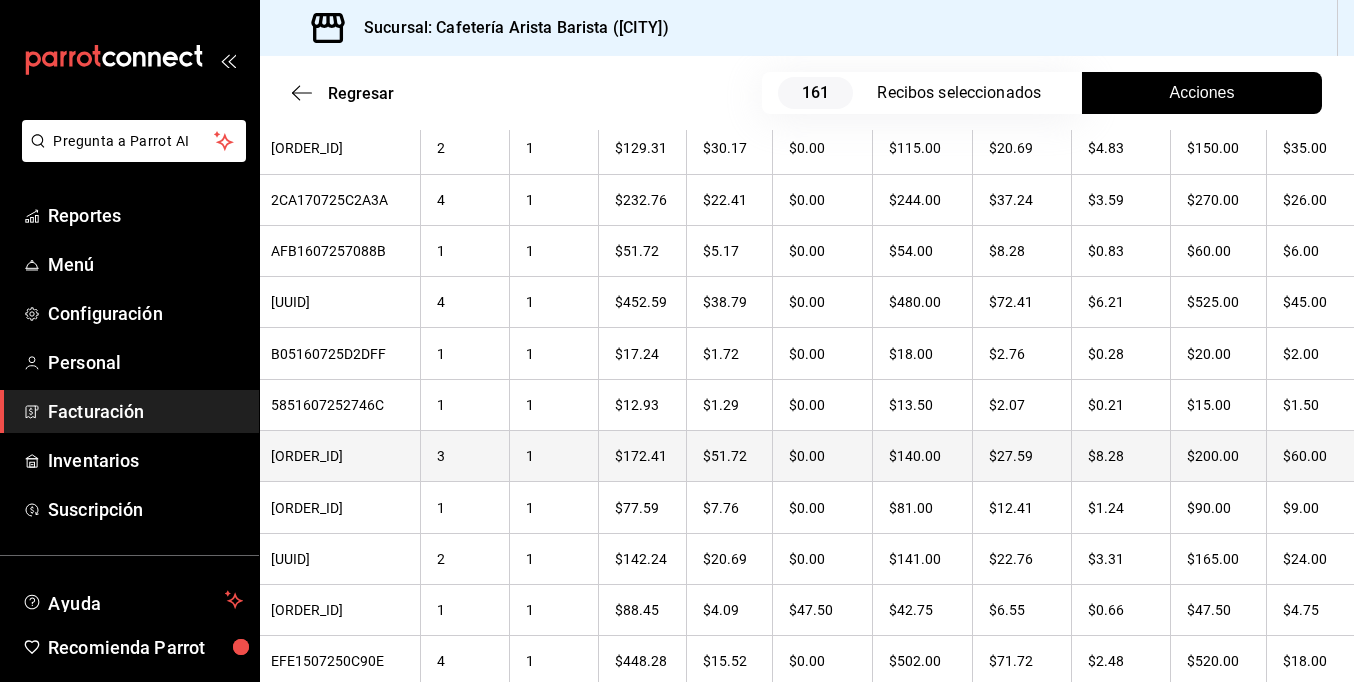 click on "$60.00" at bounding box center [1313, 456] 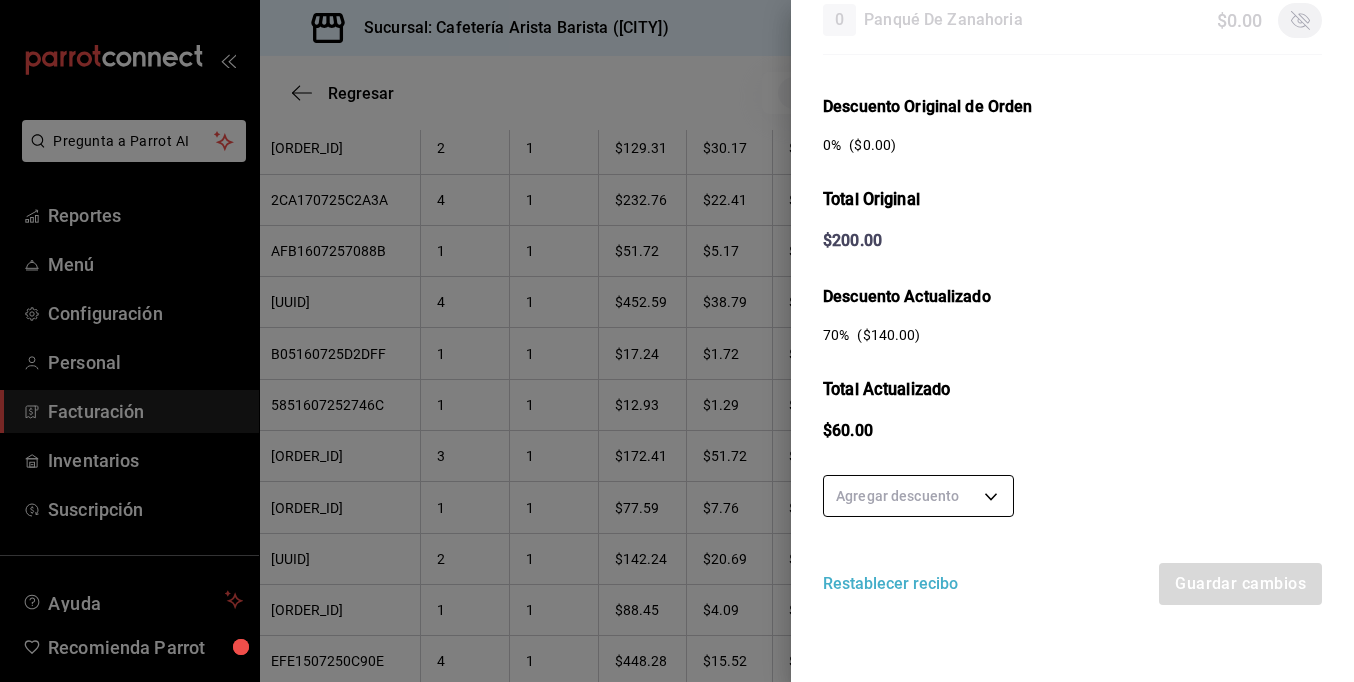click on "Pregunta a Parrot AI Reportes   Menú   Configuración   Personal   Facturación   Inventarios   Suscripción   Ayuda Recomienda Parrot   [FULL_NAME]   Sugerir nueva función   Sucursal: Cafetería Arista Barista (Mérida) Regresar 161 Recibos seleccionados Acciones Editar recibos Fecha [DATE] 1 / 7 / [YEAR] - [DATE] 31 / 7 / [YEAR] Hora inicio 00:00 Hora inicio Hora fin 23:59 Hora fin Razón social [FULL_NAME] [UUID] Formas de pago   Efectivo [UUID] Marcas Ver todas [UUID] Ingresos totales $ 22,946.61 Descuentos totales $ 1,488.00 Impuestos $ 3,433.39 Total por facturar $ 24,892.00 Ingresos totales (Act.) $ 2,332.59 Descuentos totales (Act.) $ 20,526.05 Impuestos  (Act.) $ 373.36 Total por facturar (Act.) $ 2,705.95 Editar recibos Quita la selección a los recibos que no quieras editar. Act. # de recibo Artículos (Orig.) Artículos (Act.) Subtotal (Orig.) Subtotal (Act.) Impuestos (Orig.) Sí" at bounding box center (677, 341) 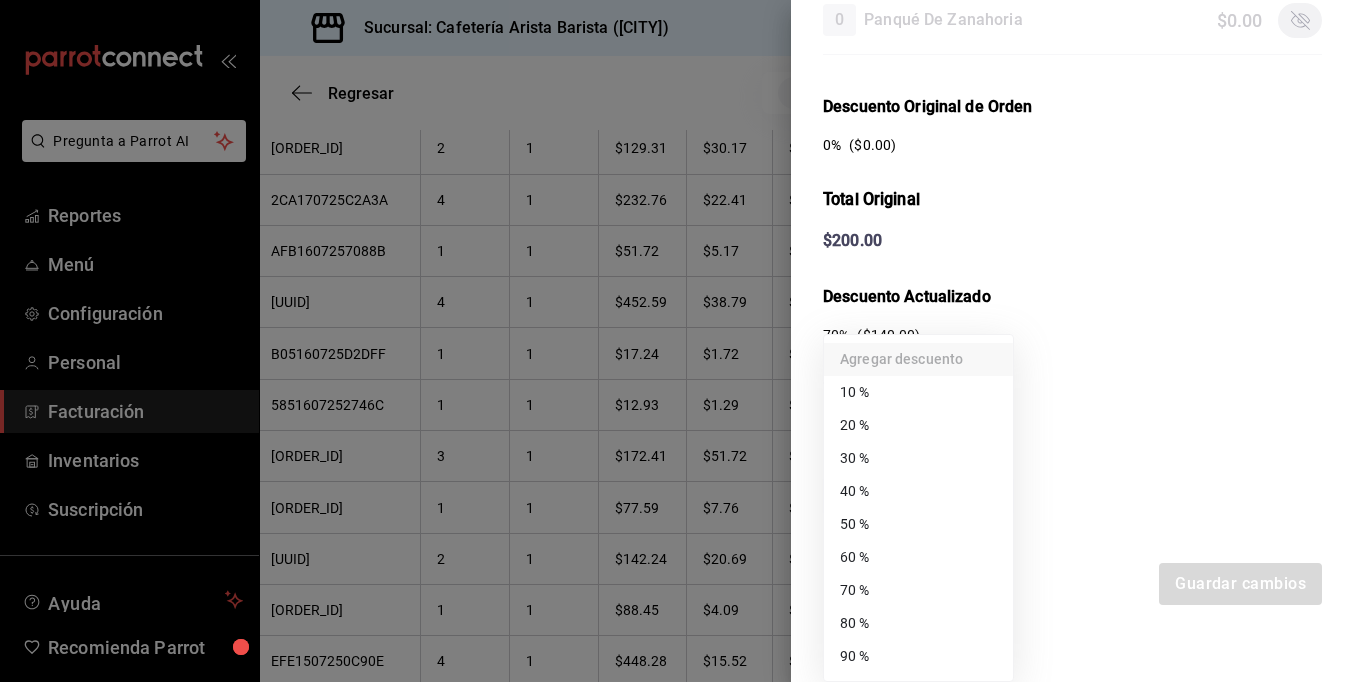 click on "50 %" at bounding box center [918, 524] 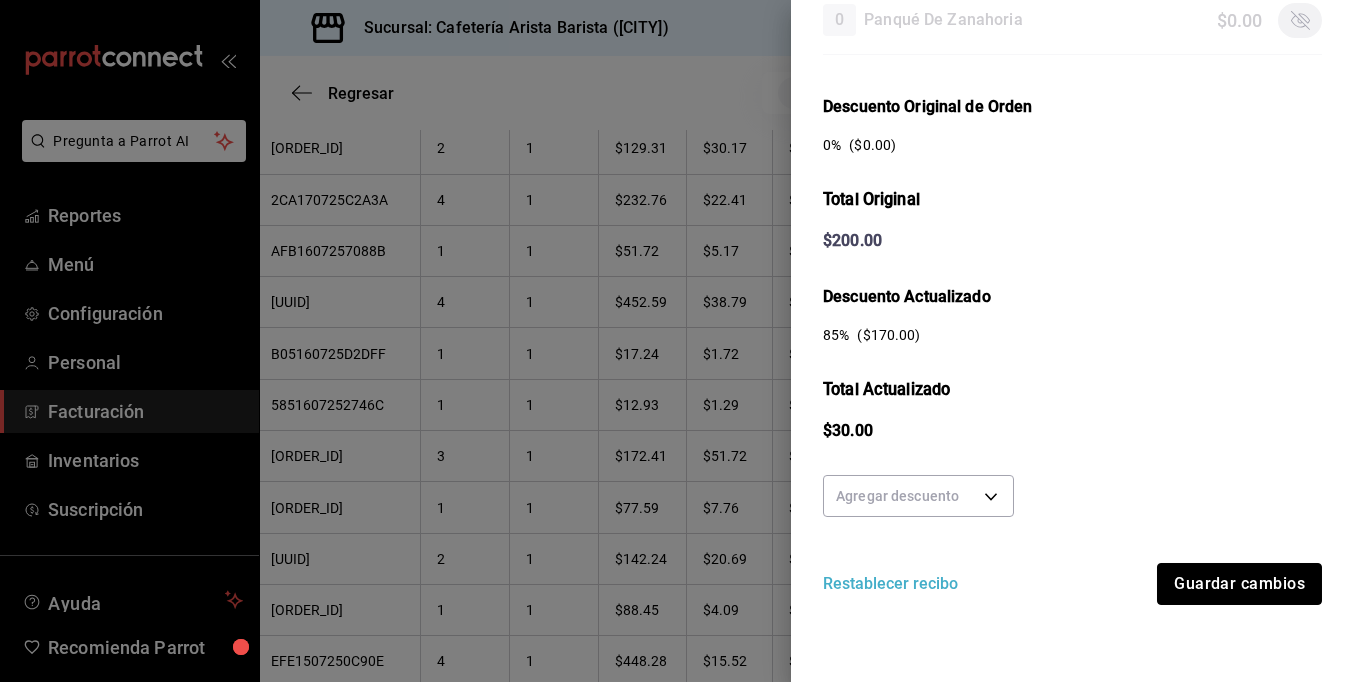 click on "Guardar cambios" at bounding box center [1239, 584] 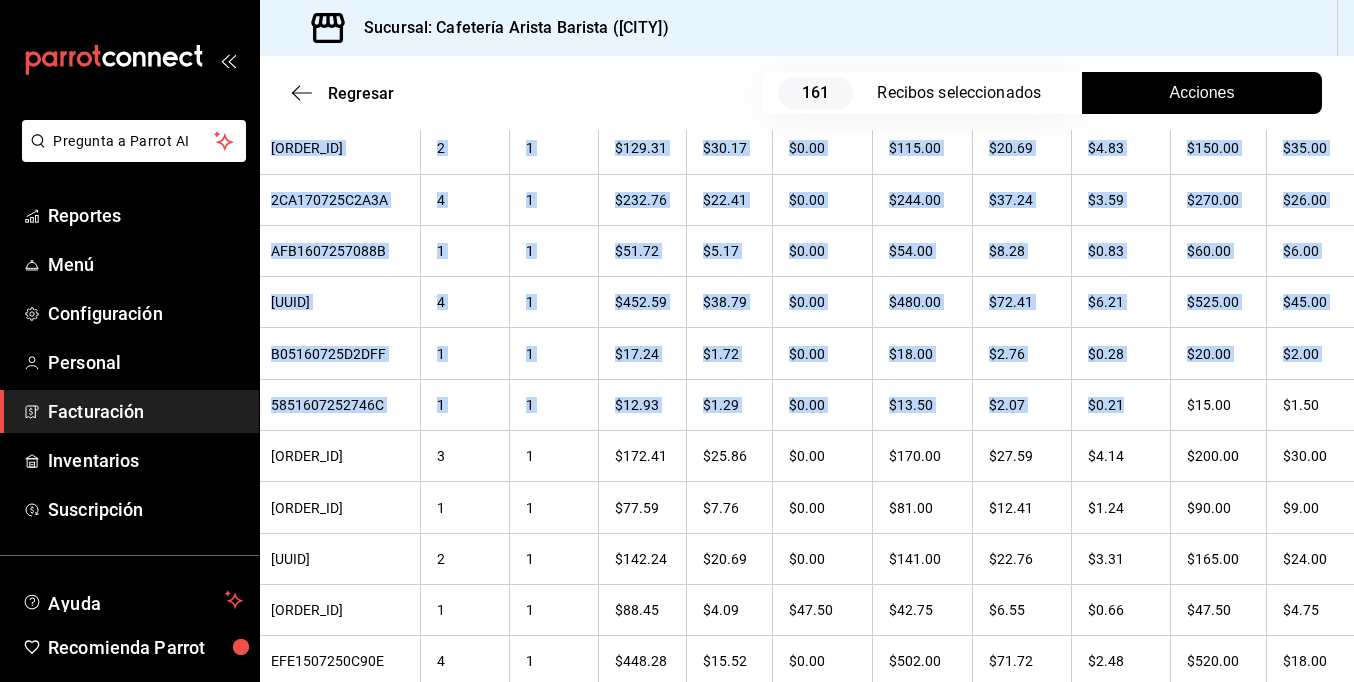 drag, startPoint x: 1258, startPoint y: 397, endPoint x: 1358, endPoint y: 400, distance: 100.04499 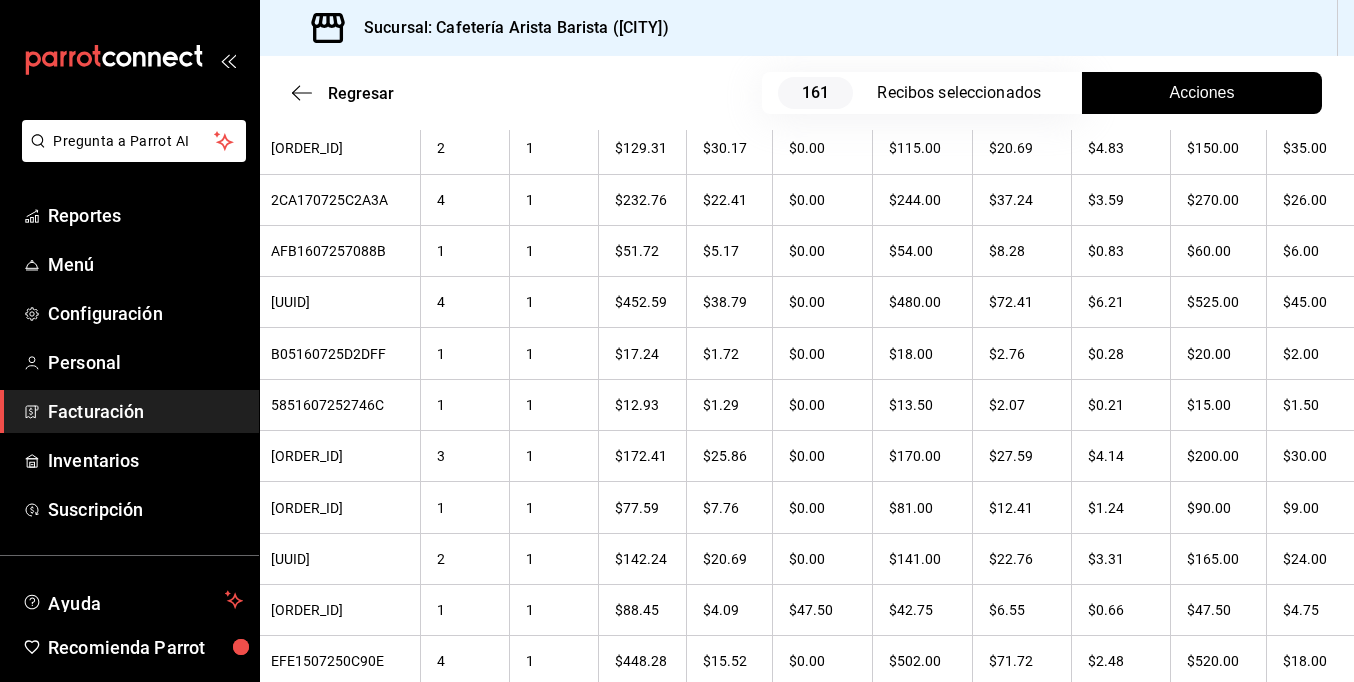 drag, startPoint x: 1358, startPoint y: 400, endPoint x: 1170, endPoint y: 20, distance: 423.96225 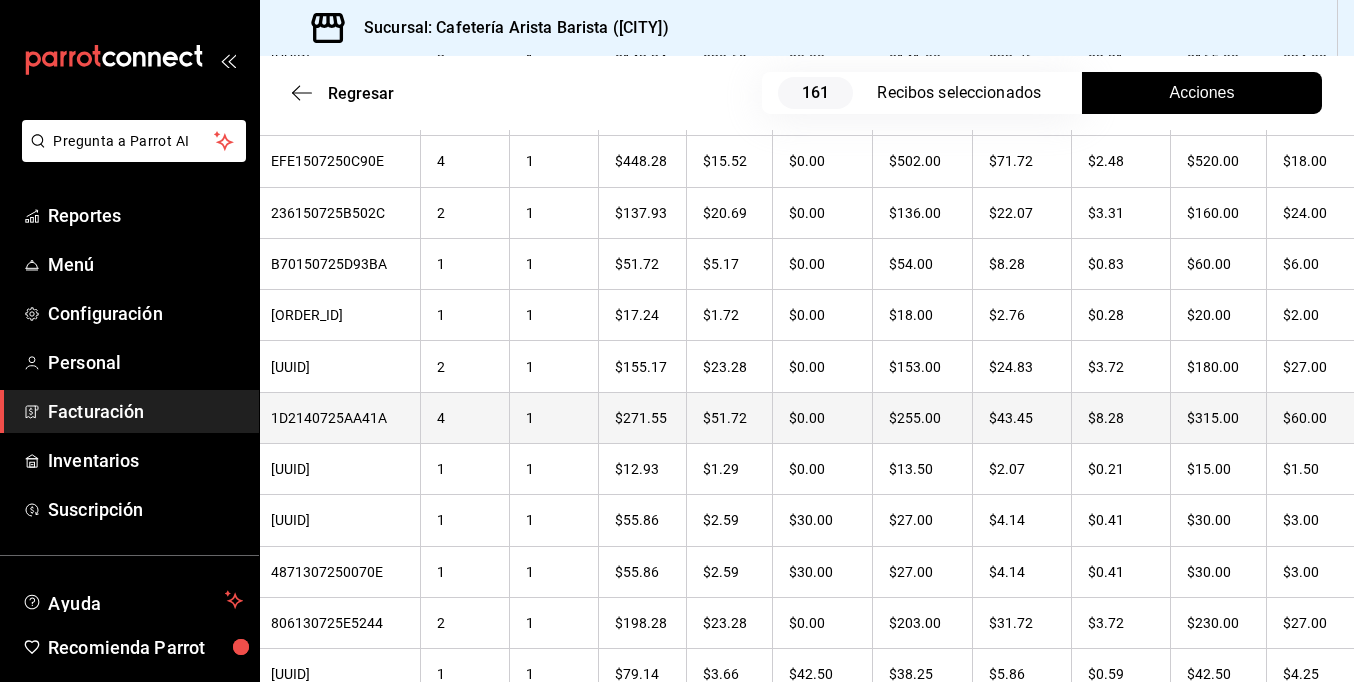 click on "$60.00" at bounding box center [1313, 417] 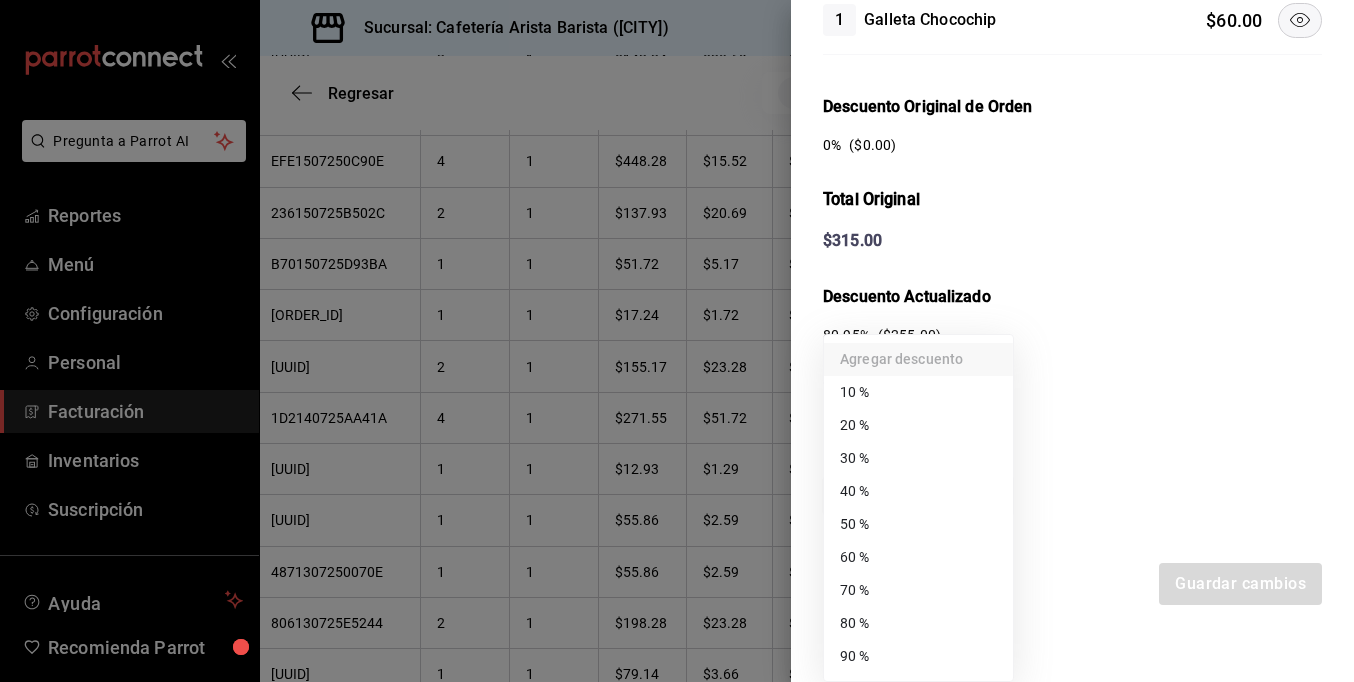 click on "Pregunta a Parrot AI Reportes   Menú   Configuración   Personal   Facturación   Inventarios   Suscripción   Ayuda Recomienda Parrot   [FULL_NAME]   Sugerir nueva función   Sucursal: Cafetería Arista Barista ([CITY]) Regresar 161 Recibos seleccionados Acciones Editar recibos Fecha 2025-07-01 1 / 7 / 2025 - 2025-07-31 31 / 7 / 2025 Hora inicio 00:00 Hora inicio Hora fin 23:59 Hora fin Razón social [FULL_NAME] 980cee1c-aefc-4e14-bc21-7576d2fafae3 Formas de pago   Efectivo 58e5b7a6-9178-44d5-aa80-321818116193 Marcas Ver todas fc1ea929-f4b8-451f-80c7-715306eba671 Ingresos totales $ 22,946.61 Descuentos totales $ 1,488.00 Impuestos $ 3,433.39 Total por facturar $ 24,892.00 Ingresos totales (Act.) $ 2,306.73 Descuentos totales (Act.) $ 20,556.05 Impuestos  (Act.) $ 369.22 Total por facturar (Act.) $ 2,675.95 Editar recibos Quita la selección a los recibos que no quieras editar. Act. # de recibo Artículos (Orig.) Artículos (Act.) Subtotal (Orig.) Subtotal (Act.) Impuestos (Orig.) Sí" at bounding box center [677, 341] 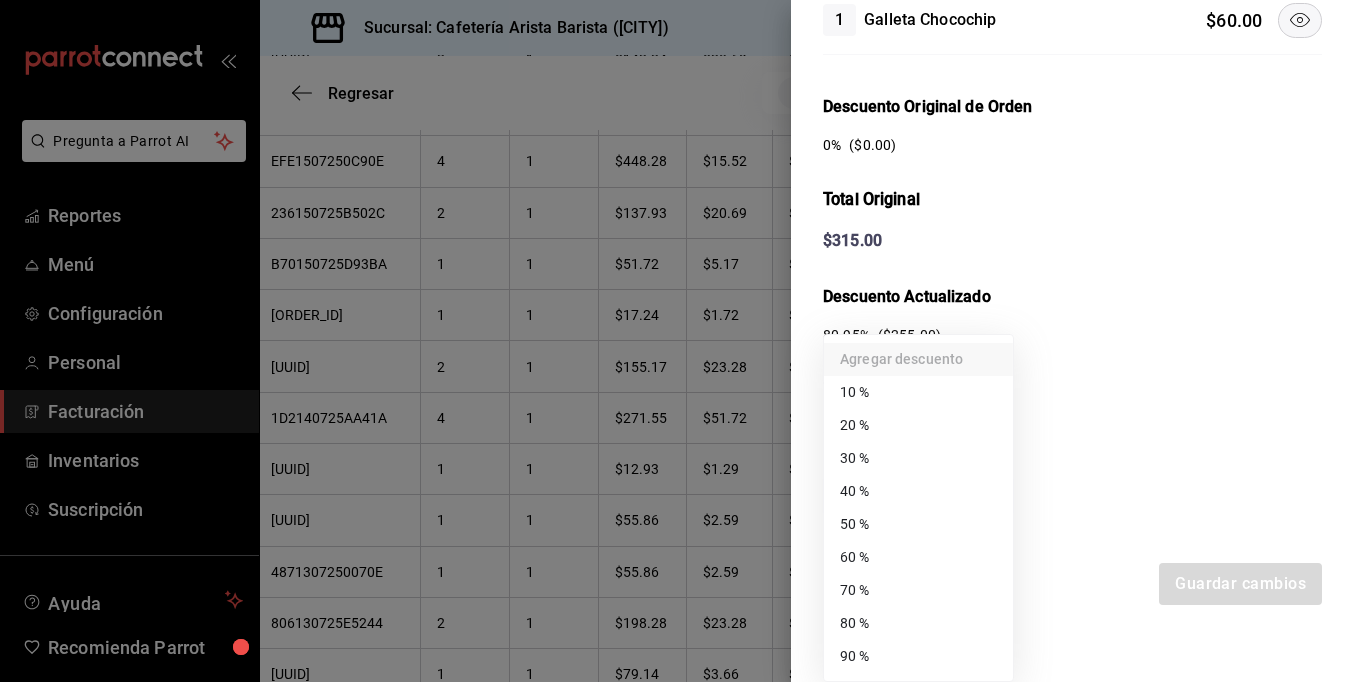 click on "60 %" at bounding box center [918, 557] 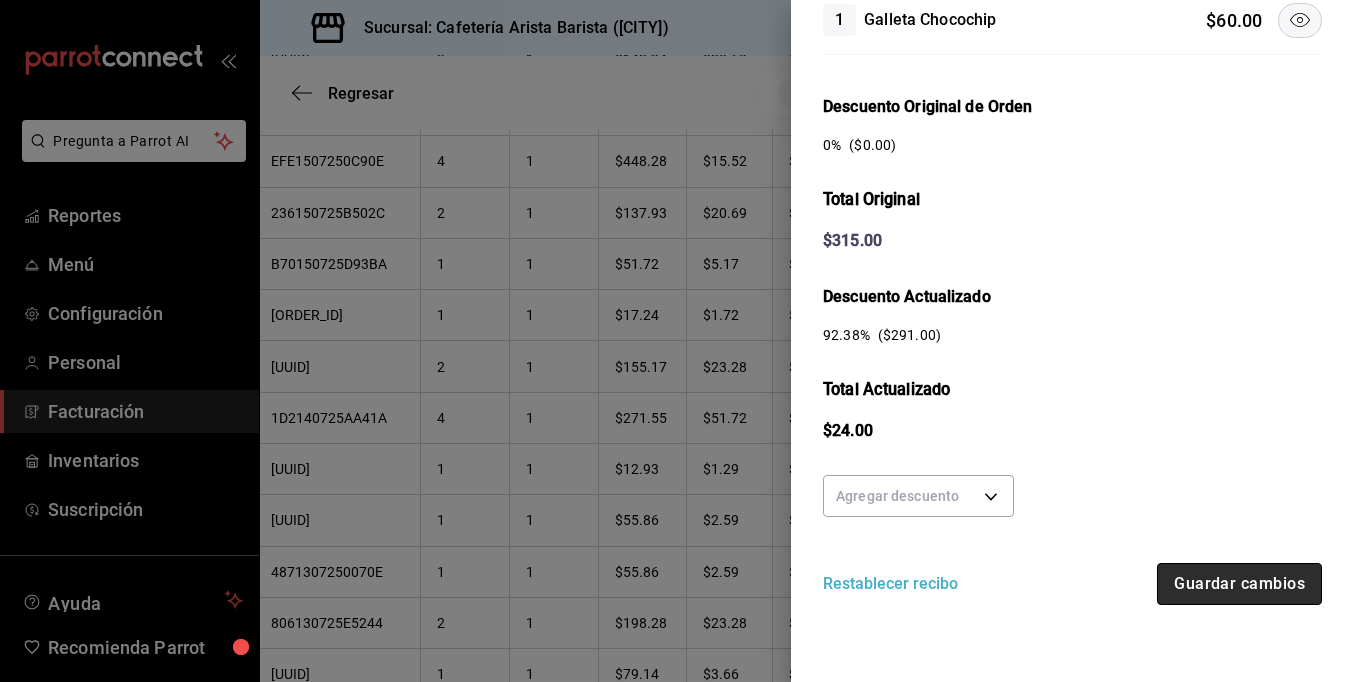 click on "Guardar cambios" at bounding box center [1239, 584] 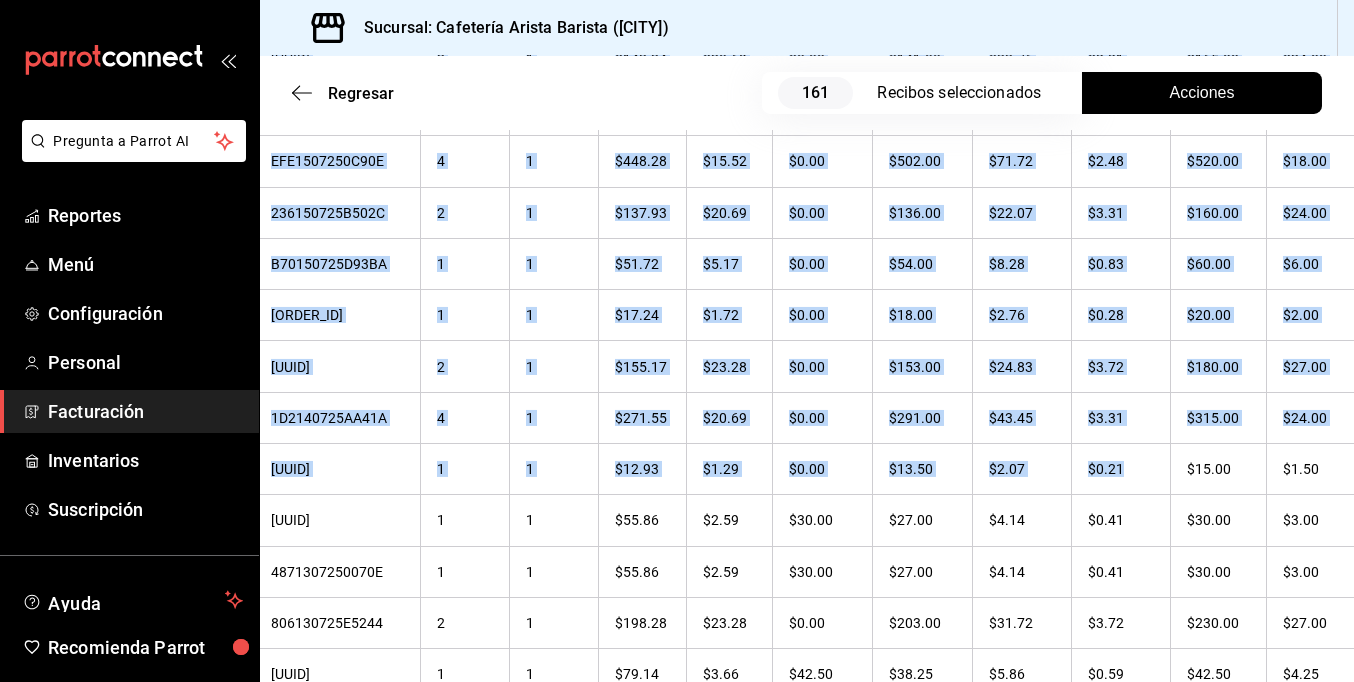 drag, startPoint x: 1277, startPoint y: 458, endPoint x: 1385, endPoint y: 453, distance: 108.11568 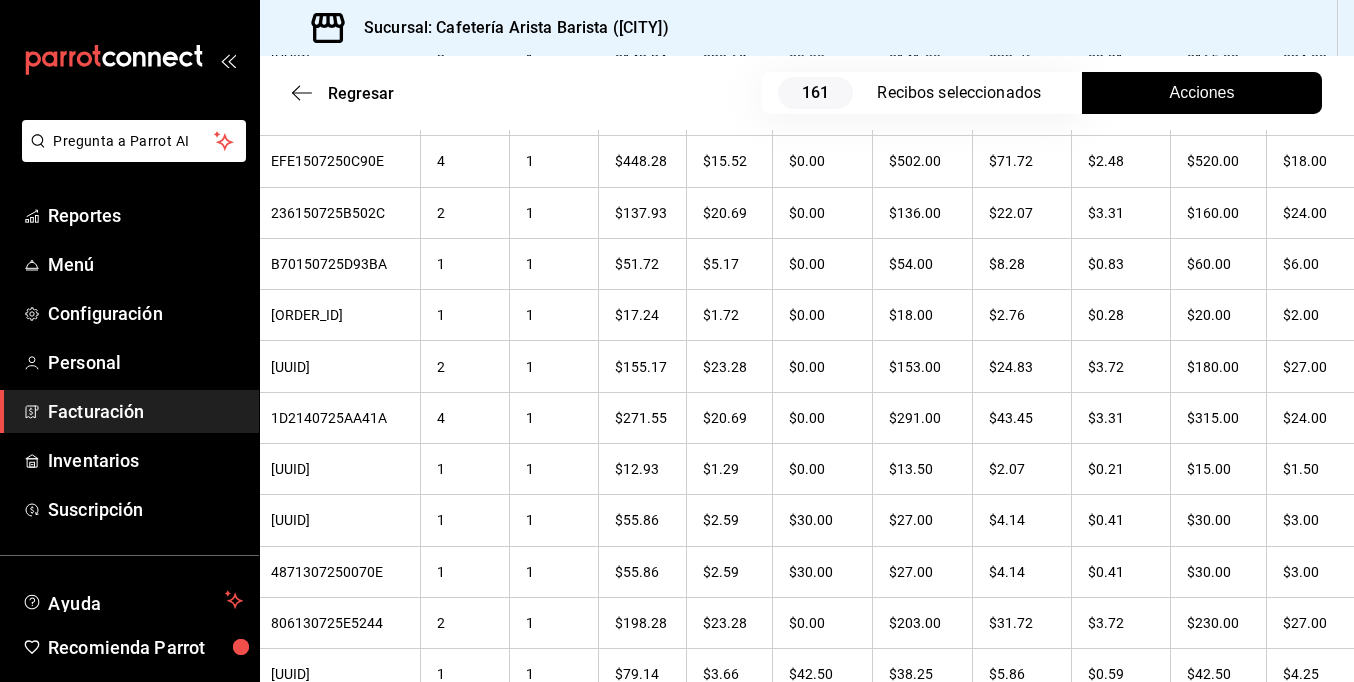 click on "Sucursal: Cafetería Arista Barista ([CITY])" at bounding box center [807, 28] 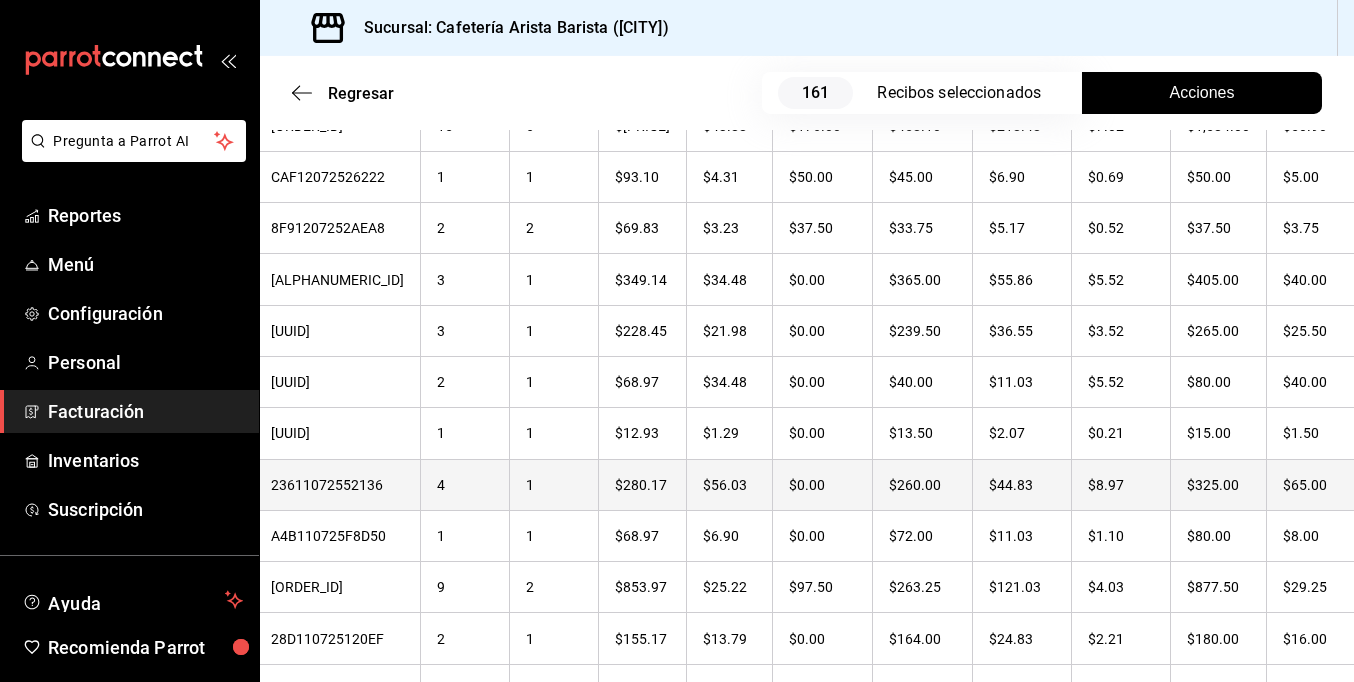 click on "$65.00" at bounding box center [1313, 484] 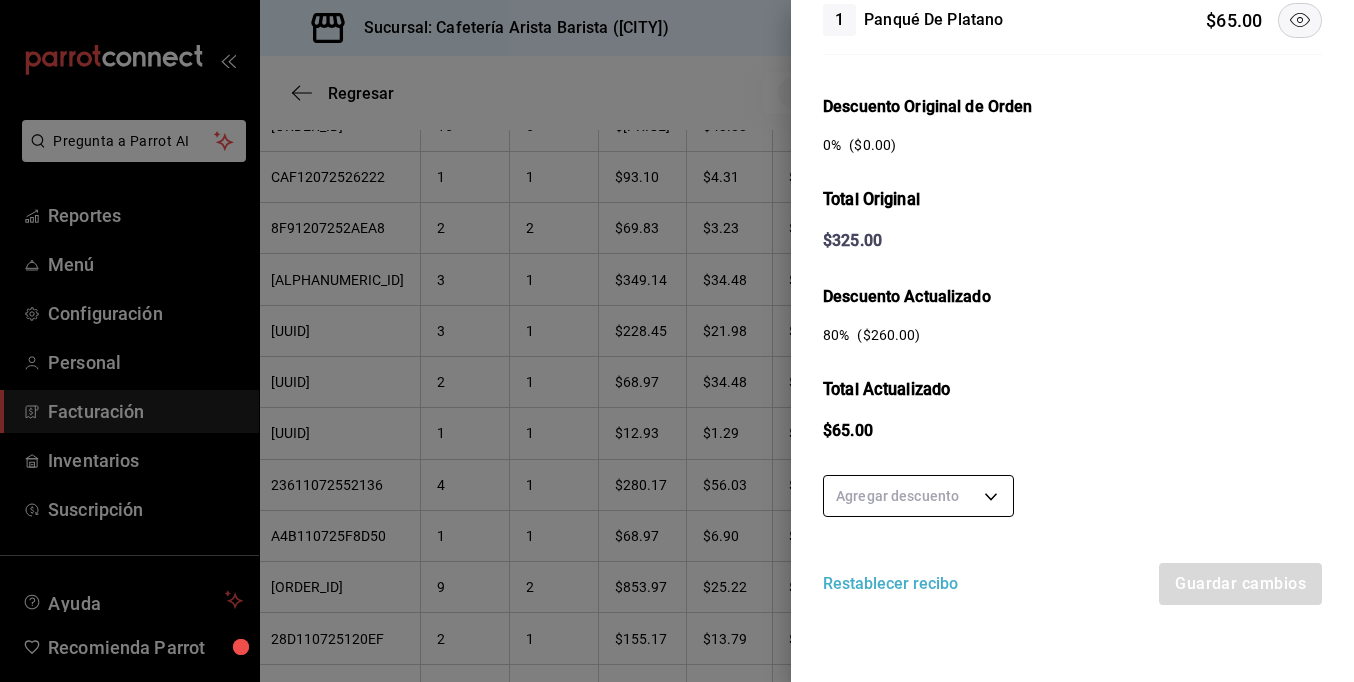 click on "Pregunta a Parrot AI Reportes   Menú   Configuración   Personal   Facturación   Inventarios   Suscripción   Ayuda Recomienda Parrot   [FIRST] [LAST]   Sugerir nueva función   Sucursal: Cafetería Arista Barista ([CITY]) Regresar 161 Recibos seleccionados Acciones Editar recibos Fecha [DATE]   [DATE] - [DATE] [DATE] Hora inicio 00:00 Hora inicio Hora fin 23:59 Hora fin Razón social JORGE ALBERTO CERVANTES MARTINEZ [UUID] Formas de pago   Efectivo [UUID] Marcas Ver todas [UUID] Ingresos totales $ 22,946.61 Descuentos totales $ 1,488.00 Impuestos $ 3,433.39 Total por facturar $ 24,892.00 Ingresos totales (Act.) $ 2,275.70 Descuentos totales (Act.) $ 20,592.05 Impuestos  (Act.) $ 364.25 Total por facturar (Act.) $ 2,639.95 Editar recibos Quita la selección a los recibos que no quieras editar. Act. # de recibo Artículos (Orig.) Artículos (Act.) Subtotal (Orig.) Subtotal (Act.) Impuestos (Orig.) Sí" at bounding box center [677, 341] 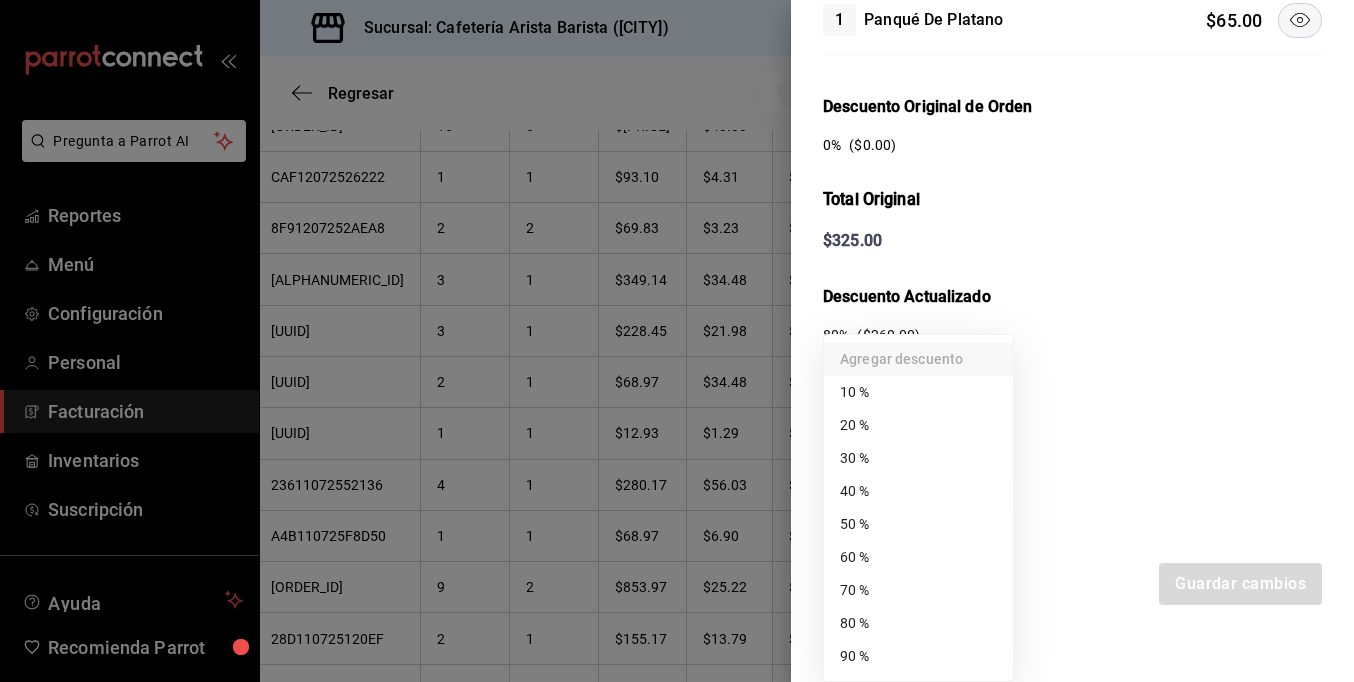 click on "60 %" at bounding box center [918, 557] 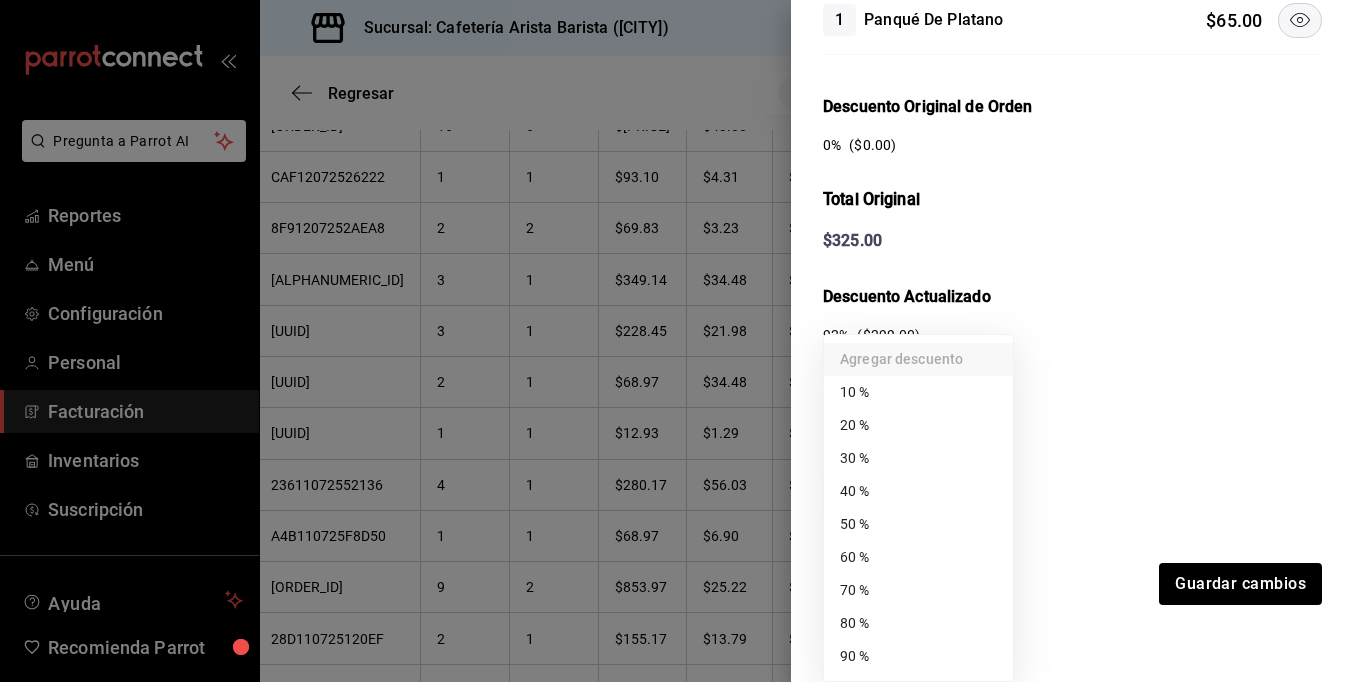 click on "Pregunta a Parrot AI Reportes   Menú   Configuración   Personal   Facturación   Inventarios   Suscripción   Ayuda Recomienda Parrot   [FIRST] [LAST]   Sugerir nueva función   Sucursal: Cafetería Arista Barista ([CITY]) Regresar 161 Recibos seleccionados Acciones Editar recibos Fecha [DATE]   [DATE] - [DATE] [DATE] Hora inicio 00:00 Hora inicio Hora fin 23:59 Hora fin Razón social JORGE ALBERTO CERVANTES MARTINEZ [UUID] Formas de pago   Efectivo [UUID] Marcas Ver todas [UUID] Ingresos totales $ 22,946.61 Descuentos totales $ 1,488.00 Impuestos $ 3,433.39 Total por facturar $ 24,892.00 Ingresos totales (Act.) $ 2,275.70 Descuentos totales (Act.) $ 20,592.05 Impuestos  (Act.) $ 364.25 Total por facturar (Act.) $ 2,639.95 Editar recibos Quita la selección a los recibos que no quieras editar. Act. # de recibo Artículos (Orig.) Artículos (Act.) Subtotal (Orig.) Subtotal (Act.) Impuestos (Orig.) Sí" at bounding box center [677, 341] 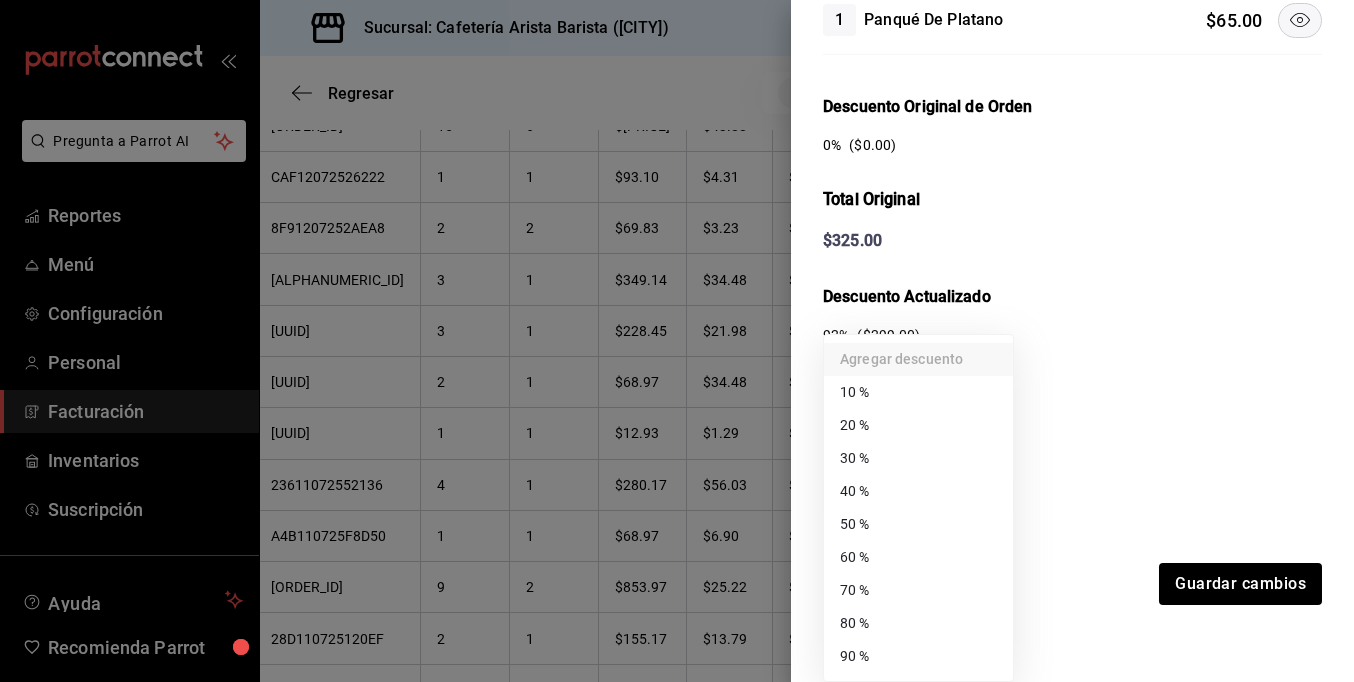 click on "50 %" at bounding box center [918, 524] 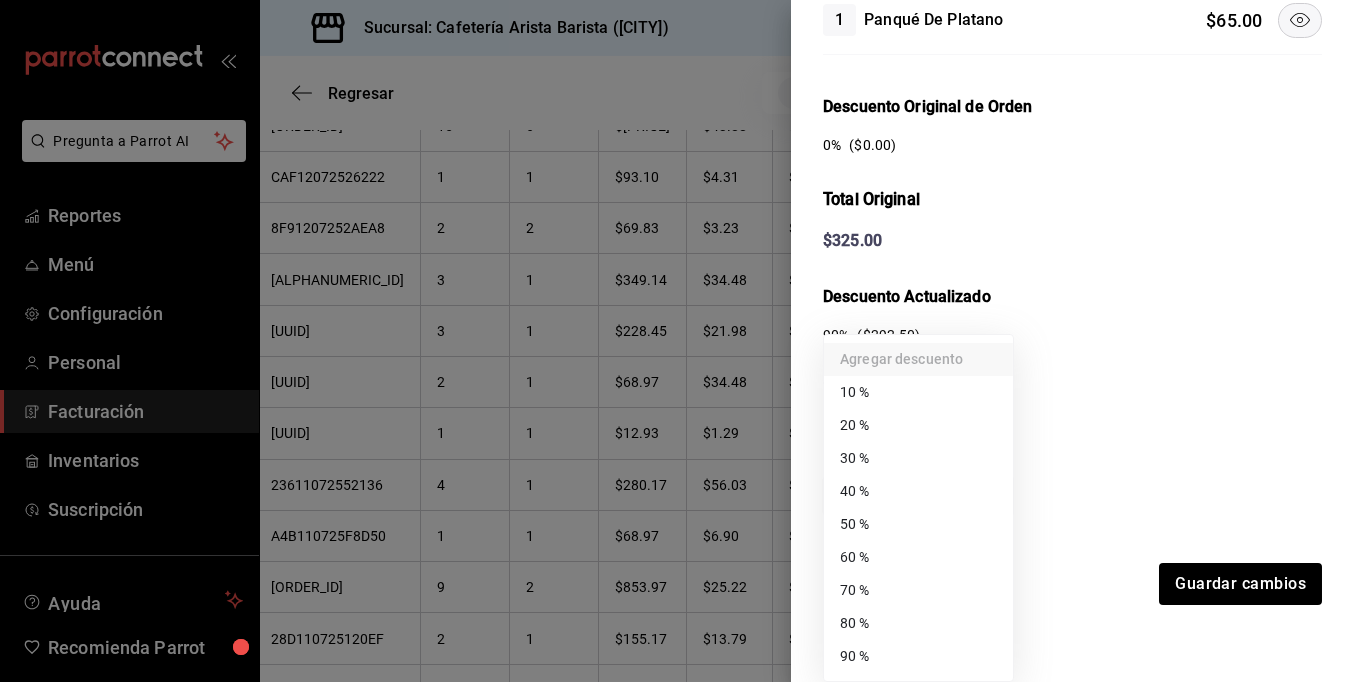 click on "Pregunta a Parrot AI Reportes   Menú   Configuración   Personal   Facturación   Inventarios   Suscripción   Ayuda Recomienda Parrot   [FIRST] [LAST]   Sugerir nueva función   Sucursal: Cafetería Arista Barista ([CITY]) Regresar 161 Recibos seleccionados Acciones Editar recibos Fecha [DATE]   [DATE] - [DATE] [DATE] Hora inicio 00:00 Hora inicio Hora fin 23:59 Hora fin Razón social JORGE ALBERTO CERVANTES MARTINEZ [UUID] Formas de pago   Efectivo [UUID] Marcas Ver todas [UUID] Ingresos totales $ 22,946.61 Descuentos totales $ 1,488.00 Impuestos $ 3,433.39 Total por facturar $ 24,892.00 Ingresos totales (Act.) $ 2,275.70 Descuentos totales (Act.) $ 20,592.05 Impuestos  (Act.) $ 364.25 Total por facturar (Act.) $ 2,639.95 Editar recibos Quita la selección a los recibos que no quieras editar. Act. # de recibo Artículos (Orig.) Artículos (Act.) Subtotal (Orig.) Subtotal (Act.) Impuestos (Orig.) Sí" at bounding box center (677, 341) 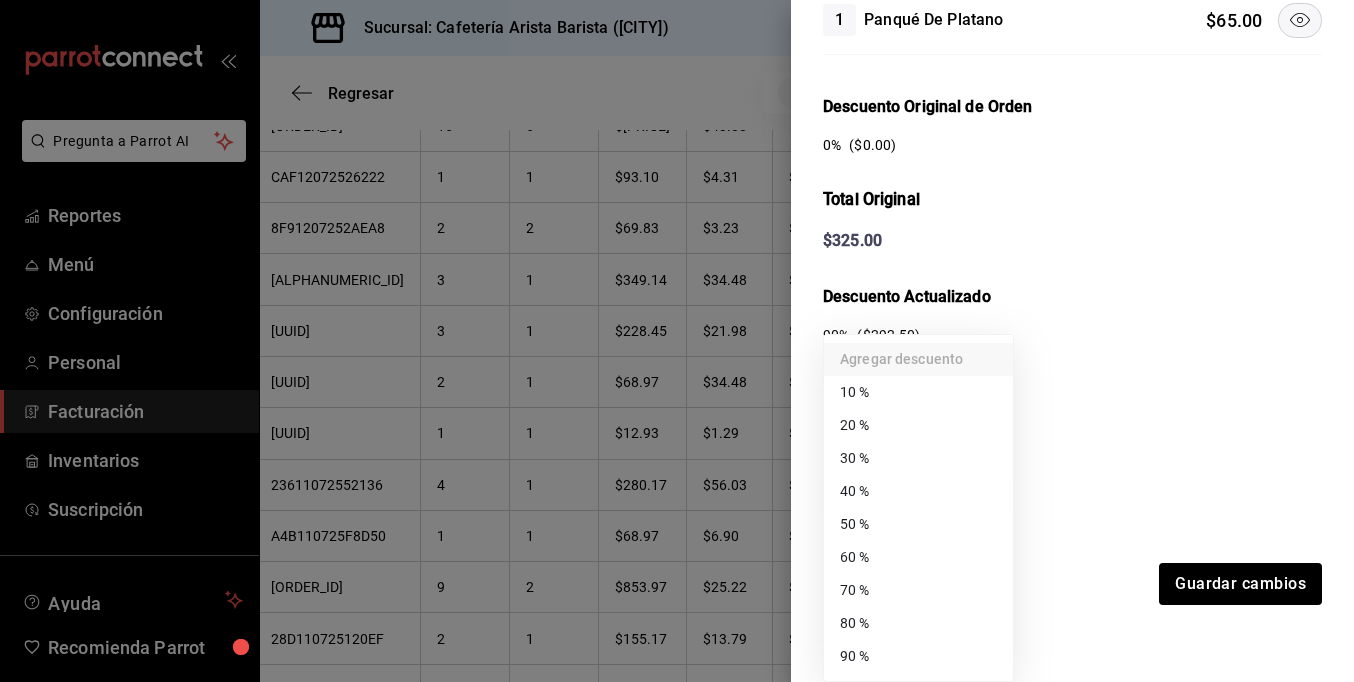 click on "60 %" at bounding box center (918, 557) 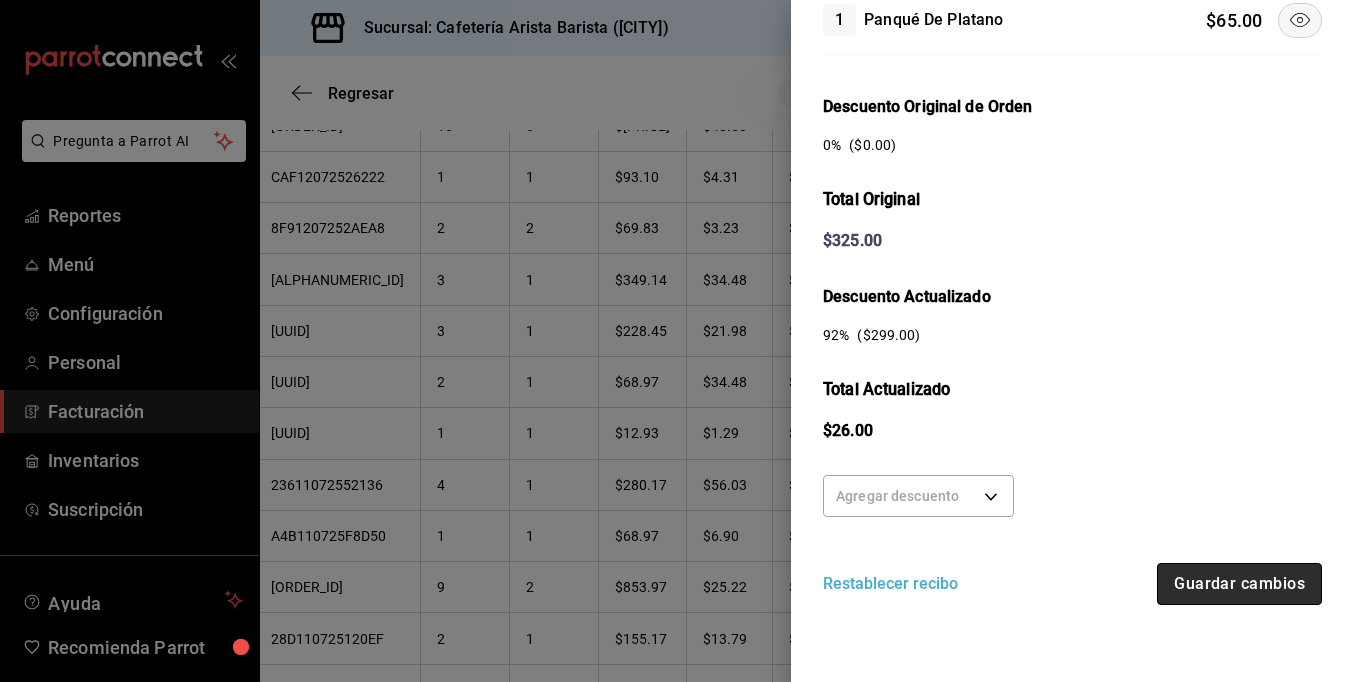 click on "Guardar cambios" at bounding box center (1239, 584) 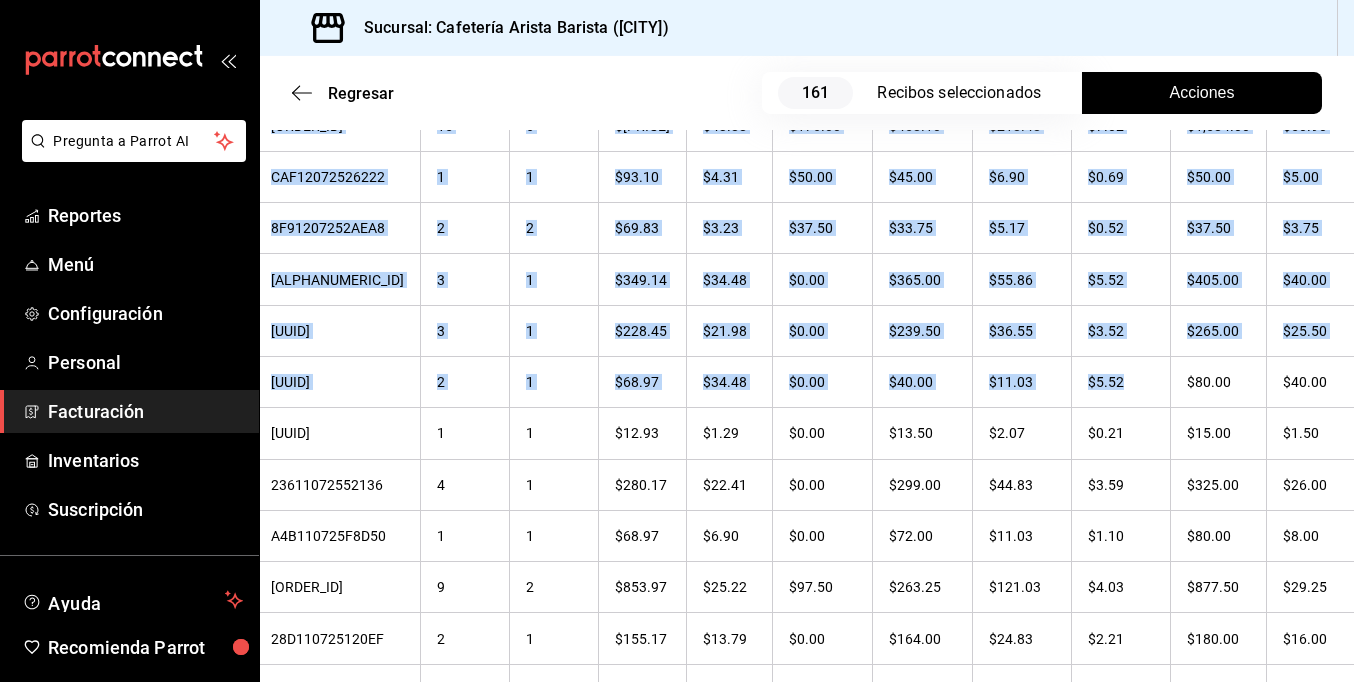 drag, startPoint x: 1260, startPoint y: 382, endPoint x: 1371, endPoint y: 387, distance: 111.11256 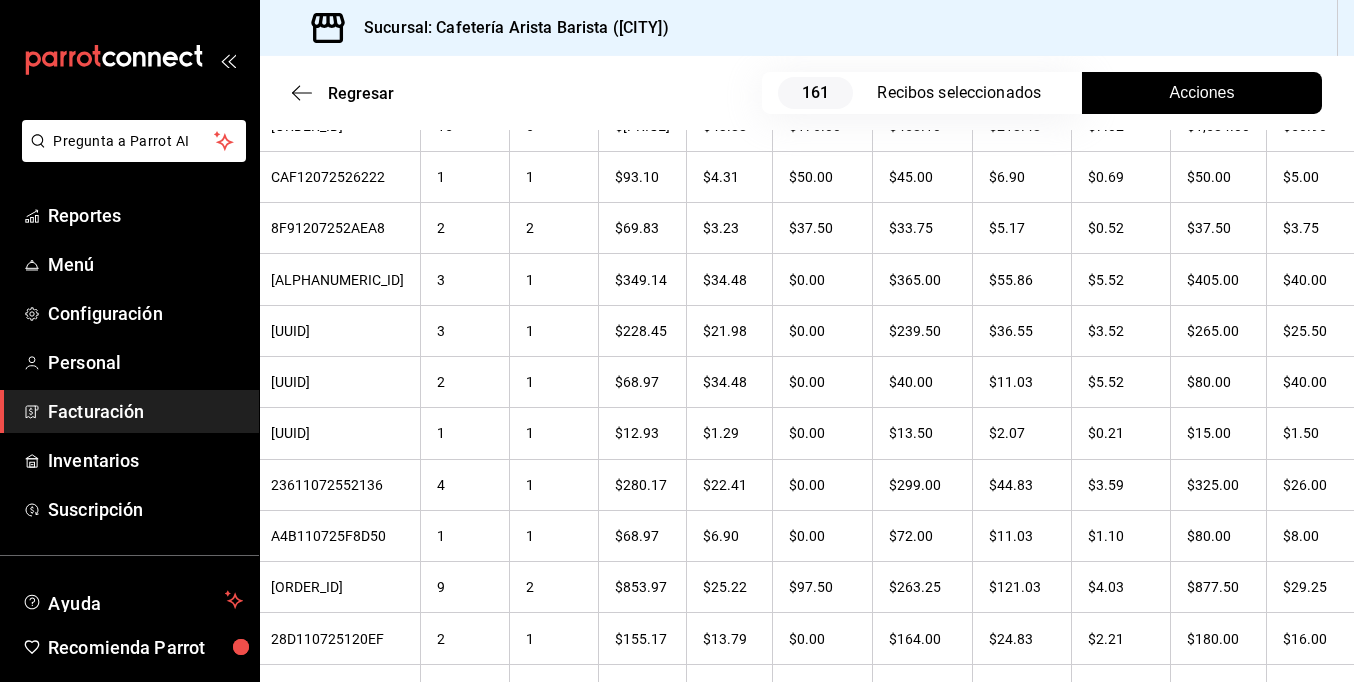 click on "Sucursal: Cafetería Arista Barista ([CITY])" at bounding box center (807, 28) 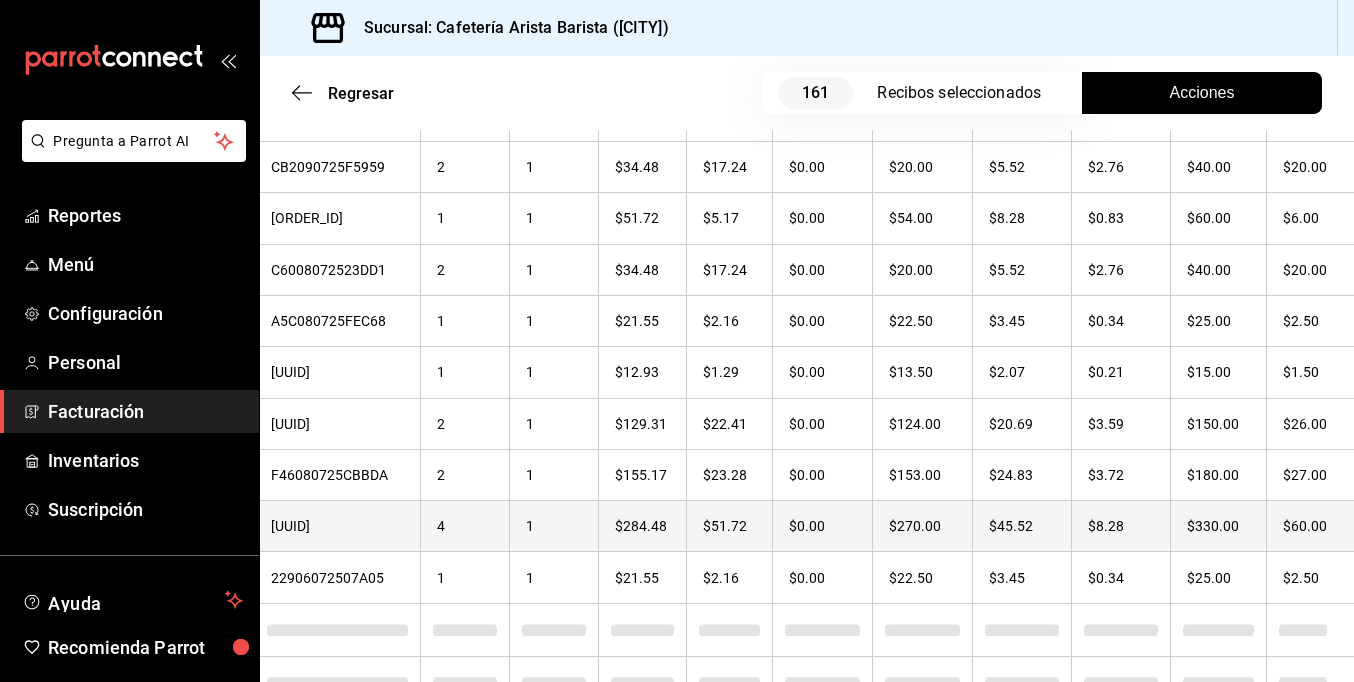 click on "$60.00" at bounding box center (1313, 526) 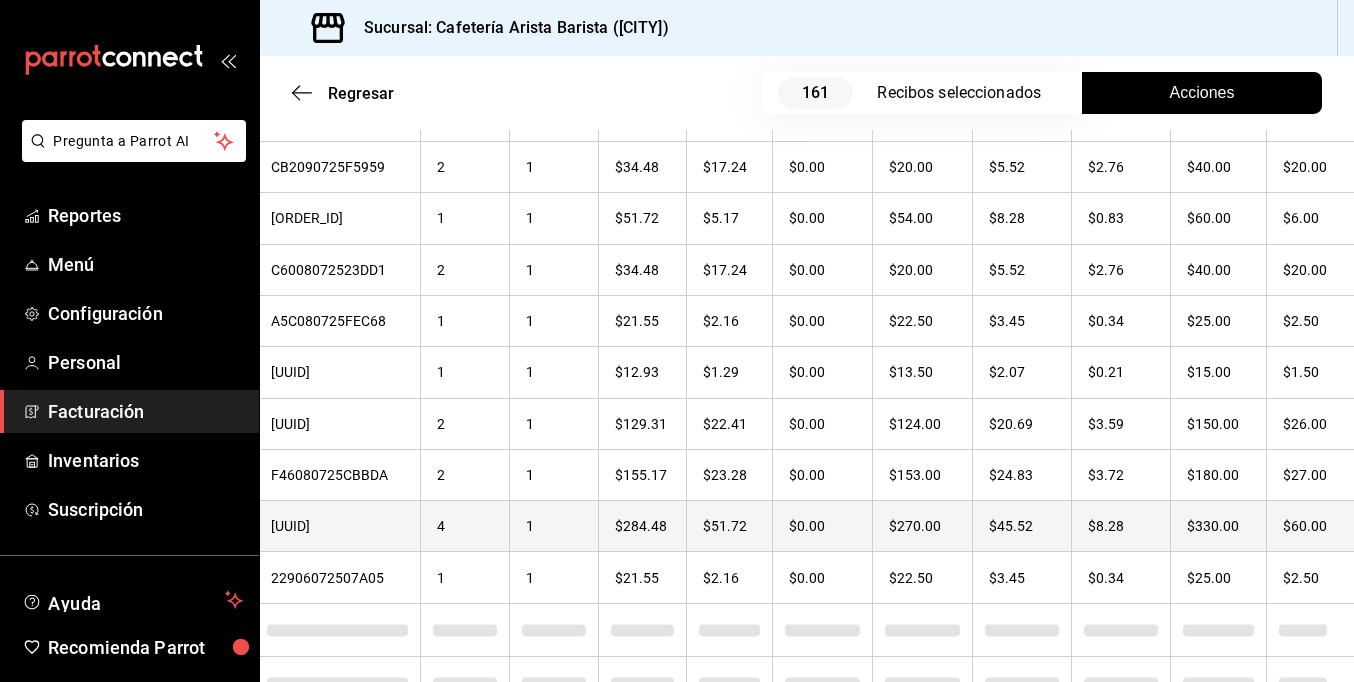 checkbox on "true" 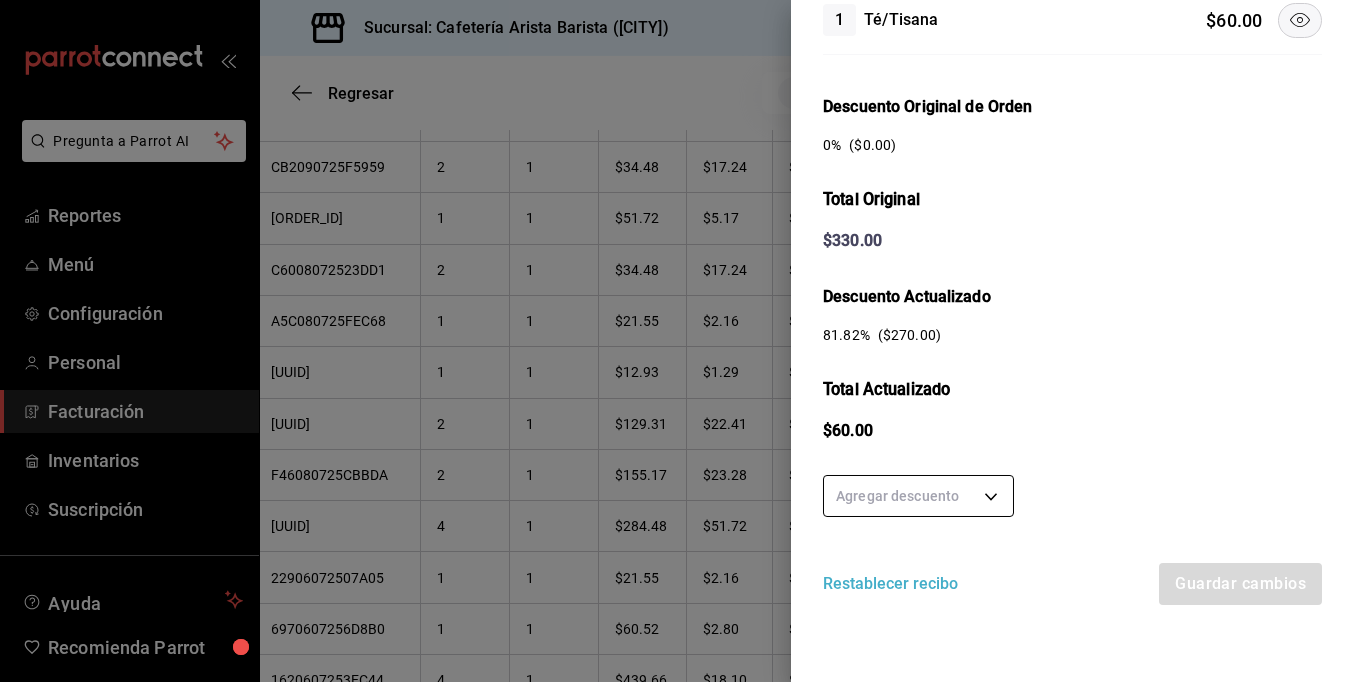 click on "Pregunta a Parrot AI Reportes   Menú   Configuración   Personal   Facturación   Inventarios   Suscripción   Ayuda Recomienda Parrot   [FULL_NAME]   Sugerir nueva función   Sucursal: Cafetería Arista Barista (Mérida) Regresar 161 Recibos seleccionados Acciones Editar recibos Fecha [DATE] 1 / 7 / [YEAR] - [DATE] 31 / 7 / [YEAR] Hora inicio 00:00 Hora inicio Hora fin 23:59 Hora fin Razón social [FULL_NAME] [UUID] Formas de pago   Efectivo [UUID] Marcas Ver todas [UUID] Ingresos totales $ 22,946.61 Descuentos totales $ 1,488.00 Impuestos $ 3,433.39 Total por facturar $ 24,892.00 Ingresos totales (Act.) $ 2,242.08 Descuentos totales (Act.) $ 20,631.05 Impuestos  (Act.) $ 358.87 Total por facturar (Act.) $ 2,600.95 Editar recibos Quita la selección a los recibos que no quieras editar. Act. # de recibo Artículos (Orig.) Artículos (Act.) Subtotal (Orig.) Subtotal (Act.) Impuestos (Orig.) Sí" at bounding box center (677, 341) 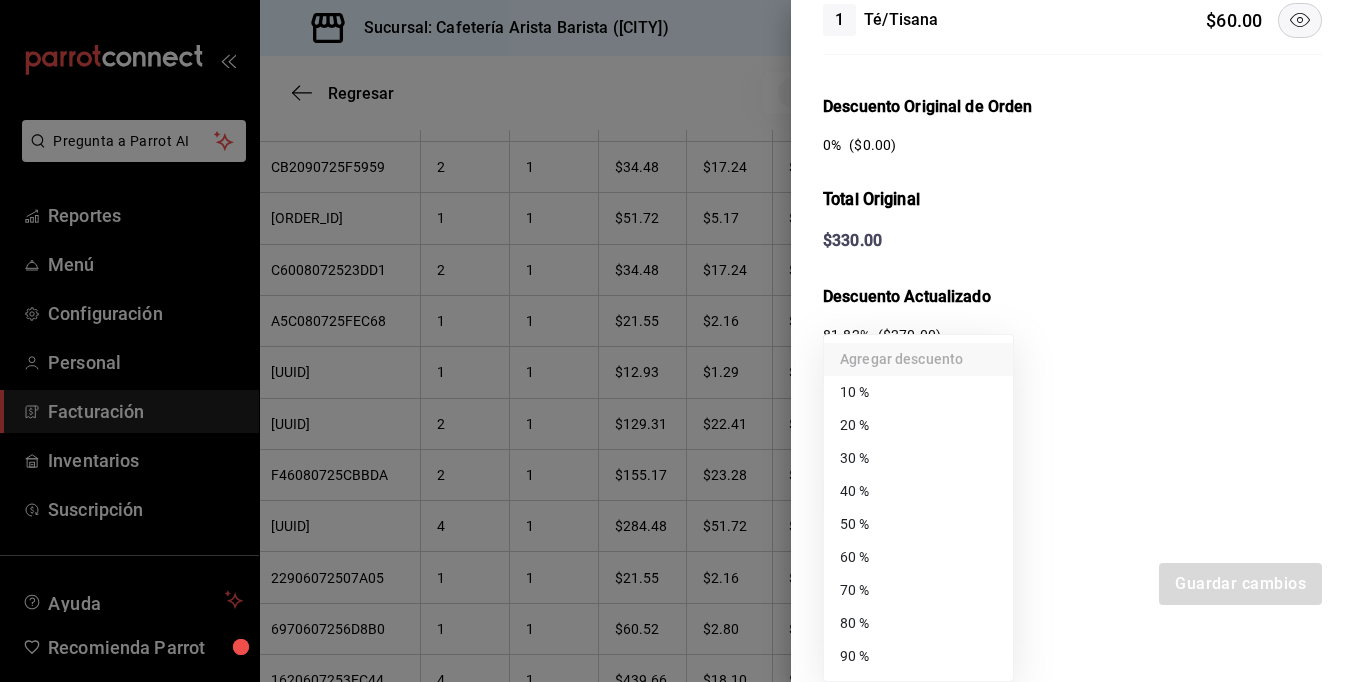 click on "60 %" at bounding box center [918, 557] 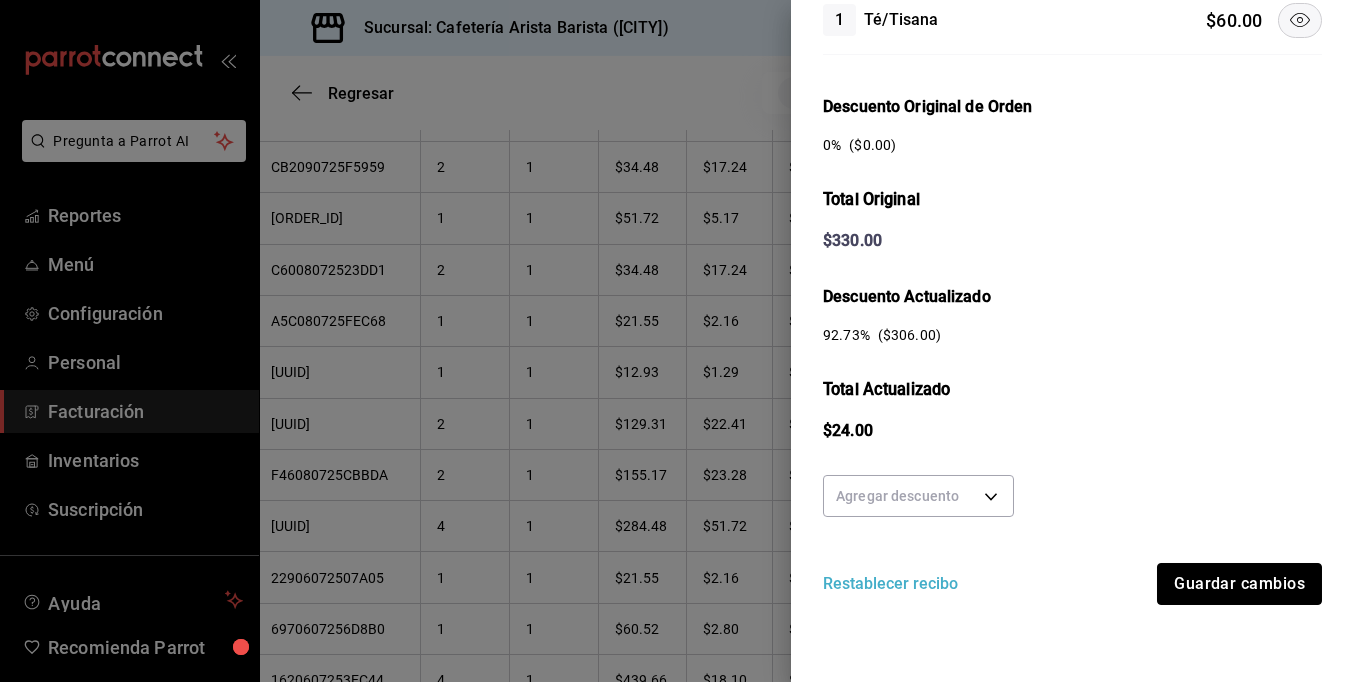 click on "Guardar cambios" at bounding box center (1239, 584) 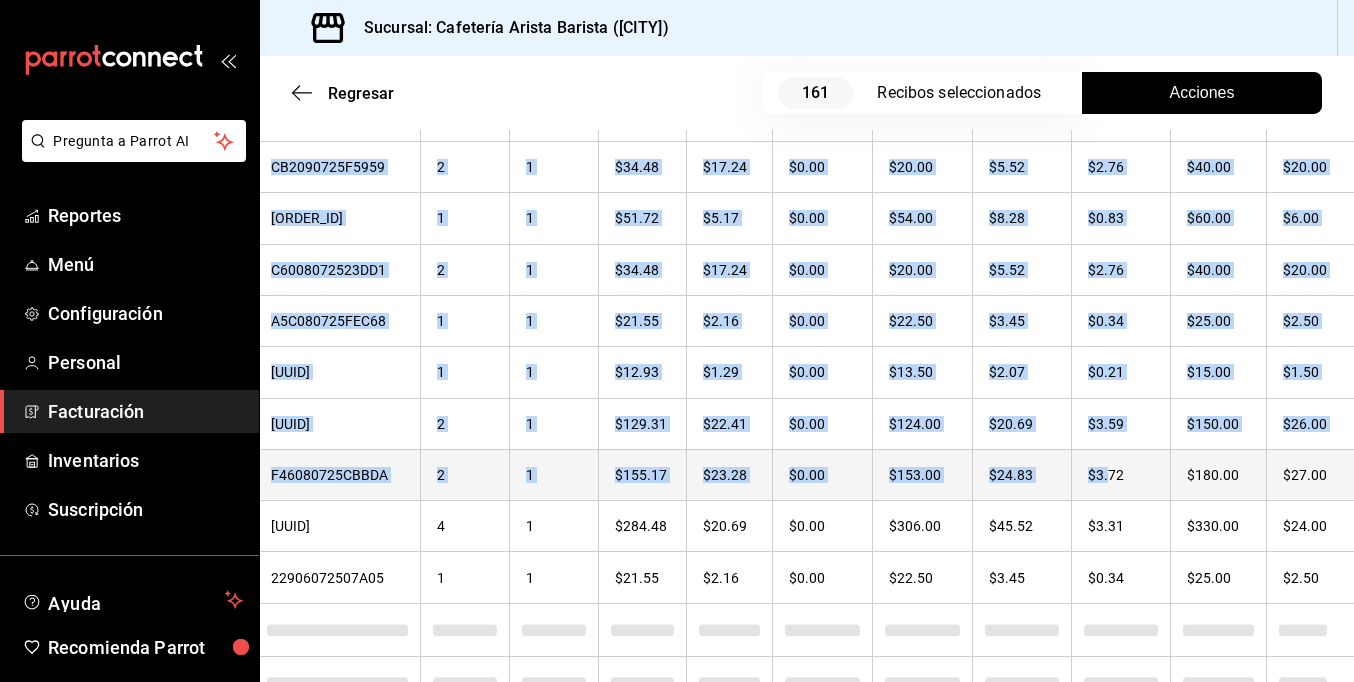 drag, startPoint x: 1221, startPoint y: 460, endPoint x: 1327, endPoint y: 448, distance: 106.677086 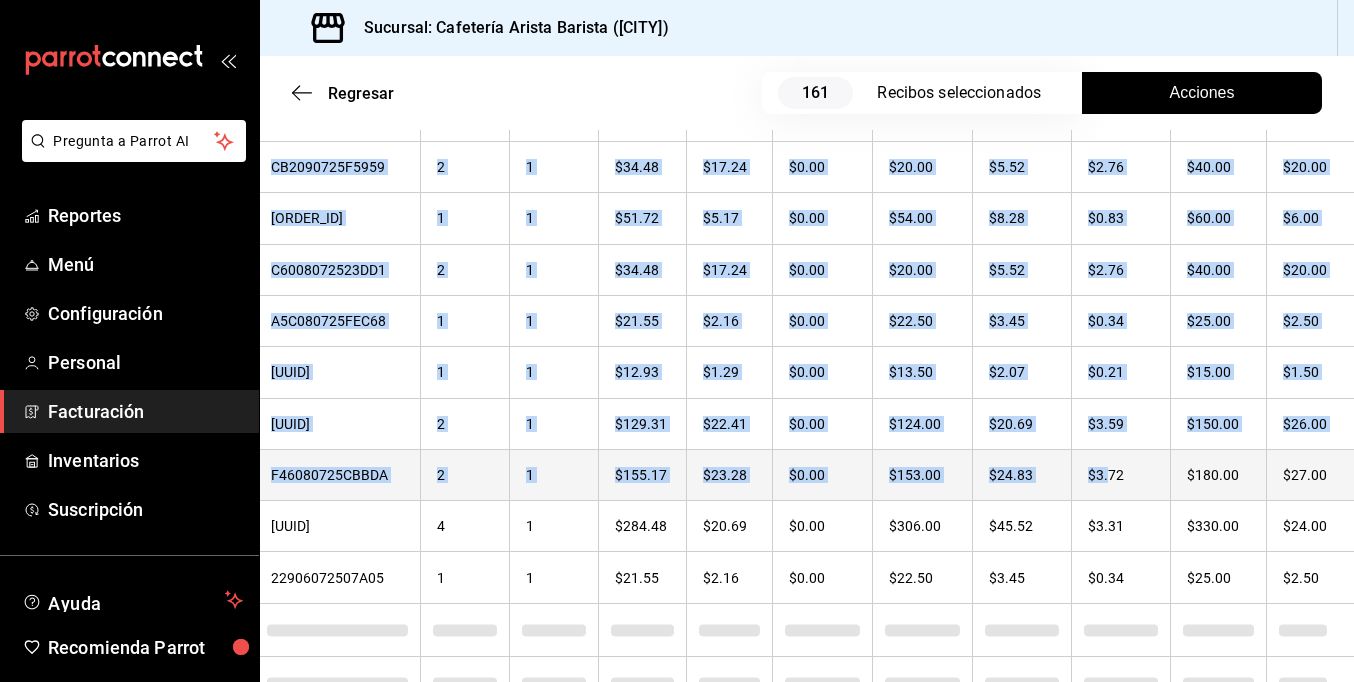 click on "Pregunta a Parrot AI Reportes   Menú   Configuración   Personal   Facturación   Inventarios   Suscripción   Ayuda Recomienda Parrot   [FIRST] [LAST]   Sugerir nueva función   Sucursal: Cafetería Arista Barista (Mérida) Regresar 161 Recibos seleccionados Acciones Editar recibos Fecha 2025-07-01 1 / 7 / 2025 - 2025-07-31 31 / 7 / 2025 Hora inicio 00:00 Hora inicio Hora fin 23:59 Hora fin Razón social JORGE ALBERTO CERVANTES MARTINEZ [UUID] Formas de pago   Efectivo [UUID] Marcas Ver todas [UUID] Ingresos totales $ 22,946.61 Descuentos totales $ 1,488.00 Impuestos $ 3,433.39 Total por facturar $ 24,892.00 Ingresos totales (Act.) $ 2,211.05 Descuentos totales (Act.) $ 20,667.05 Impuestos  (Act.) $ 353.90 Total por facturar (Act.) $ 2,564.95 Editar recibos Quita la selección a los recibos que no quieras editar. Act. # de recibo Artículos (Orig.) Artículos (Act.) Subtotal (Orig.) Subtotal (Act.) Impuestos (Orig.) Sí" at bounding box center [677, 341] 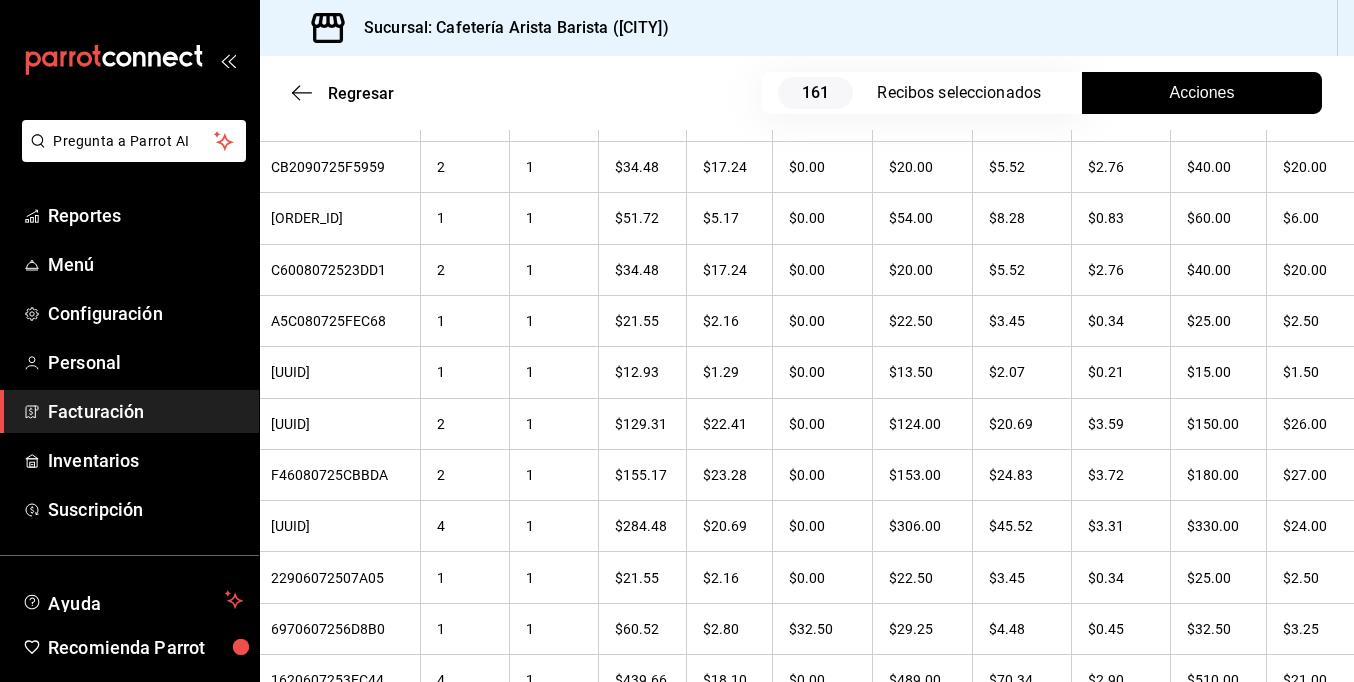 click on "Sucursal: Cafetería Arista Barista ([CITY])" at bounding box center (807, 28) 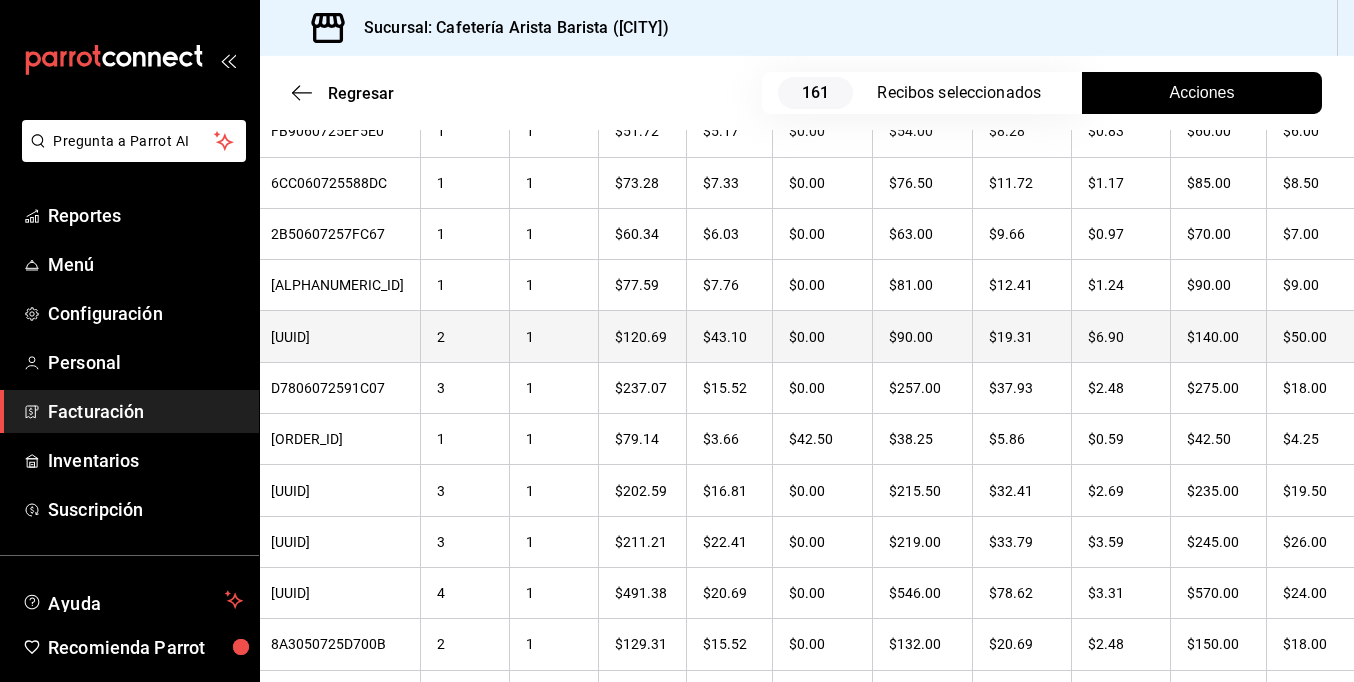click on "$50.00" at bounding box center [1313, 336] 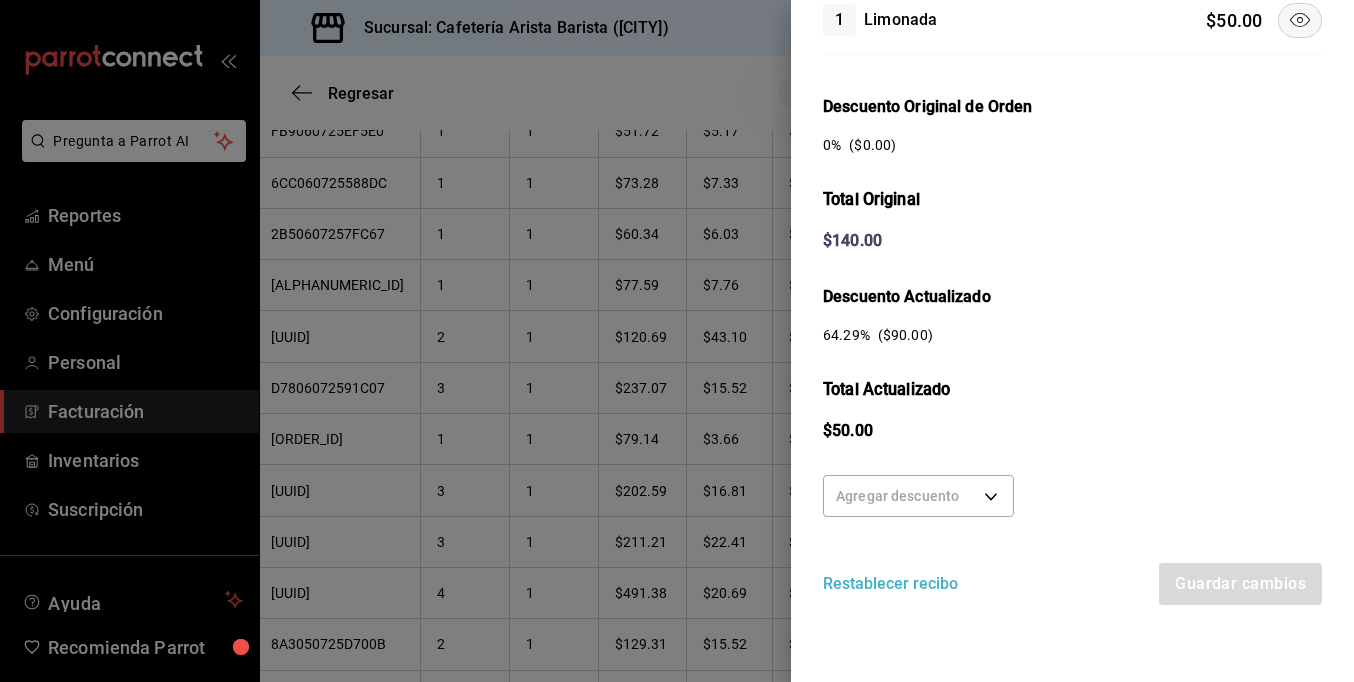 click on "Agregar descuento" at bounding box center [918, 493] 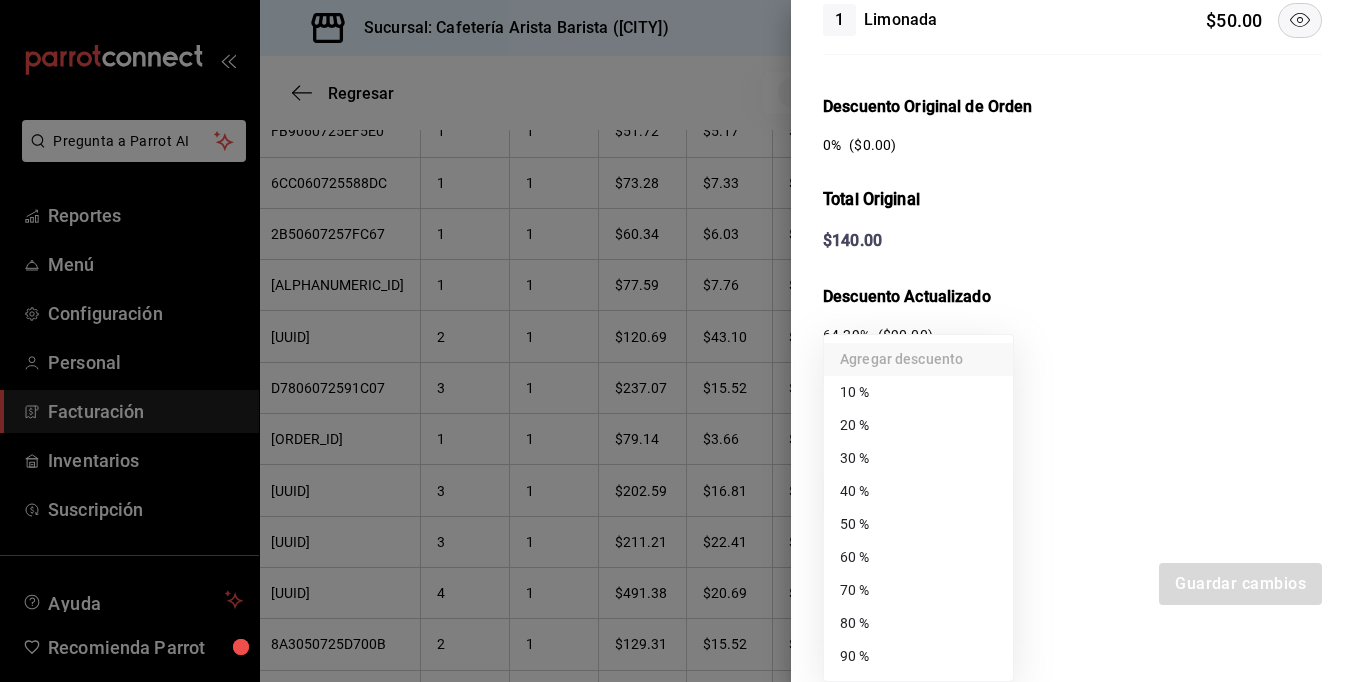 click on "Pregunta a Parrot AI Reportes   Menú   Configuración   Personal   Facturación   Inventarios   Suscripción   Ayuda Recomienda Parrot   [FIRST] [LAST]   Sugerir nueva función   Sucursal: Cafetería Arista Barista (Mérida) Regresar 161 Recibos seleccionados Acciones Editar recibos Fecha 2025-07-01 1 / 7 / 2025 - 2025-07-31 31 / 7 / 2025 Hora inicio 00:00 Hora inicio Hora fin 23:59 Hora fin Razón social JORGE ALBERTO CERVANTES MARTINEZ [UUID] Formas de pago   Efectivo [UUID] Marcas Ver todas [UUID] Ingresos totales $ 22,946.61 Descuentos totales $ 1,488.00 Impuestos $ 3,433.39 Total por facturar $ 24,892.00 Ingresos totales (Act.) $ 2,211.05 Descuentos totales (Act.) $ 20,667.05 Impuestos  (Act.) $ 353.90 Total por facturar (Act.) $ 2,564.95 Editar recibos Quita la selección a los recibos que no quieras editar. Act. # de recibo Artículos (Orig.) Artículos (Act.) Subtotal (Orig.) Subtotal (Act.) Impuestos (Orig.) Sí" at bounding box center (677, 341) 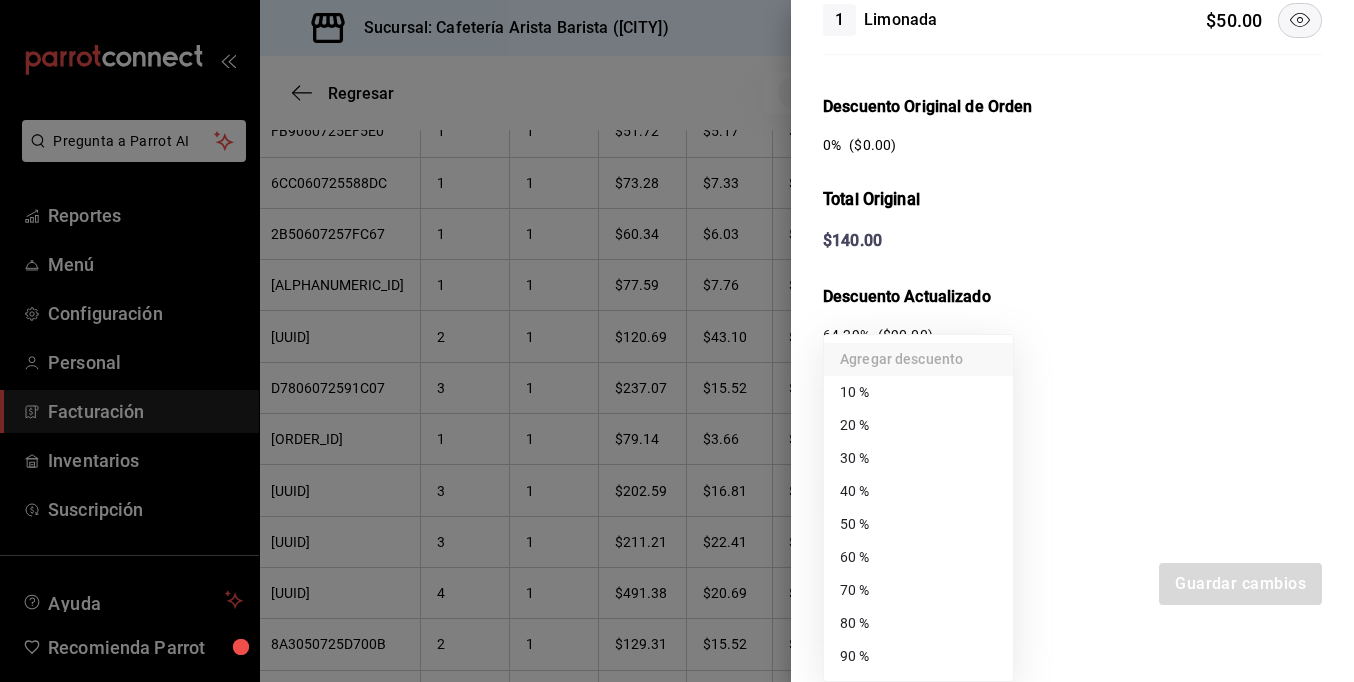 click on "50 %" at bounding box center (918, 524) 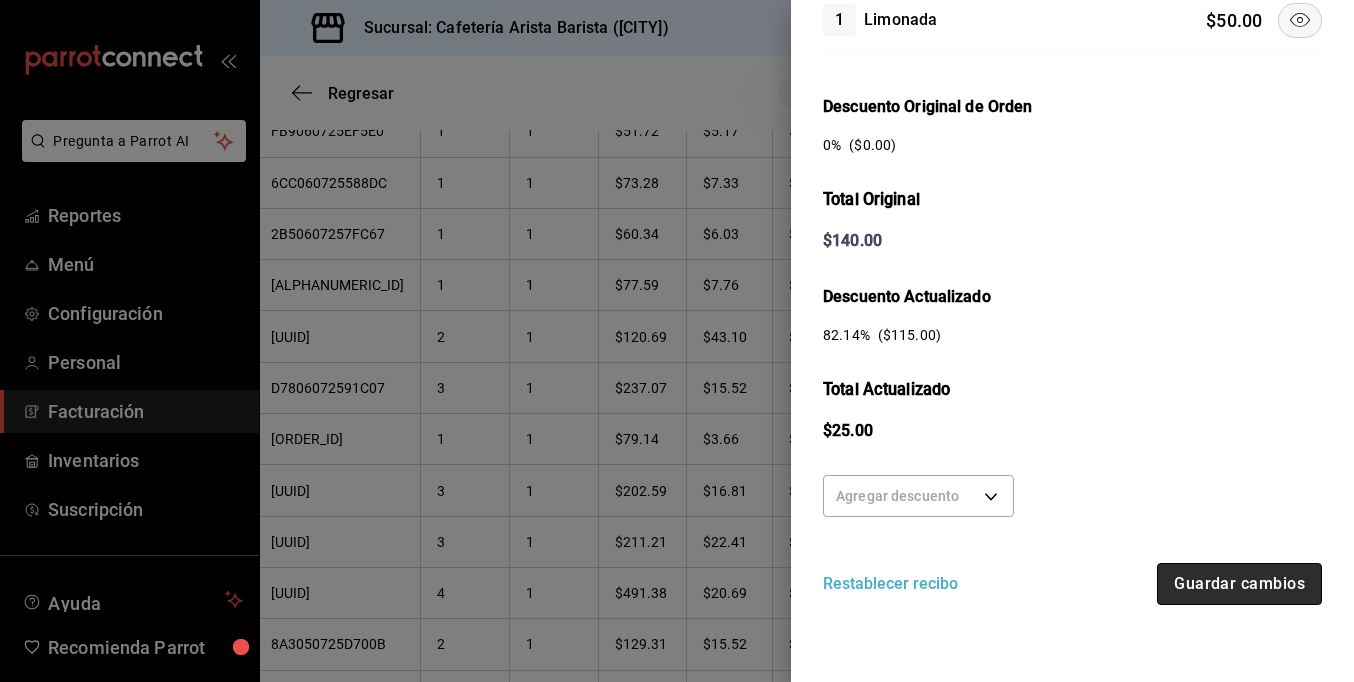 click on "Guardar cambios" at bounding box center [1239, 584] 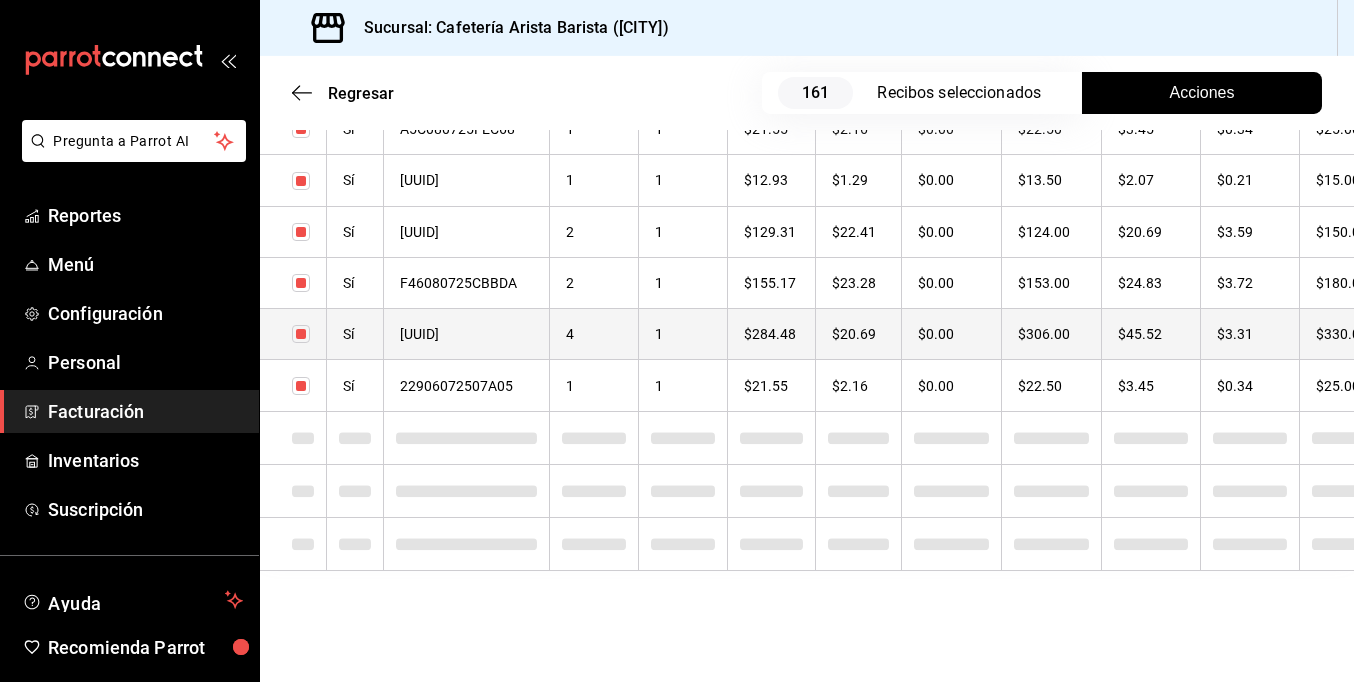 checkbox on "true" 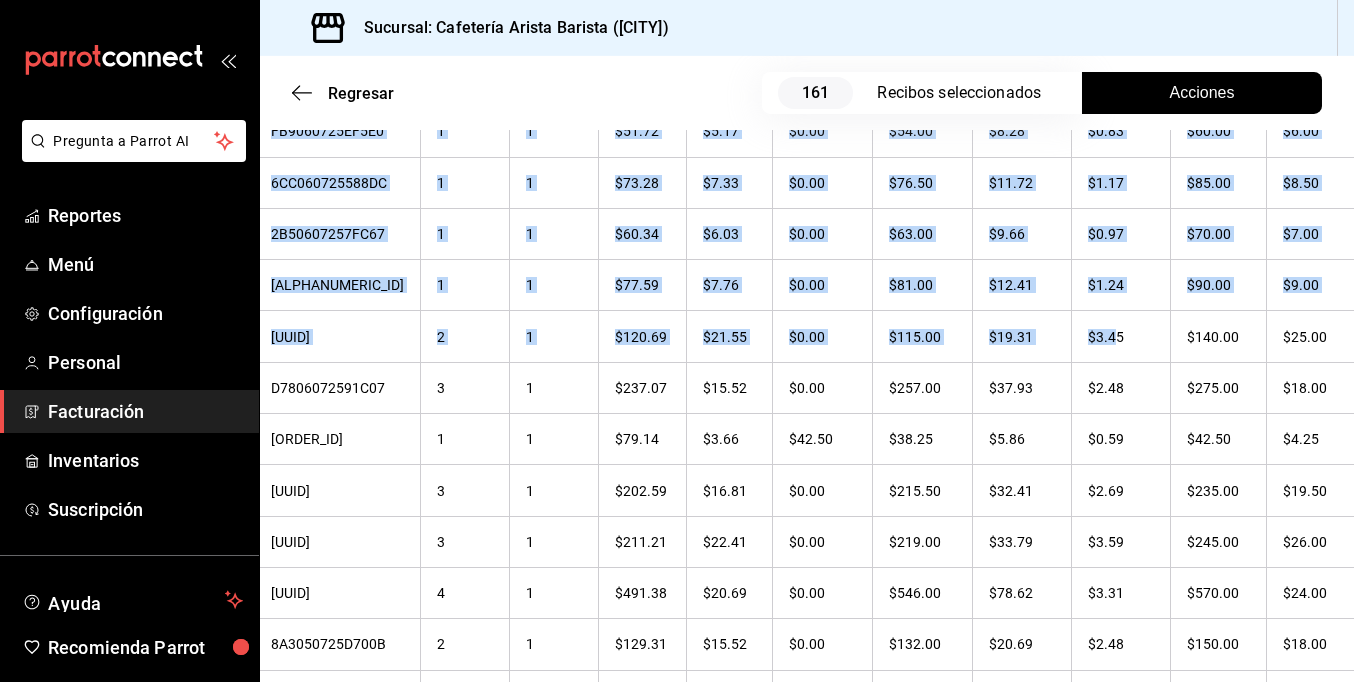 drag, startPoint x: 1328, startPoint y: 317, endPoint x: 1343, endPoint y: 317, distance: 15 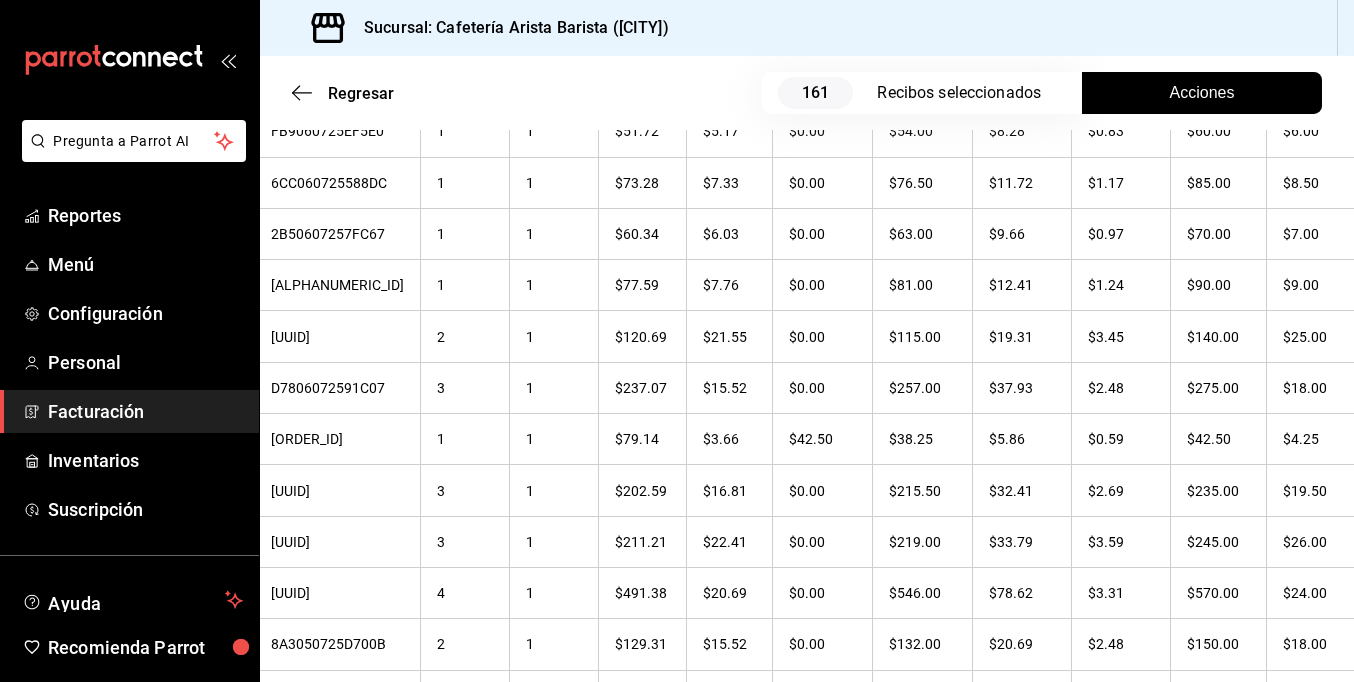 drag, startPoint x: 1343, startPoint y: 317, endPoint x: 1199, endPoint y: 38, distance: 313.96976 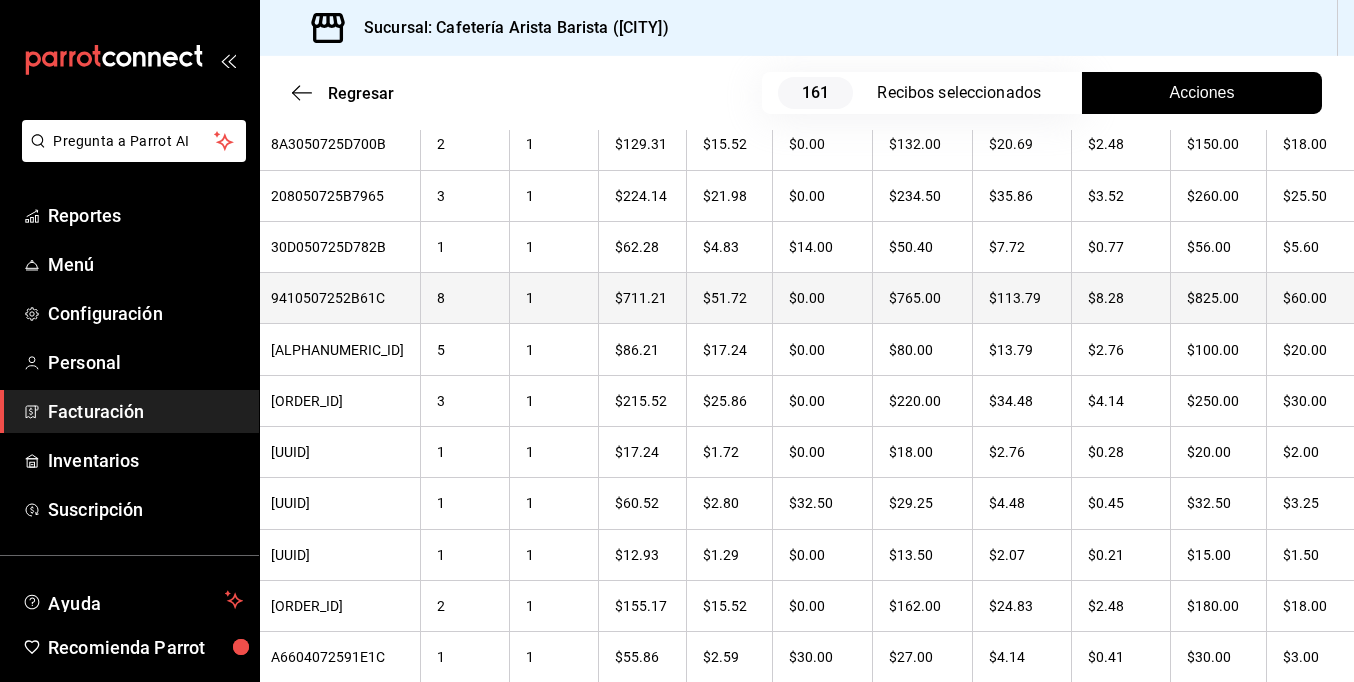 click on "$60.00" at bounding box center (1313, 298) 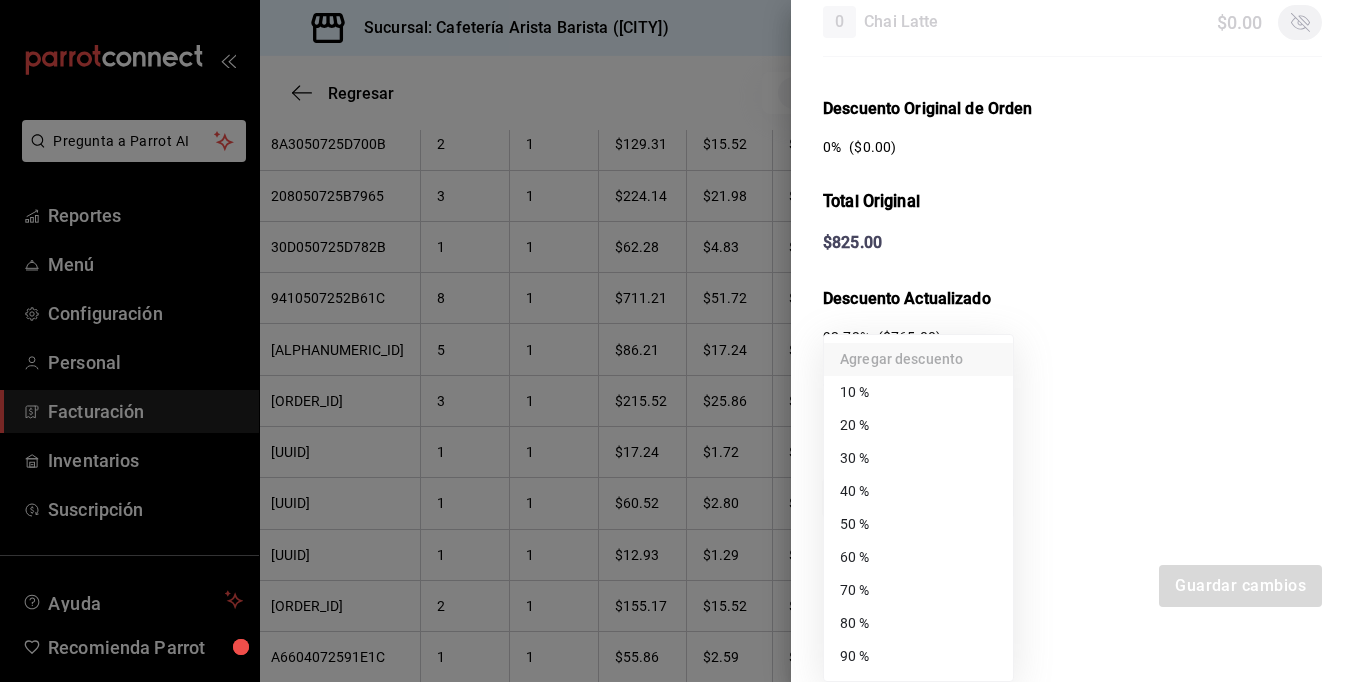 click on "Pregunta a Parrot AI Reportes   Menú   Configuración   Personal   Facturación   Inventarios   Suscripción   Ayuda Recomienda Parrot   [FIRST] [LAST]   Sugerir nueva función   Sucursal: Cafetería Arista Barista (Mérida) Regresar 161 Recibos seleccionados Acciones Editar recibos Fecha 2025-07-01 1 / 7 / 2025 - 2025-07-31 31 / 7 / 2025 Hora inicio 00:00 Hora inicio Hora fin 23:59 Hora fin Razón social JORGE ALBERTO CERVANTES MARTINEZ [UUID] Formas de pago   Efectivo [UUID] Marcas Ver todas [UUID] Ingresos totales $ 22,946.61 Descuentos totales $ 1,488.00 Impuestos $ 3,433.39 Total por facturar $ 24,892.00 Ingresos totales (Act.) $ 2,189.50 Descuentos totales (Act.) $ 20,692.05 Impuestos  (Act.) $ 350.45 Total por facturar (Act.) $ 2,539.95 Editar recibos Quita la selección a los recibos que no quieras editar. Act. # de recibo Artículos (Orig.) Artículos (Act.) Subtotal (Orig.) Subtotal (Act.) Impuestos (Orig.) Sí" at bounding box center [677, 341] 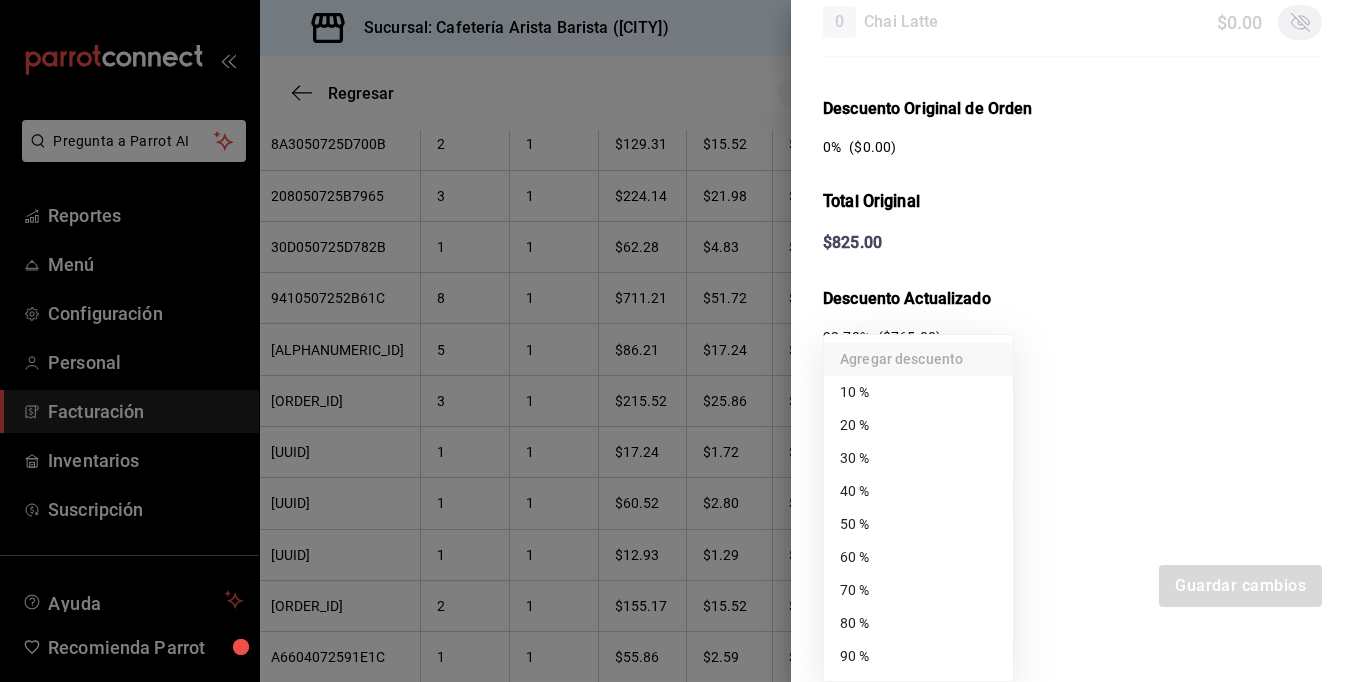 click on "60 %" at bounding box center (918, 557) 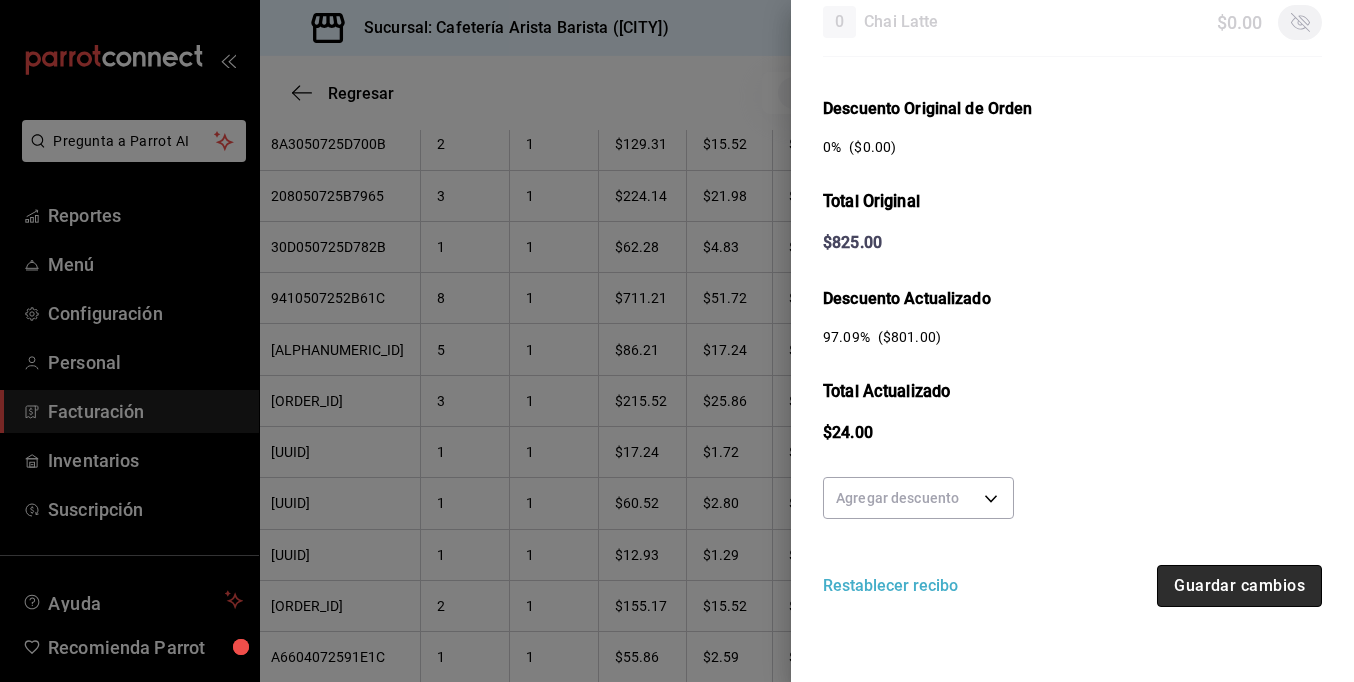 click on "Guardar cambios" at bounding box center [1239, 586] 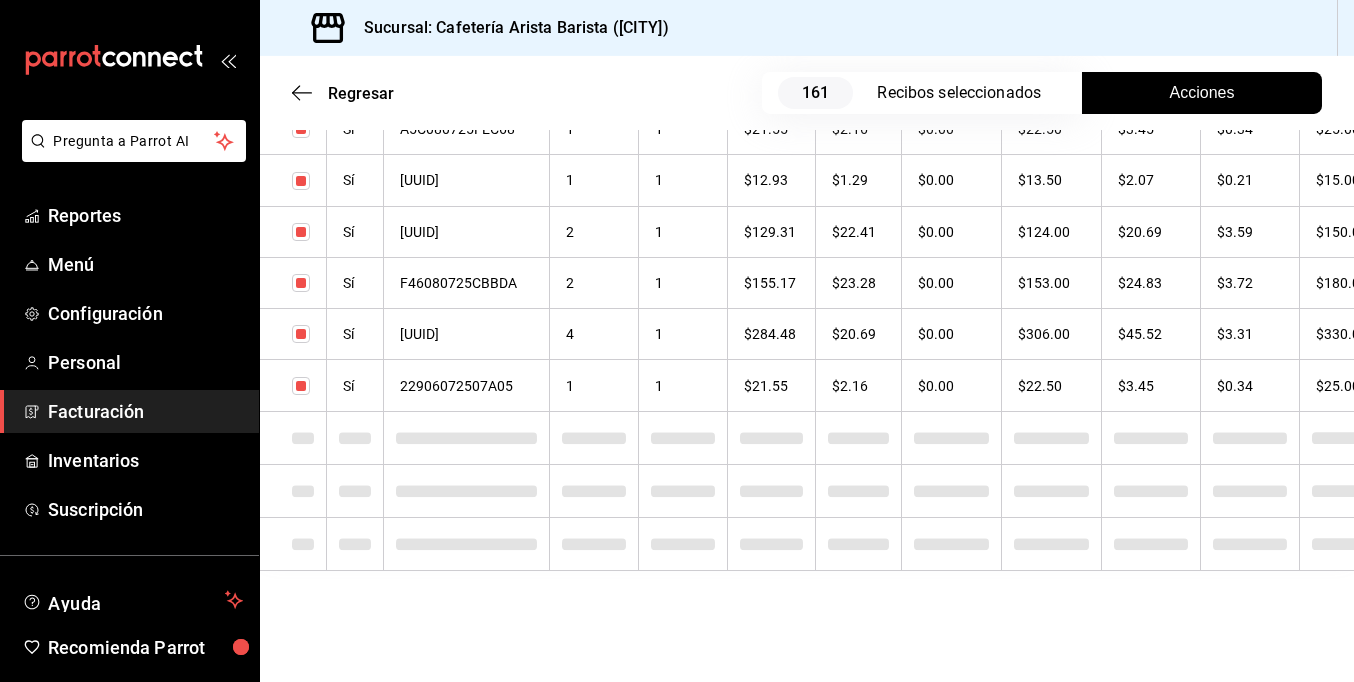 checkbox on "true" 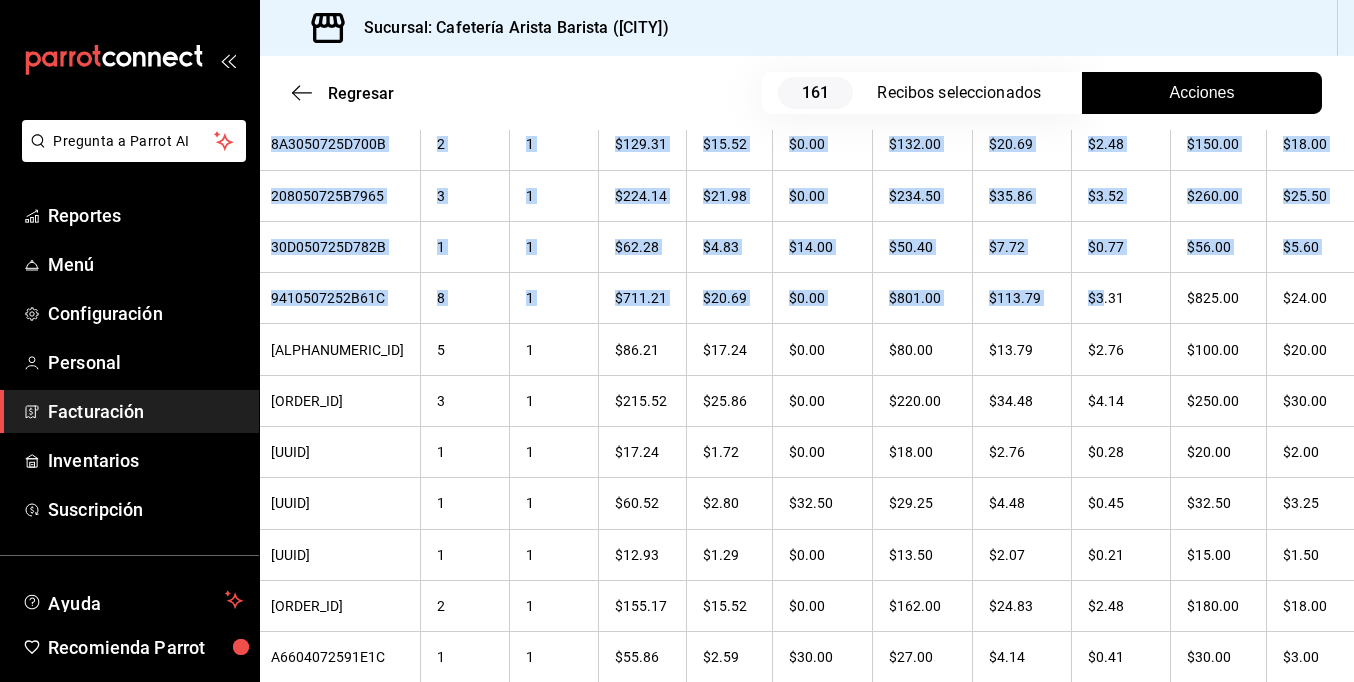 drag, startPoint x: 1287, startPoint y: 277, endPoint x: 1341, endPoint y: 267, distance: 54.91812 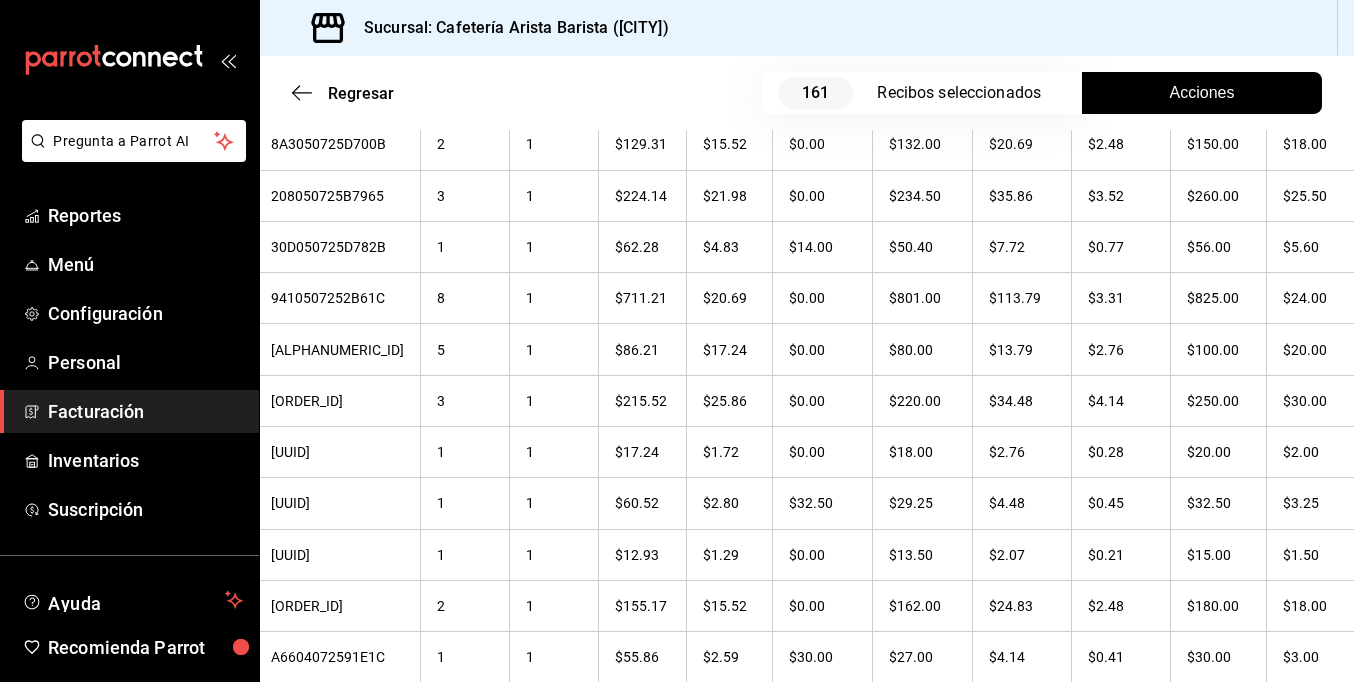 drag, startPoint x: 1341, startPoint y: 267, endPoint x: 1142, endPoint y: 30, distance: 309.4673 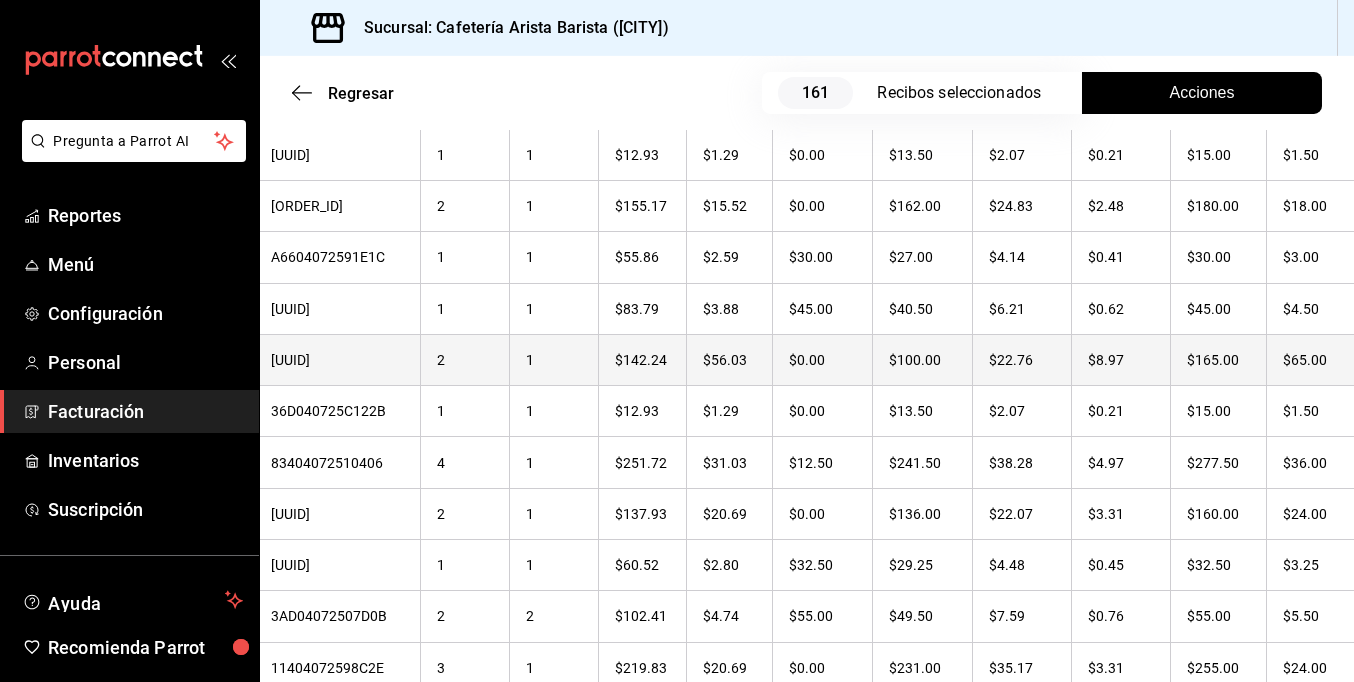 click on "$65.00" at bounding box center [1313, 359] 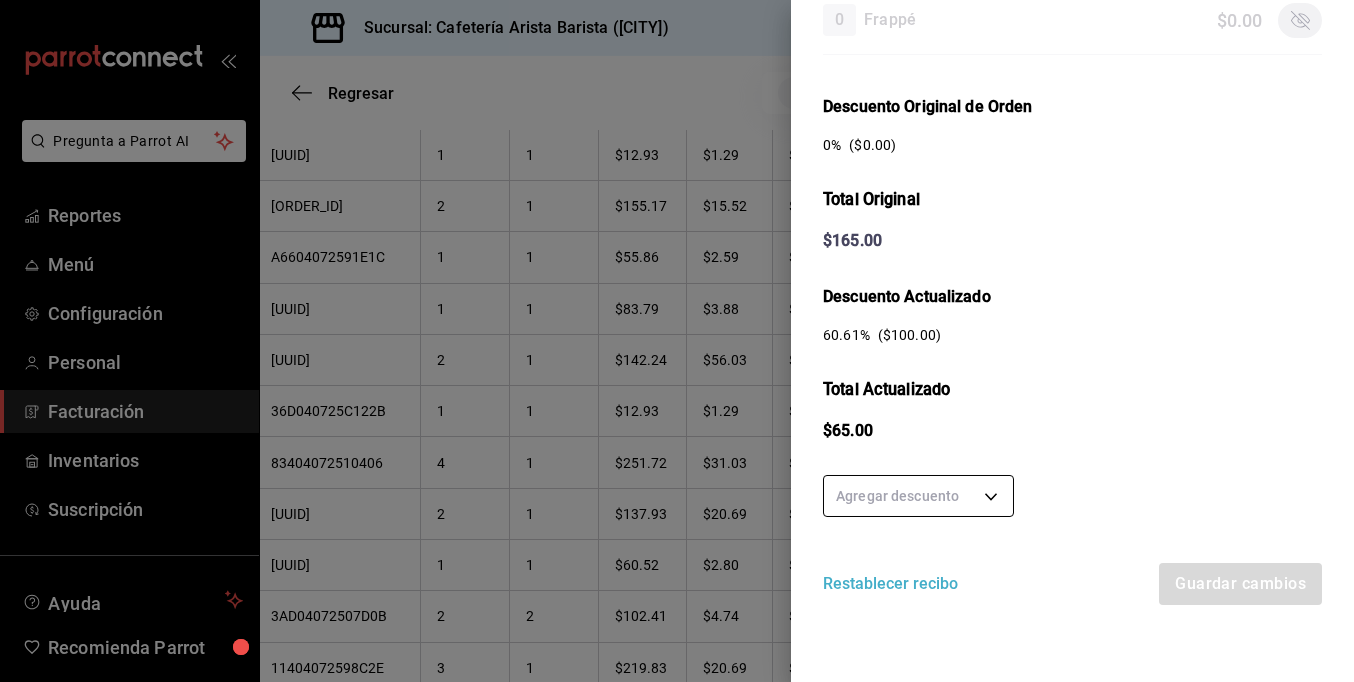 click on "Pregunta a Parrot AI Reportes   Menú   Configuración   Personal   Facturación   Inventarios   Suscripción   Ayuda Recomienda Parrot   [FIRST] [LAST]   Sugerir nueva función   Sucursal: Cafetería Arista Barista (Mérida) Regresar 161 Recibos seleccionados Acciones Editar recibos Fecha 2025-07-01 1 / 7 / 2025 - 2025-07-31 31 / 7 / 2025 Hora inicio 00:00 Hora inicio Hora fin 23:59 Hora fin Razón social JORGE ALBERTO CERVANTES MARTINEZ [UUID] Formas de pago   Efectivo [UUID] Marcas Ver todas [UUID] Ingresos totales $ 22,946.61 Descuentos totales $ 1,488.00 Impuestos $ 3,433.39 Total por facturar $ 24,892.00 Ingresos totales (Act.) $ 2,158.47 Descuentos totales (Act.) $ 20,728.05 Impuestos  (Act.) $ 345.48 Total por facturar (Act.) $ 2,503.95 Editar recibos Quita la selección a los recibos que no quieras editar. Act. # de recibo Artículos (Orig.) Artículos (Act.) Subtotal (Orig.) Subtotal (Act.) Impuestos (Orig.) Sí" at bounding box center [677, 341] 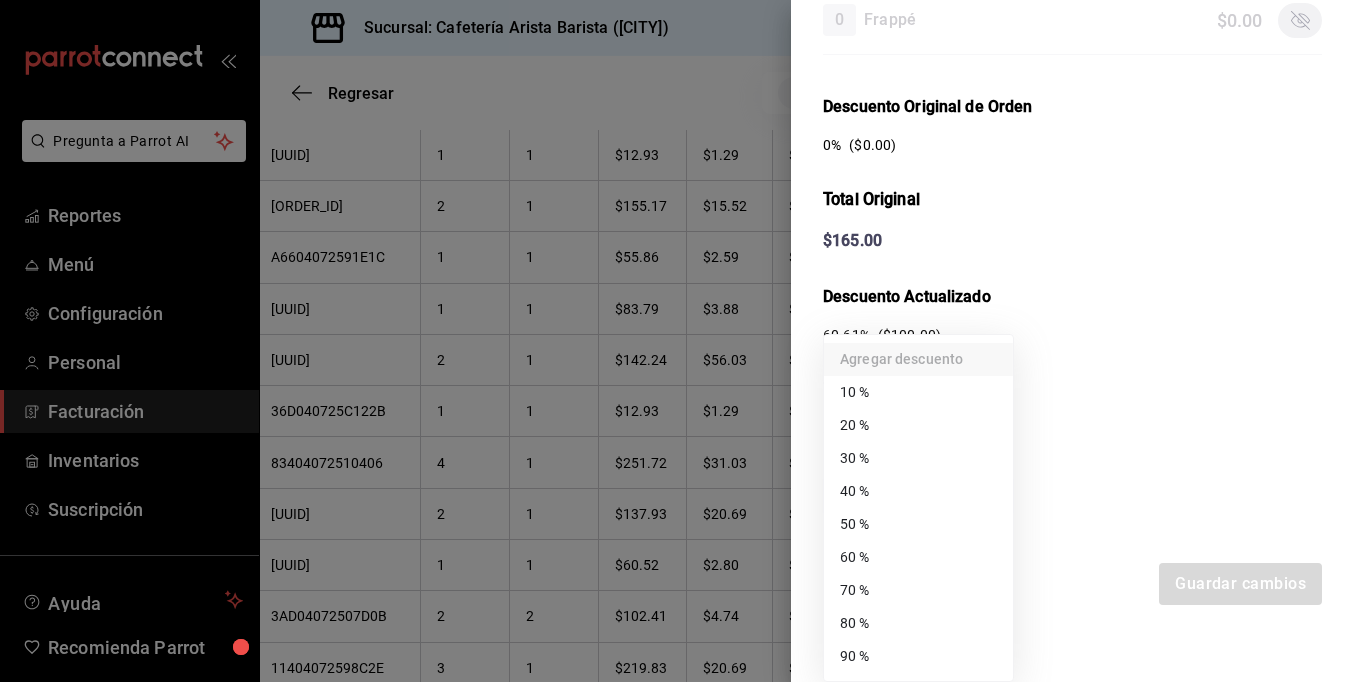 drag, startPoint x: 879, startPoint y: 520, endPoint x: 989, endPoint y: 528, distance: 110.29053 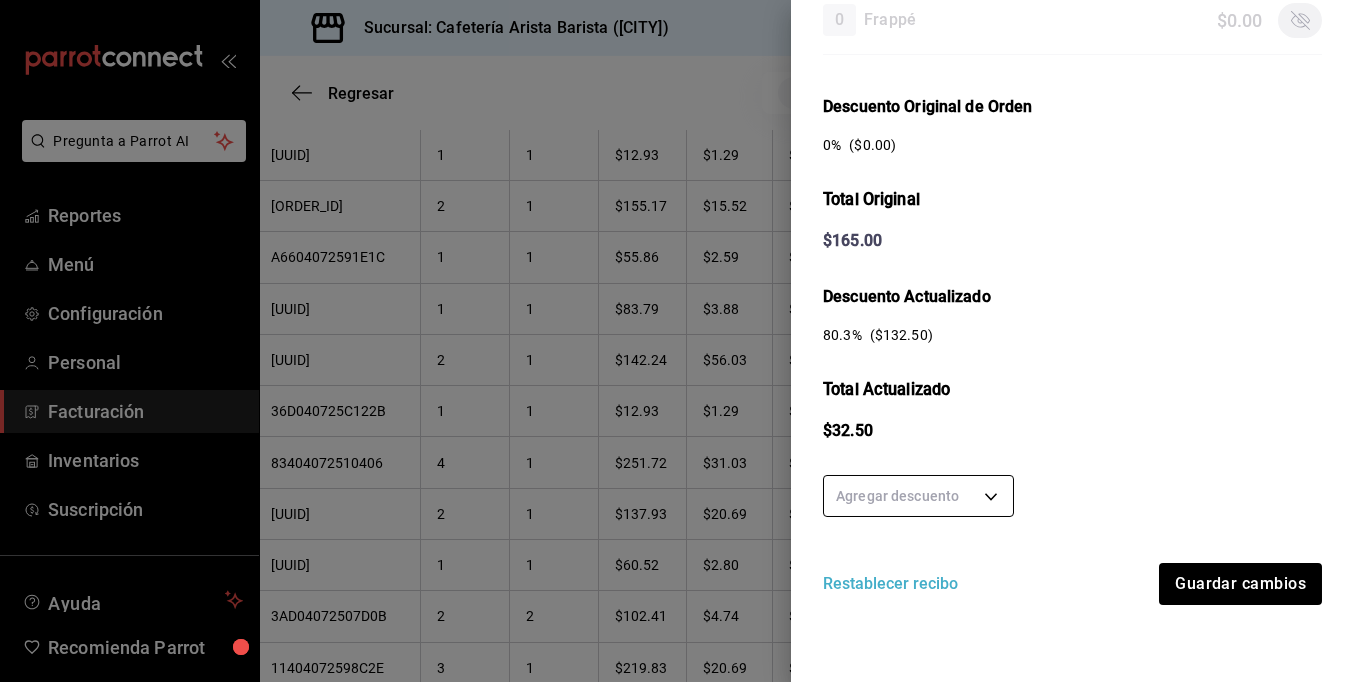 click on "Pregunta a Parrot AI Reportes   Menú   Configuración   Personal   Facturación   Inventarios   Suscripción   Ayuda Recomienda Parrot   [FIRST] [LAST]   Sugerir nueva función   Sucursal: Cafetería Arista Barista (Mérida) Regresar 161 Recibos seleccionados Acciones Editar recibos Fecha 2025-07-01 1 / 7 / 2025 - 2025-07-31 31 / 7 / 2025 Hora inicio 00:00 Hora inicio Hora fin 23:59 Hora fin Razón social JORGE ALBERTO CERVANTES MARTINEZ [UUID] Formas de pago   Efectivo [UUID] Marcas Ver todas [UUID] Ingresos totales $ 22,946.61 Descuentos totales $ 1,488.00 Impuestos $ 3,433.39 Total por facturar $ 24,892.00 Ingresos totales (Act.) $ 2,158.47 Descuentos totales (Act.) $ 20,728.05 Impuestos  (Act.) $ 345.48 Total por facturar (Act.) $ 2,503.95 Editar recibos Quita la selección a los recibos que no quieras editar. Act. # de recibo Artículos (Orig.) Artículos (Act.) Subtotal (Orig.) Subtotal (Act.) Impuestos (Orig.) Sí" at bounding box center (677, 341) 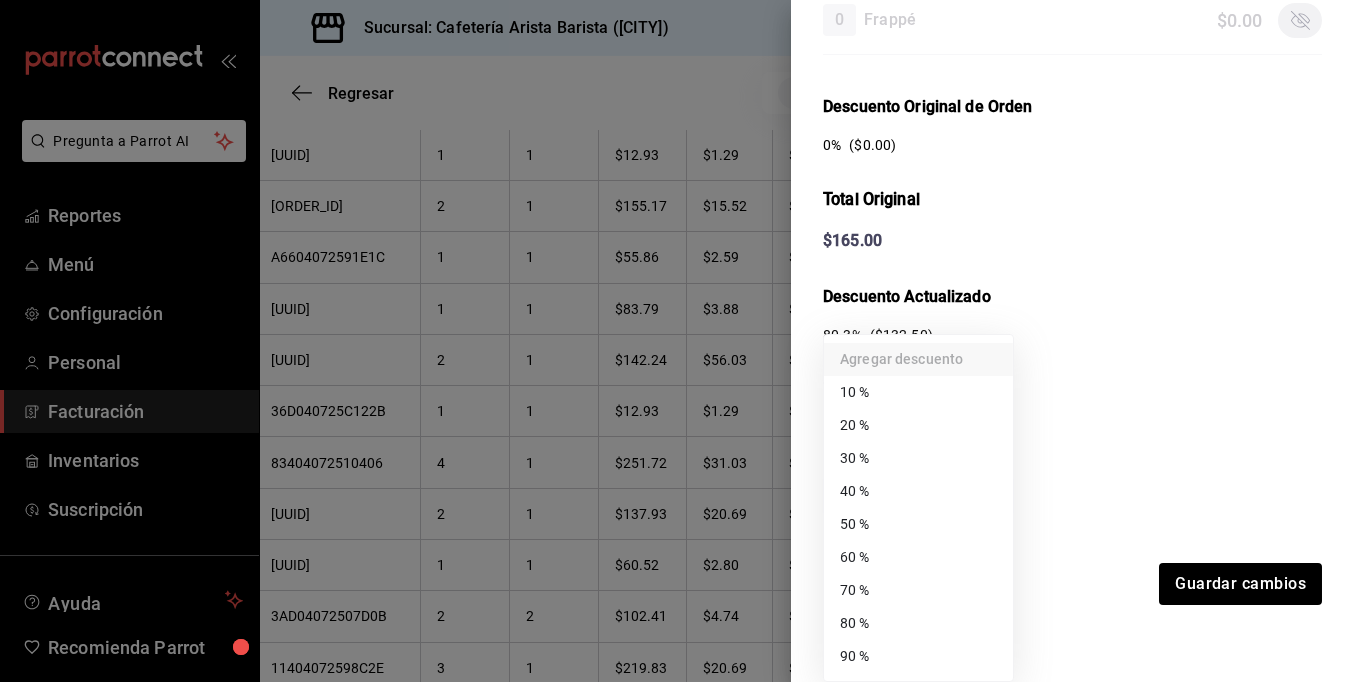 click on "60 %" at bounding box center [918, 557] 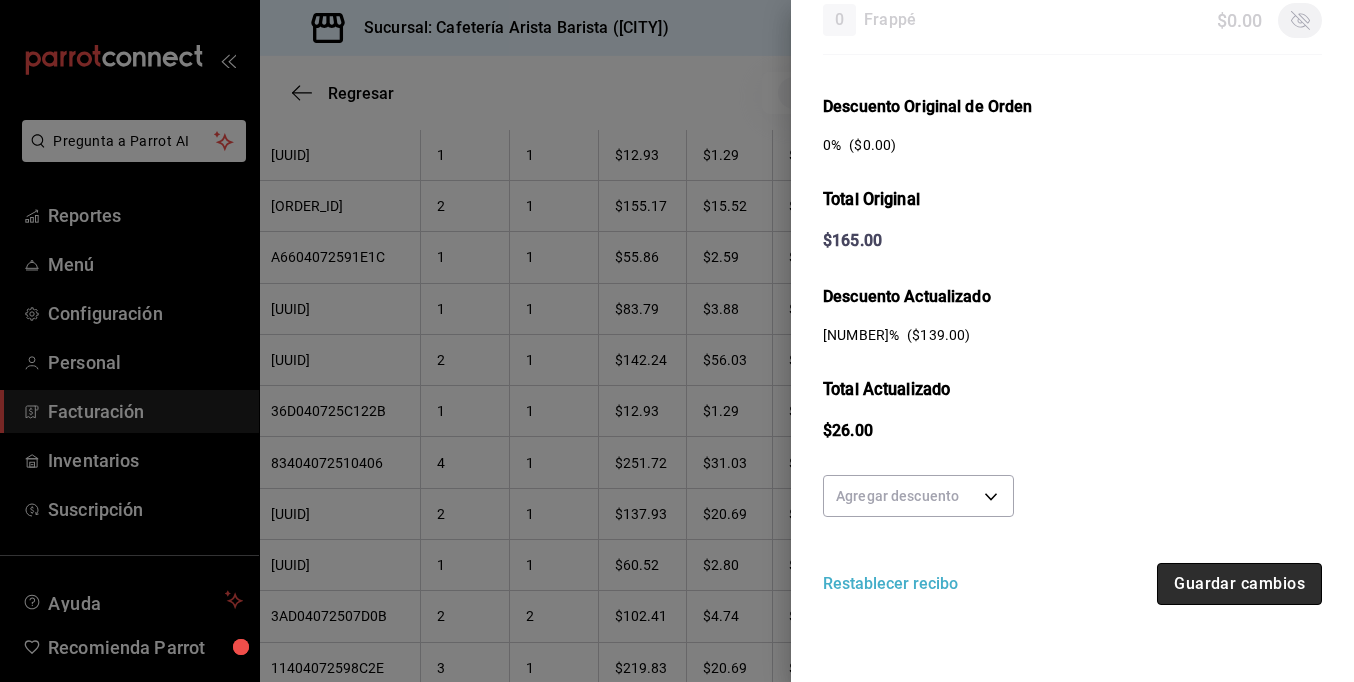 click on "Guardar cambios" at bounding box center (1239, 584) 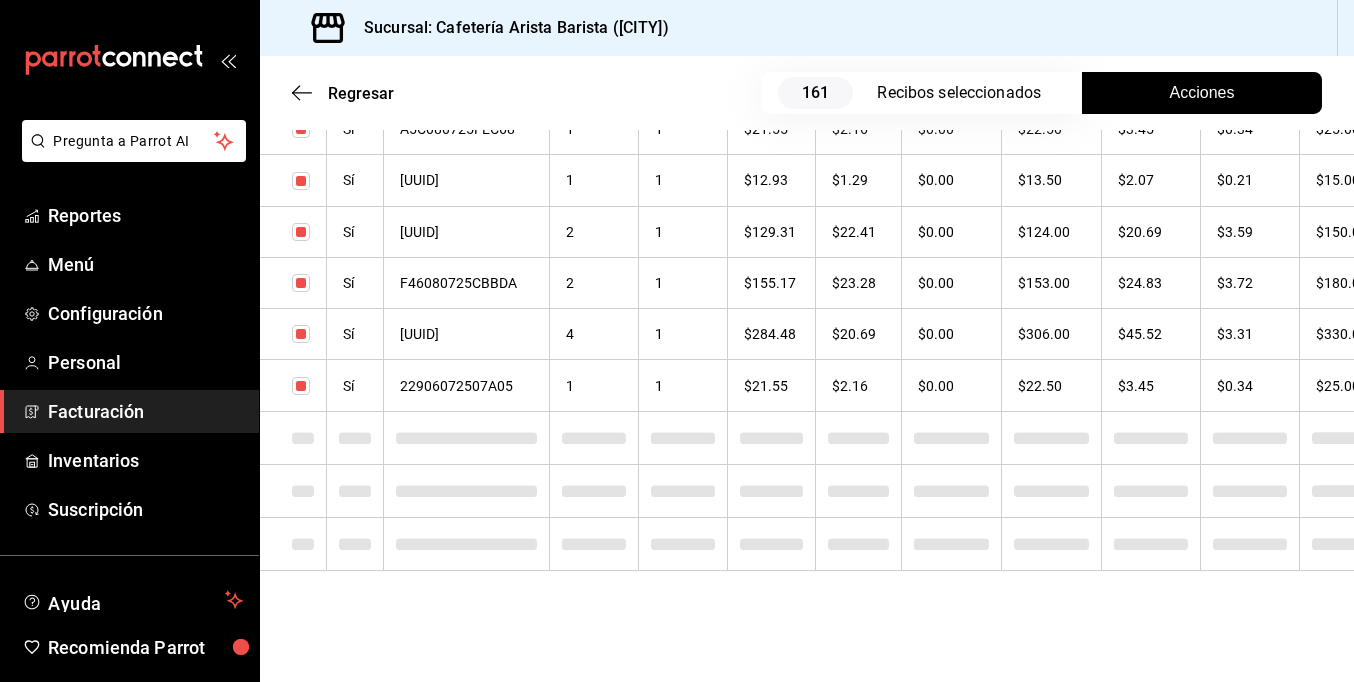 checkbox on "true" 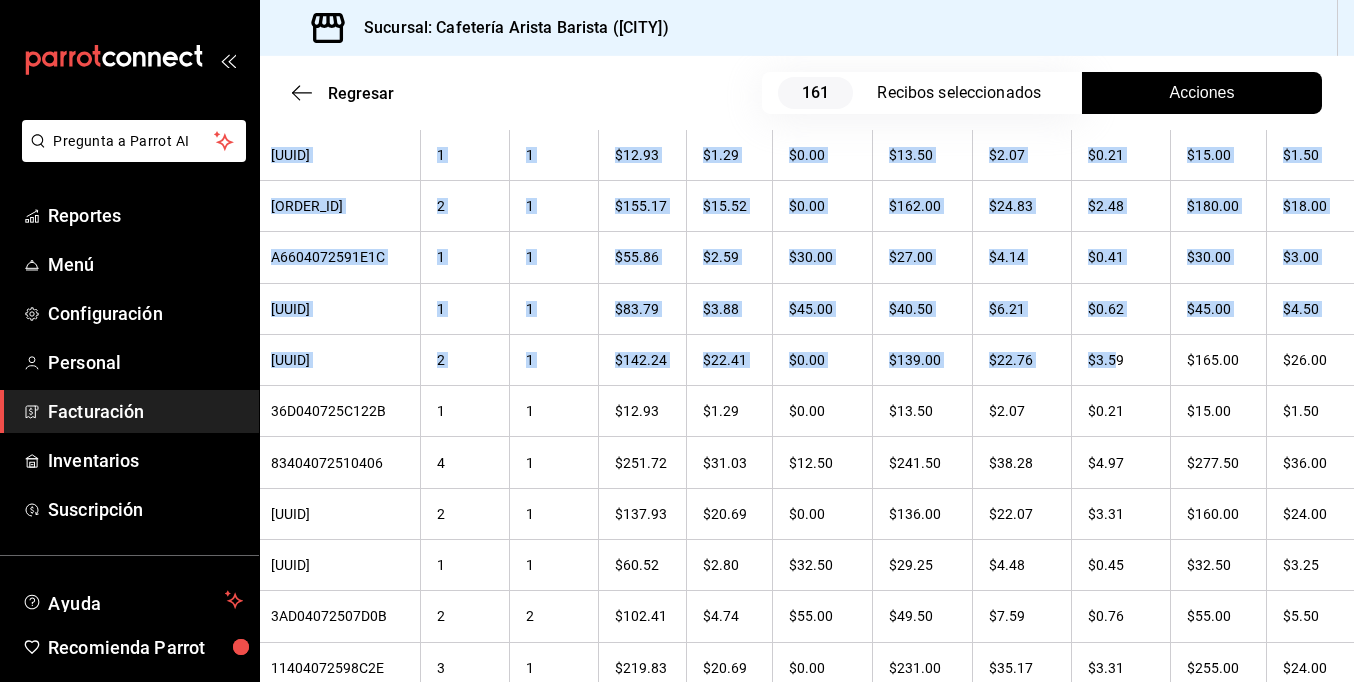 click on "Pregunta a Parrot AI Reportes   Menú   Configuración   Personal   Facturación   Inventarios   Suscripción   Ayuda Recomienda Parrot   [FIRST] [LAST]   Sugerir nueva función   Sucursal: Cafetería Arista Barista (Mérida) Regresar 161 Recibos seleccionados Acciones Editar recibos Fecha 2025-07-01 1 / 7 / 2025 - 2025-07-31 31 / 7 / 2025 Hora inicio 00:00 Hora inicio Hora fin 23:59 Hora fin Razón social JORGE ALBERTO CERVANTES MARTINEZ [UUID] Formas de pago   Efectivo [UUID] Marcas Ver todas [UUID] Ingresos totales $ 22,946.61 Descuentos totales $ 1,488.00 Impuestos $ 3,433.39 Total por facturar $ 24,892.00 Ingresos totales (Act.) $ 2,124.85 Descuentos totales (Act.) $ 20,767.05 Impuestos  (Act.) $ 340.10 Total por facturar (Act.) $ 2,464.95 Editar recibos Quita la selección a los recibos que no quieras editar. Act. # de recibo Artículos (Orig.) Artículos (Act.) Subtotal (Orig.) Subtotal (Act.) Impuestos (Orig.) Sí" at bounding box center (677, 341) 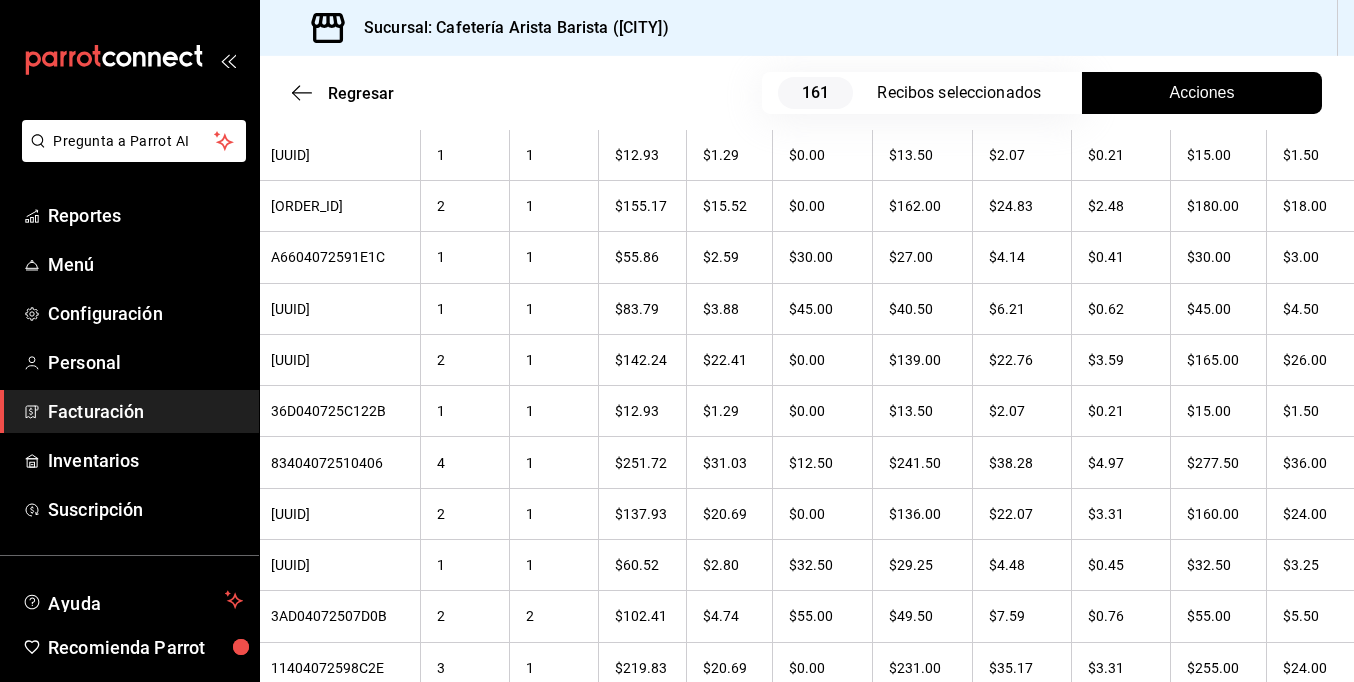 drag, startPoint x: 1355, startPoint y: 328, endPoint x: 1193, endPoint y: 30, distance: 339.18726 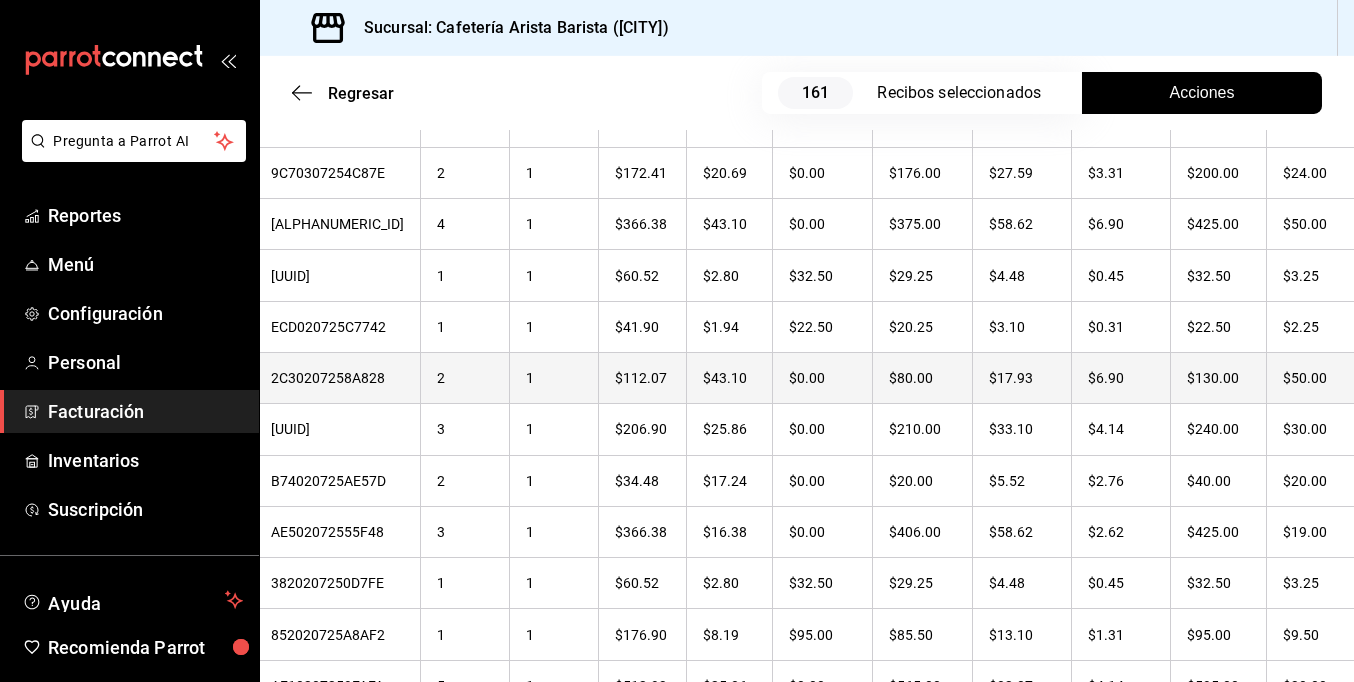 click on "$50.00" at bounding box center (1313, 377) 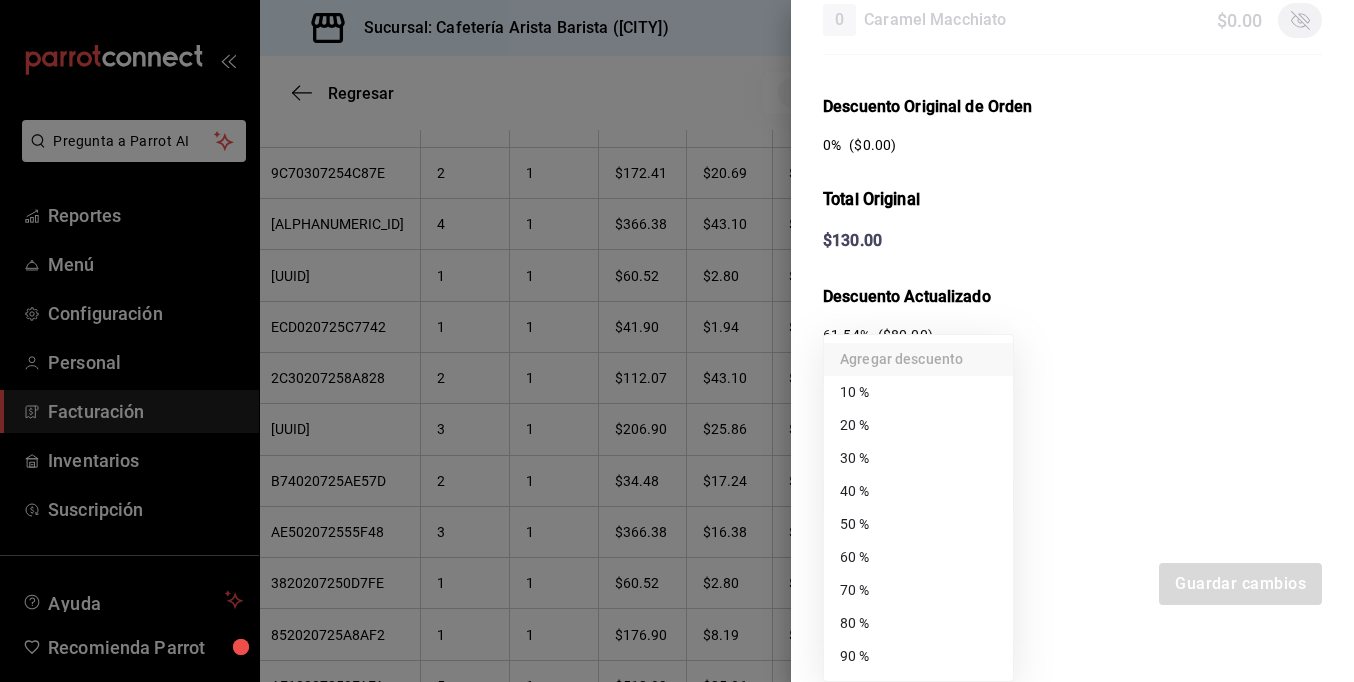 click on "Pregunta a Parrot AI Reportes   Menú   Configuración   Personal   Facturación   Inventarios   Suscripción   Ayuda Recomienda Parrot   [FIRST] [LAST]   Sugerir nueva función   Sucursal: Cafetería Arista Barista (Mérida) Regresar 161 Recibos seleccionados Acciones Editar recibos Fecha 2025-07-01 1 / 7 / 2025 - 2025-07-31 31 / 7 / 2025 Hora inicio 00:00 Hora inicio Hora fin 23:59 Hora fin Razón social JORGE ALBERTO CERVANTES MARTINEZ [UUID] Formas de pago   Efectivo [UUID] Marcas Ver todas [UUID] Ingresos totales $ 22,946.61 Descuentos totales $ 1,488.00 Impuestos $ 3,433.39 Total por facturar $ 24,892.00 Ingresos totales (Act.) $ 2,124.85 Descuentos totales (Act.) $ 20,767.05 Impuestos  (Act.) $ 340.10 Total por facturar (Act.) $ 2,464.95 Editar recibos Quita la selección a los recibos que no quieras editar. Act. # de recibo Artículos (Orig.) Artículos (Act.) Subtotal (Orig.) Subtotal (Act.) Impuestos (Orig.) Sí" at bounding box center [677, 341] 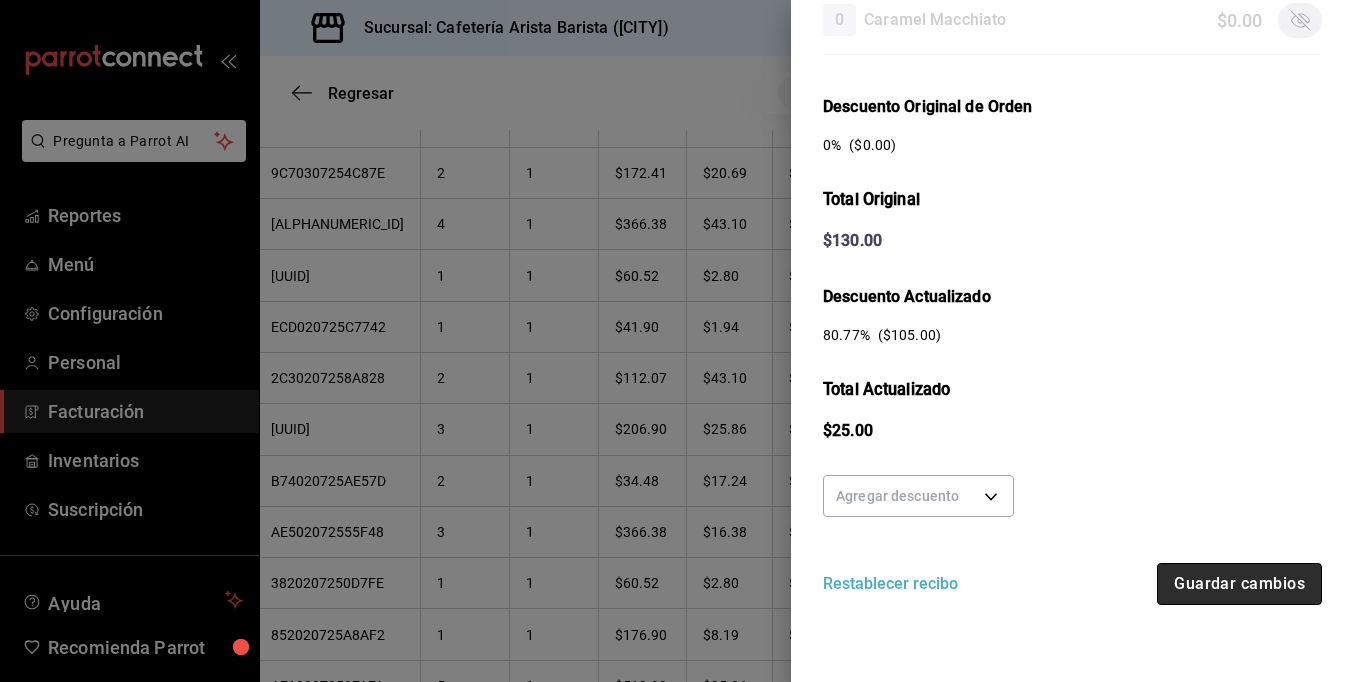 click on "Guardar cambios" at bounding box center [1239, 584] 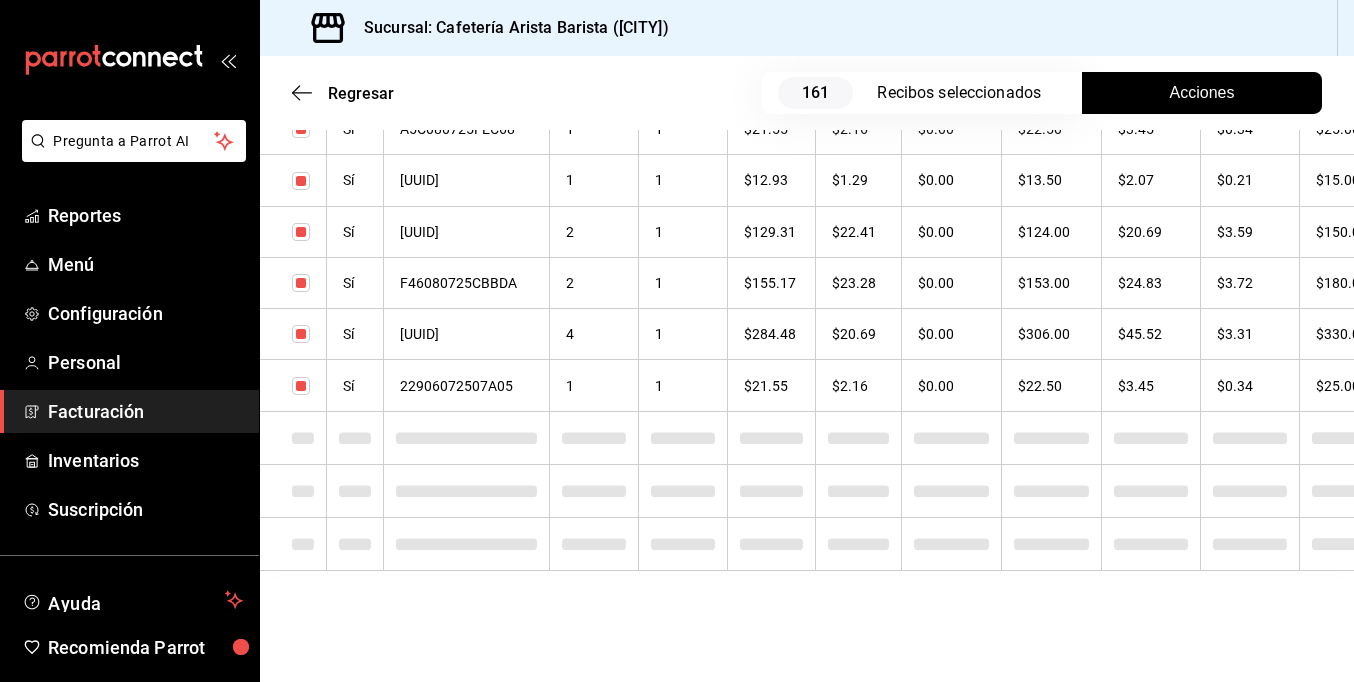 checkbox on "true" 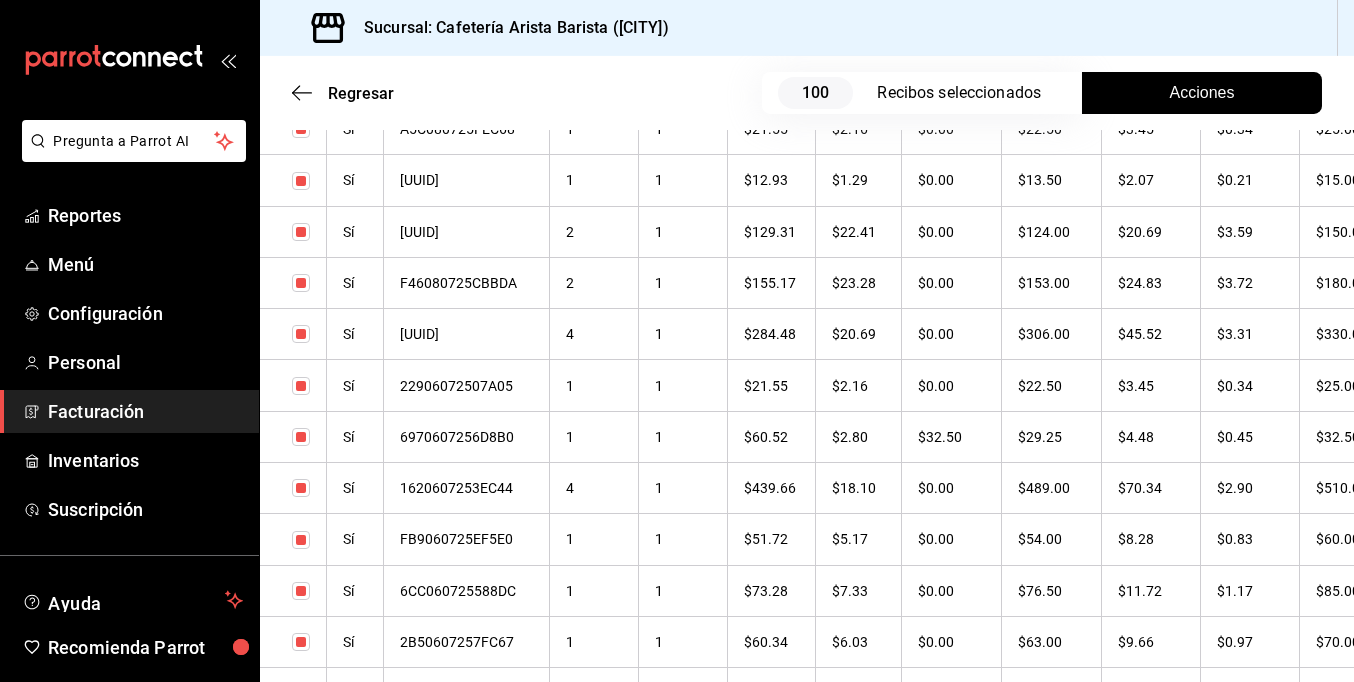 drag, startPoint x: 1261, startPoint y: 374, endPoint x: 1370, endPoint y: 371, distance: 109.041275 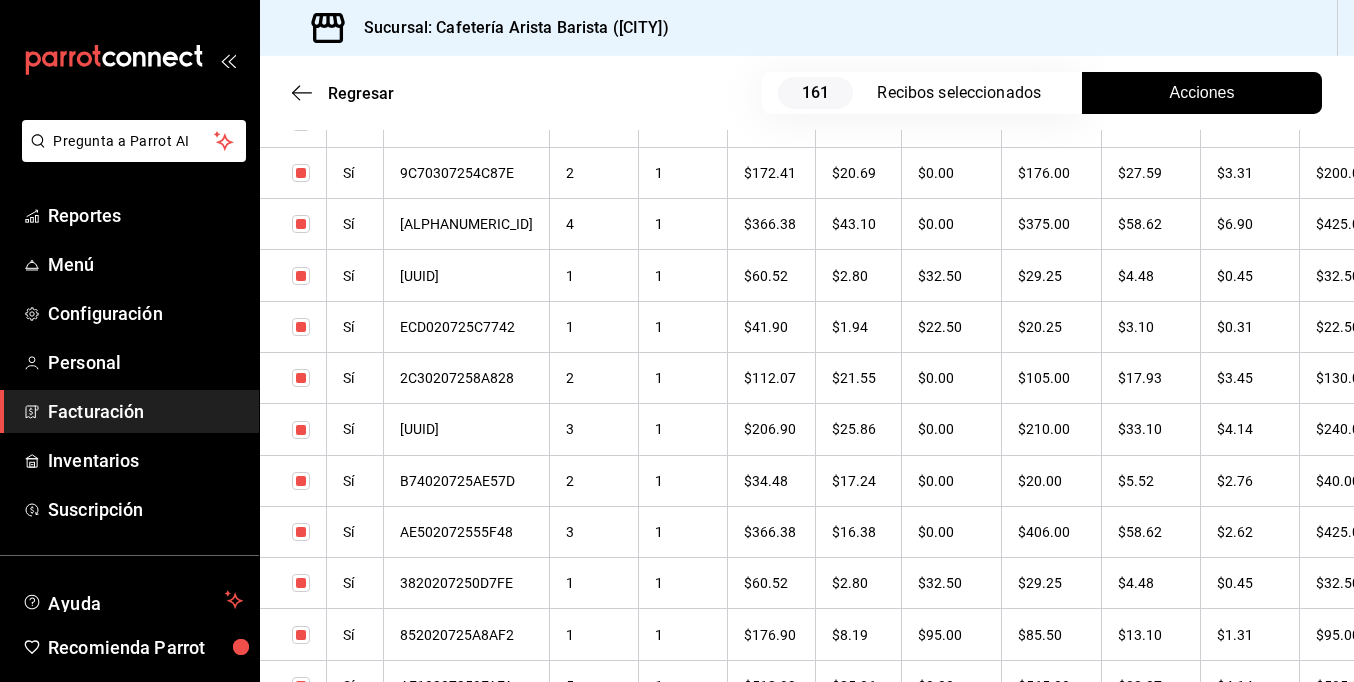 drag, startPoint x: 1063, startPoint y: 14, endPoint x: 1088, endPoint y: 23, distance: 26.57066 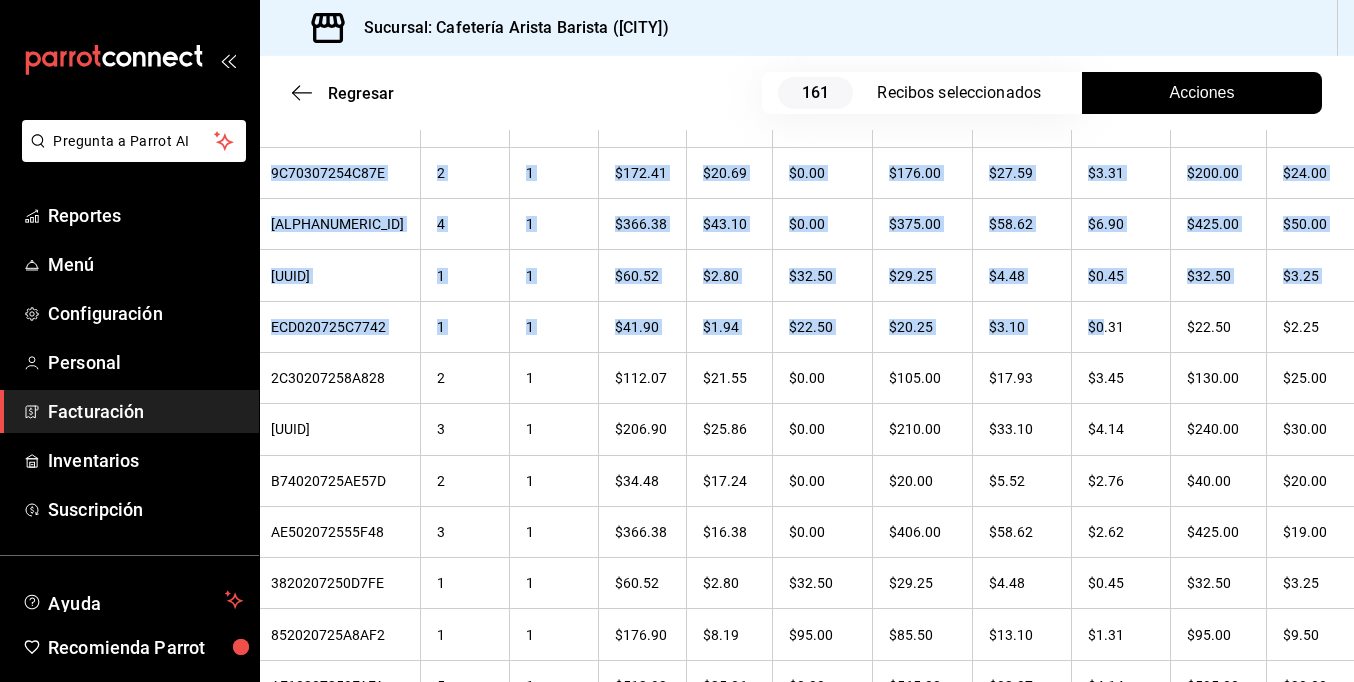 drag, startPoint x: 1218, startPoint y: 306, endPoint x: 1347, endPoint y: 304, distance: 129.0155 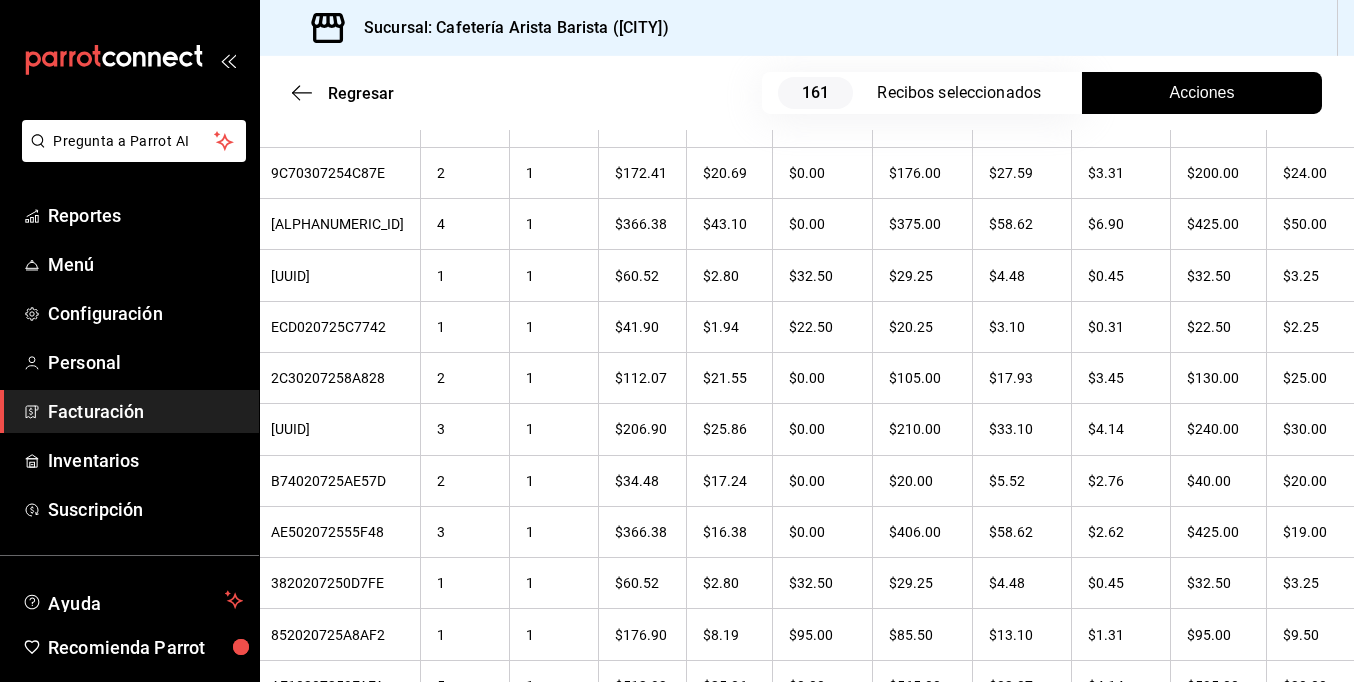 drag, startPoint x: 1347, startPoint y: 304, endPoint x: 1150, endPoint y: 31, distance: 336.6571 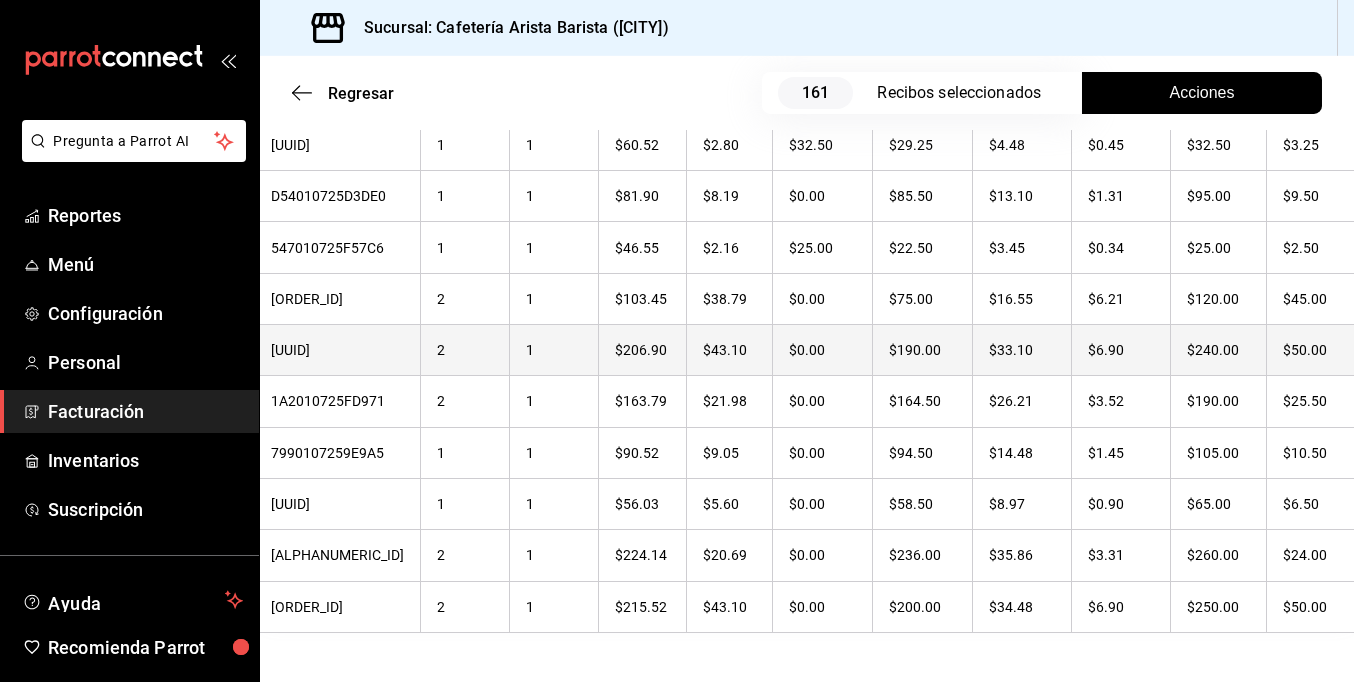 click on "$50.00" at bounding box center (1313, 350) 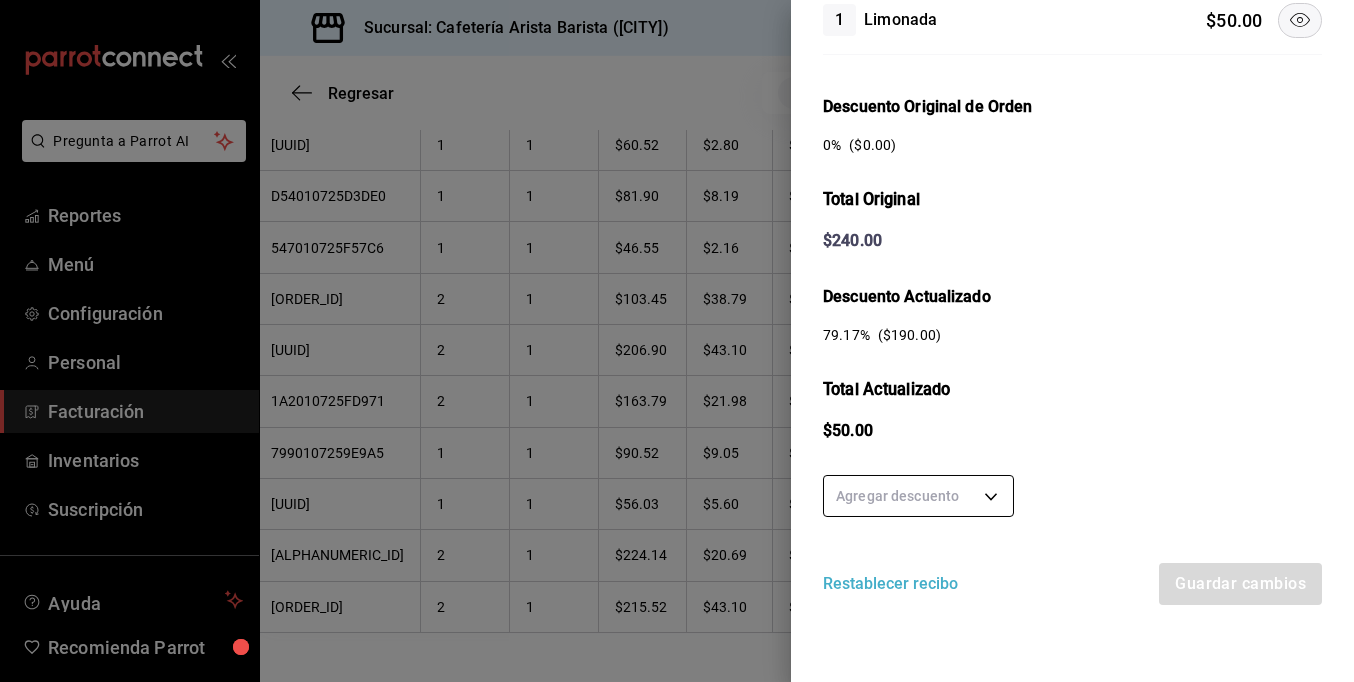 click on "Pregunta a Parrot AI Reportes   Menú   Configuración   Personal   Facturación   Inventarios   Suscripción   Ayuda Recomienda Parrot   [FIRST] [LAST]   Sugerir nueva función   Sucursal: Cafetería Arista Barista (Mérida) Regresar 161 Recibos seleccionados Acciones Editar recibos Fecha 2025-07-01 1 / 7 / 2025 - 2025-07-31 31 / 7 / 2025 Hora inicio 00:00 Hora inicio Hora fin 23:59 Hora fin Razón social JORGE ALBERTO CERVANTES MARTINEZ [UUID] Formas de pago   Efectivo [UUID] Marcas Ver todas [UUID] Ingresos totales $ 22,946.61 Descuentos totales $ 1,488.00 Impuestos $ 3,433.39 Total por facturar $ 24,892.00 Ingresos totales (Act.) $ 2,103.30 Descuentos totales (Act.) $ 20,792.05 Impuestos  (Act.) $ 336.65 Total por facturar (Act.) $ 2,439.95 Editar recibos Quita la selección a los recibos que no quieras editar. Act. # de recibo Artículos (Orig.) Artículos (Act.) Subtotal (Orig.) Subtotal (Act.) Impuestos (Orig.) Sí" at bounding box center (677, 341) 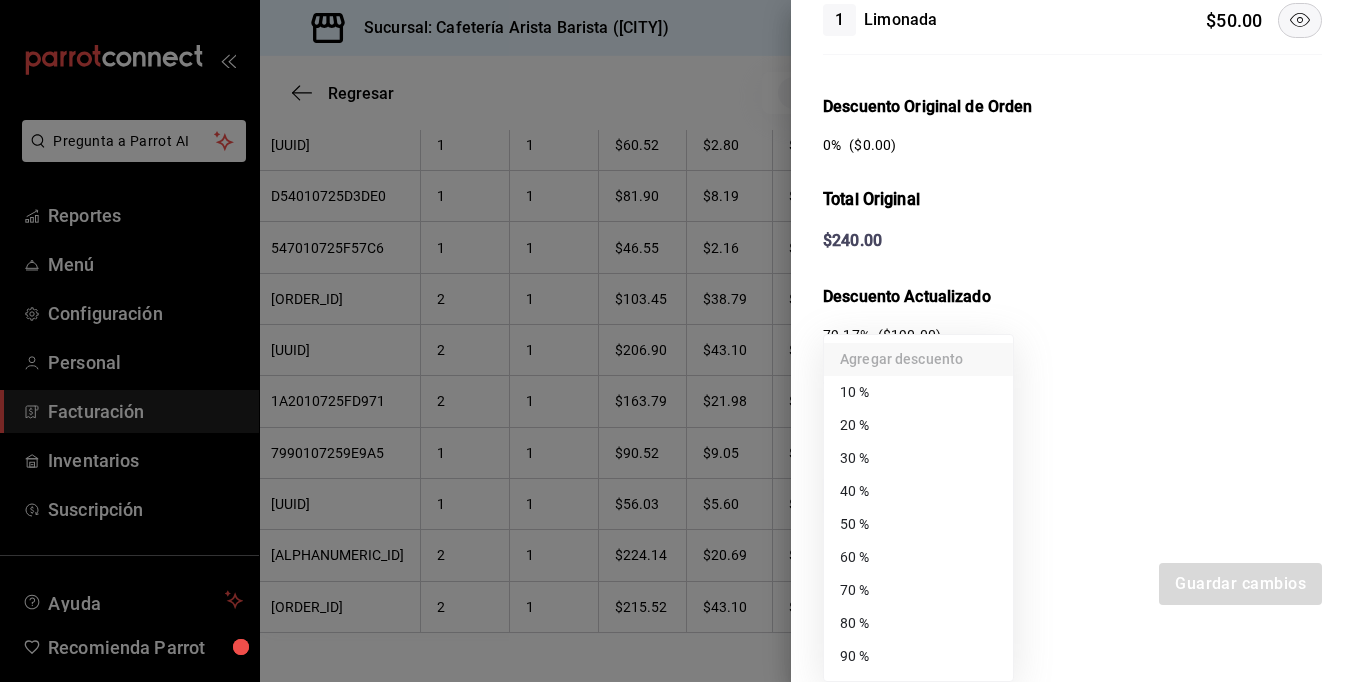 click on "50 %" at bounding box center [918, 524] 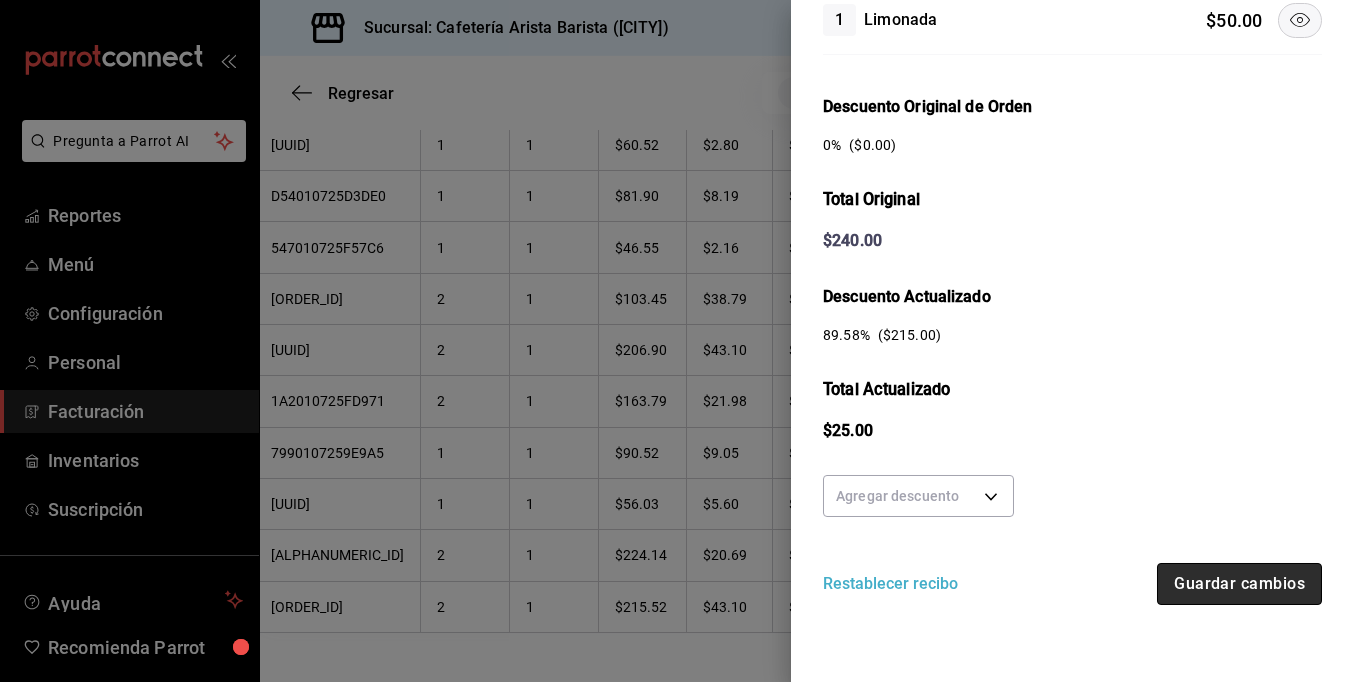 click on "Guardar cambios" at bounding box center (1239, 584) 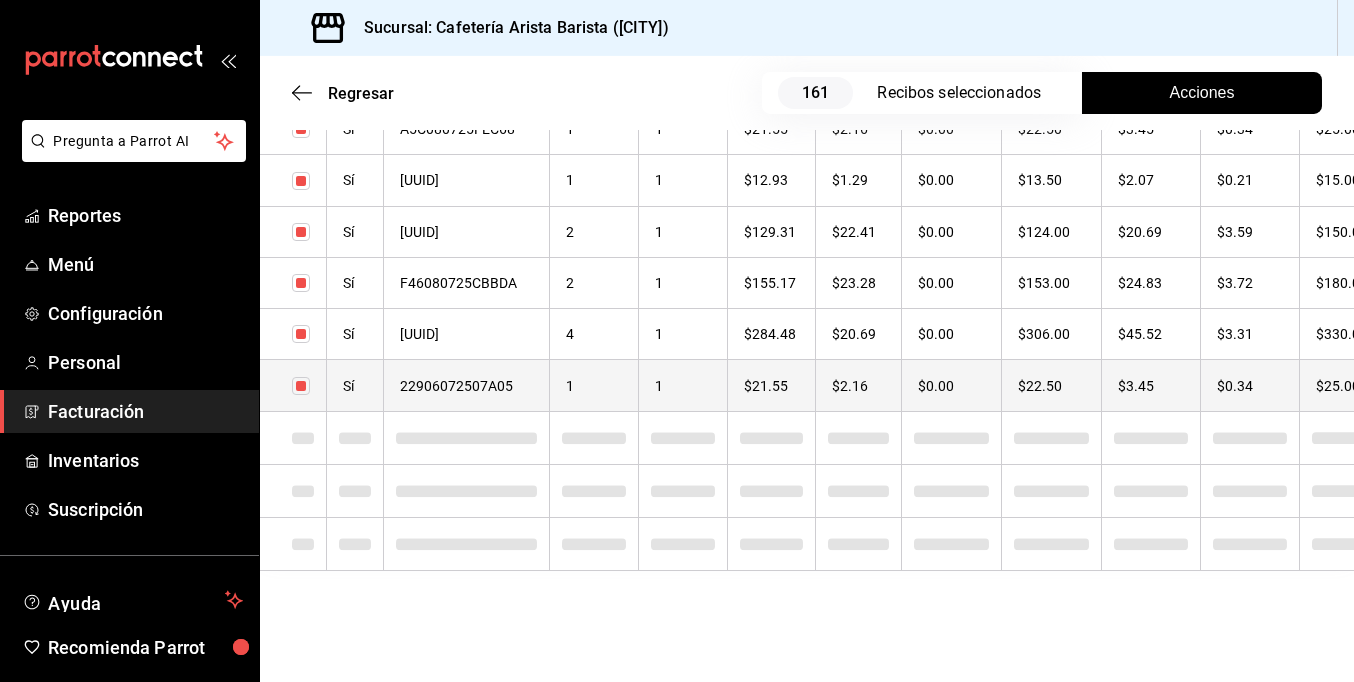 checkbox on "true" 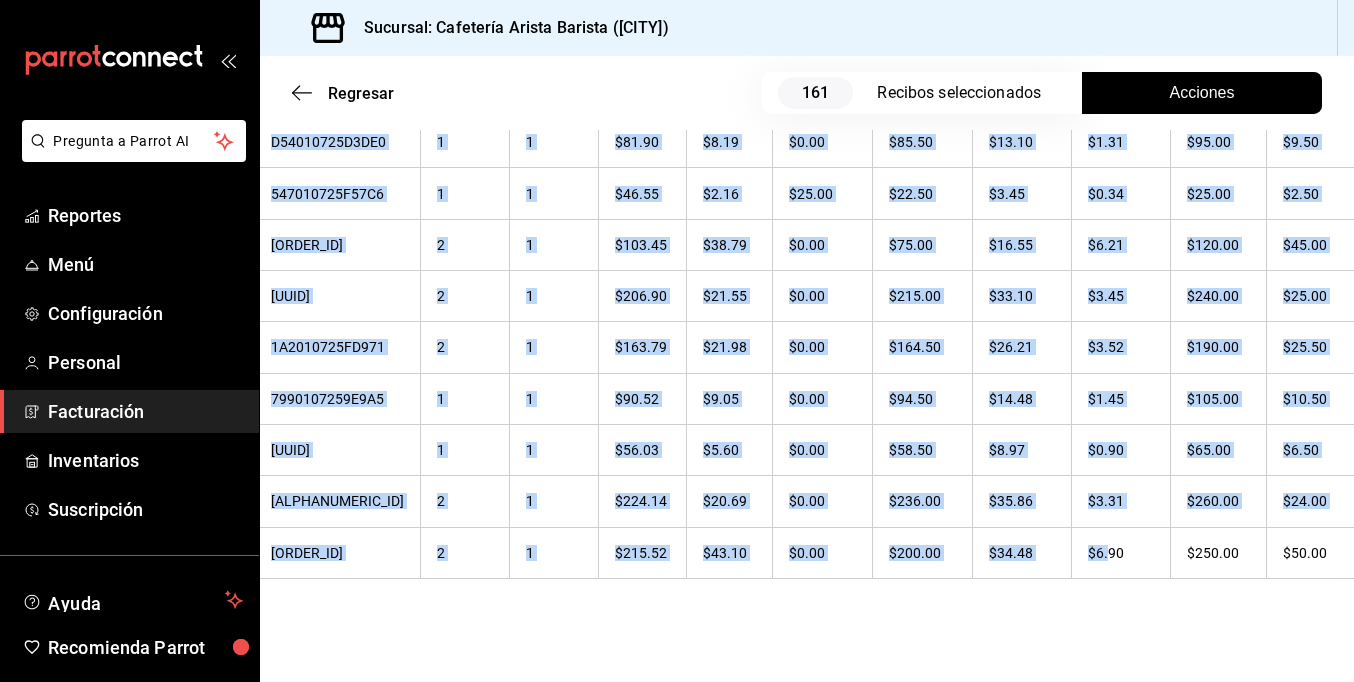 drag, startPoint x: 1219, startPoint y: 519, endPoint x: 1379, endPoint y: 522, distance: 160.02812 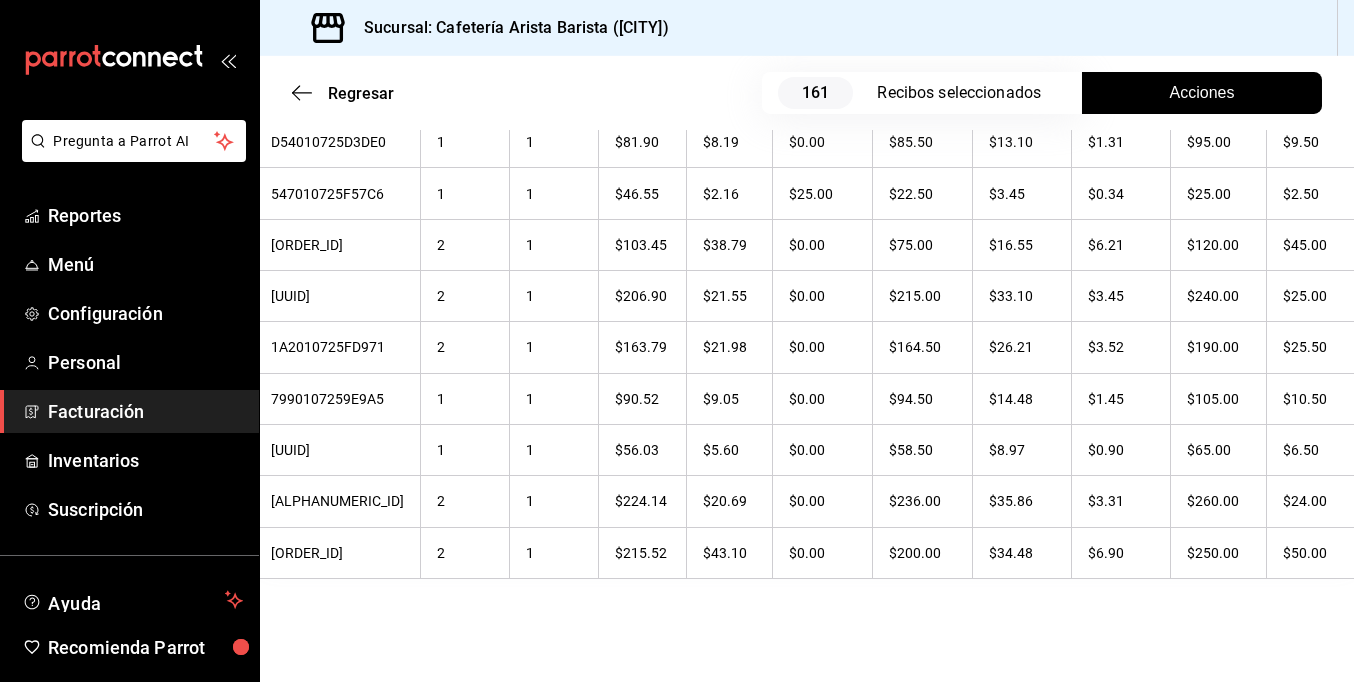 click on "Sucursal: Cafetería Arista Barista ([CITY])" at bounding box center (807, 28) 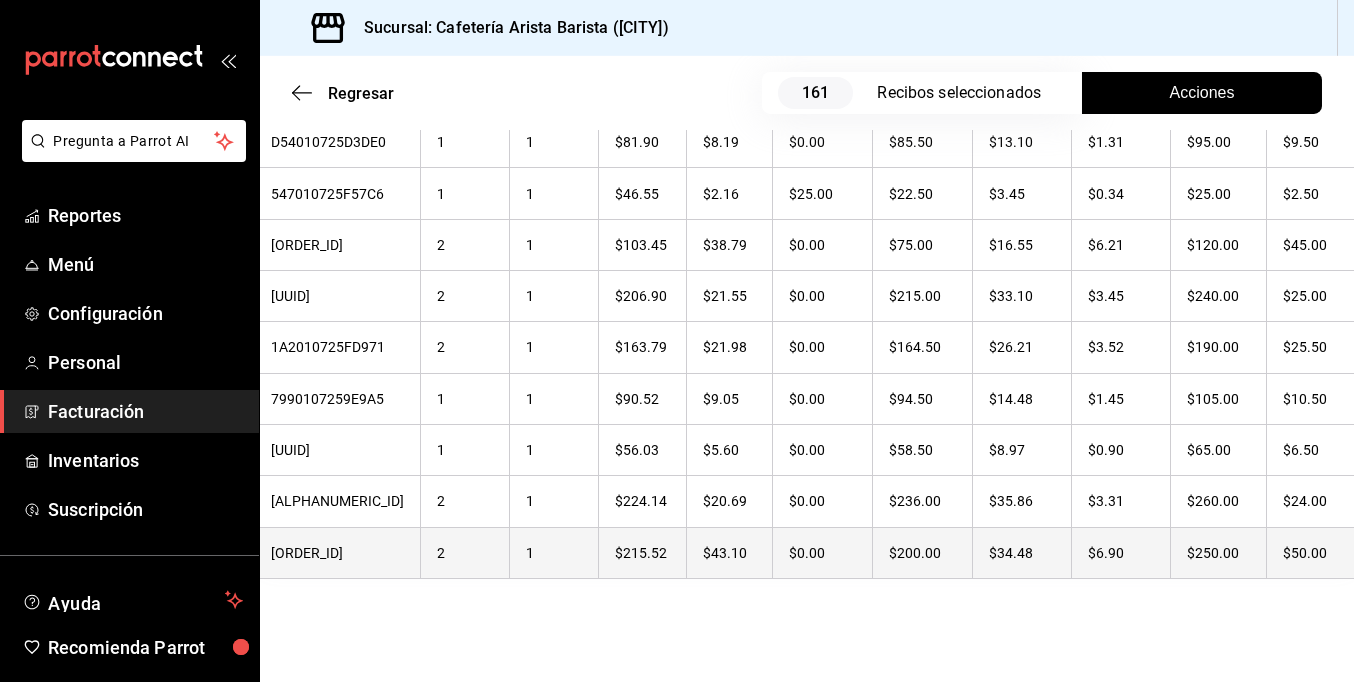 click on "$50.00" at bounding box center [1313, 552] 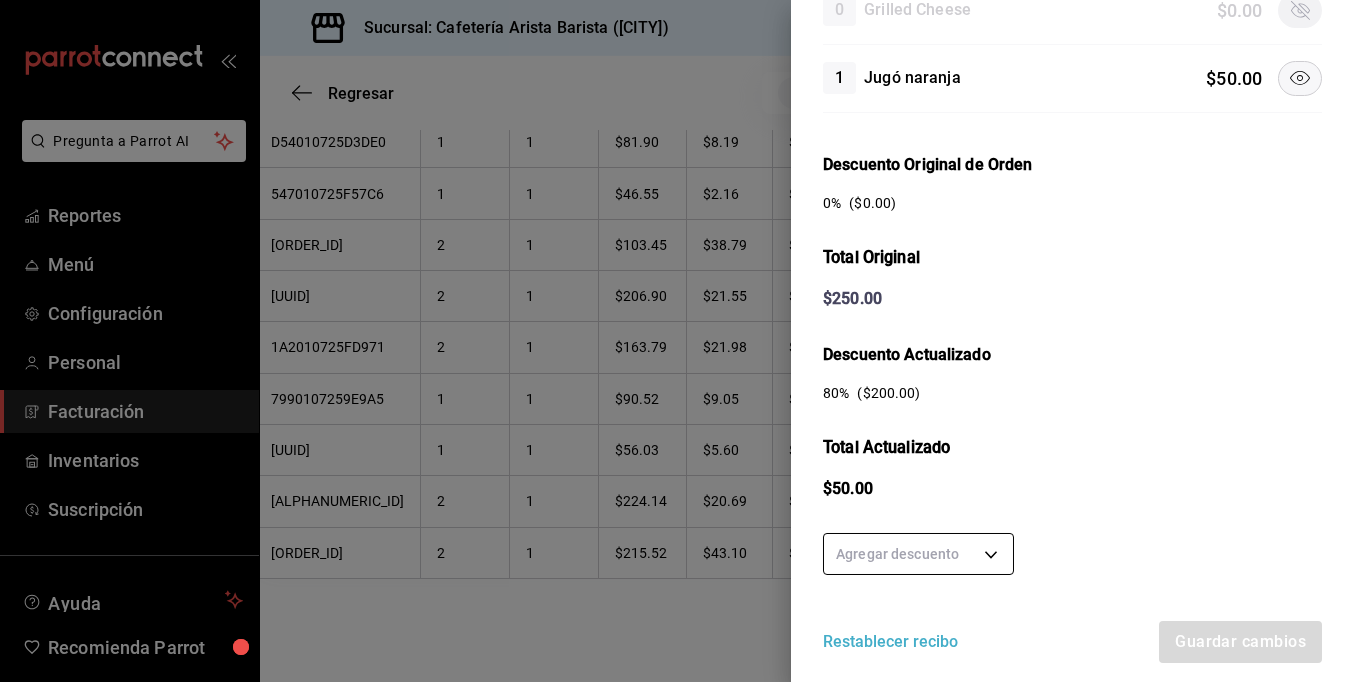 click on "Pregunta a Parrot AI Reportes   Menú   Configuración   Personal   Facturación   Inventarios   Suscripción   Ayuda Recomienda Parrot   [FULL_NAME]   Sugerir nueva función   Sucursal: Cafetería Arista Barista (Mérida) Regresar 161 Recibos seleccionados Acciones Editar recibos Fecha [DATE] 1 / 7 / [YEAR] - [DATE] 31 / 7 / [YEAR] Hora inicio 00:00 Hora inicio Hora fin 23:59 Hora fin Razón social [FULL_NAME] [UUID] Formas de pago   Efectivo [UUID] Marcas Ver todas [UUID] Ingresos totales $ 22,946.61 Descuentos totales $ 1,488.00 Impuestos $ 3,433.39 Total por facturar $ 24,892.00 Ingresos totales (Act.) $ 2,081.75 Descuentos totales (Act.) $ 20,817.05 Impuestos  (Act.) $ 333.20 Total por facturar (Act.) $ 2,414.95 Editar recibos Quita la selección a los recibos que no quieras editar. Act. # de recibo Artículos (Orig.) Artículos (Act.) Subtotal (Orig.) Subtotal (Act.) Impuestos (Orig.) Sí" at bounding box center (677, 341) 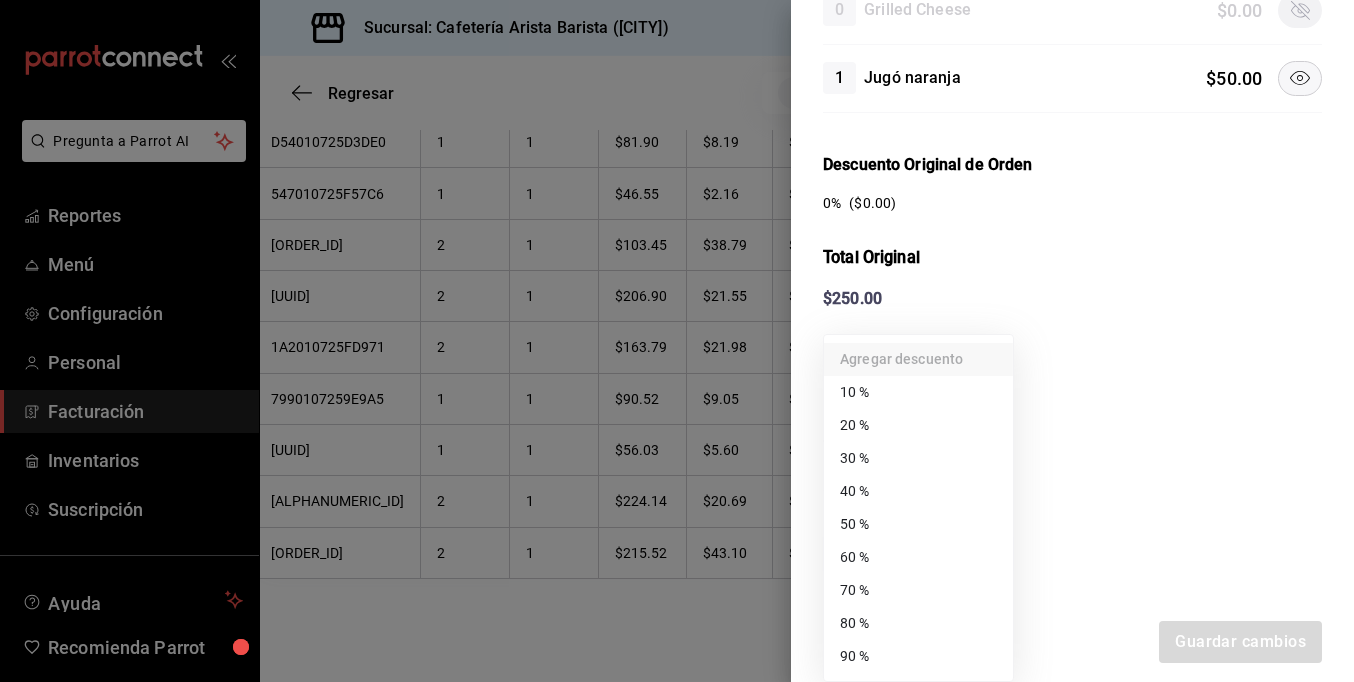 click on "50 %" at bounding box center (918, 524) 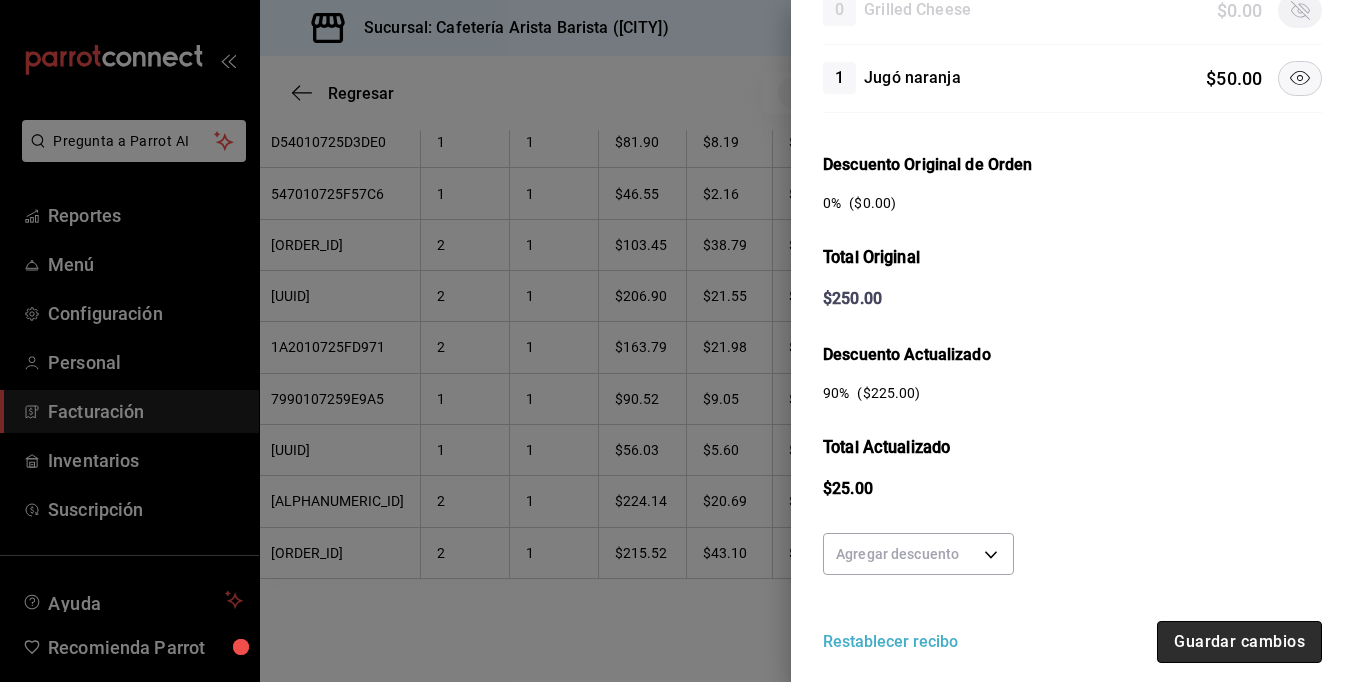 click on "Guardar cambios" at bounding box center (1239, 642) 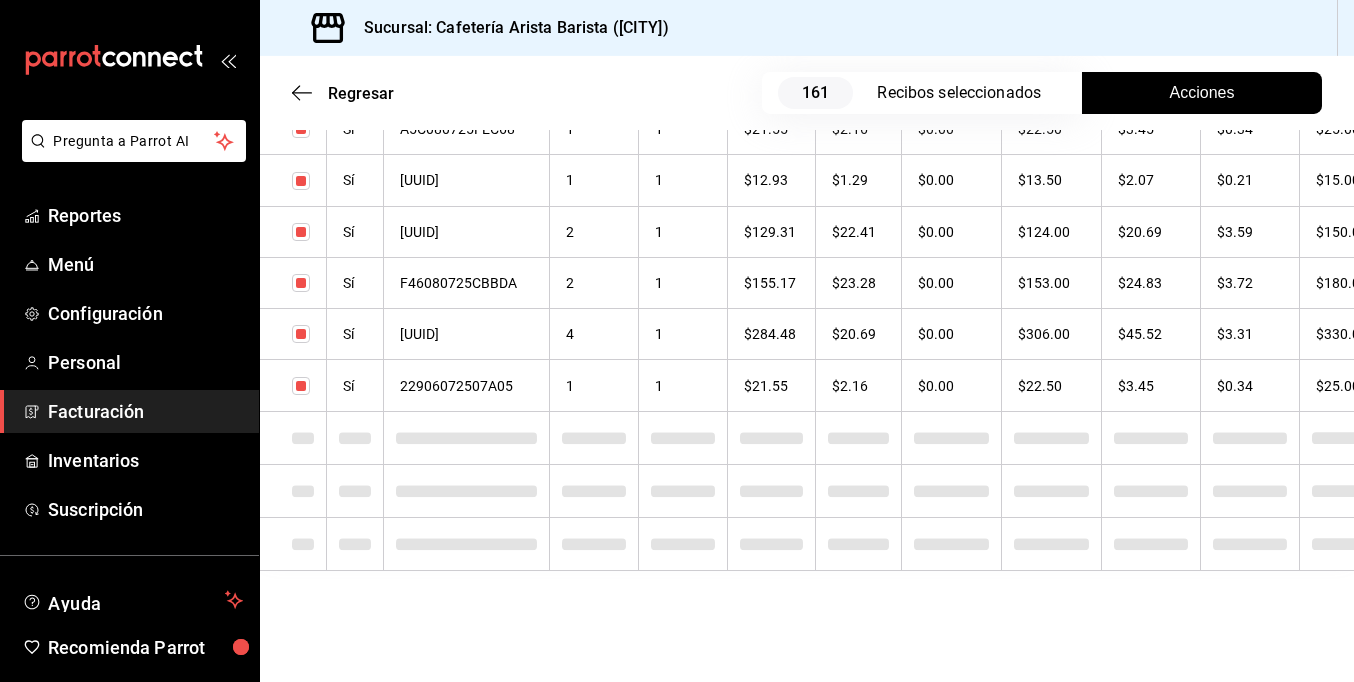 checkbox on "true" 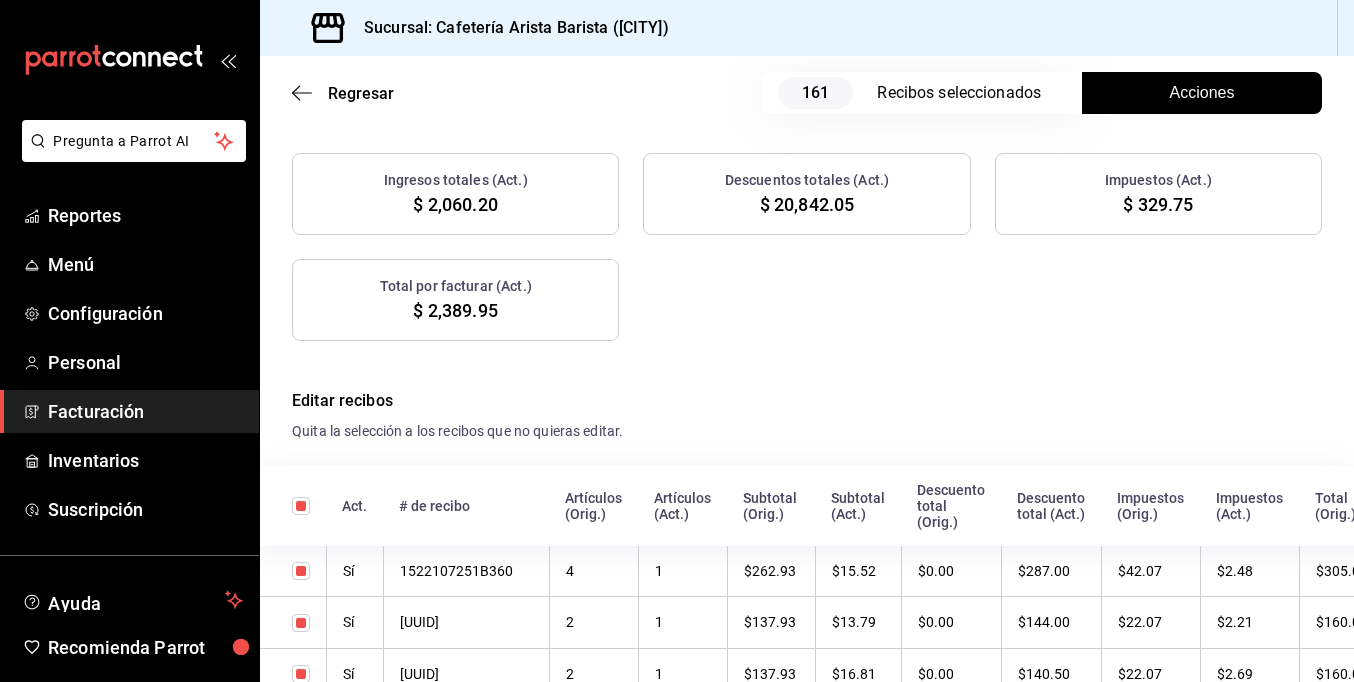 drag, startPoint x: 901, startPoint y: 298, endPoint x: 917, endPoint y: 318, distance: 25.612497 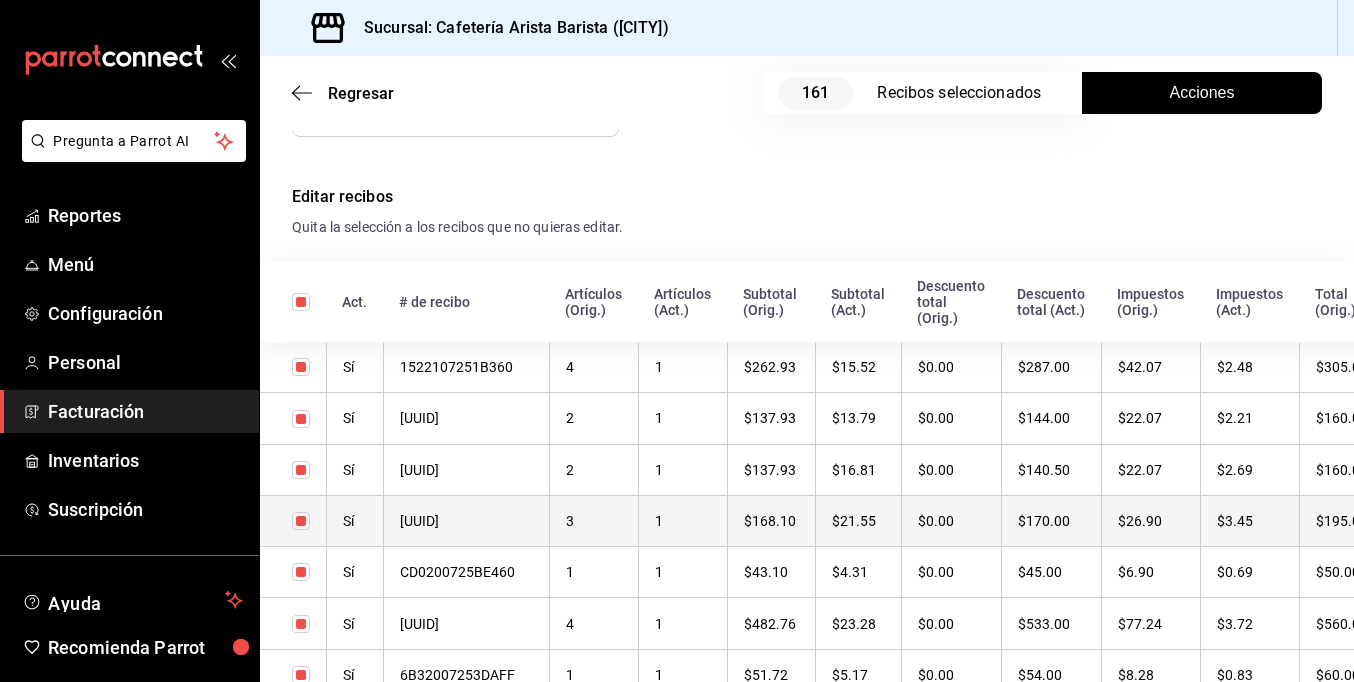 scroll, scrollTop: 700, scrollLeft: 0, axis: vertical 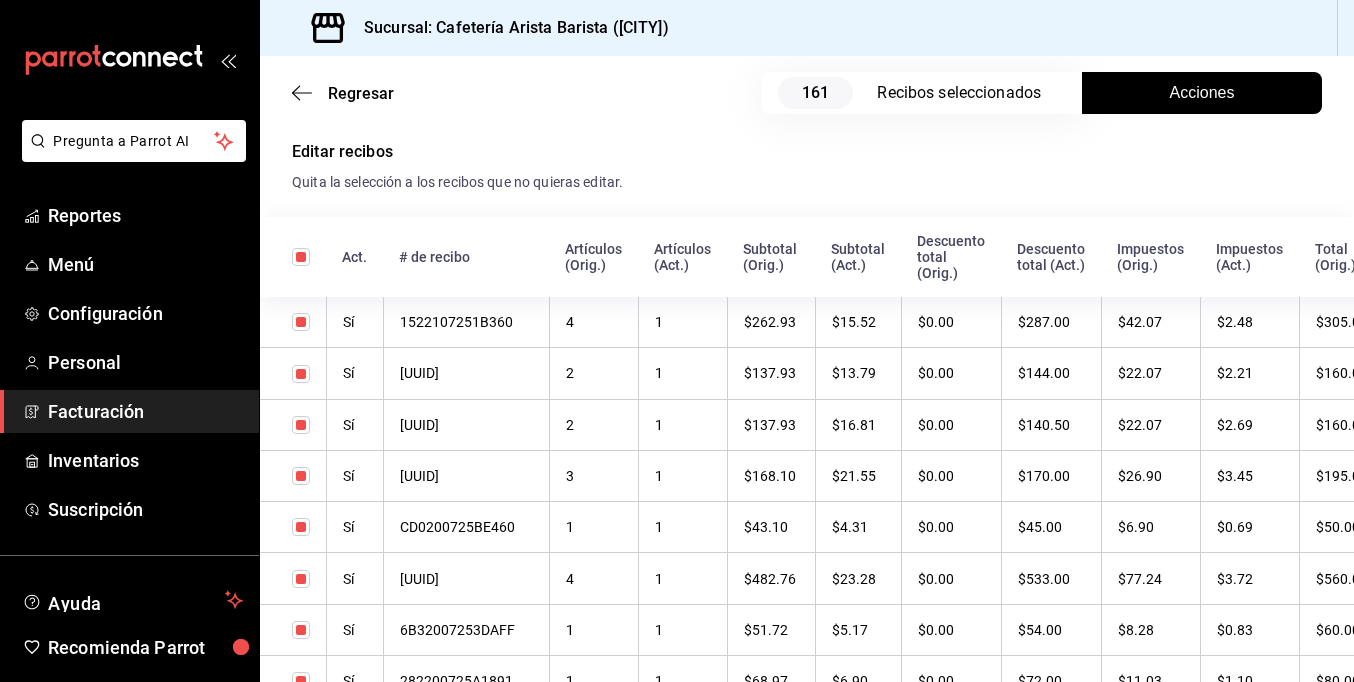 click on "Facturación" at bounding box center (145, 411) 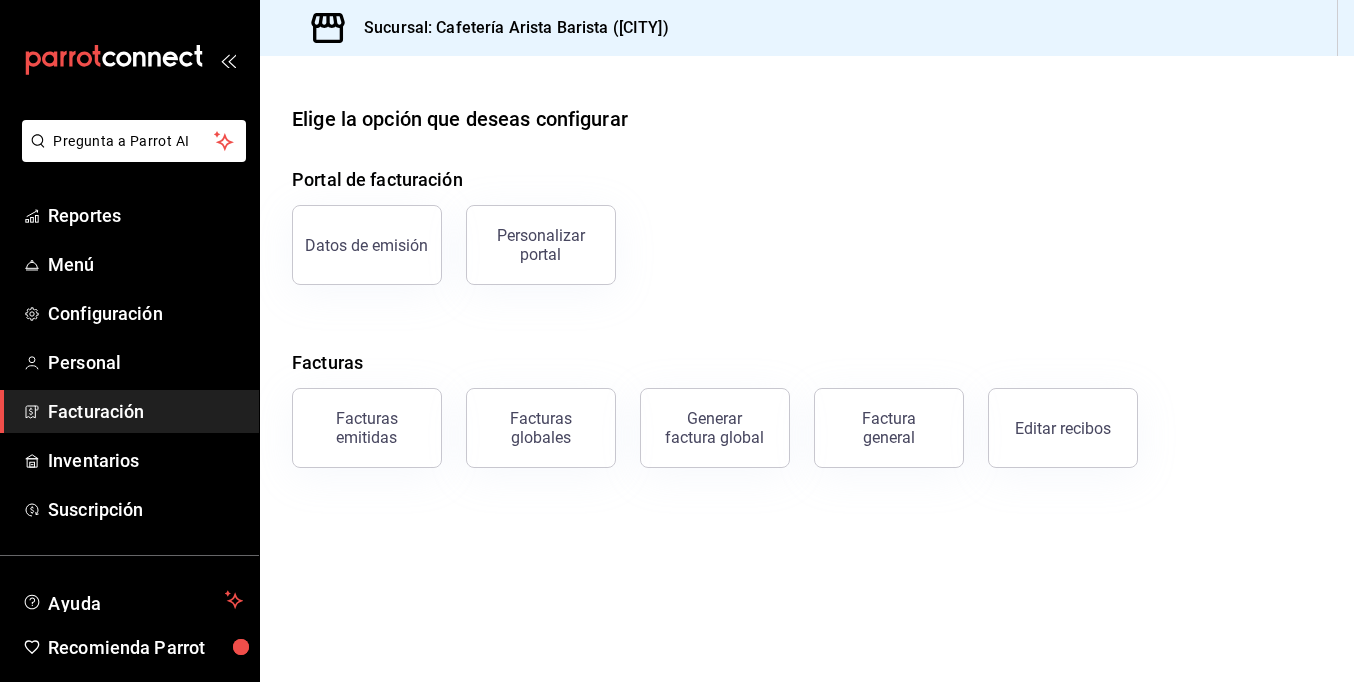 click on "Facturación" at bounding box center (129, 411) 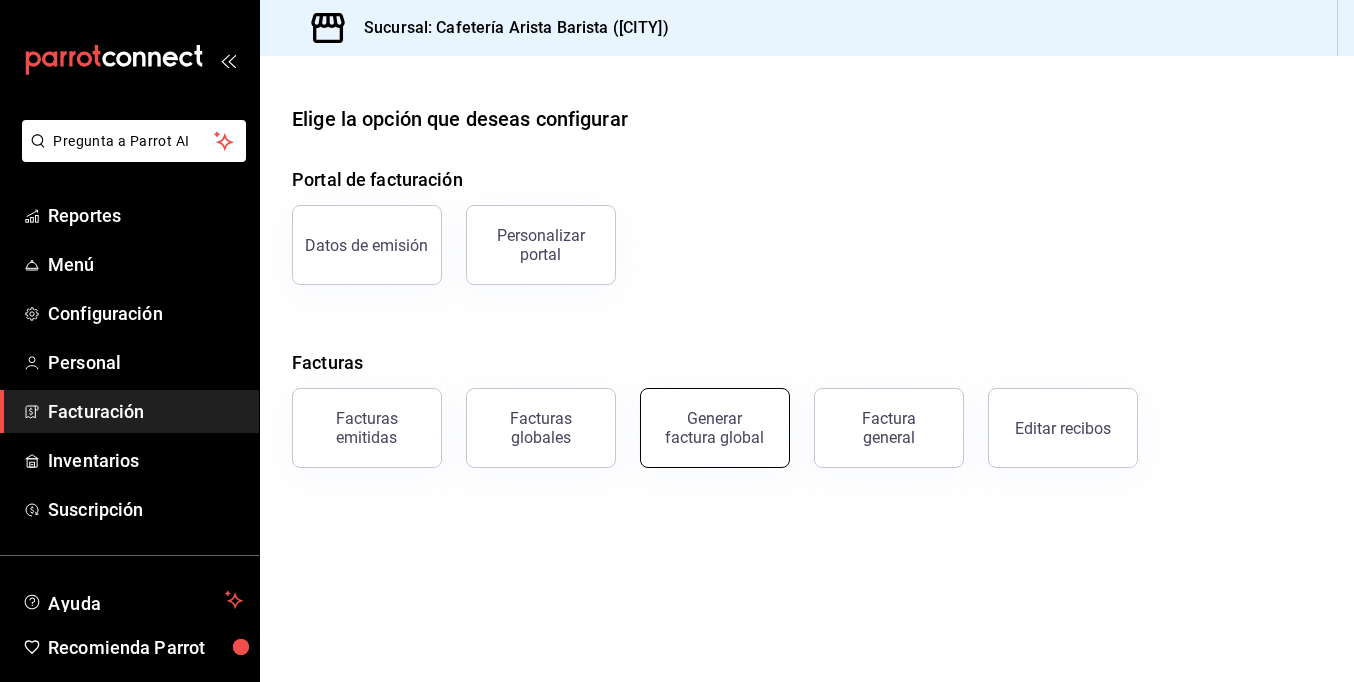 click on "Generar factura global" at bounding box center (715, 428) 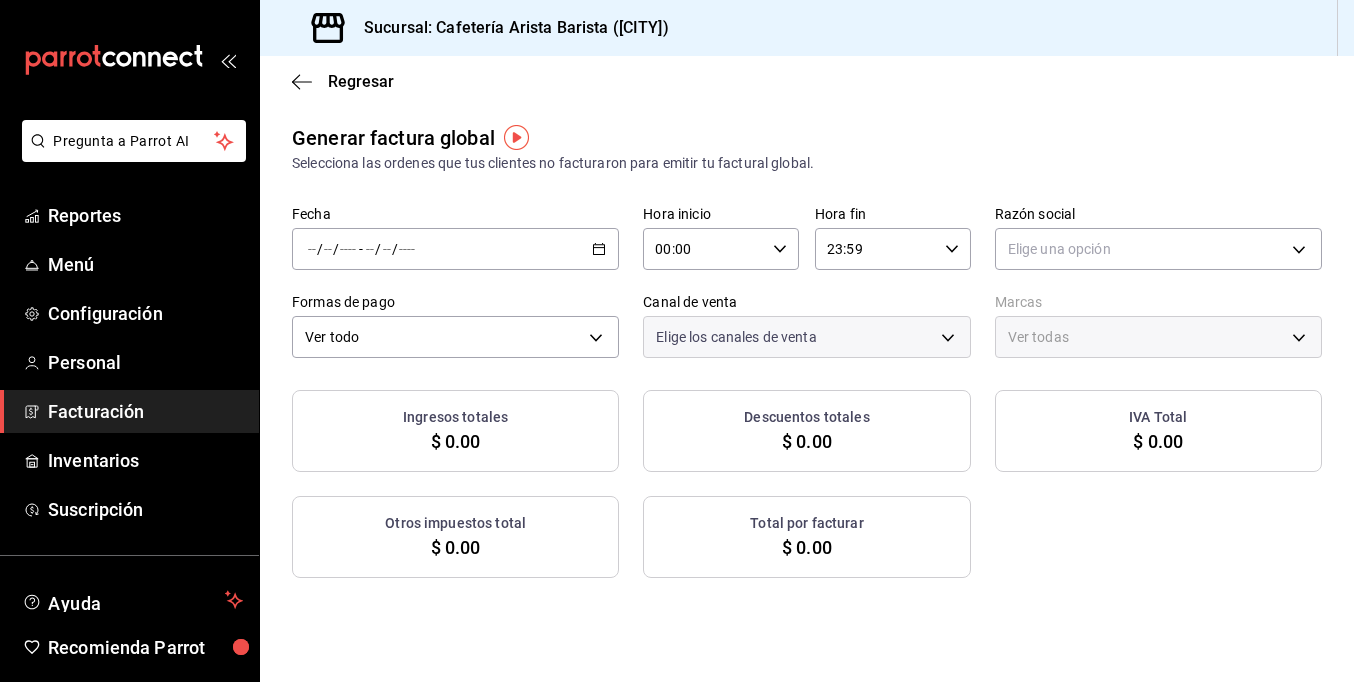 type on "PARROT,UBER_EATS,RAPPI,DIDI_FOOD,ONLINE" 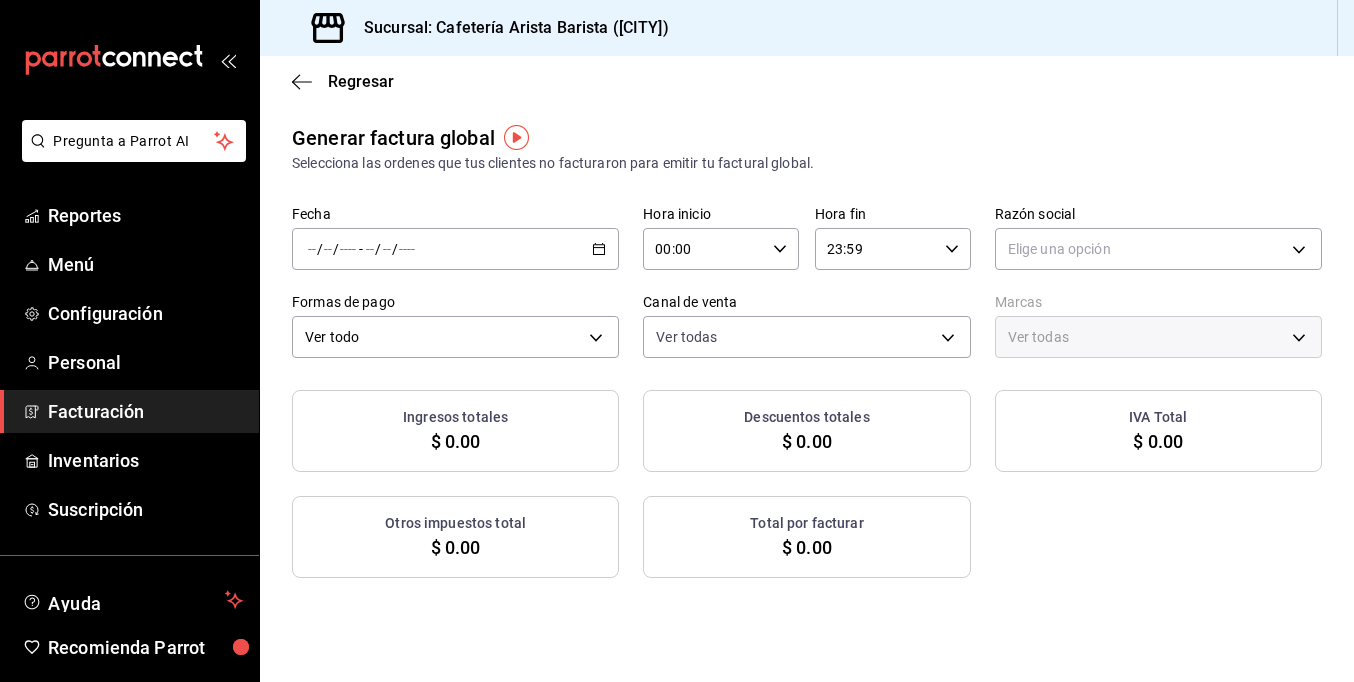 click on "/ / - / /" at bounding box center (455, 249) 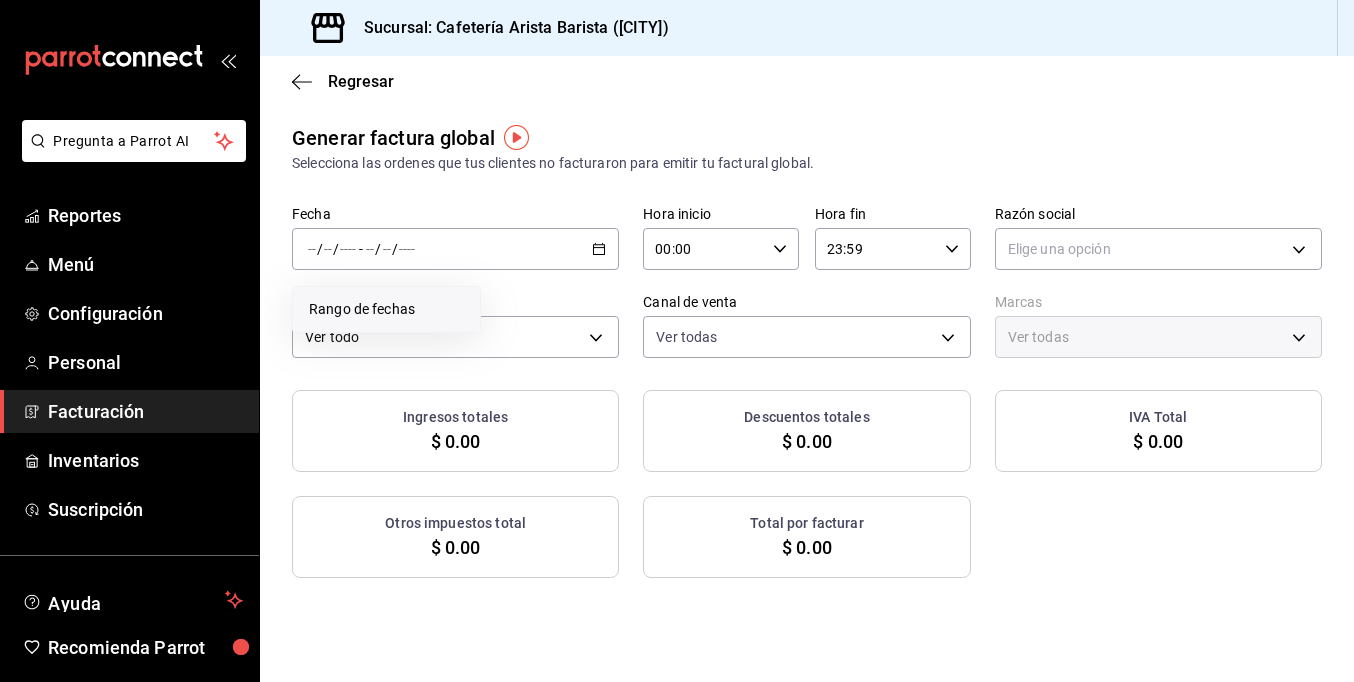 click on "Rango de fechas" at bounding box center [386, 309] 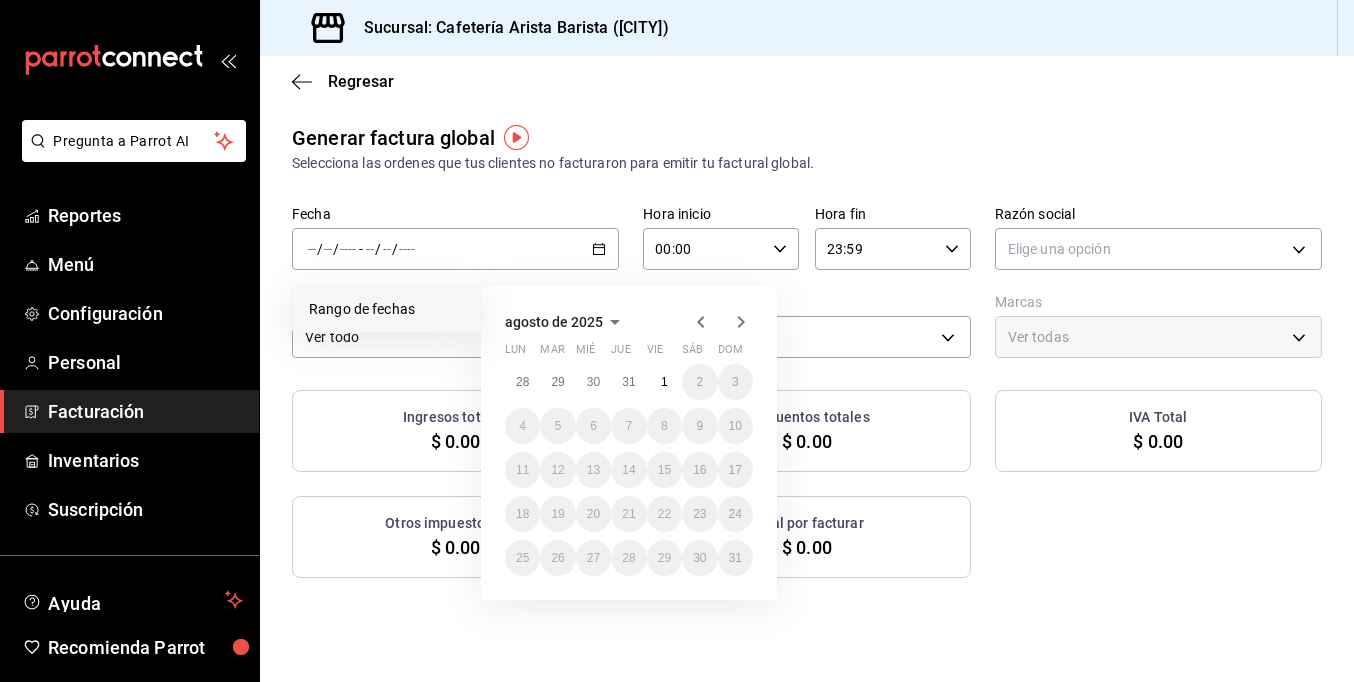 click 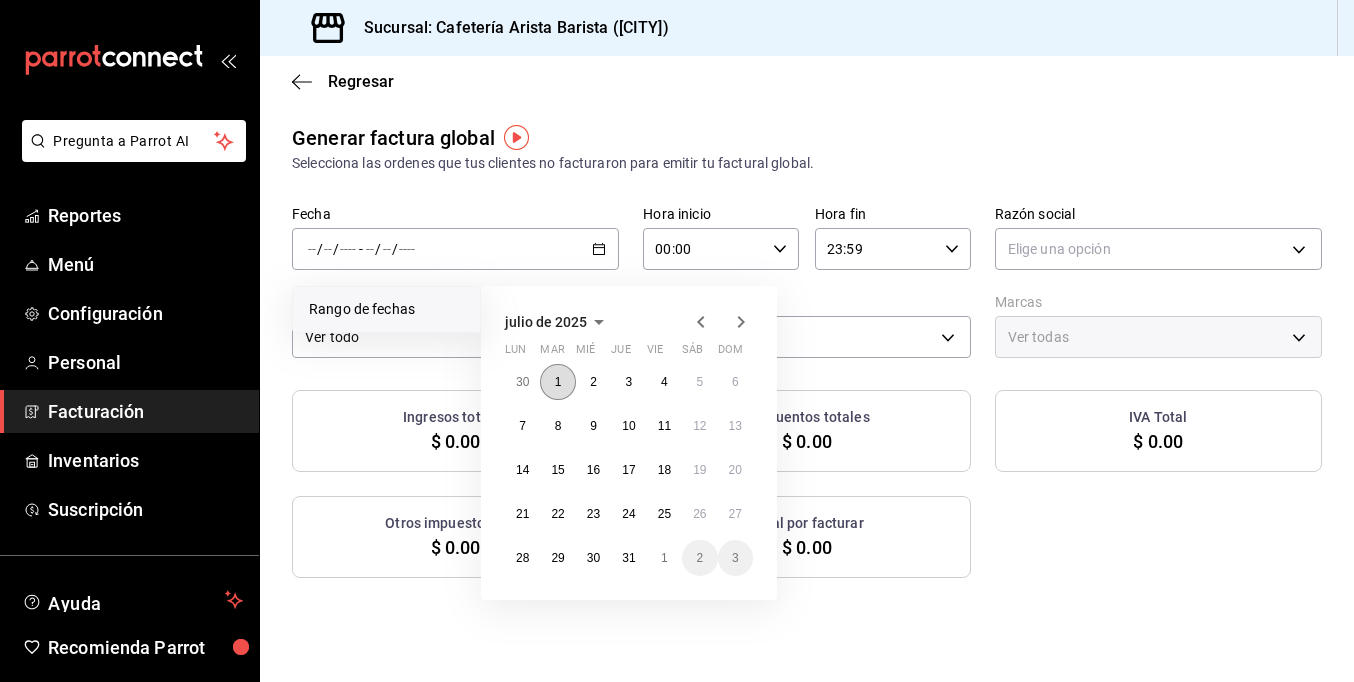 click on "1" at bounding box center (557, 382) 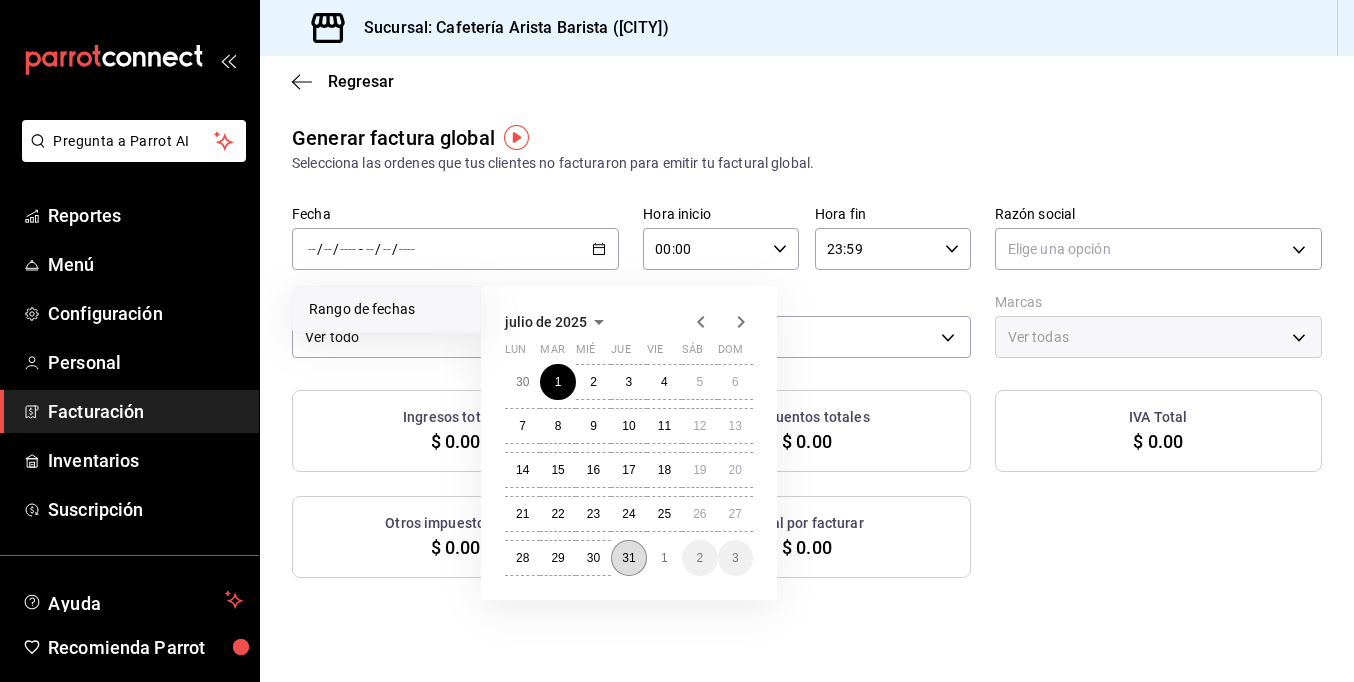 click on "31" at bounding box center (628, 558) 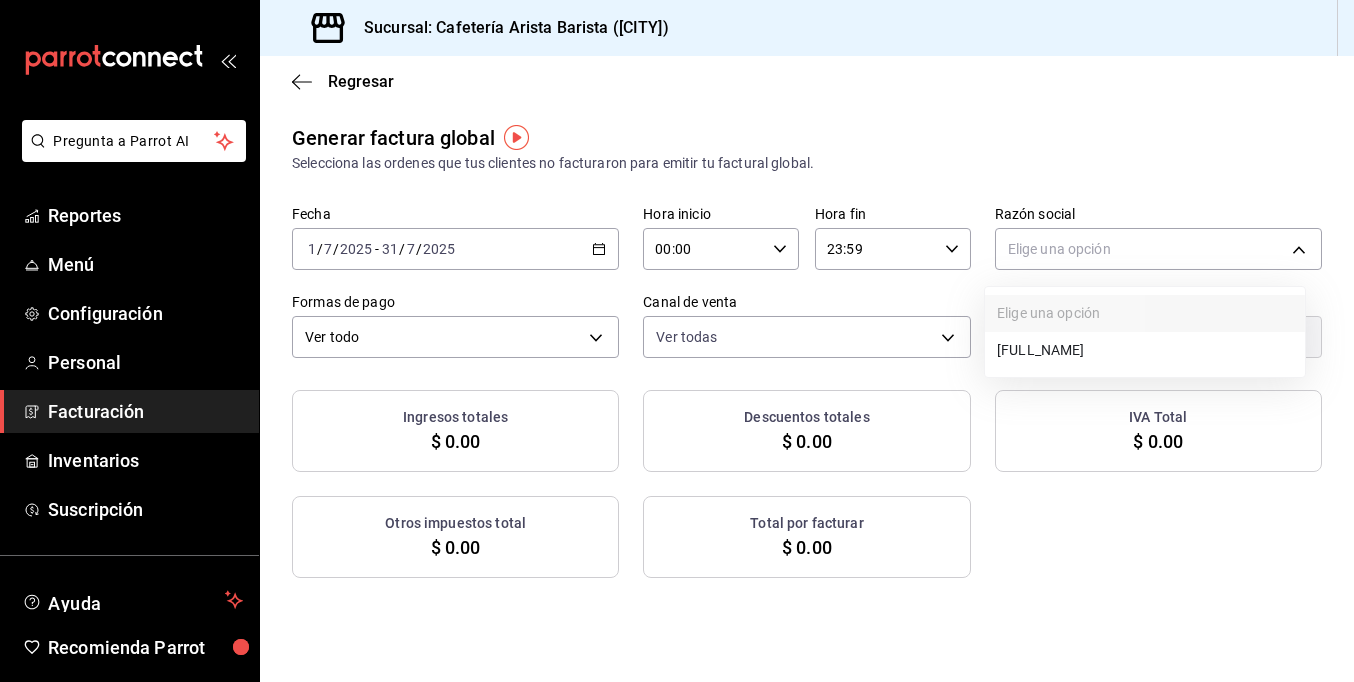 click on "Pregunta a Parrot AI Reportes   Menú   Configuración   Personal   Facturación   Inventarios   Suscripción   Ayuda Recomienda Parrot   [FULL_NAME]   Sugerir nueva función   Sucursal: Cafetería Arista Barista (Mérida) Regresar Generar factura global Selecciona las ordenes que tus clientes no facturaron para emitir tu factural global. Fecha [DATE] 1 / 7 / [YEAR] - [DATE] 31 / 7 / [YEAR] Hora inicio 00:00 Hora inicio Hora fin 23:59 Hora fin Razón social Elige una opción Formas de pago Ver todo ALL Canal de venta Ver todas PARROT,UBER_EATS,RAPPI,DIDI_FOOD,ONLINE Marcas Ver todas Ingresos totales $ 0.00 Descuentos totales $ 0.00 IVA Total $ 0.00 Otros impuestos total $ 0.00 Total por facturar $ 0.00 No hay información que mostrar GANA 1 MES GRATIS EN TU SUSCRIPCIÓN AQUÍ Ver video tutorial Ir a video Pregunta a Parrot AI Reportes   Menú   Configuración   Personal   Facturación   Inventarios   Suscripción   Ayuda Recomienda Parrot   [FULL_NAME]   Sugerir nueva función   (81) [PHONE]" at bounding box center (677, 341) 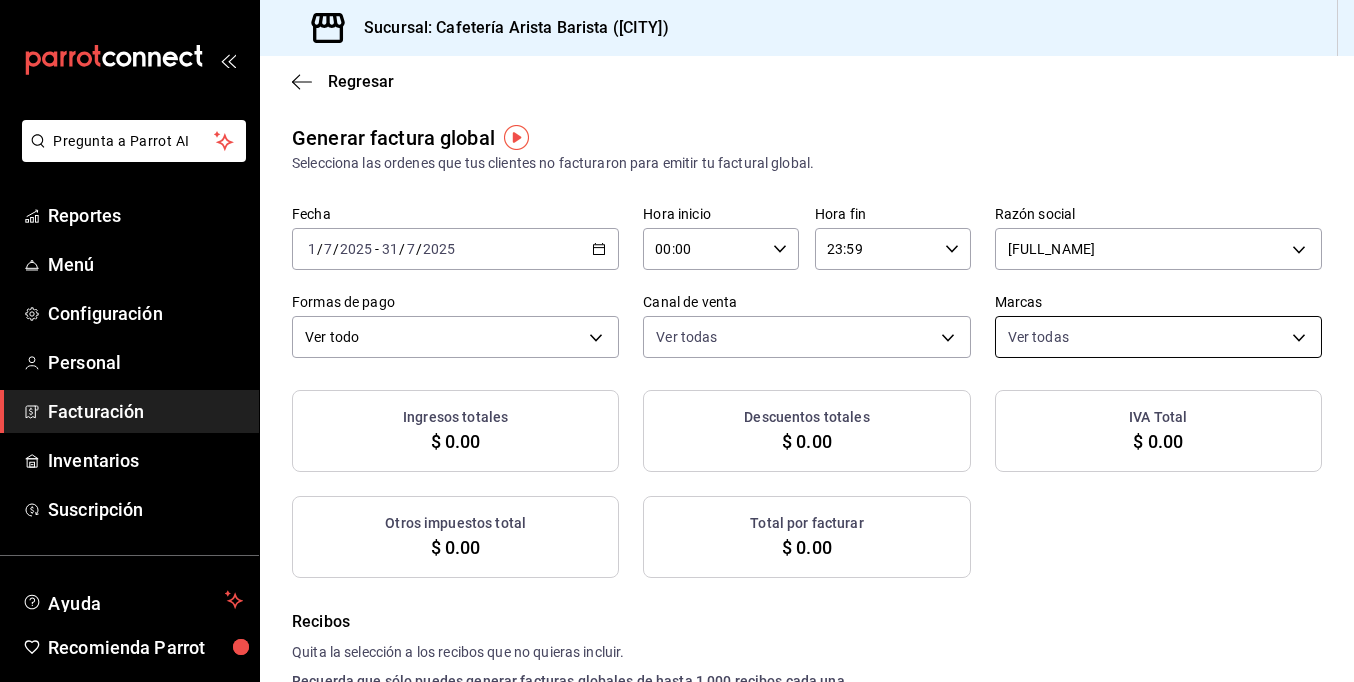 checkbox on "true" 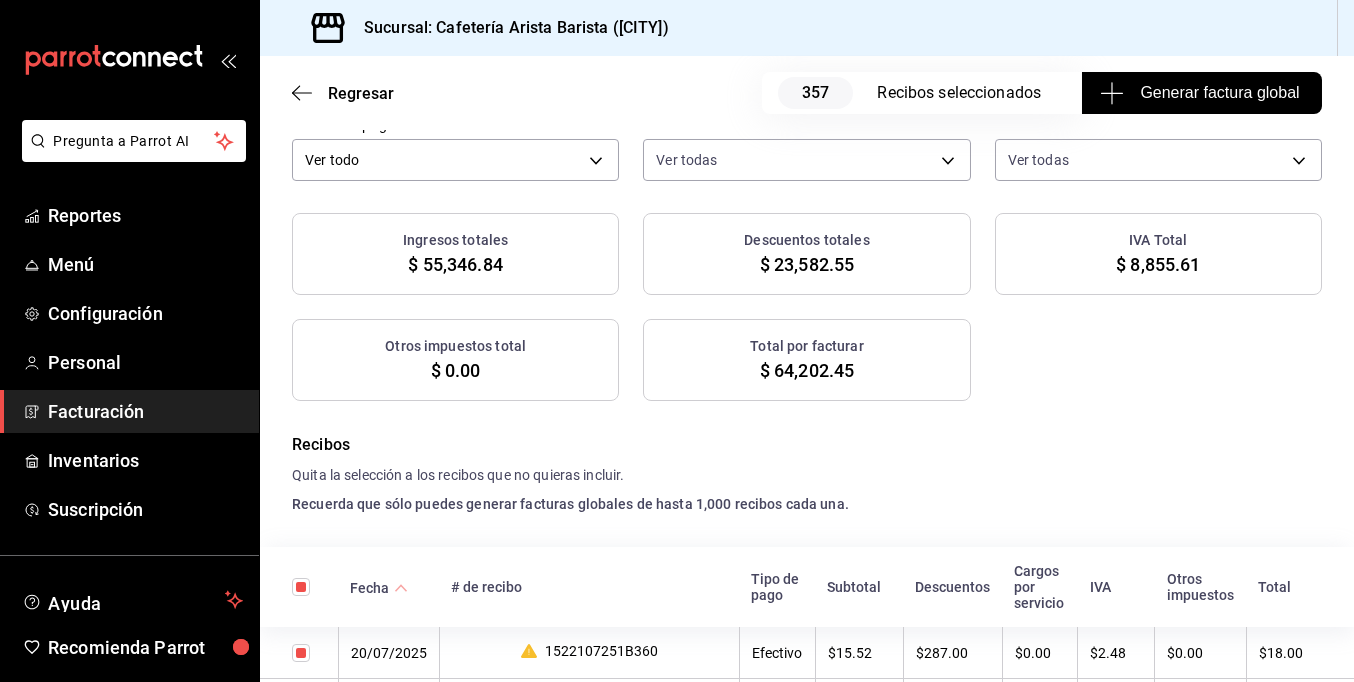 scroll, scrollTop: 100, scrollLeft: 0, axis: vertical 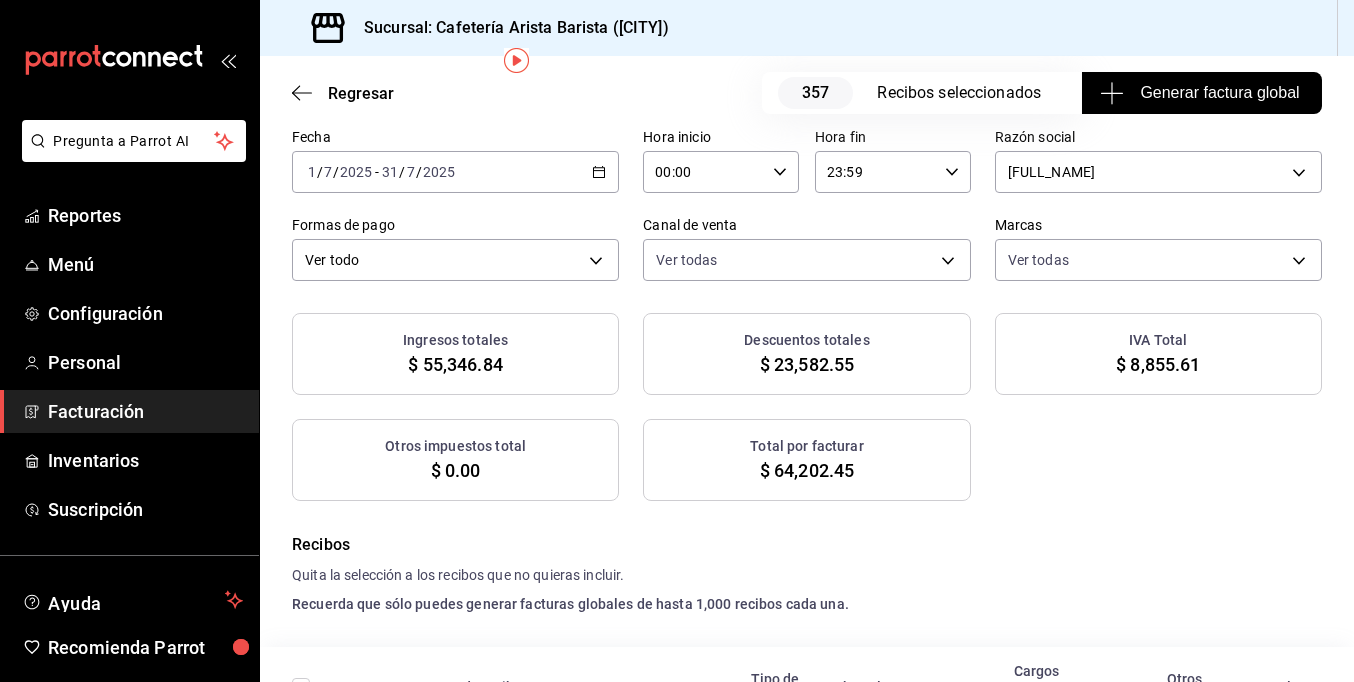 click on "Generar factura global" at bounding box center (1201, 93) 